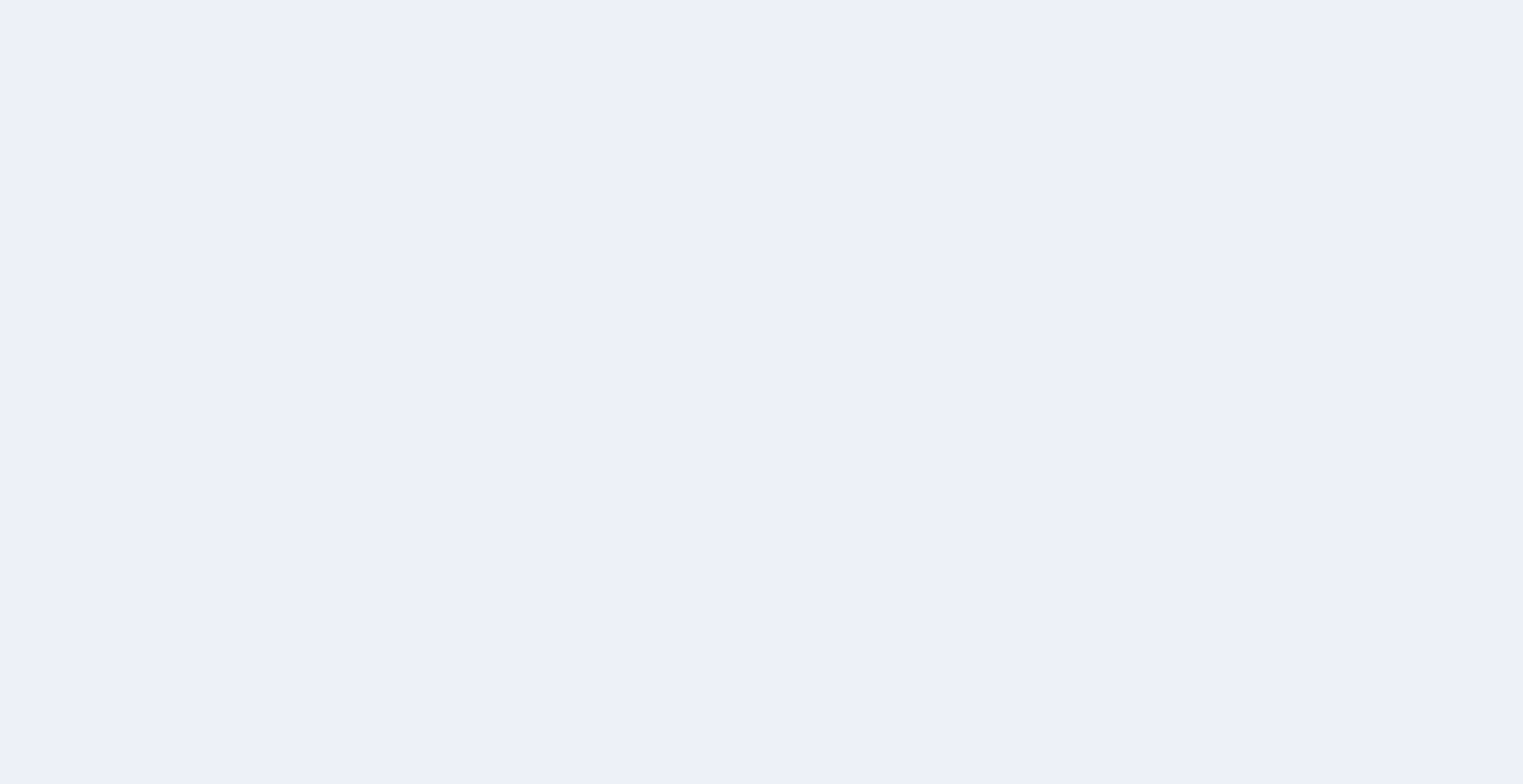 scroll, scrollTop: 0, scrollLeft: 0, axis: both 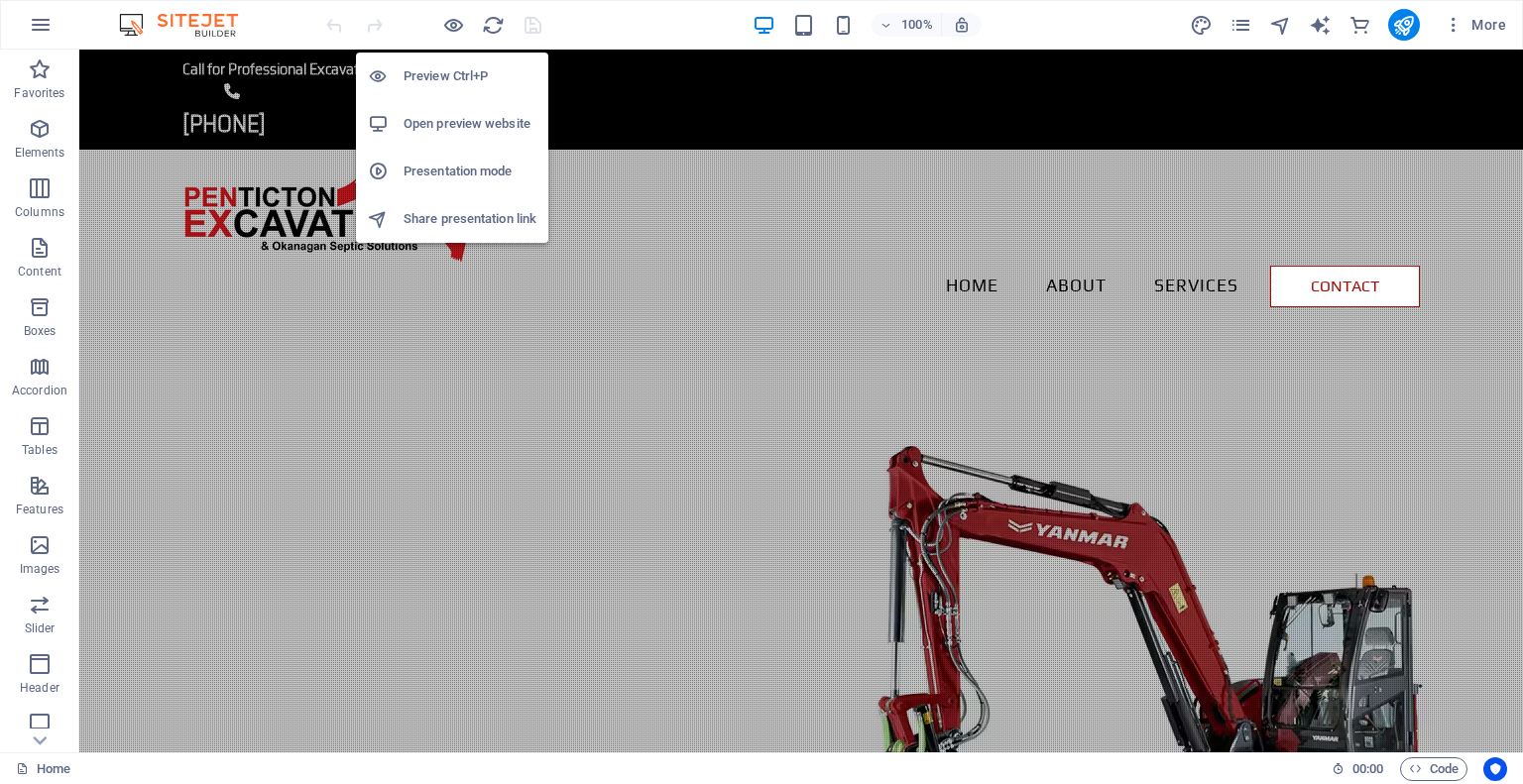 click on "Open preview website" at bounding box center [470, 124] 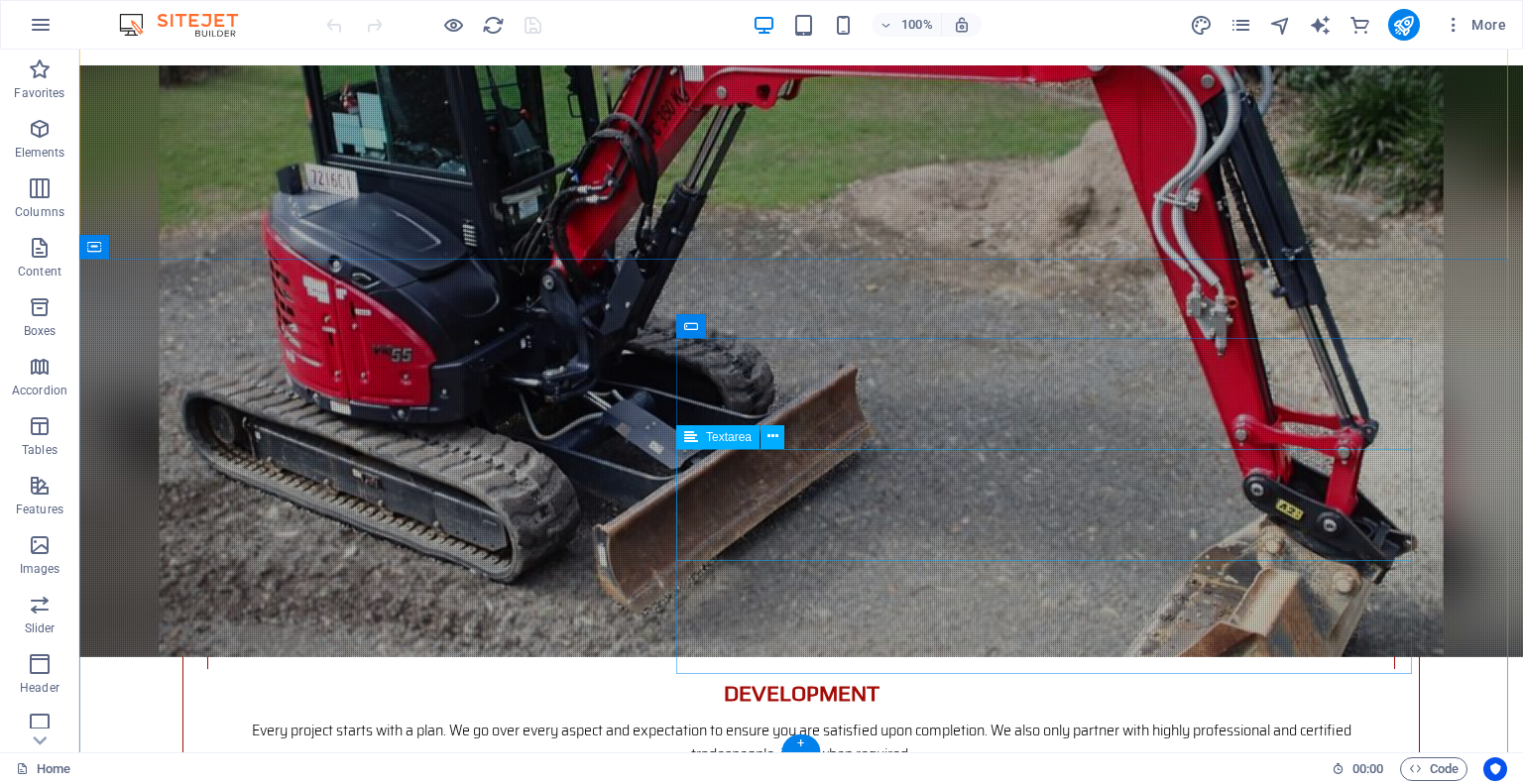 scroll, scrollTop: 3491, scrollLeft: 0, axis: vertical 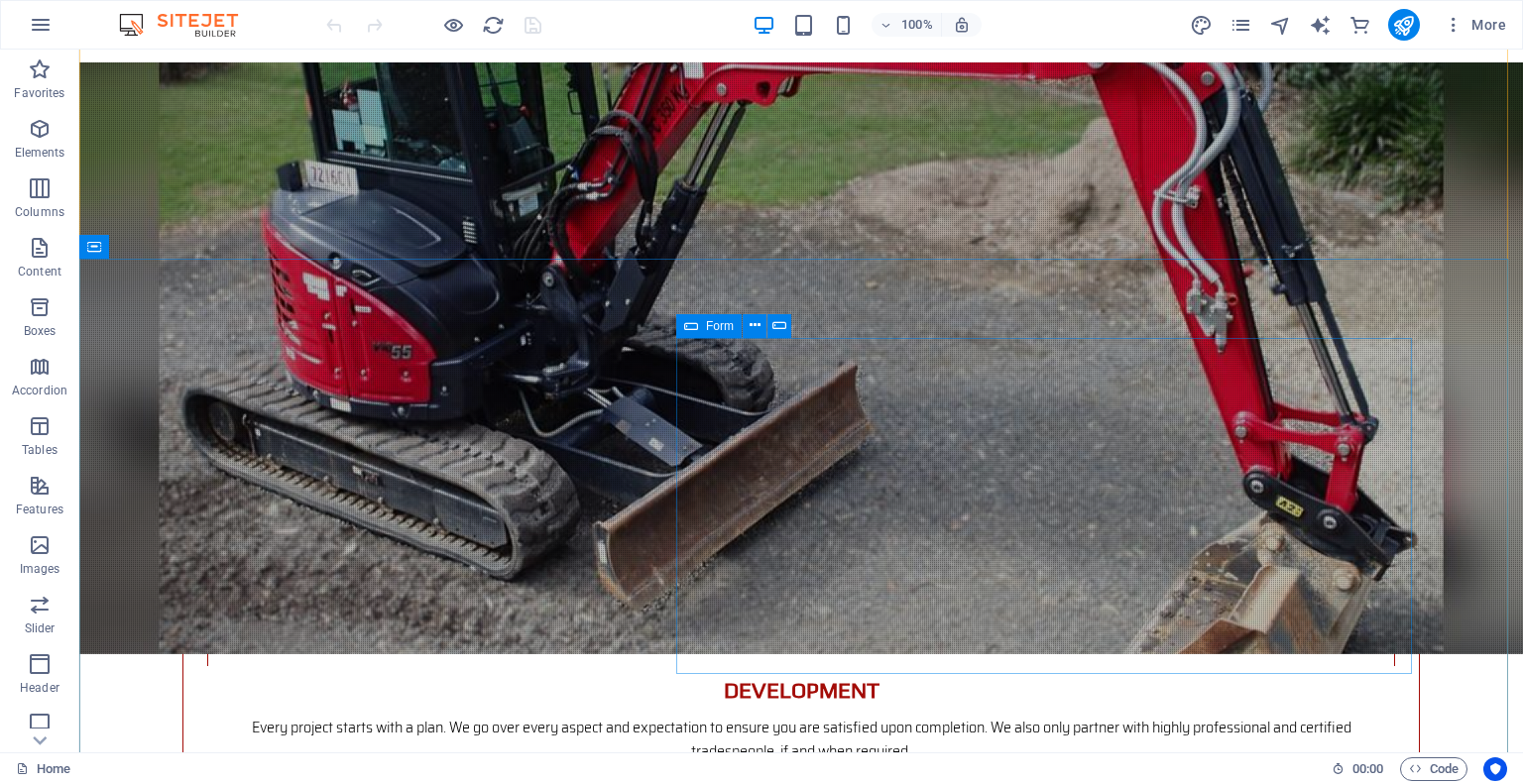 click on "Form" at bounding box center (720, 326) 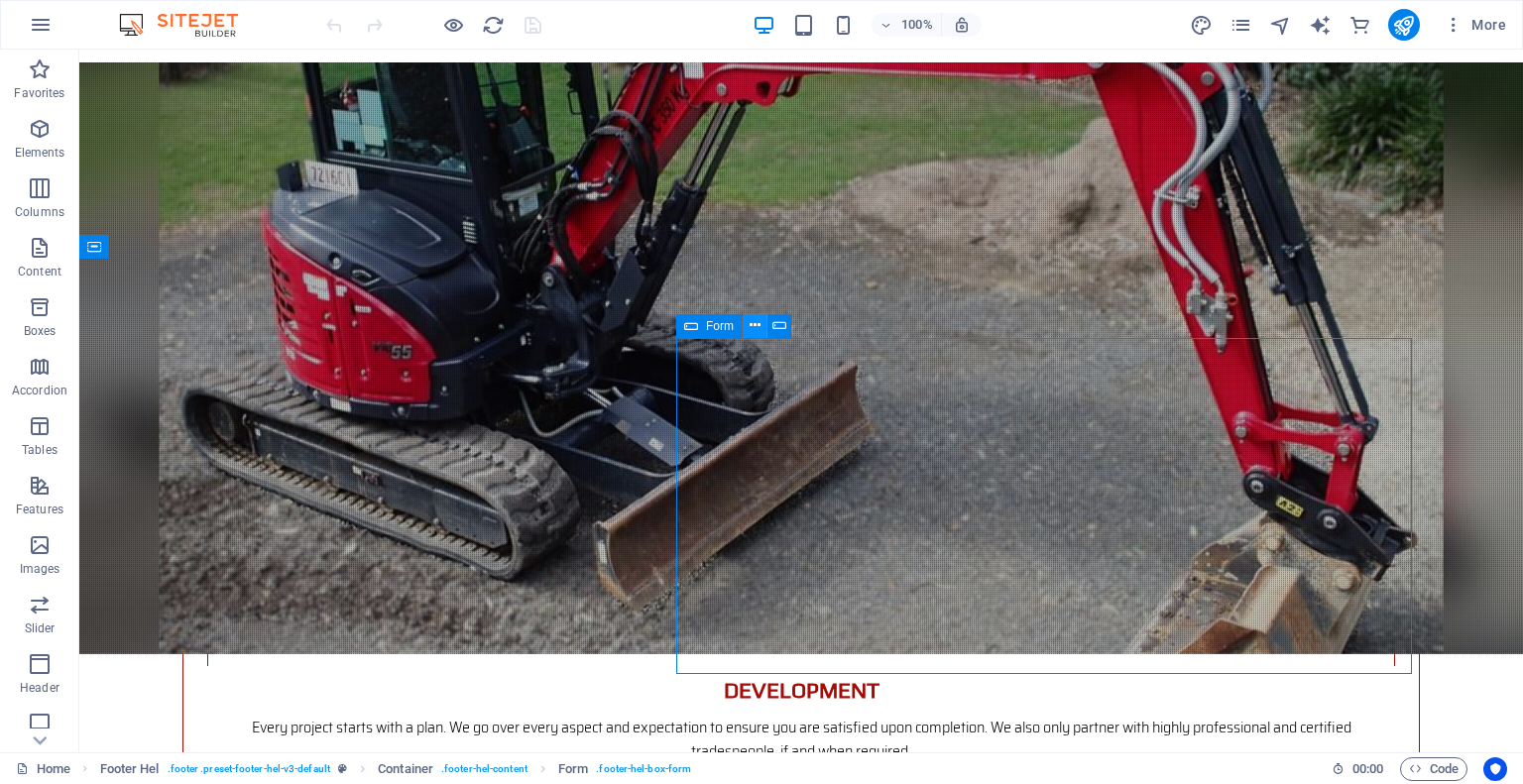 click at bounding box center (755, 325) 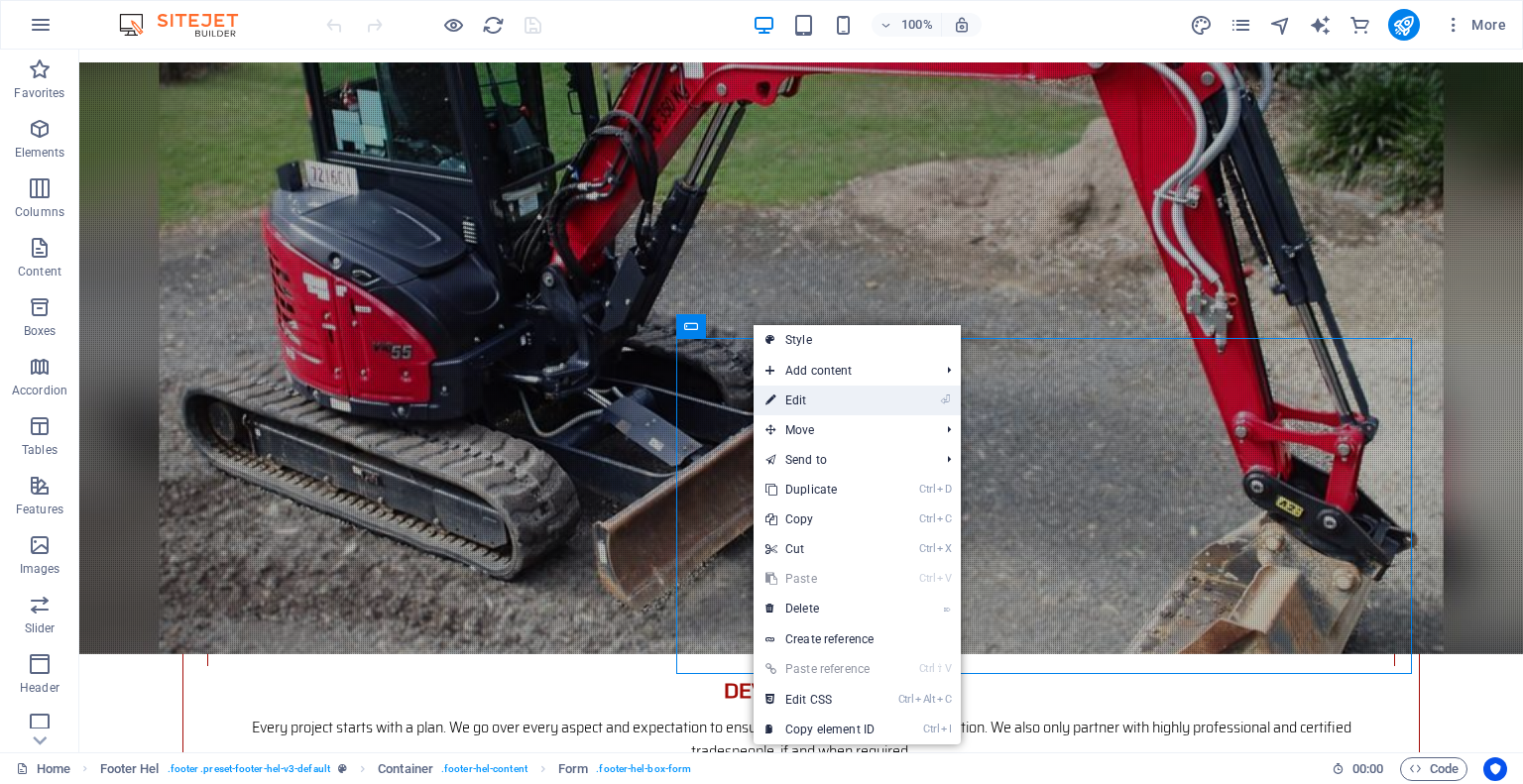 drag, startPoint x: 813, startPoint y: 396, endPoint x: 385, endPoint y: 348, distance: 430.68318 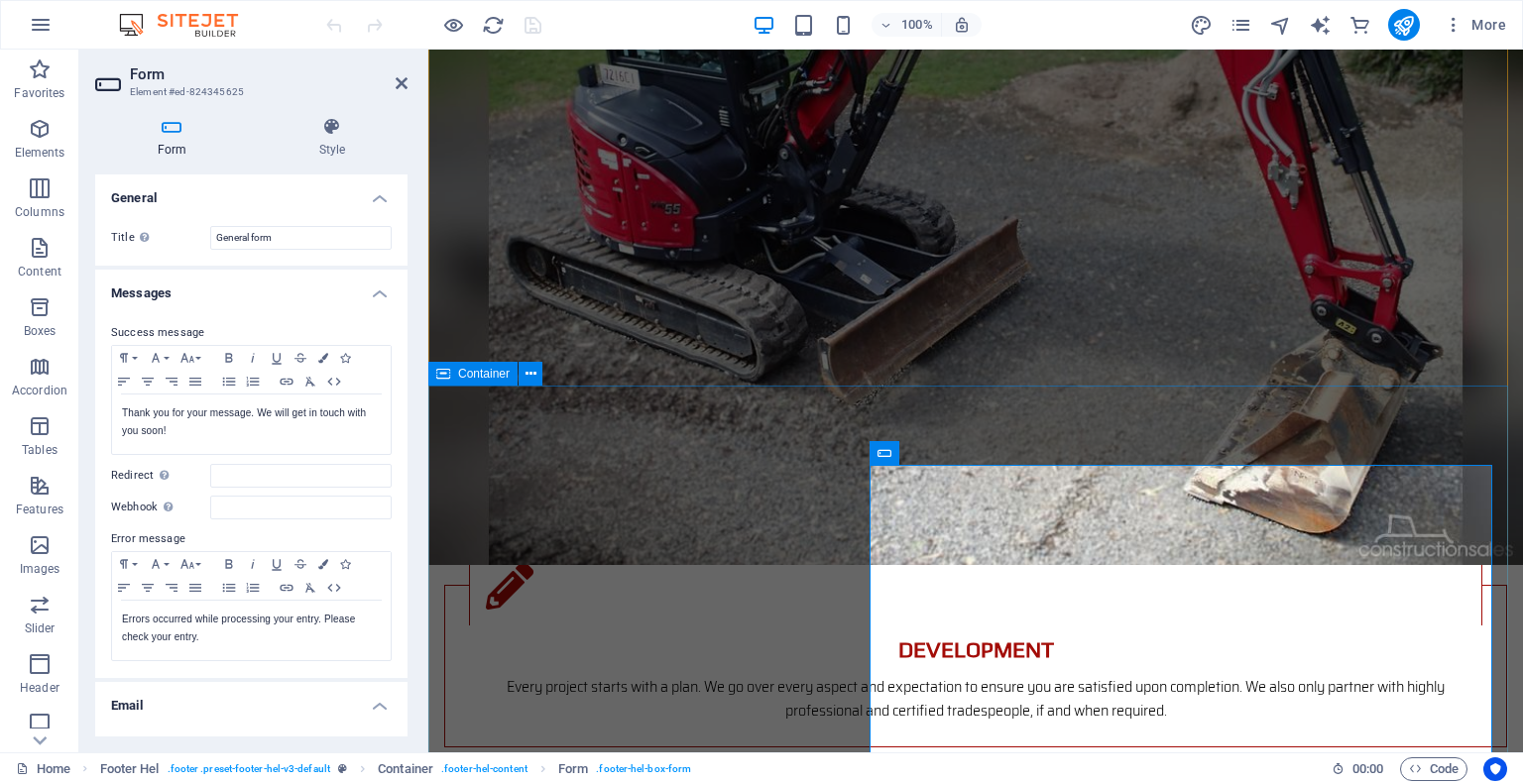 scroll, scrollTop: 3285, scrollLeft: 0, axis: vertical 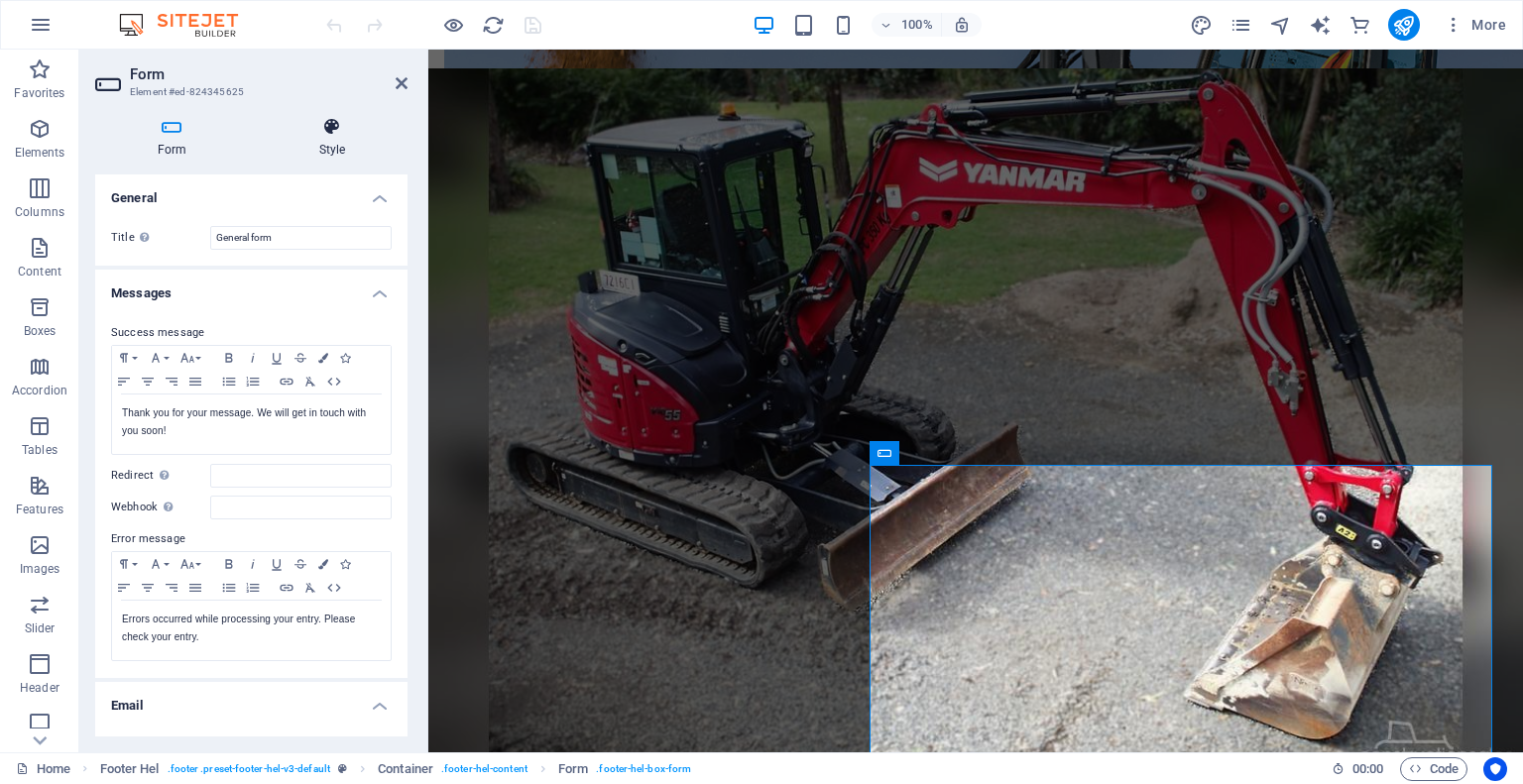 click on "Style" at bounding box center [332, 138] 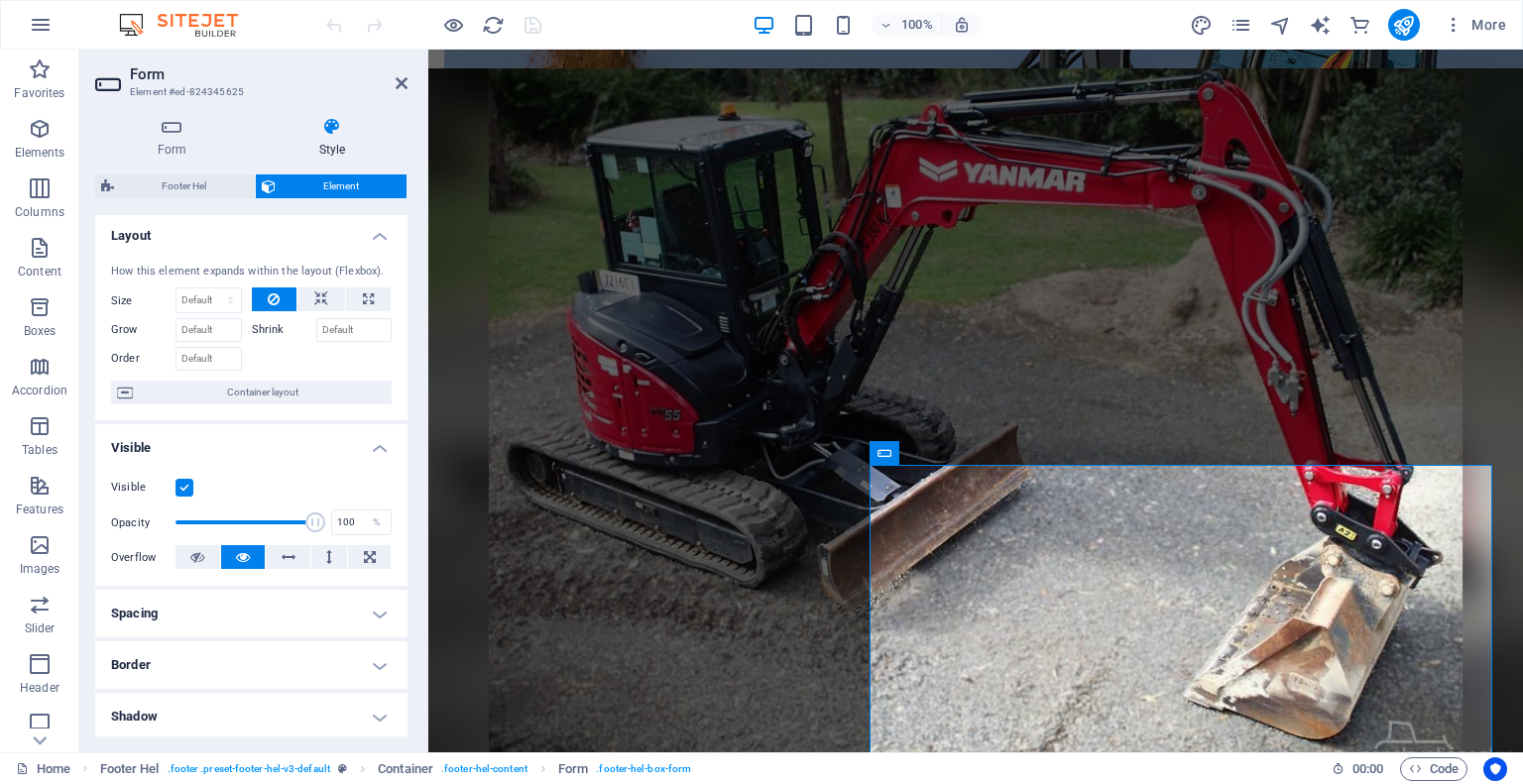 scroll, scrollTop: 0, scrollLeft: 0, axis: both 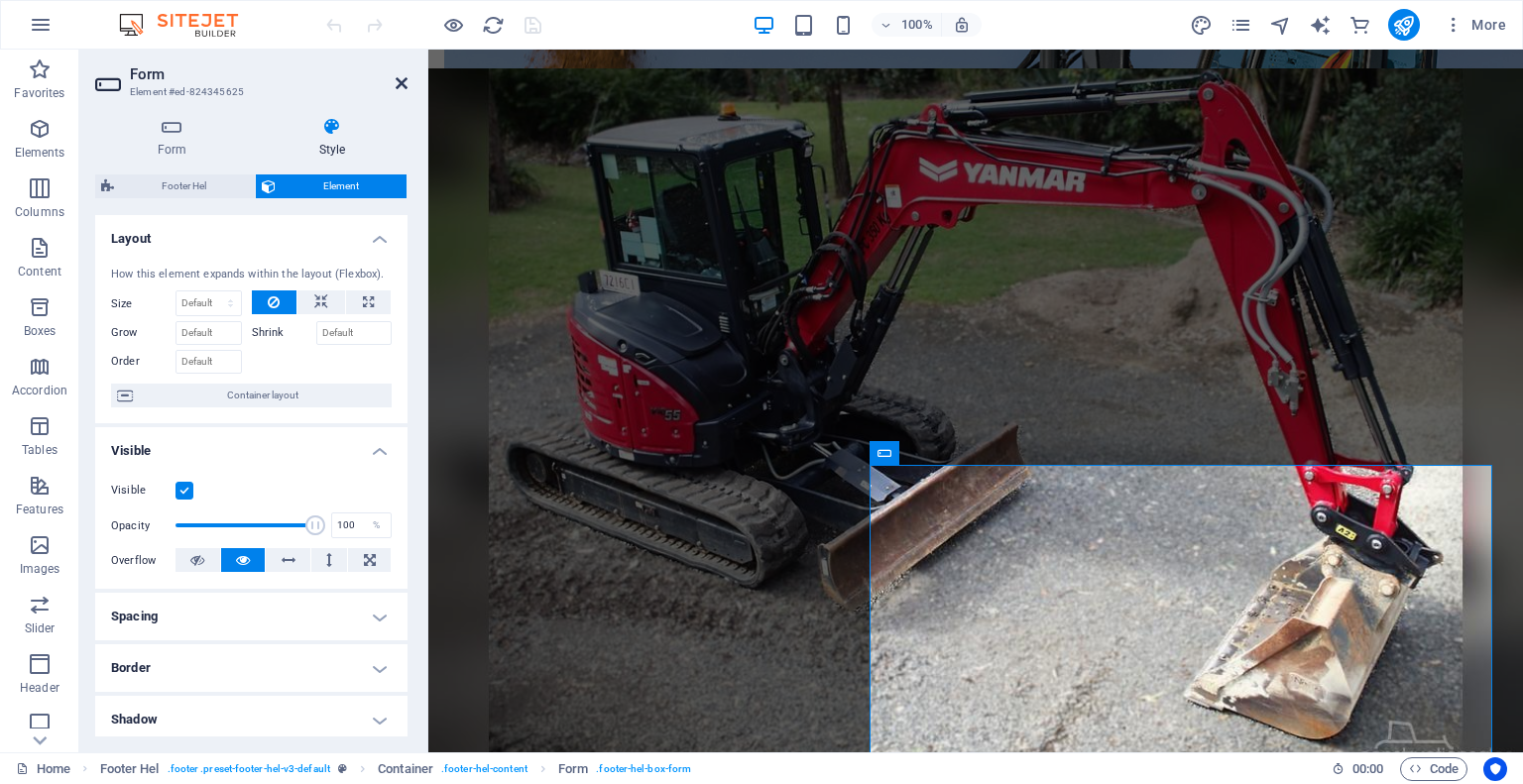 click at bounding box center (402, 83) 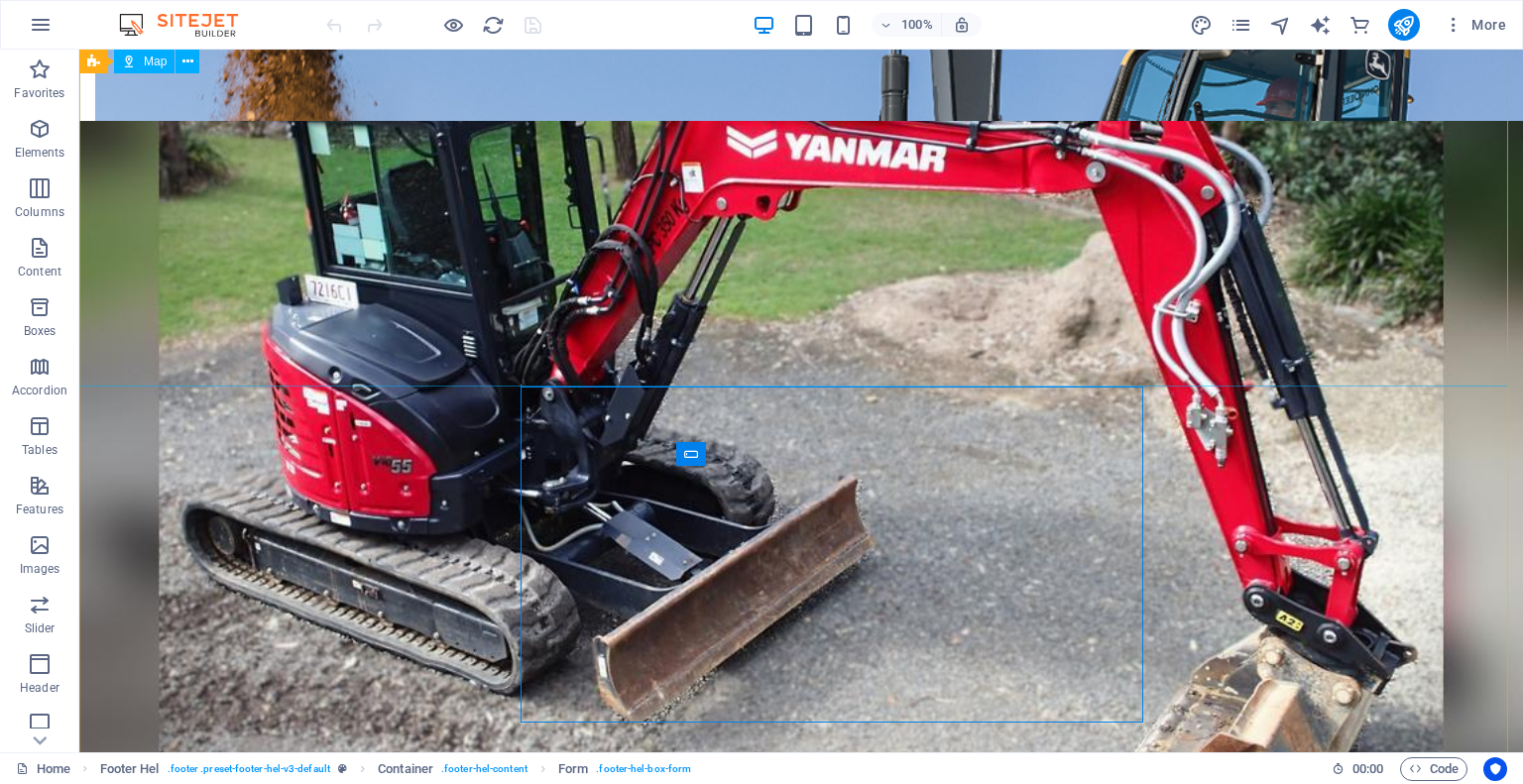 scroll, scrollTop: 3363, scrollLeft: 0, axis: vertical 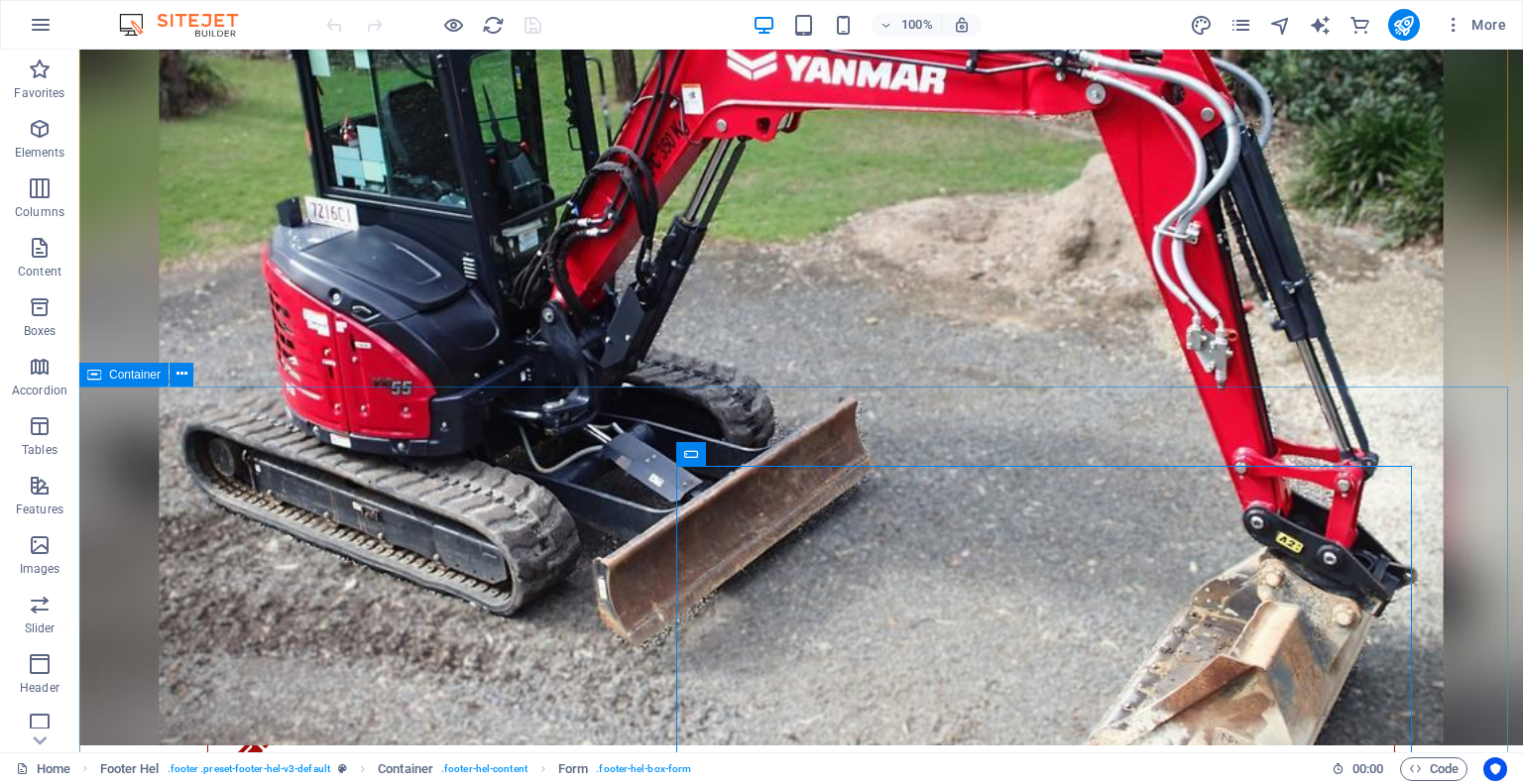 click on "Get in touch Penticton Excavation & Okanagan Septic Solutions [PHONE] info@[EXAMPLE.COM] Unreadable? Load new Submit" at bounding box center [801, 3348] 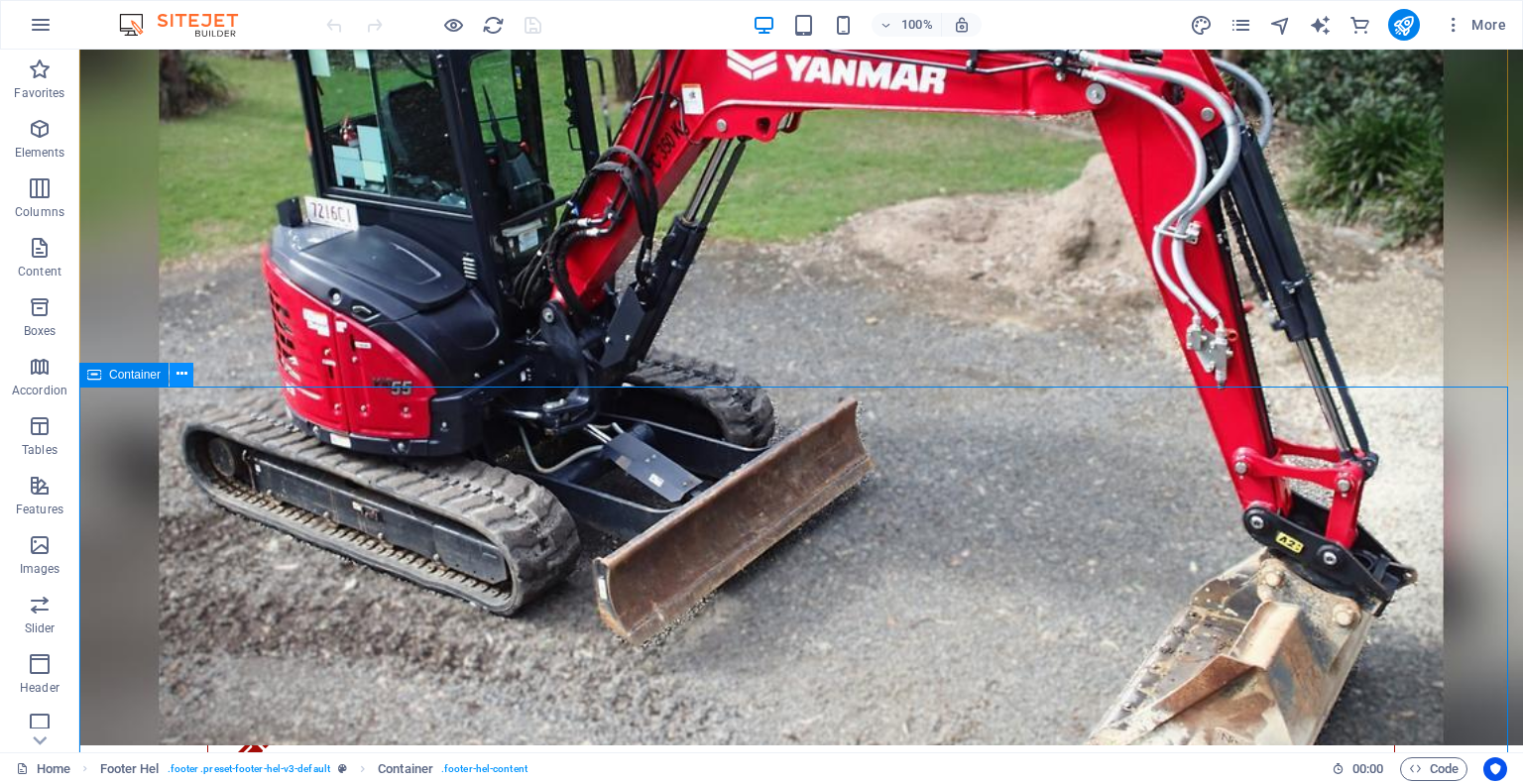 click at bounding box center (181, 374) 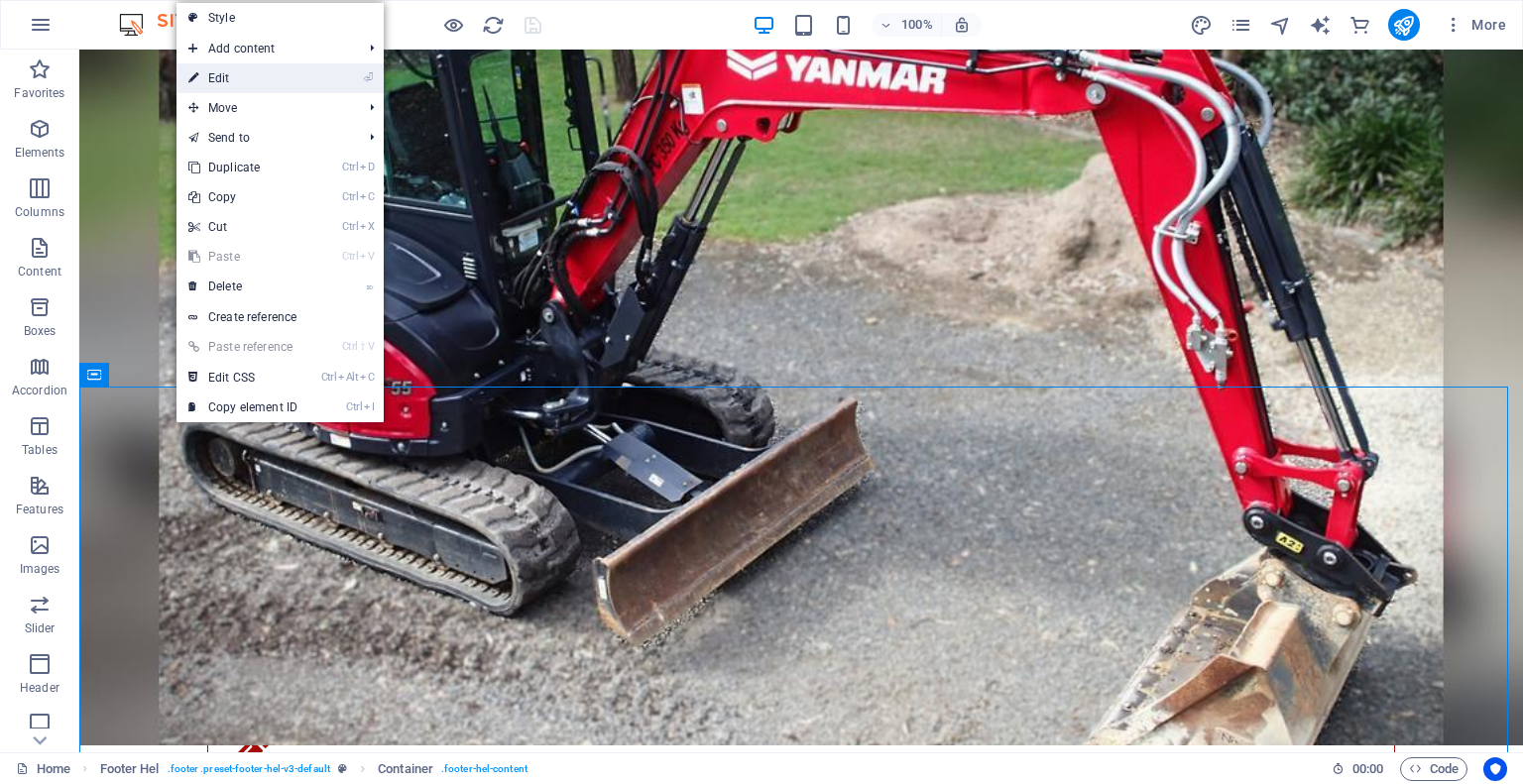 click on "⏎  Edit" at bounding box center (243, 78) 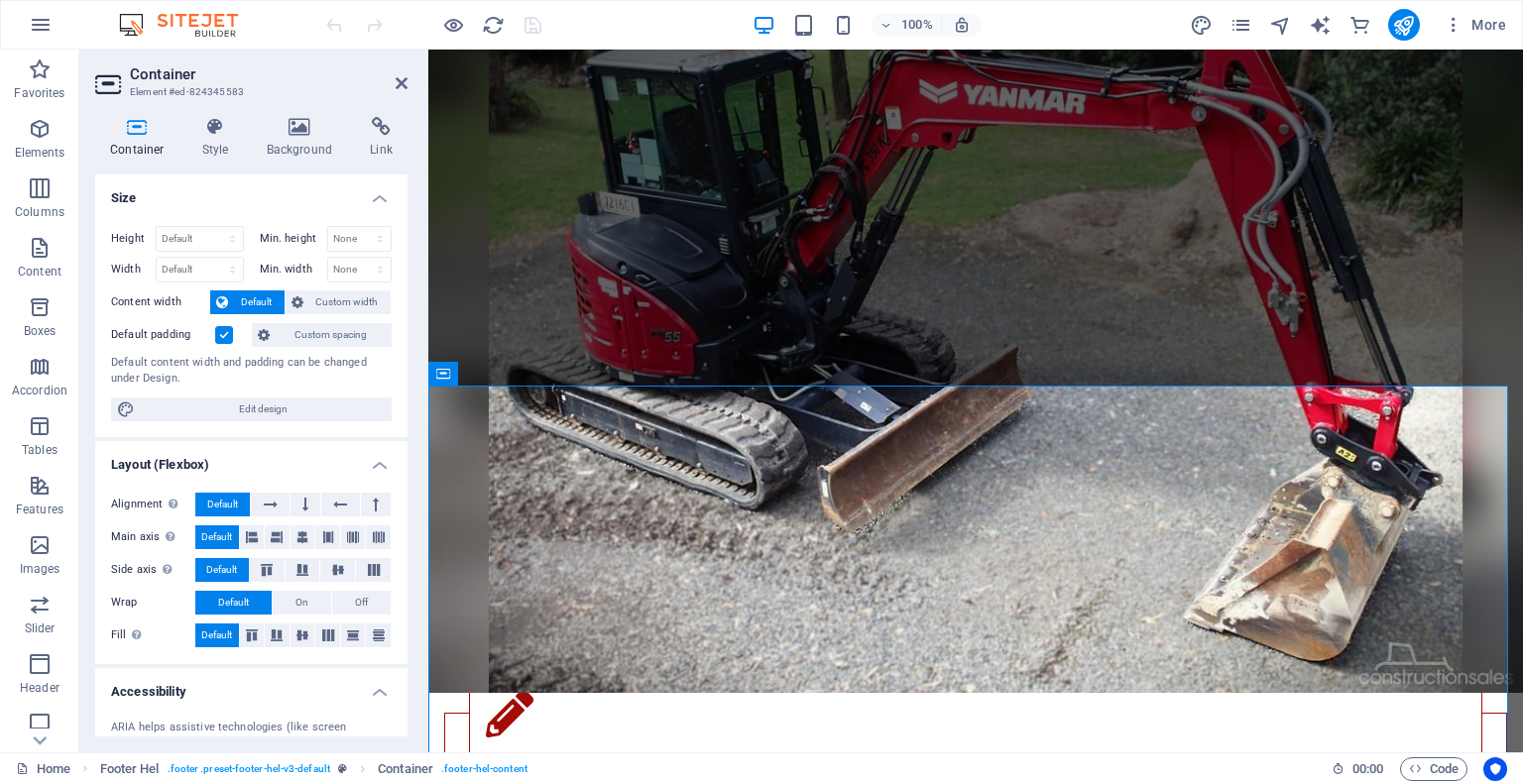 scroll, scrollTop: 3285, scrollLeft: 0, axis: vertical 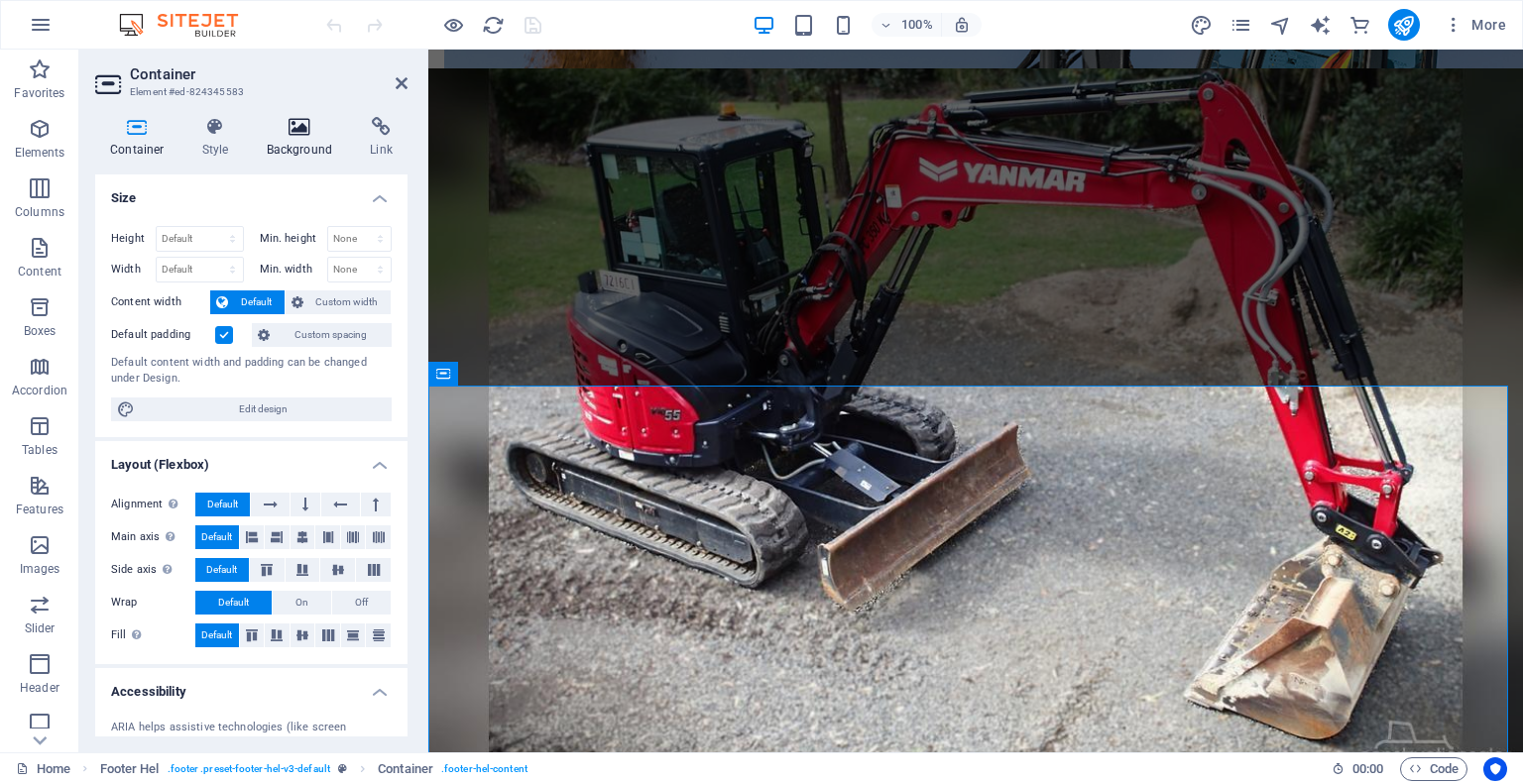 click on "Background" at bounding box center (303, 138) 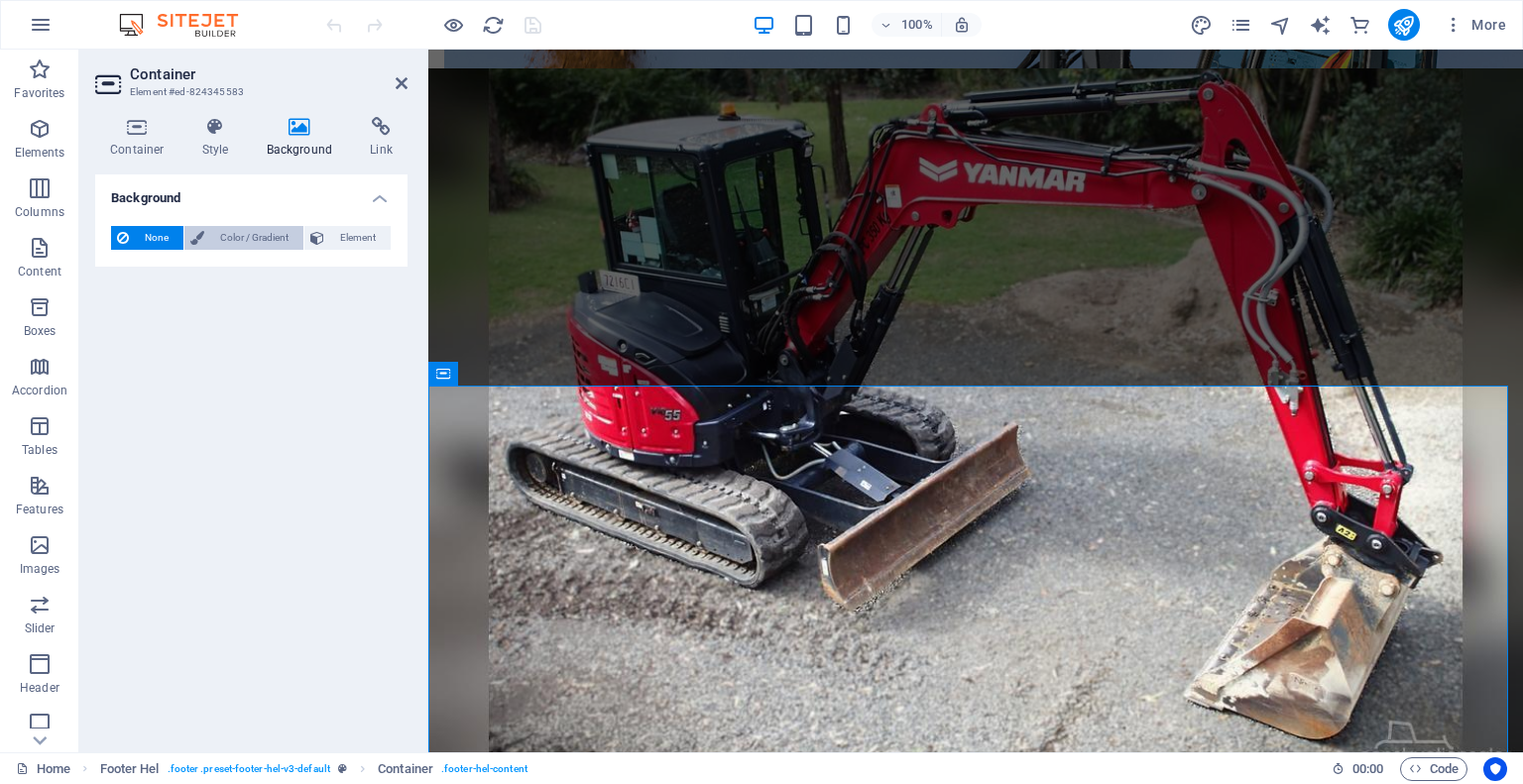 click on "Color / Gradient" at bounding box center [254, 238] 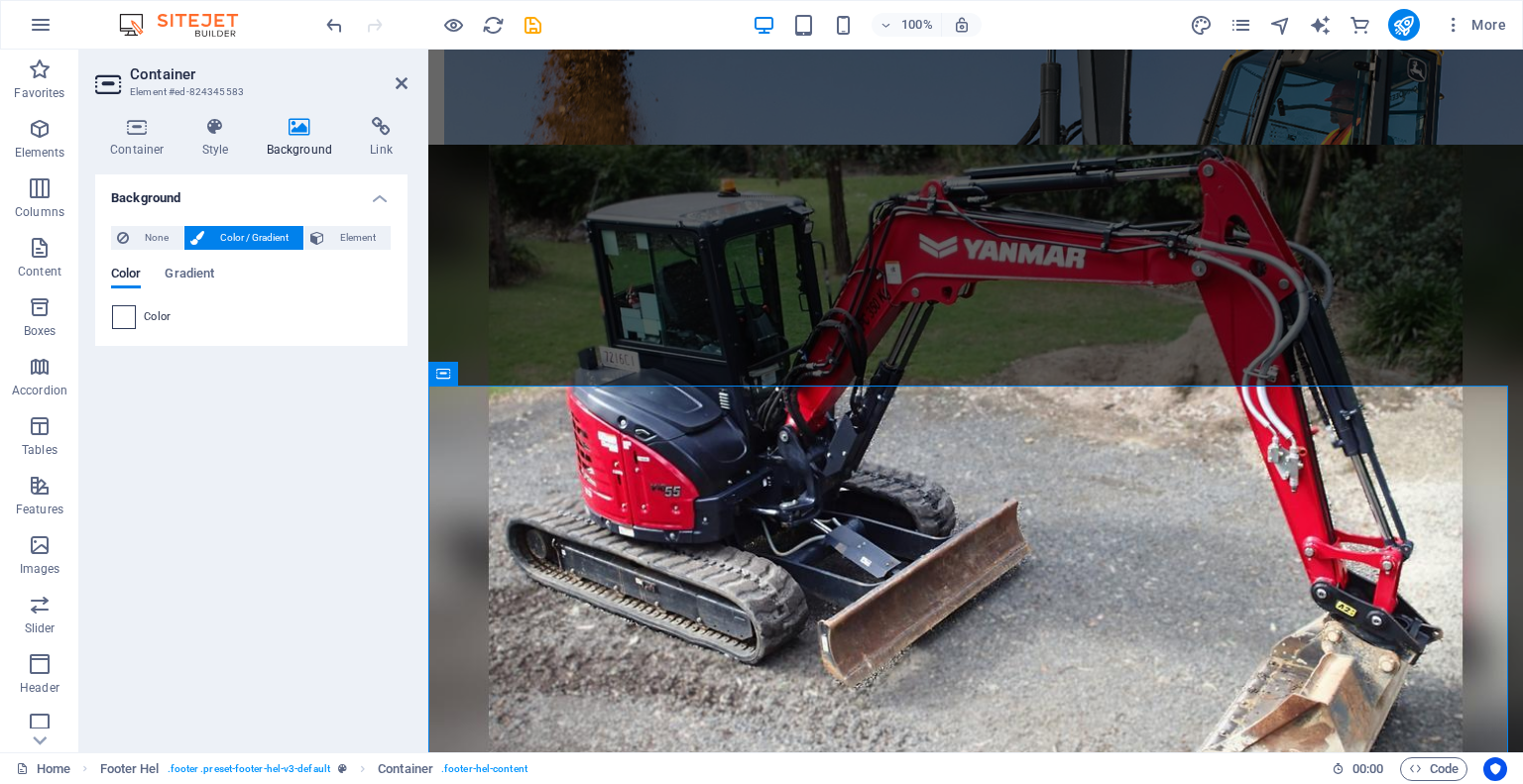 click at bounding box center [124, 317] 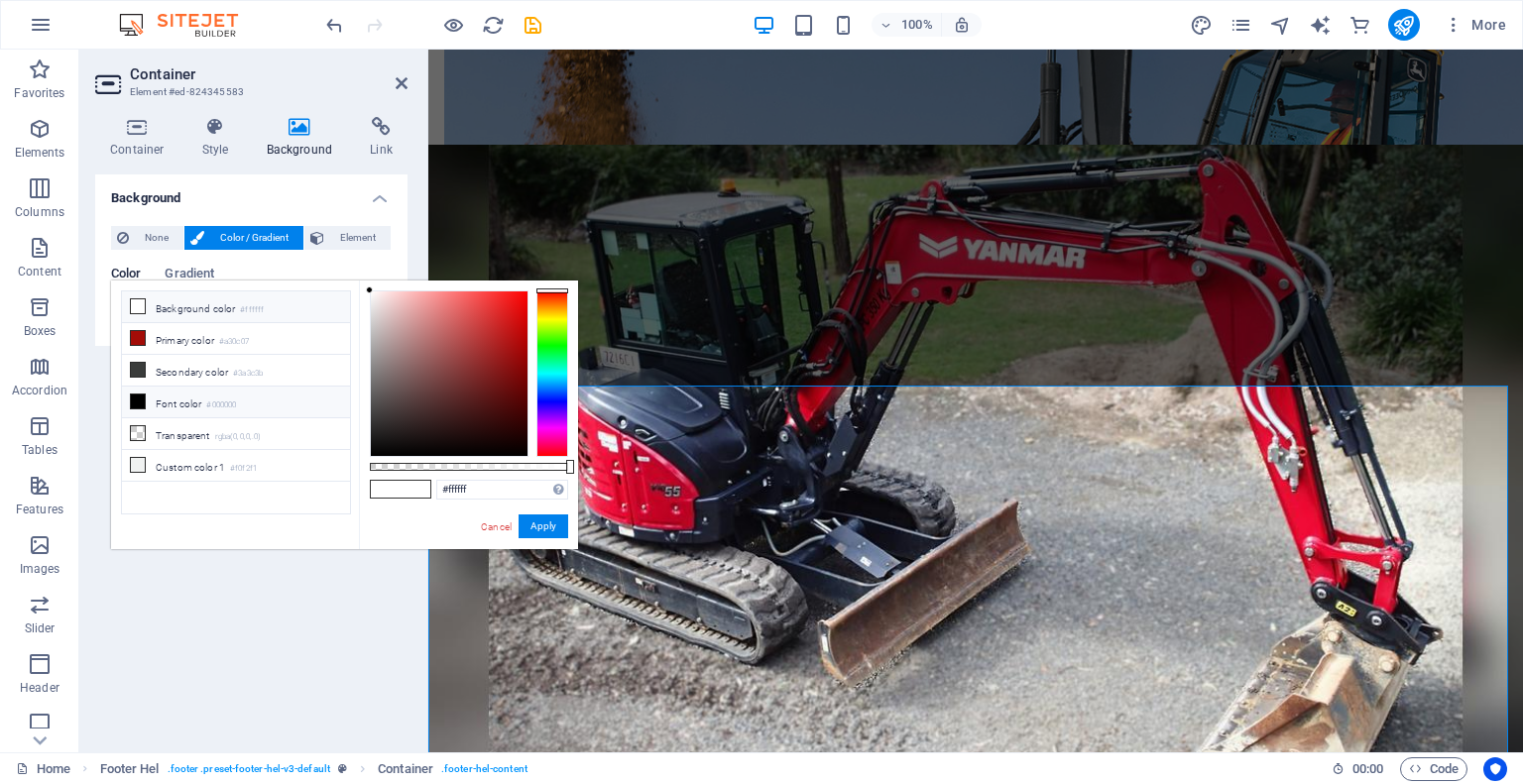 click at bounding box center (138, 306) 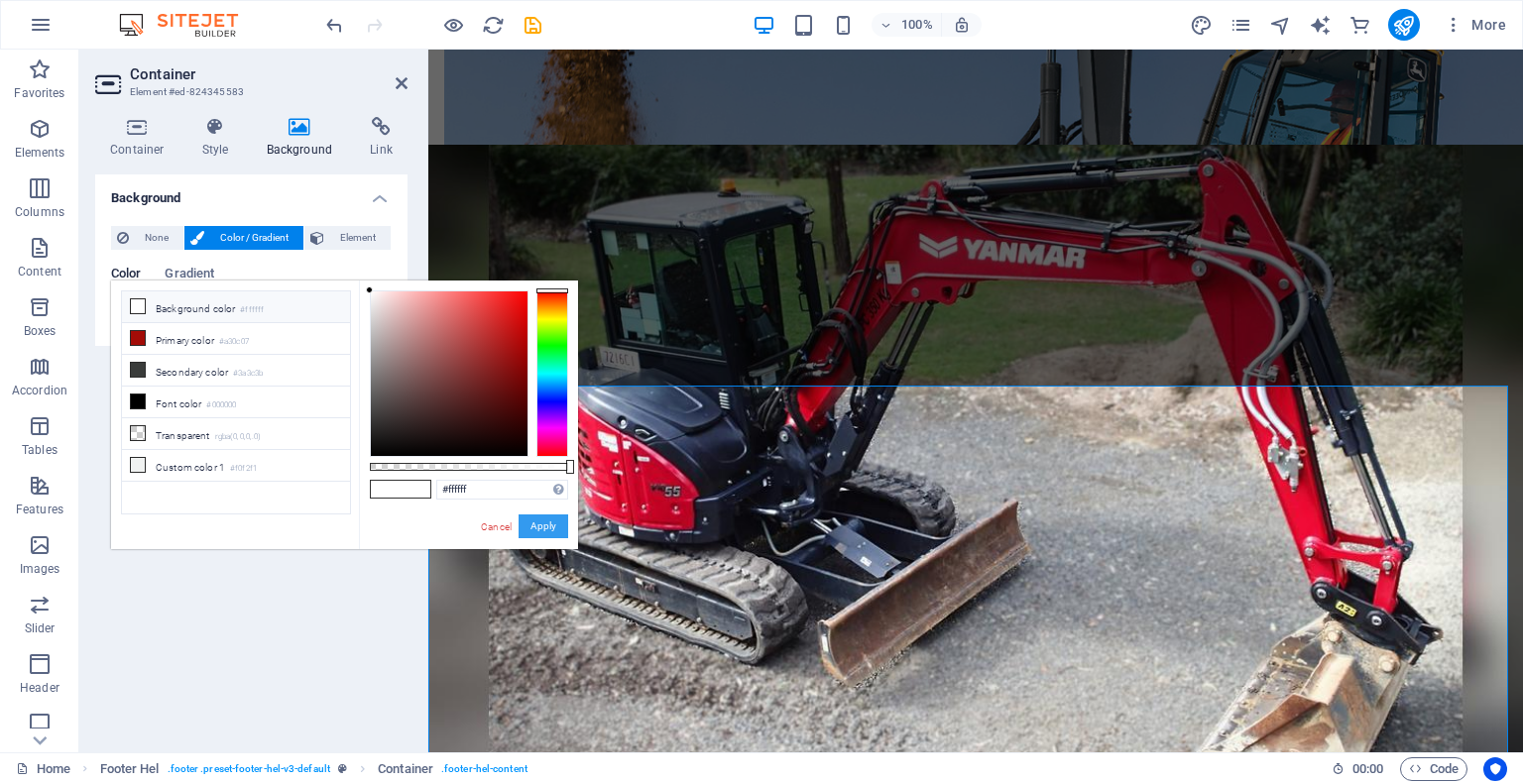 click on "Apply" at bounding box center (543, 526) 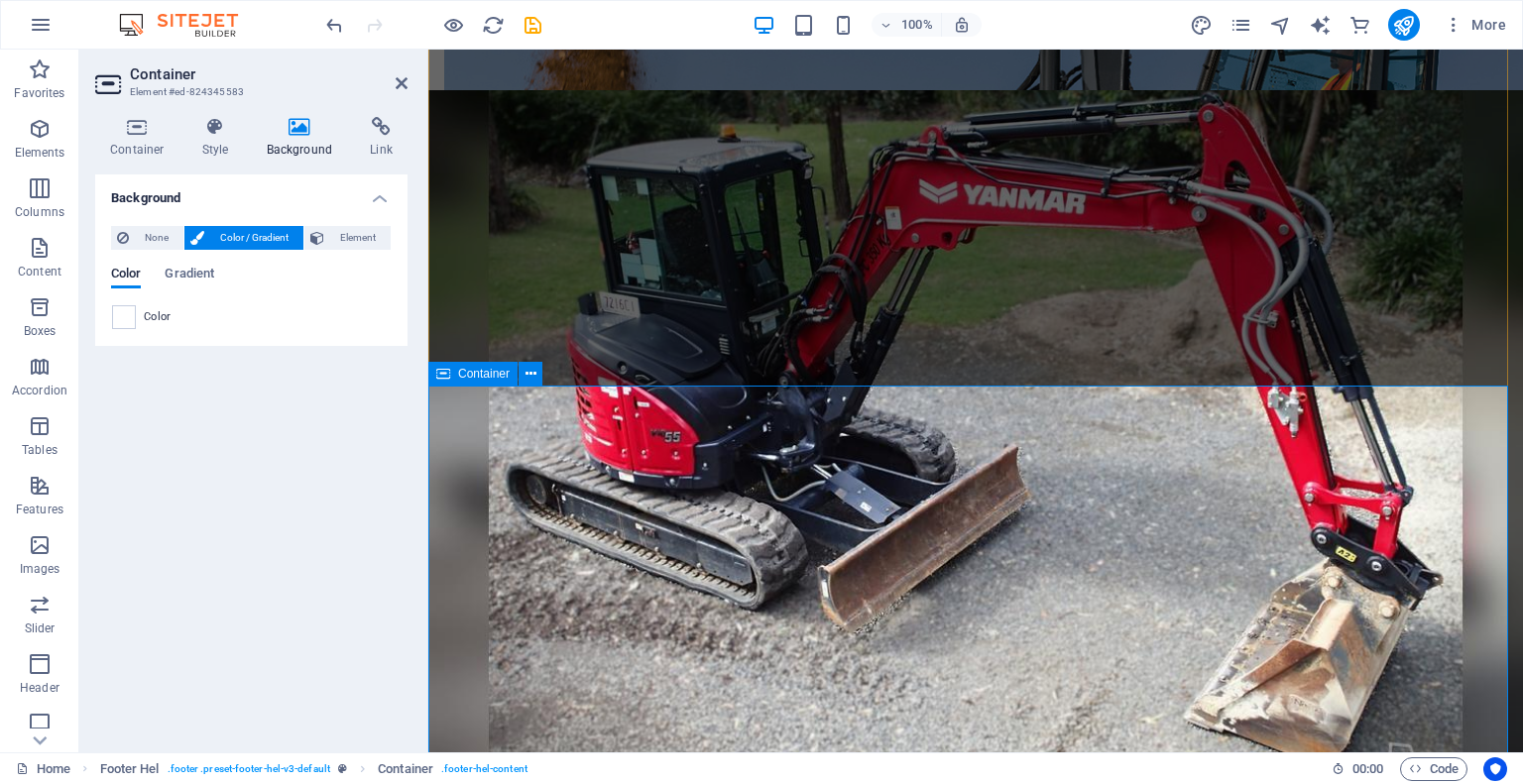 scroll, scrollTop: 3413, scrollLeft: 0, axis: vertical 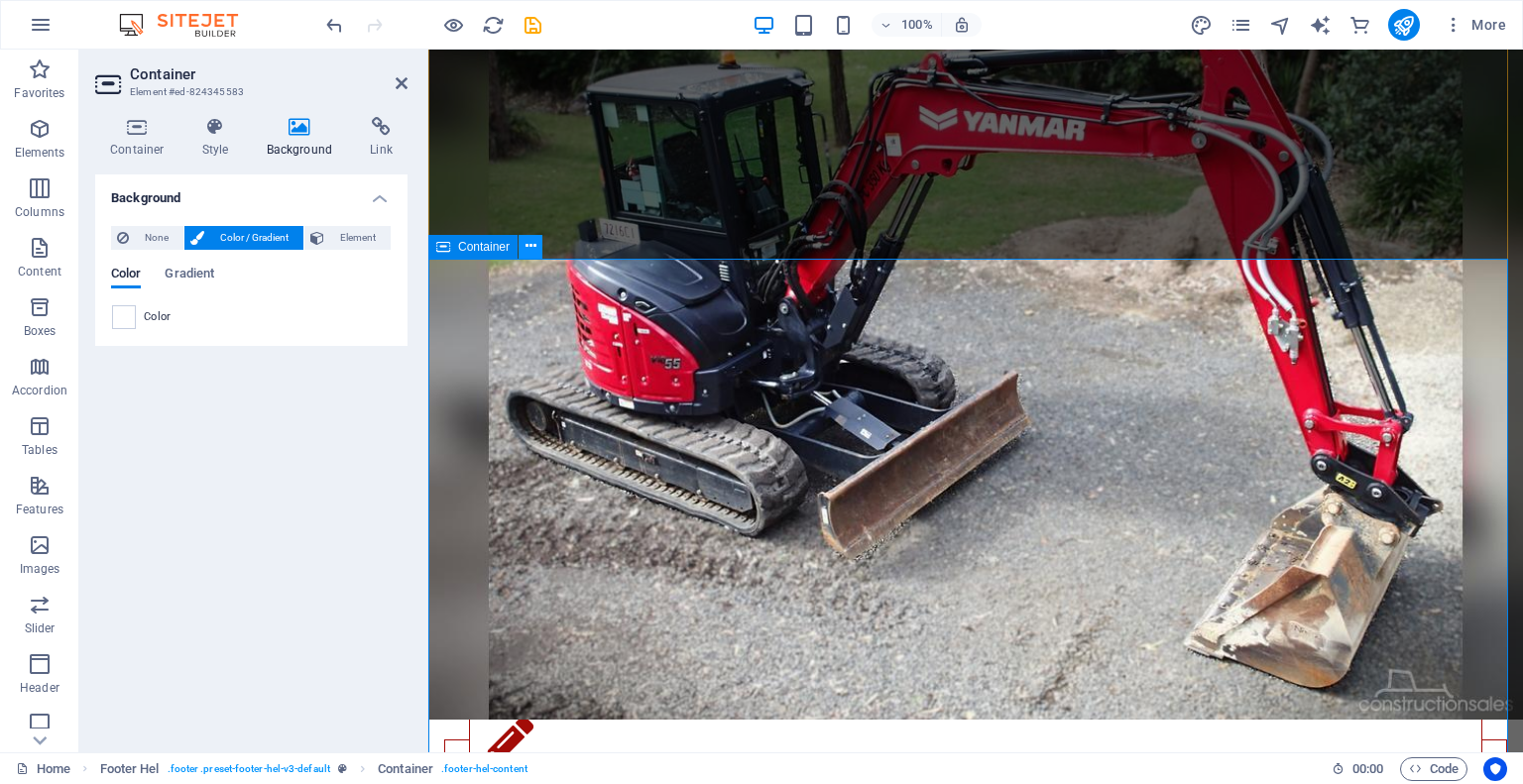 click at bounding box center [530, 246] 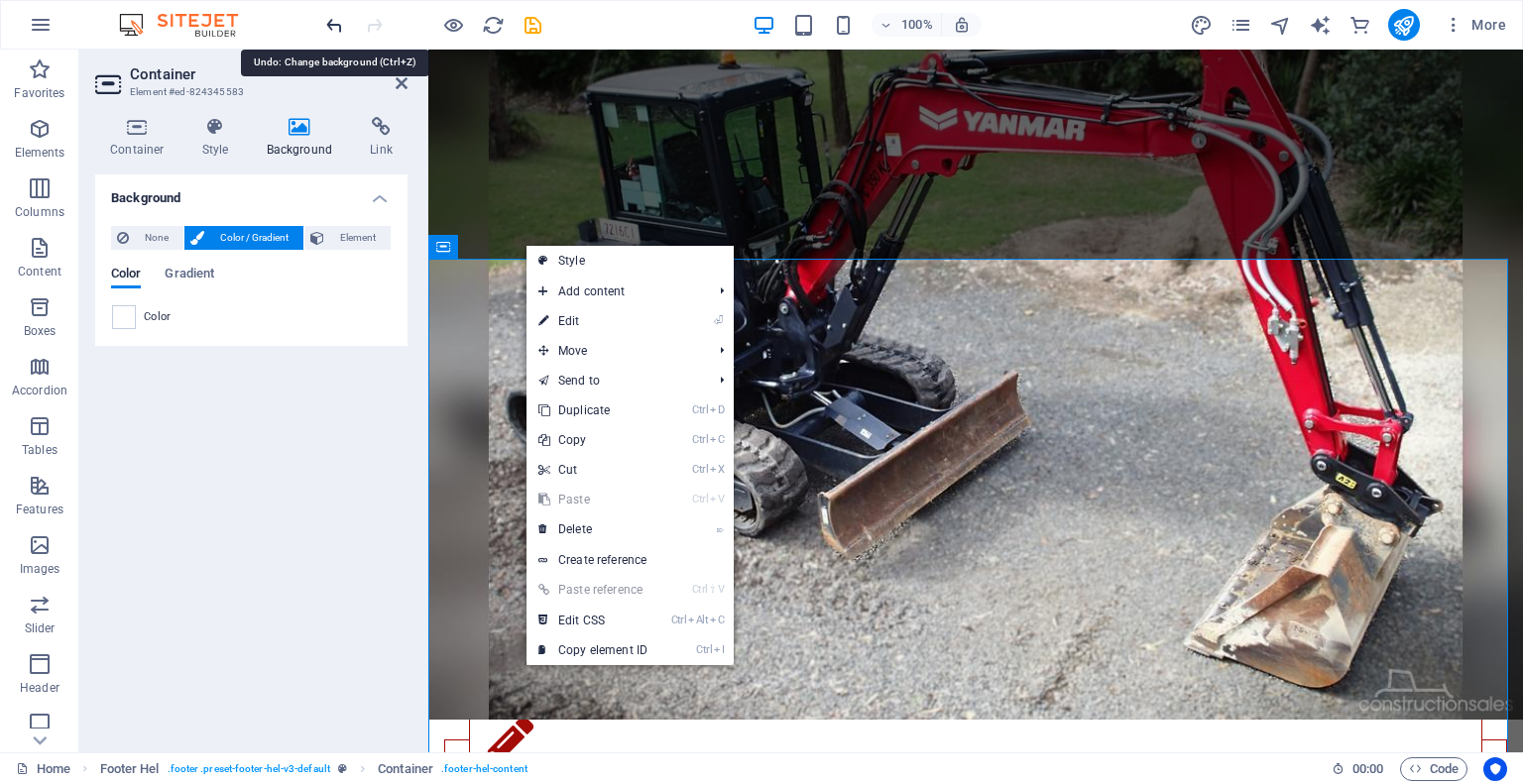 click at bounding box center (334, 25) 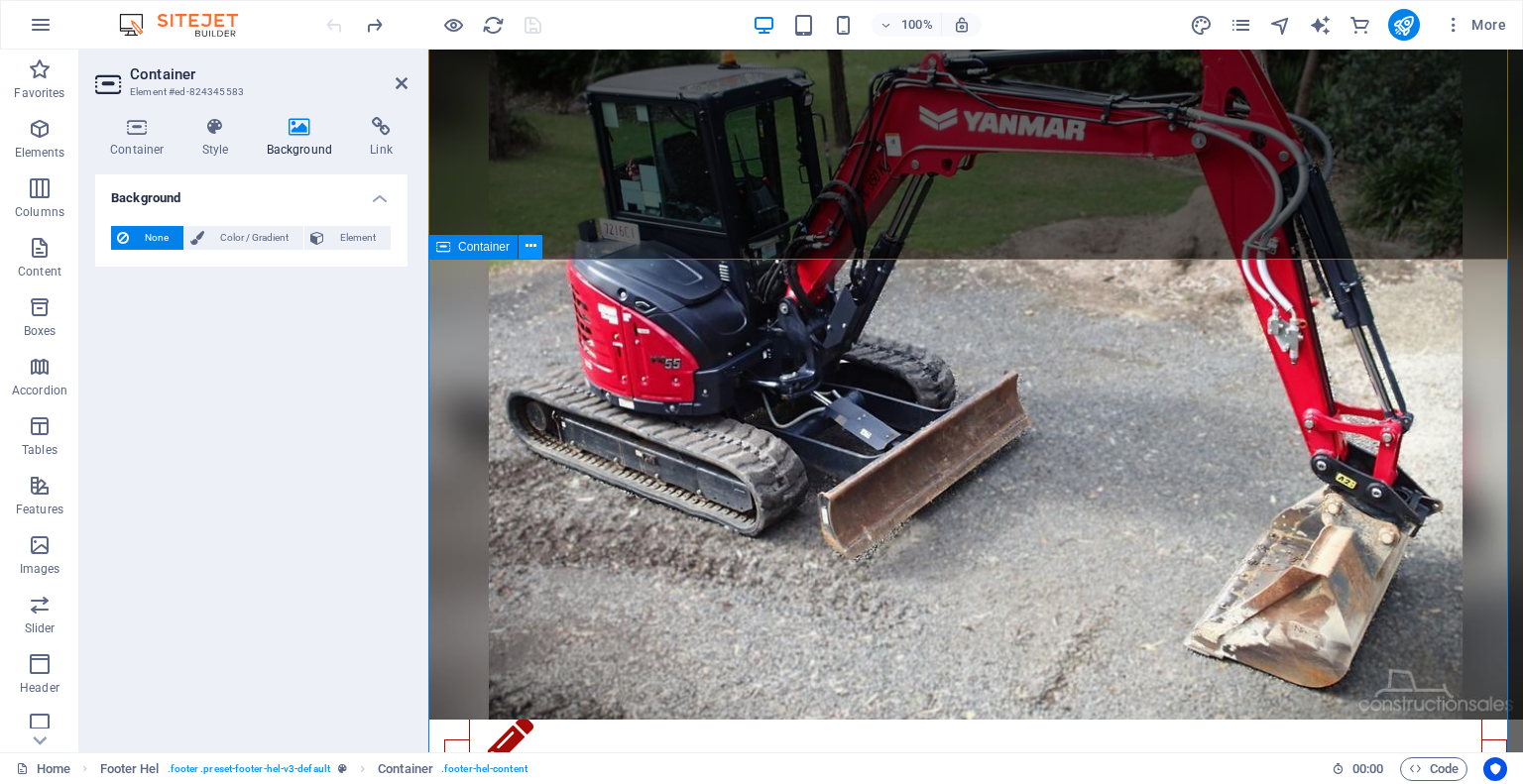 click at bounding box center (530, 246) 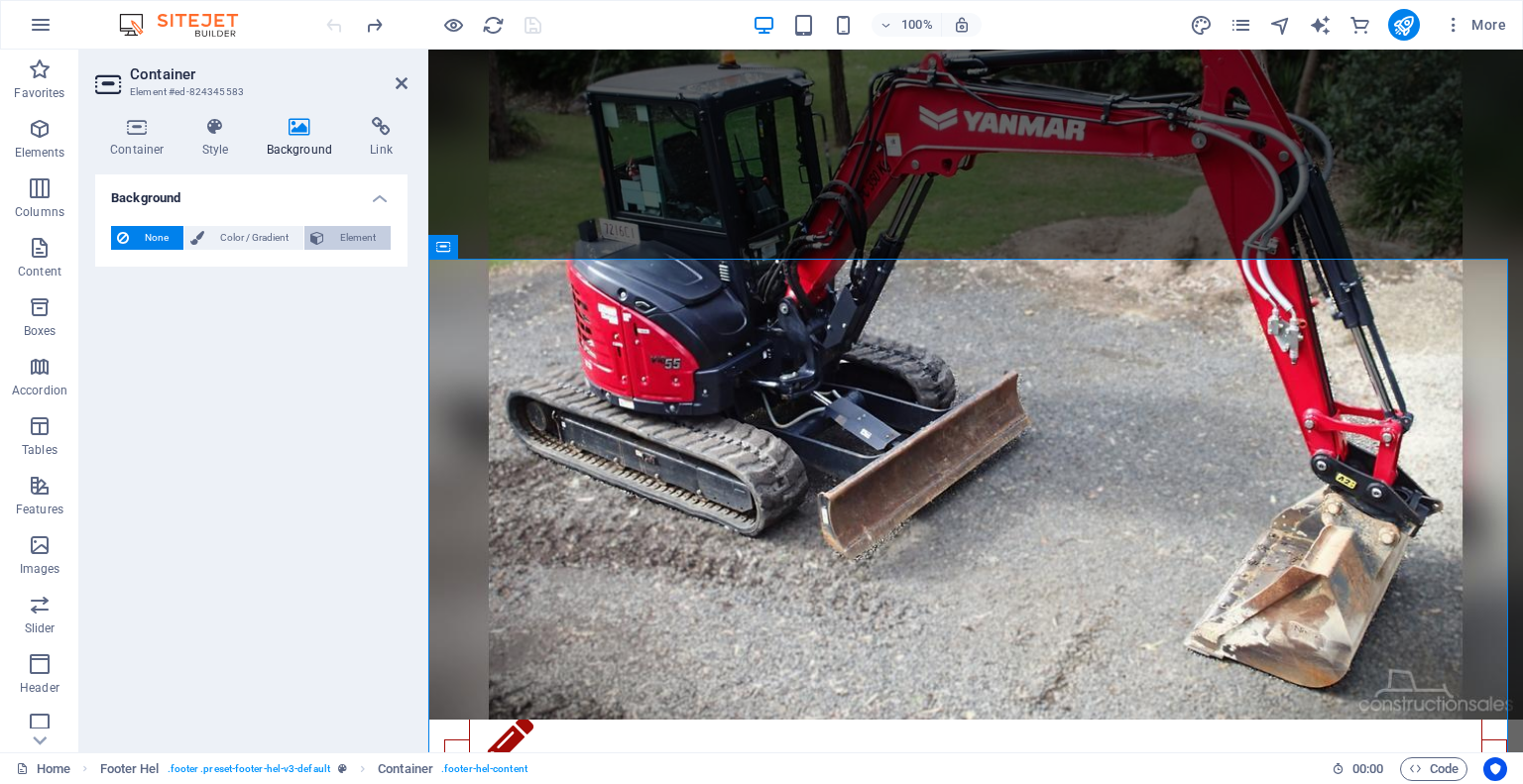click on "Element" at bounding box center (347, 238) 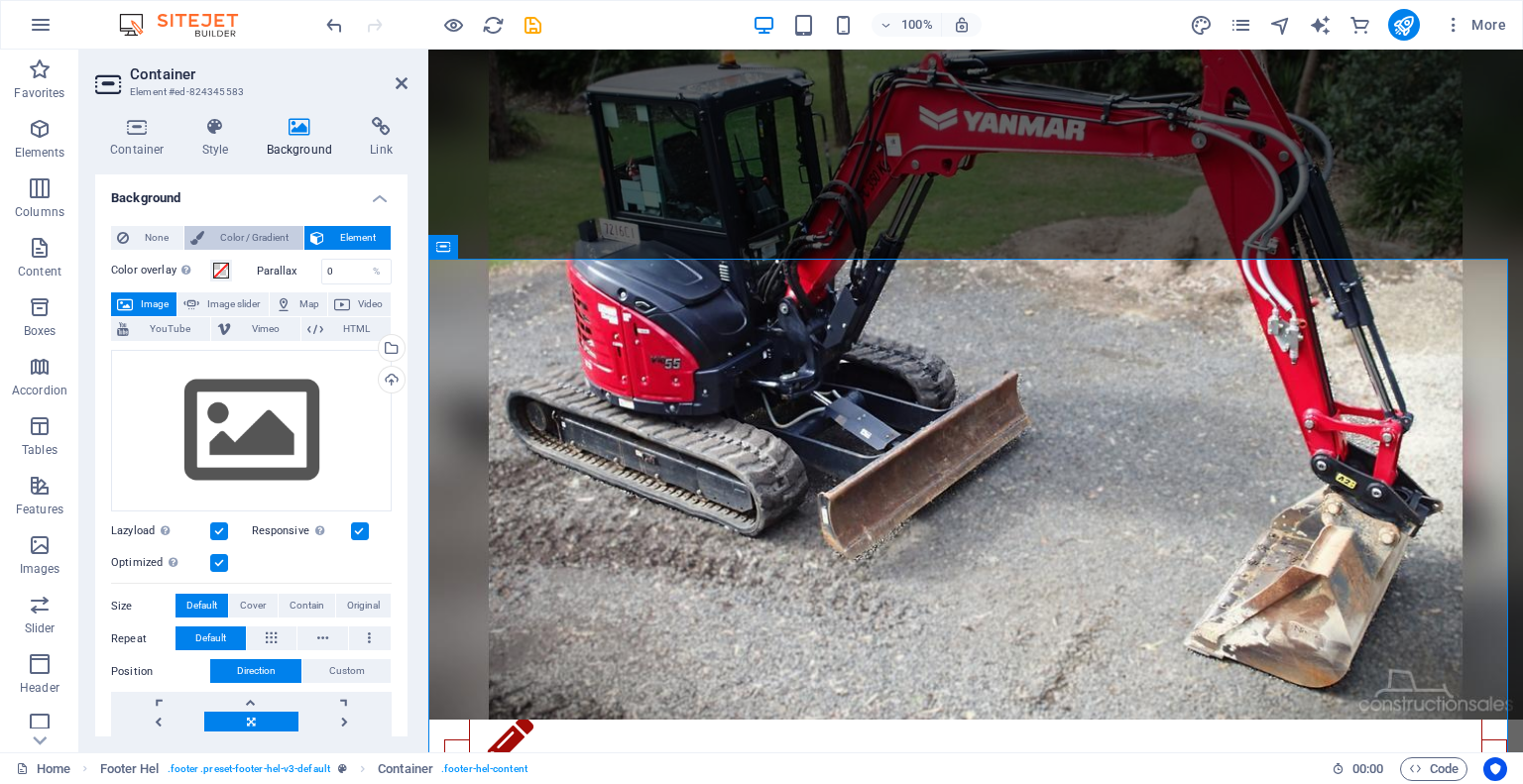 click on "Color / Gradient" at bounding box center (254, 238) 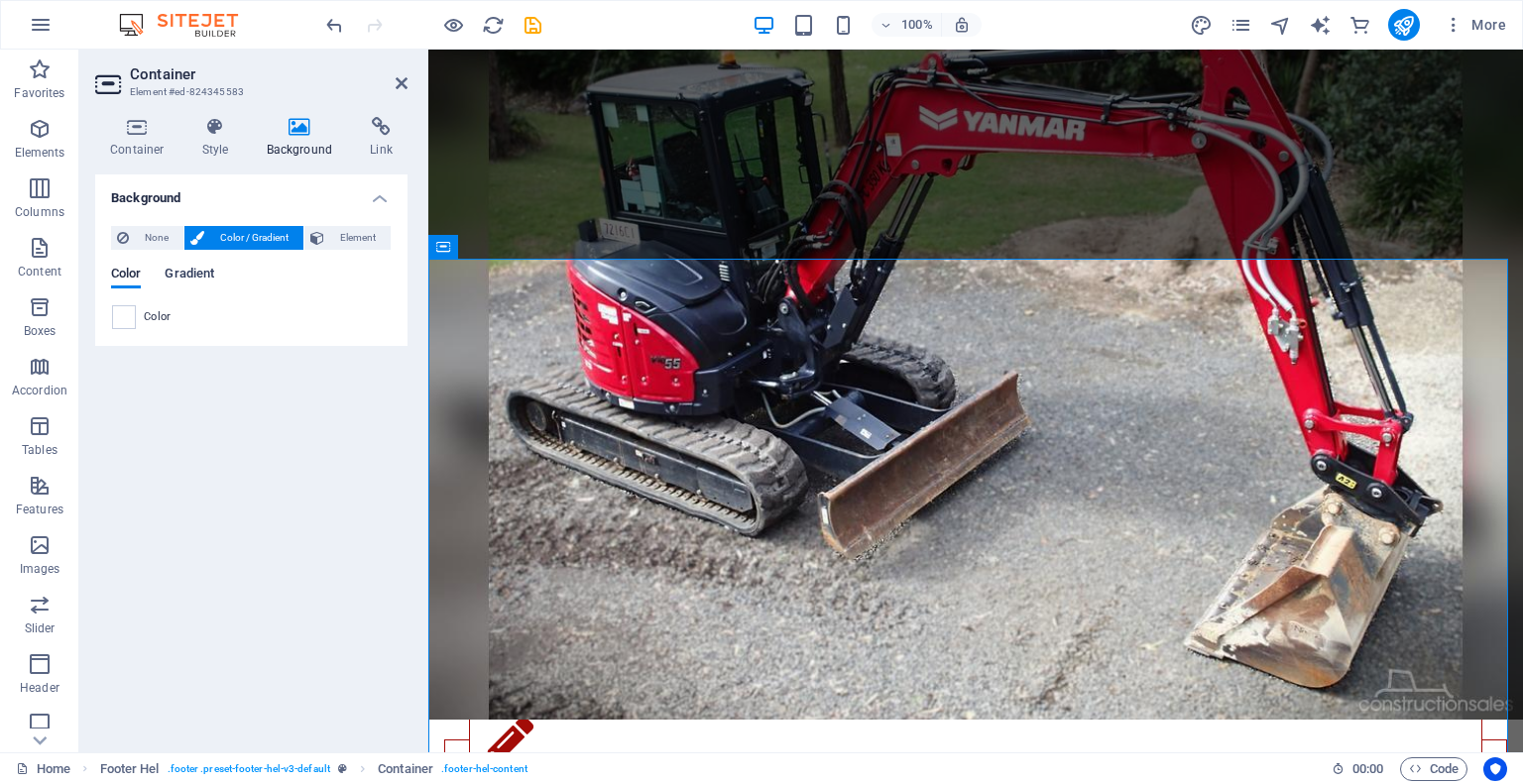 click on "Gradient" at bounding box center (189, 276) 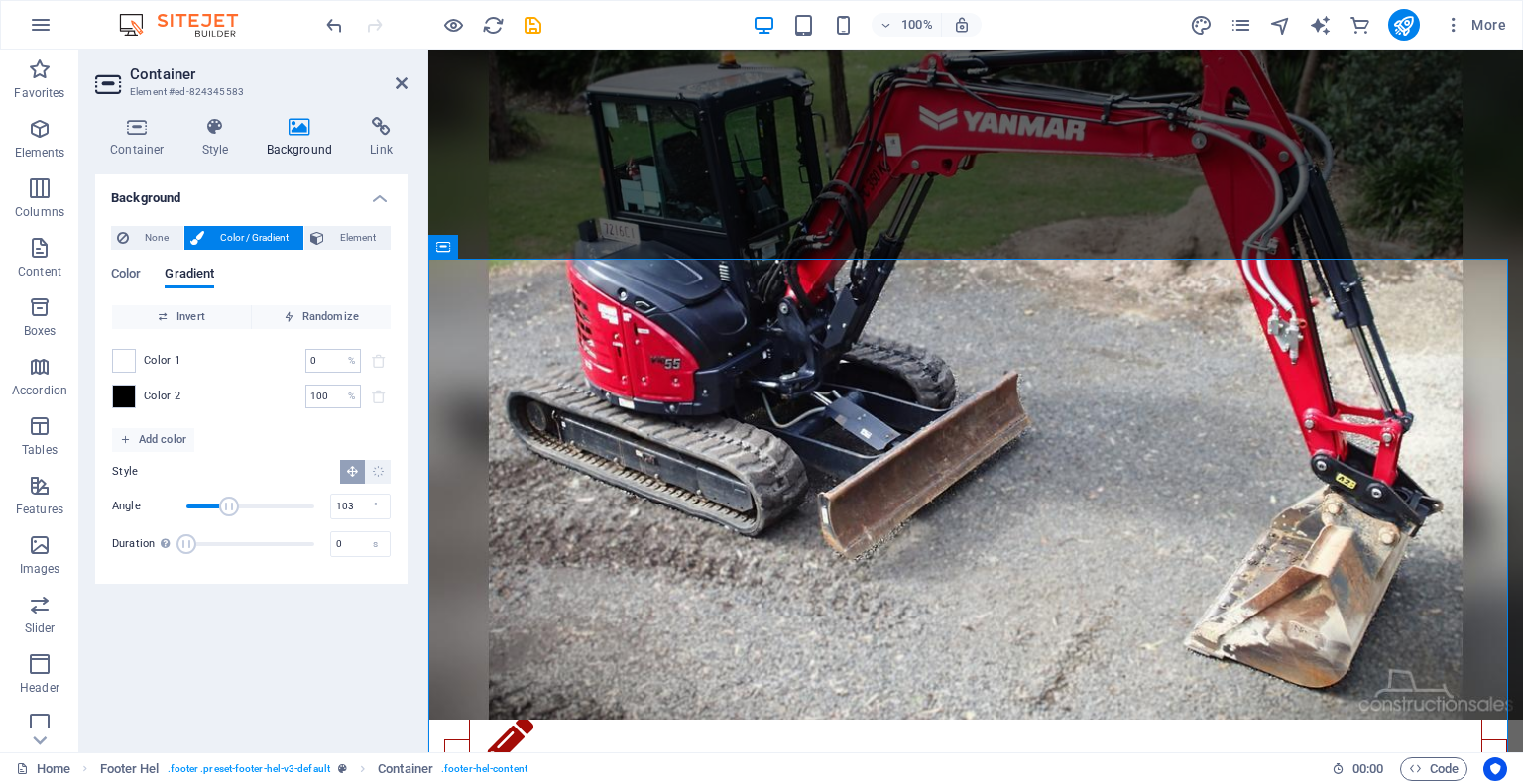 type on "101" 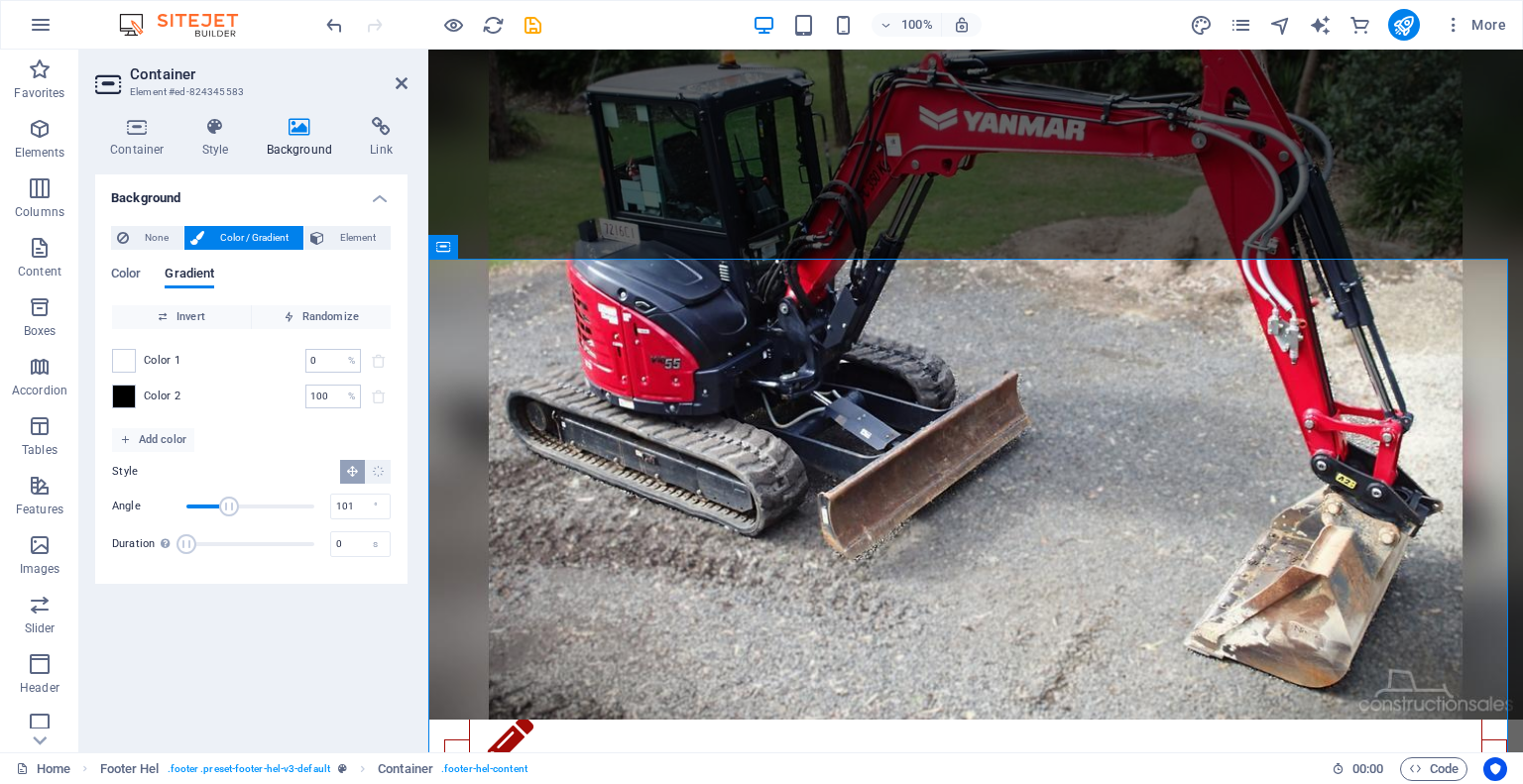 click at bounding box center [229, 506] 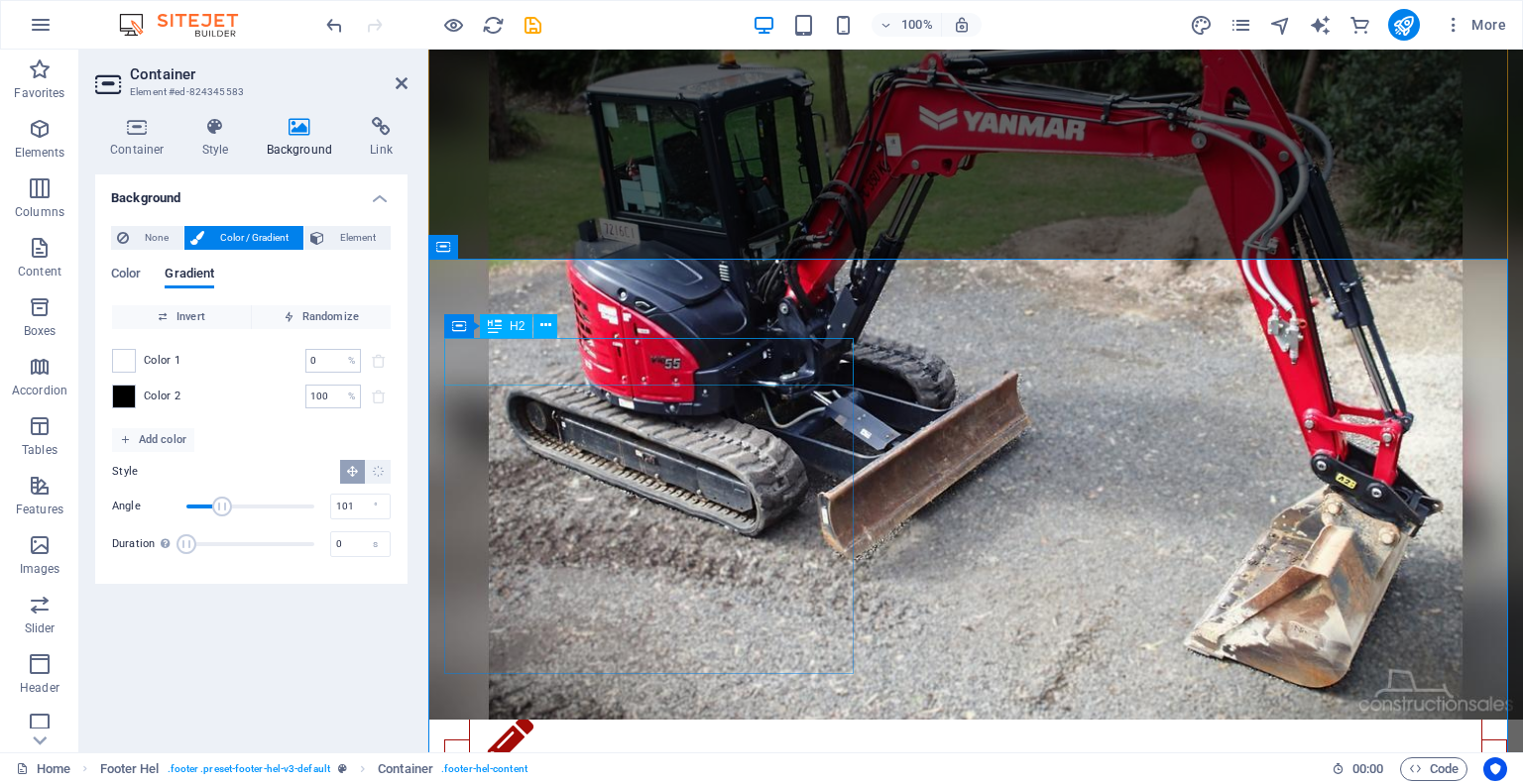 click on "Get in touch" at bounding box center (976, 2961) 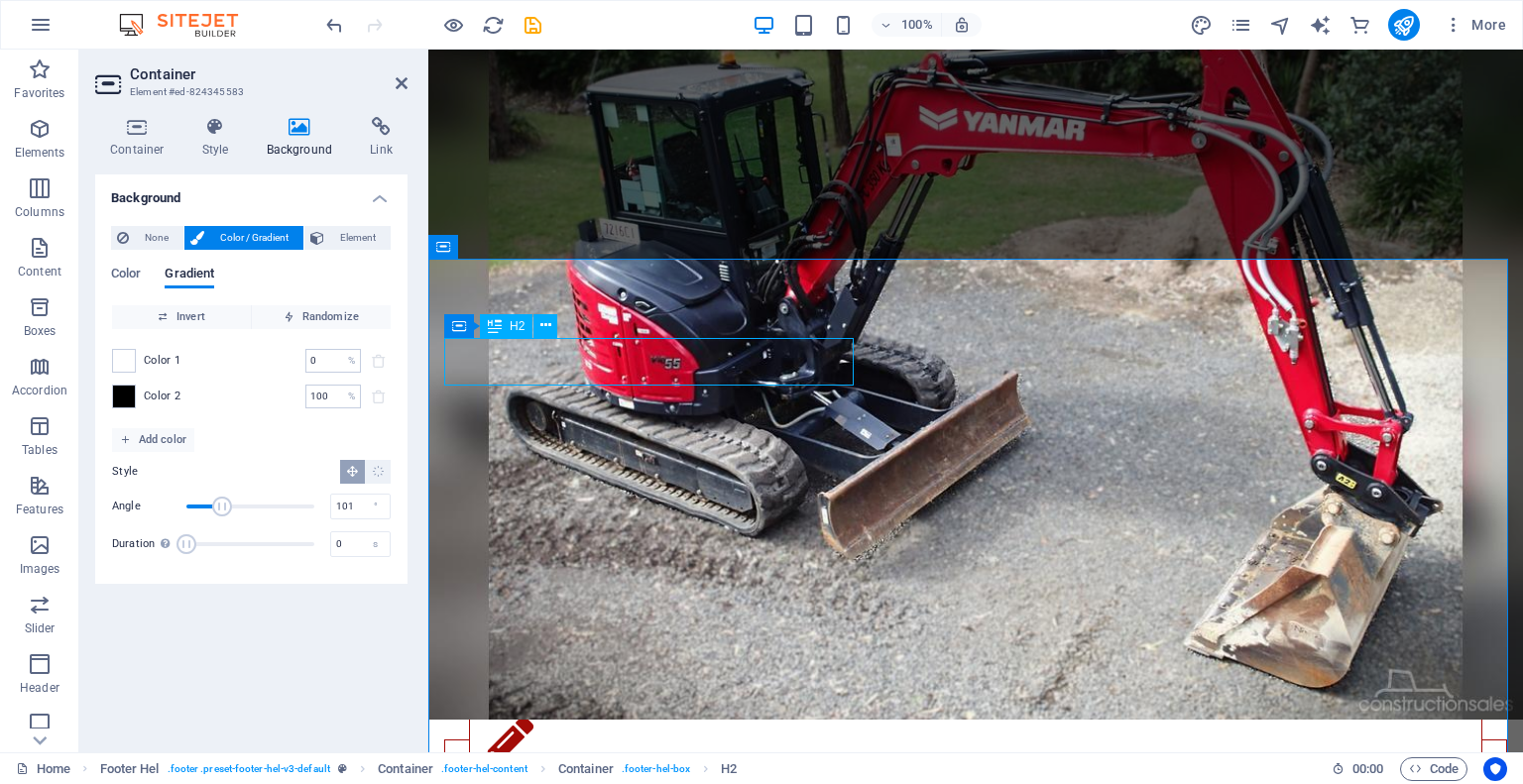 click on "Get in touch" at bounding box center [976, 2961] 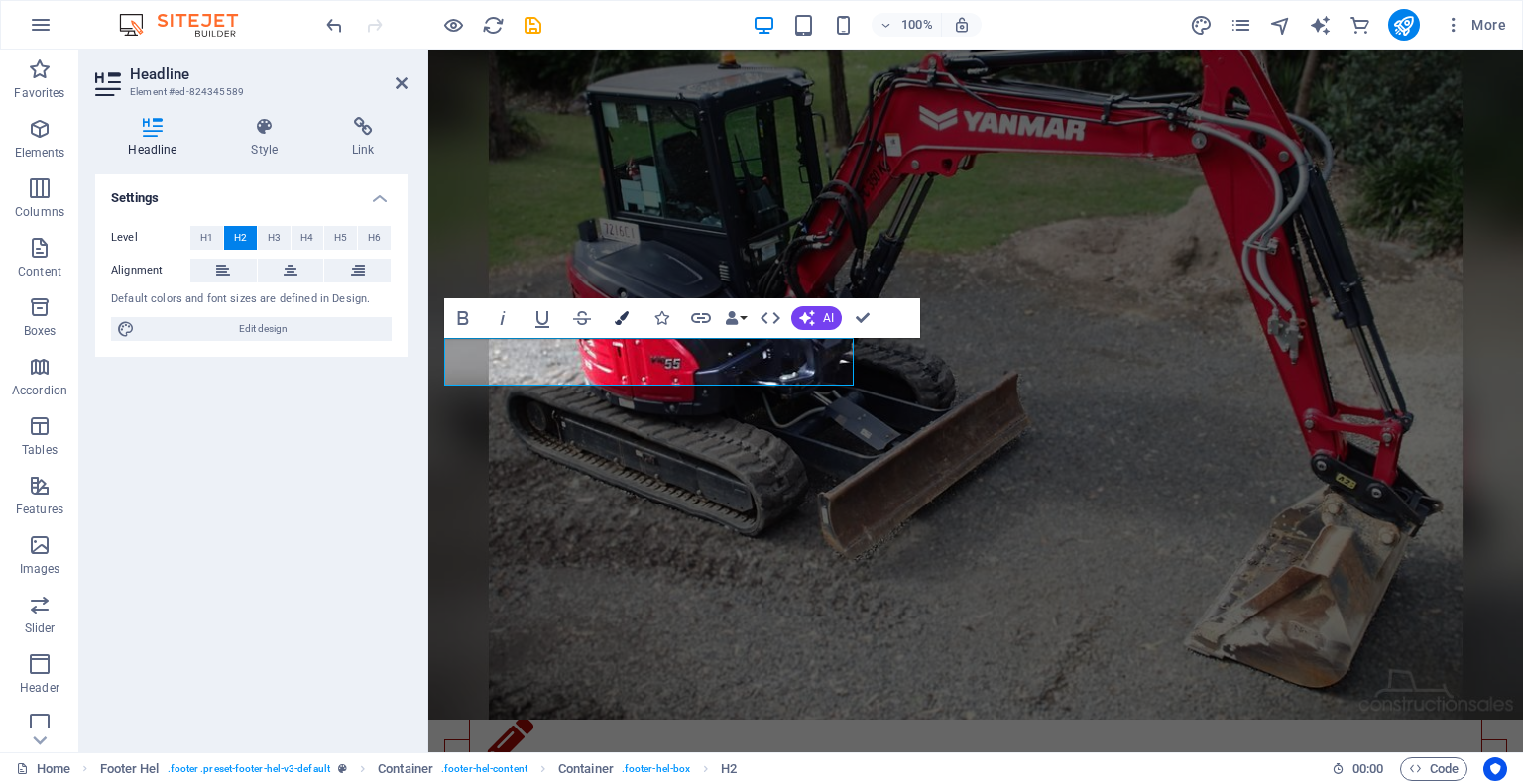 click at bounding box center (622, 318) 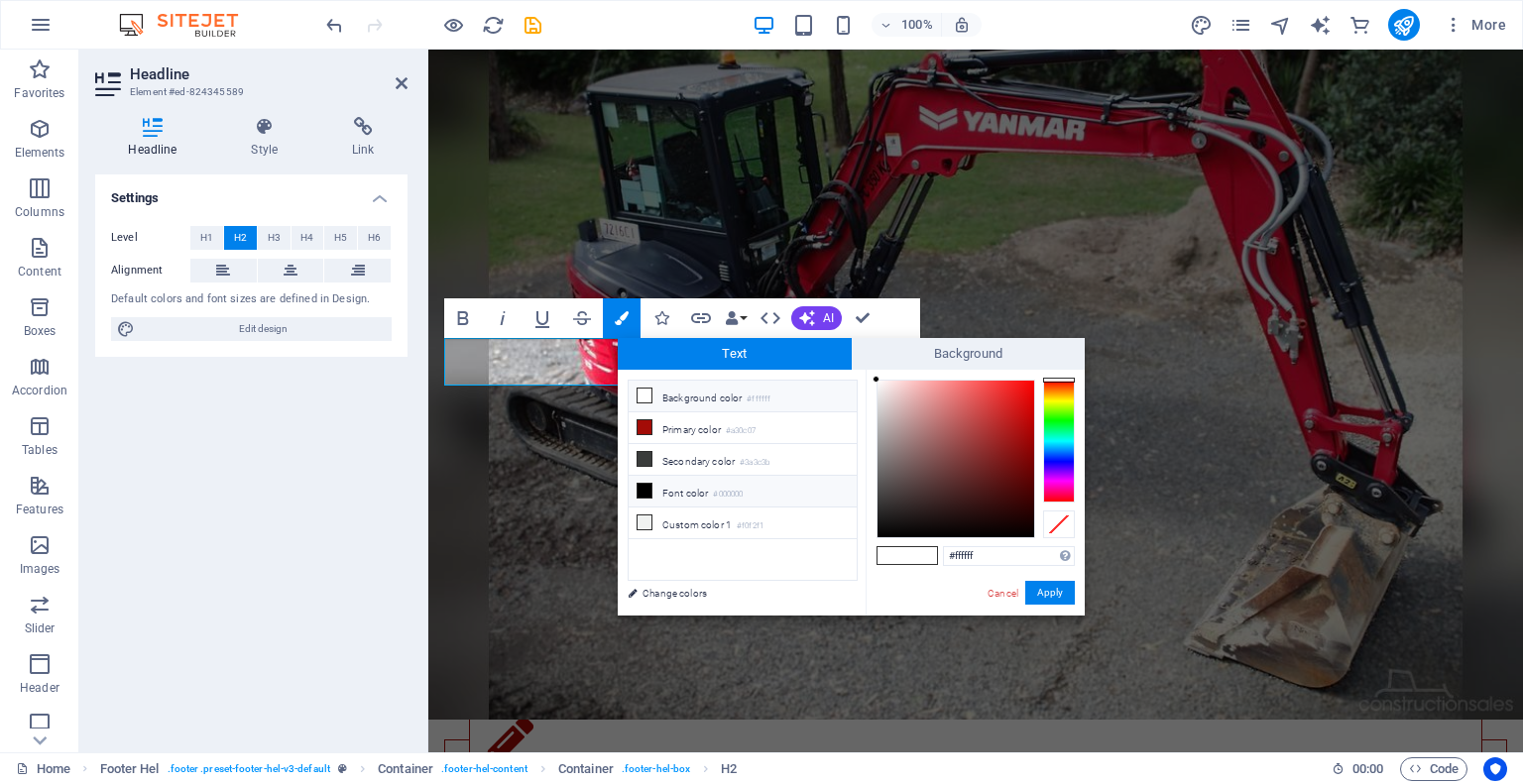 click at bounding box center (644, 491) 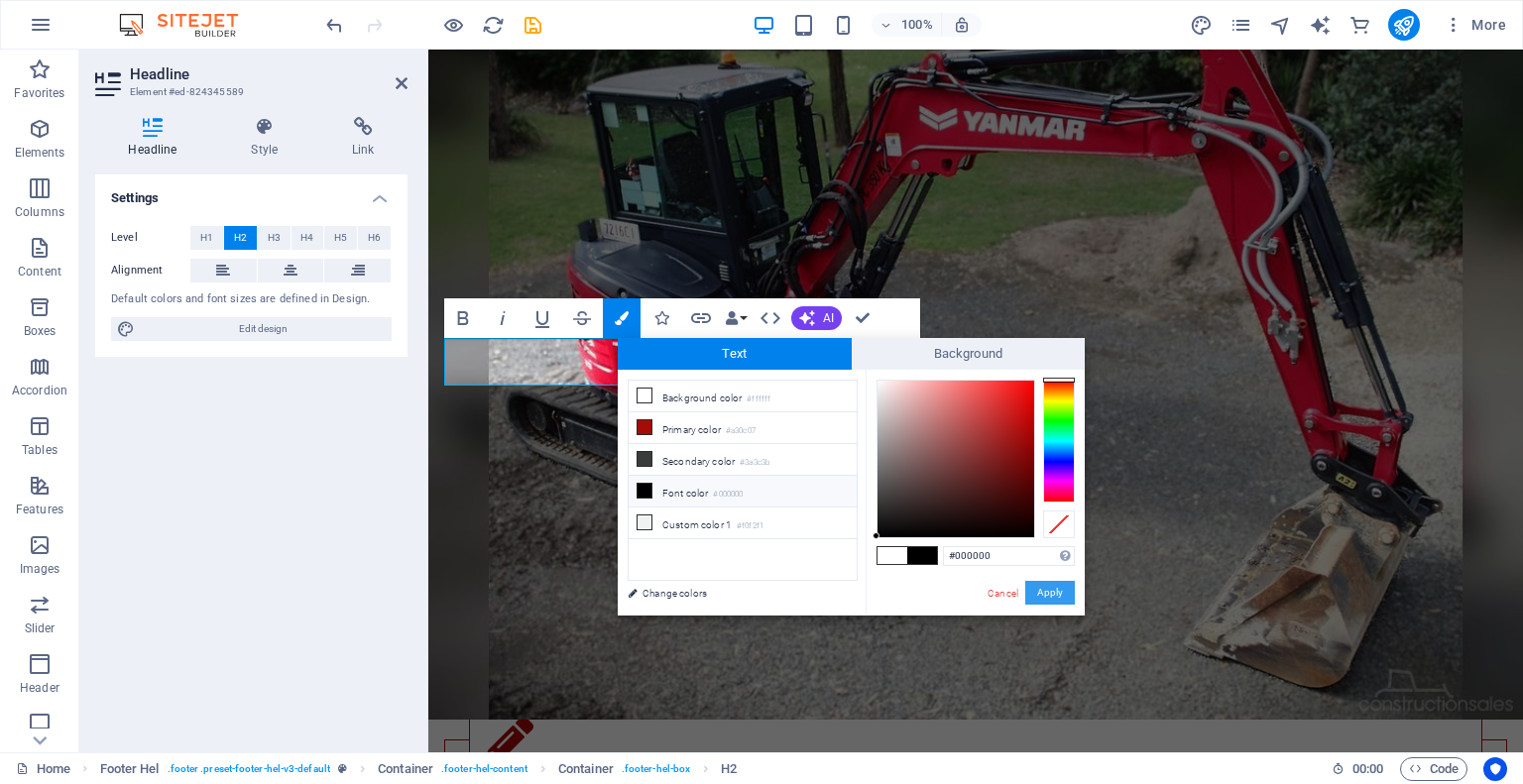 drag, startPoint x: 1042, startPoint y: 593, endPoint x: 296, endPoint y: 449, distance: 759.771 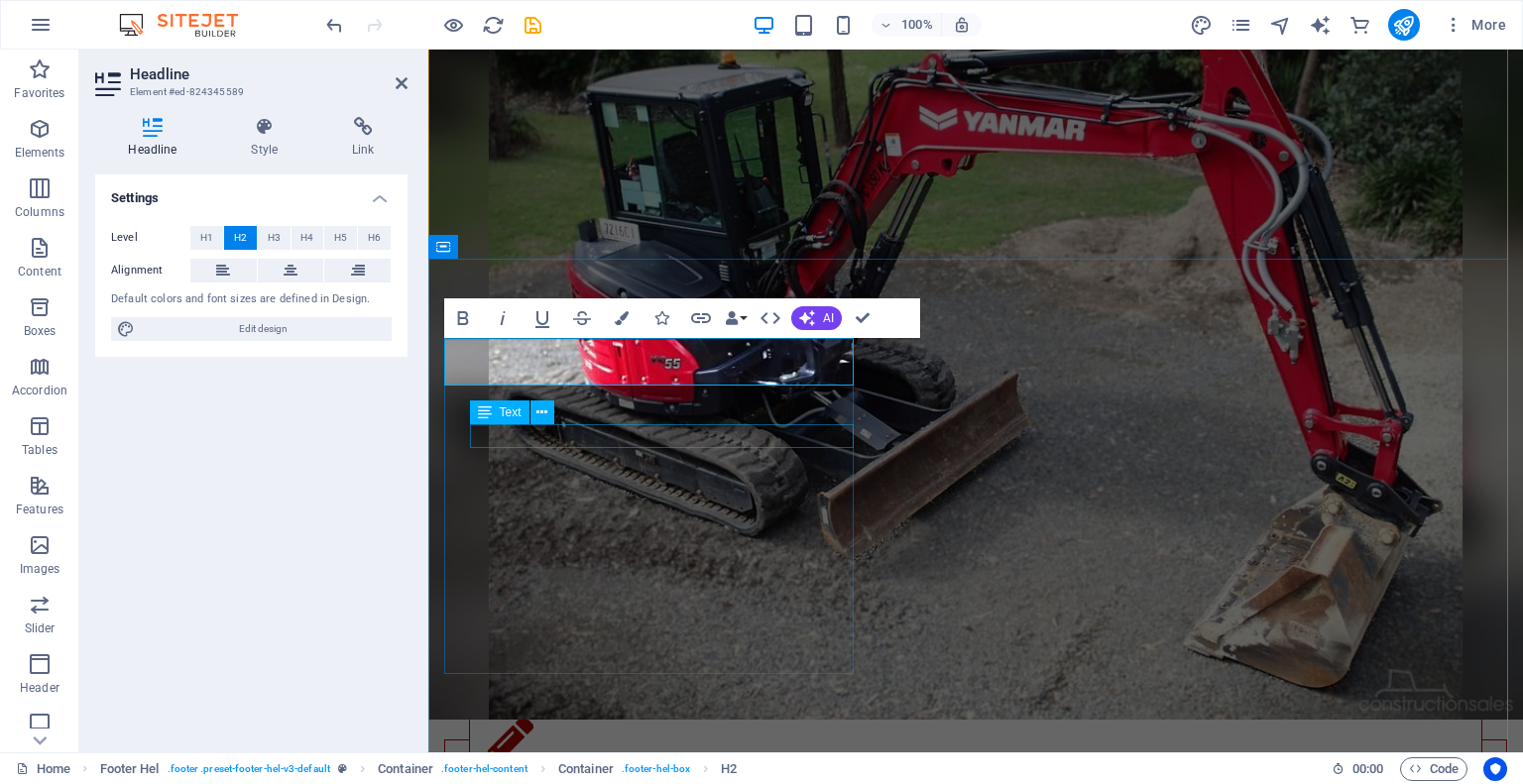 click on "250 486 0085" at bounding box center (976, 3083) 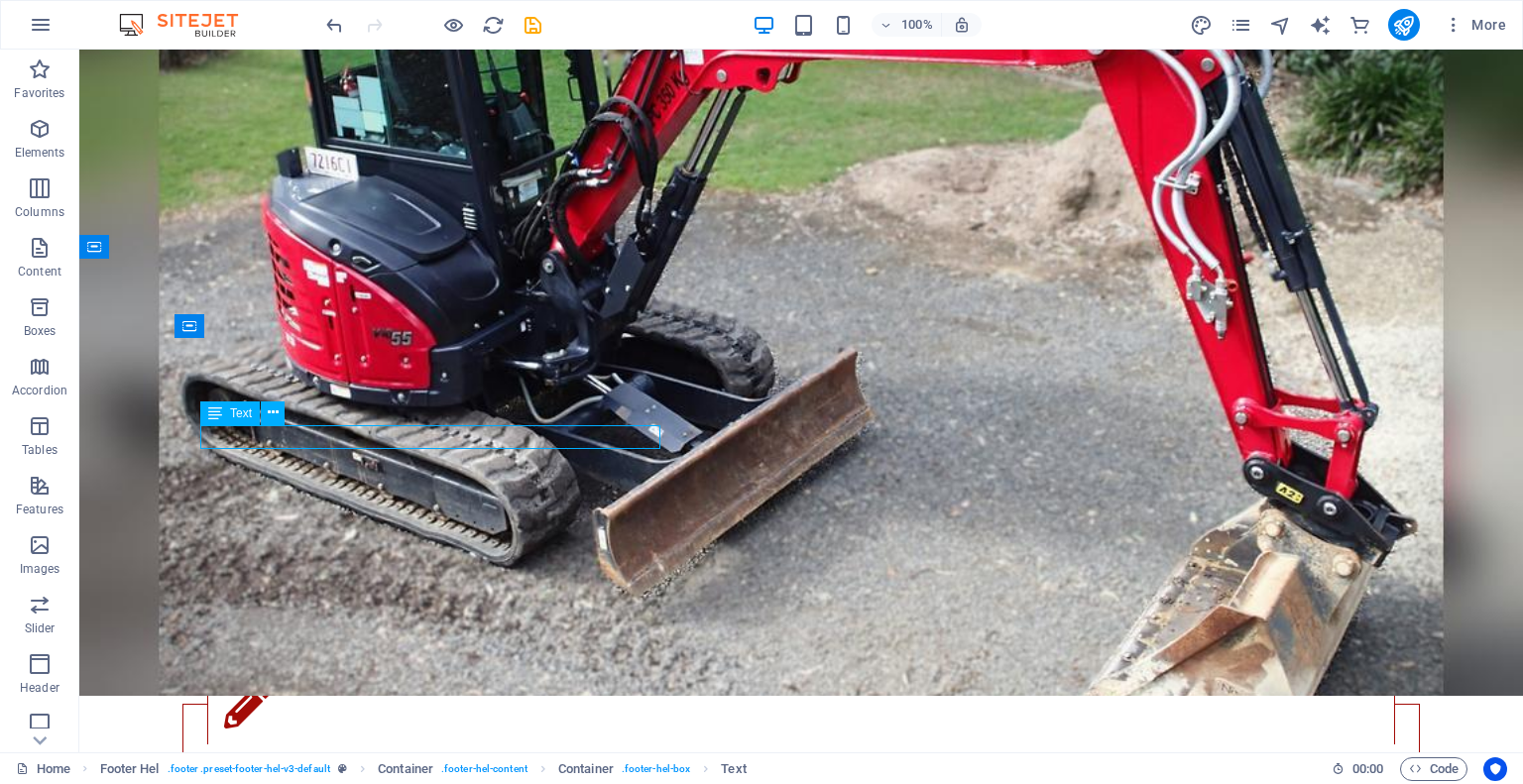 scroll, scrollTop: 3491, scrollLeft: 0, axis: vertical 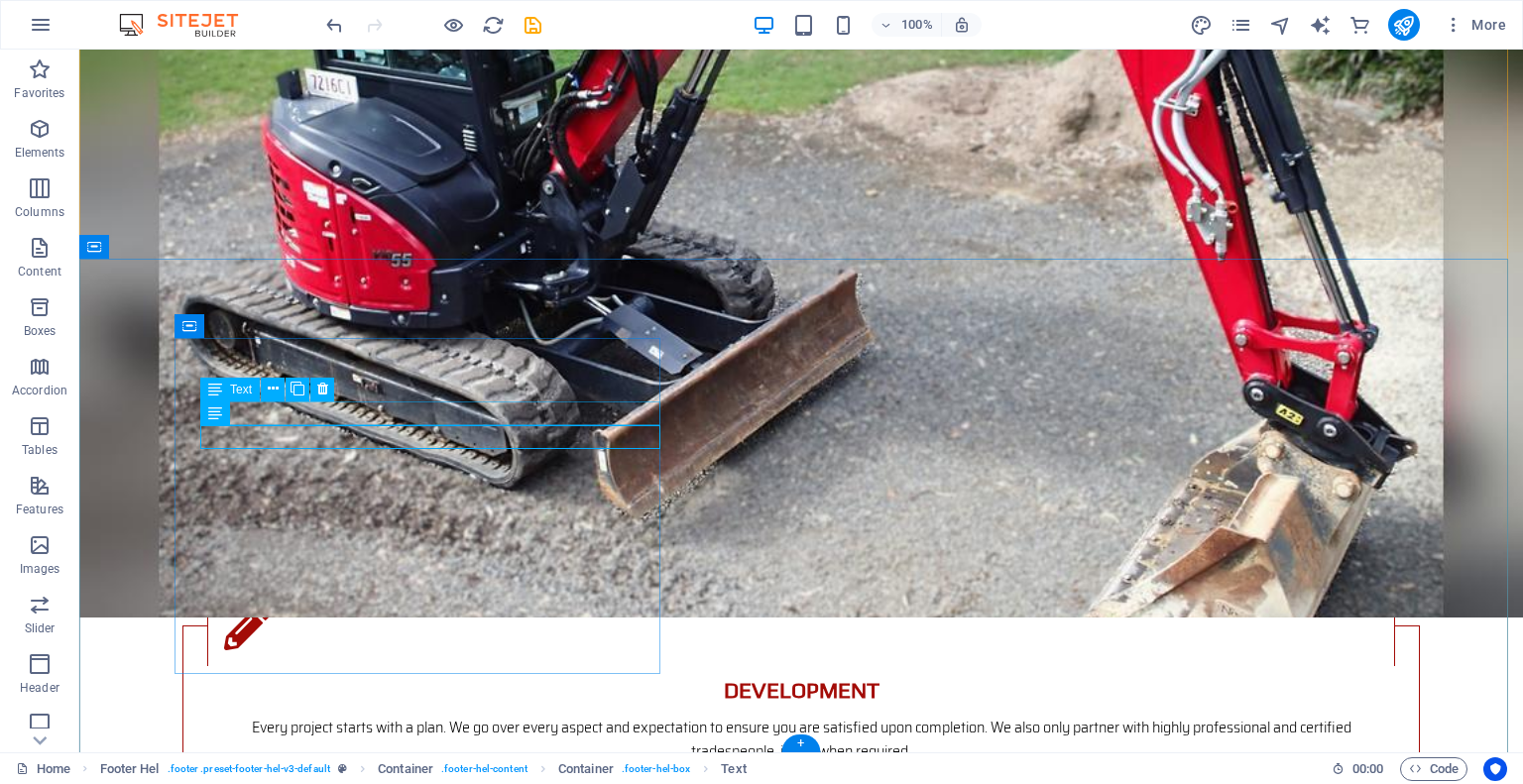 click on "Penticton Excavation & Okanagan Septic Solutions" at bounding box center (252, 3037) 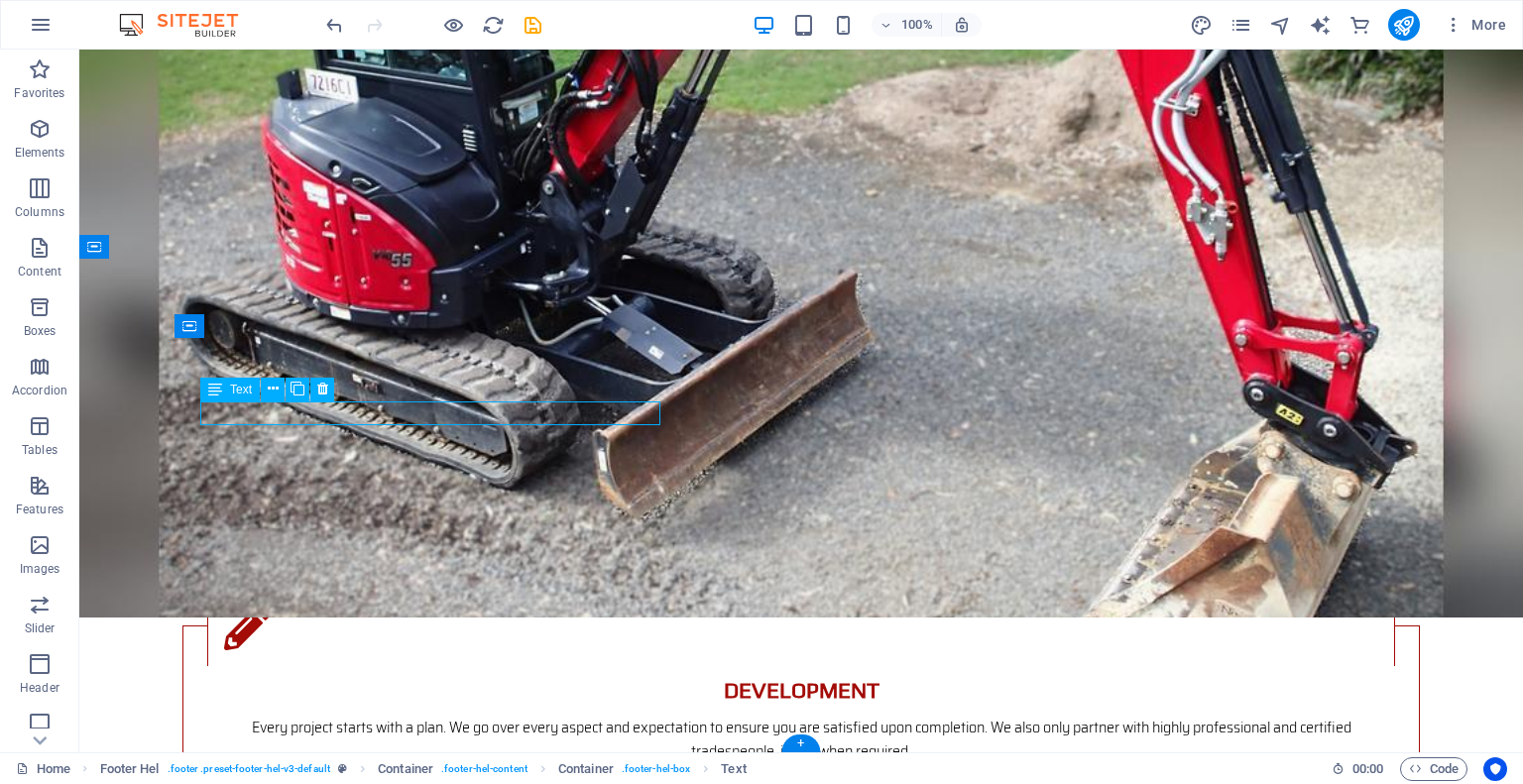 click on "Penticton Excavation & Okanagan Septic Solutions" at bounding box center [252, 3037] 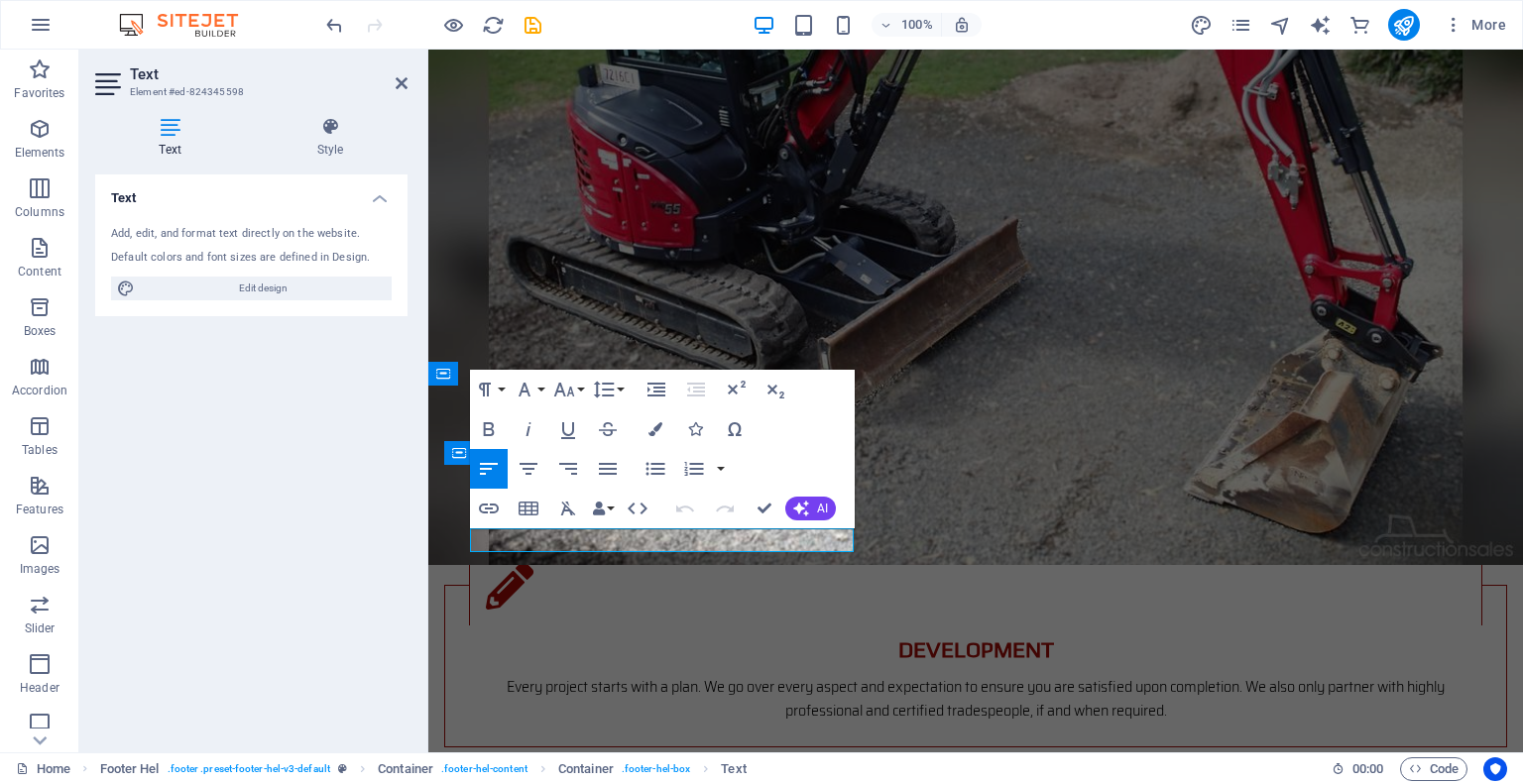 scroll, scrollTop: 3285, scrollLeft: 0, axis: vertical 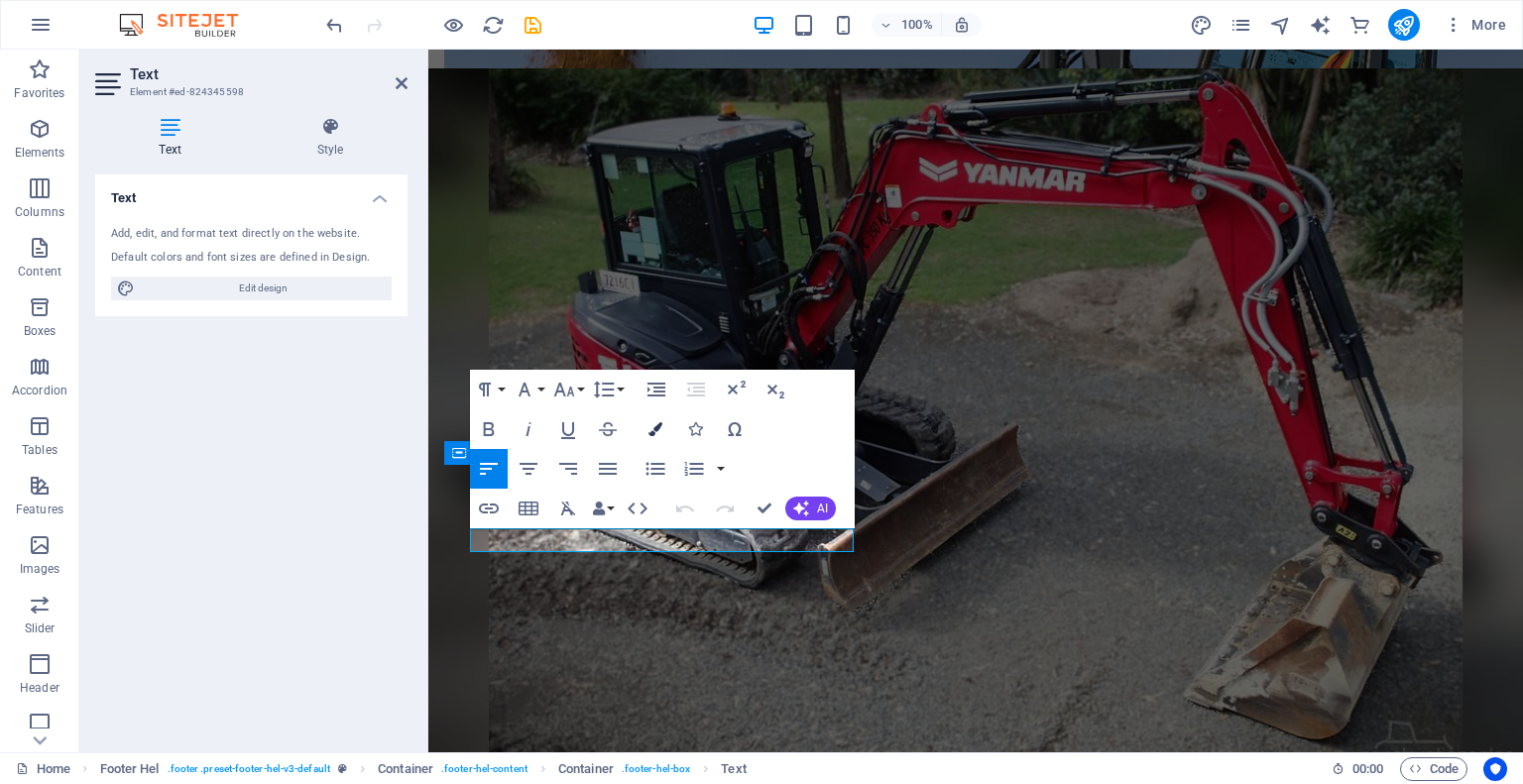 click at bounding box center (655, 429) 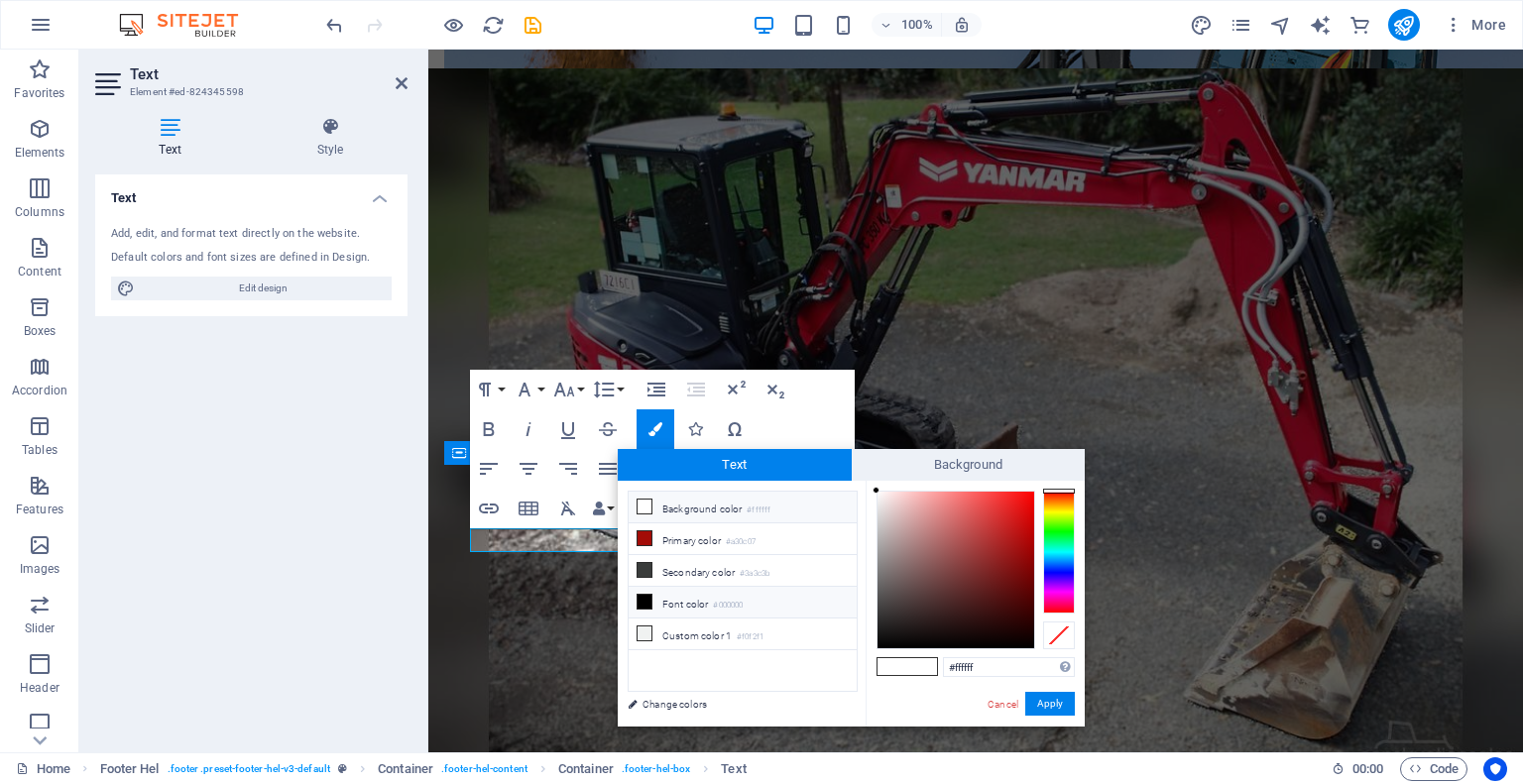 click at bounding box center [644, 602] 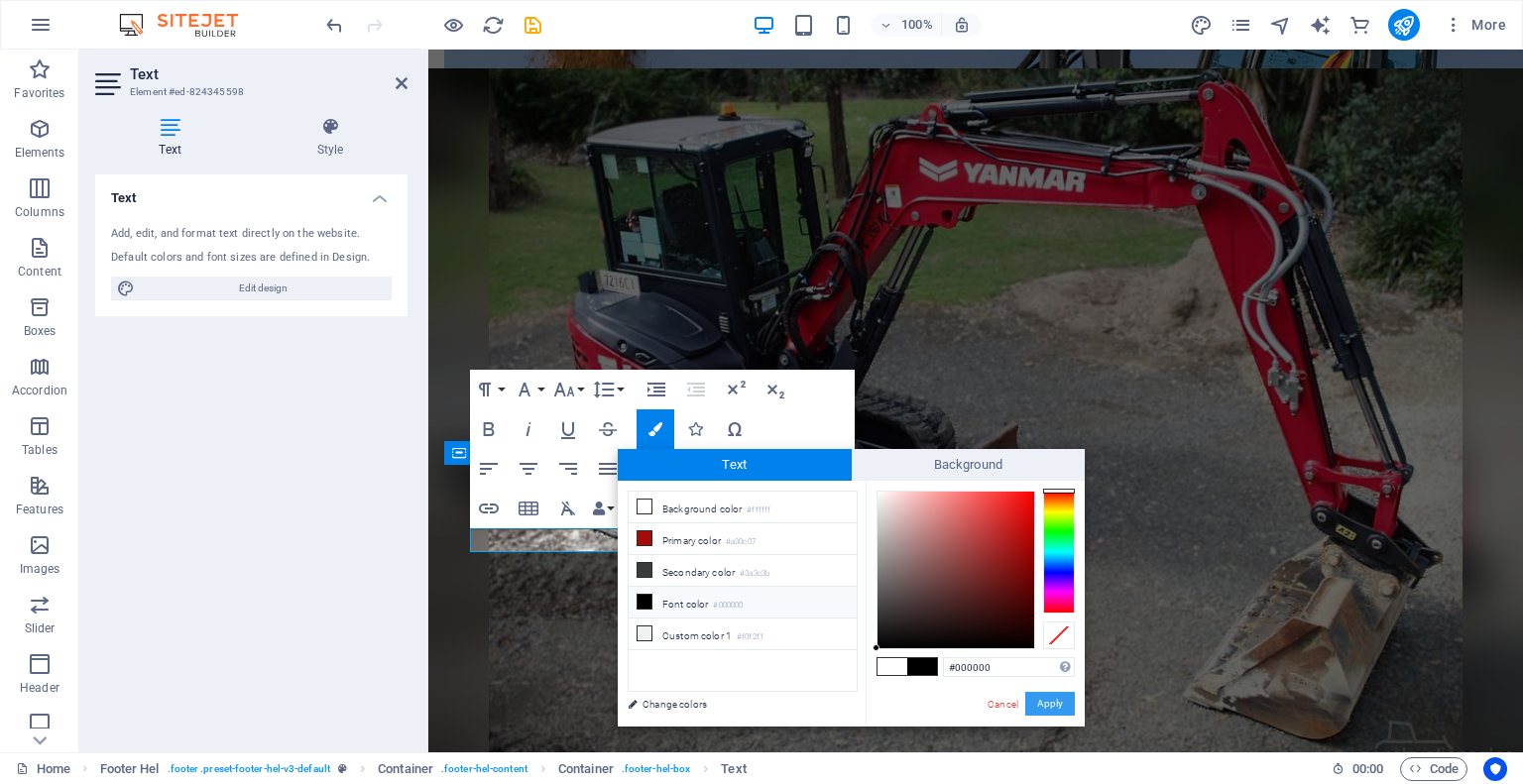drag, startPoint x: 1044, startPoint y: 709, endPoint x: 616, endPoint y: 660, distance: 430.79578 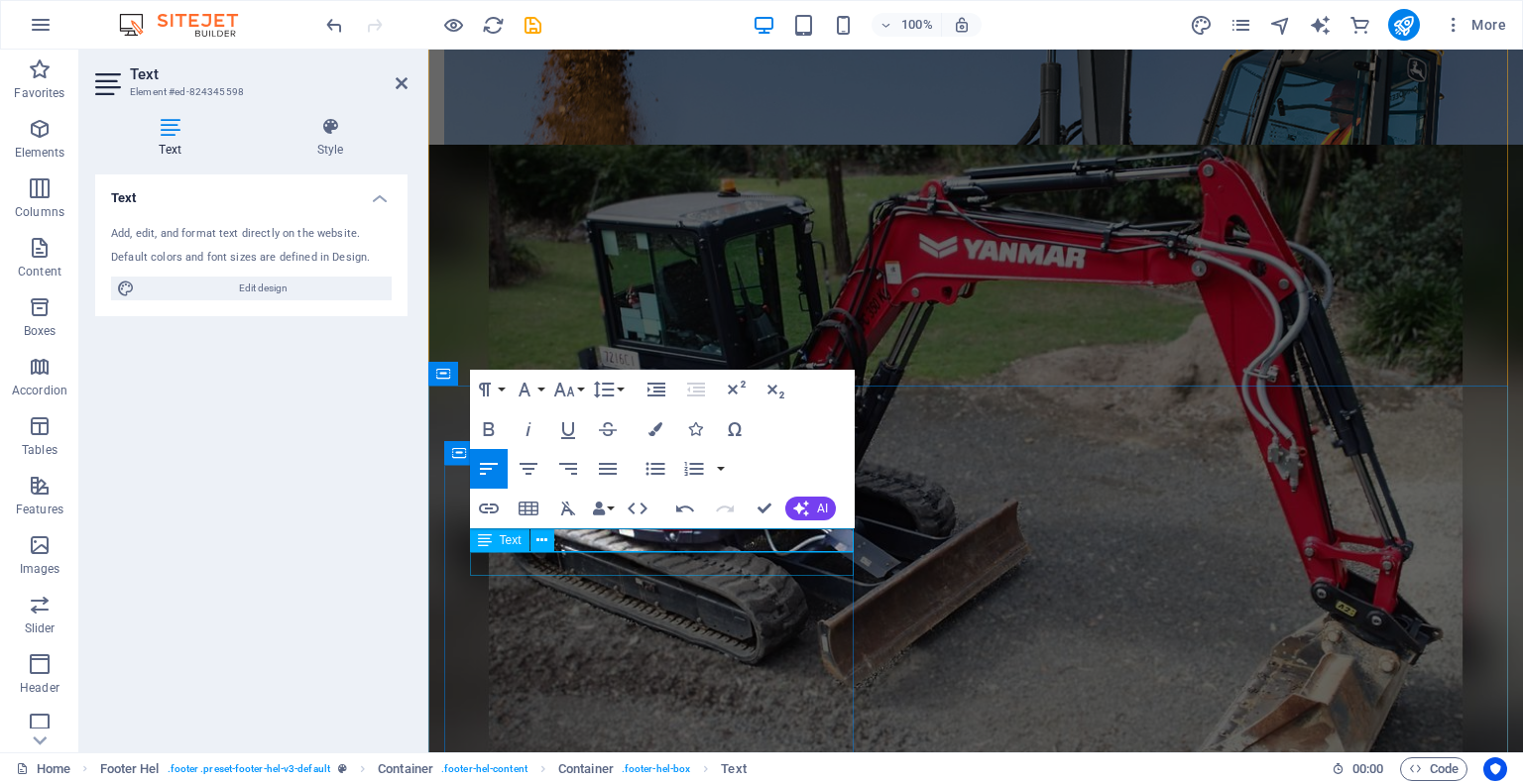 click on "250 486 0085" at bounding box center [976, 3211] 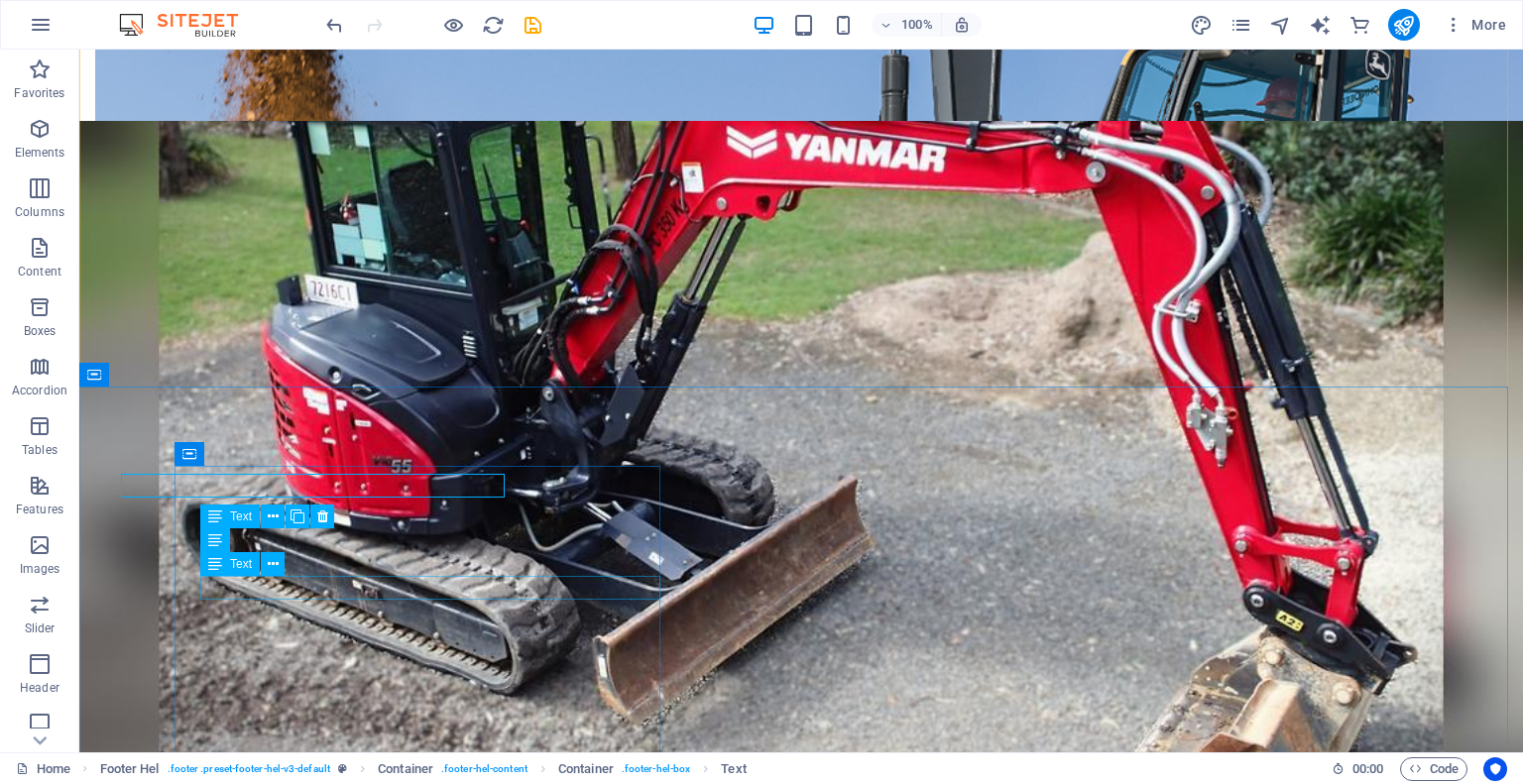 scroll, scrollTop: 3363, scrollLeft: 0, axis: vertical 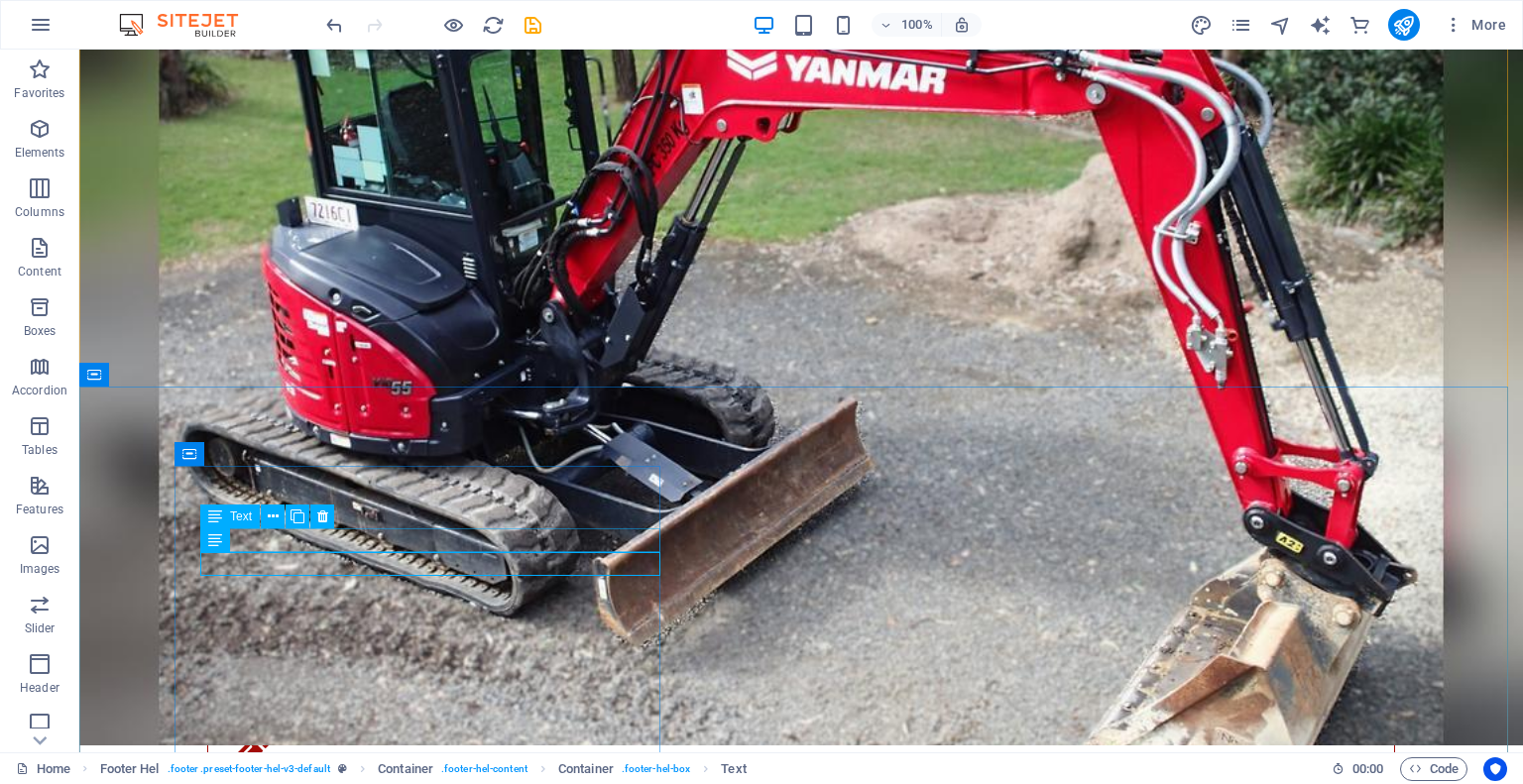 click on "Penticton Excavation & Okanagan Septic Solutions" at bounding box center [252, 3165] 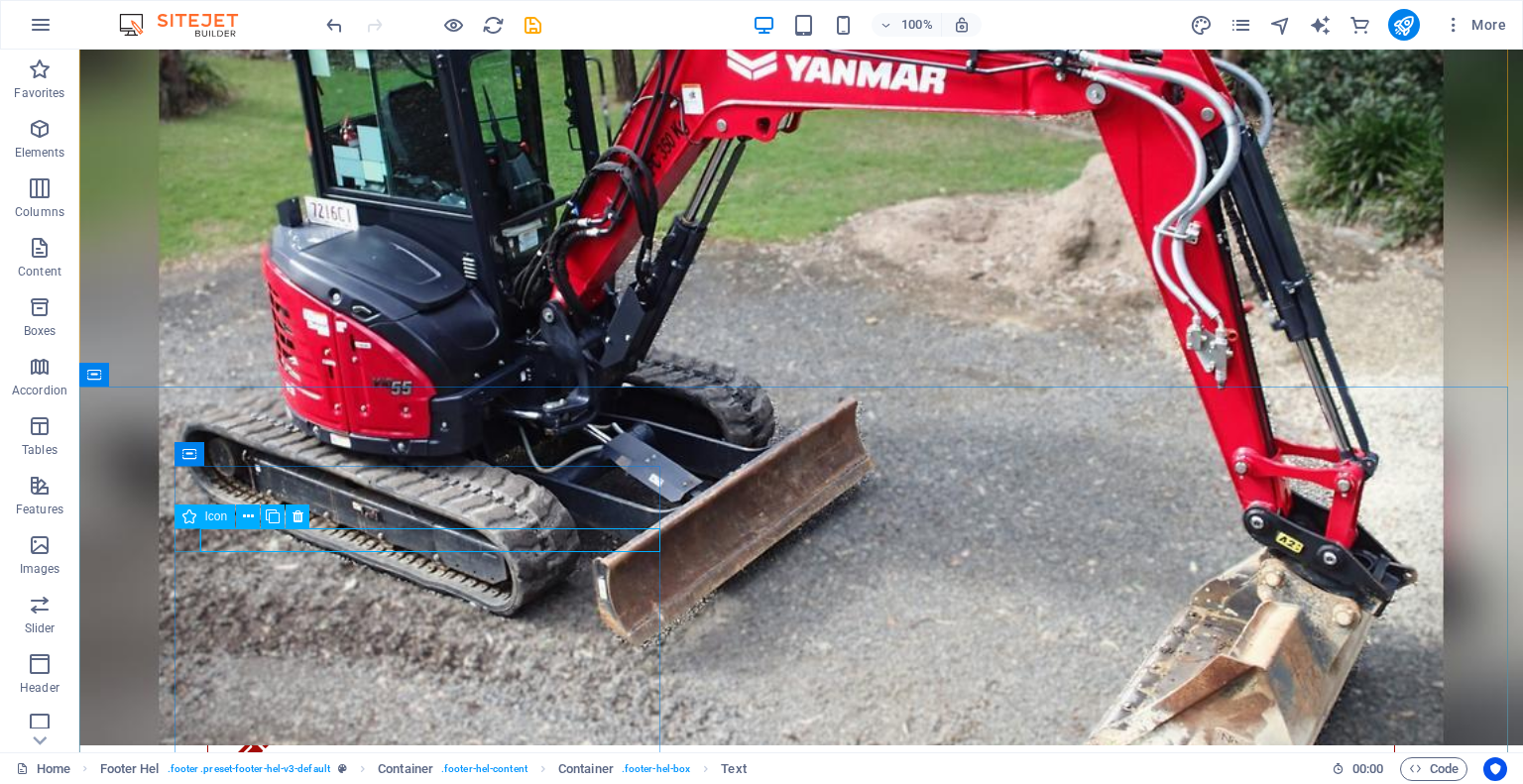 drag, startPoint x: 520, startPoint y: 541, endPoint x: 187, endPoint y: 530, distance: 333.18163 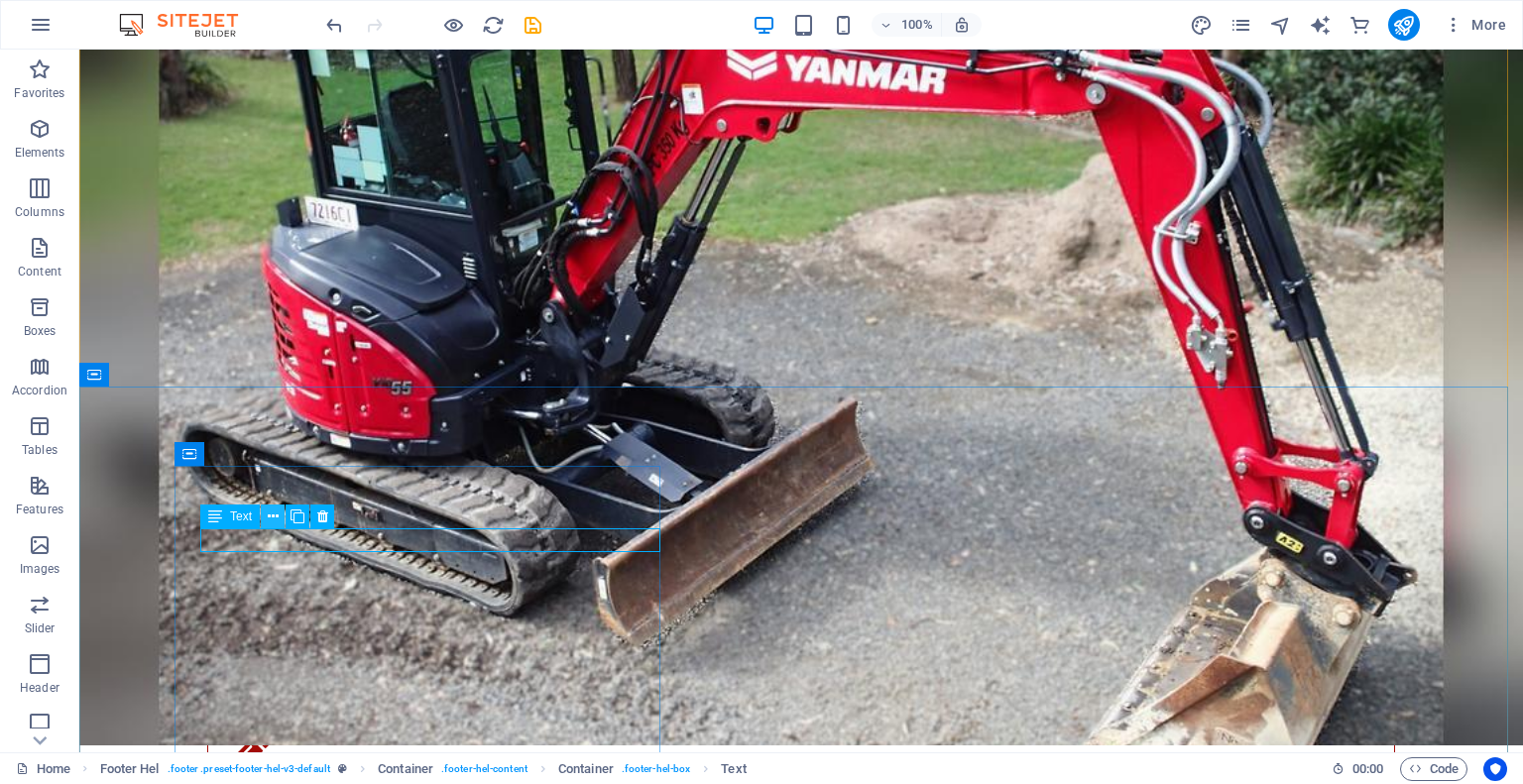 click at bounding box center (273, 516) 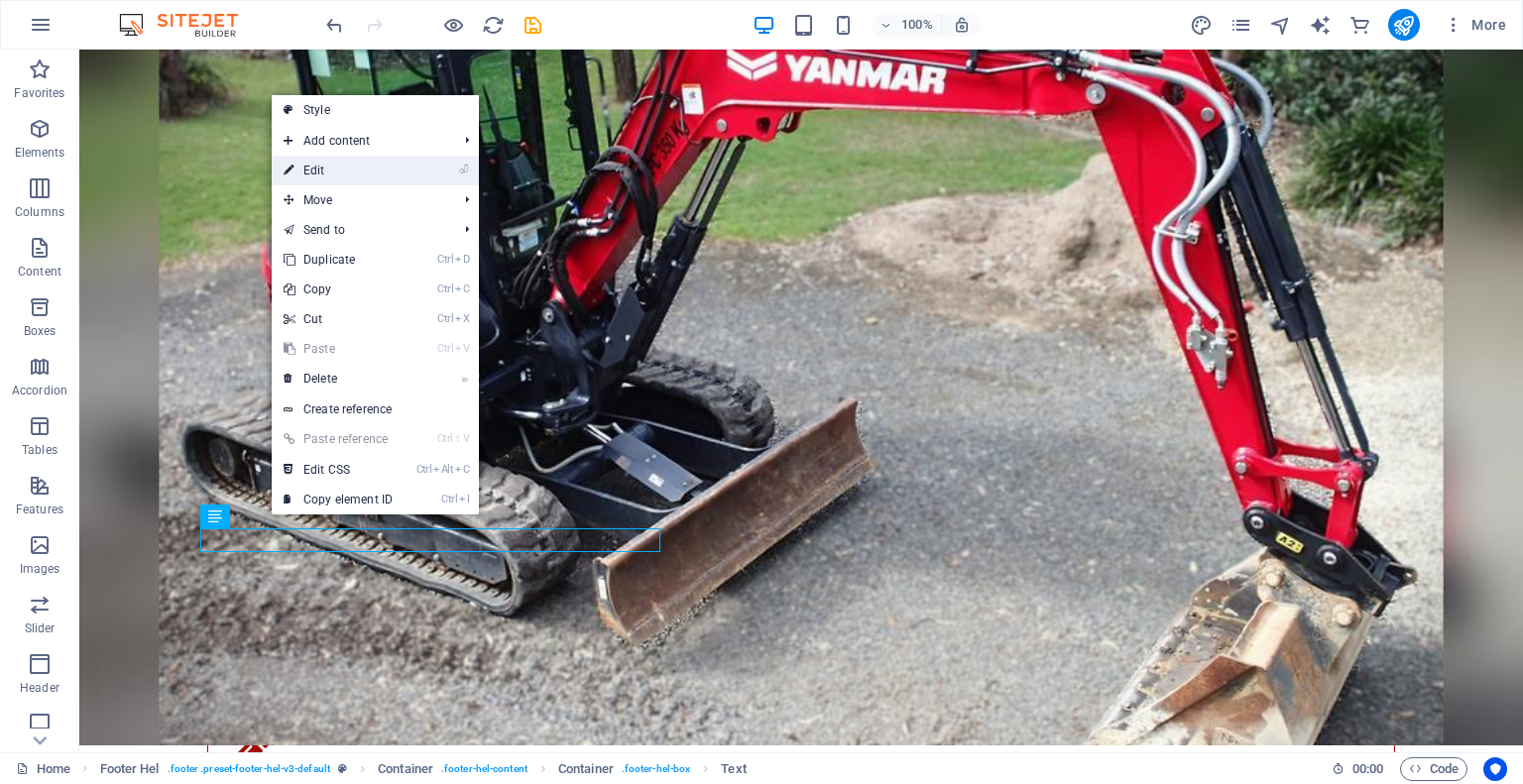 click on "⏎  Edit" at bounding box center (338, 170) 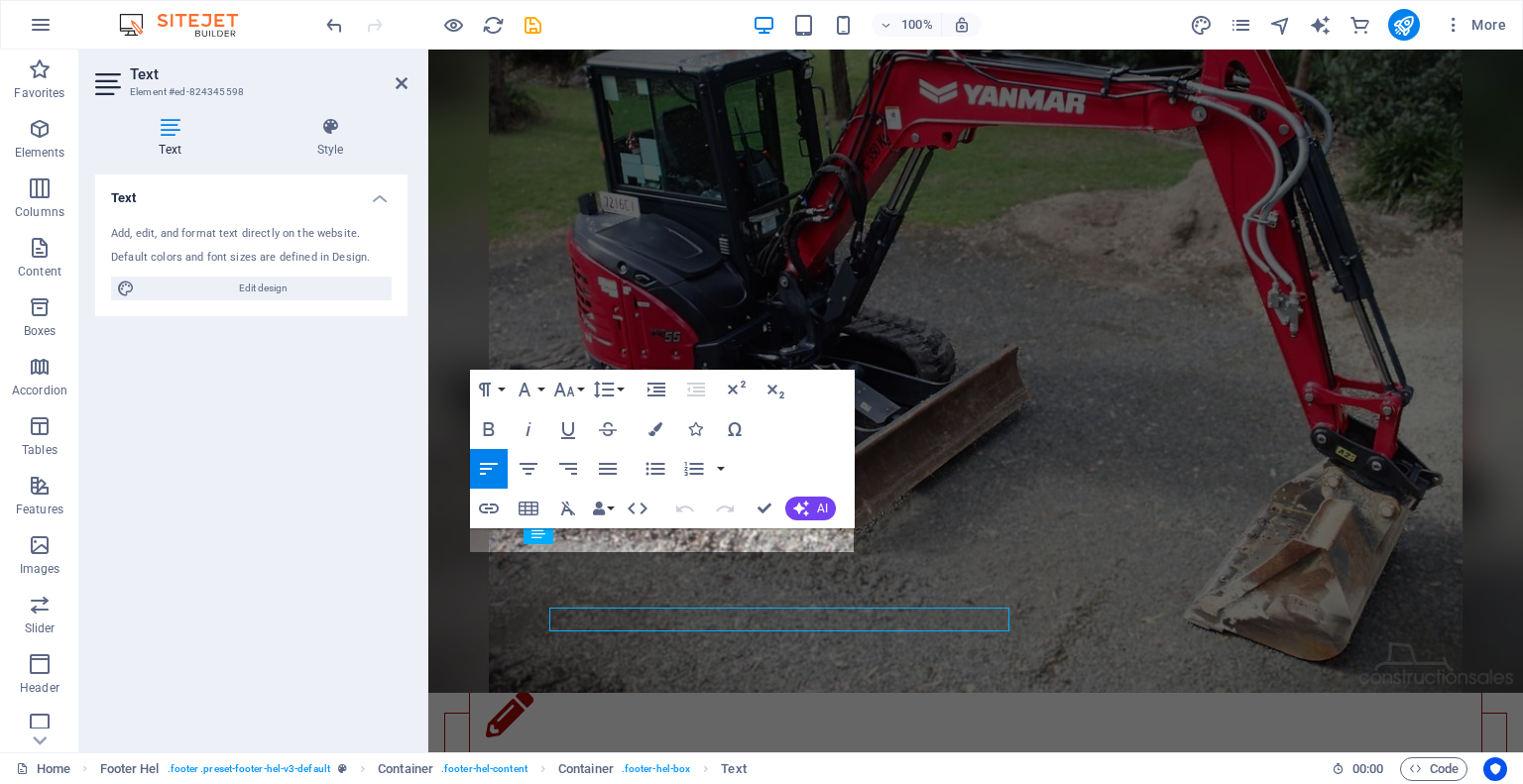 scroll, scrollTop: 3285, scrollLeft: 0, axis: vertical 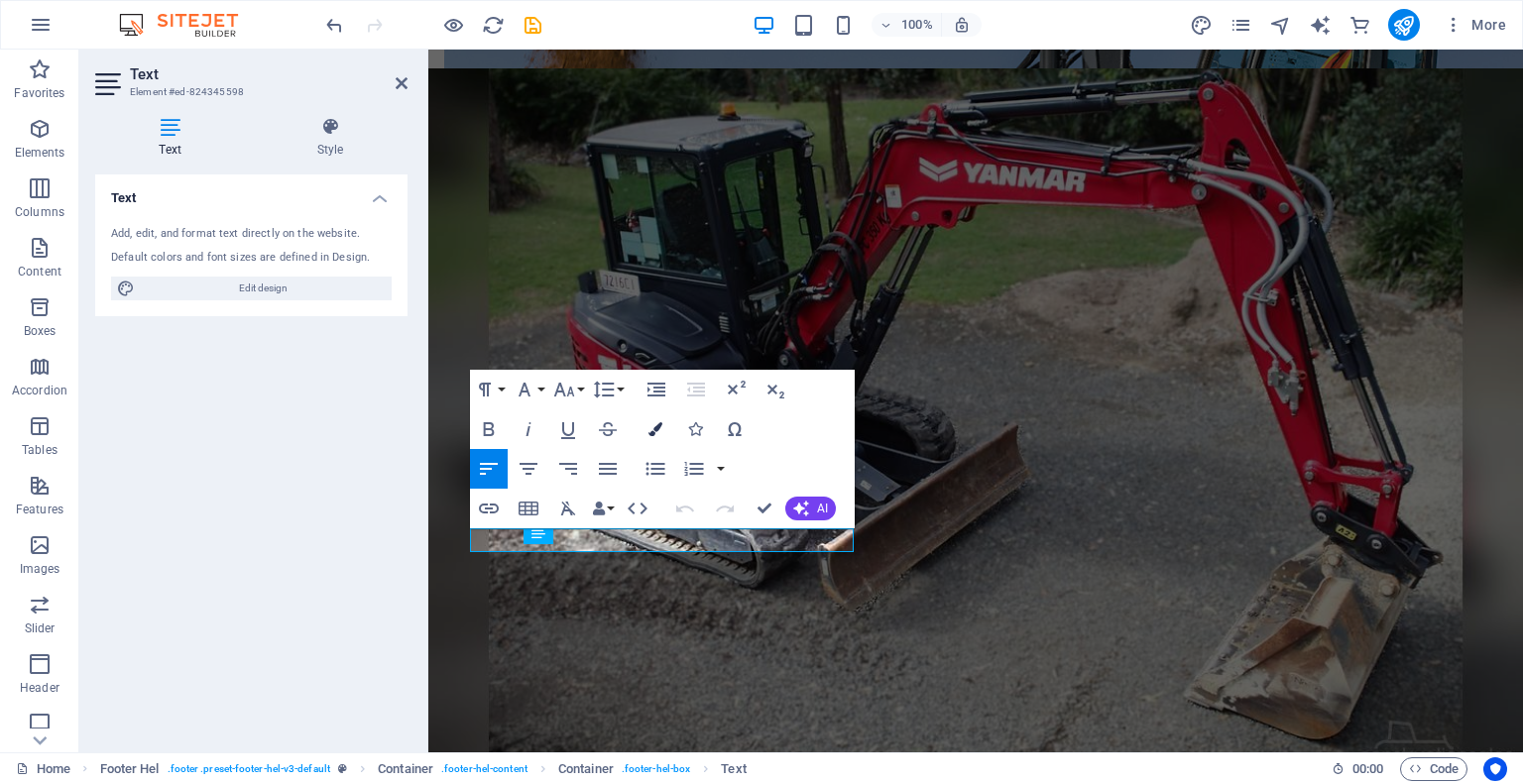 click at bounding box center (655, 429) 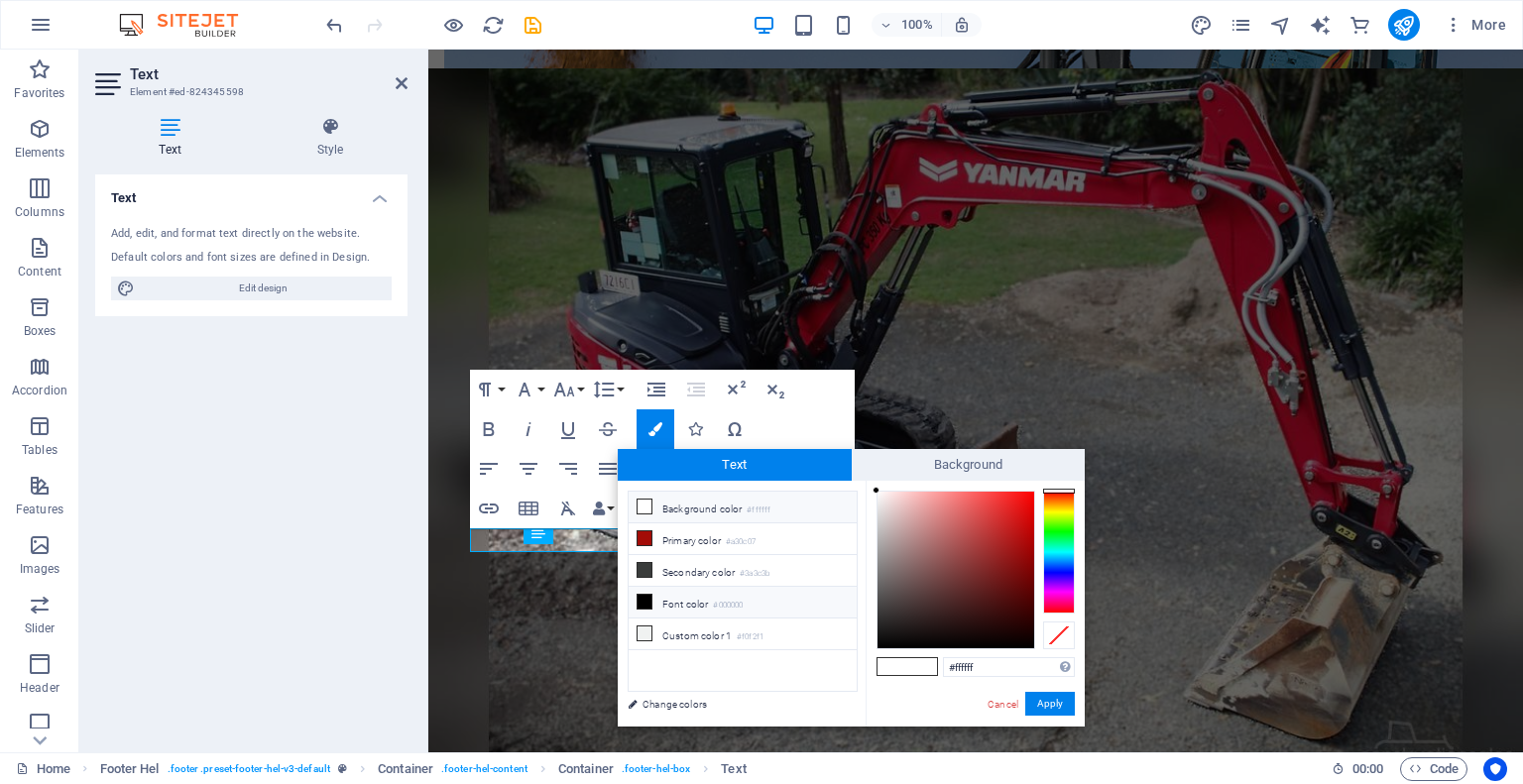 click at bounding box center (644, 602) 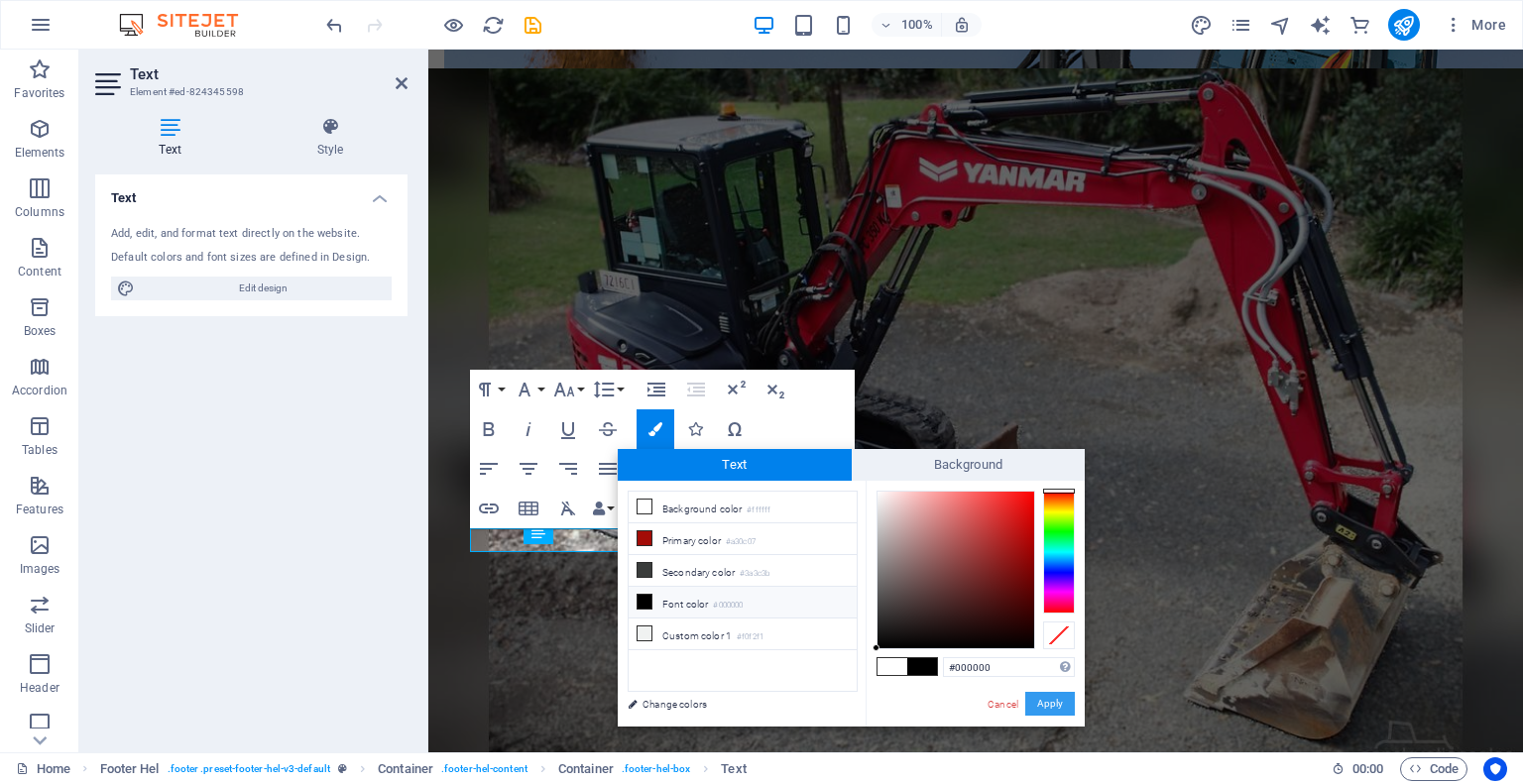 click on "Apply" at bounding box center [1050, 704] 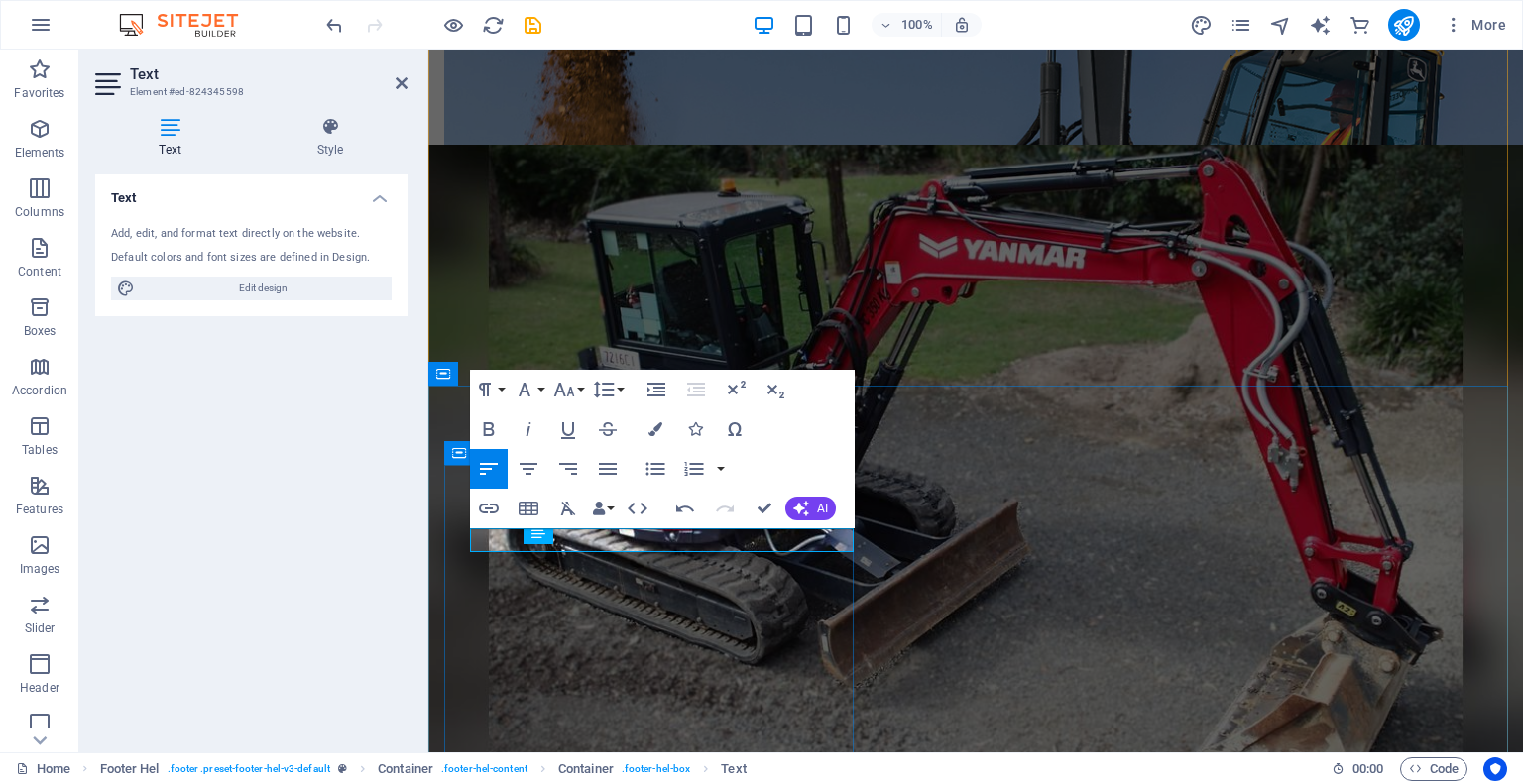 click on "Get in touch ​ ​ Penticton Excavation & Okanagan Septic Solutions [PHONE] info@[EXAMPLE.COM]" at bounding box center [976, 3168] 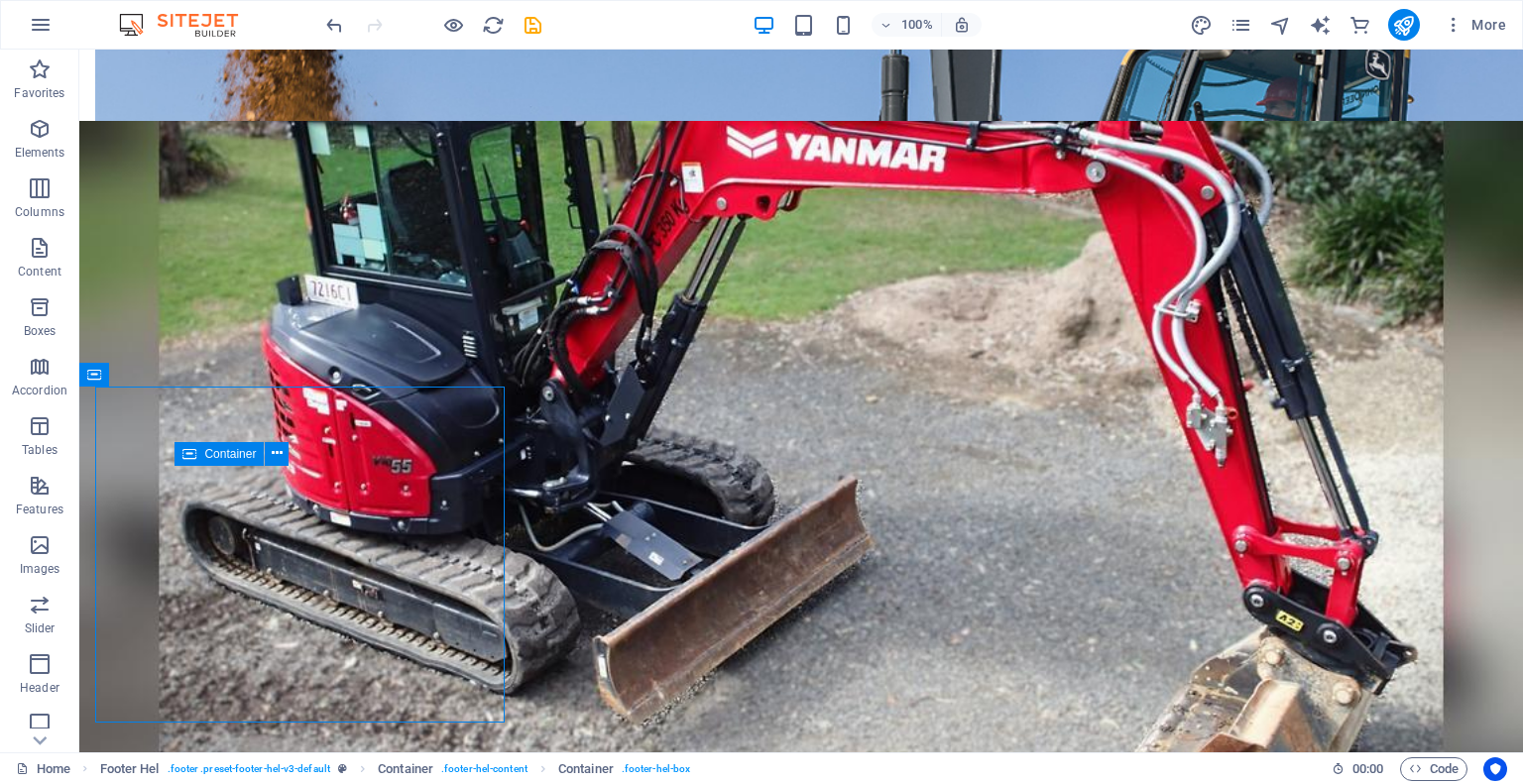 scroll, scrollTop: 3363, scrollLeft: 0, axis: vertical 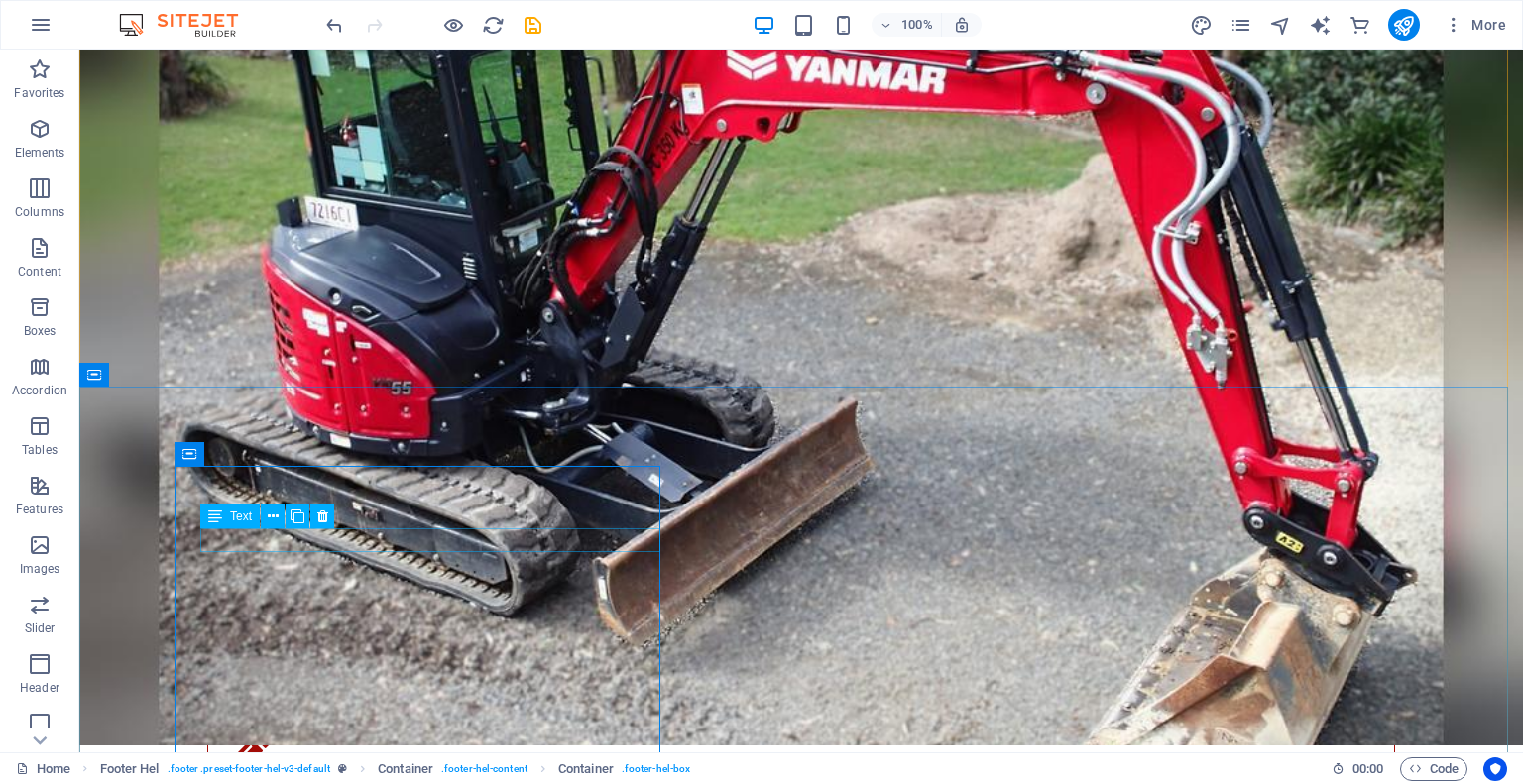 click on "Penticton Excavation & Okanagan Septic Solutions" at bounding box center [252, 3165] 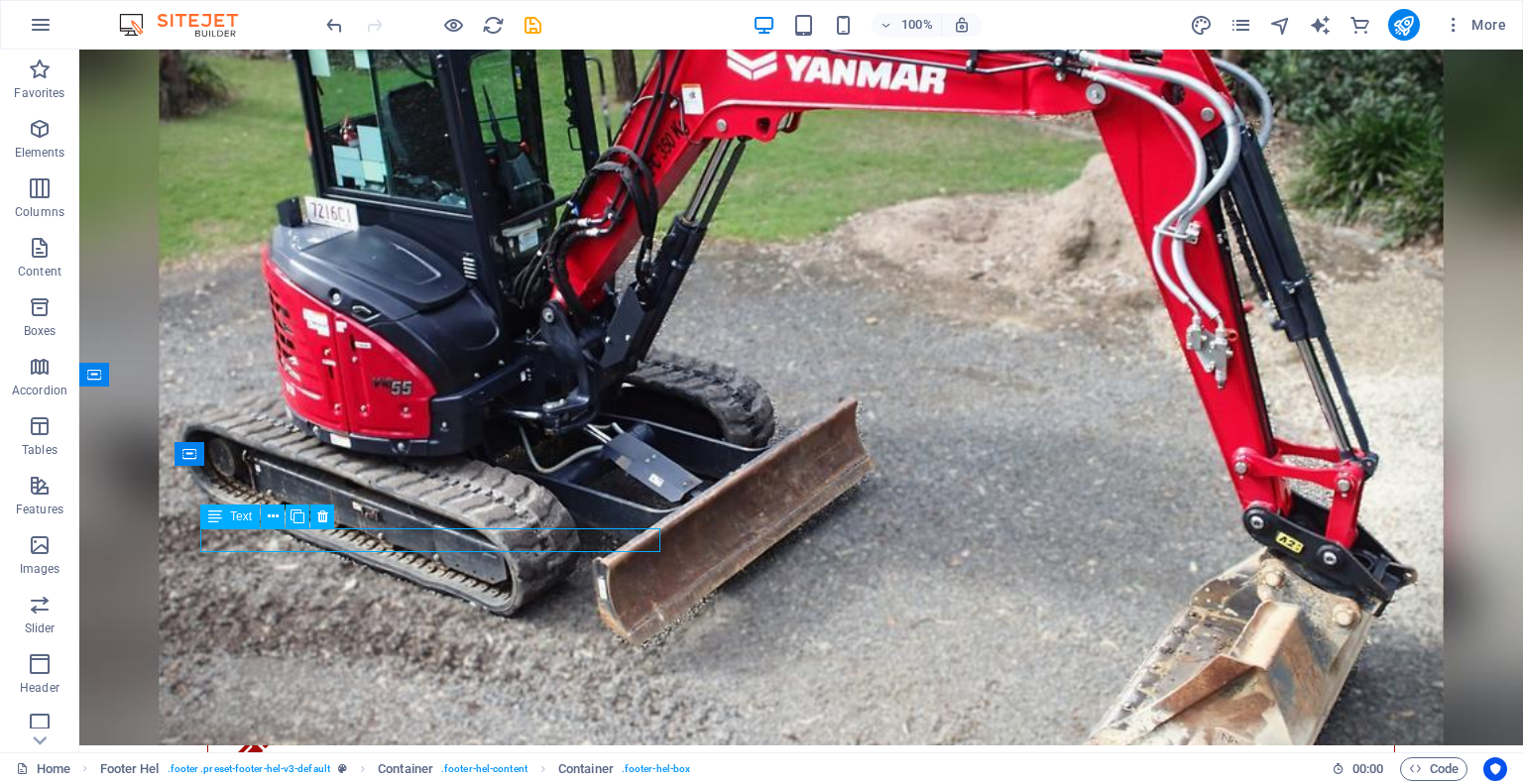 click on "Penticton Excavation & Okanagan Septic Solutions" at bounding box center [252, 3165] 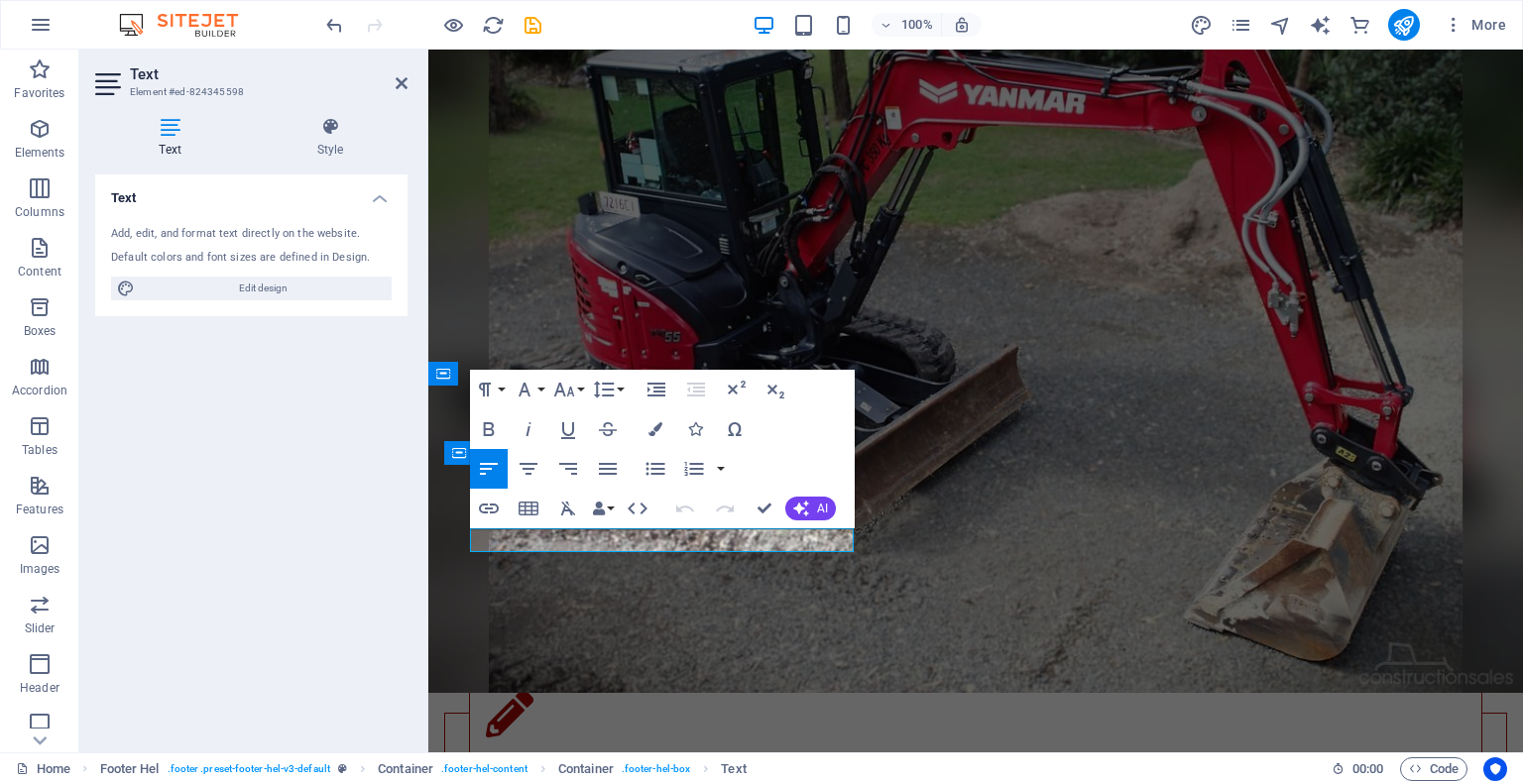 scroll, scrollTop: 3285, scrollLeft: 0, axis: vertical 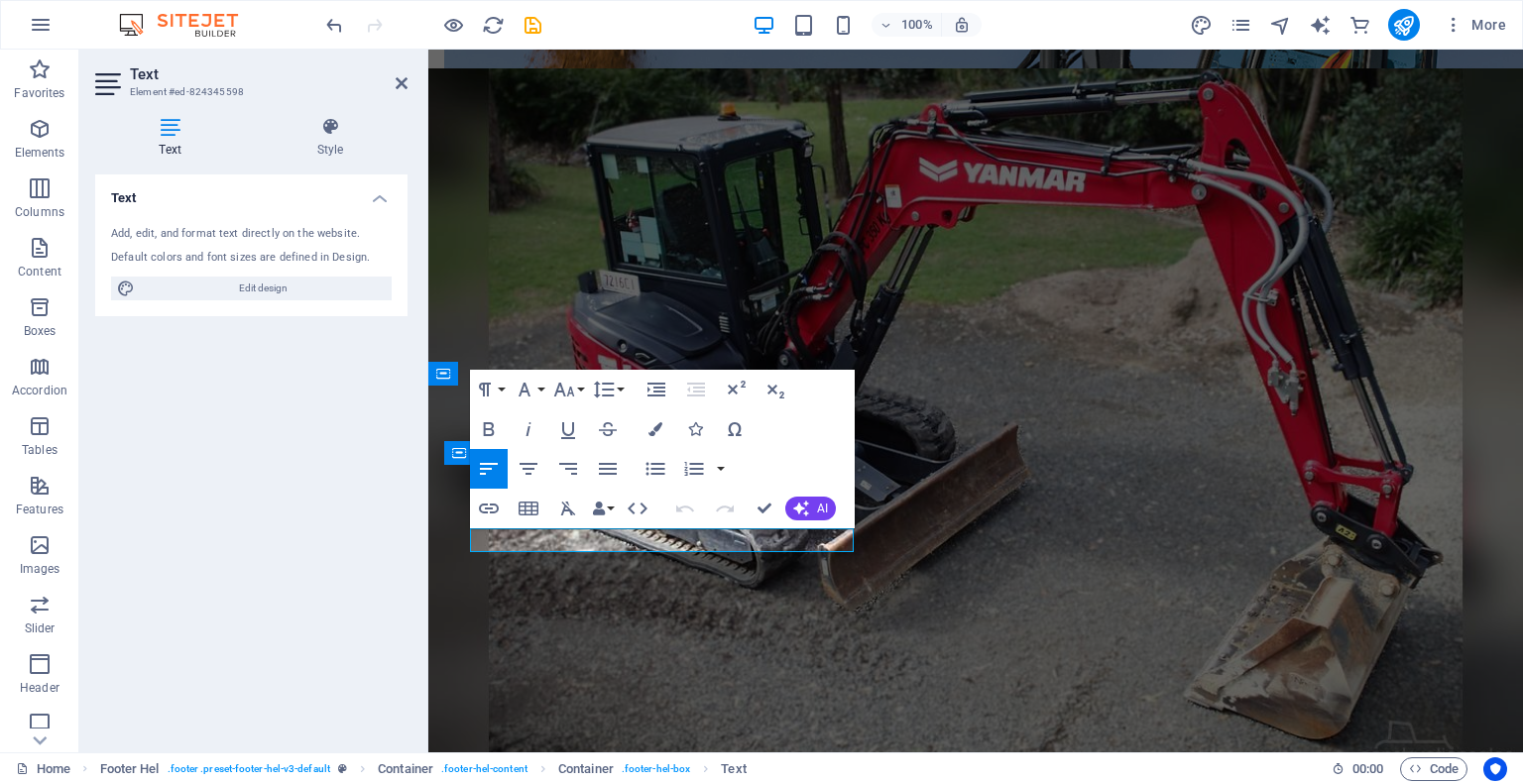click on "Get in touch Penticton Excavation & Okanagan Septic Solutions [PHONE] info@[EXAMPLE.COM]" at bounding box center (976, 3091) 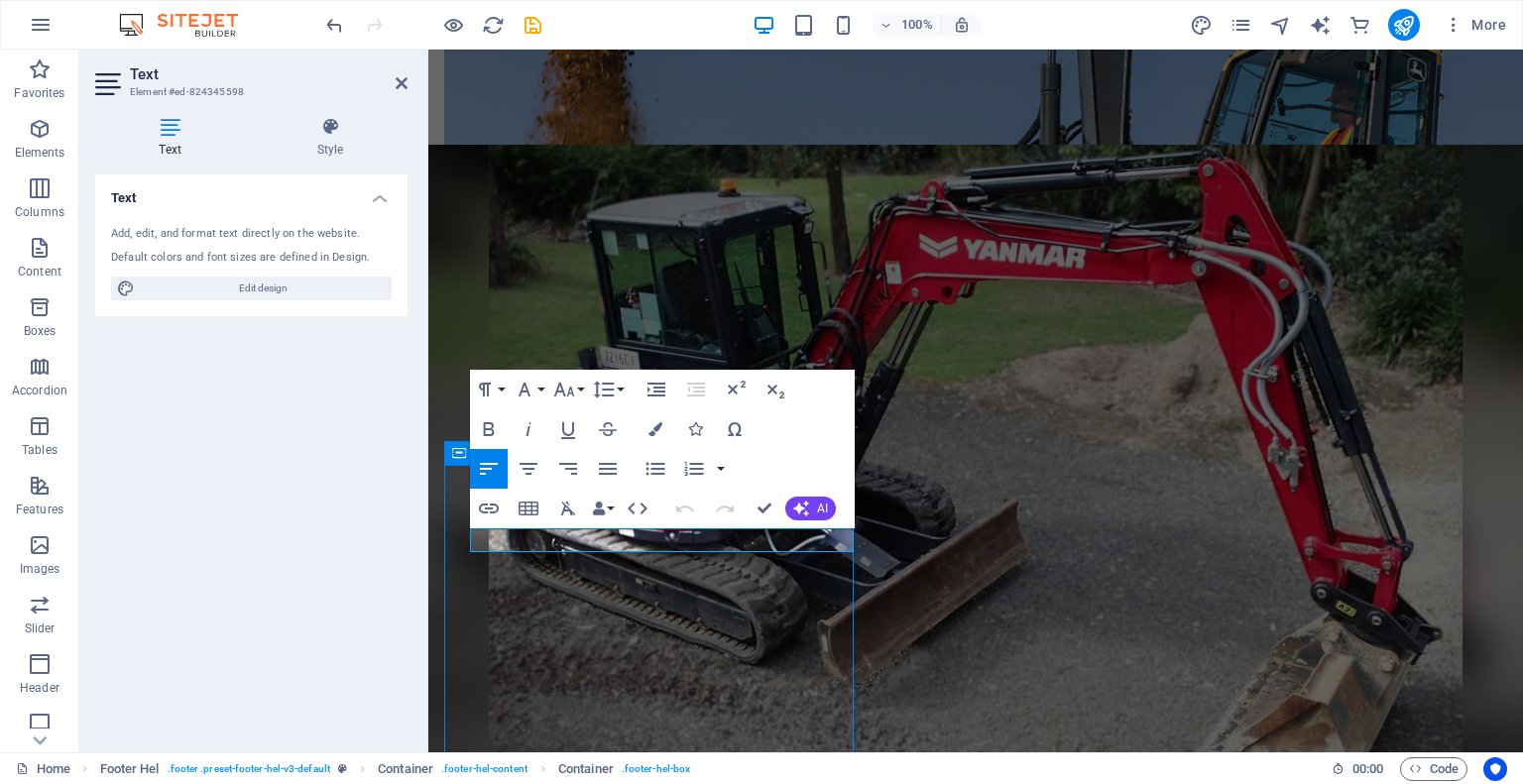 scroll, scrollTop: 3363, scrollLeft: 0, axis: vertical 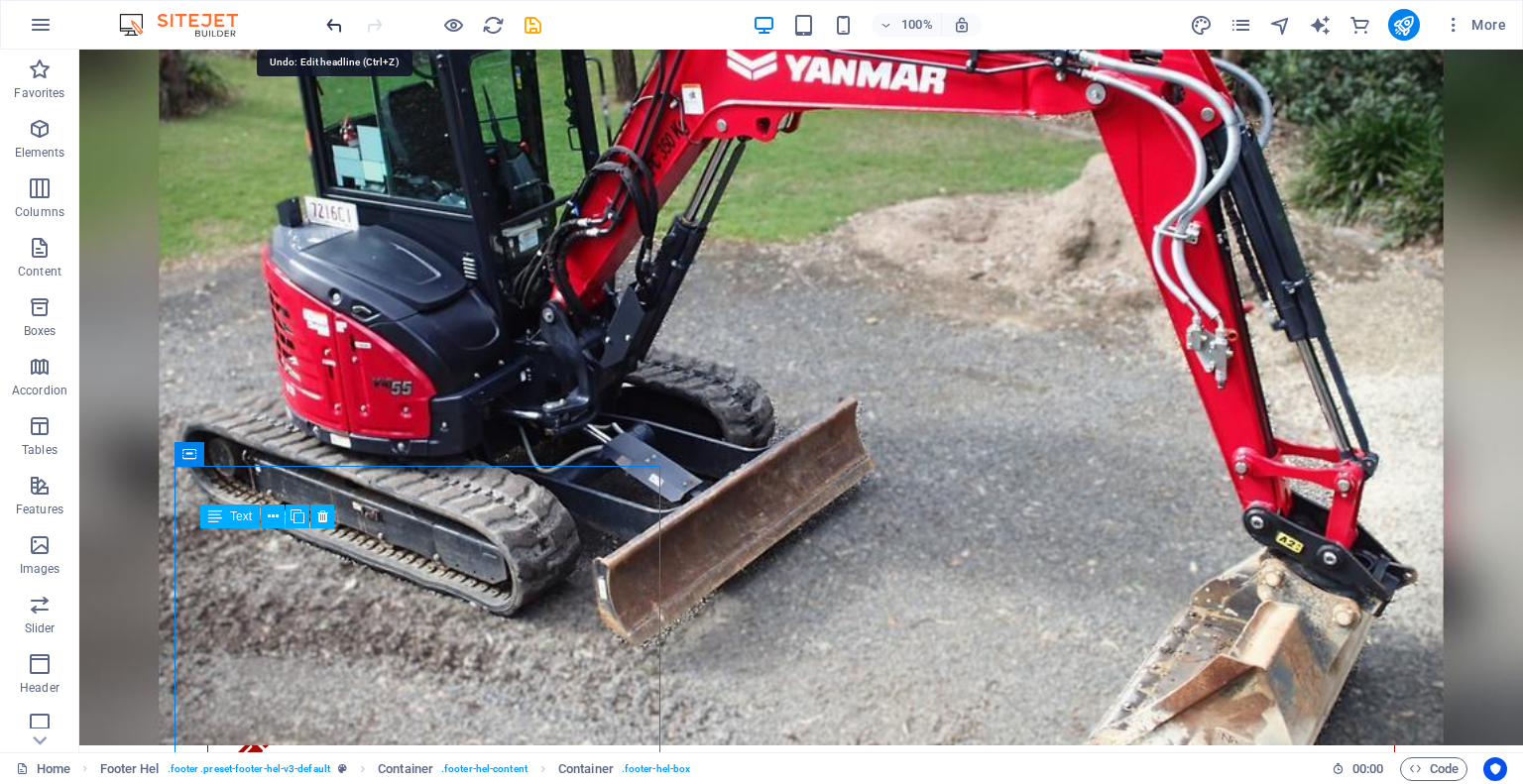 click at bounding box center (334, 25) 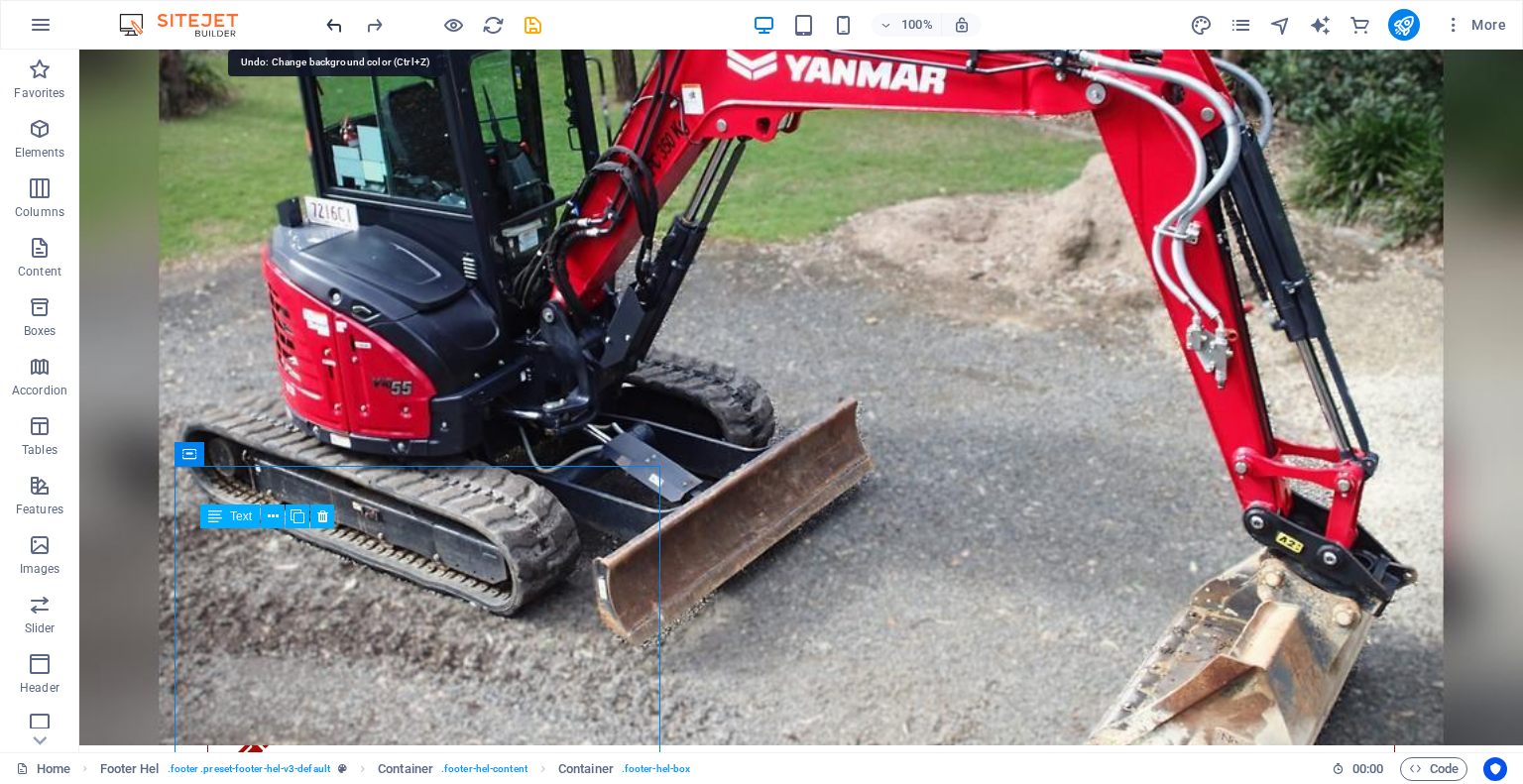 click at bounding box center (334, 25) 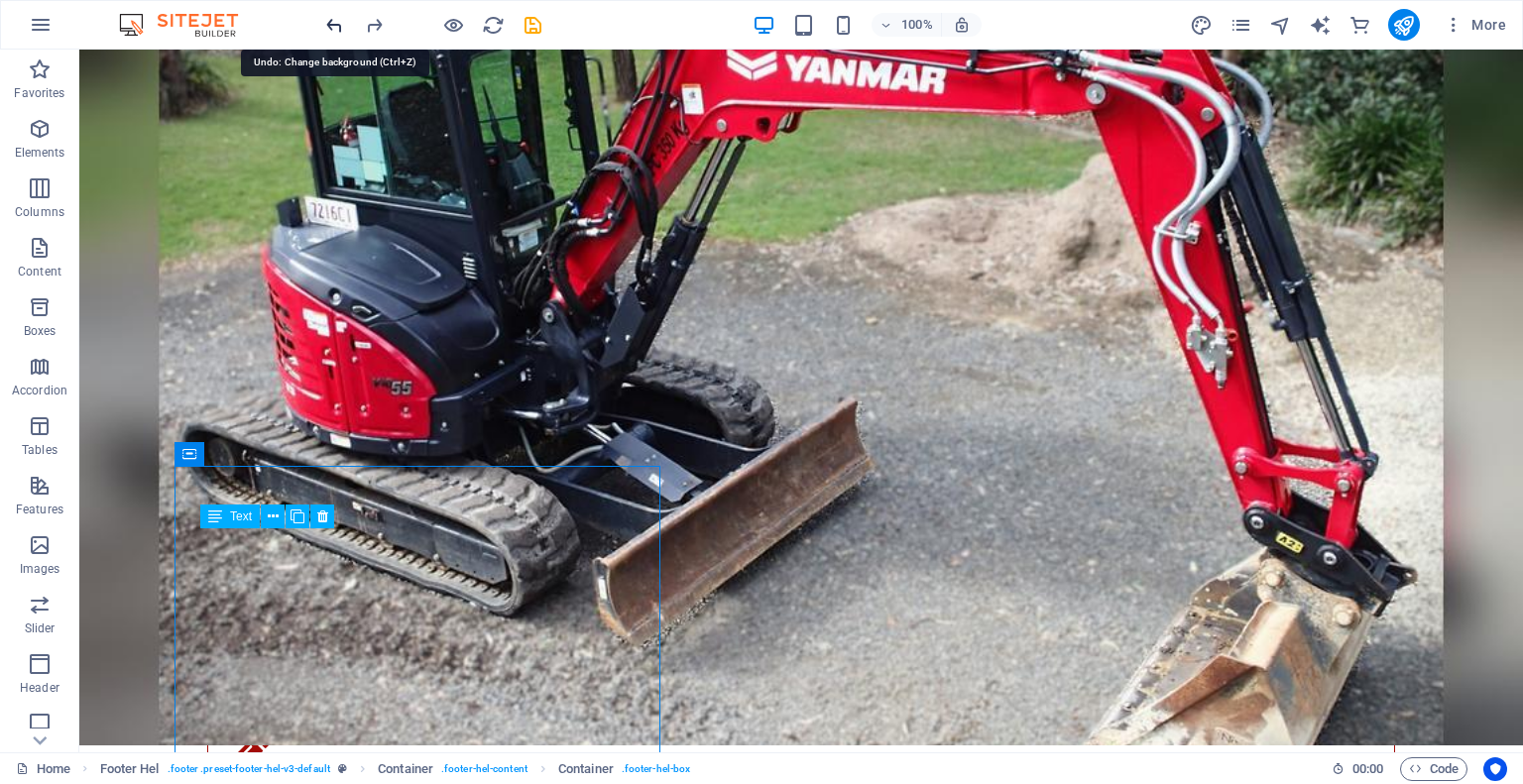 click at bounding box center [334, 25] 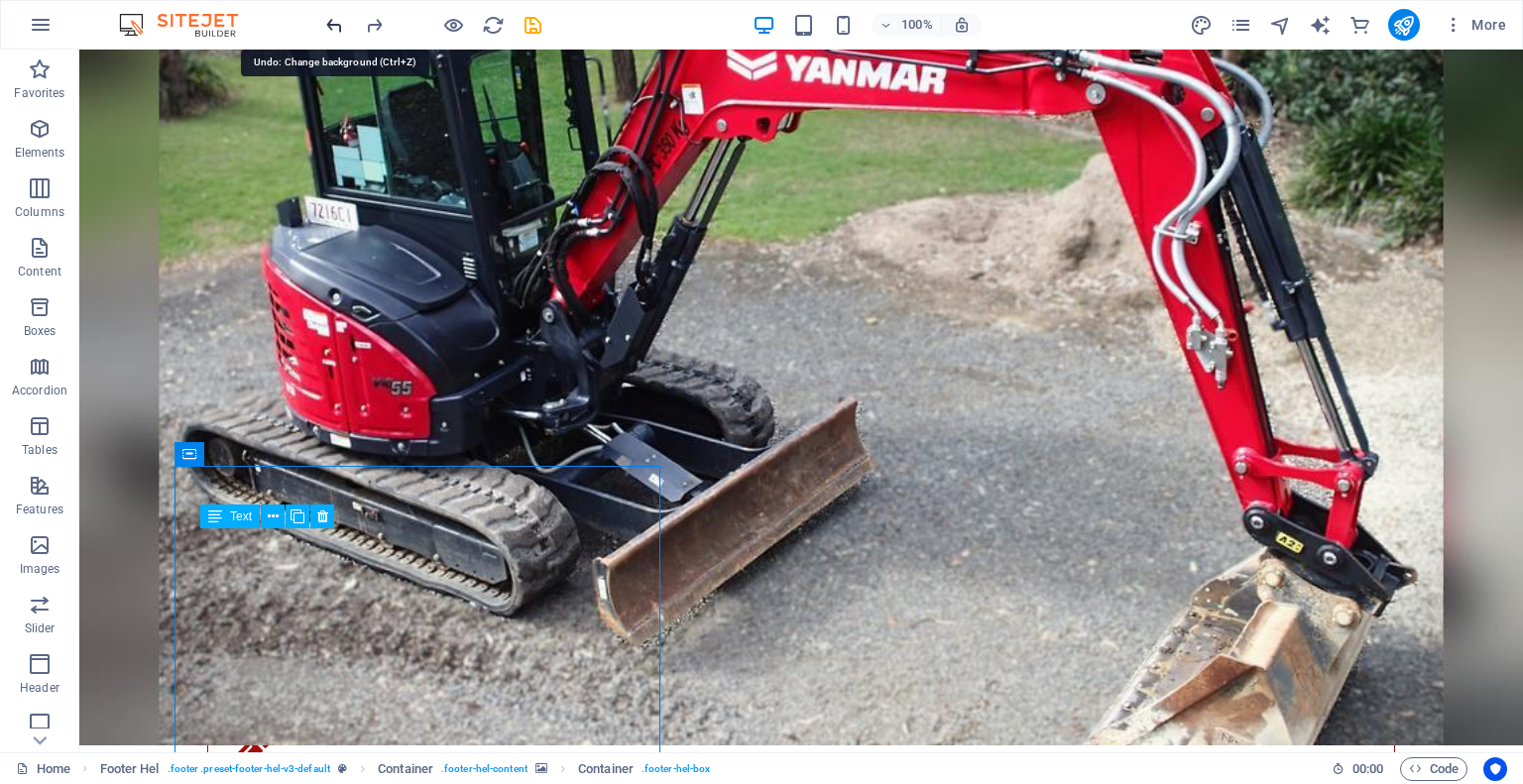 click at bounding box center [334, 25] 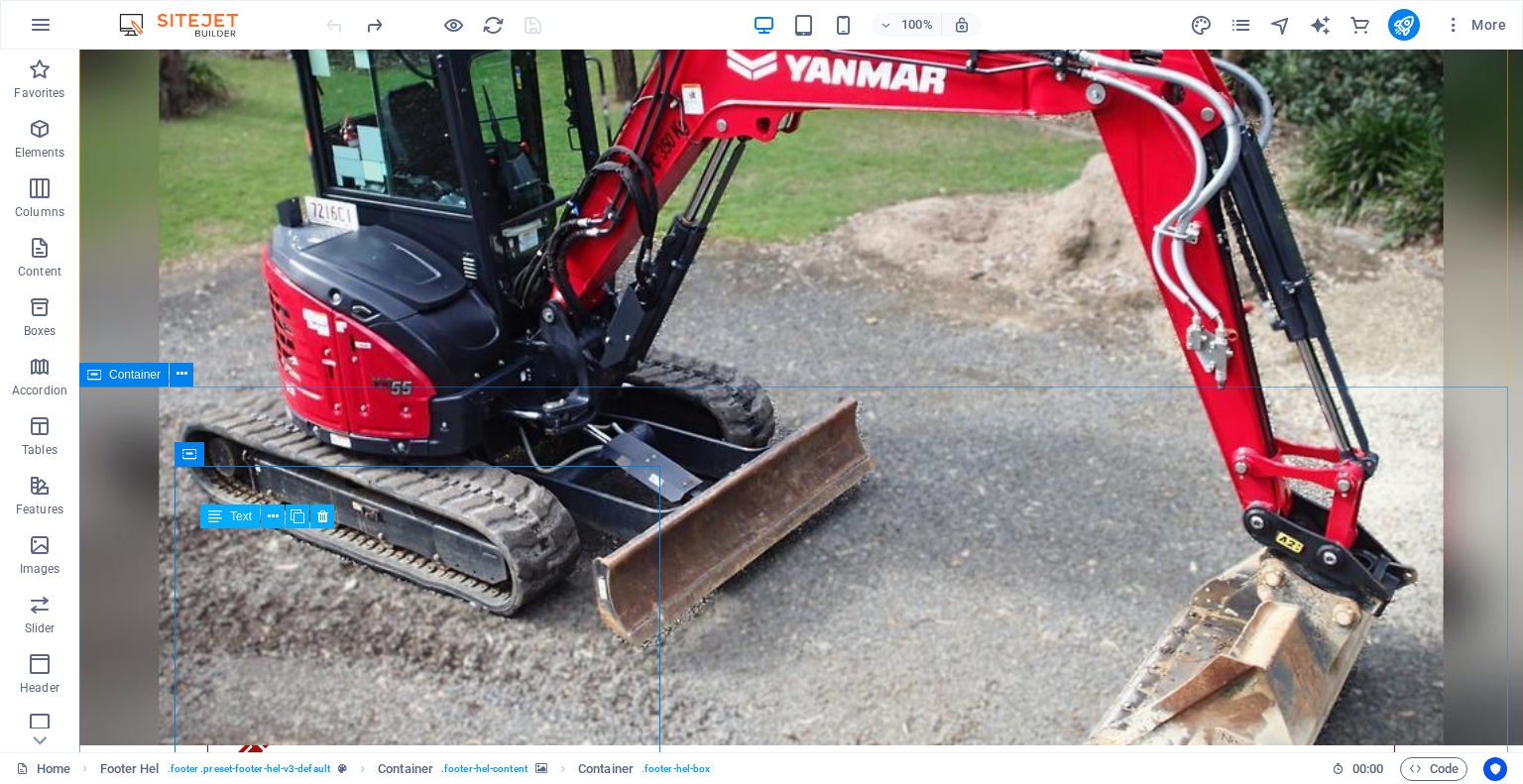click on "Get in touch Penticton Excavation & Okanagan Septic Solutions [PHONE] info@[EXAMPLE.COM] Unreadable? Load new Submit" at bounding box center (801, 3348) 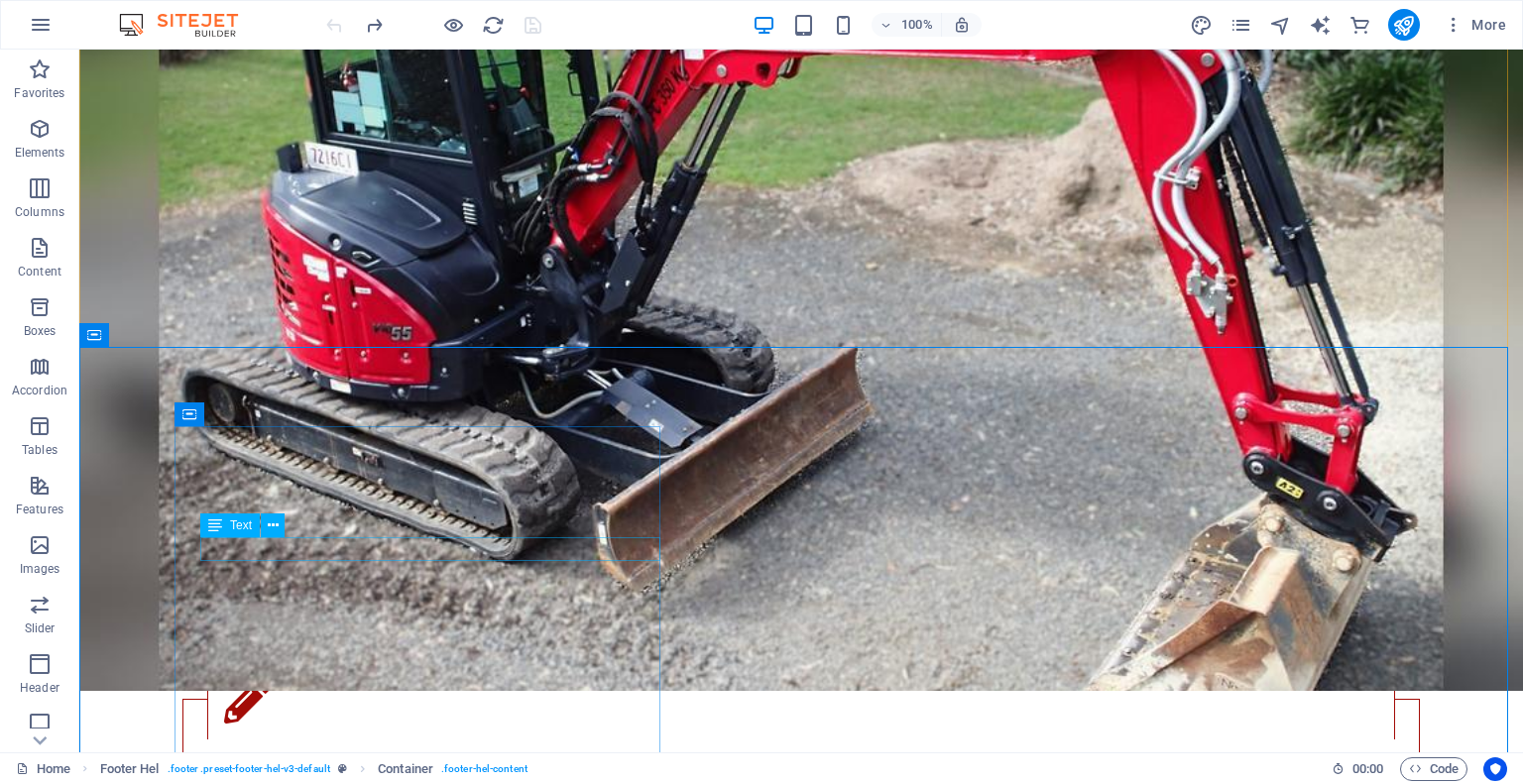 scroll, scrollTop: 3491, scrollLeft: 0, axis: vertical 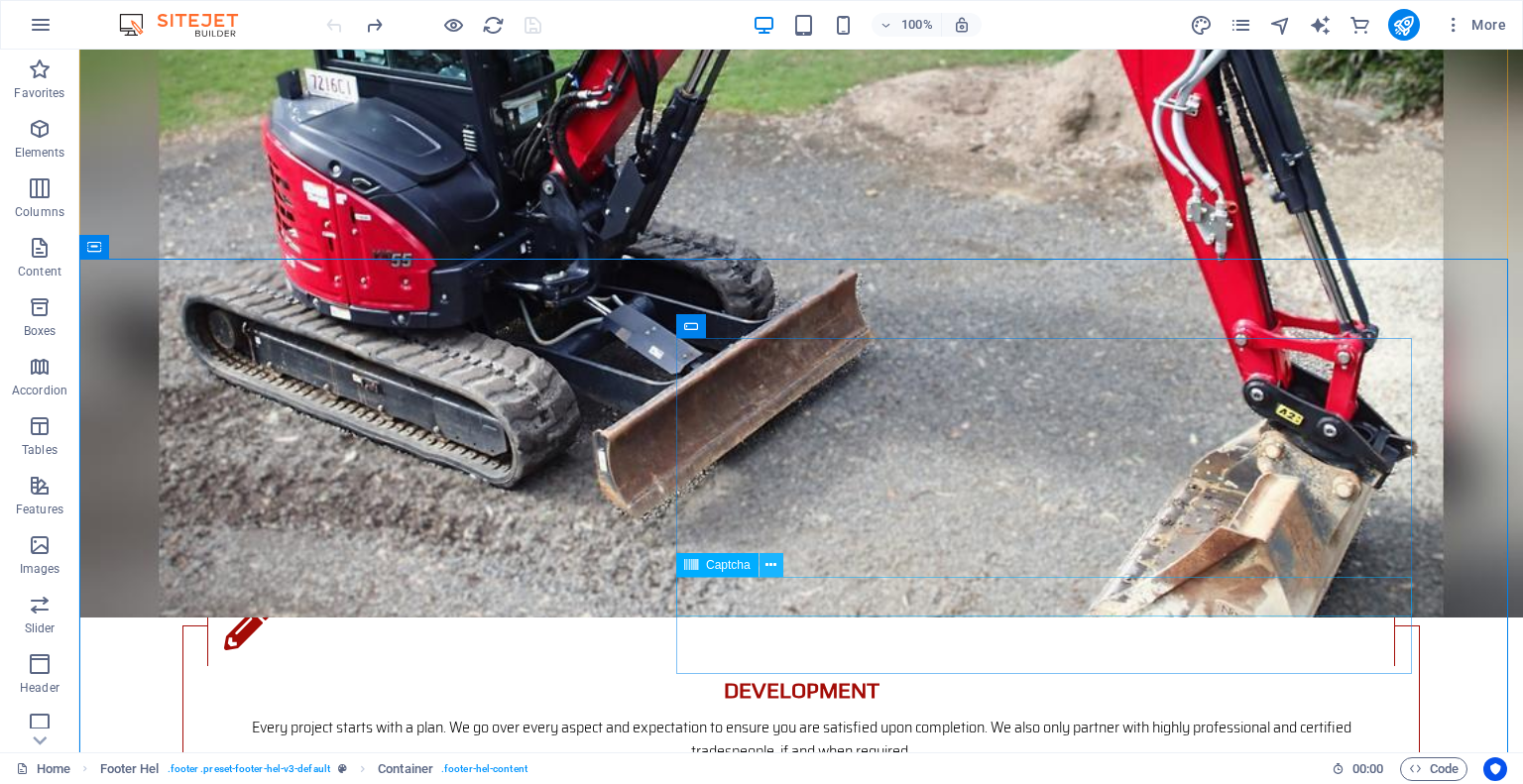 click at bounding box center (770, 565) 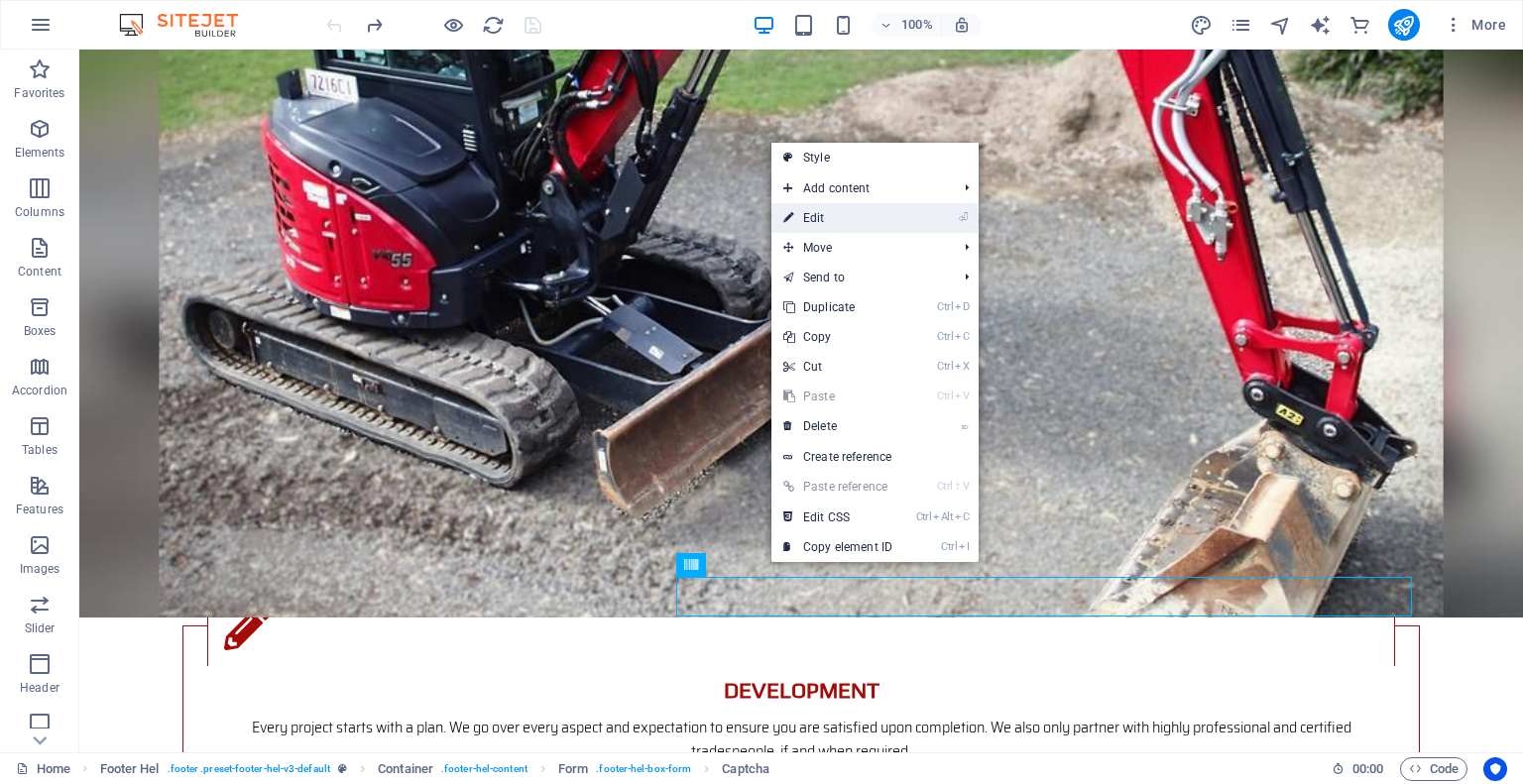 drag, startPoint x: 447, startPoint y: 305, endPoint x: 854, endPoint y: 217, distance: 416.40485 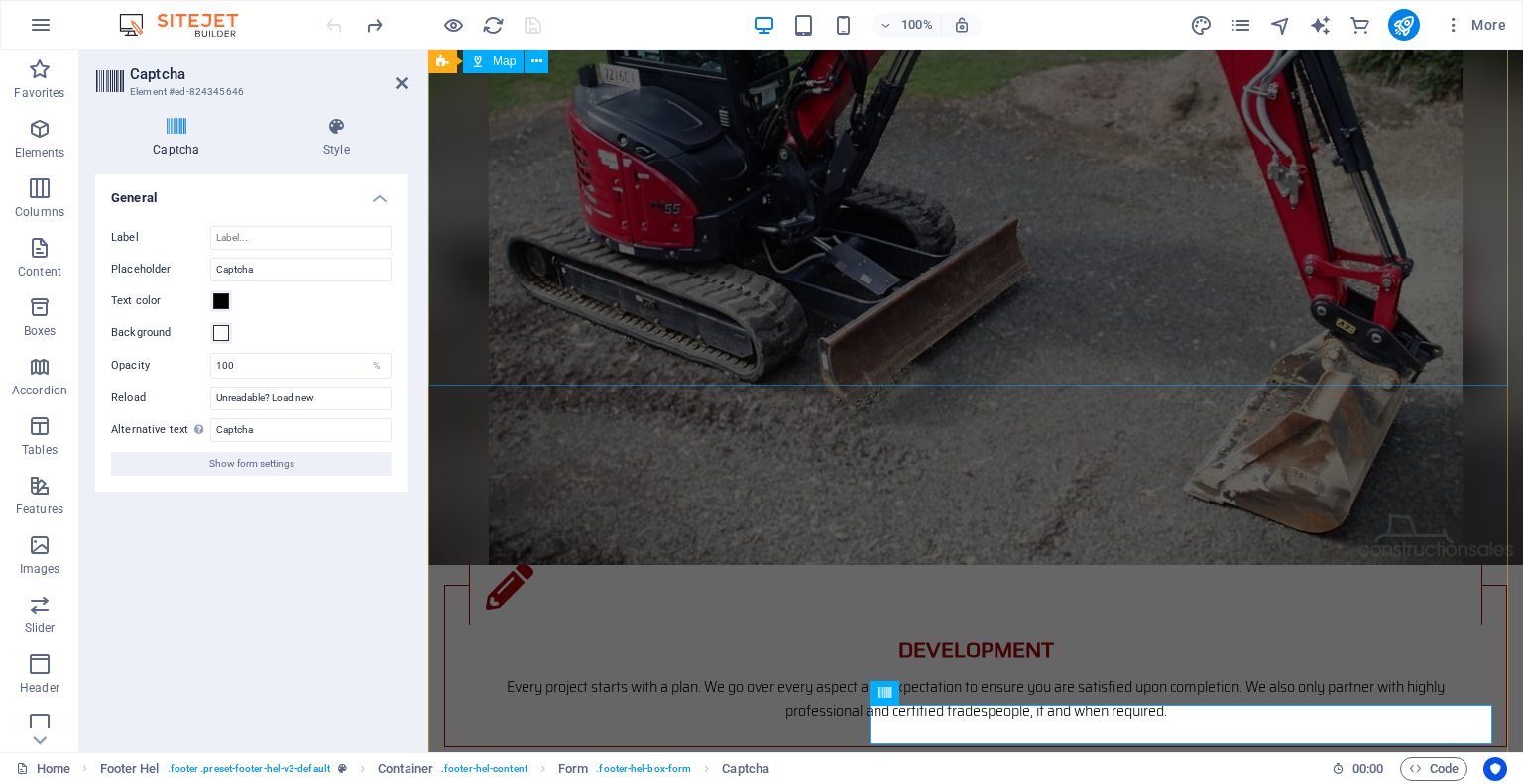 scroll, scrollTop: 3285, scrollLeft: 0, axis: vertical 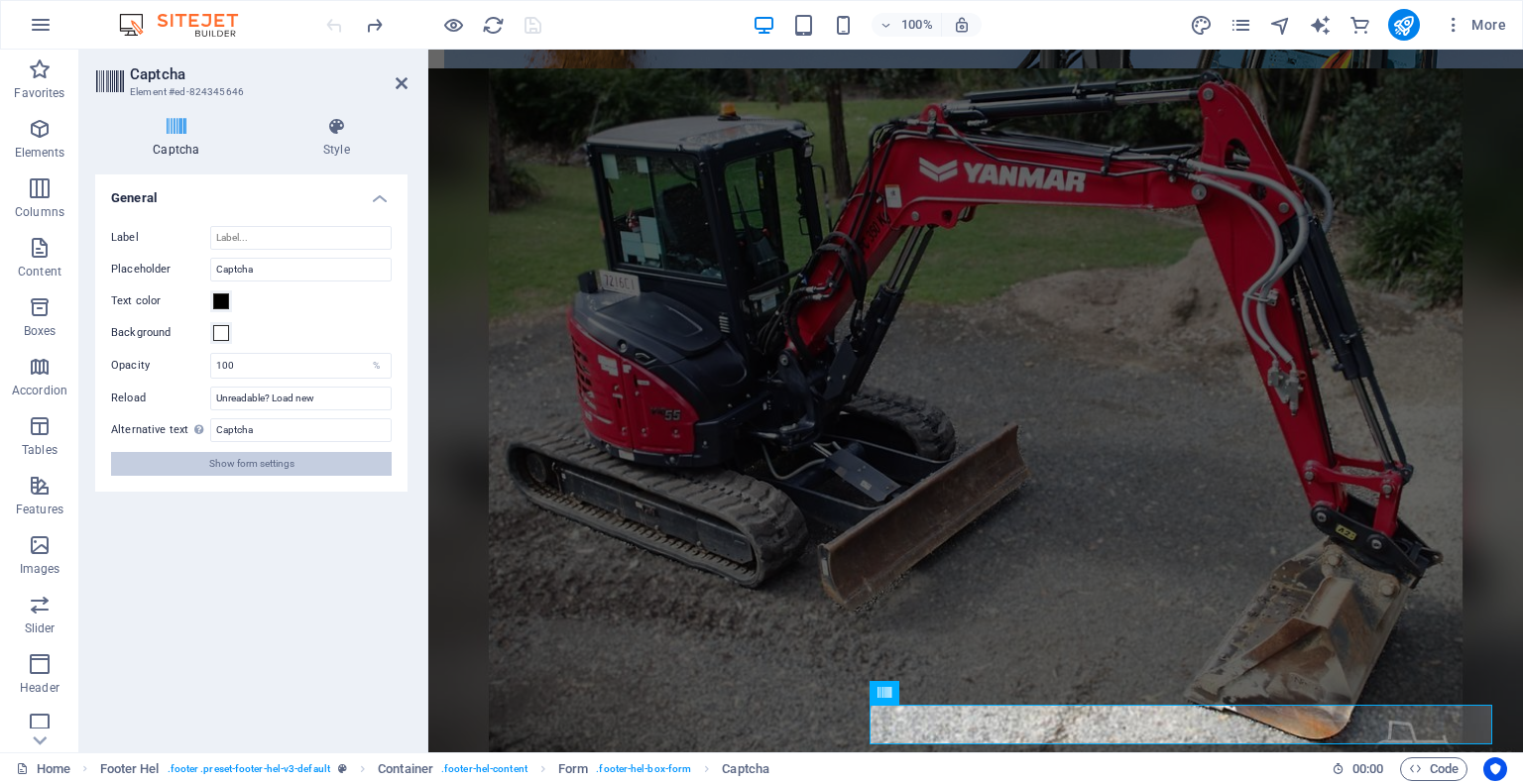 click on "Show form settings" at bounding box center [252, 464] 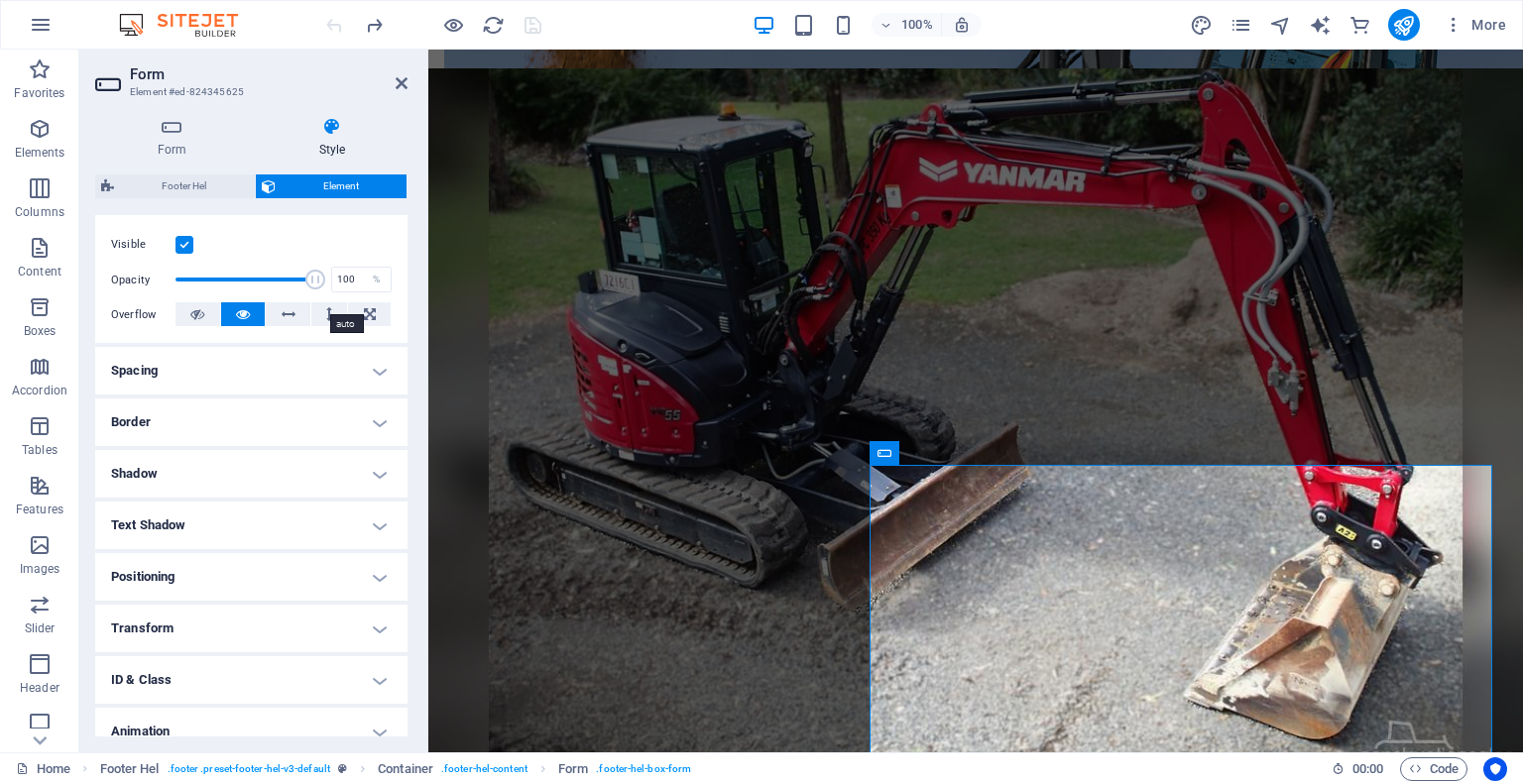 scroll, scrollTop: 297, scrollLeft: 0, axis: vertical 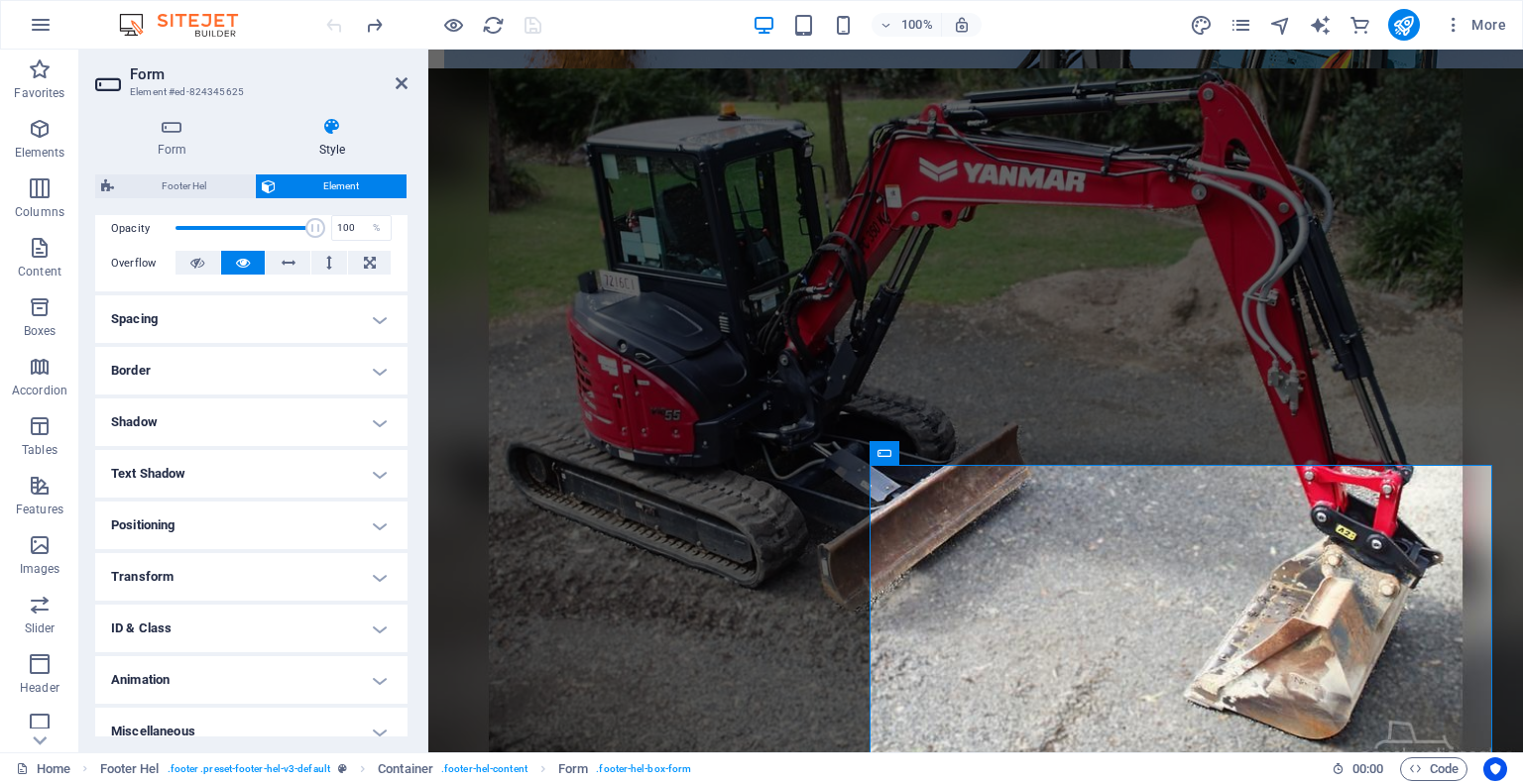 click on "Spacing" at bounding box center [251, 319] 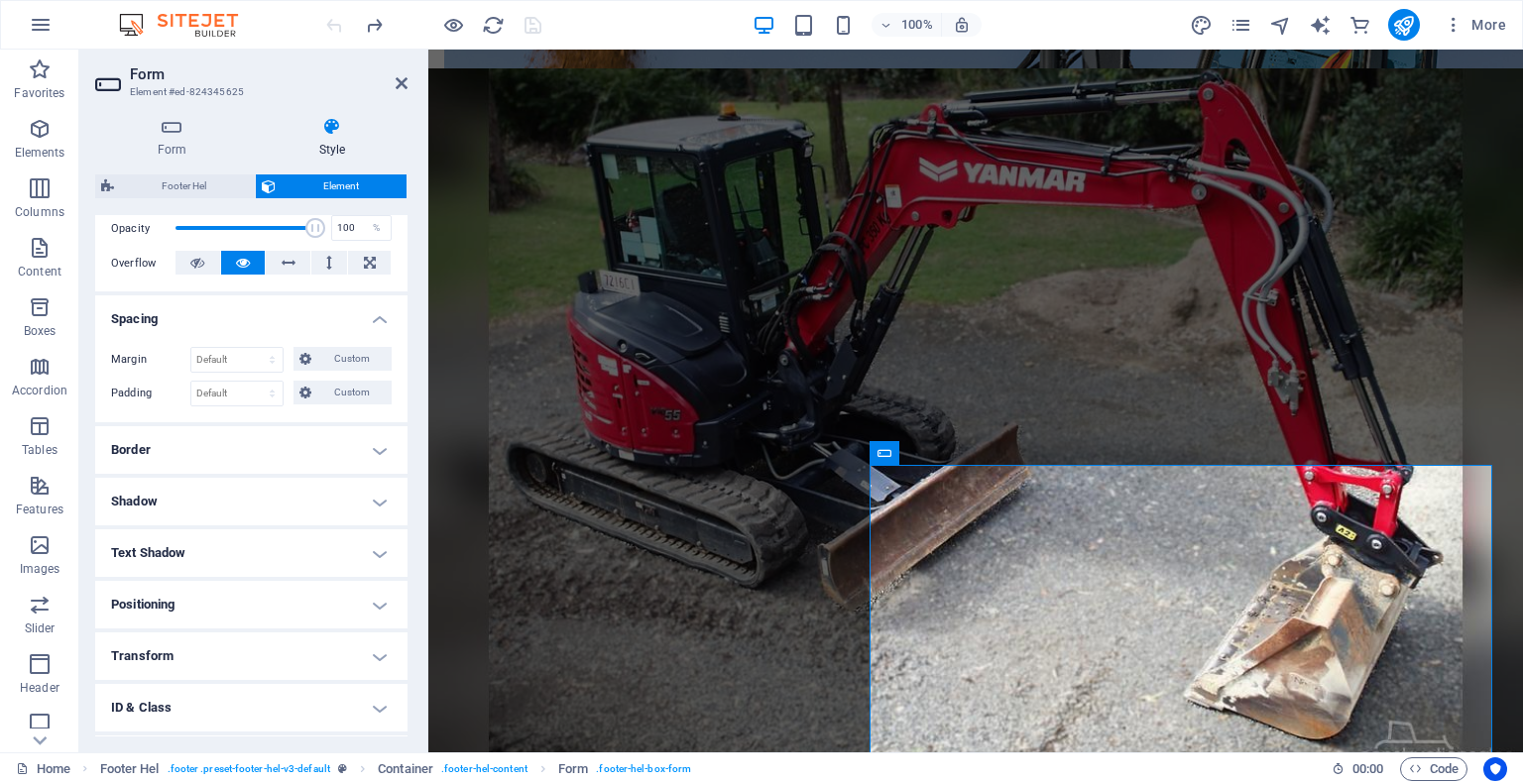 click on "Spacing" at bounding box center [251, 313] 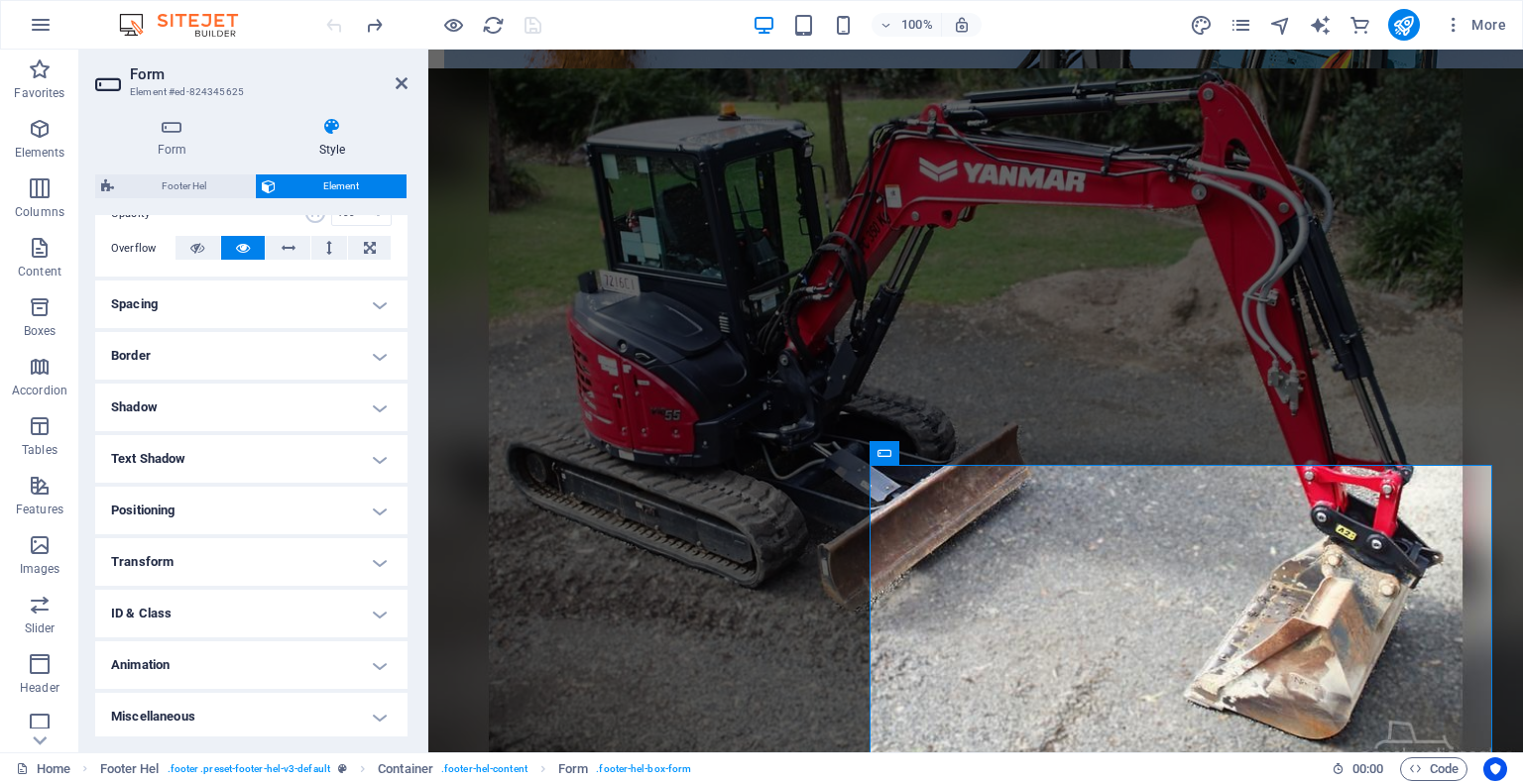 scroll, scrollTop: 315, scrollLeft: 0, axis: vertical 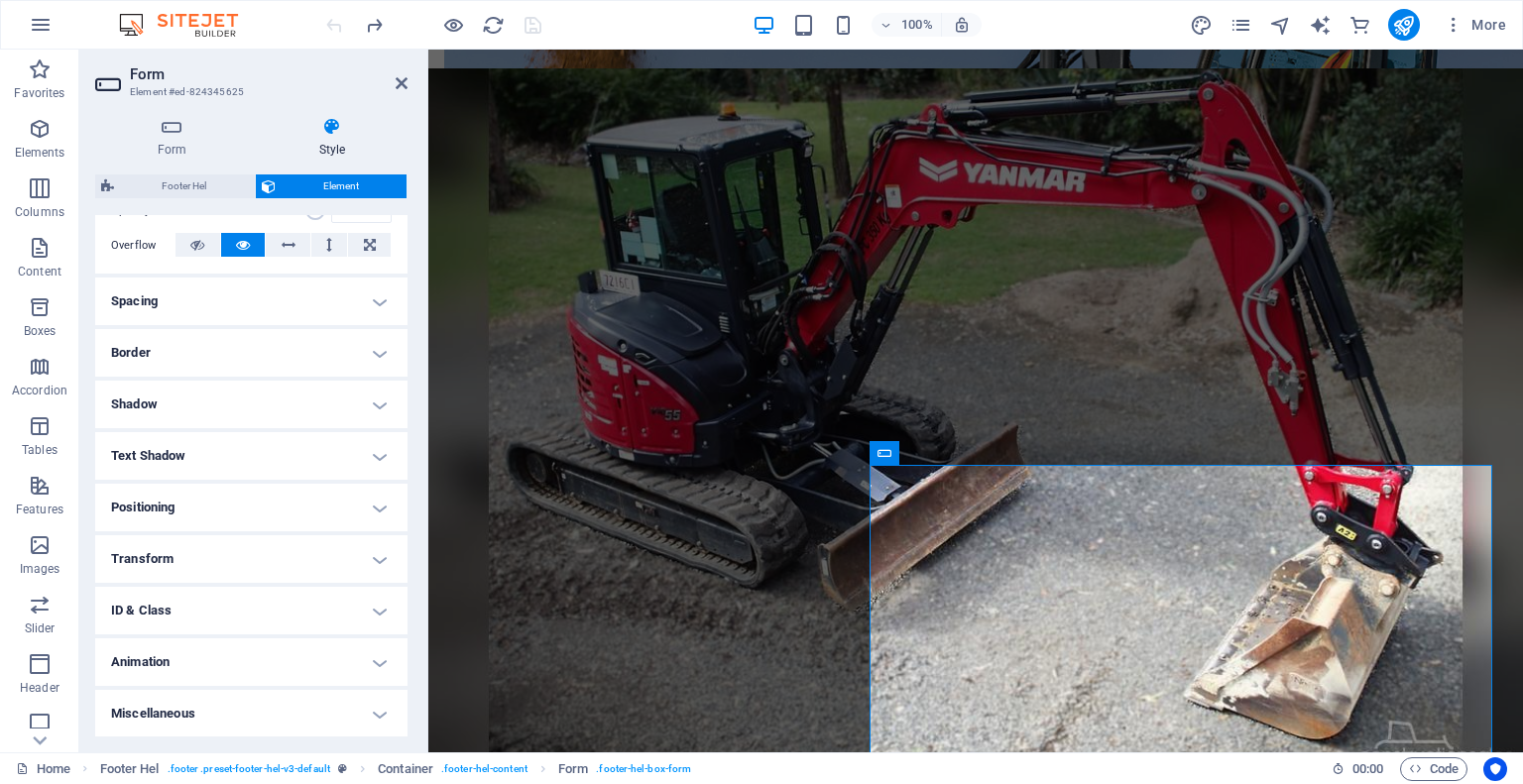 click on "Miscellaneous" at bounding box center (251, 714) 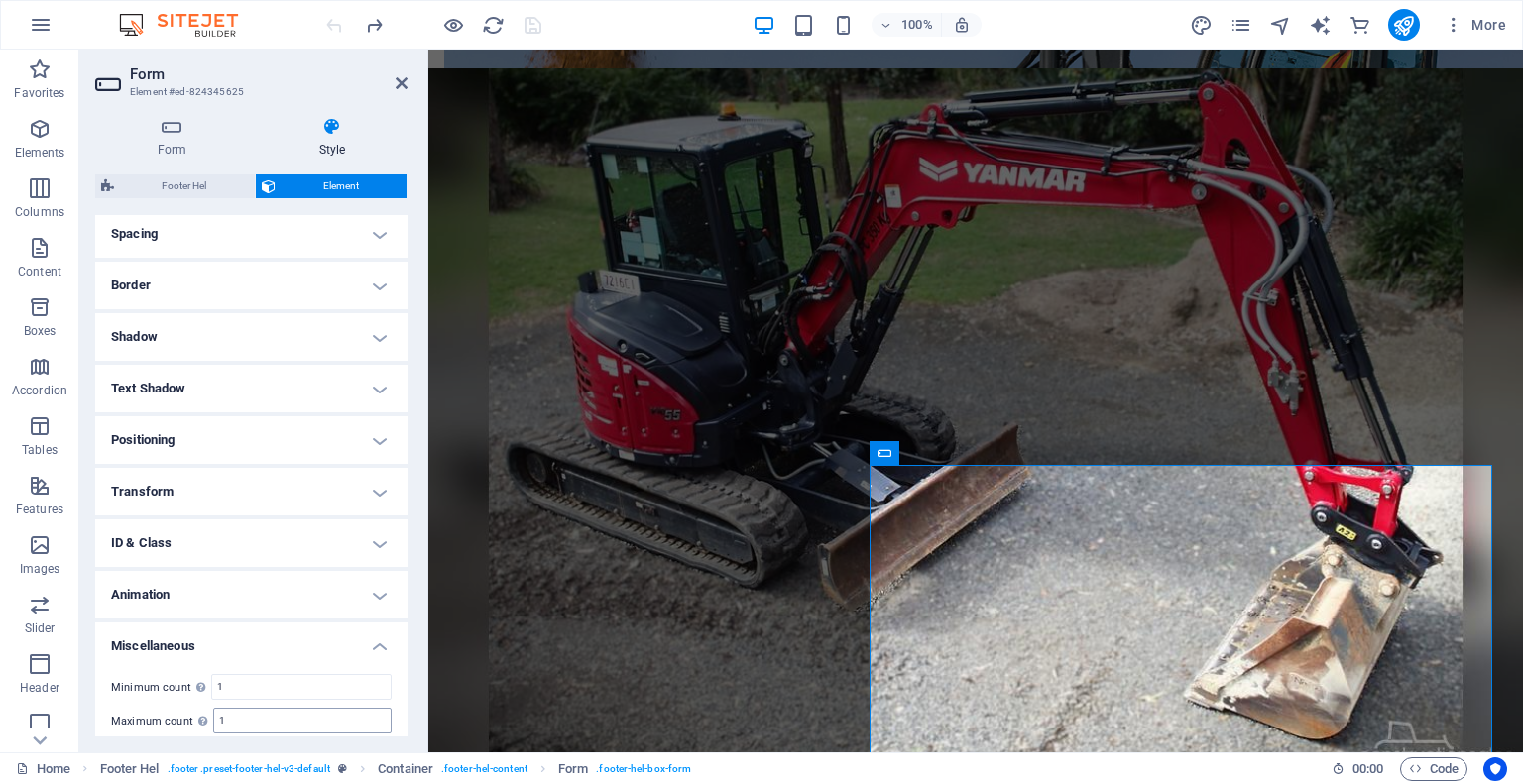 scroll, scrollTop: 437, scrollLeft: 0, axis: vertical 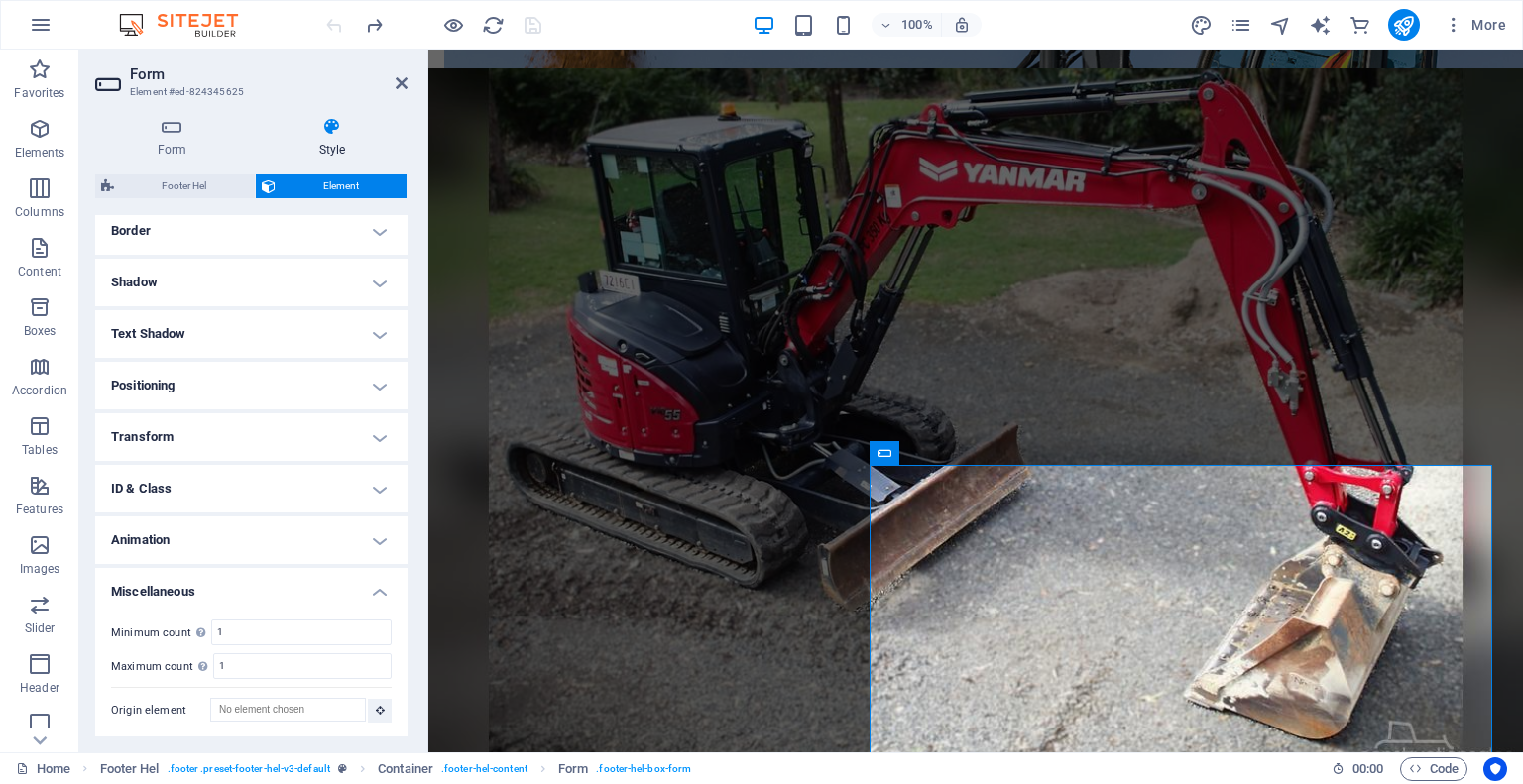 click on "Miscellaneous" at bounding box center (251, 586) 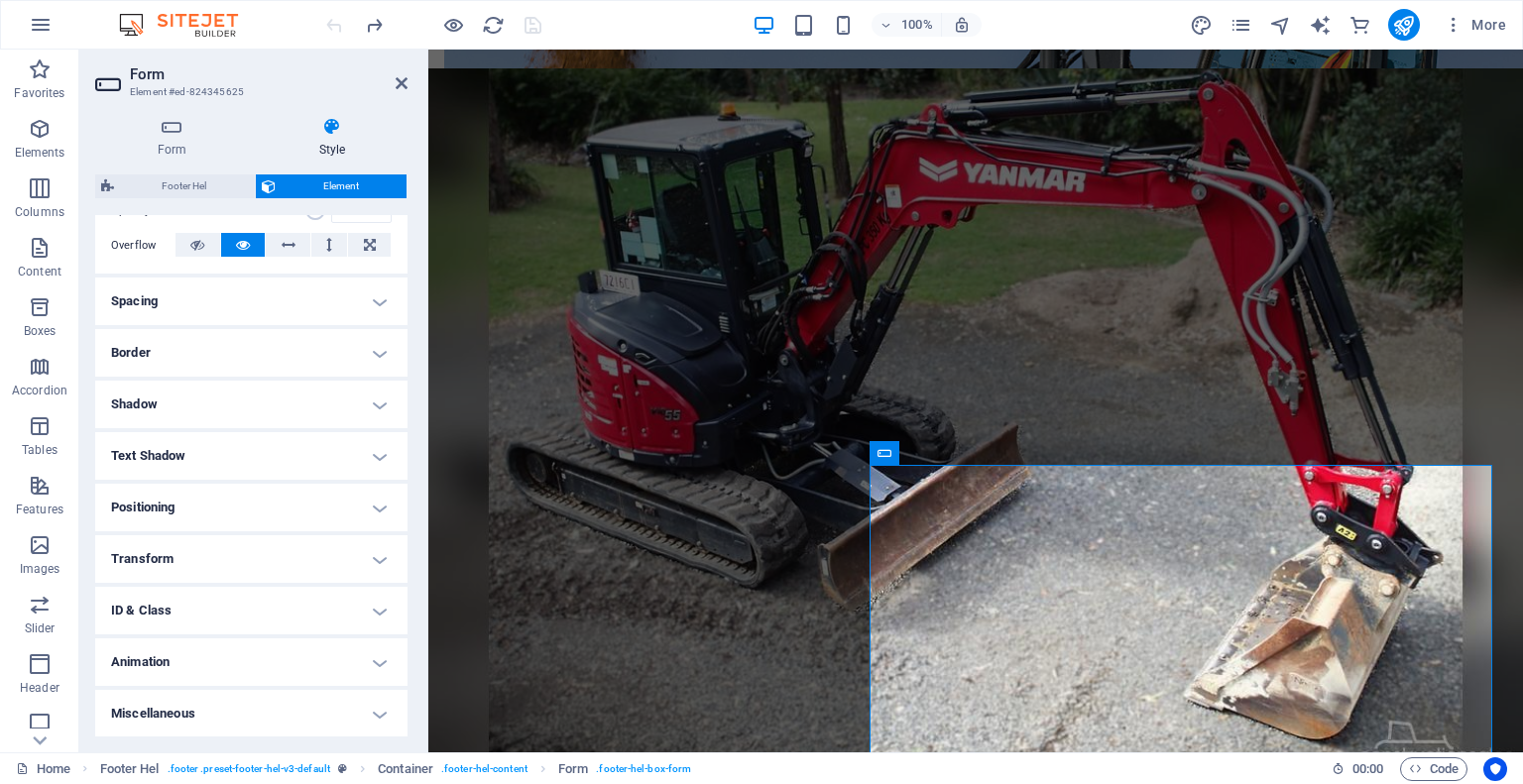 click on "Border" at bounding box center (251, 353) 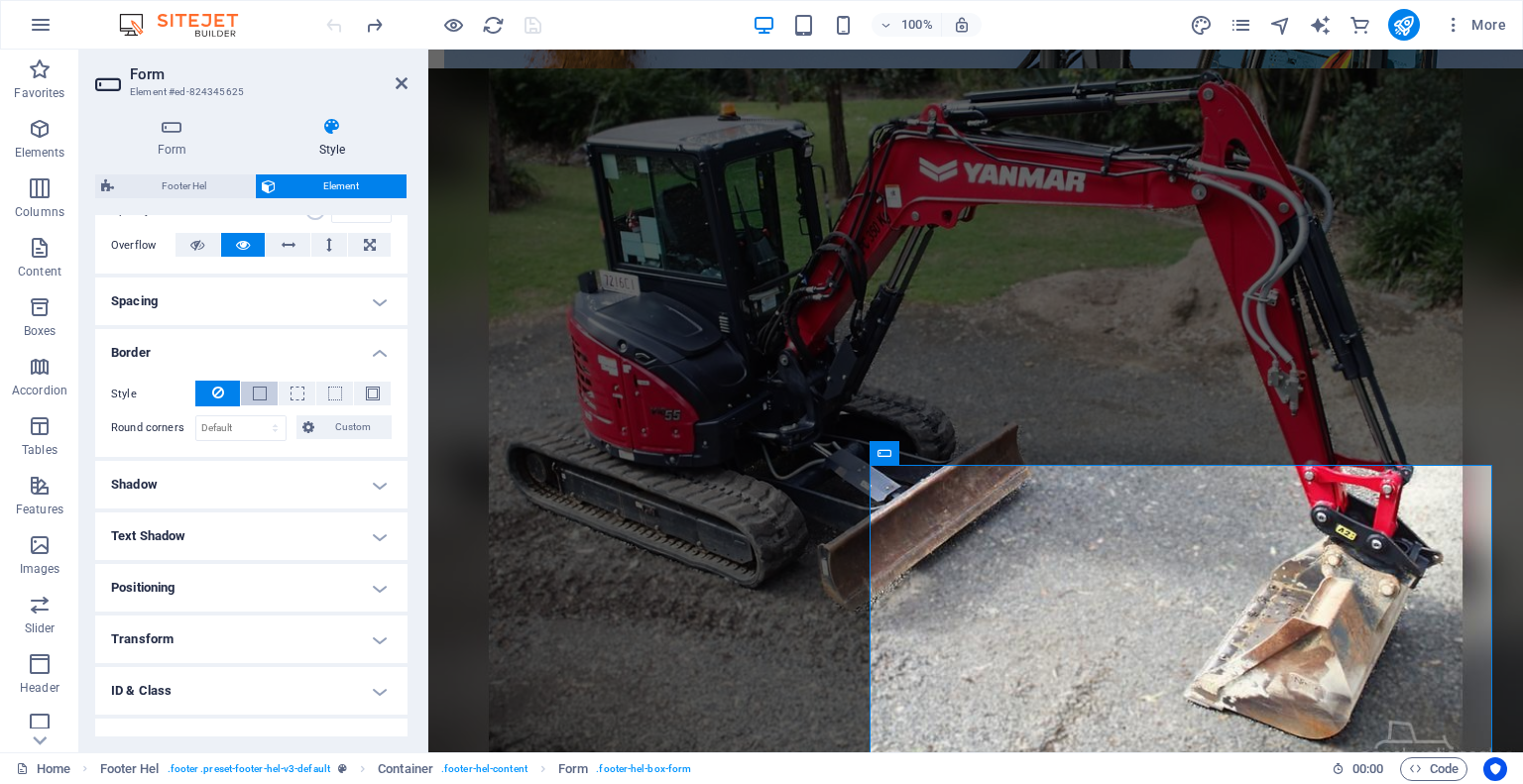 click at bounding box center (260, 393) 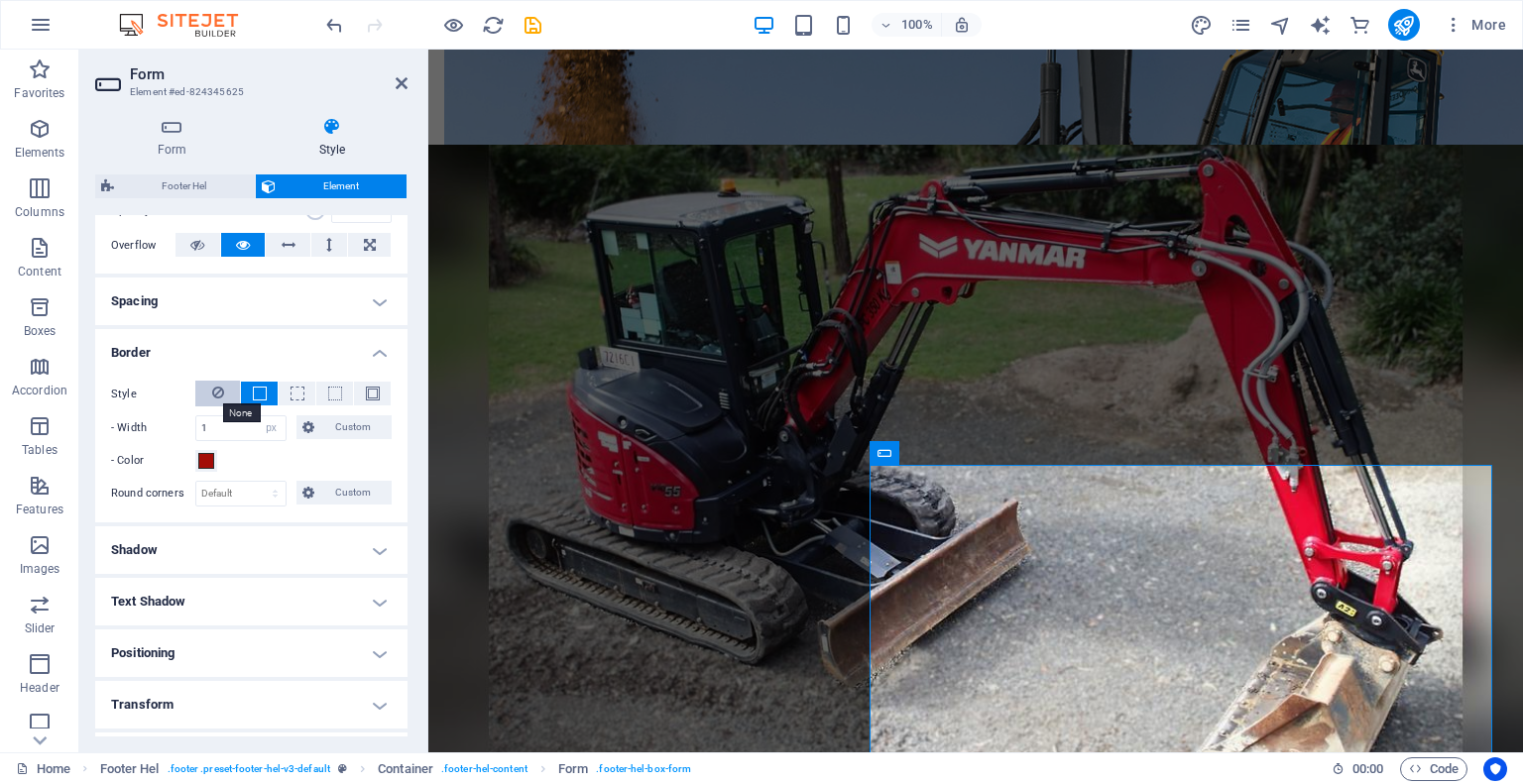 click at bounding box center (218, 392) 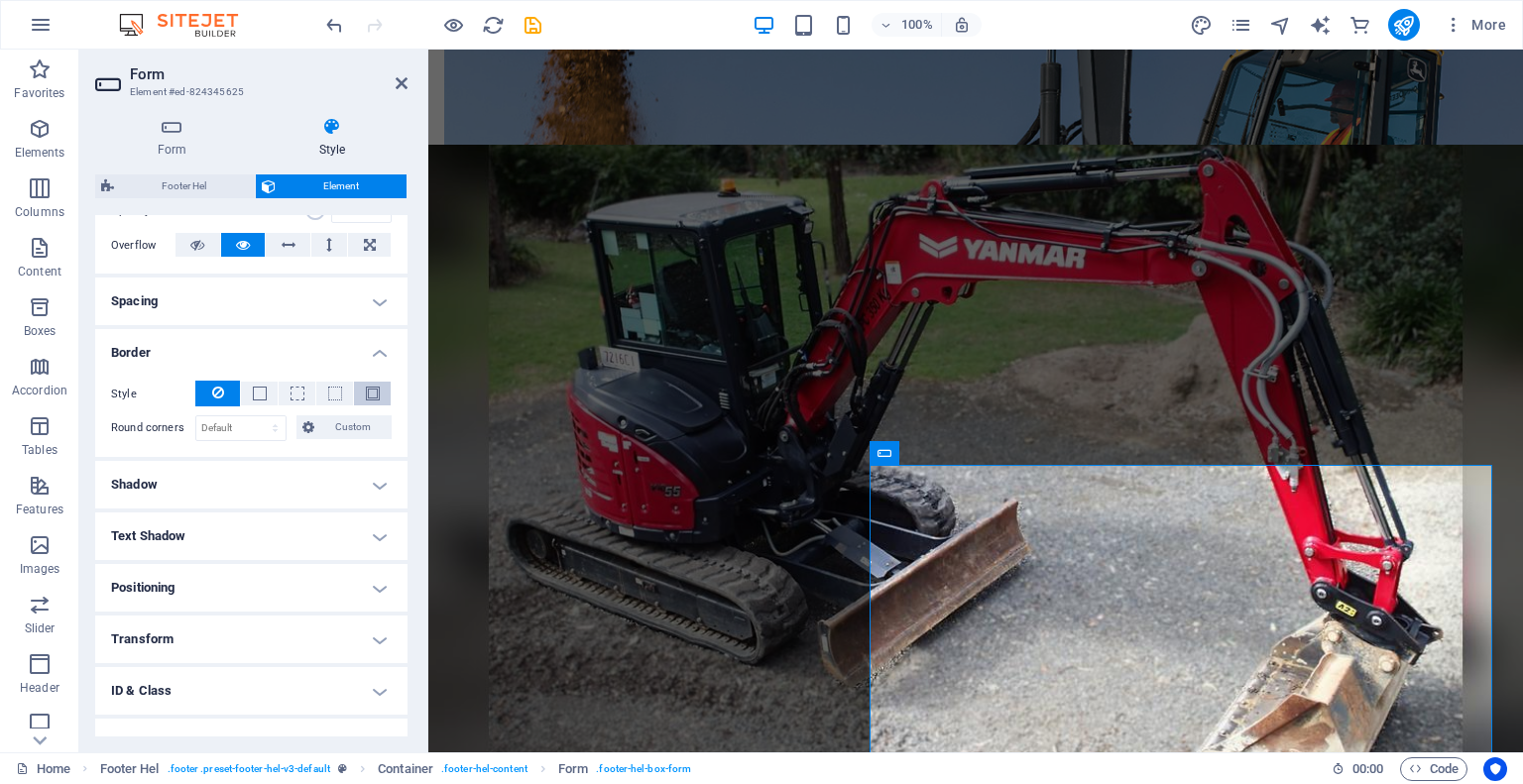 click at bounding box center (373, 393) 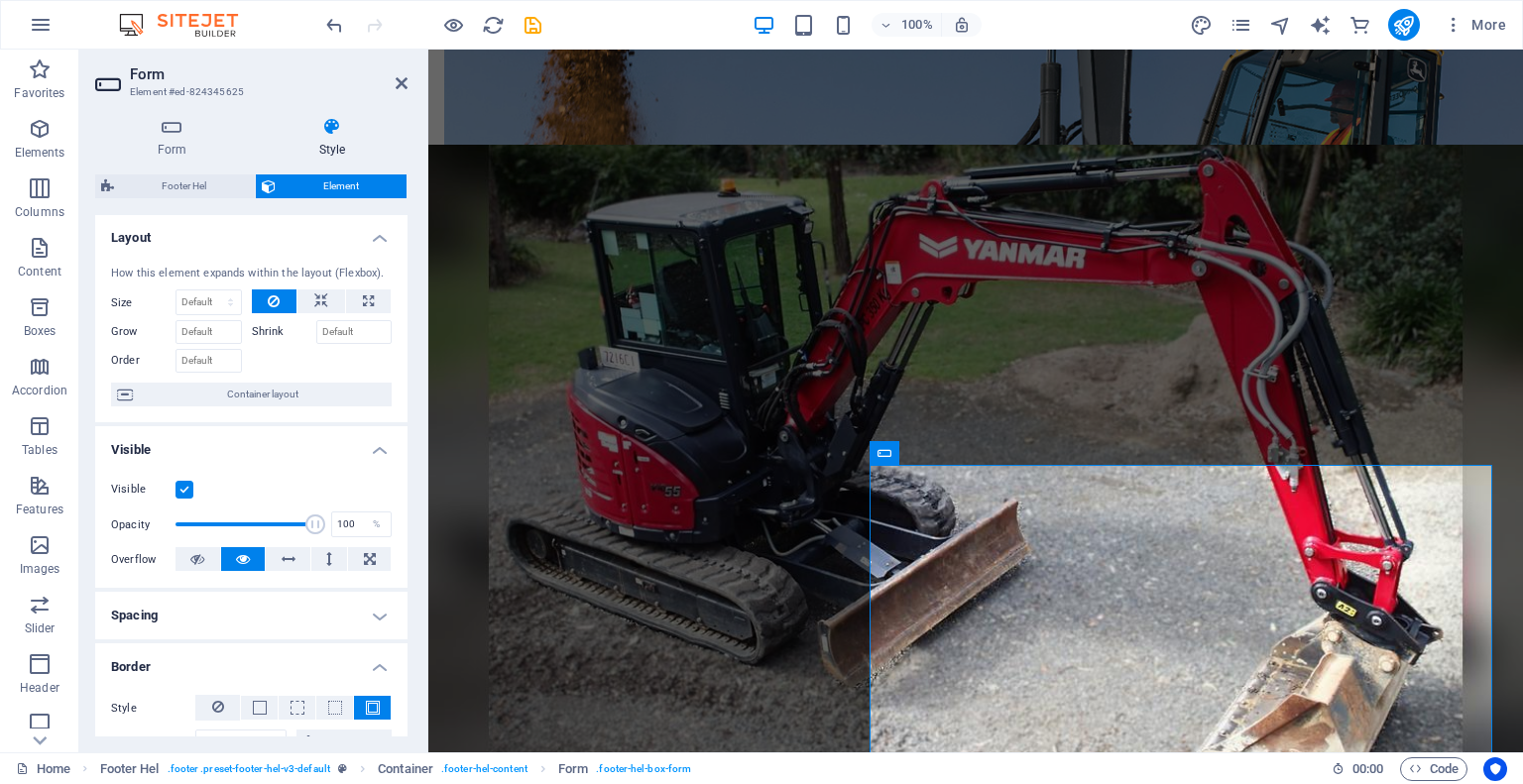 scroll, scrollTop: 0, scrollLeft: 0, axis: both 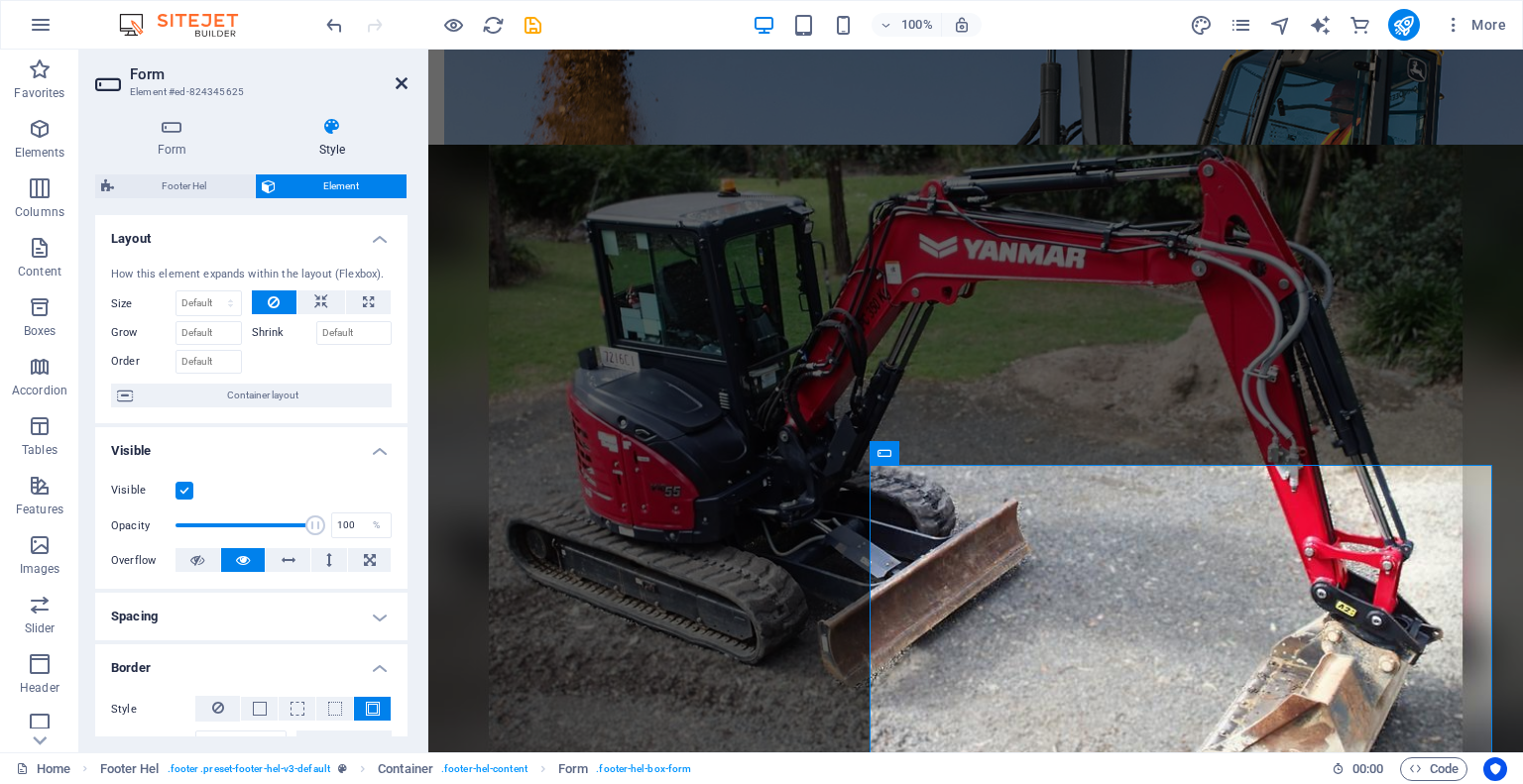 click at bounding box center (402, 83) 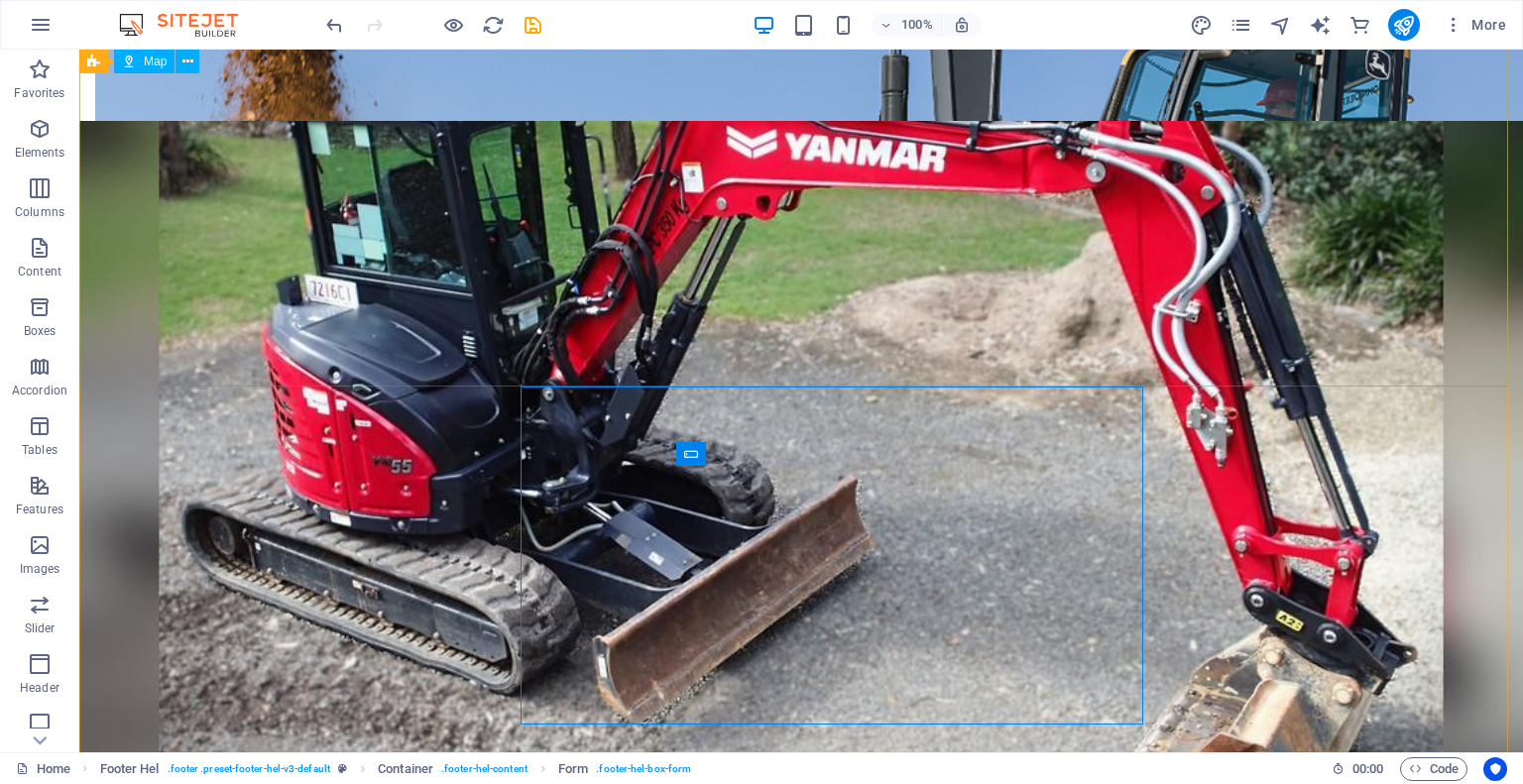 scroll, scrollTop: 3363, scrollLeft: 0, axis: vertical 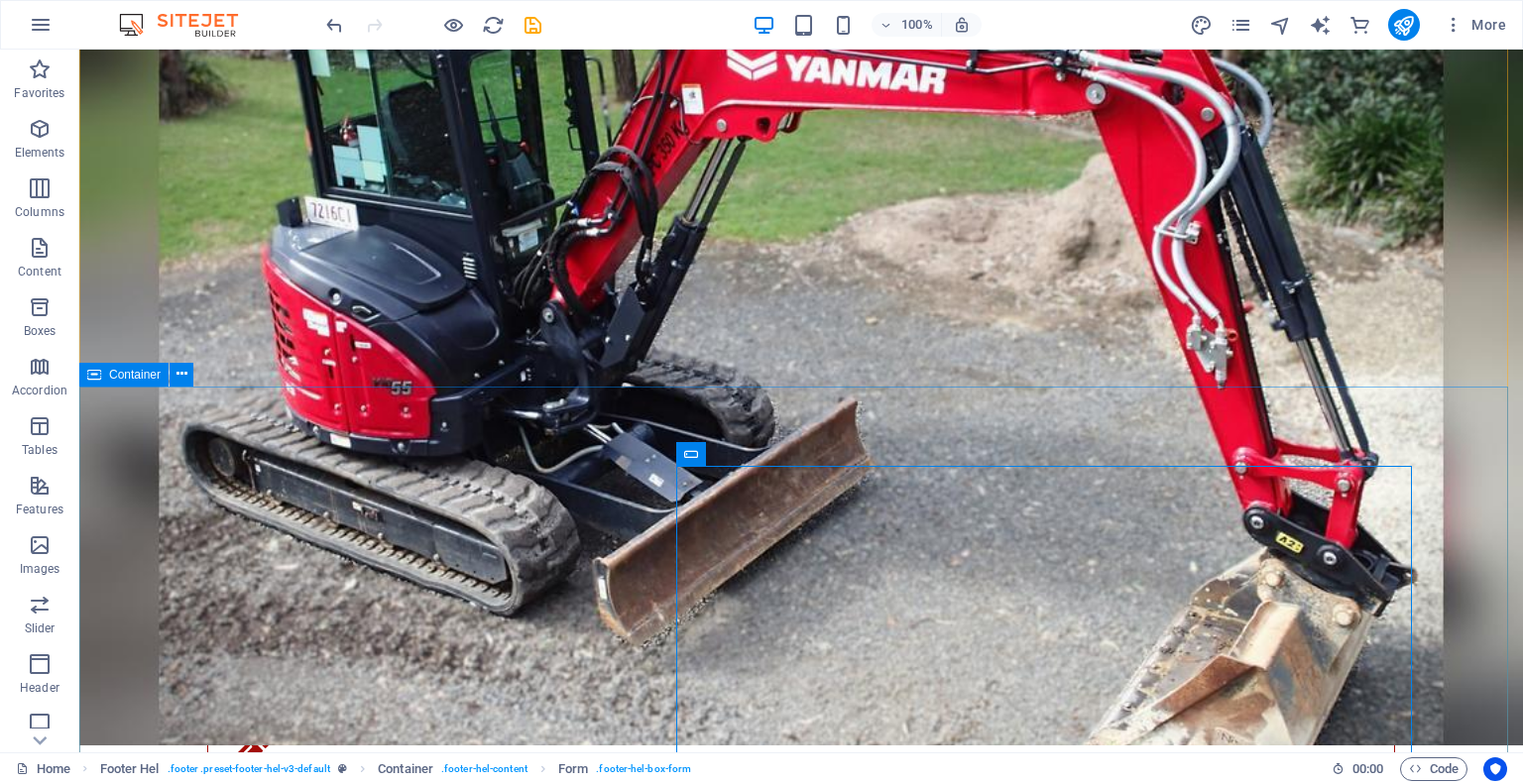 click on "Get in touch Penticton Excavation & Okanagan Septic Solutions [PHONE] info@[EXAMPLE.COM] Unreadable? Load new Submit" at bounding box center (801, 3349) 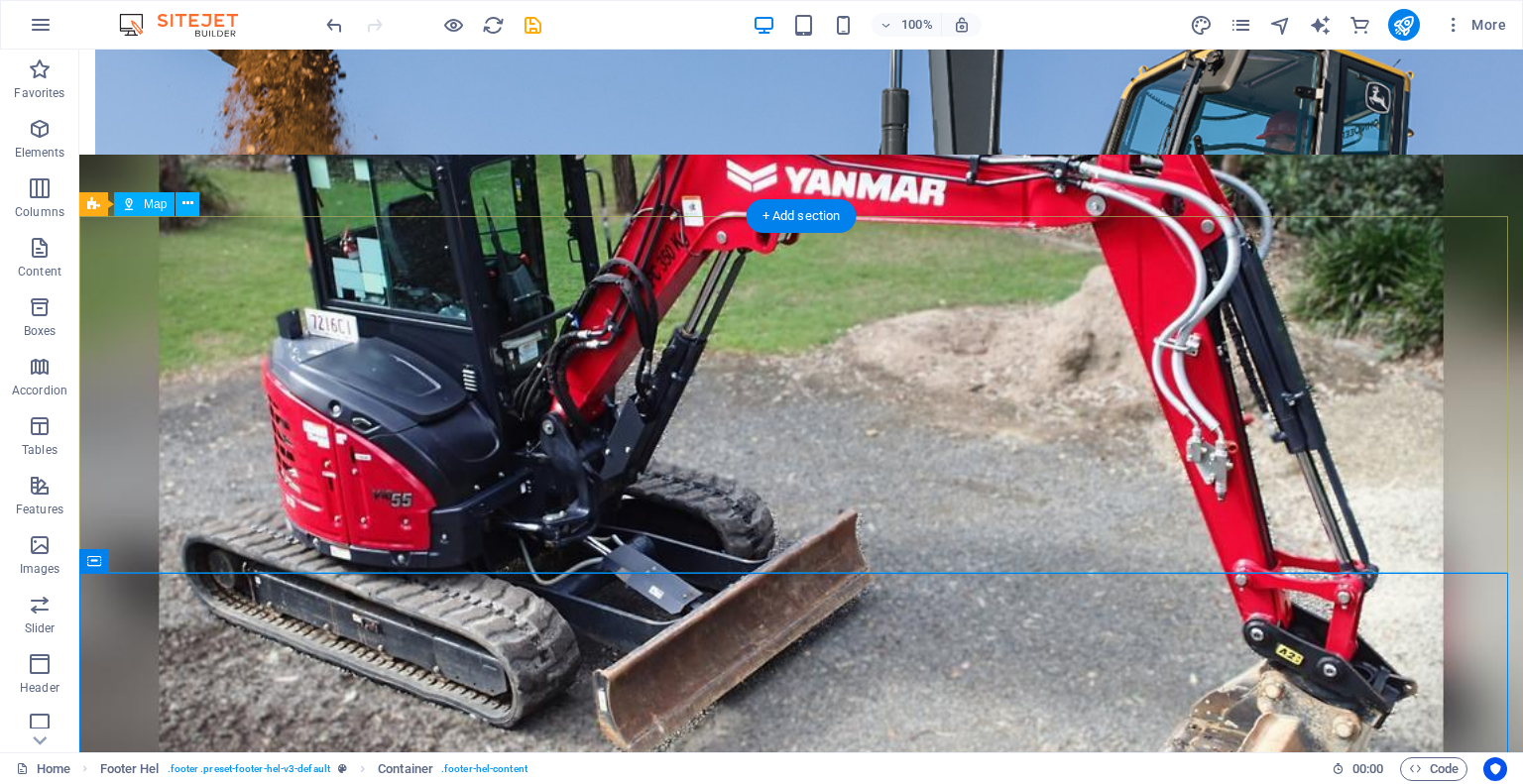 scroll, scrollTop: 3465, scrollLeft: 0, axis: vertical 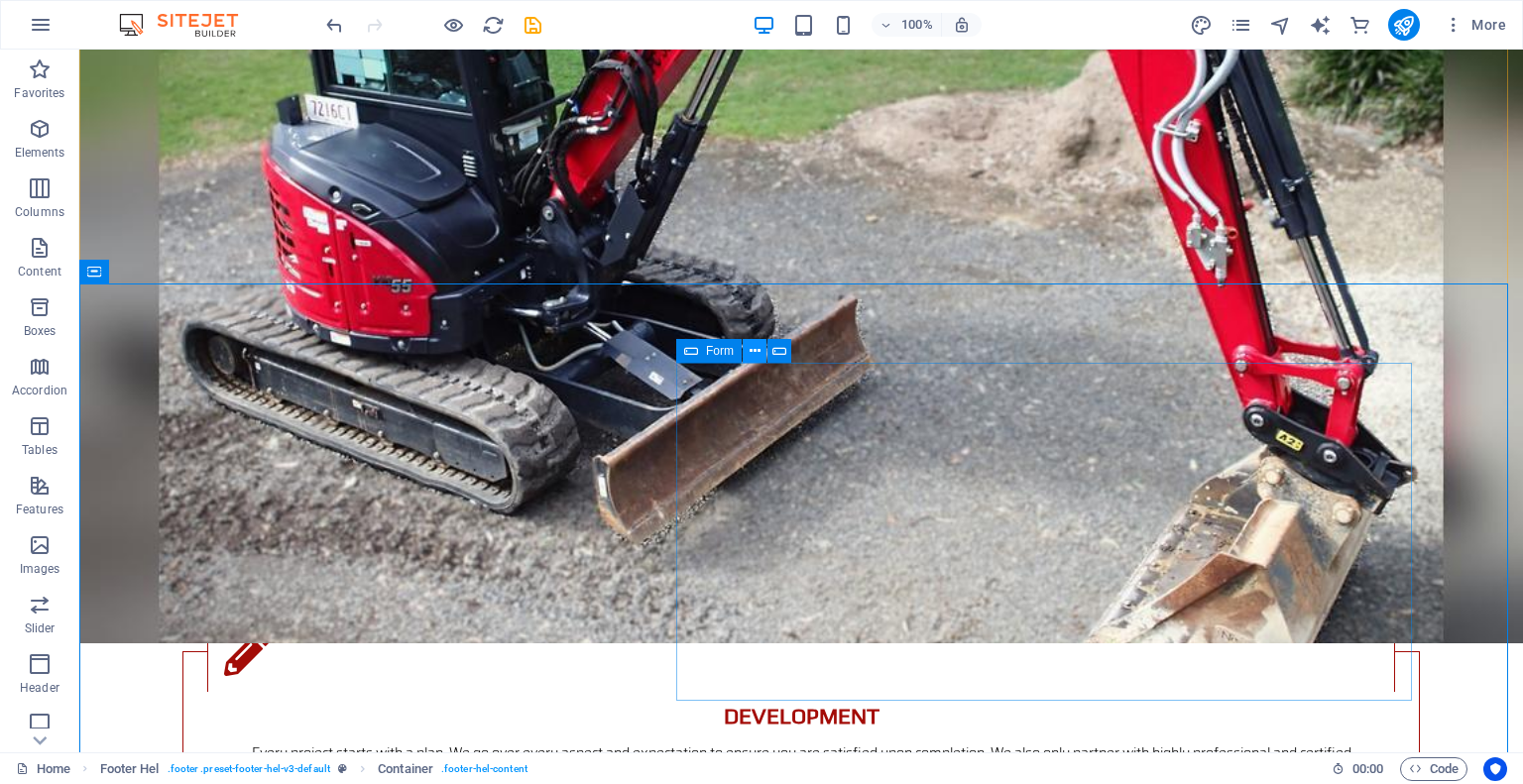 click at bounding box center [755, 351] 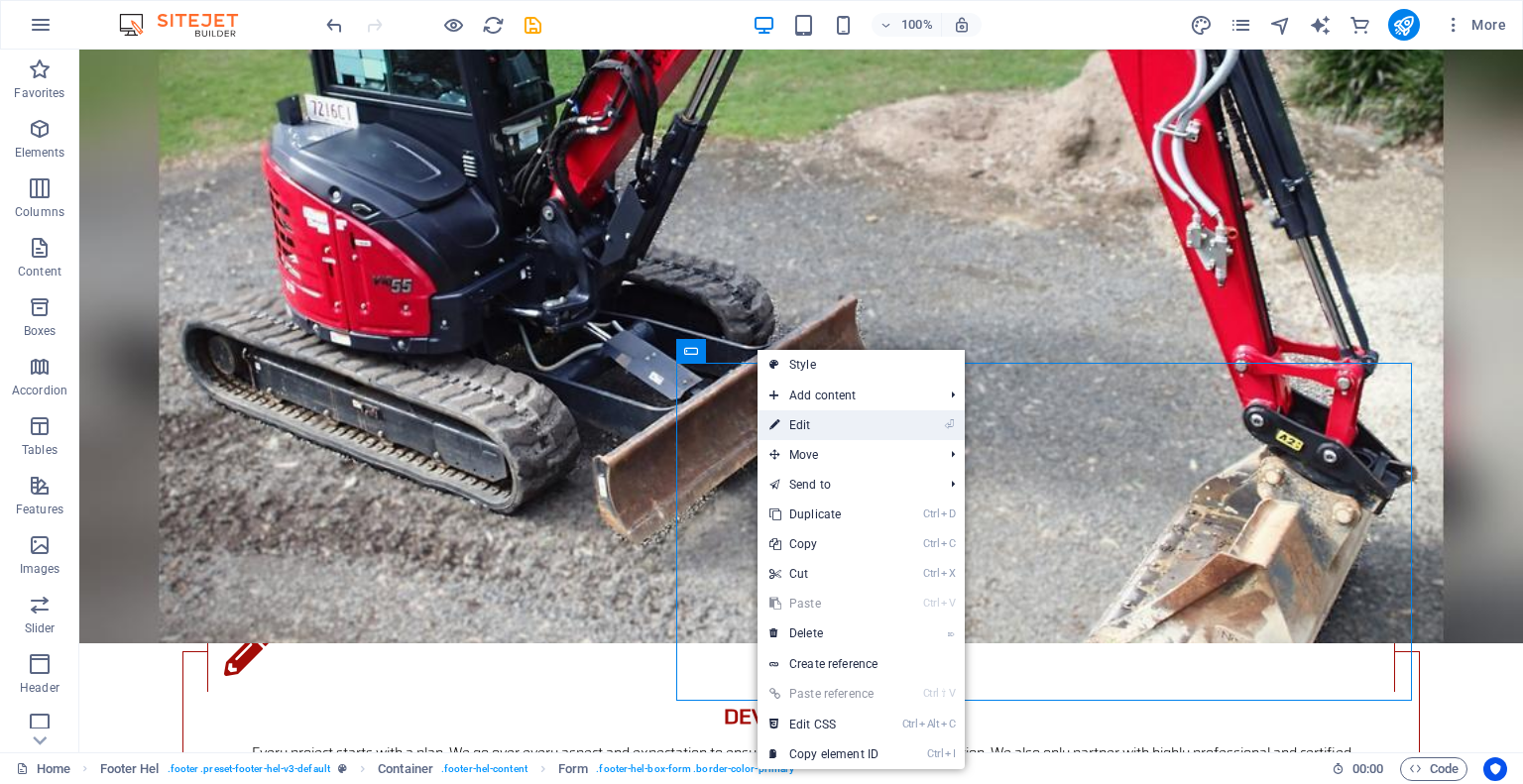 click on "⏎  Edit" at bounding box center (824, 425) 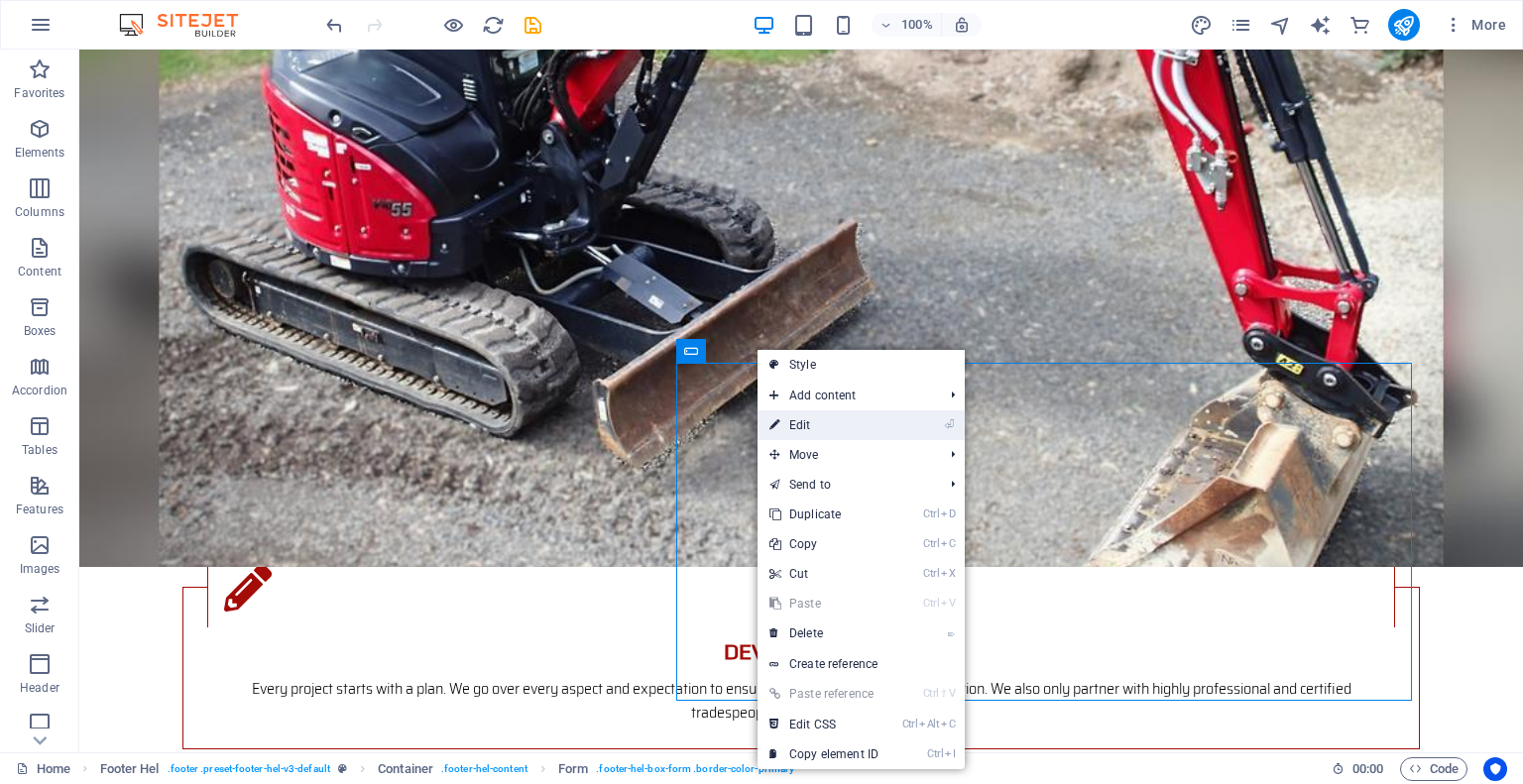 select on "px" 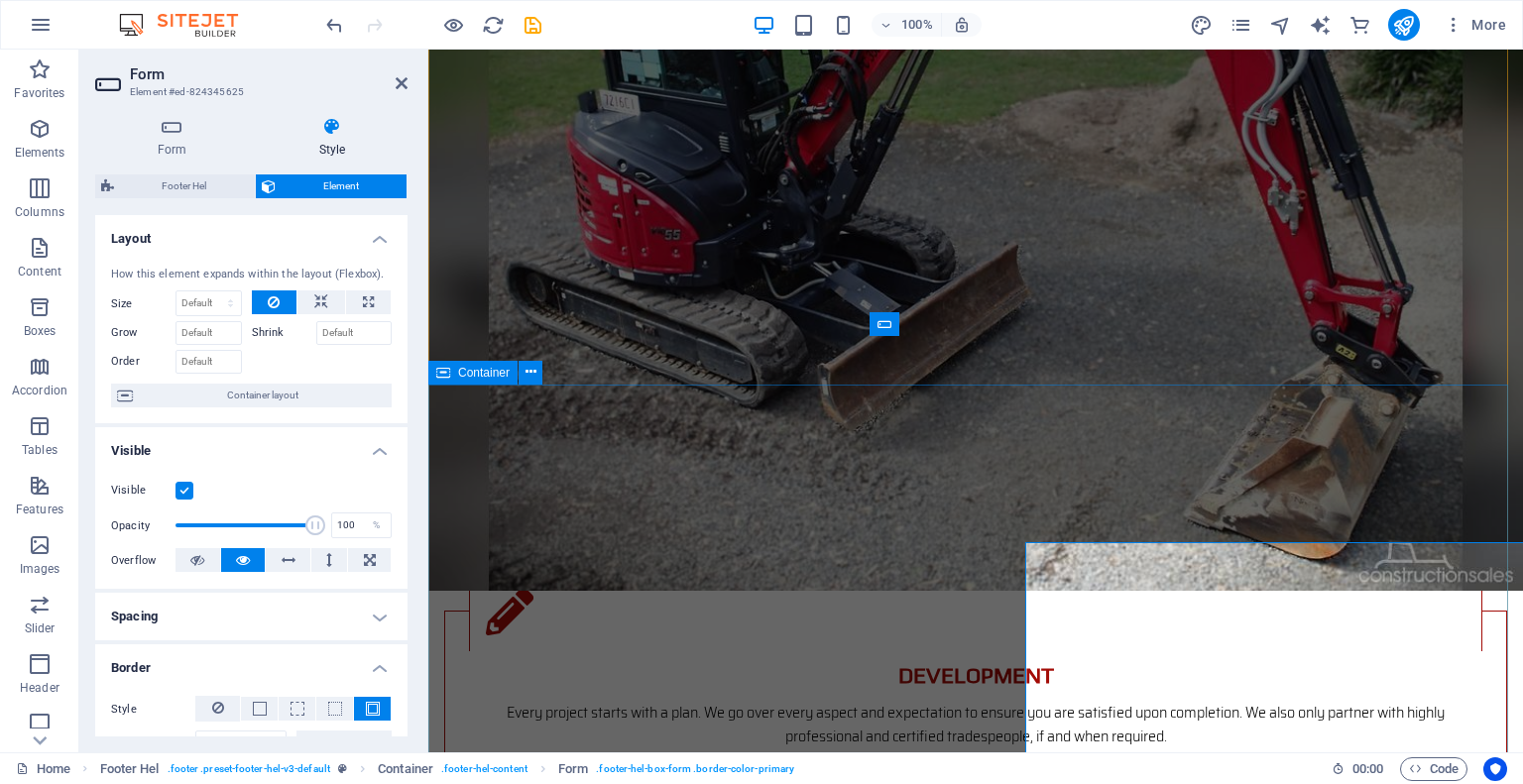 scroll, scrollTop: 3287, scrollLeft: 0, axis: vertical 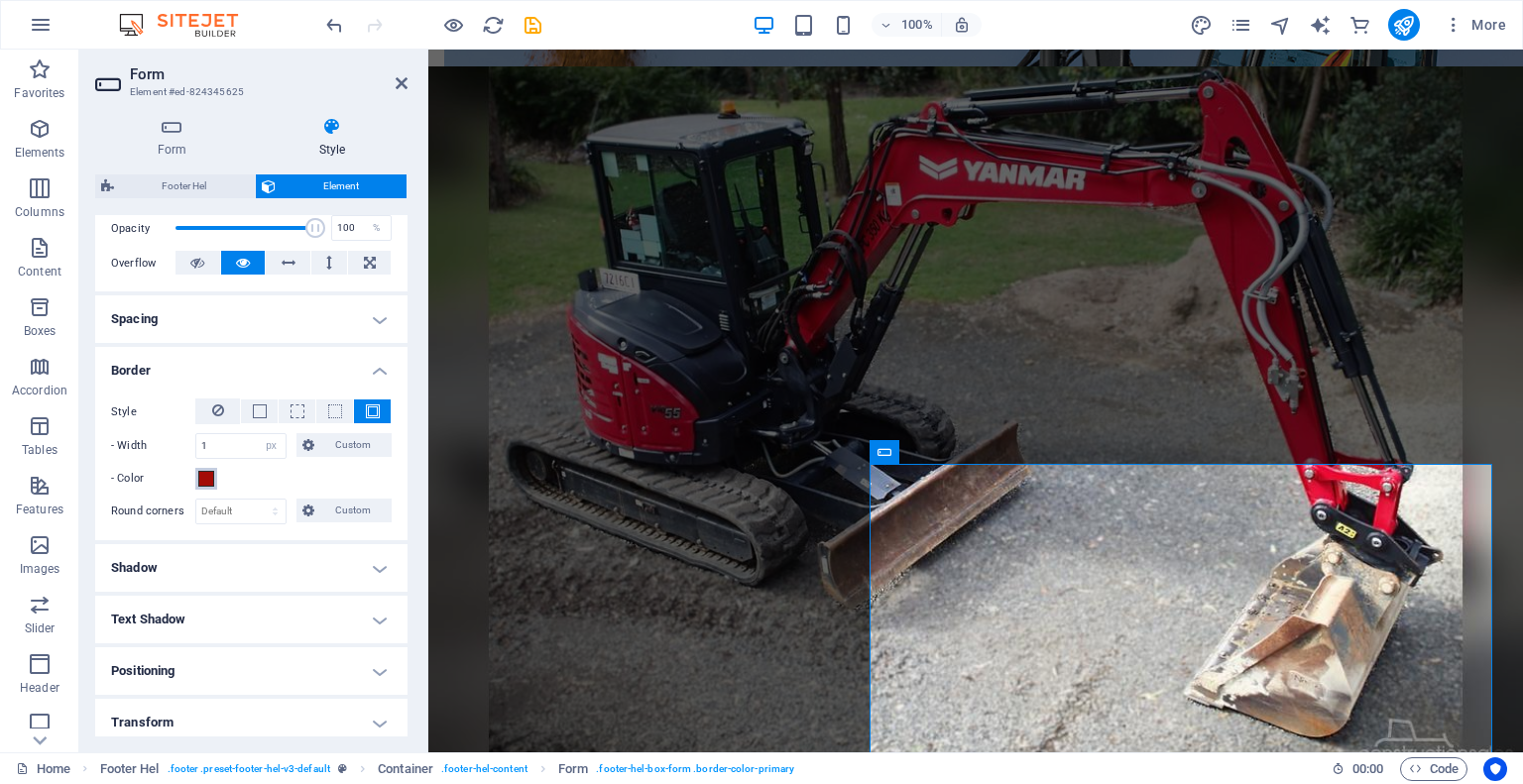 click at bounding box center [206, 479] 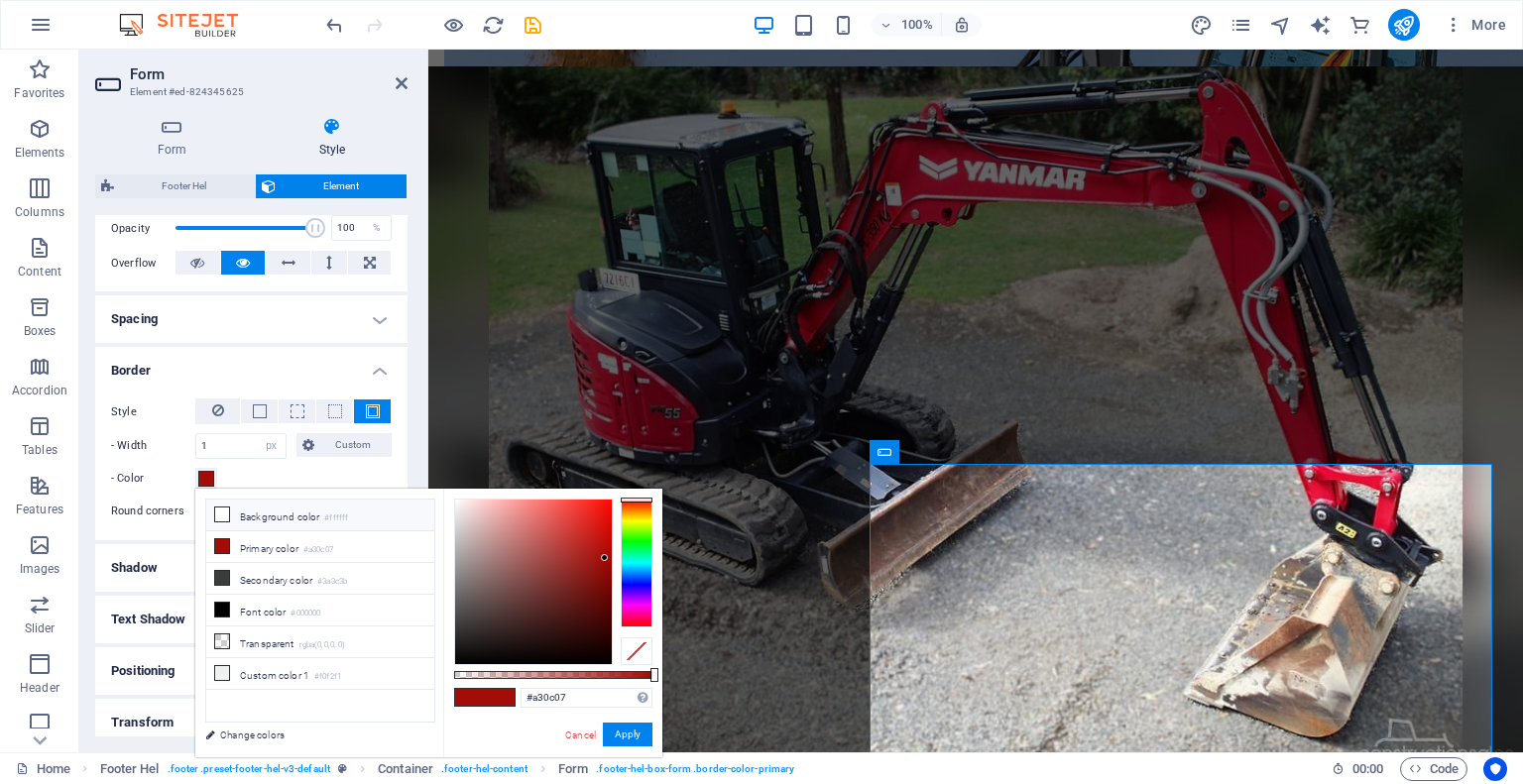 click at bounding box center [222, 514] 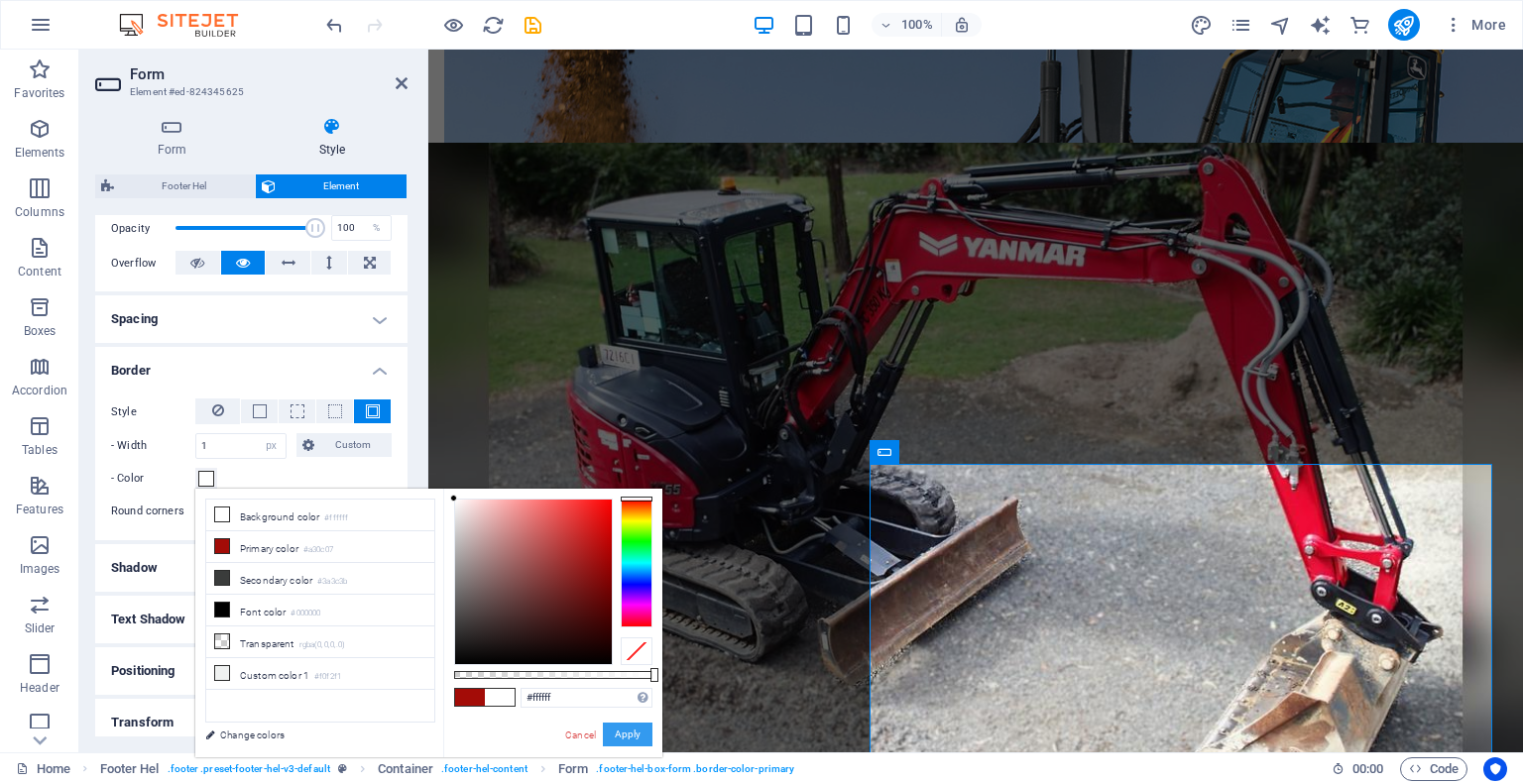 click on "Apply" at bounding box center (628, 734) 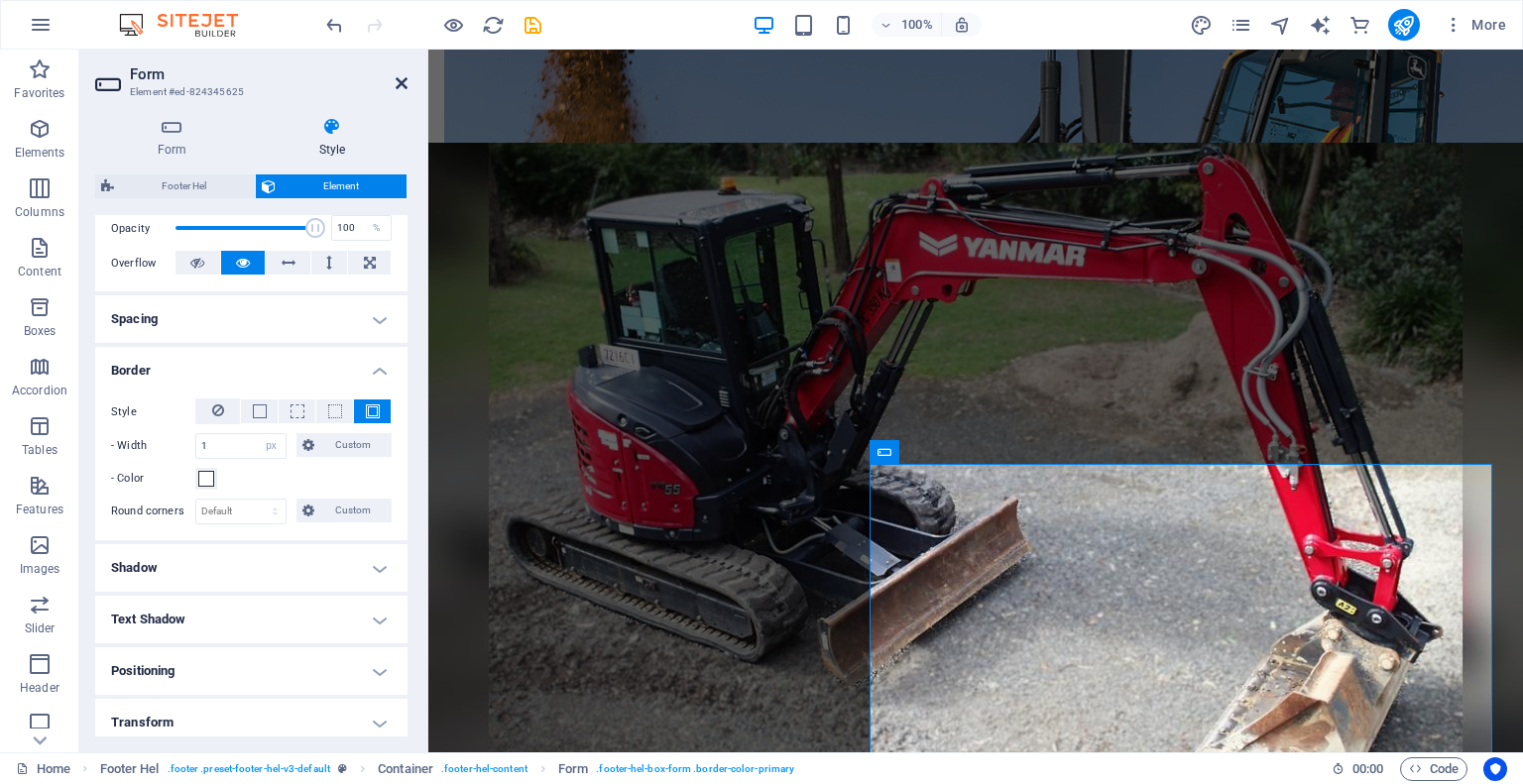 click at bounding box center (402, 83) 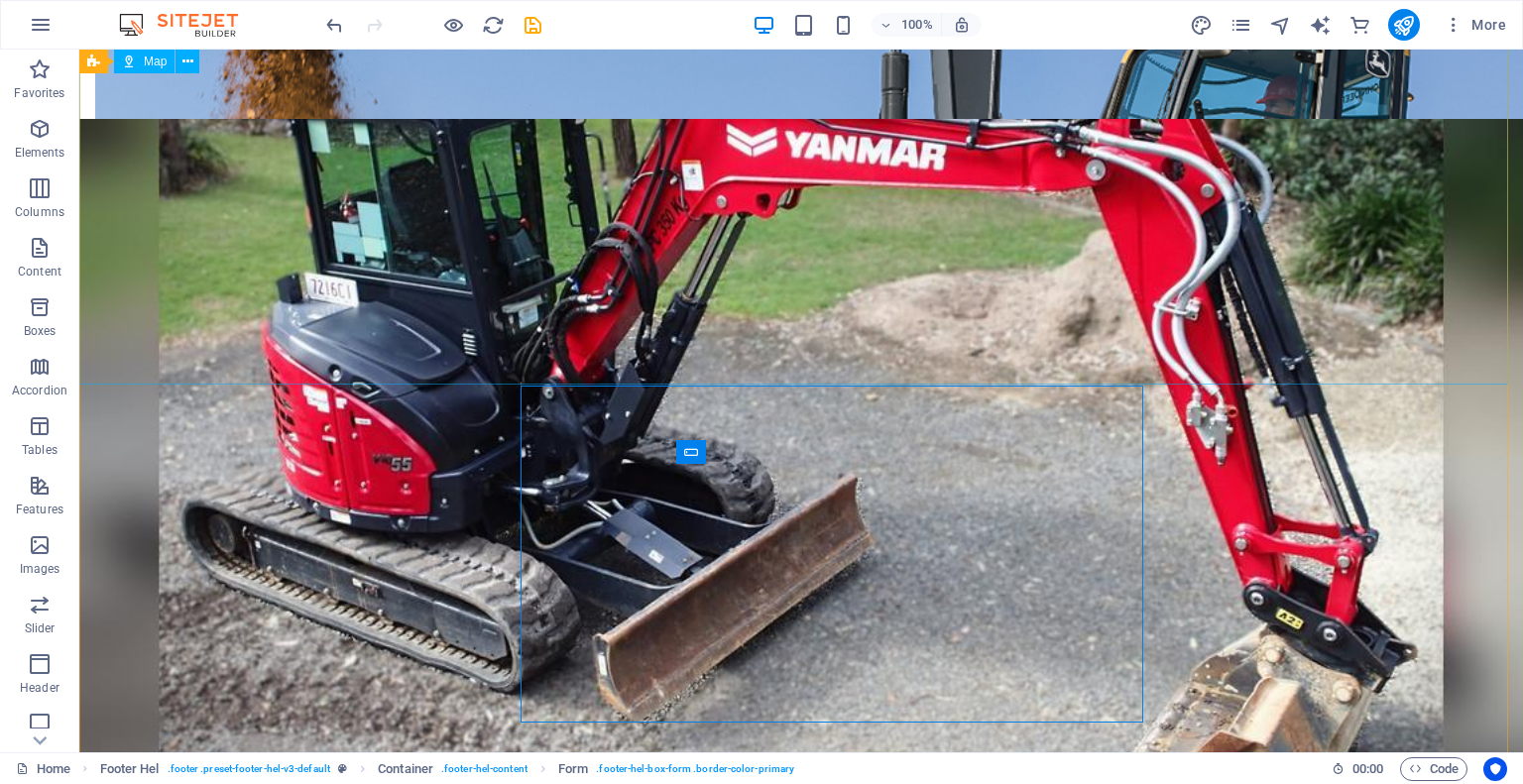 scroll, scrollTop: 3365, scrollLeft: 0, axis: vertical 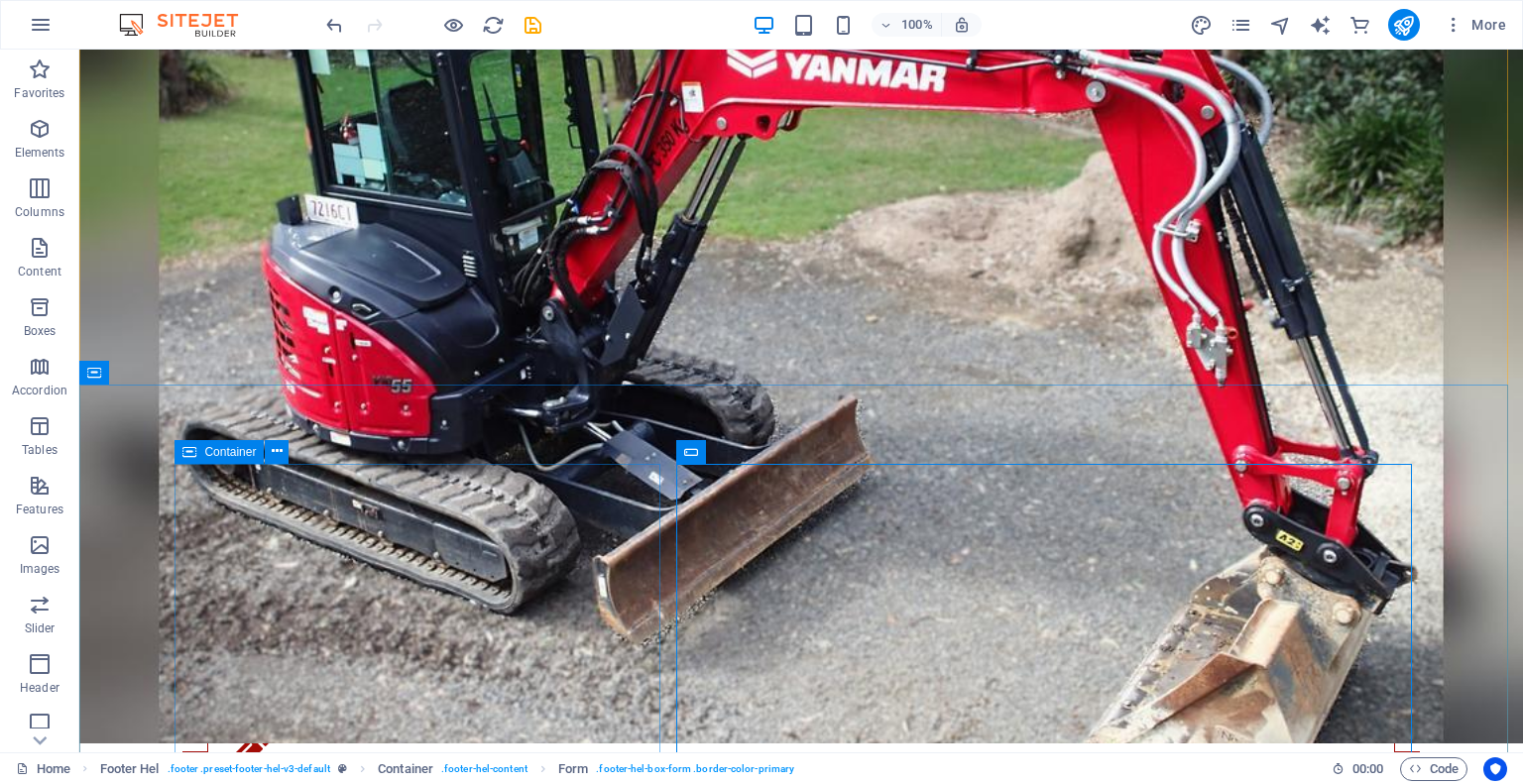 click on "Get in touch Penticton Excavation & Okanagan Septic Solutions [PHONE] info@[EXAMPLE.COM]" at bounding box center (714, 3168) 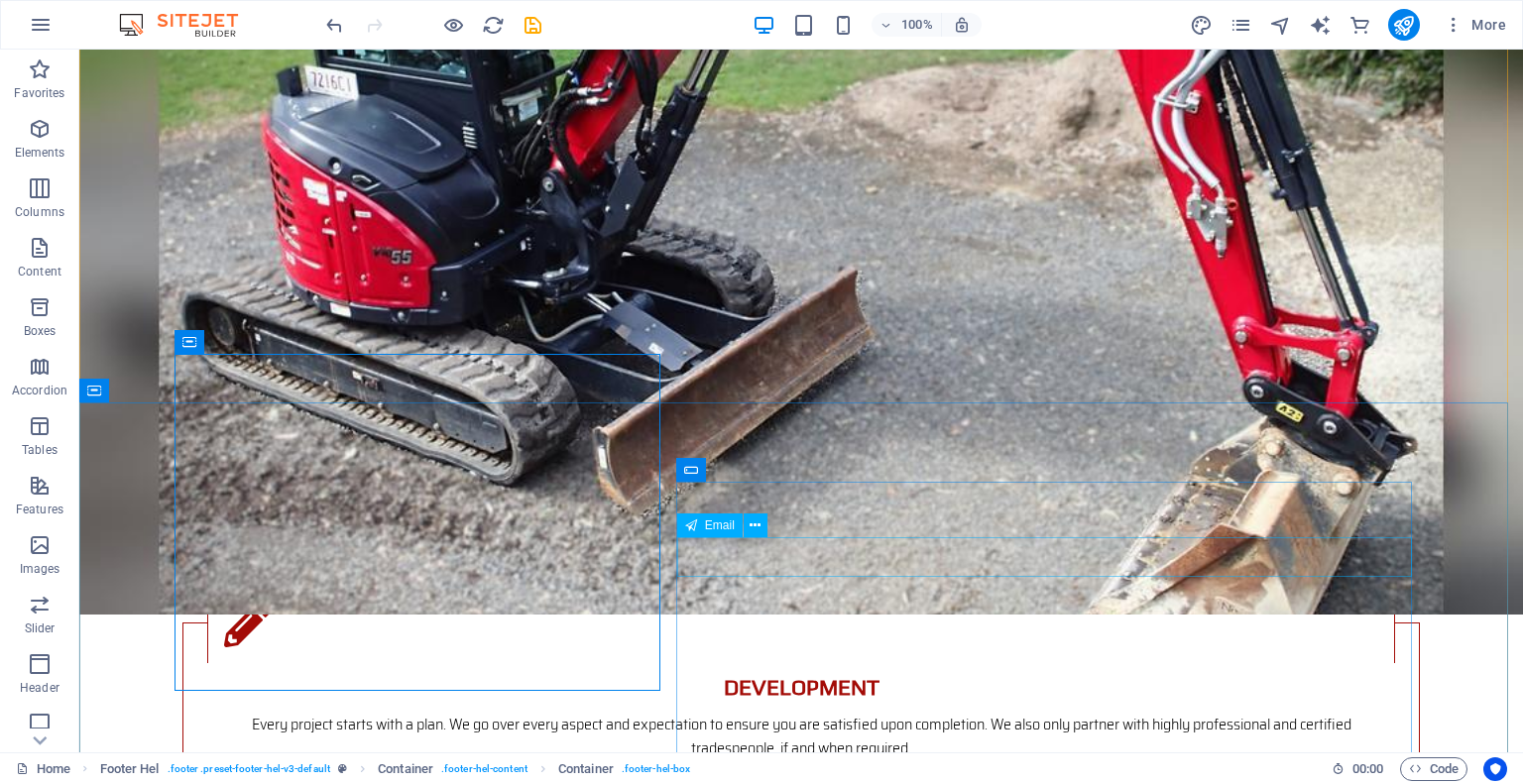 scroll, scrollTop: 3464, scrollLeft: 0, axis: vertical 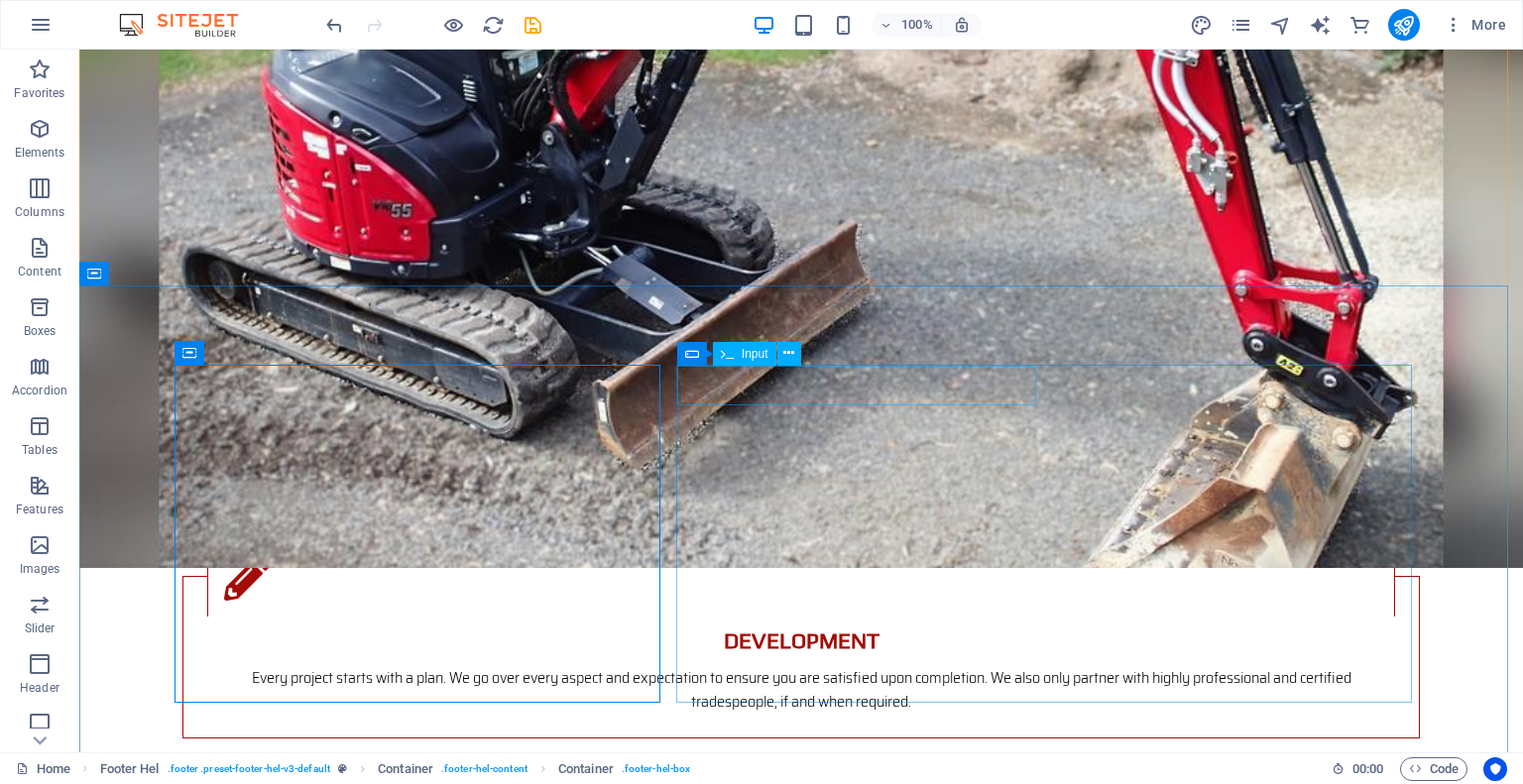 click at bounding box center [401, 3125] 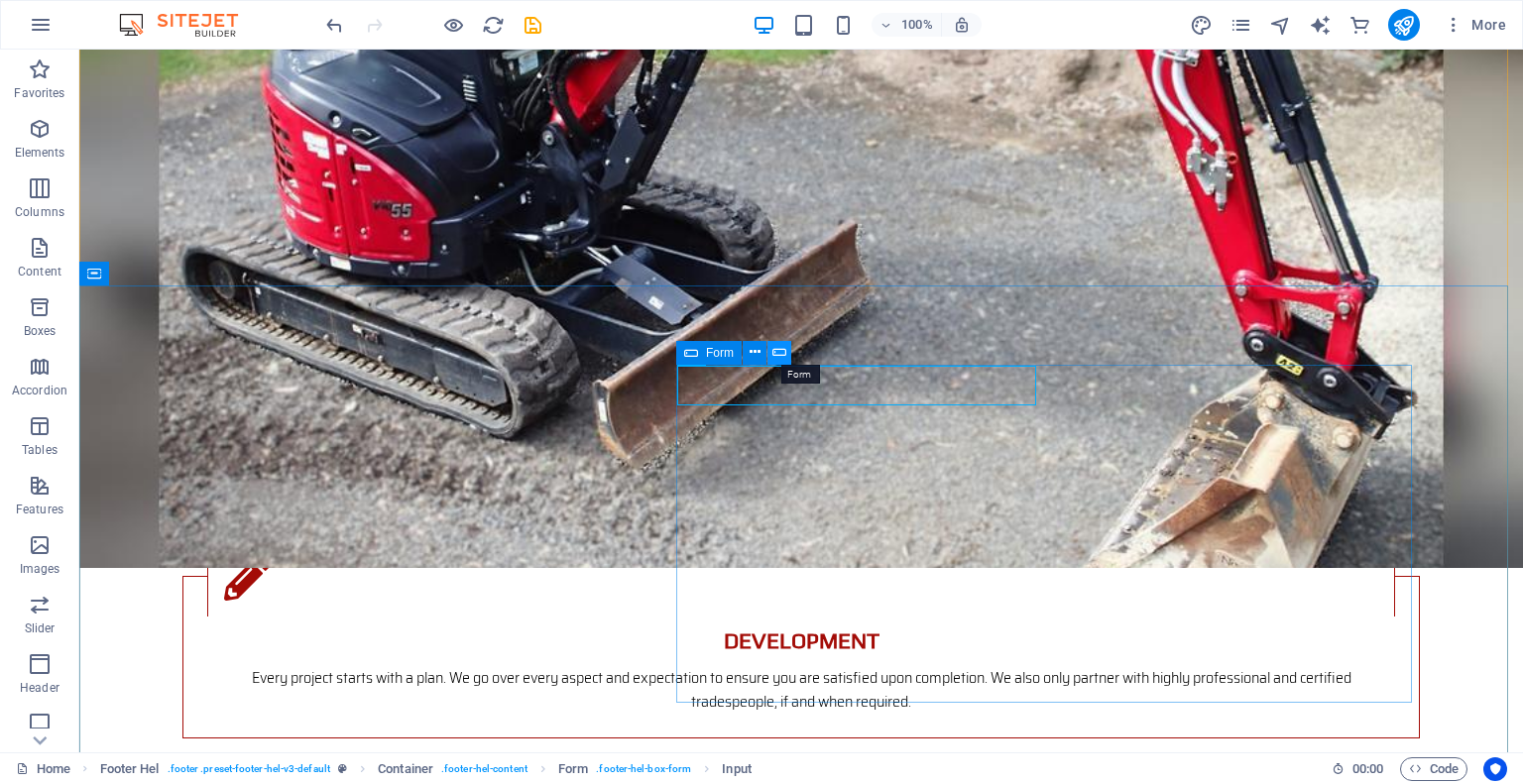 click at bounding box center (779, 352) 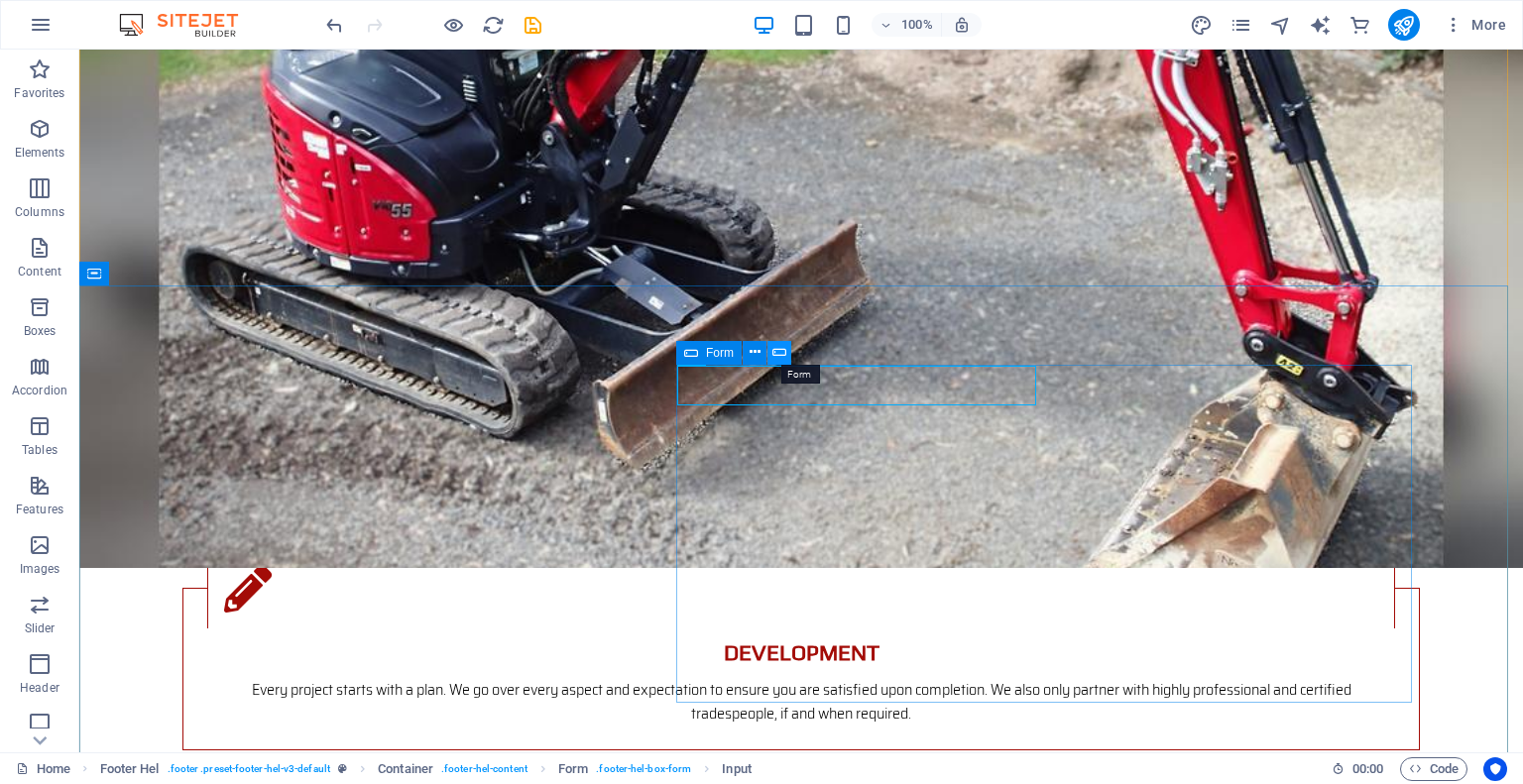 select on "px" 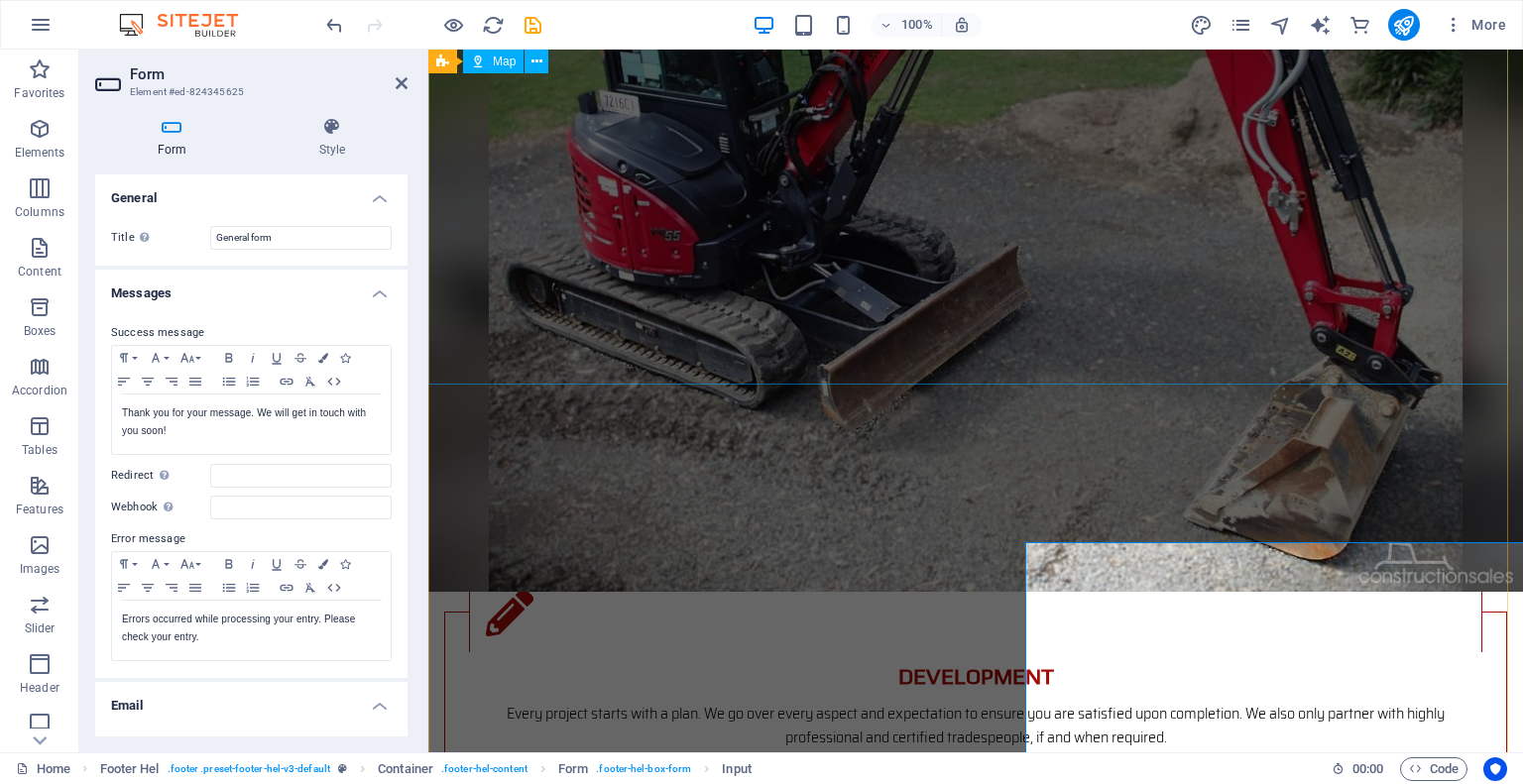 scroll, scrollTop: 3287, scrollLeft: 0, axis: vertical 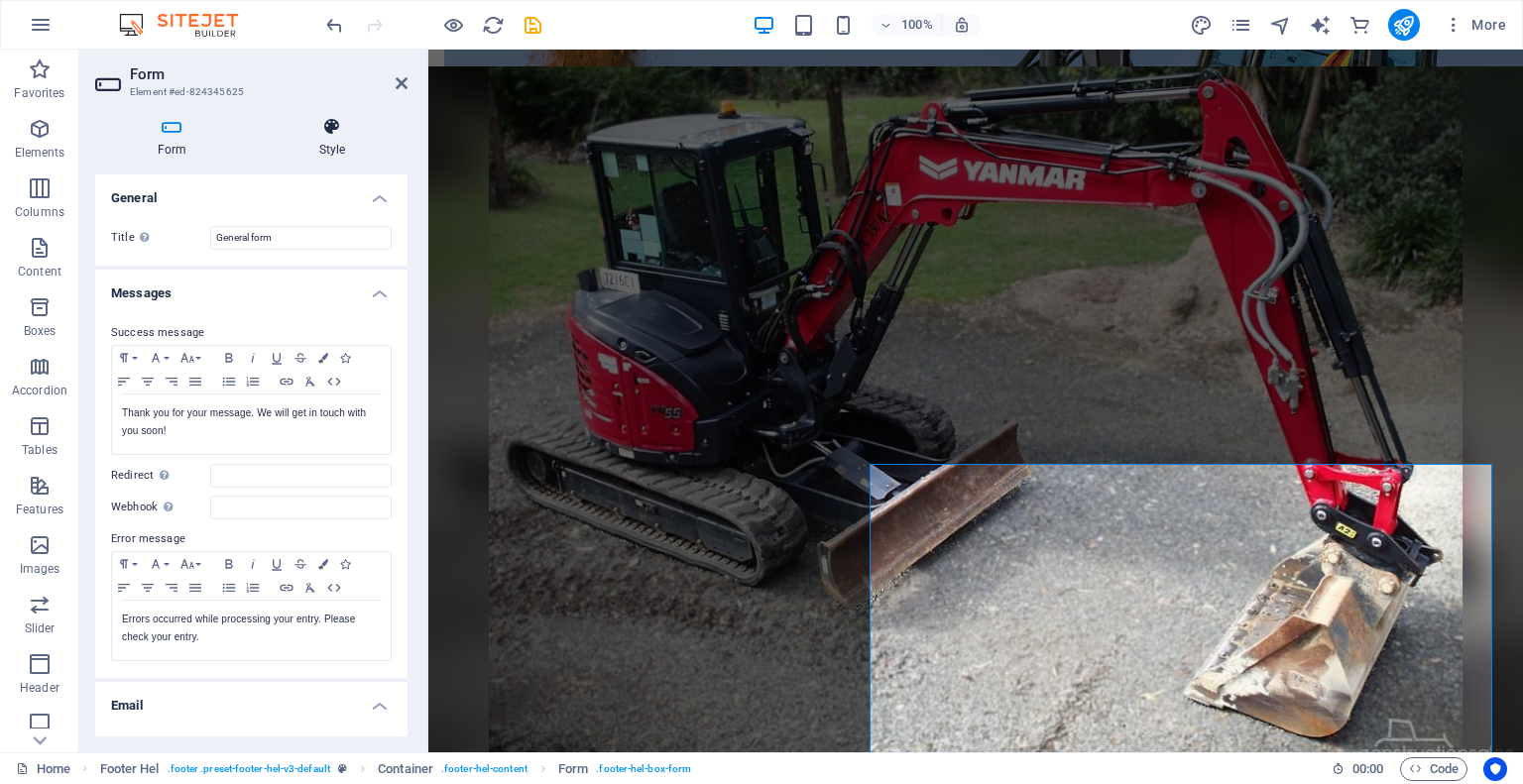 click at bounding box center [332, 127] 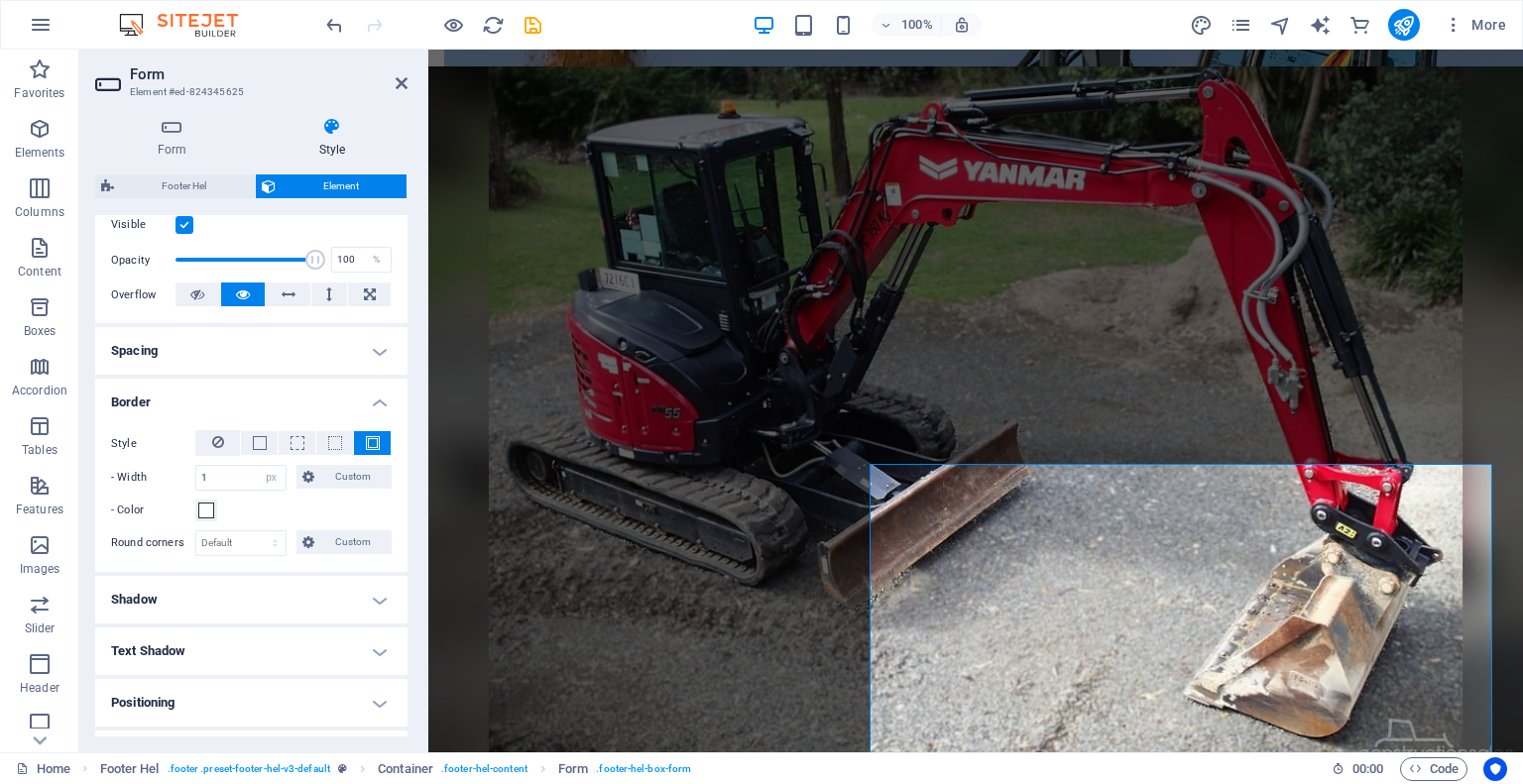 scroll, scrollTop: 262, scrollLeft: 0, axis: vertical 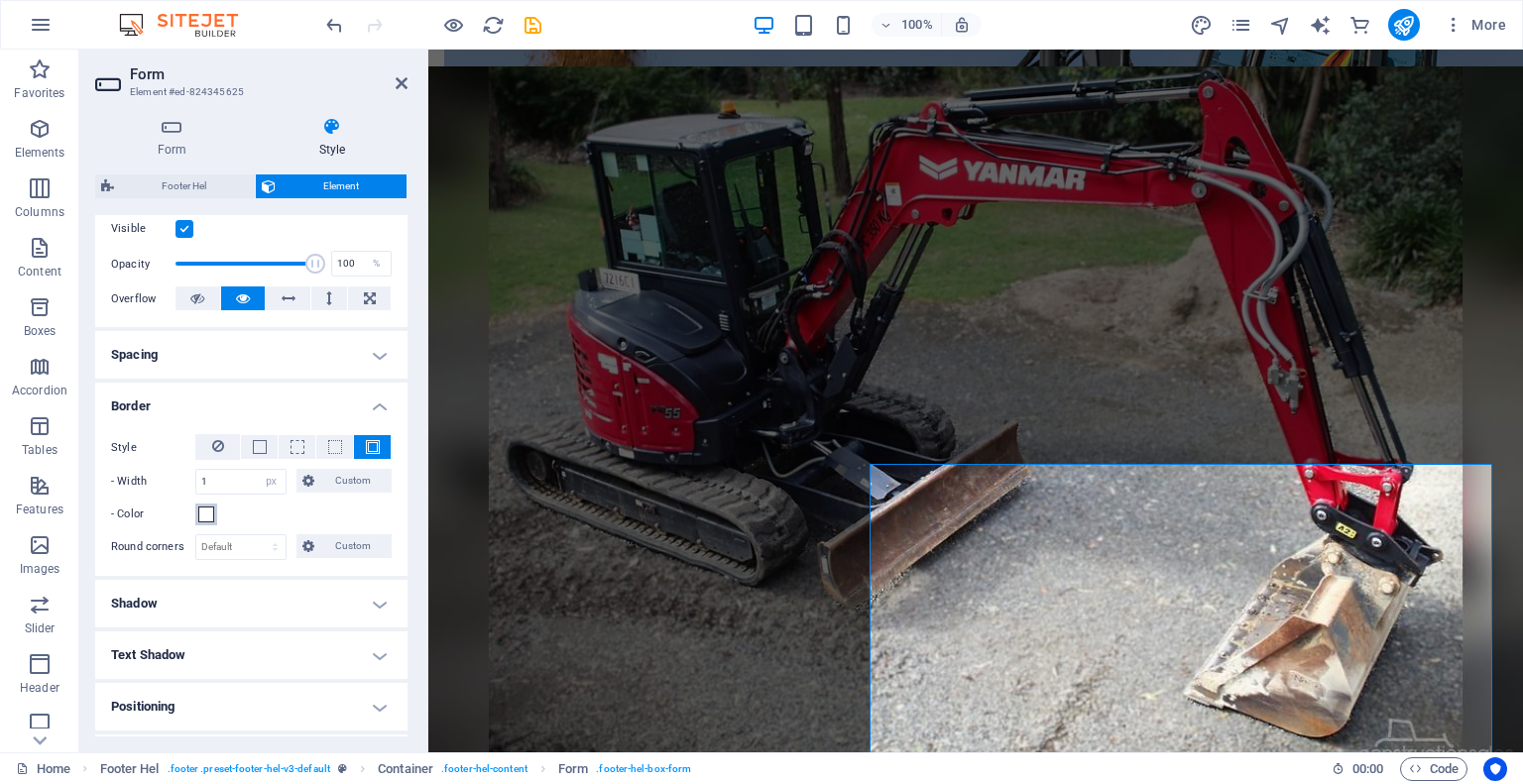 click at bounding box center [206, 514] 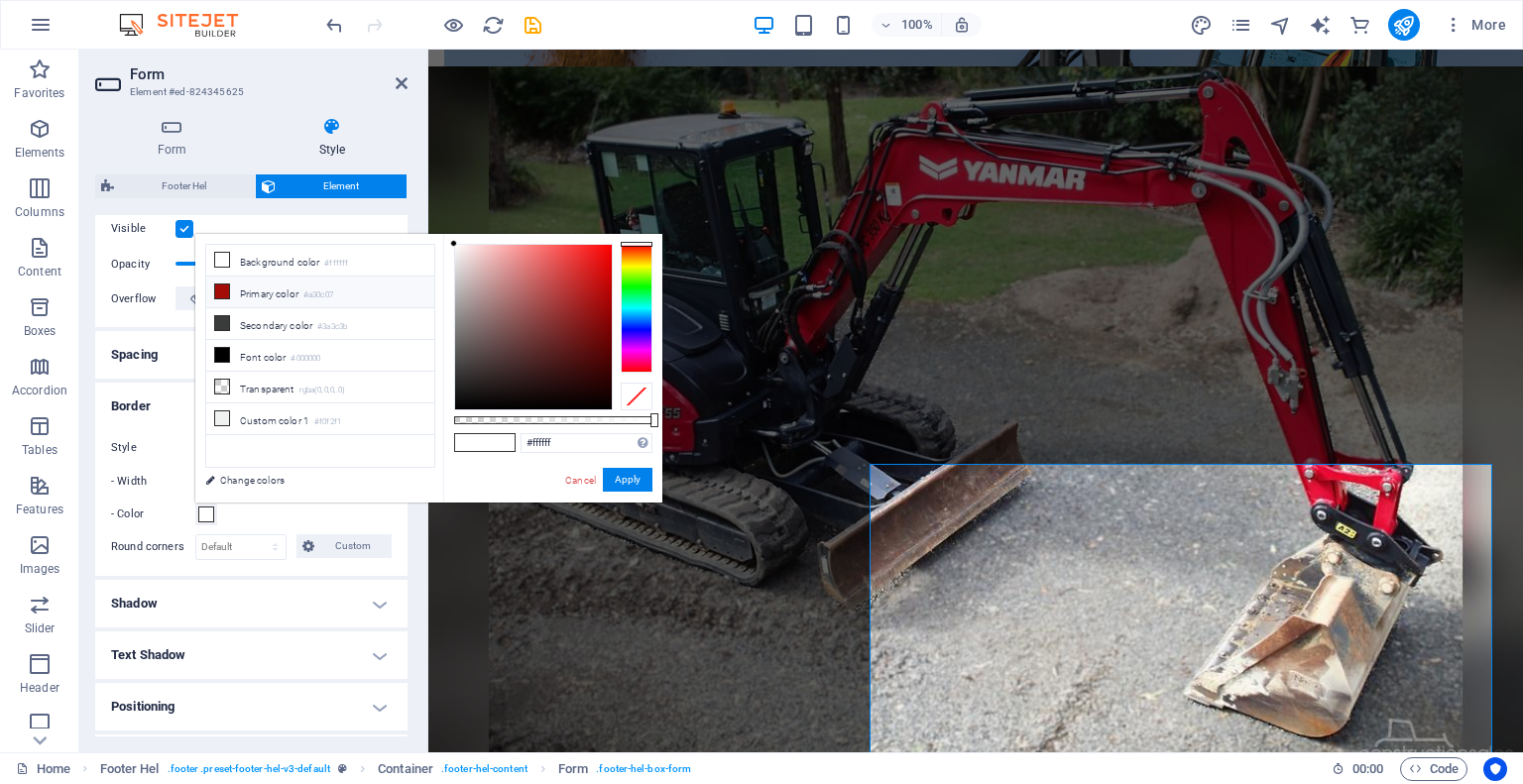 click on "Primary color
#a30c07" at bounding box center (320, 292) 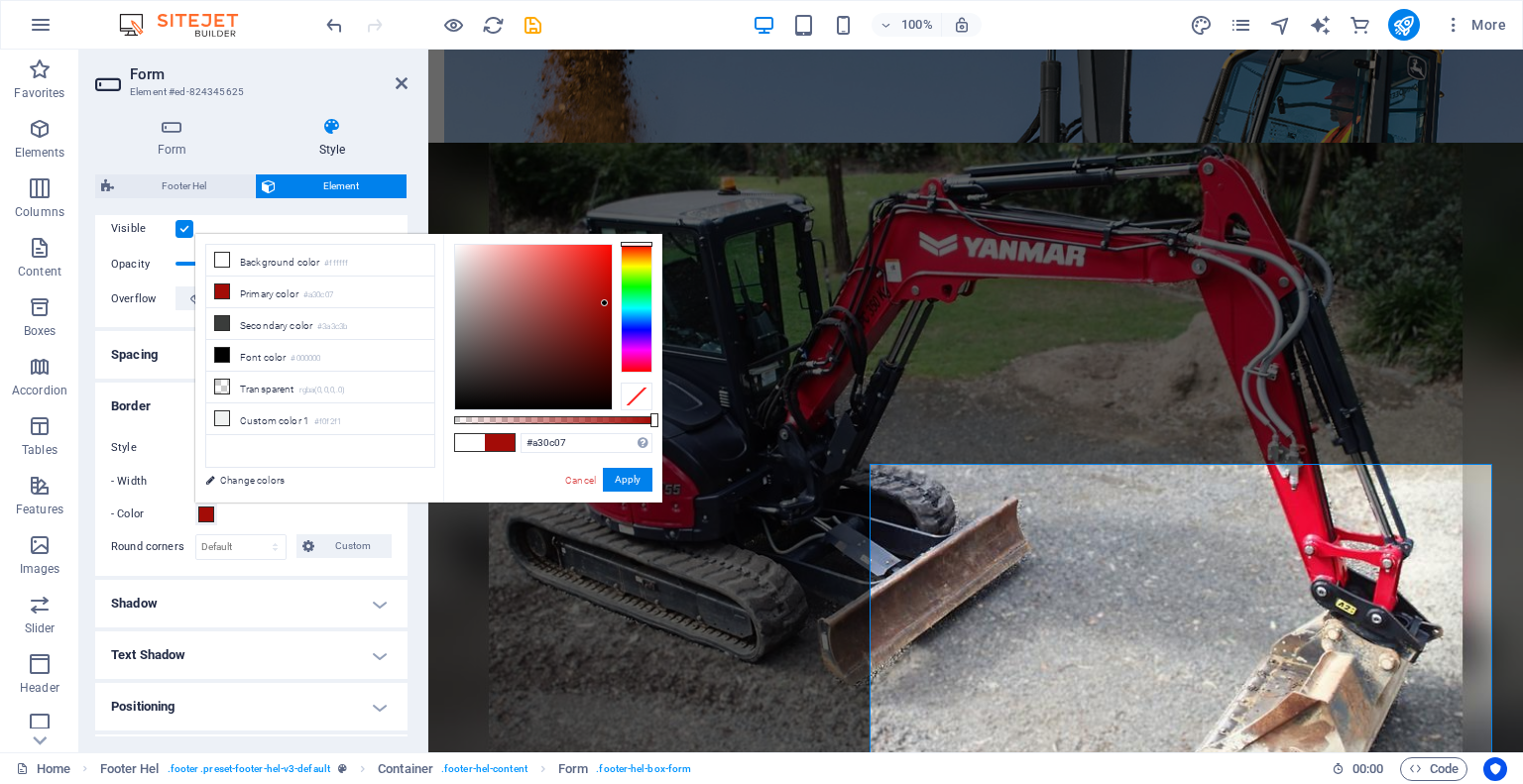 click at bounding box center (470, 442) 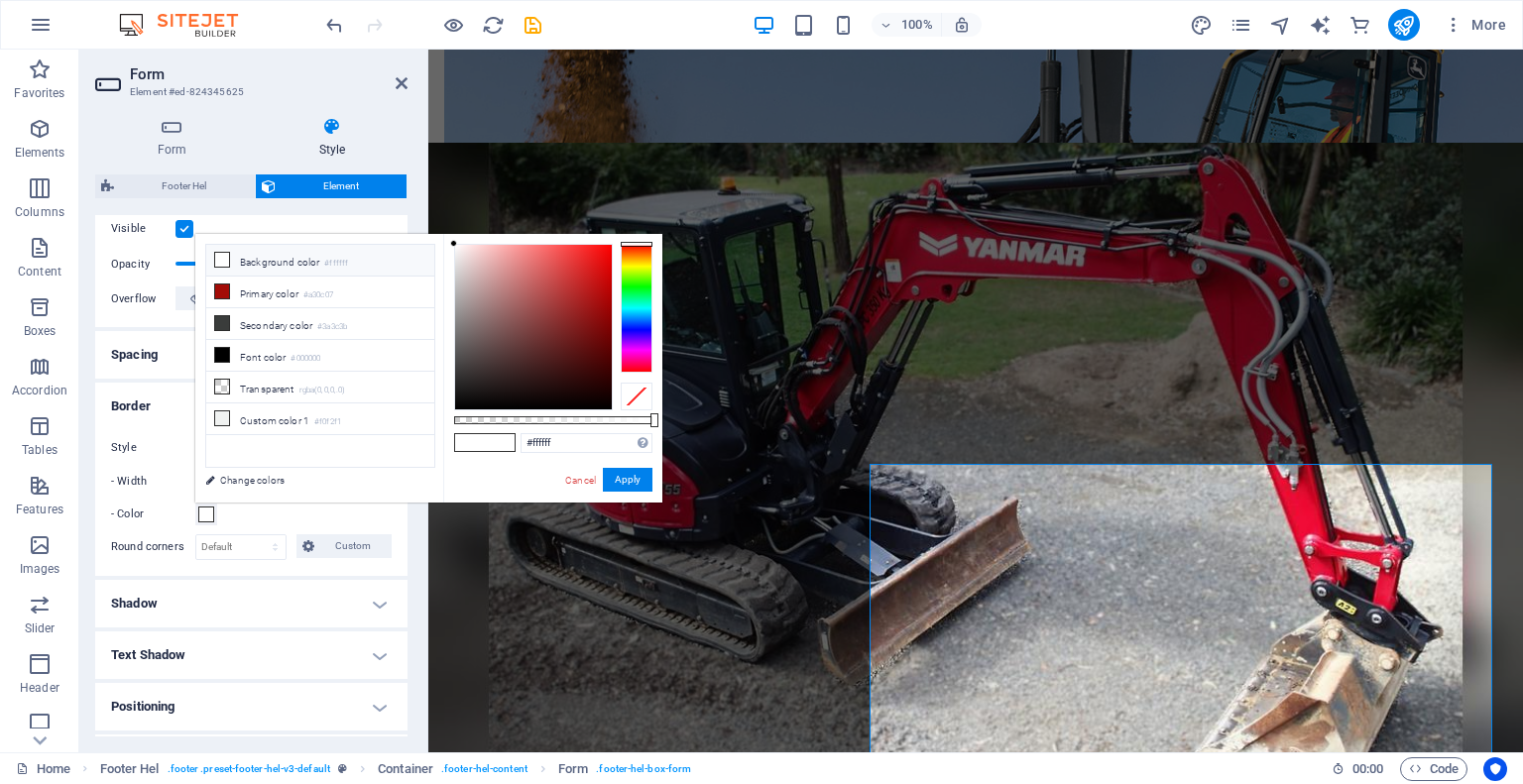 click at bounding box center (222, 260) 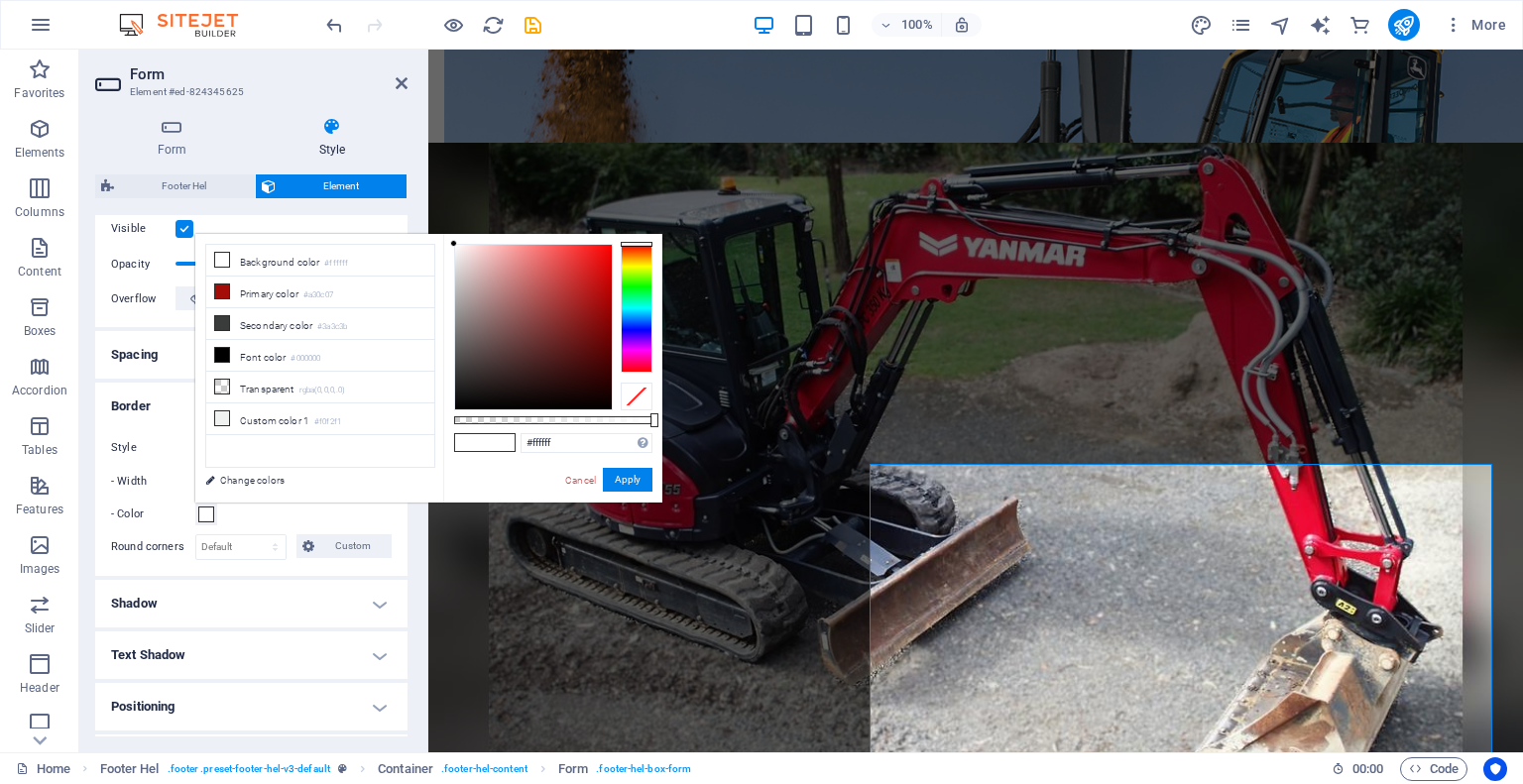 click at bounding box center [500, 442] 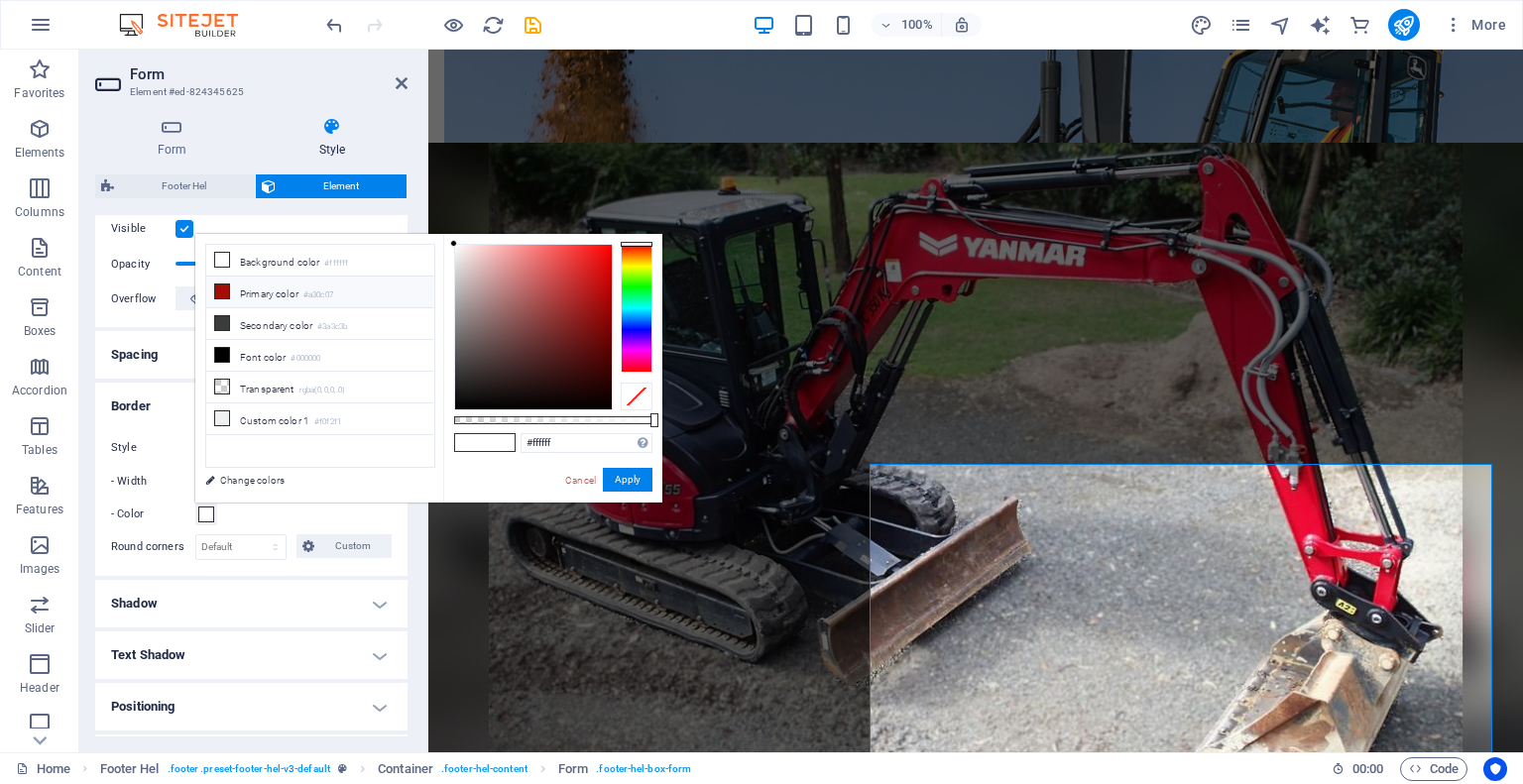 click on "Primary color
#a30c07" at bounding box center (320, 292) 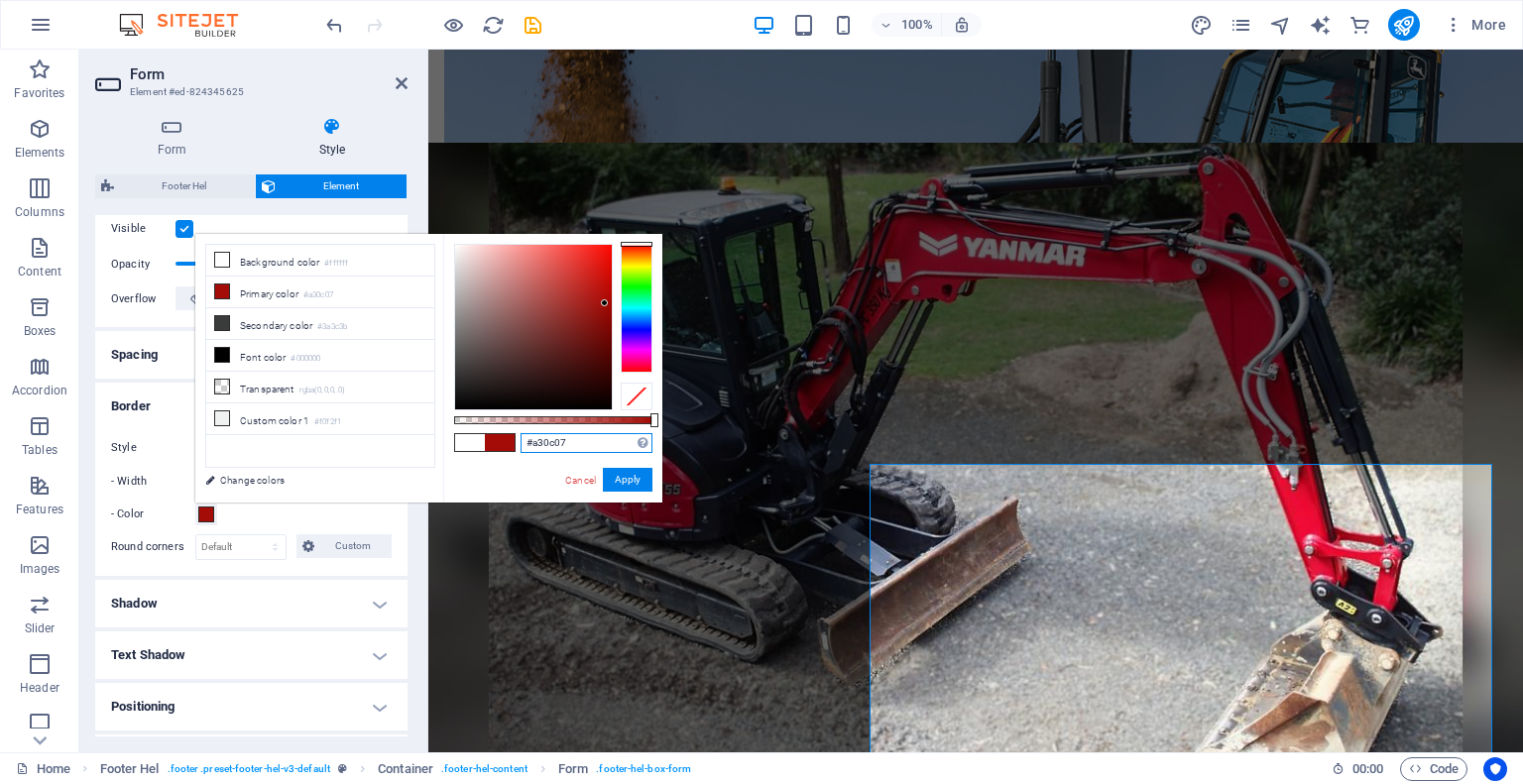 drag, startPoint x: 564, startPoint y: 440, endPoint x: 505, endPoint y: 432, distance: 59.539903 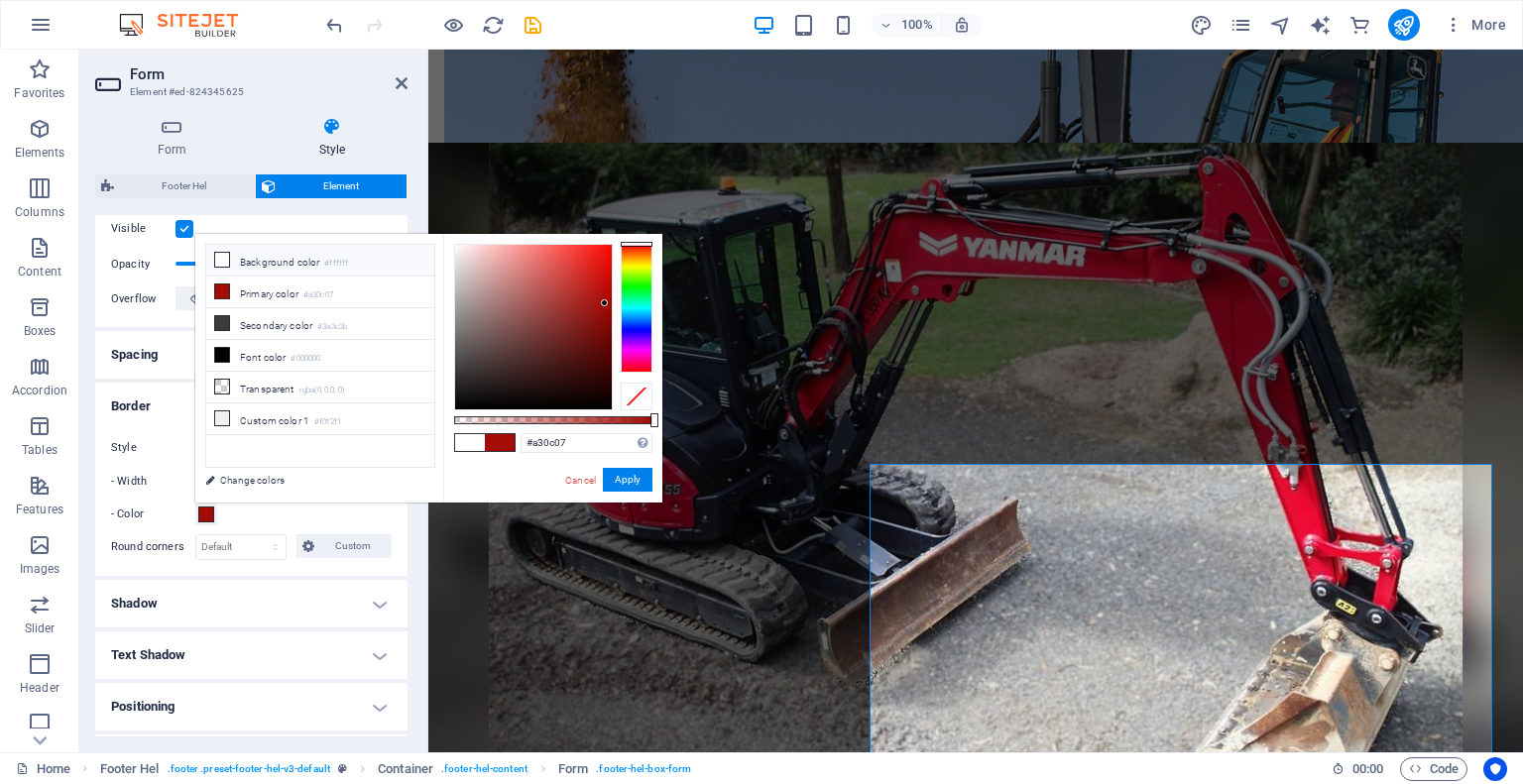 click on "Background color
#ffffff" at bounding box center (320, 261) 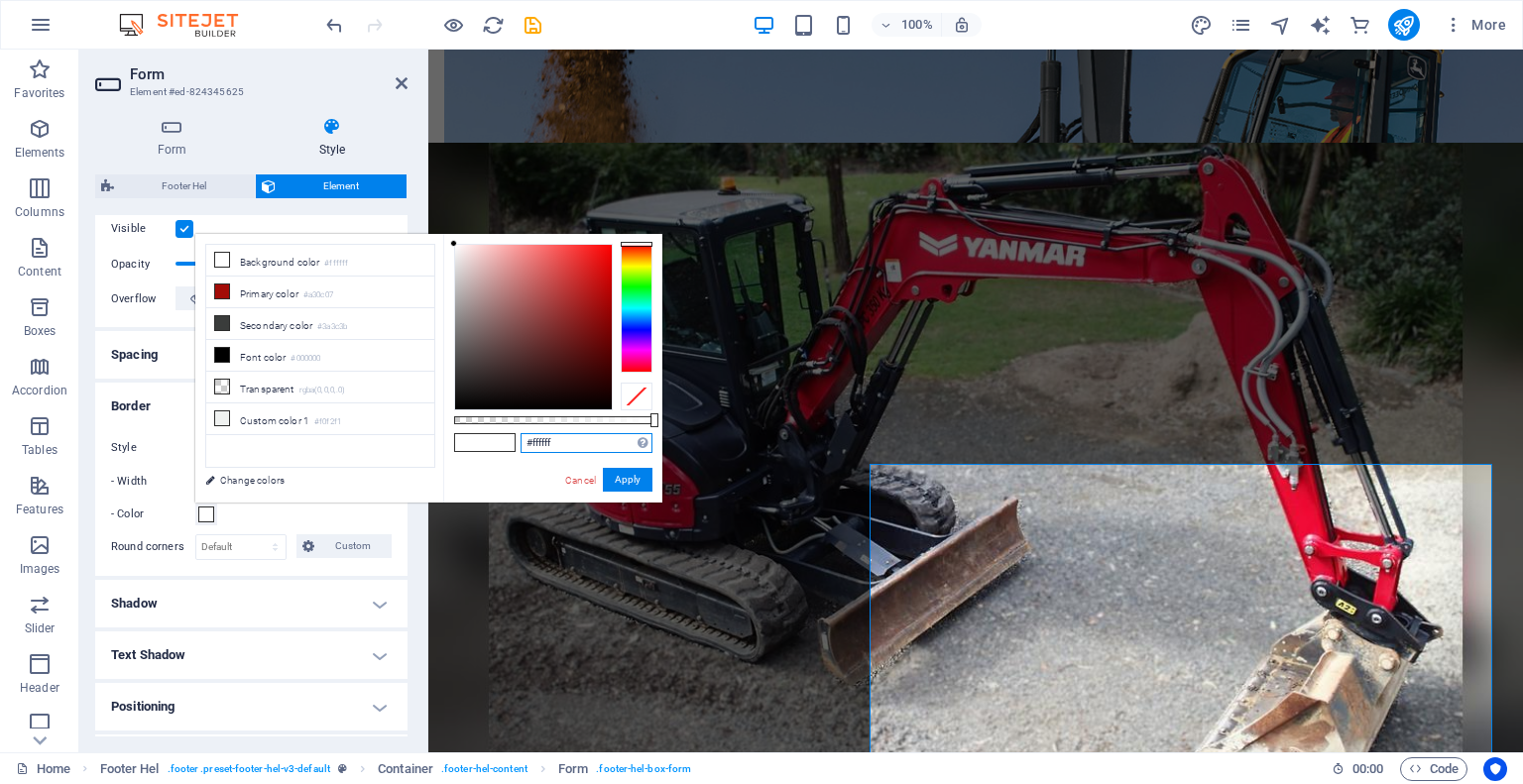 drag, startPoint x: 563, startPoint y: 437, endPoint x: 503, endPoint y: 430, distance: 60.406953 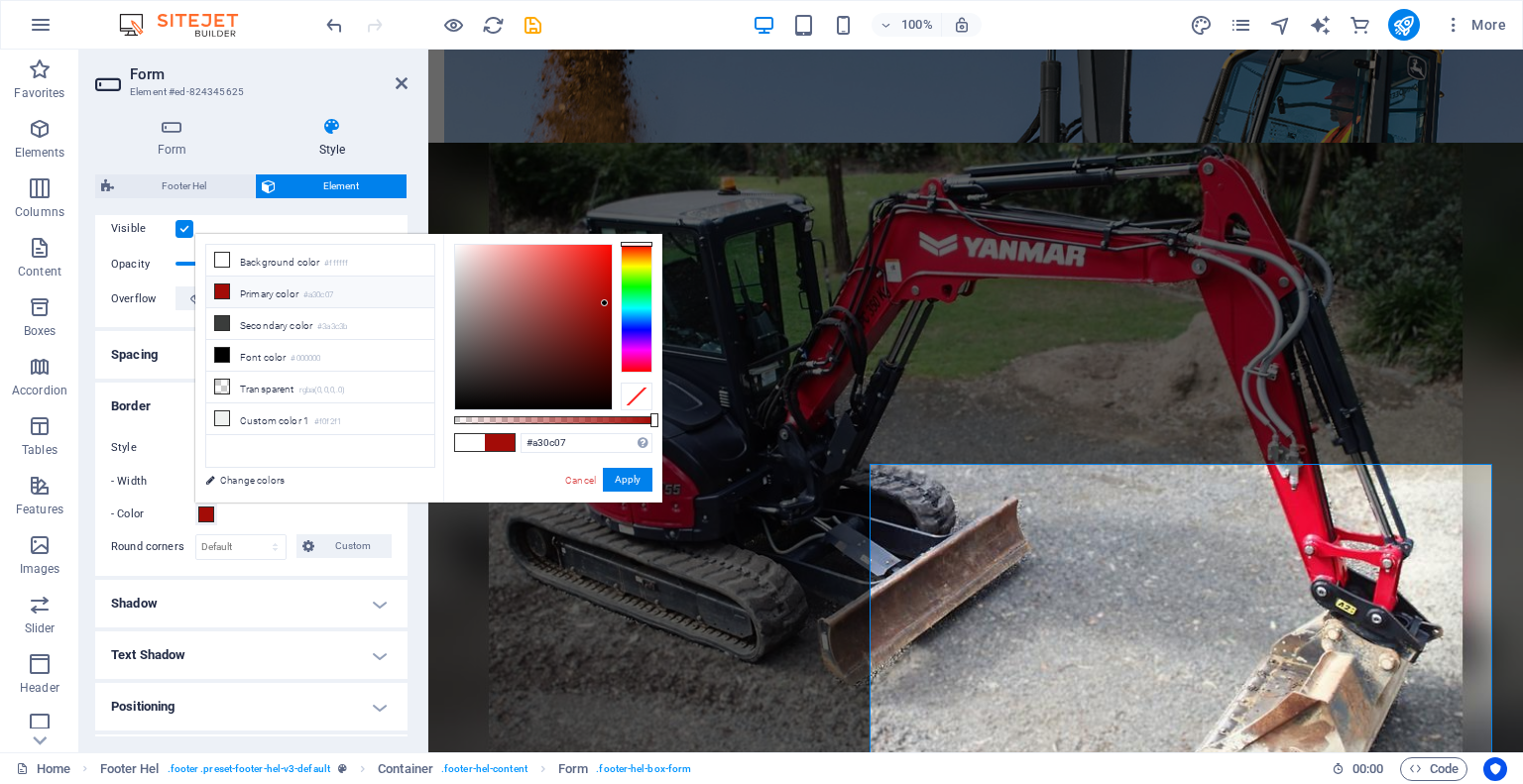 click on "Primary color
#a30c07" at bounding box center [320, 292] 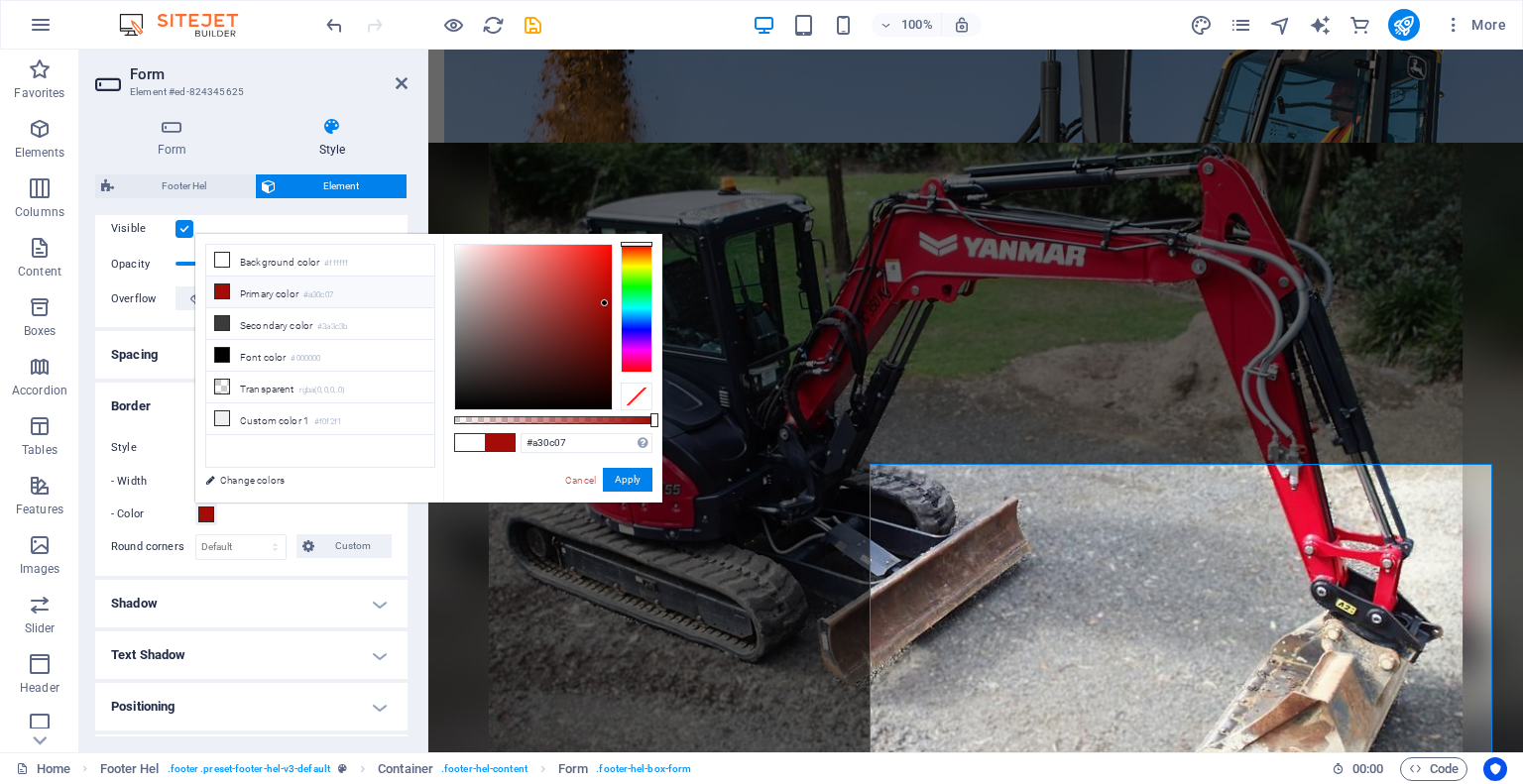 click on "Primary color
#a30c07" at bounding box center (320, 292) 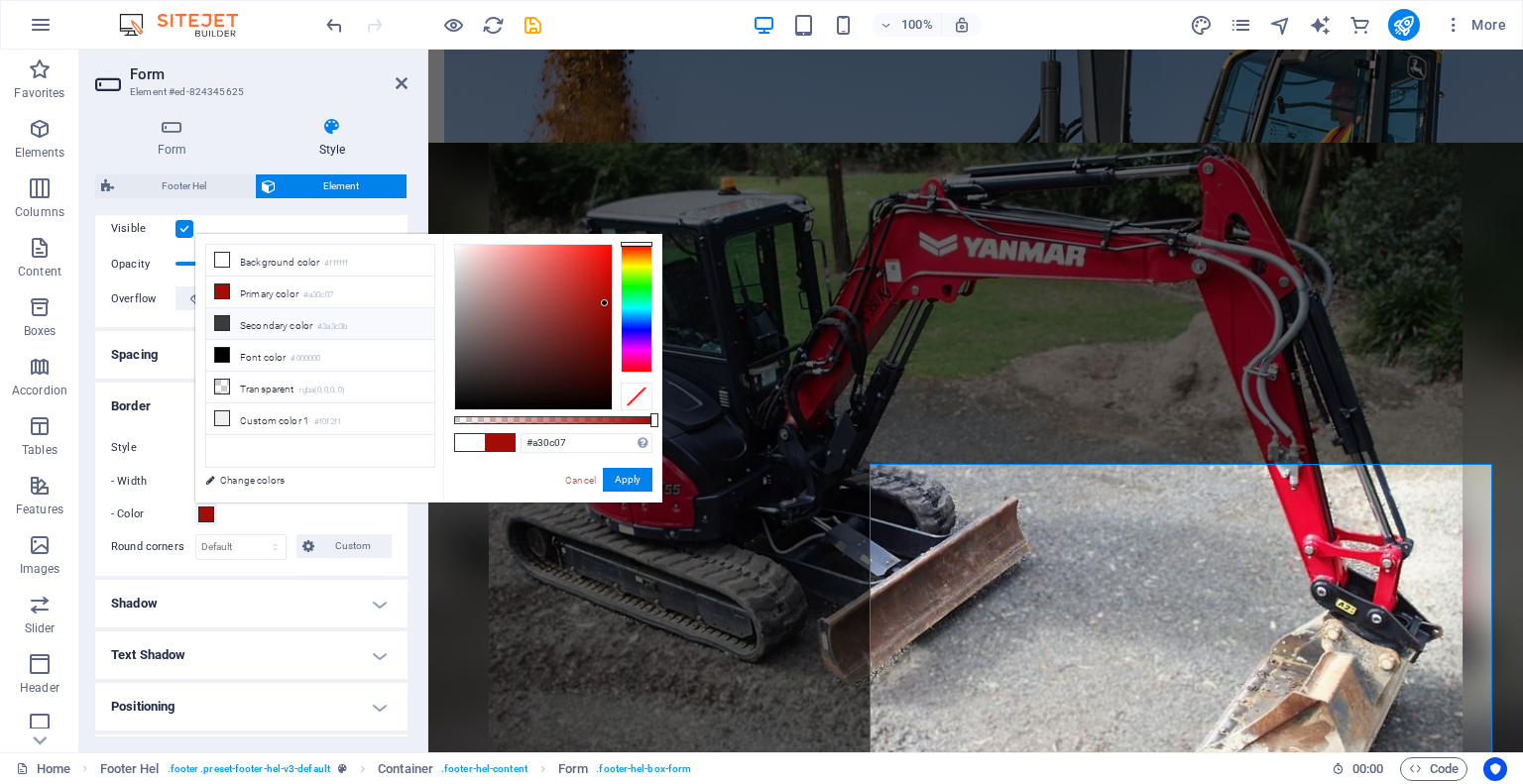 click on "Secondary color
#3a3c3b" at bounding box center [320, 324] 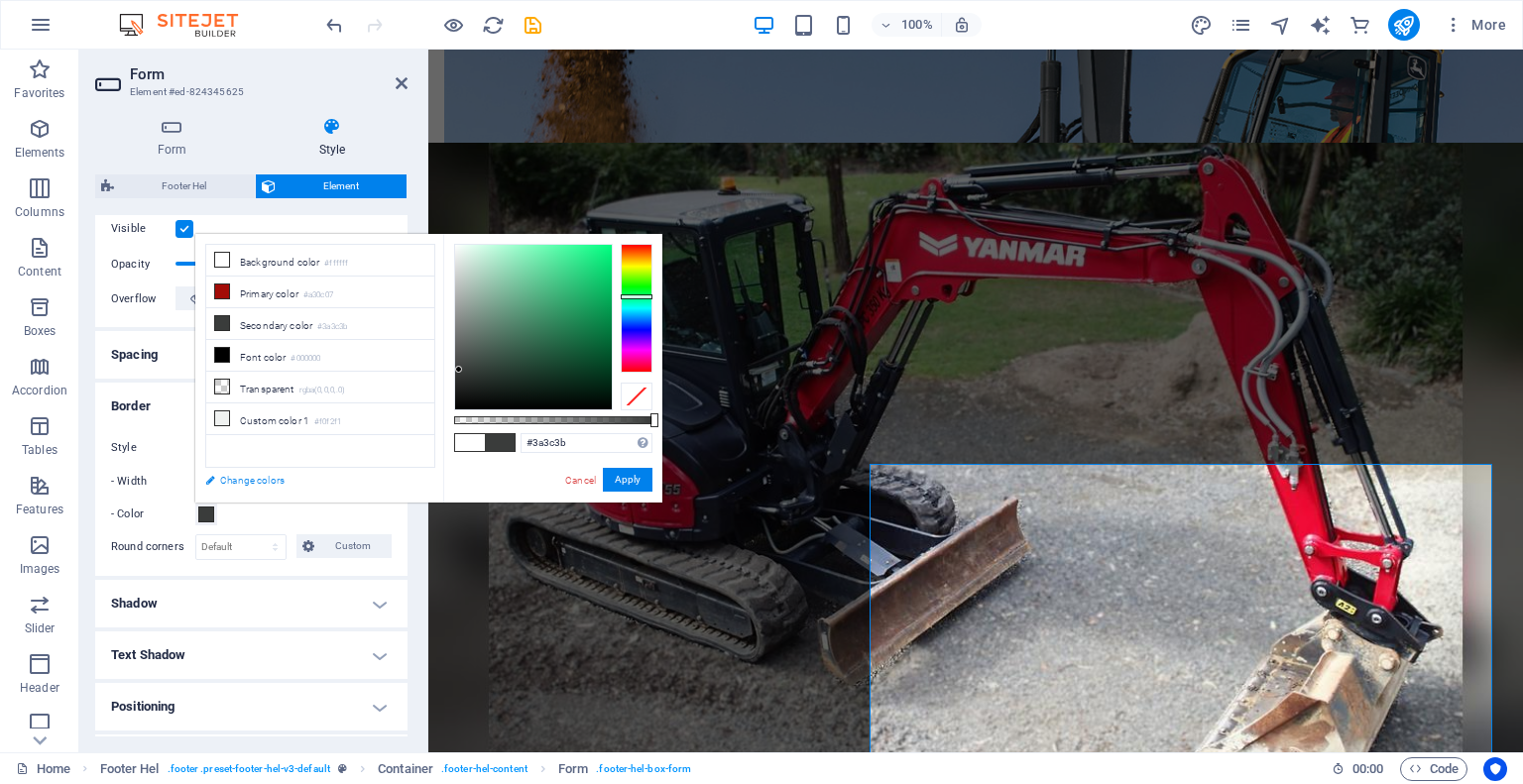 click on "Change colors" at bounding box center [310, 480] 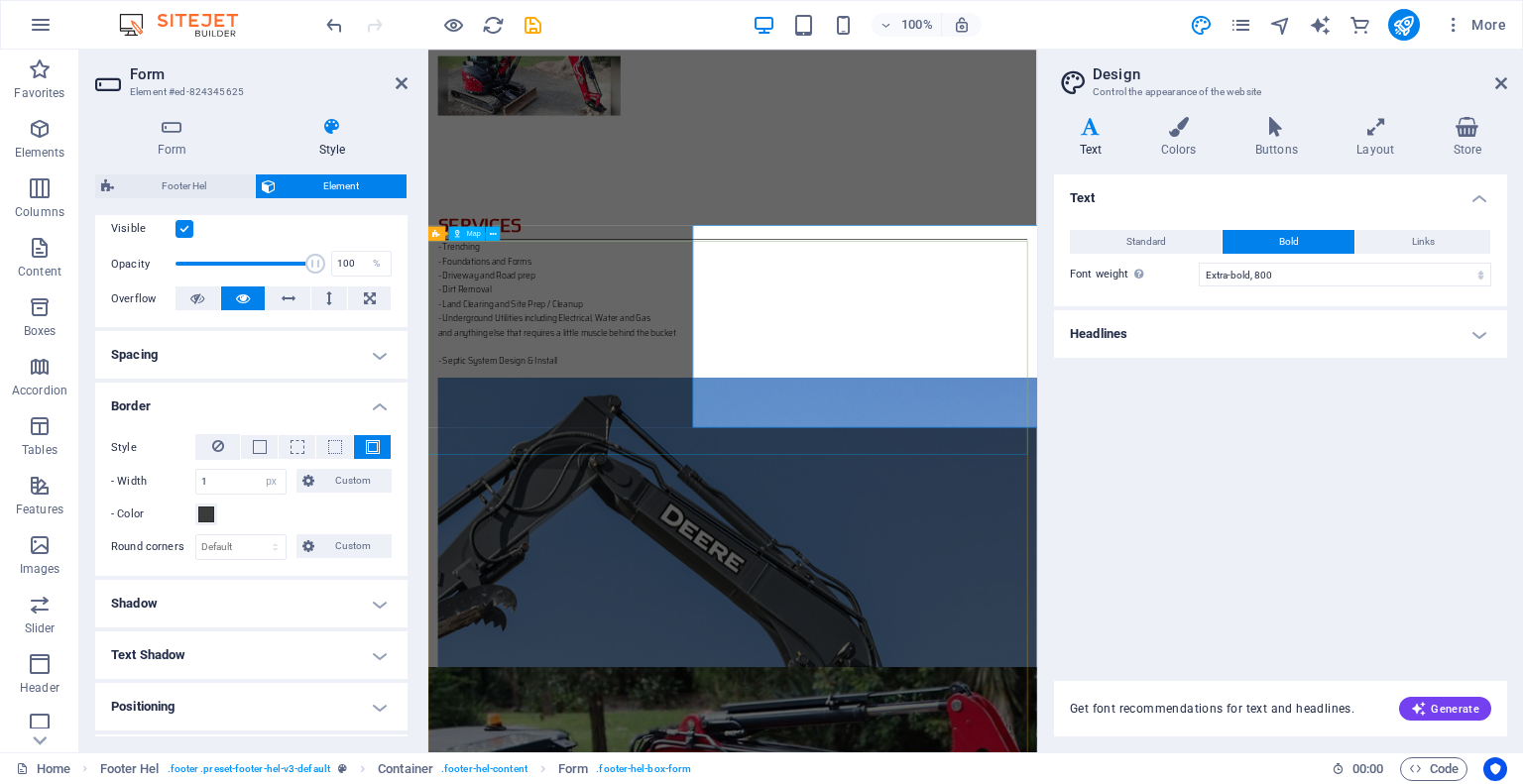 click at bounding box center [935, 3957] 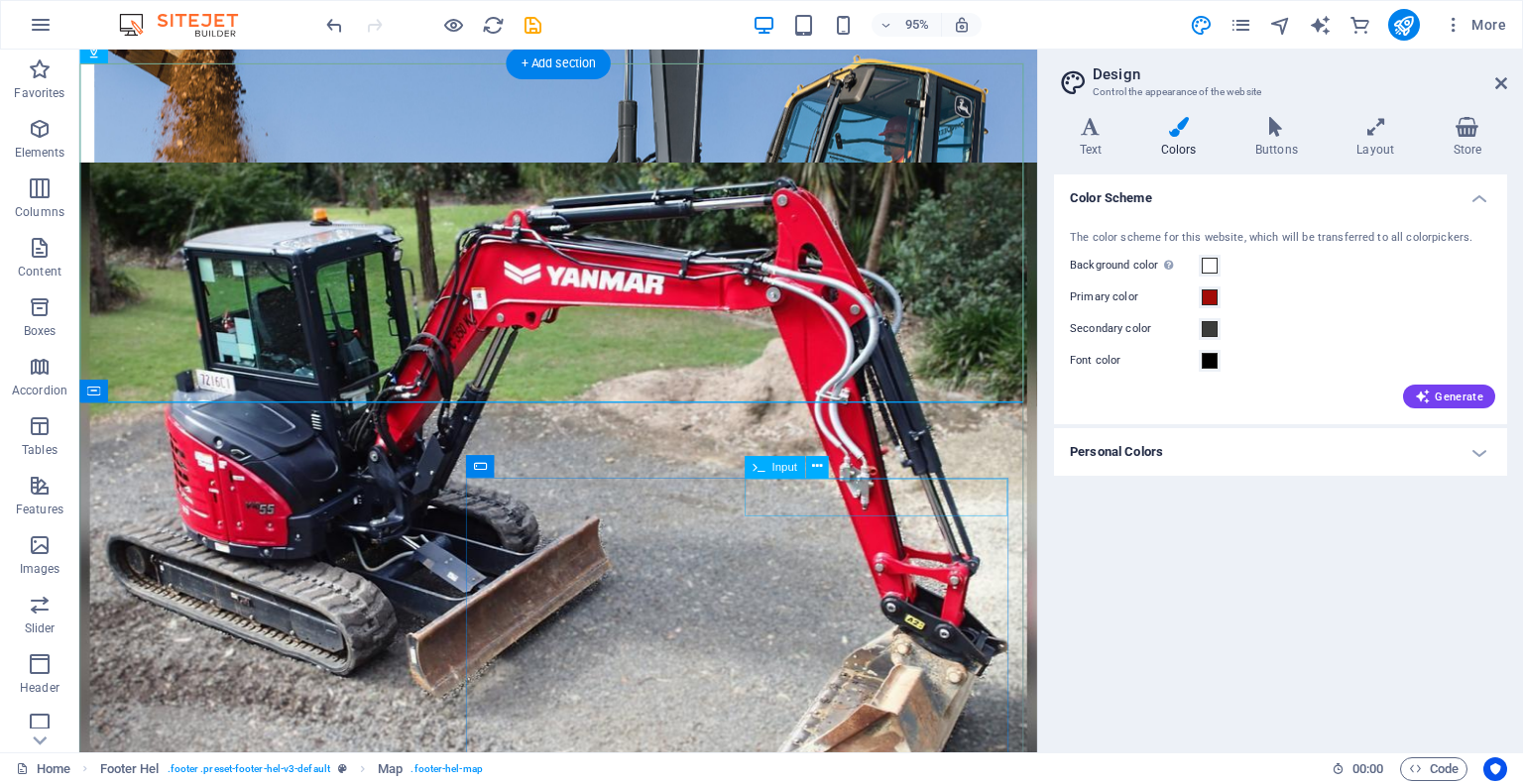 scroll, scrollTop: 3405, scrollLeft: 0, axis: vertical 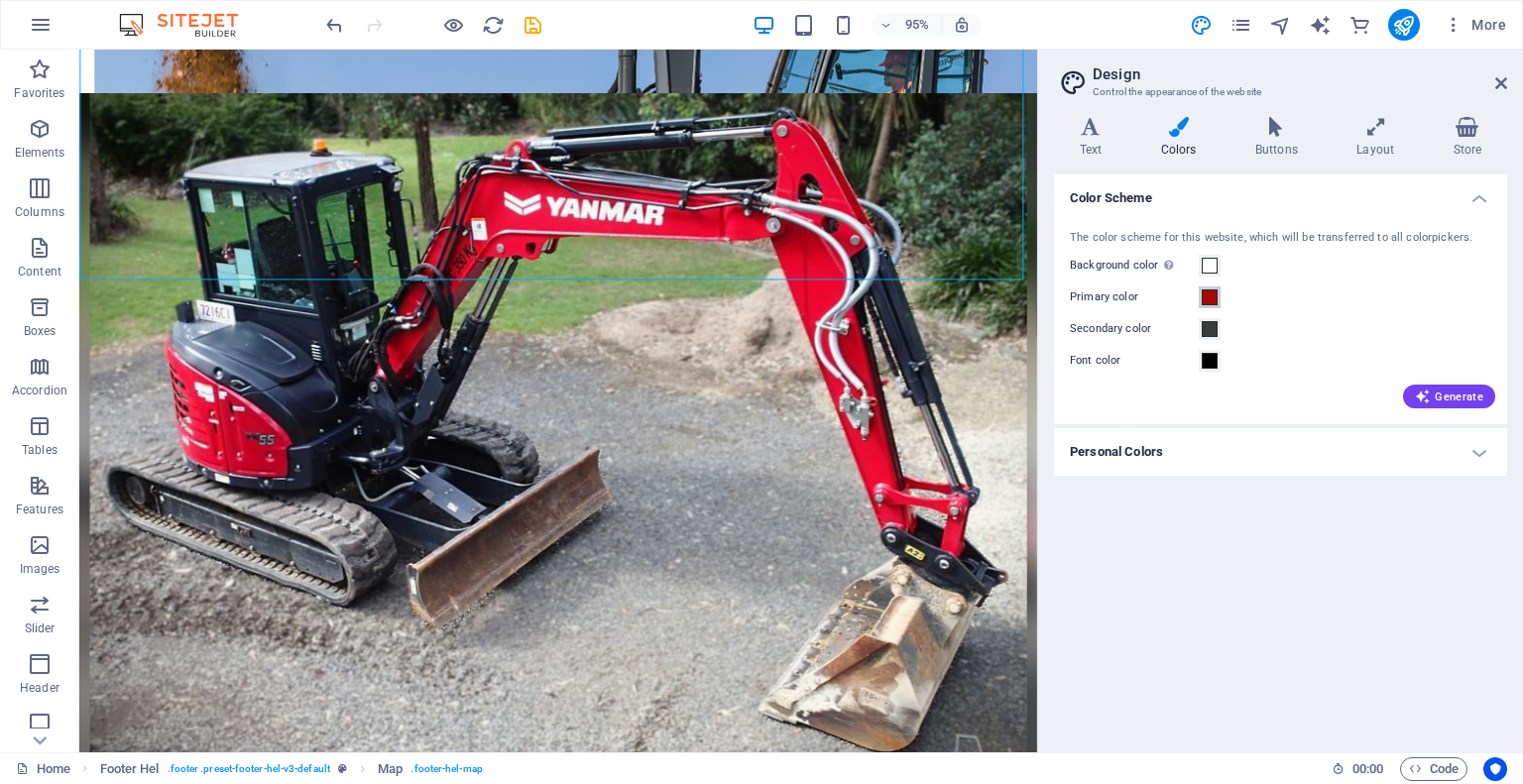 click at bounding box center (1210, 297) 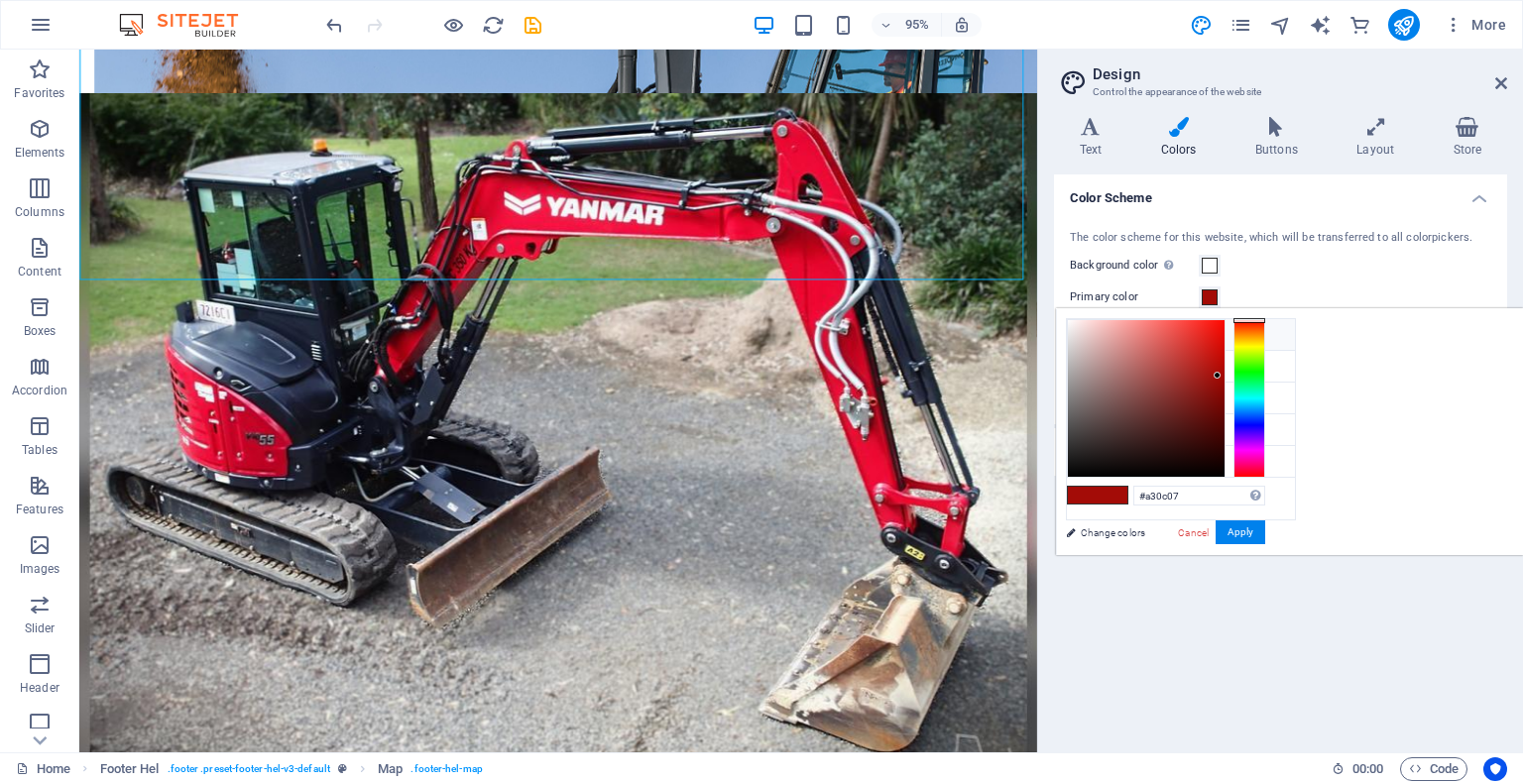 click on "Background color
#ffffff" at bounding box center [1181, 335] 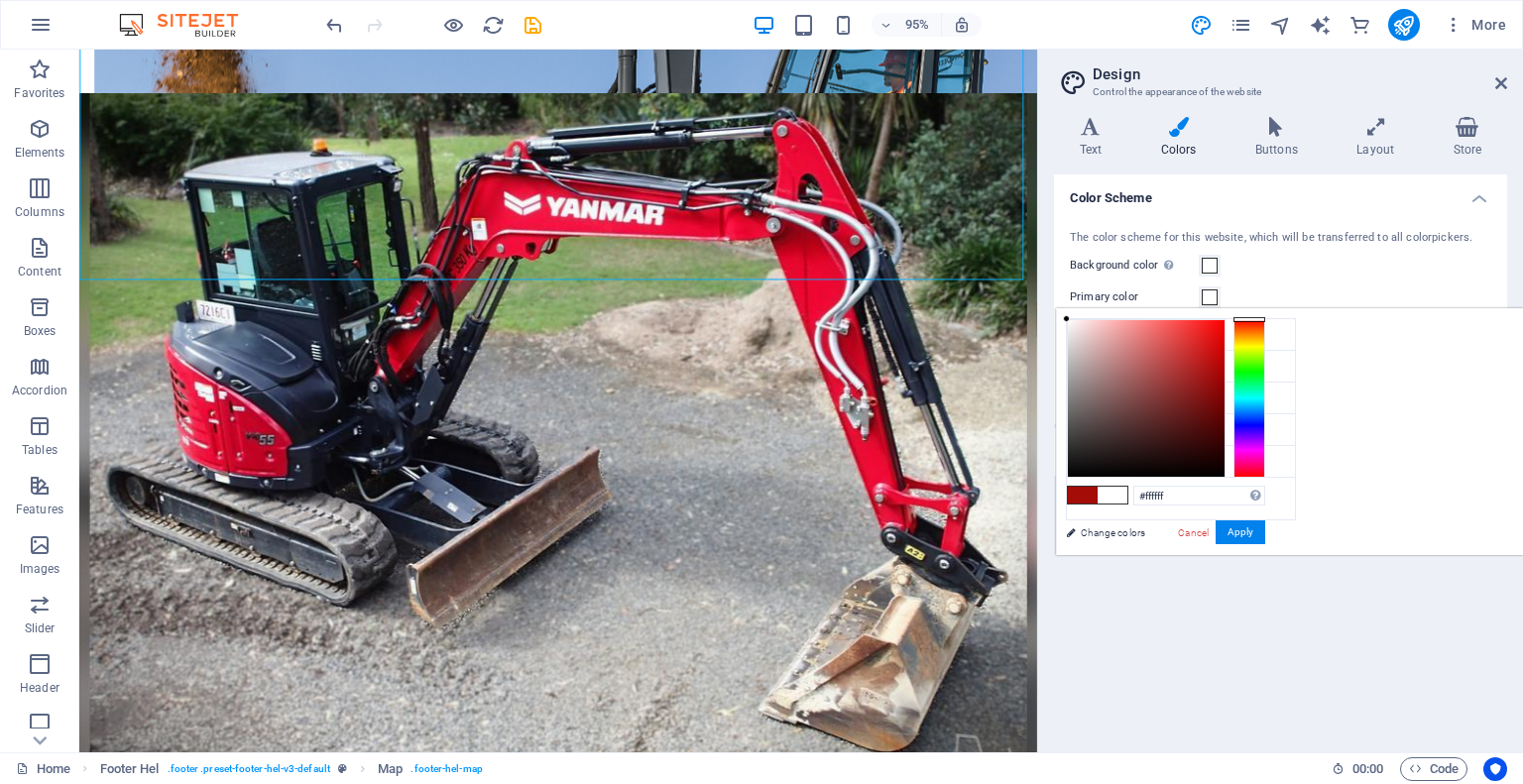 click on "Background color Only visible if it is not covered by other backgrounds." at bounding box center [1280, 266] 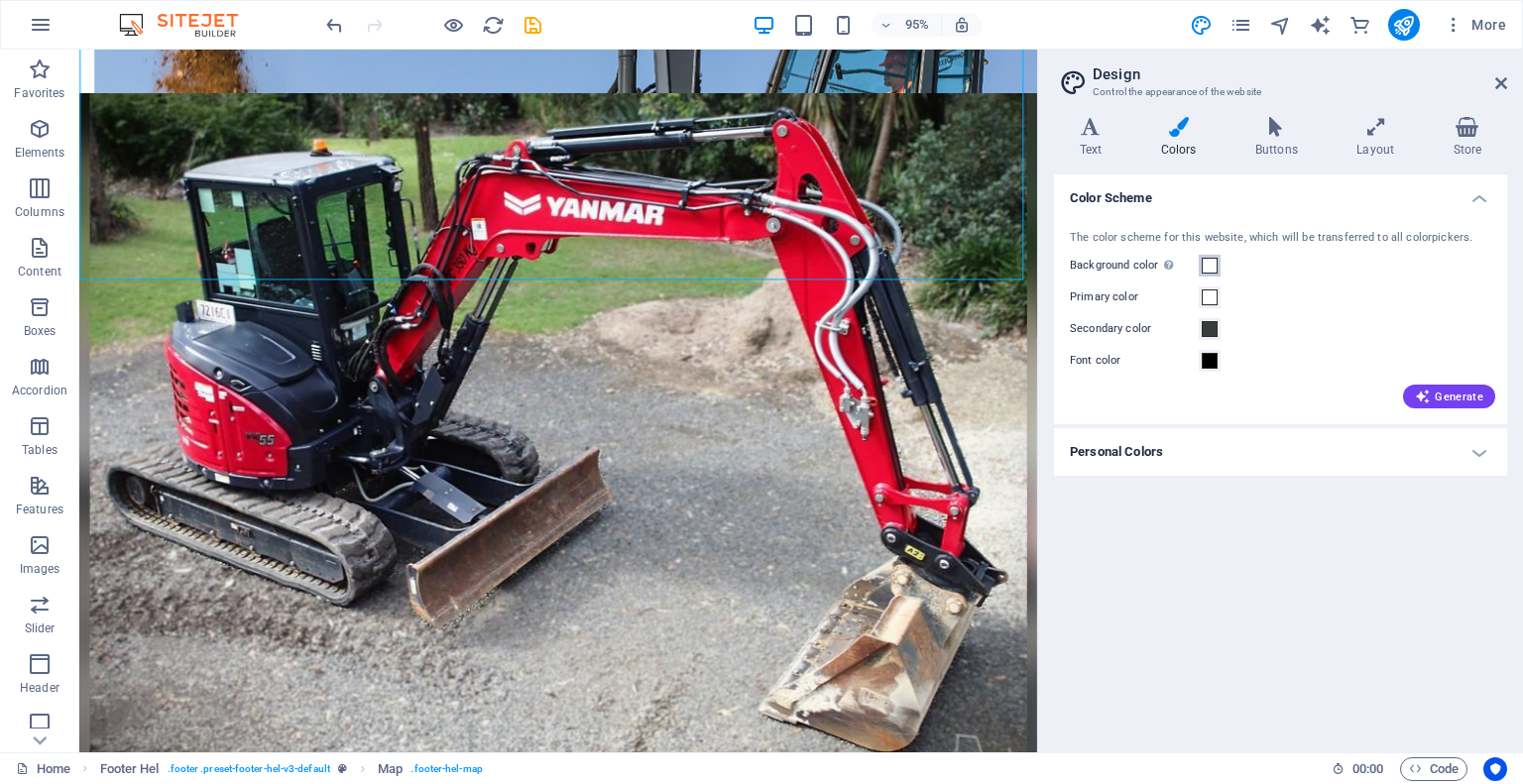 click at bounding box center [1210, 266] 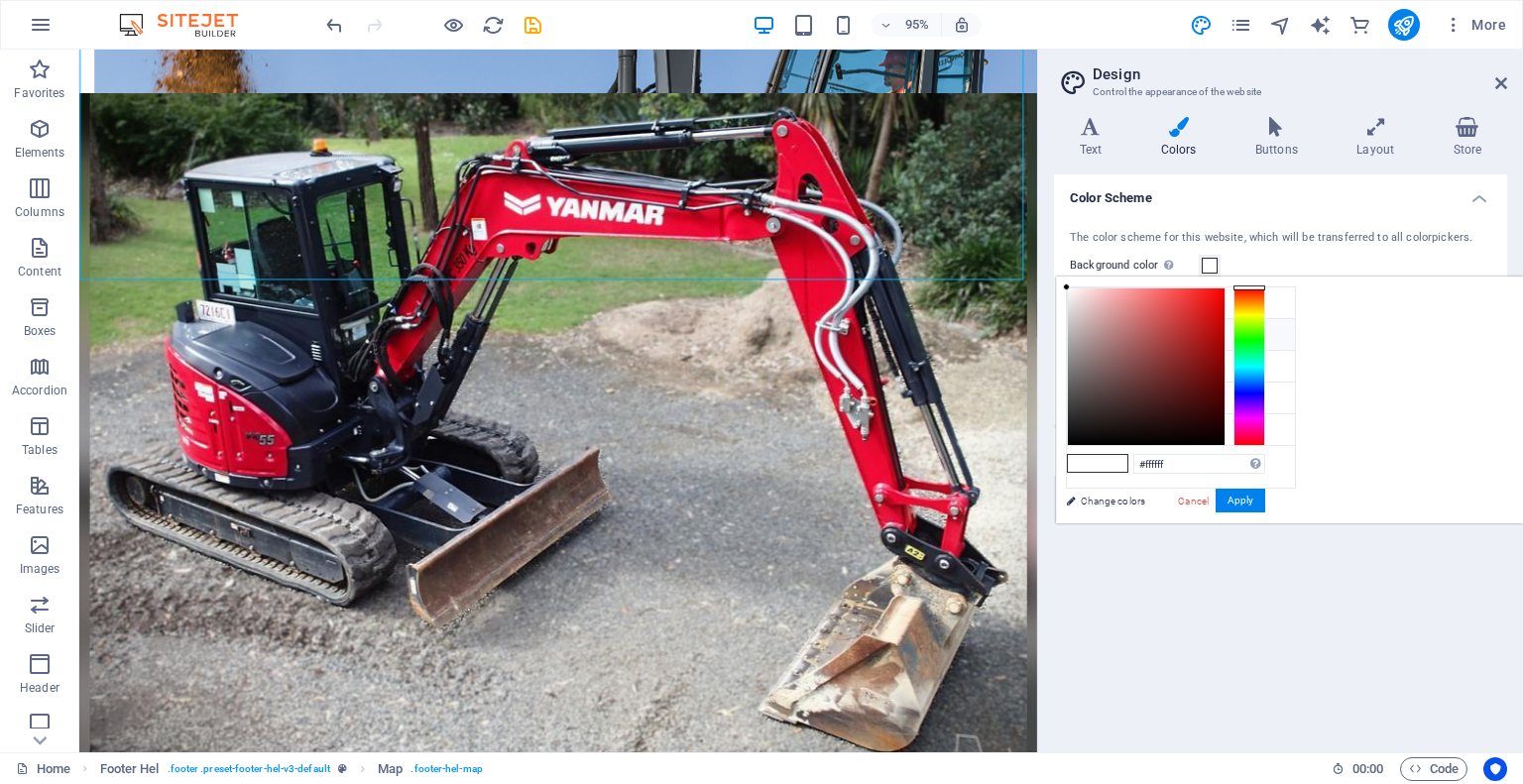 click on "Primary color
#ffffff" at bounding box center [1181, 335] 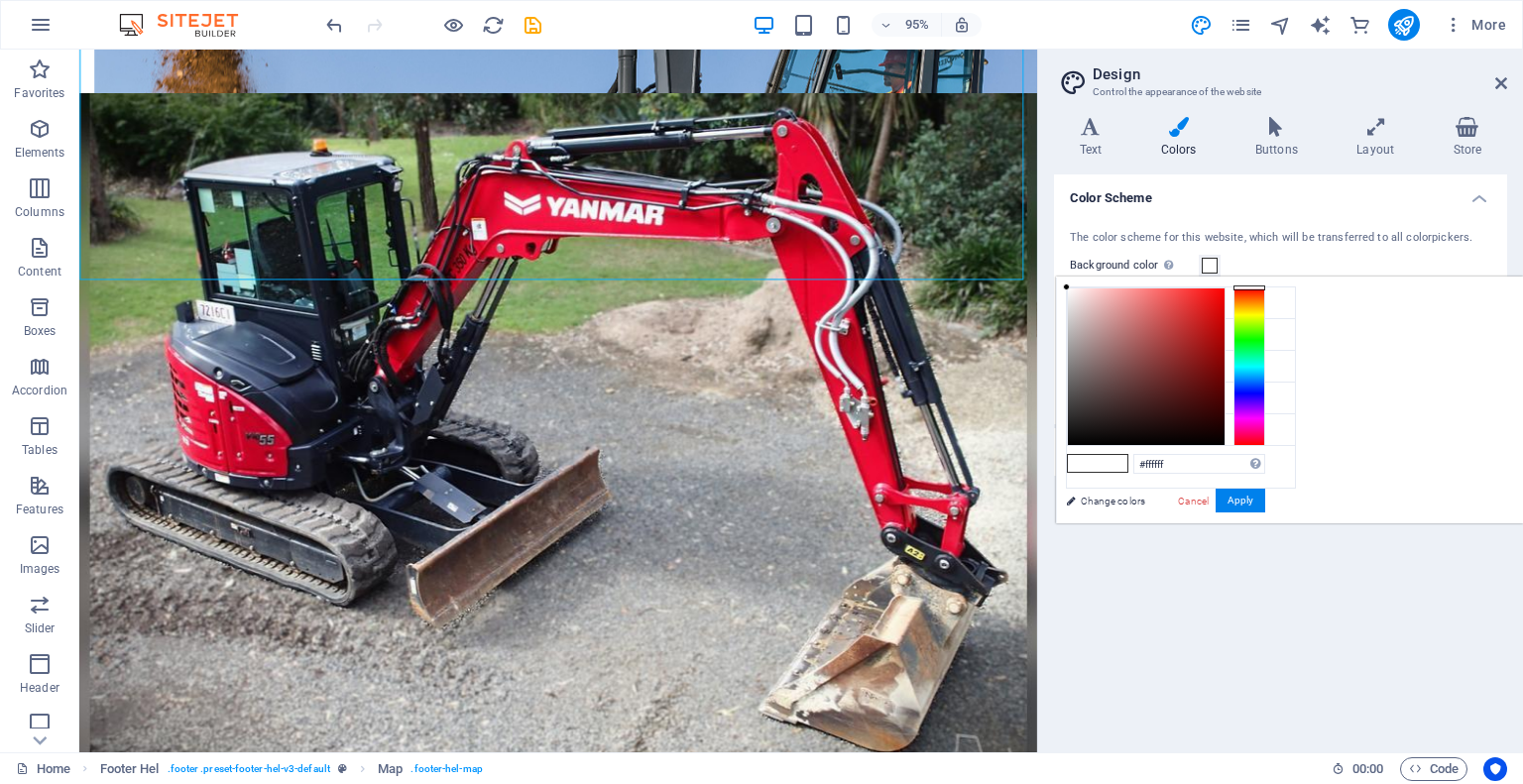 click at bounding box center (1113, 463) 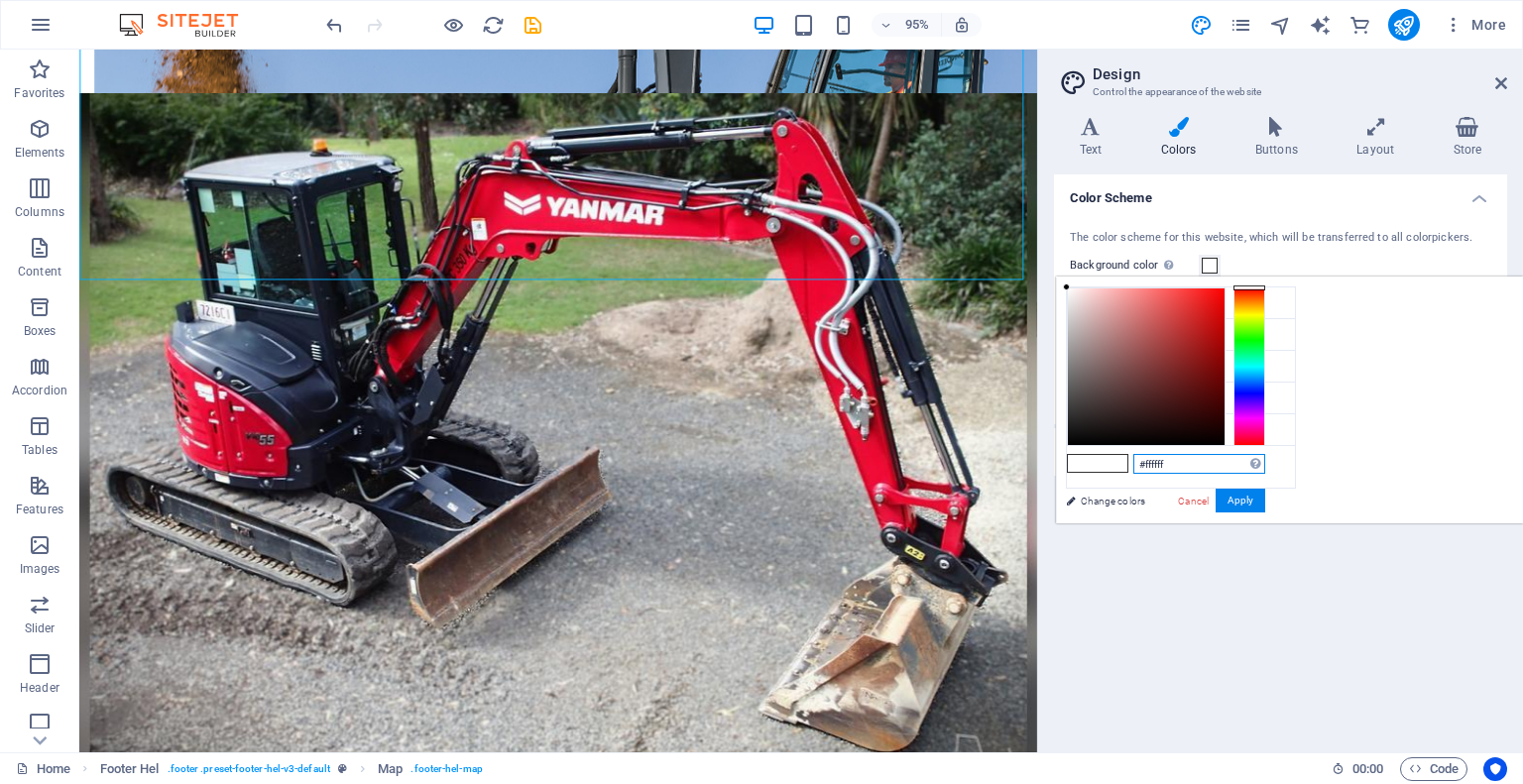 click on "#ffffff" at bounding box center [1199, 464] 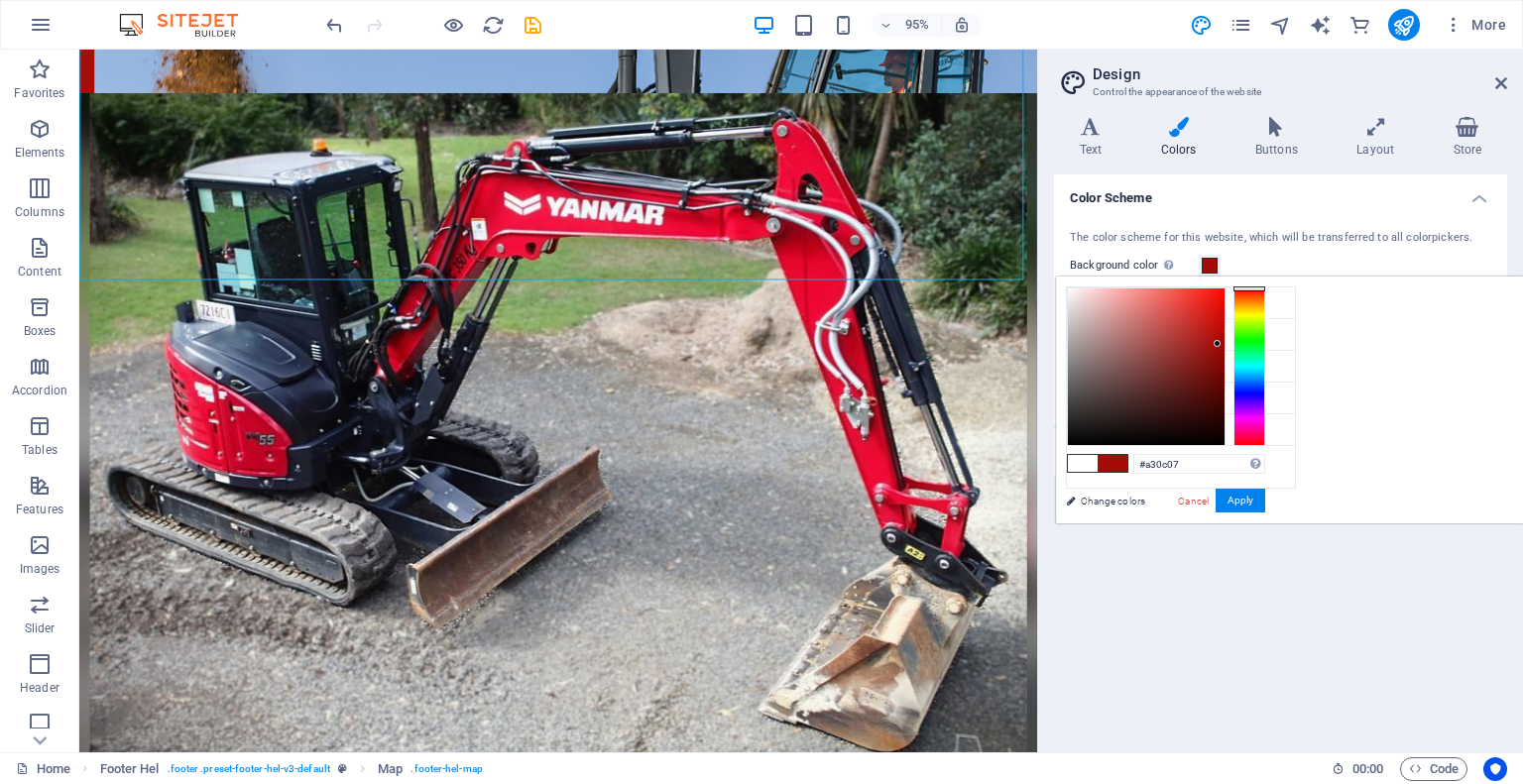 click on "Color Scheme The color scheme for this website, which will be transferred to all colorpickers. Background color Only visible if it is not covered by other backgrounds. Primary color Secondary color Font color Generate Personal Colors Custom color 1 Custom color 2 Custom color 3 Custom color 4 Custom color 5" at bounding box center [1280, 455] 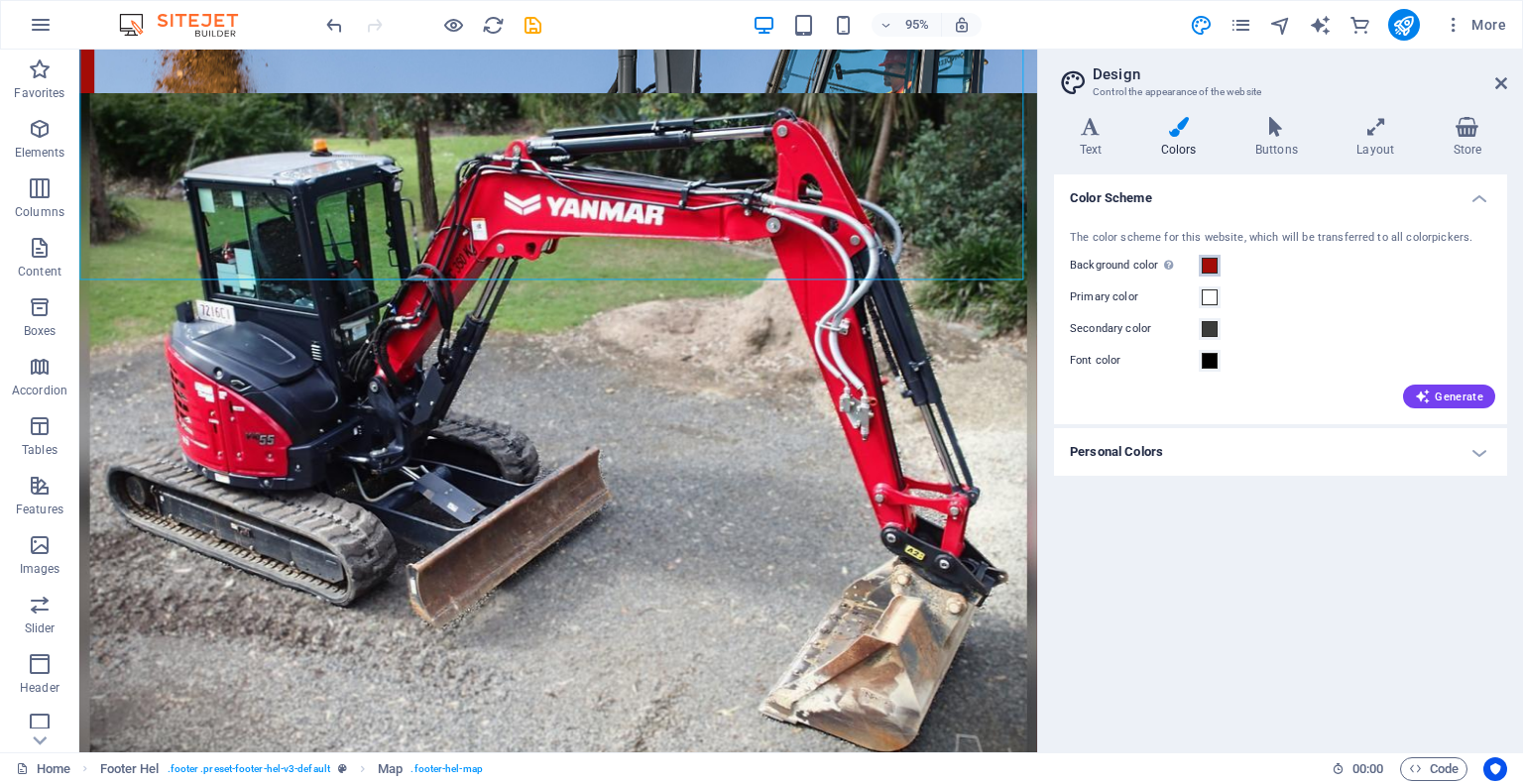 click at bounding box center [1210, 266] 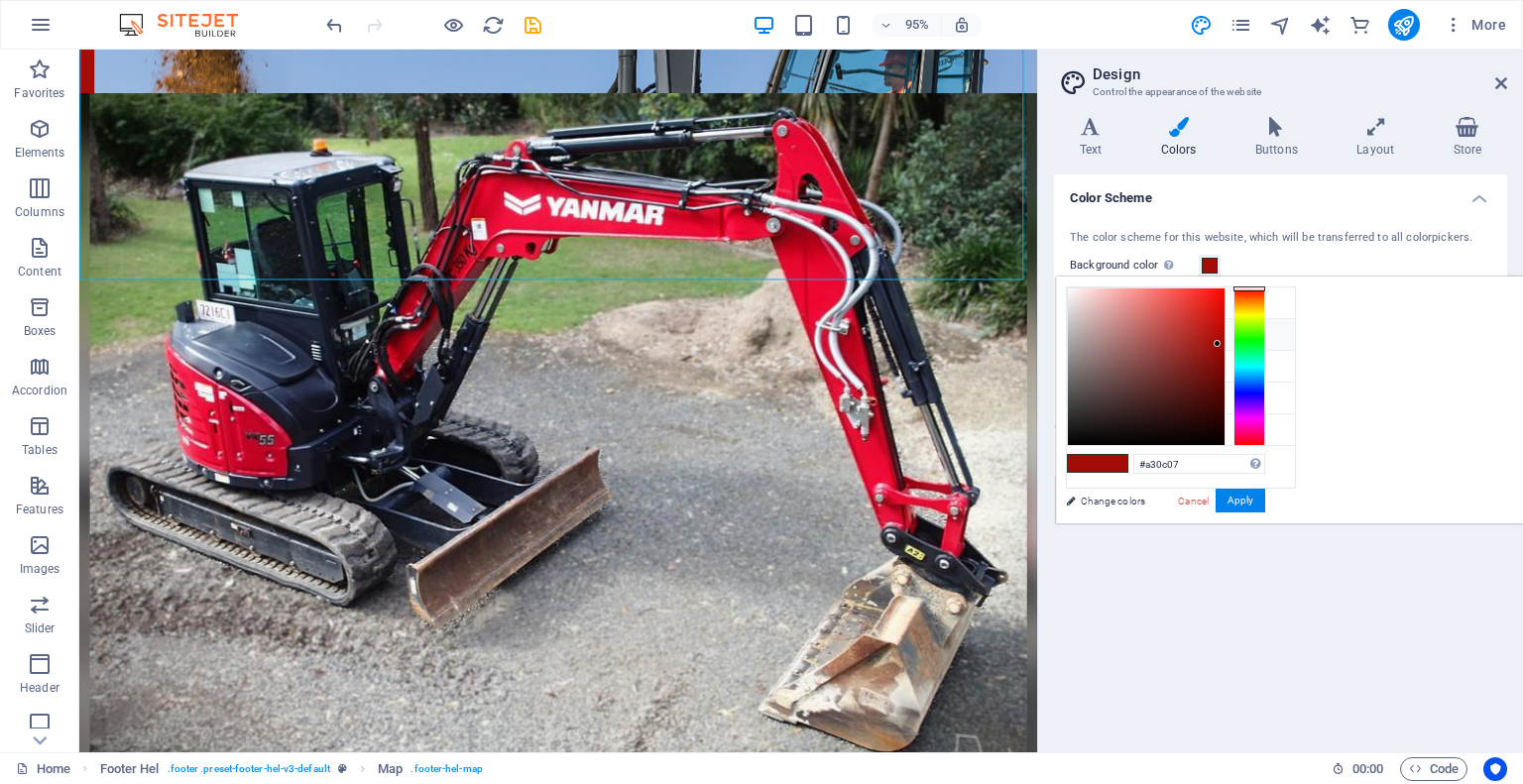 click on "Primary color
#ffffff" at bounding box center (1181, 335) 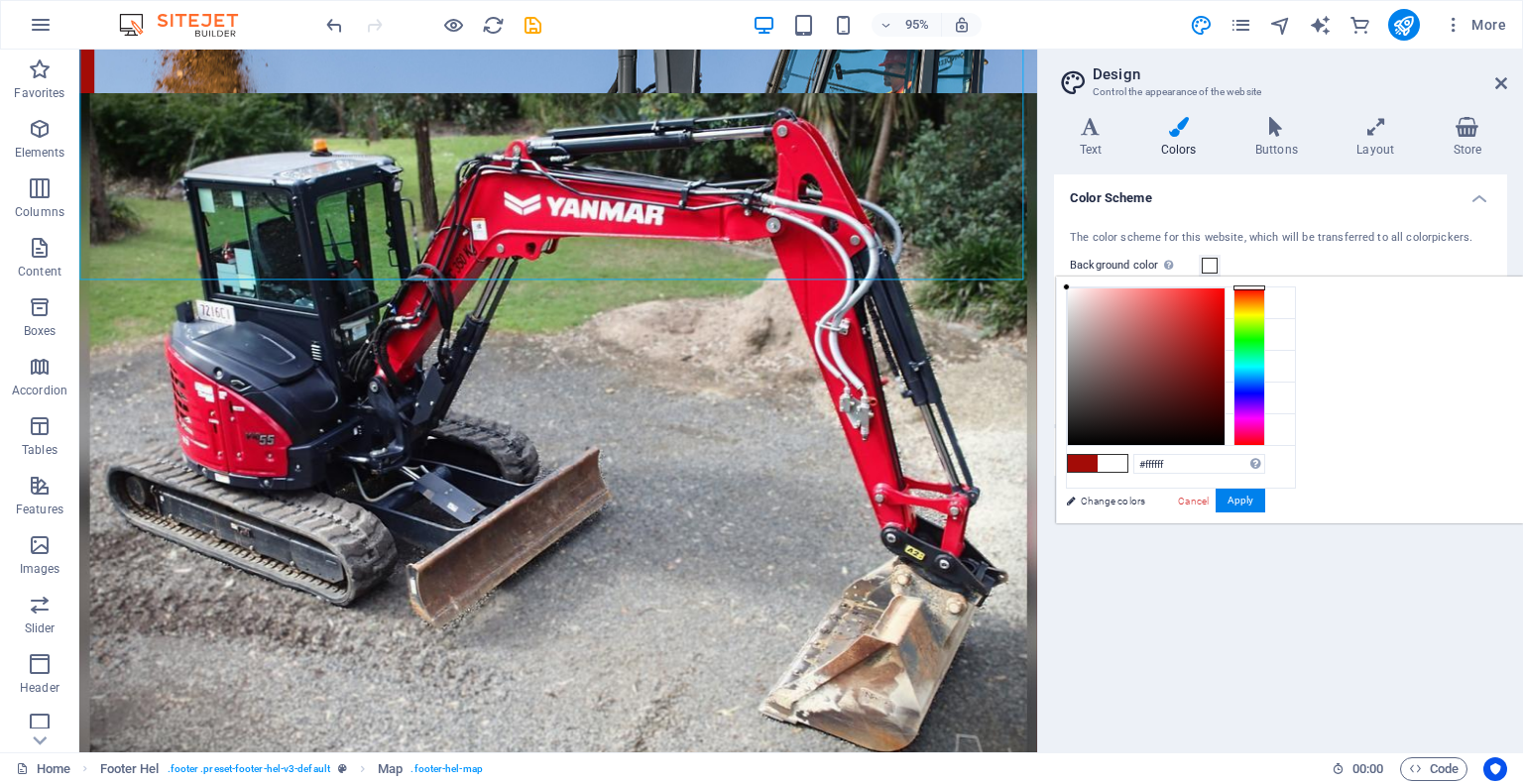 click on "Color Scheme The color scheme for this website, which will be transferred to all colorpickers. Background color Only visible if it is not covered by other backgrounds. Primary color Secondary color Font color Generate Personal Colors Custom color 1 Custom color 2 Custom color 3 Custom color 4 Custom color 5" at bounding box center [1280, 455] 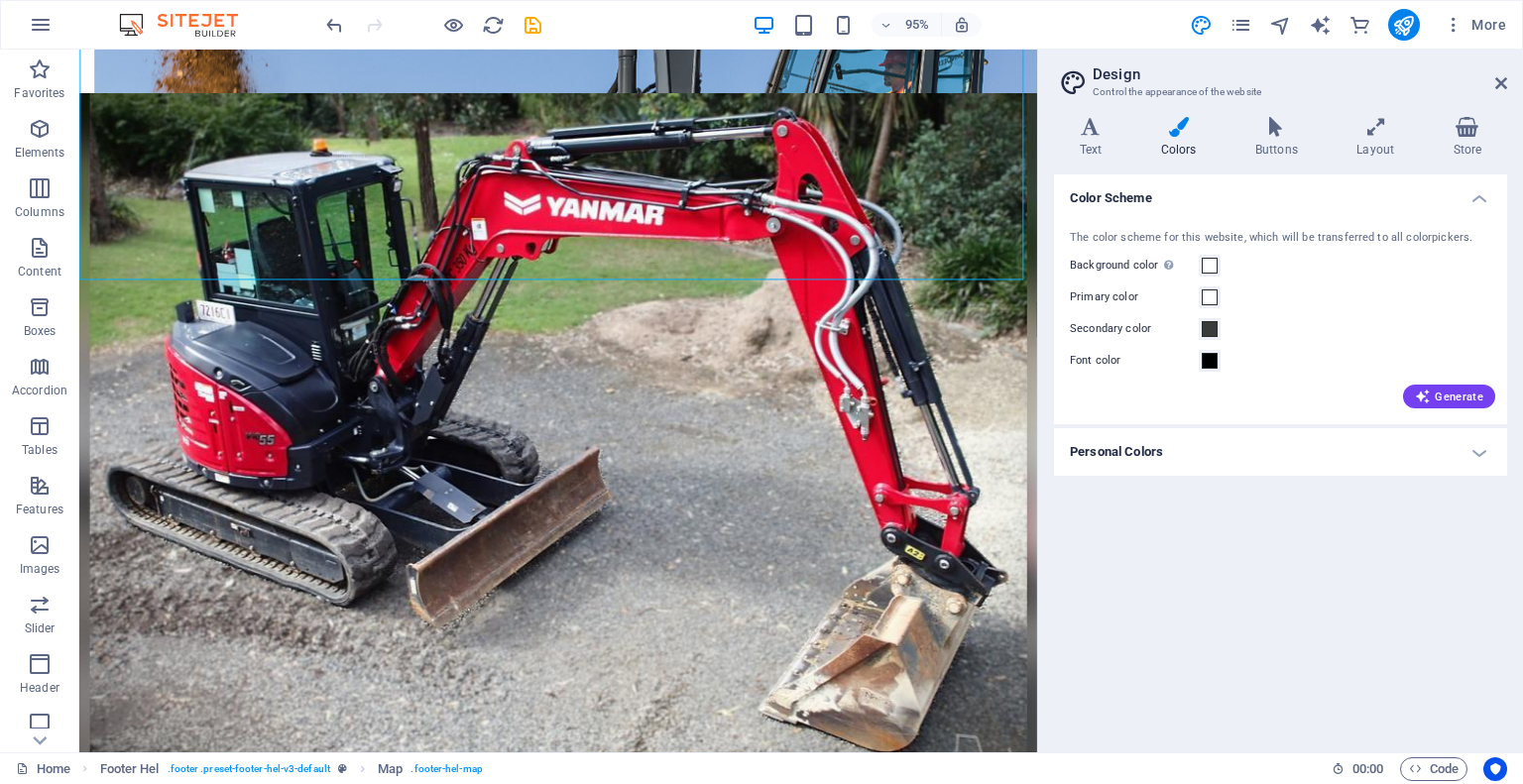 click on "Secondary color" at bounding box center (1134, 329) 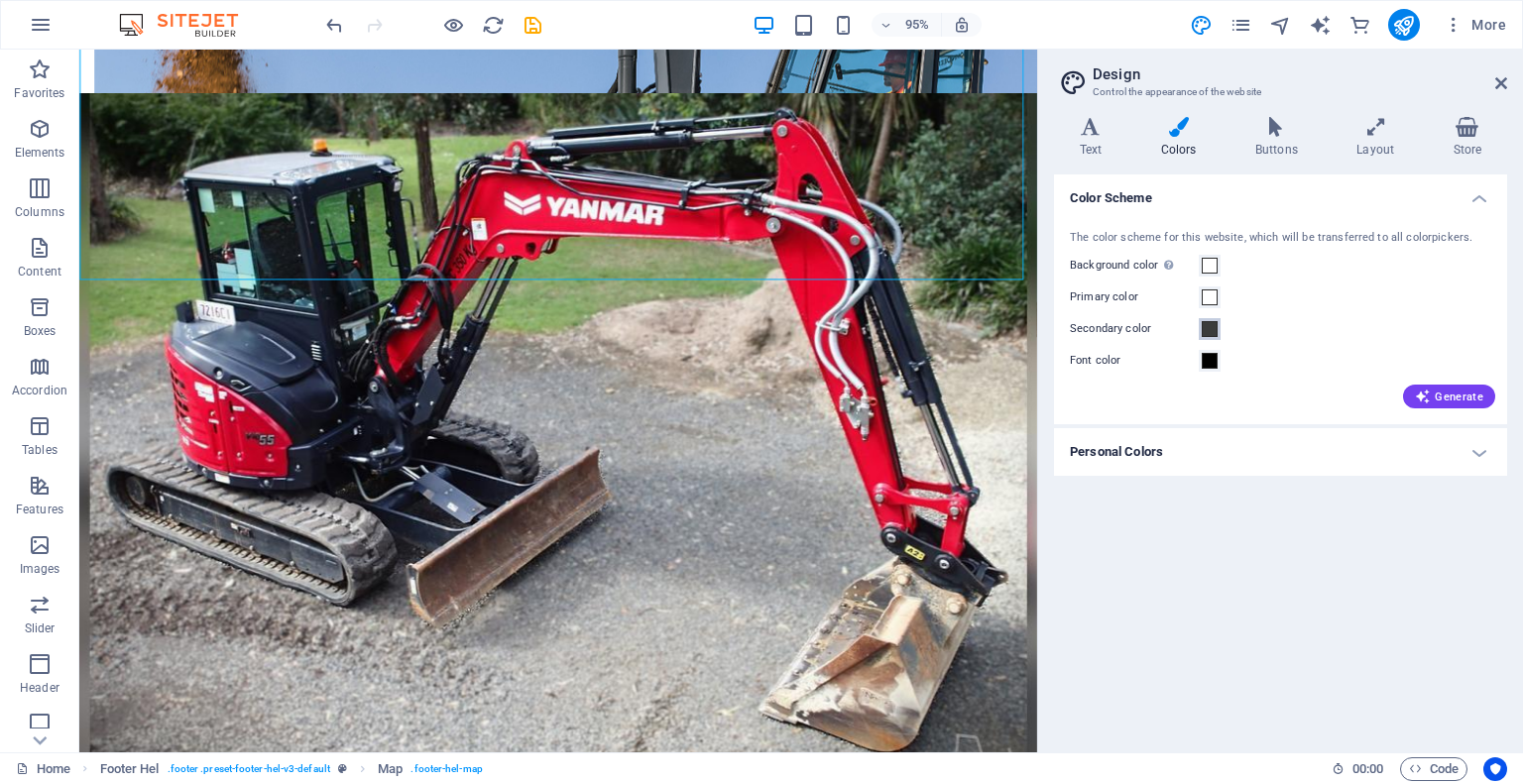 click on "Secondary color" at bounding box center (1210, 329) 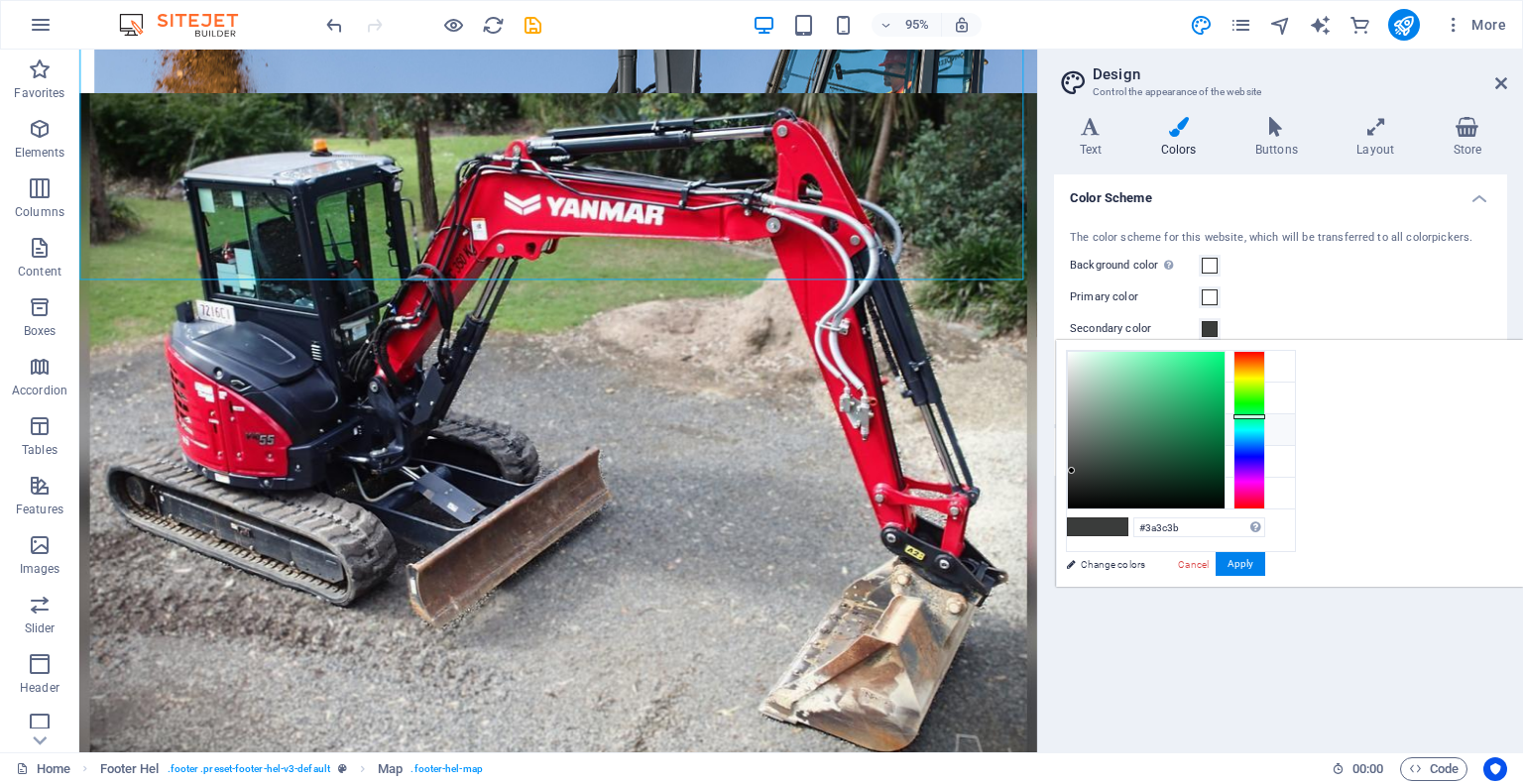 click on "Secondary color
#3a3c3b" at bounding box center (1181, 430) 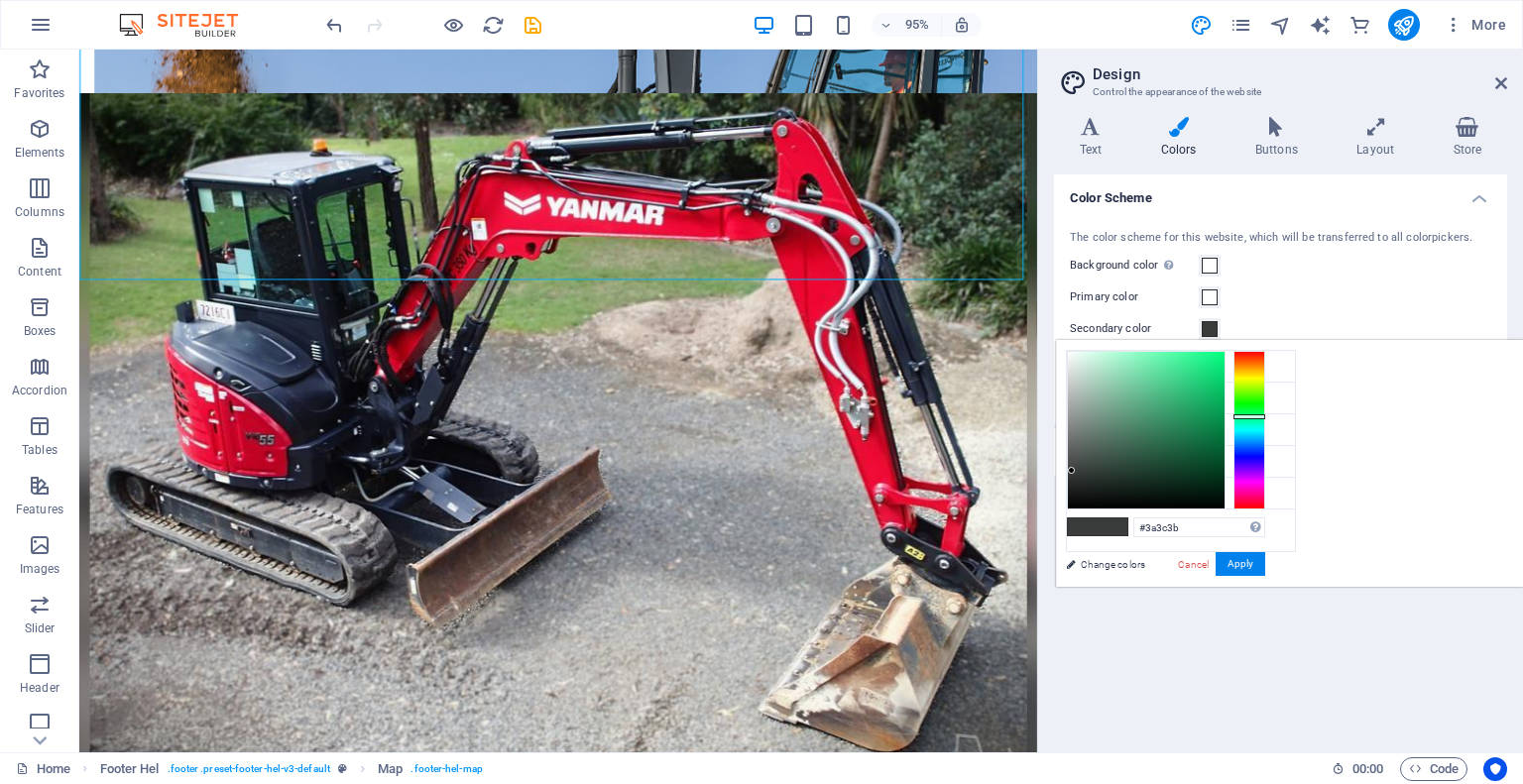 click at bounding box center [1113, 526] 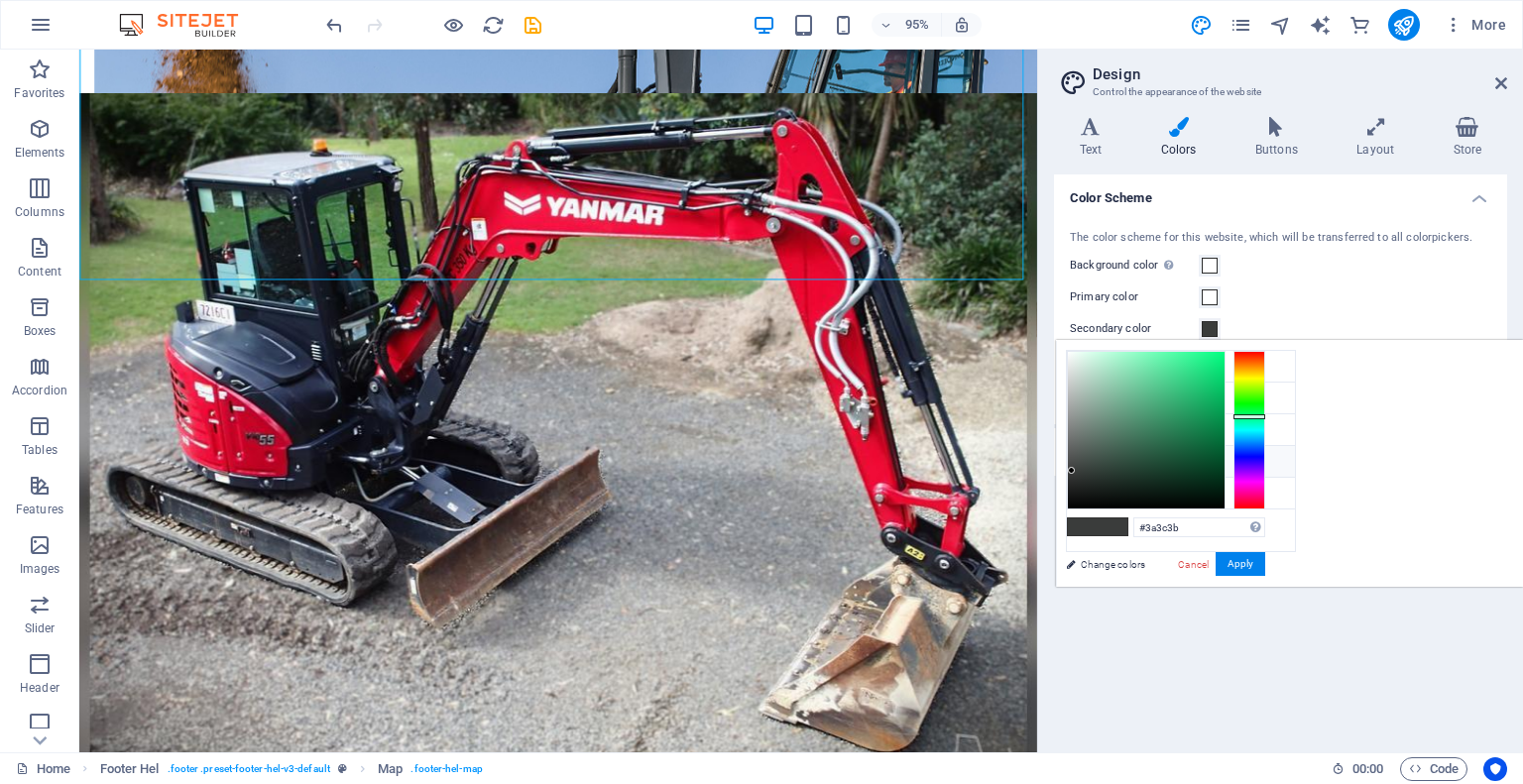click on "Font color
#000000" at bounding box center (1181, 462) 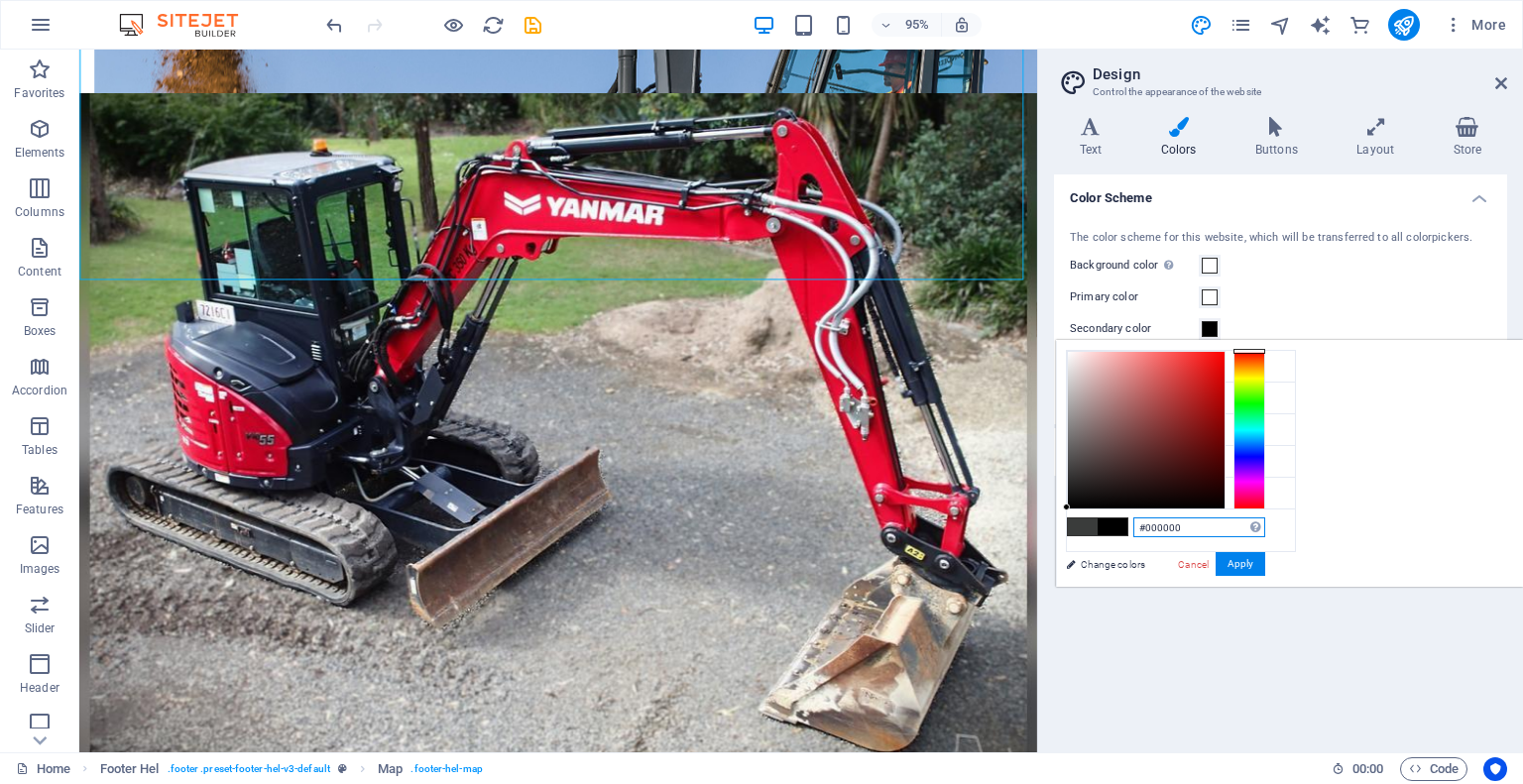 drag, startPoint x: 1448, startPoint y: 528, endPoint x: 1305, endPoint y: 529, distance: 143.0035 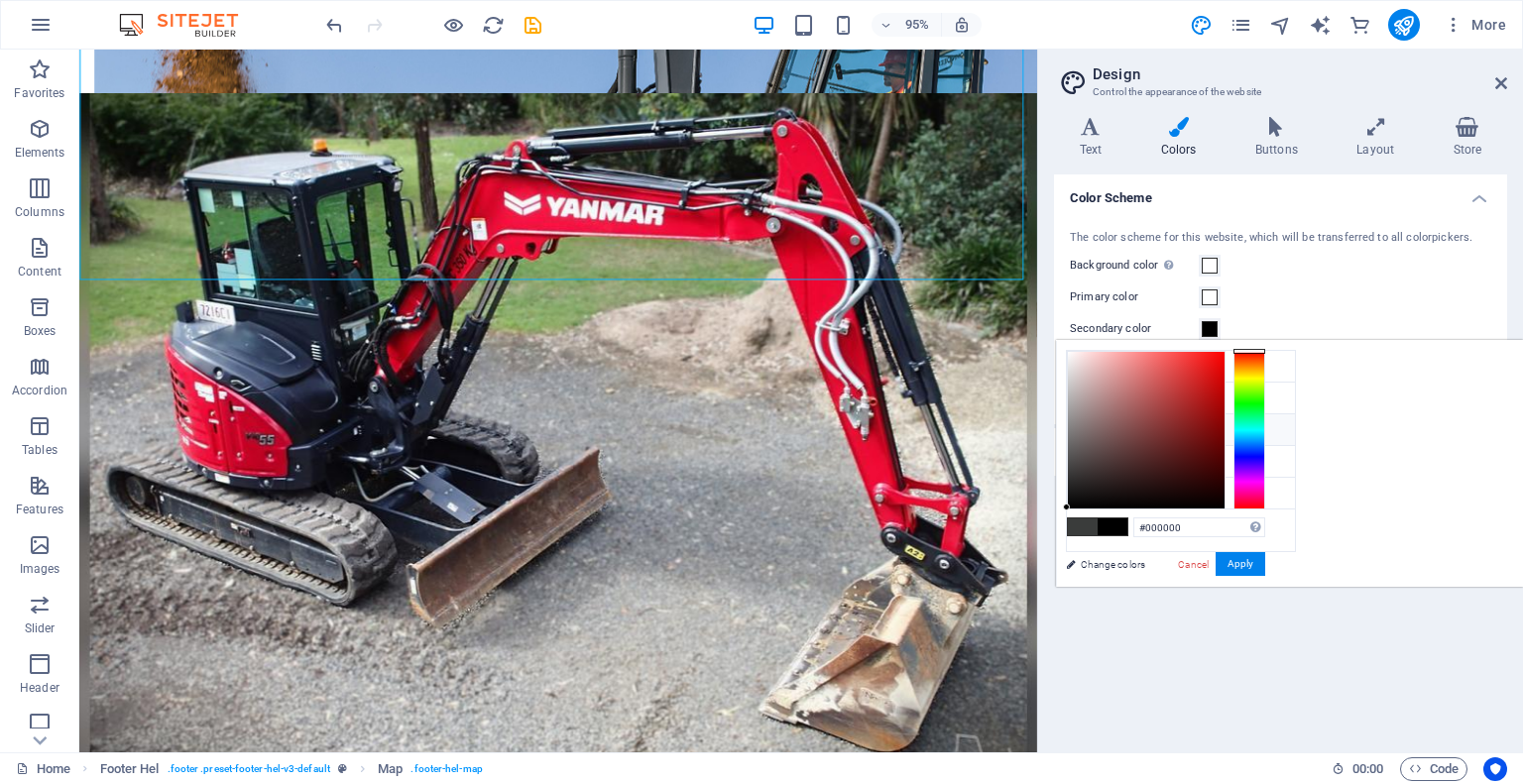 click on "Secondary color
#000000" at bounding box center [1181, 430] 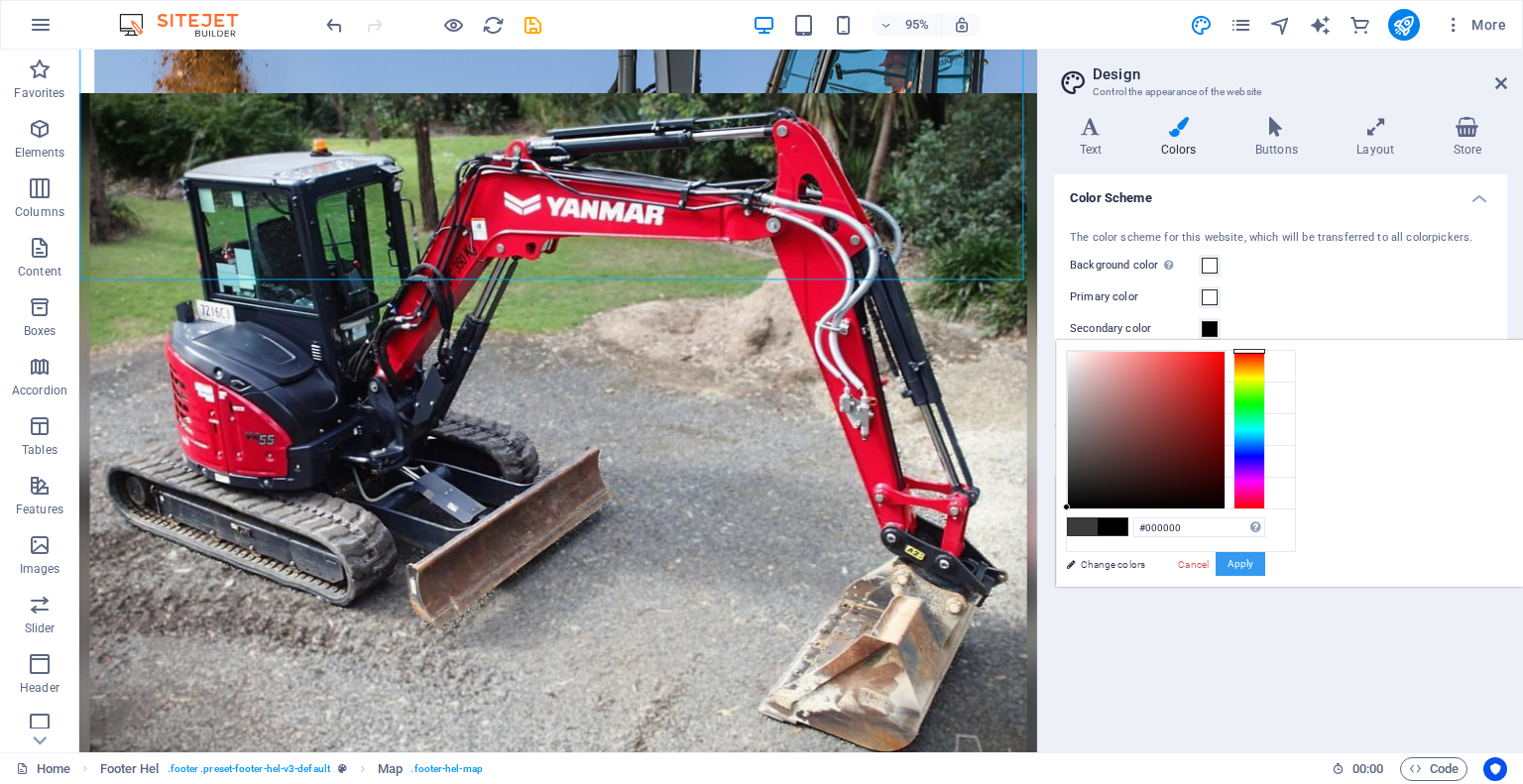 click on "Apply" at bounding box center (1240, 564) 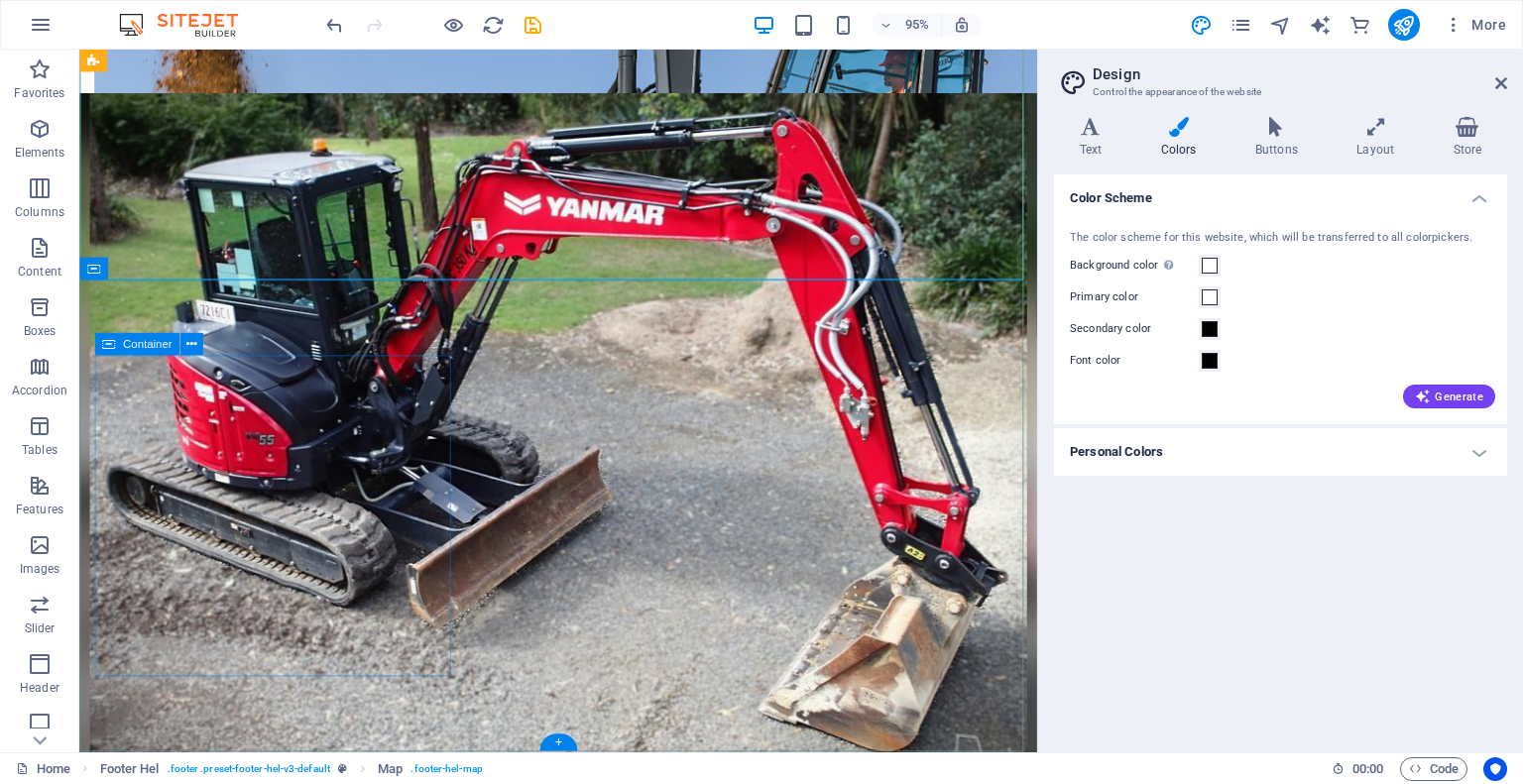 click on "Get in touch Penticton Excavation & Okanagan Septic Solutions [PHONE] info@[EXAMPLE.COM]" at bounding box center [583, 3115] 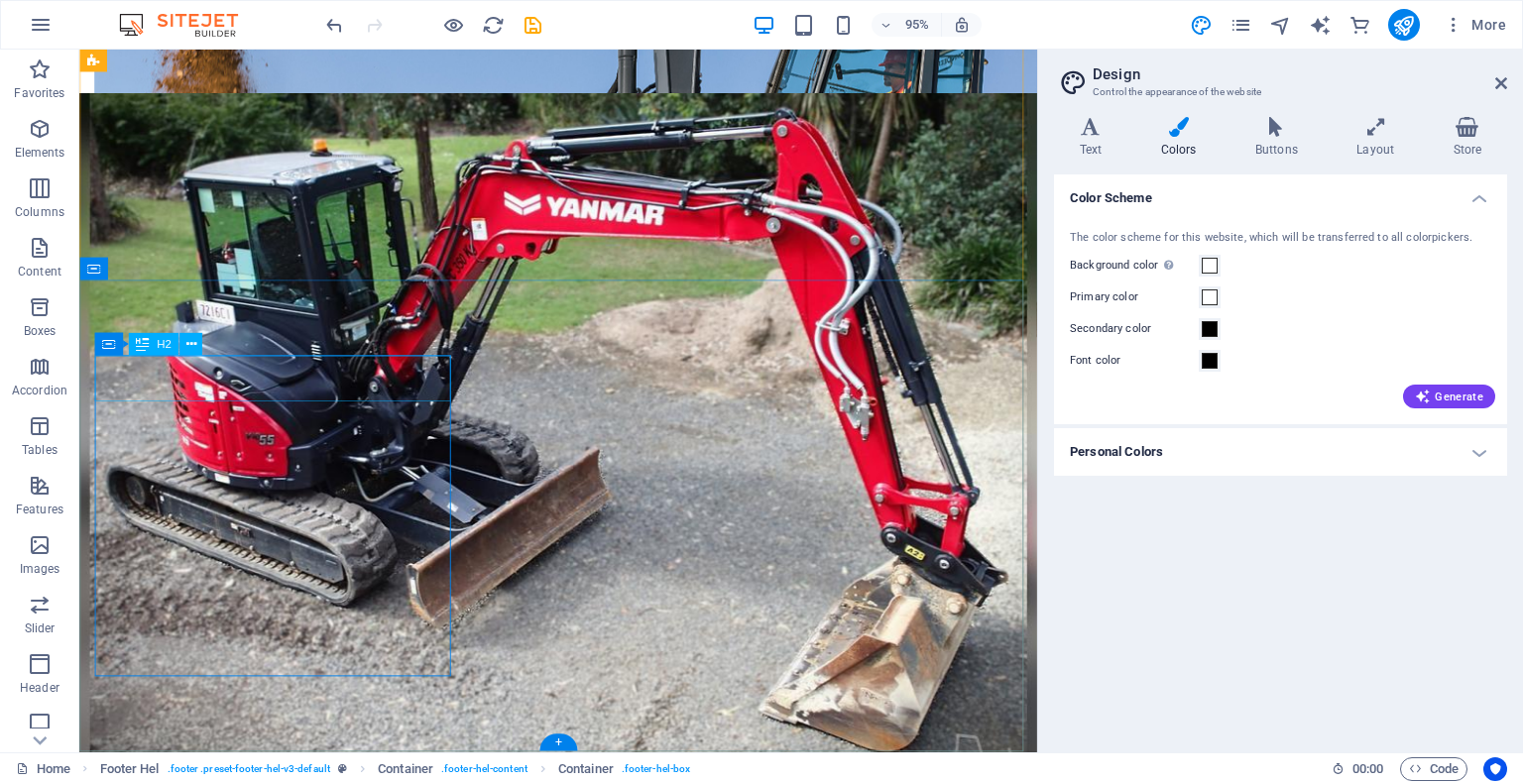 click on "Get in touch Penticton Excavation & Okanagan Septic Solutions [PHONE] info@[EXAMPLE.COM] Unreadable? Load new Submit" at bounding box center [583, 3295] 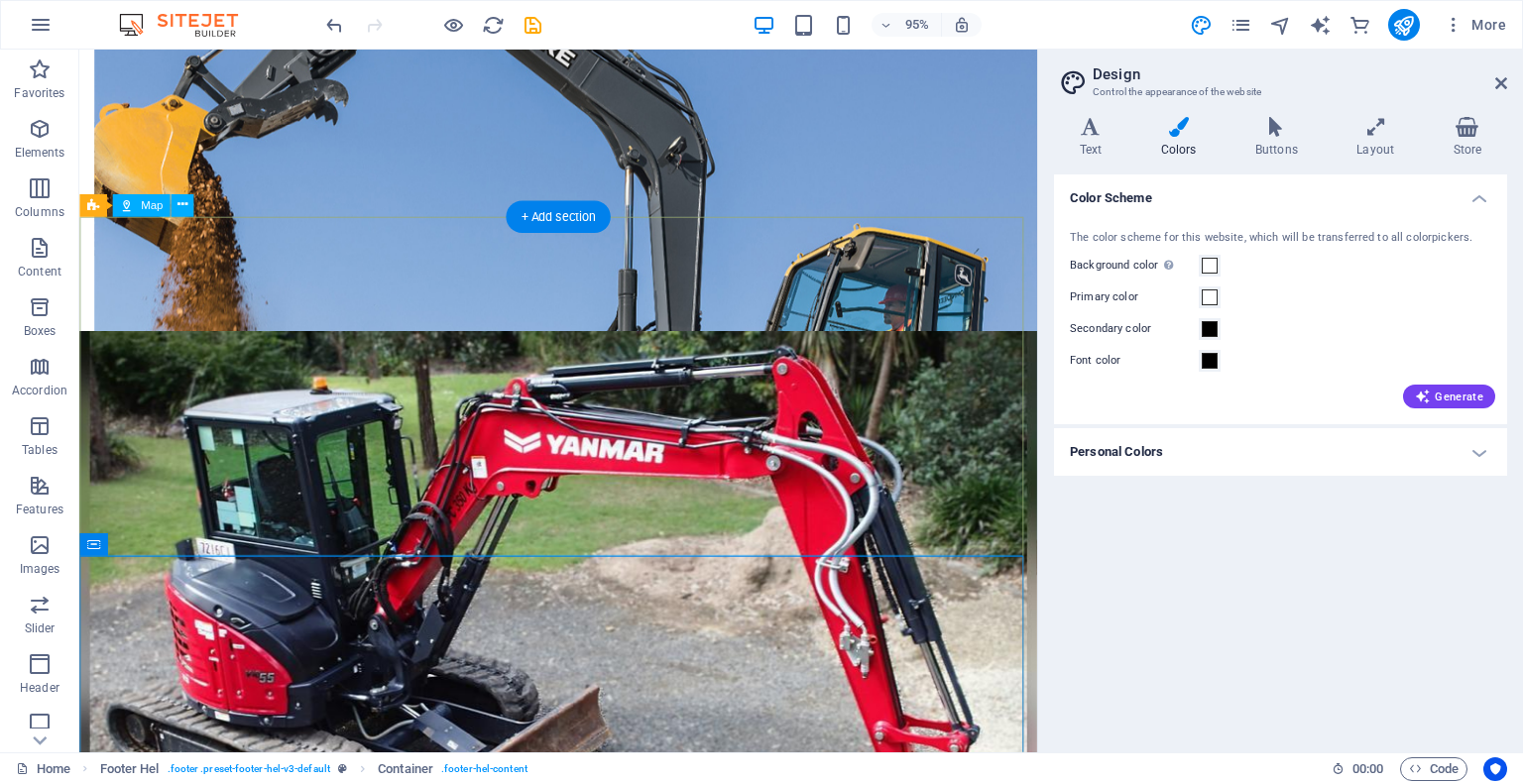 scroll, scrollTop: 3377, scrollLeft: 0, axis: vertical 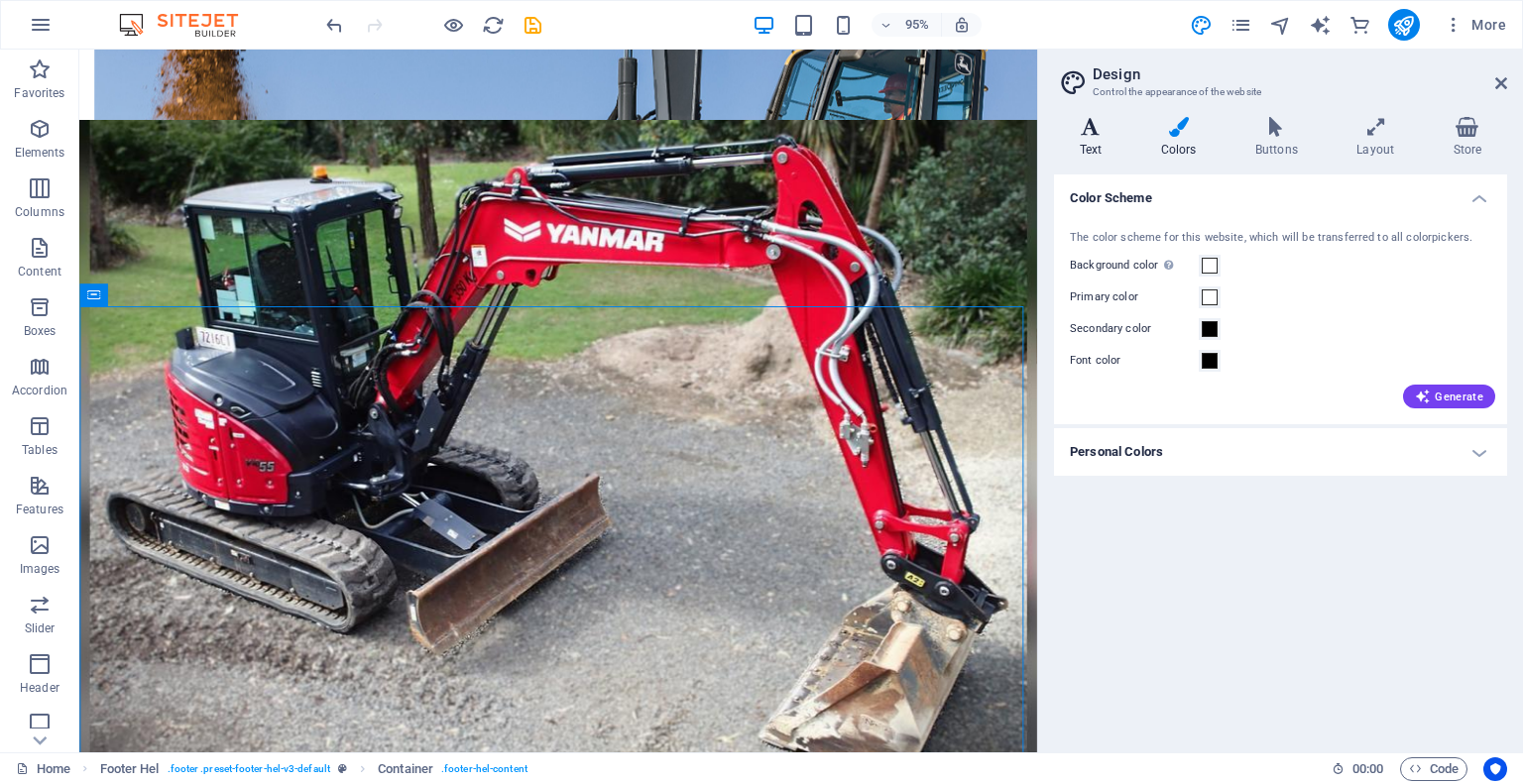 click at bounding box center [1091, 127] 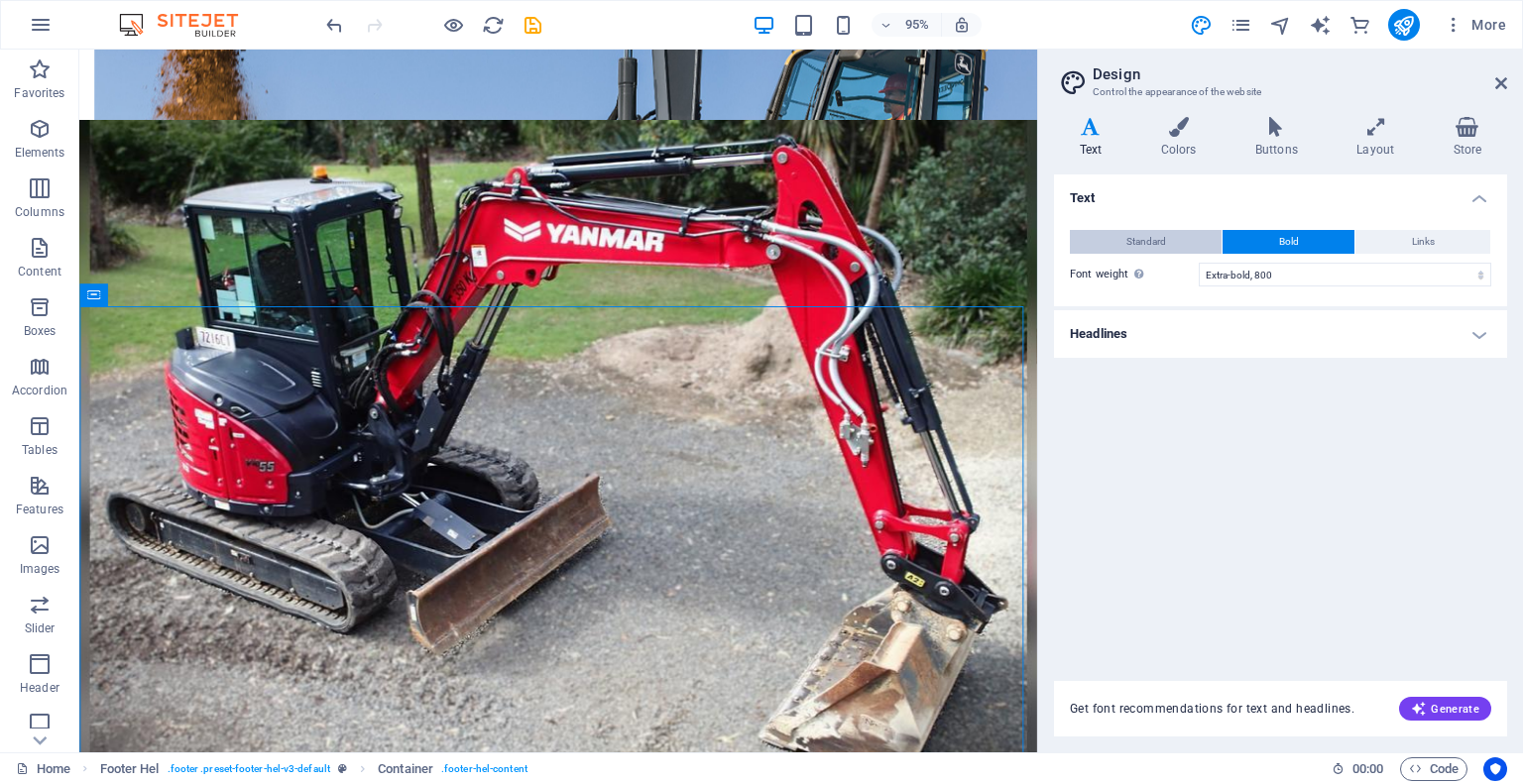click on "Standard" at bounding box center (1146, 242) 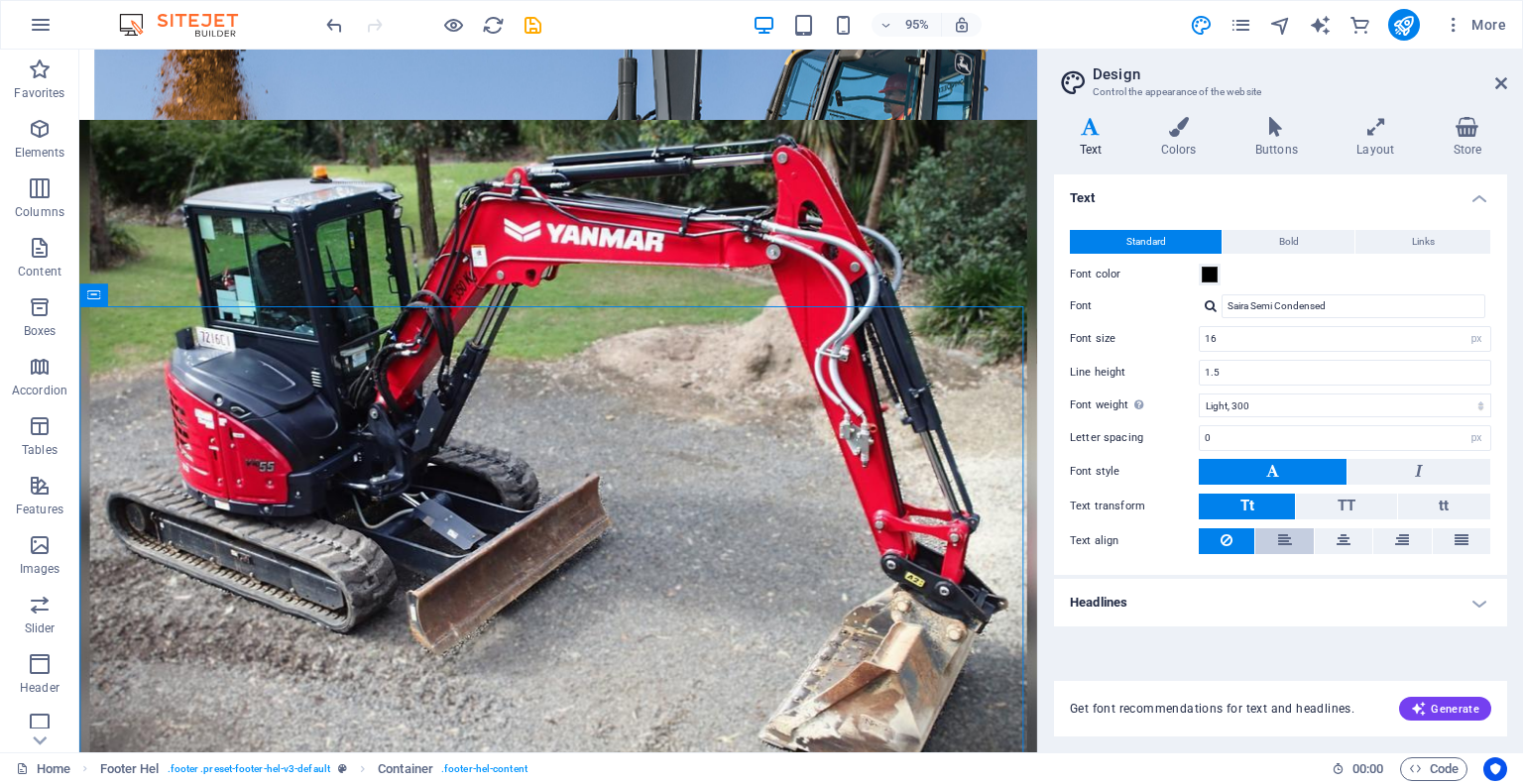 click at bounding box center [1285, 540] 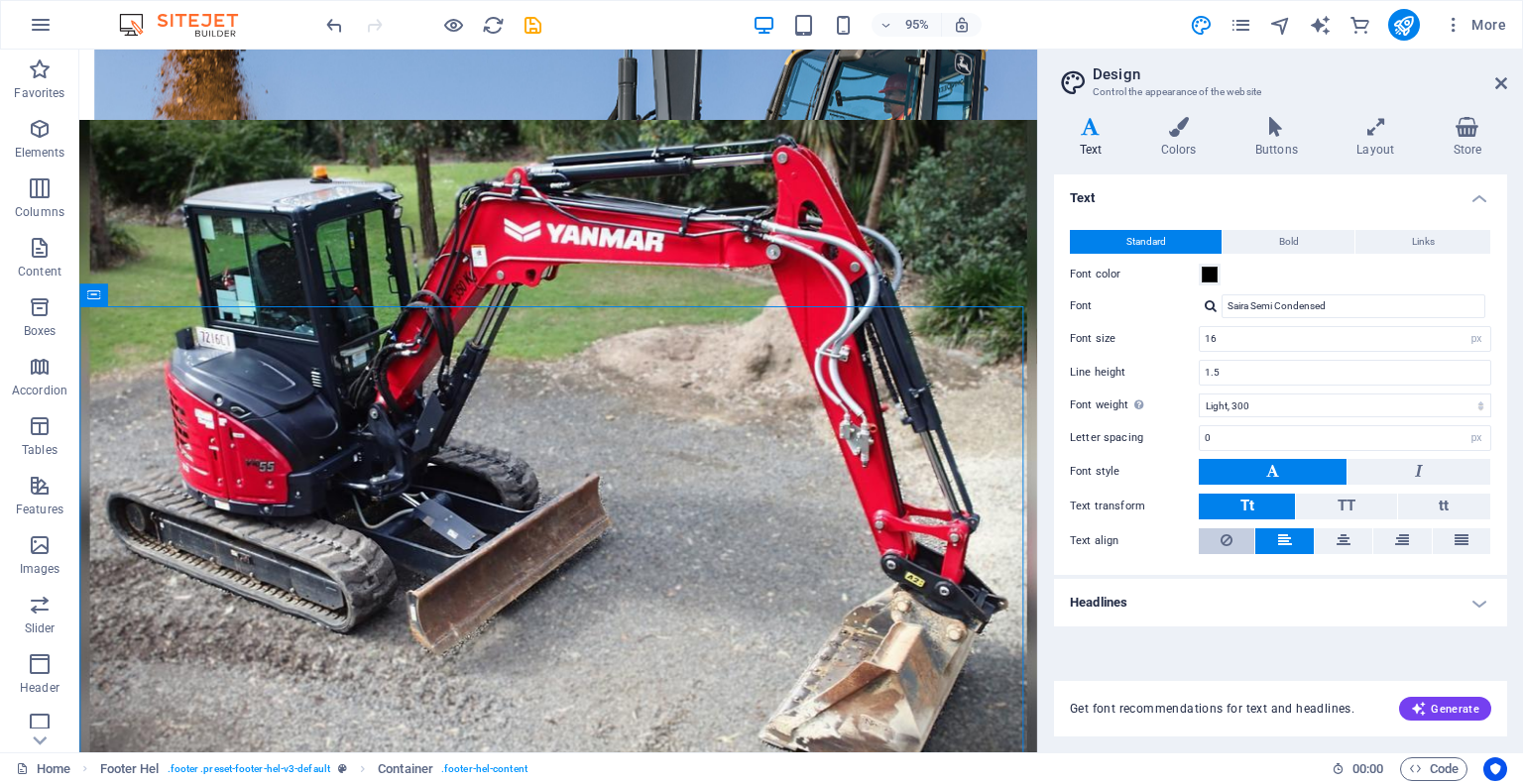 click at bounding box center (1227, 541) 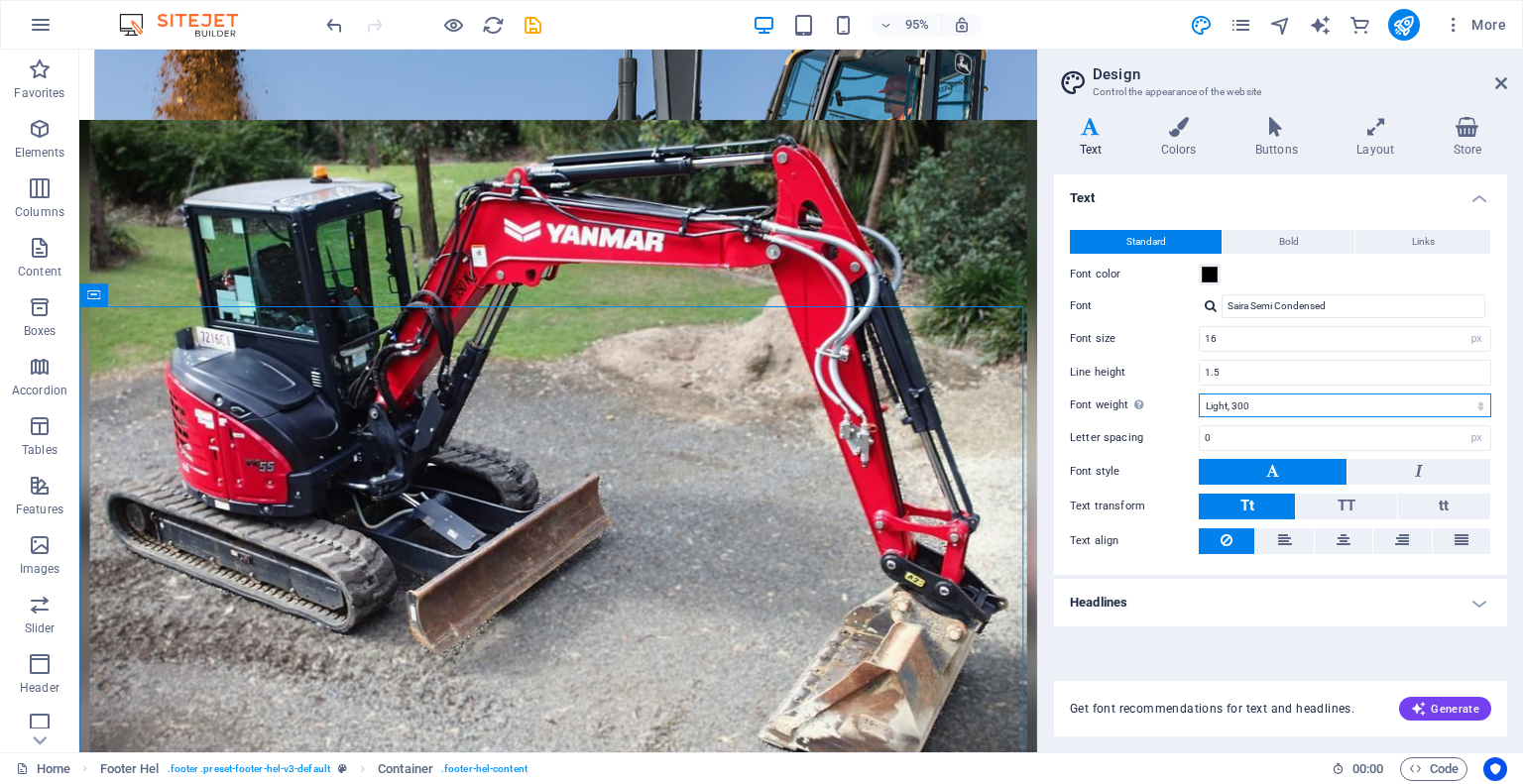 click on "Thin, 100 Extra-light, 200 Light, 300 Regular, 400 Medium, 500 Semi-bold, 600 Bold, 700 Extra-bold, 800 Black, 900" at bounding box center (1345, 405) 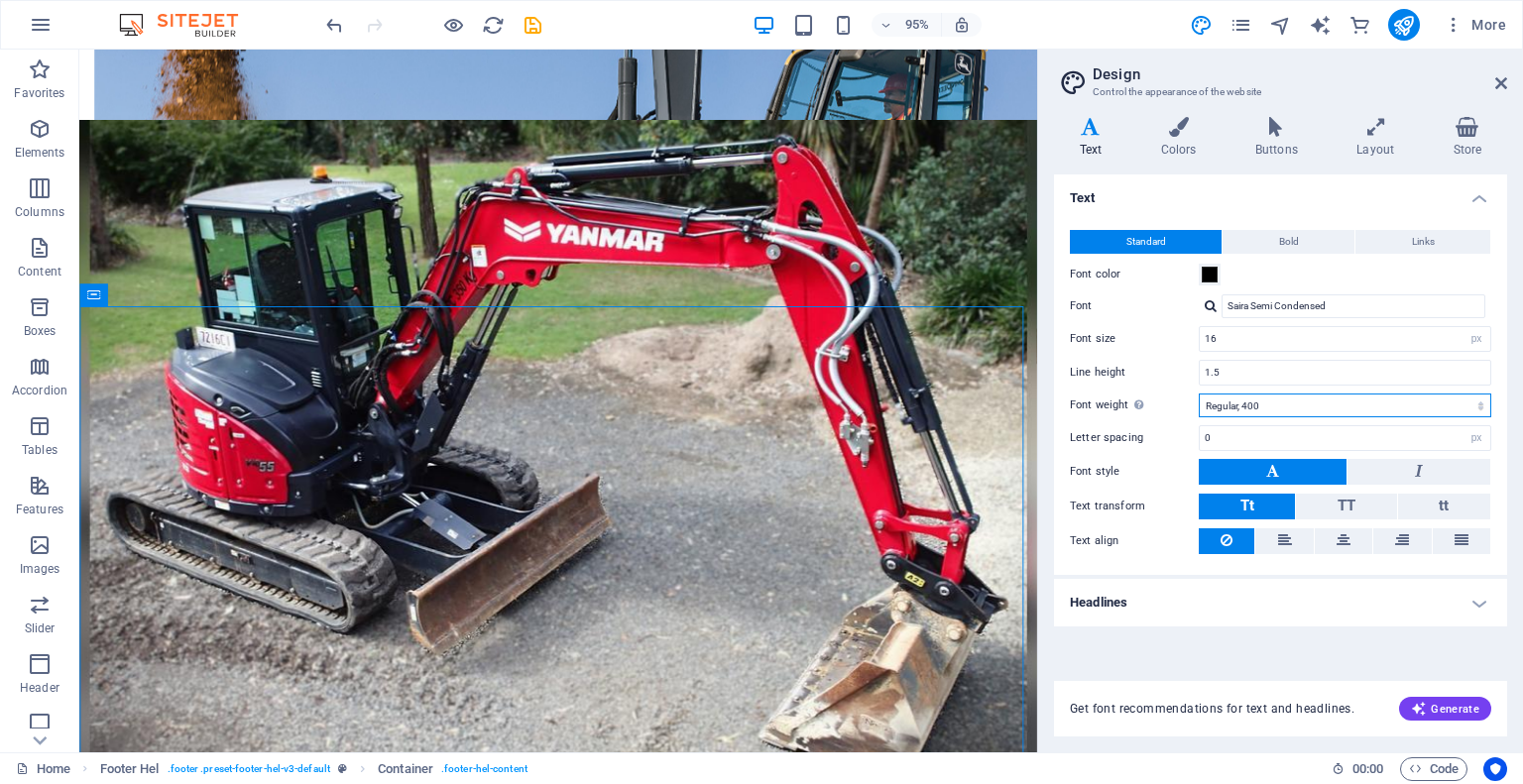 click on "Thin, 100 Extra-light, 200 Light, 300 Regular, 400 Medium, 500 Semi-bold, 600 Bold, 700 Extra-bold, 800 Black, 900" at bounding box center (1345, 405) 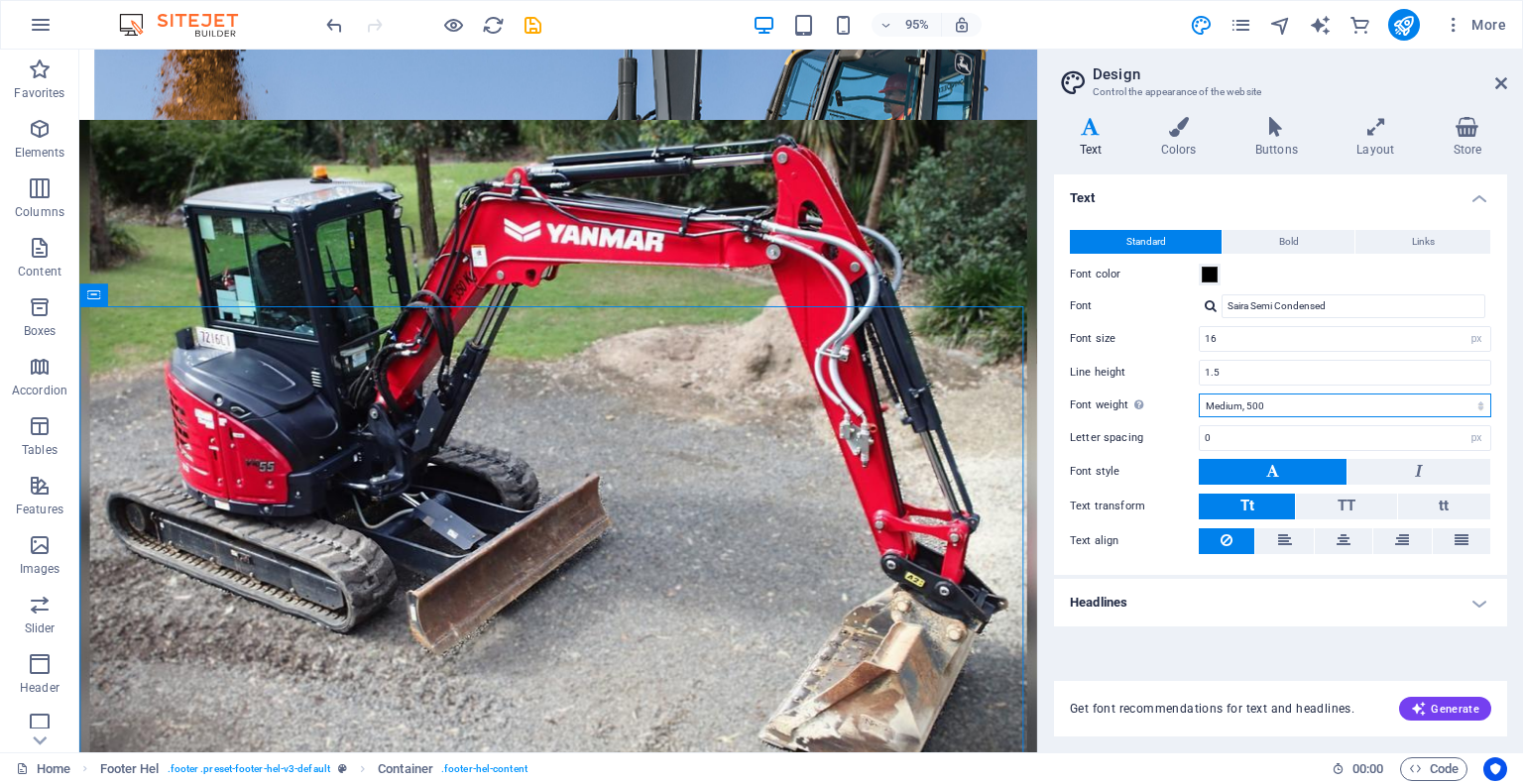 click on "Thin, 100 Extra-light, 200 Light, 300 Regular, 400 Medium, 500 Semi-bold, 600 Bold, 700 Extra-bold, 800 Black, 900" at bounding box center (1345, 405) 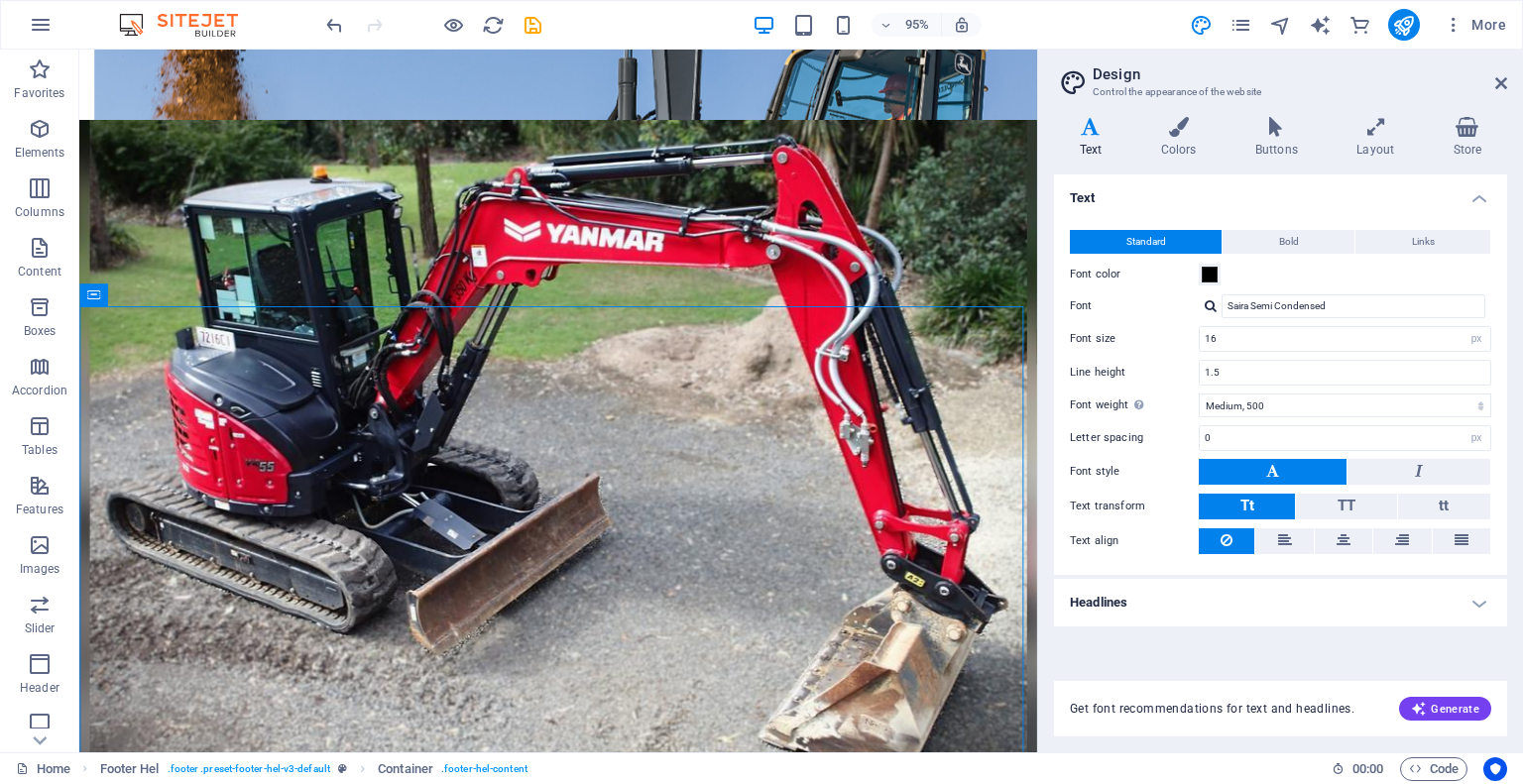 click on "Headlines" at bounding box center (1280, 603) 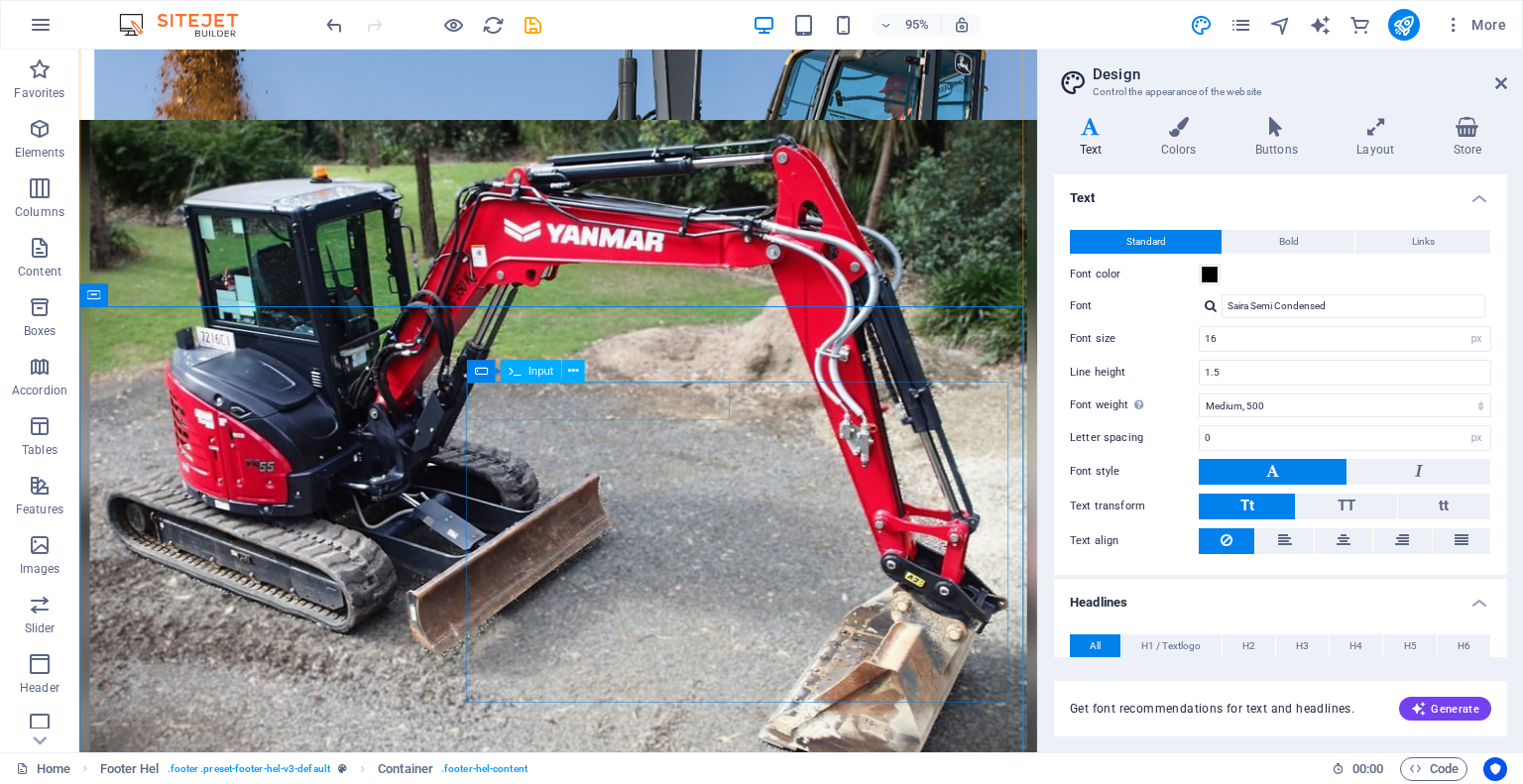 click at bounding box center (336, 3276) 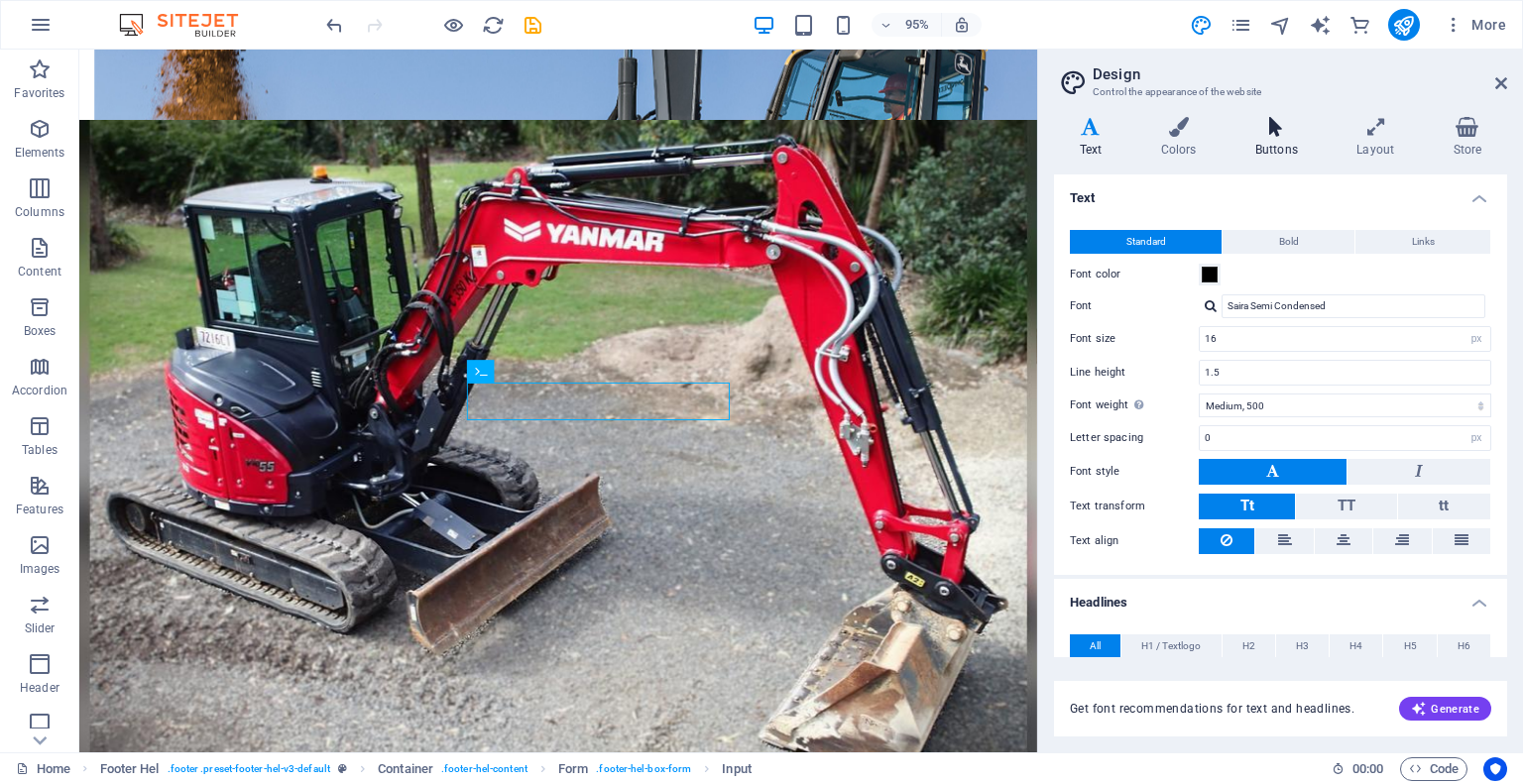 click at bounding box center [1276, 127] 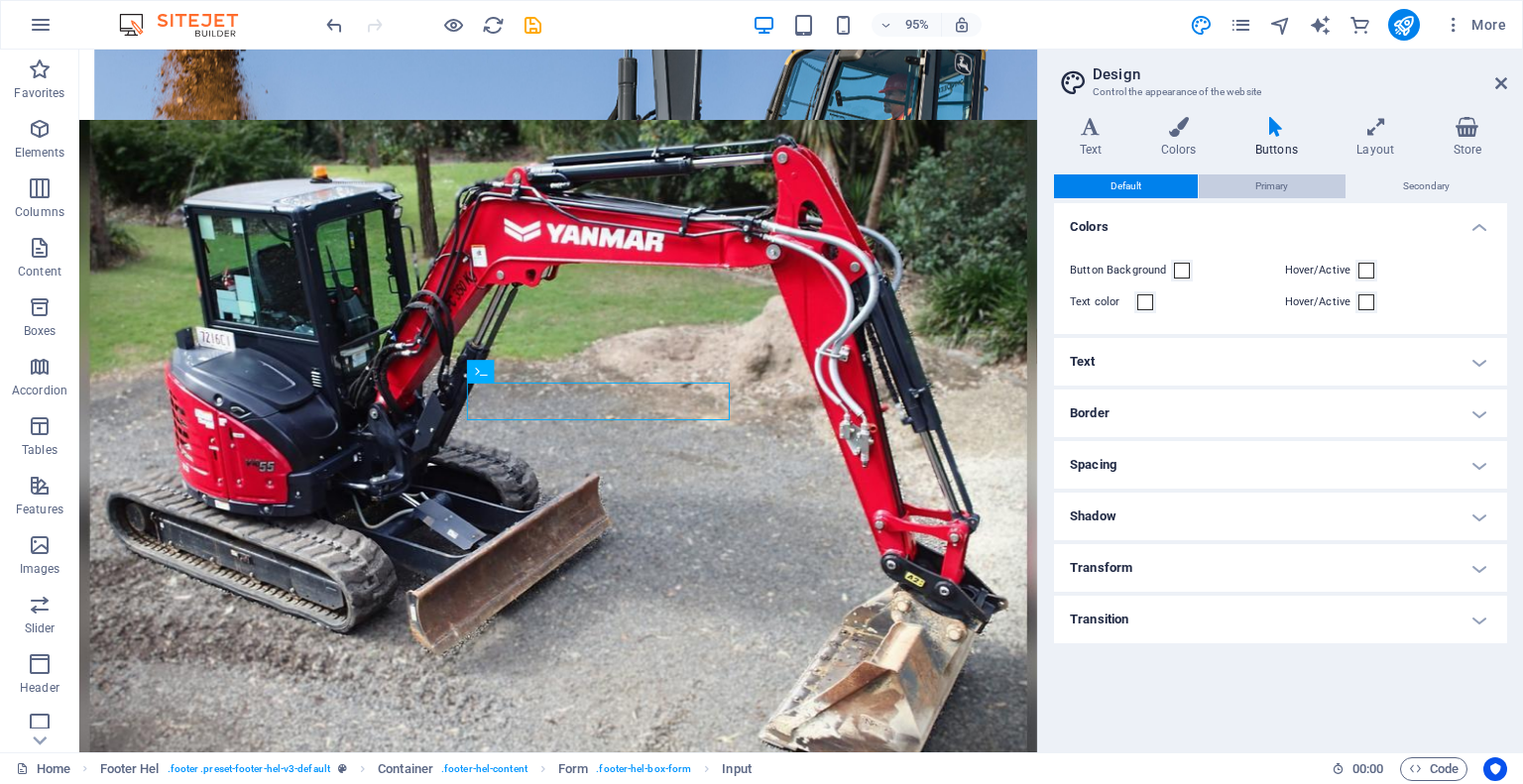 click on "Primary" at bounding box center (1271, 186) 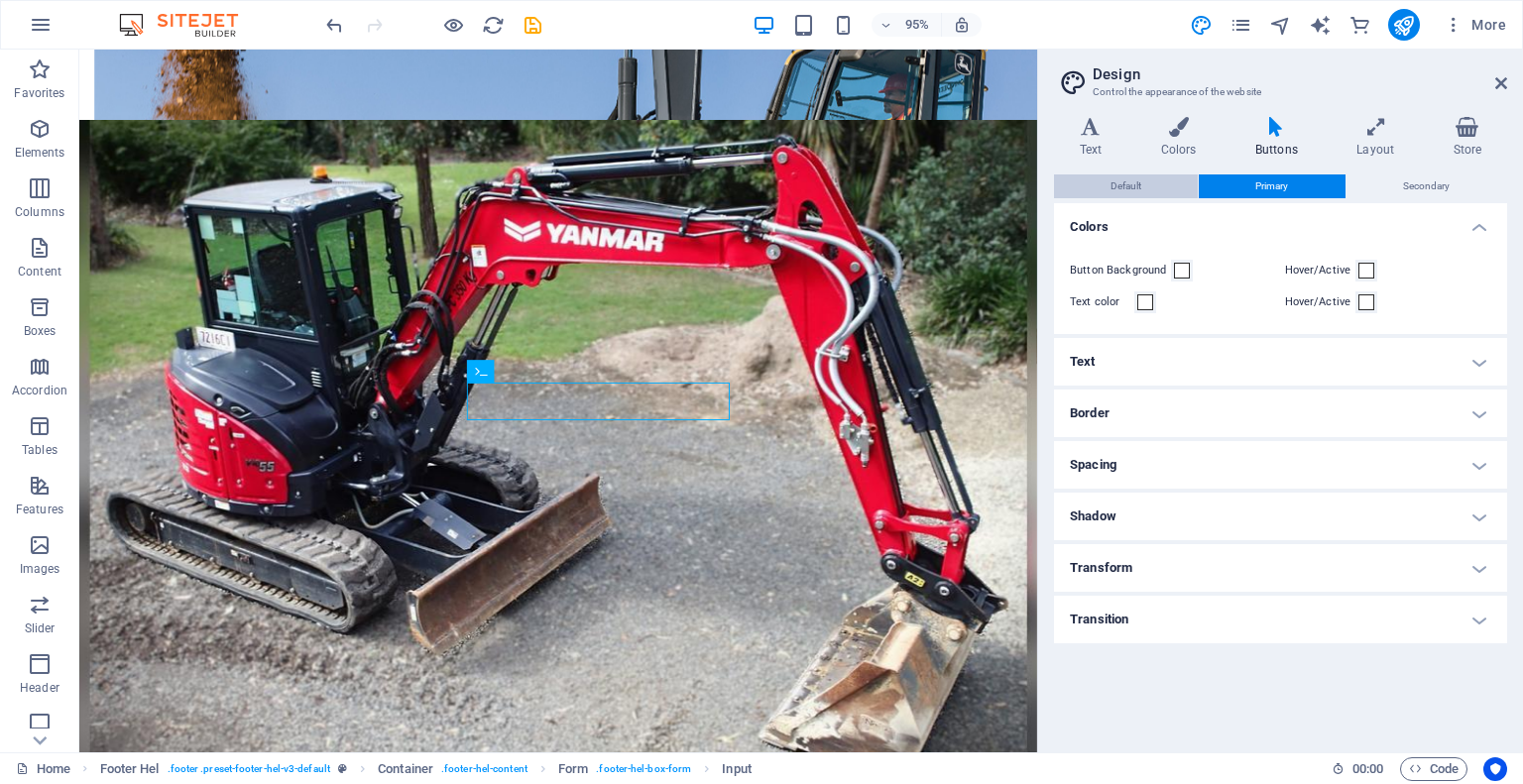 click on "Default" at bounding box center [1125, 186] 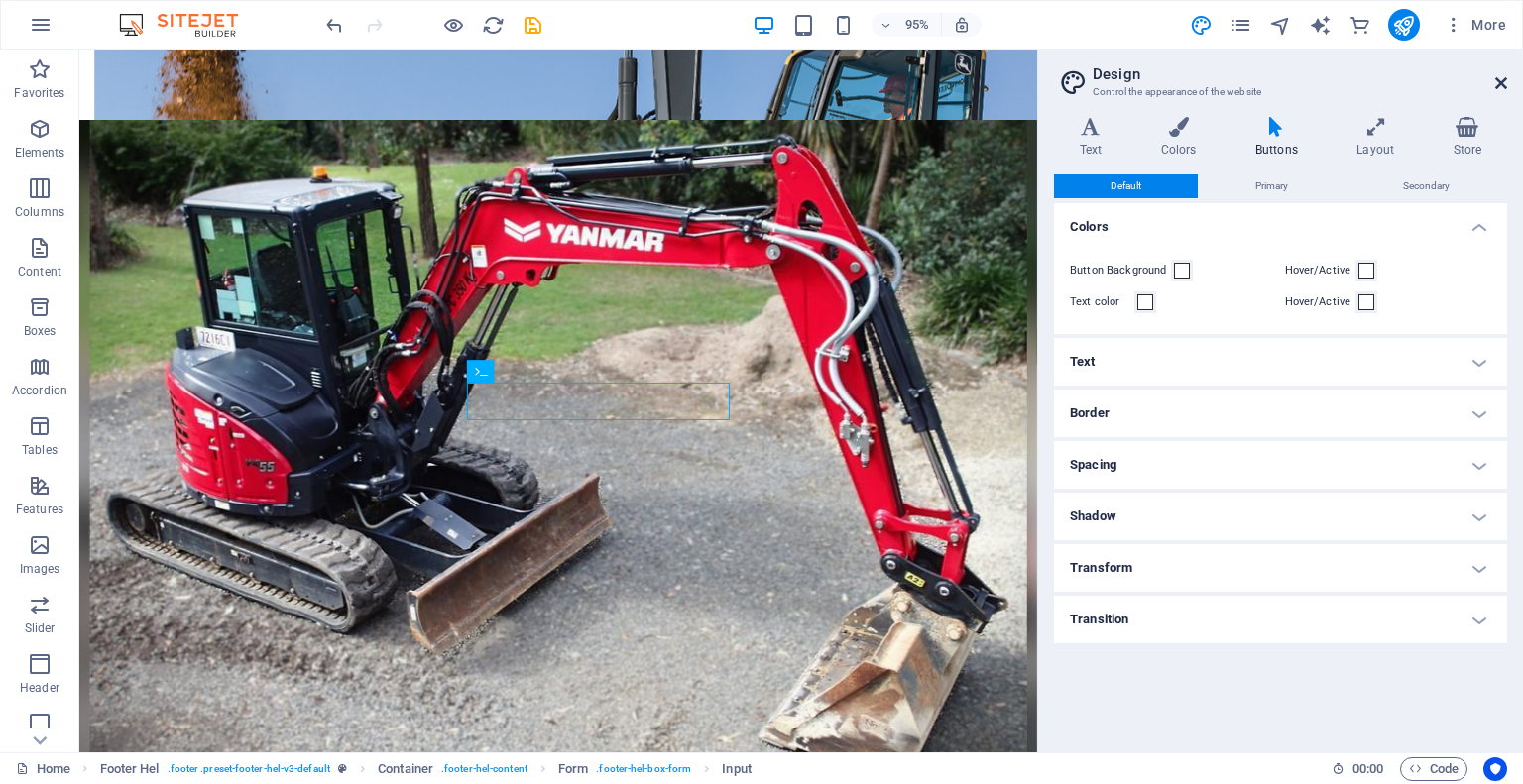 click at bounding box center [1501, 83] 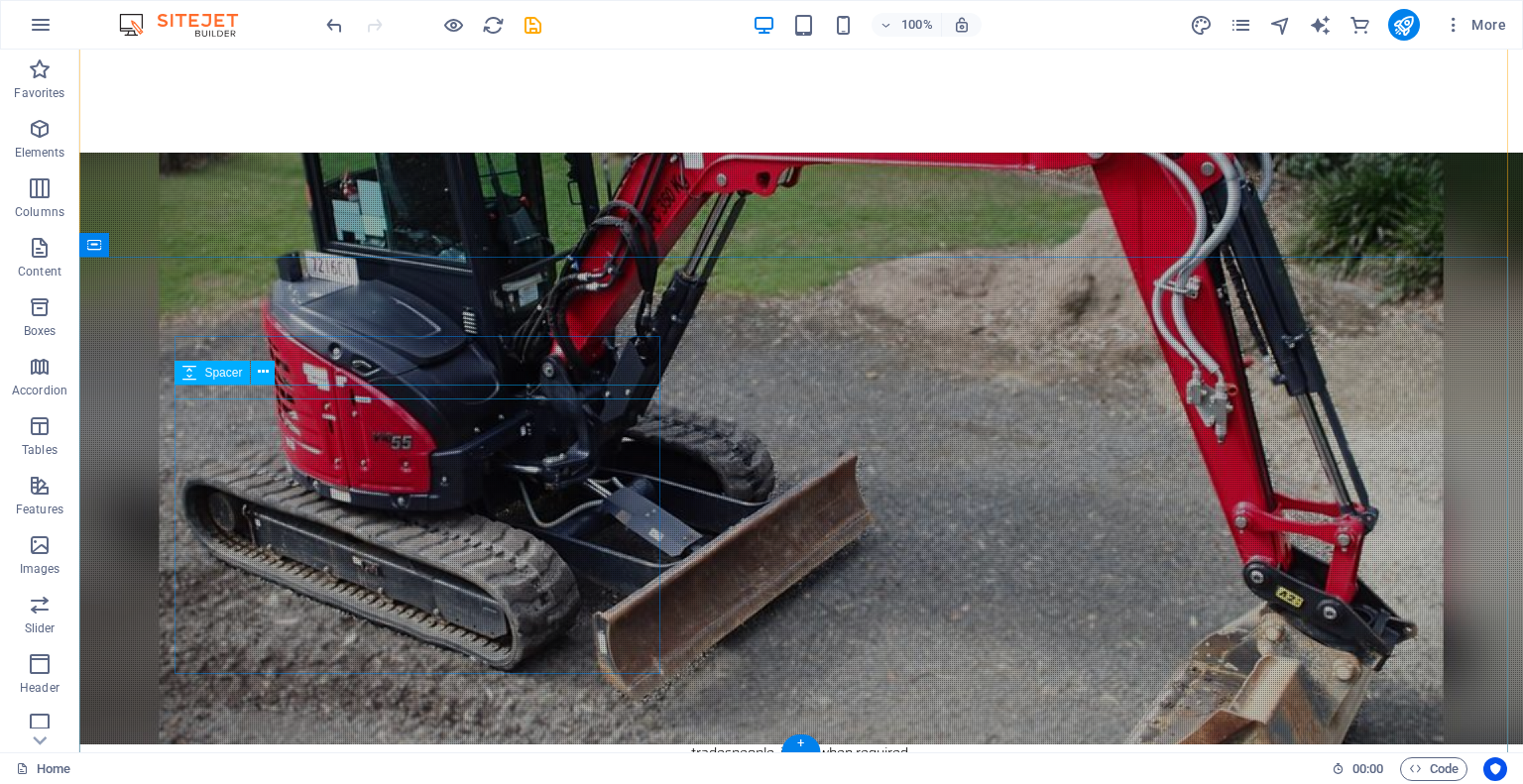 scroll, scrollTop: 3493, scrollLeft: 0, axis: vertical 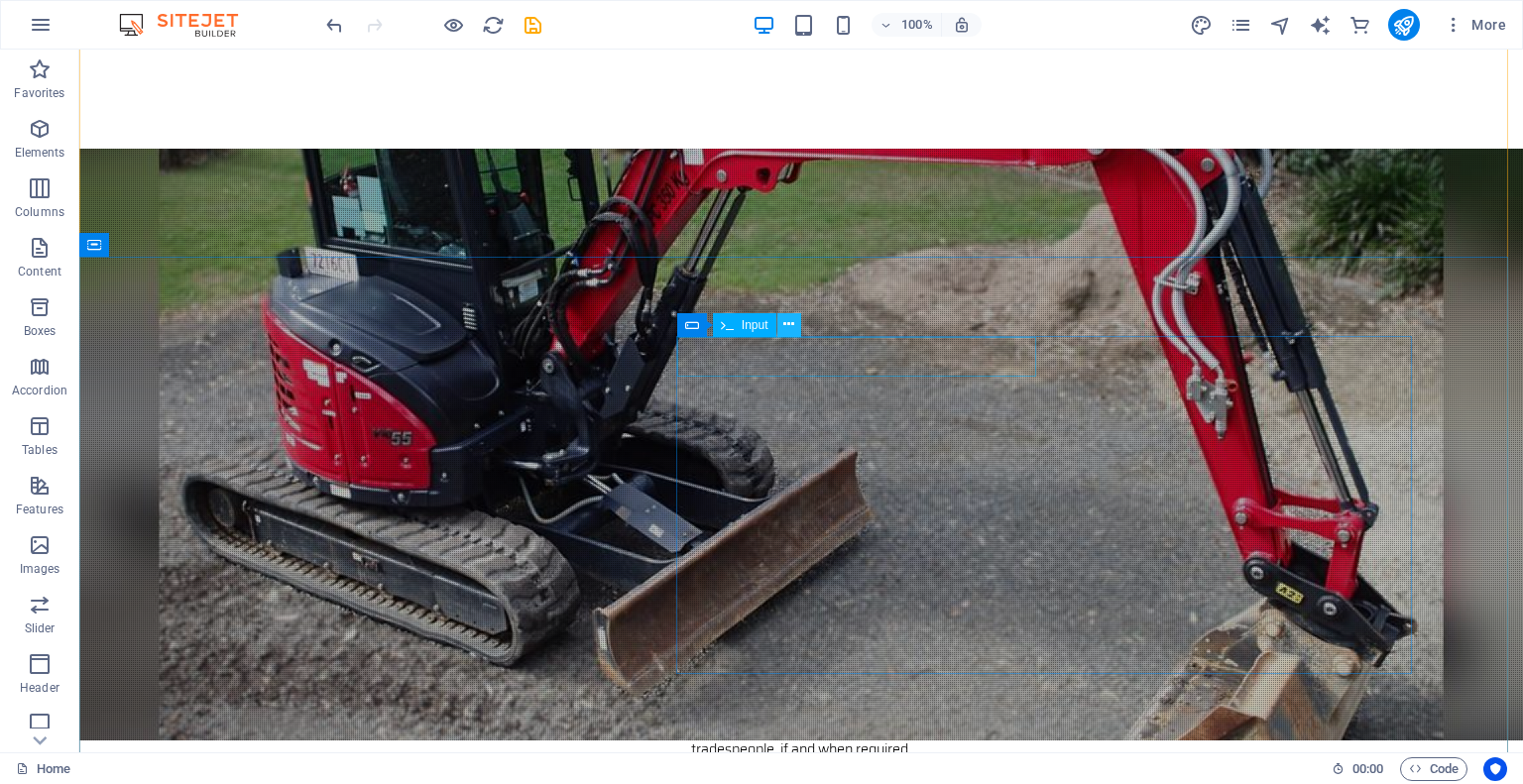 click at bounding box center [788, 324] 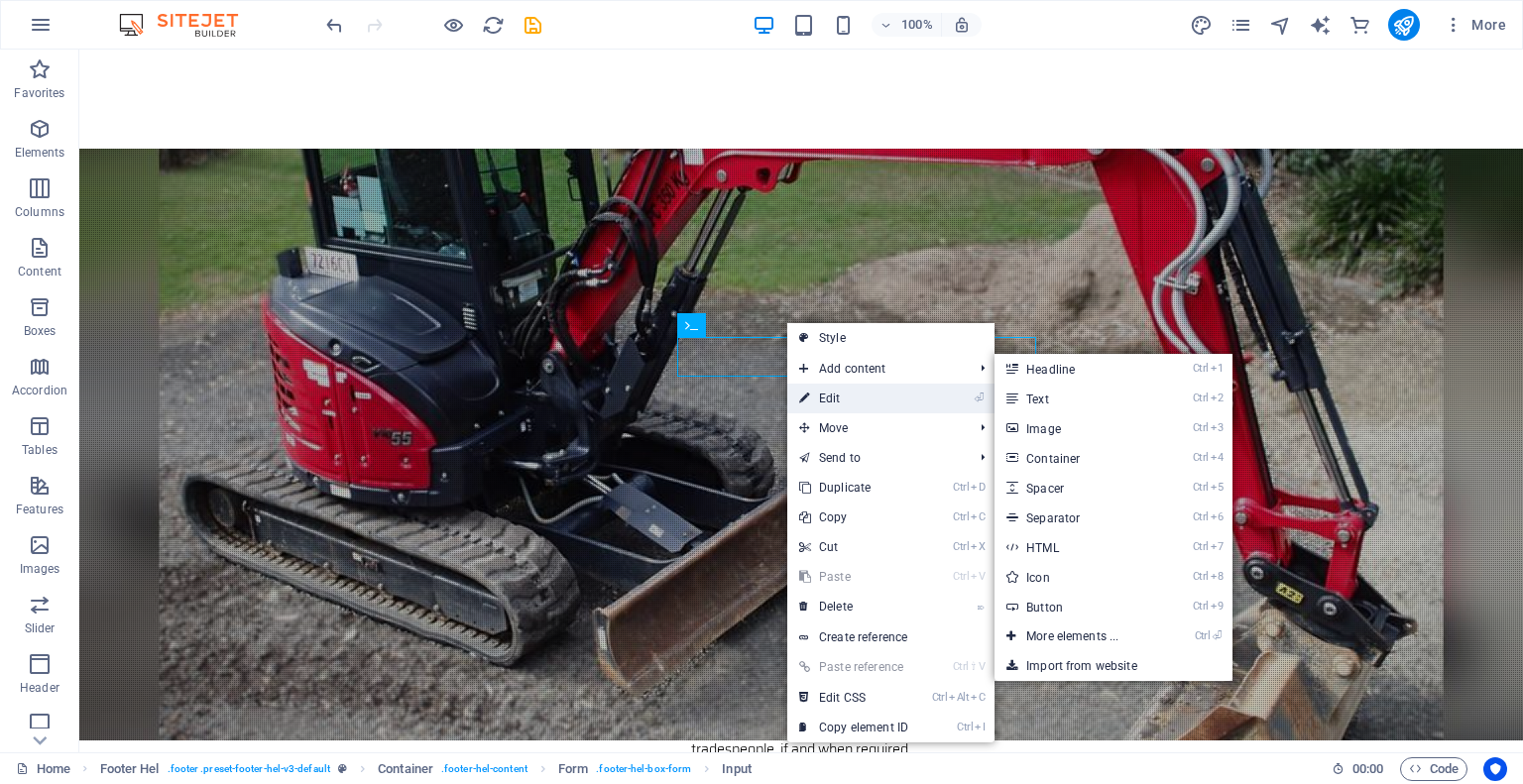 drag, startPoint x: 846, startPoint y: 393, endPoint x: 421, endPoint y: 356, distance: 426.6075 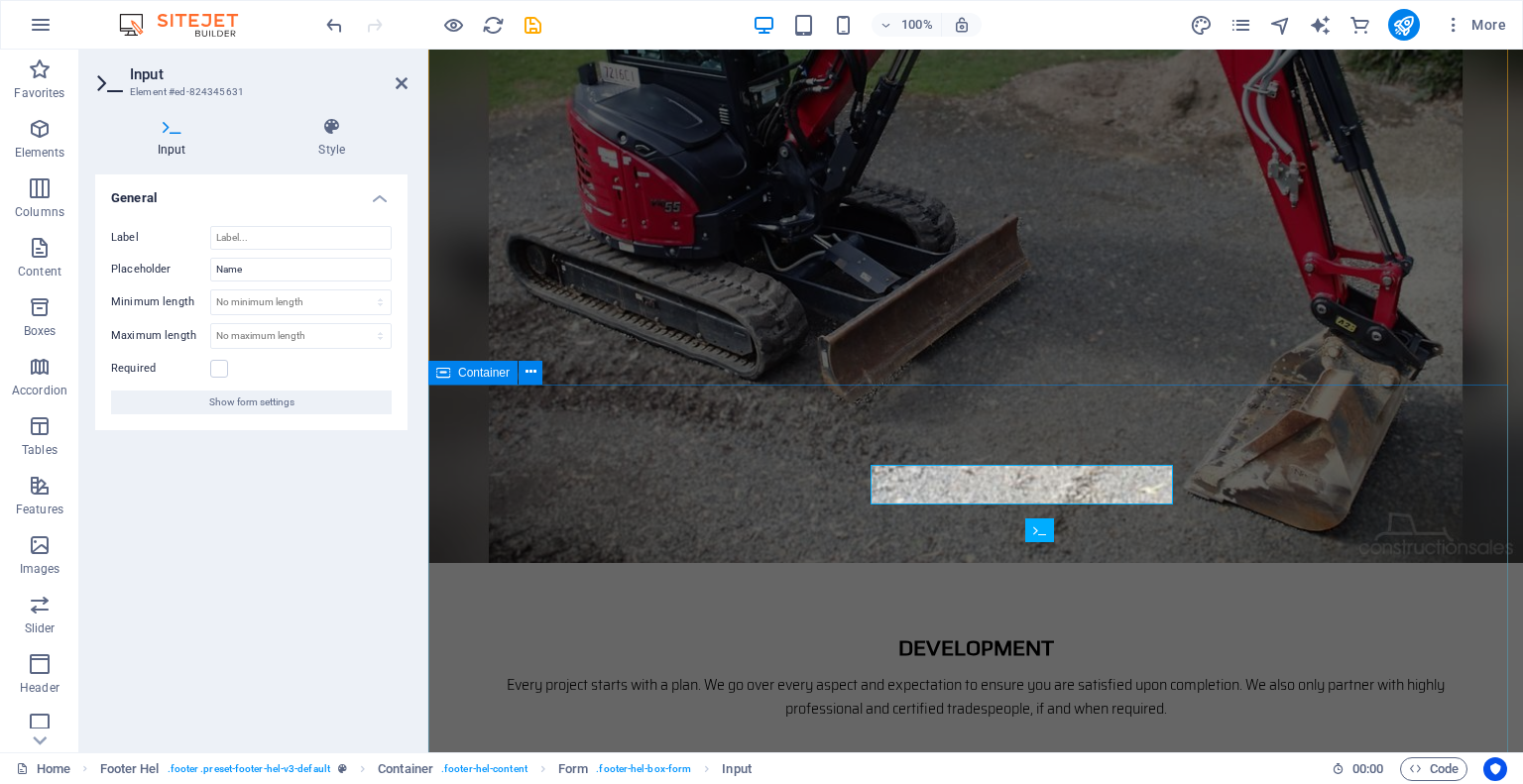 scroll, scrollTop: 3287, scrollLeft: 0, axis: vertical 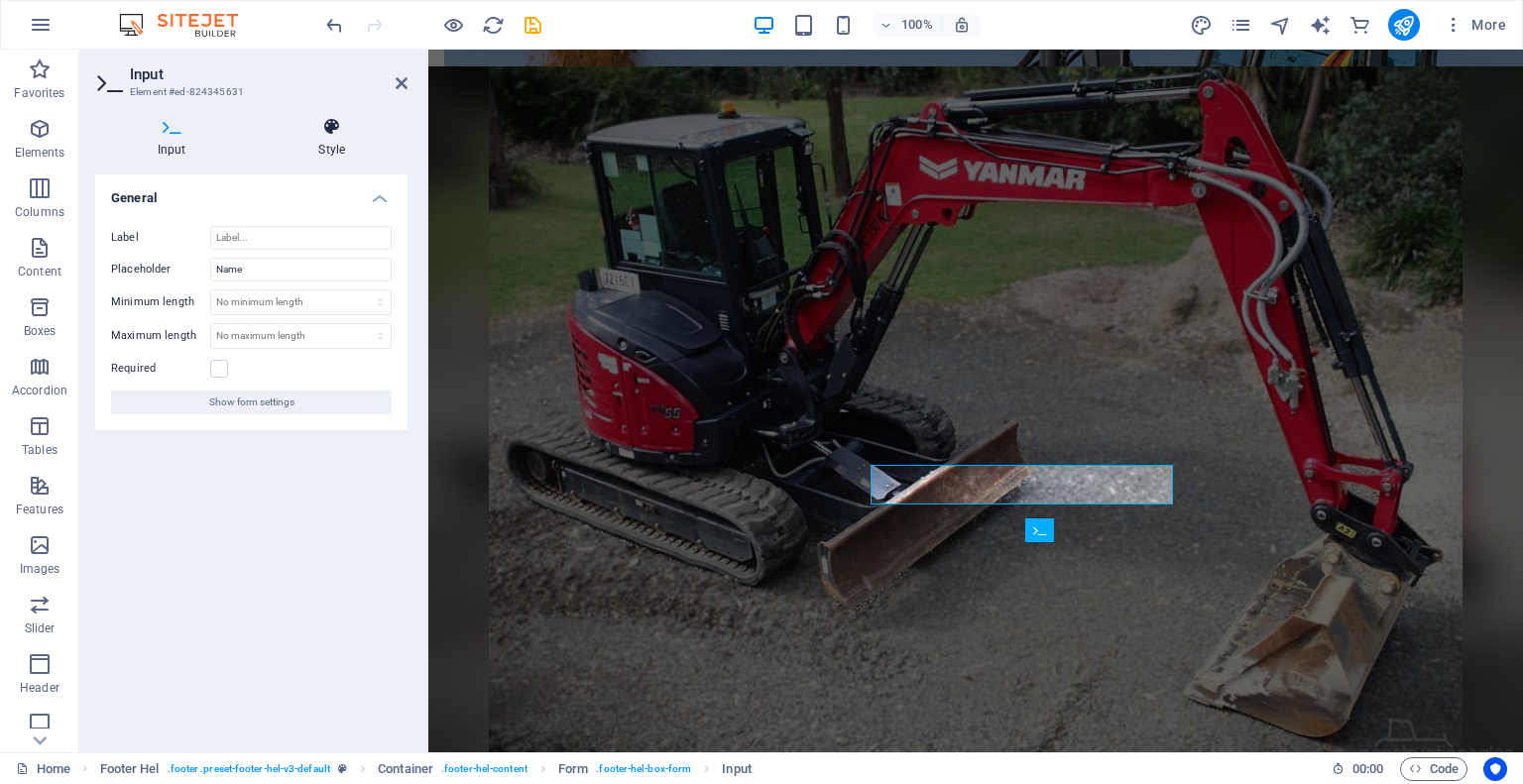 click at bounding box center (332, 127) 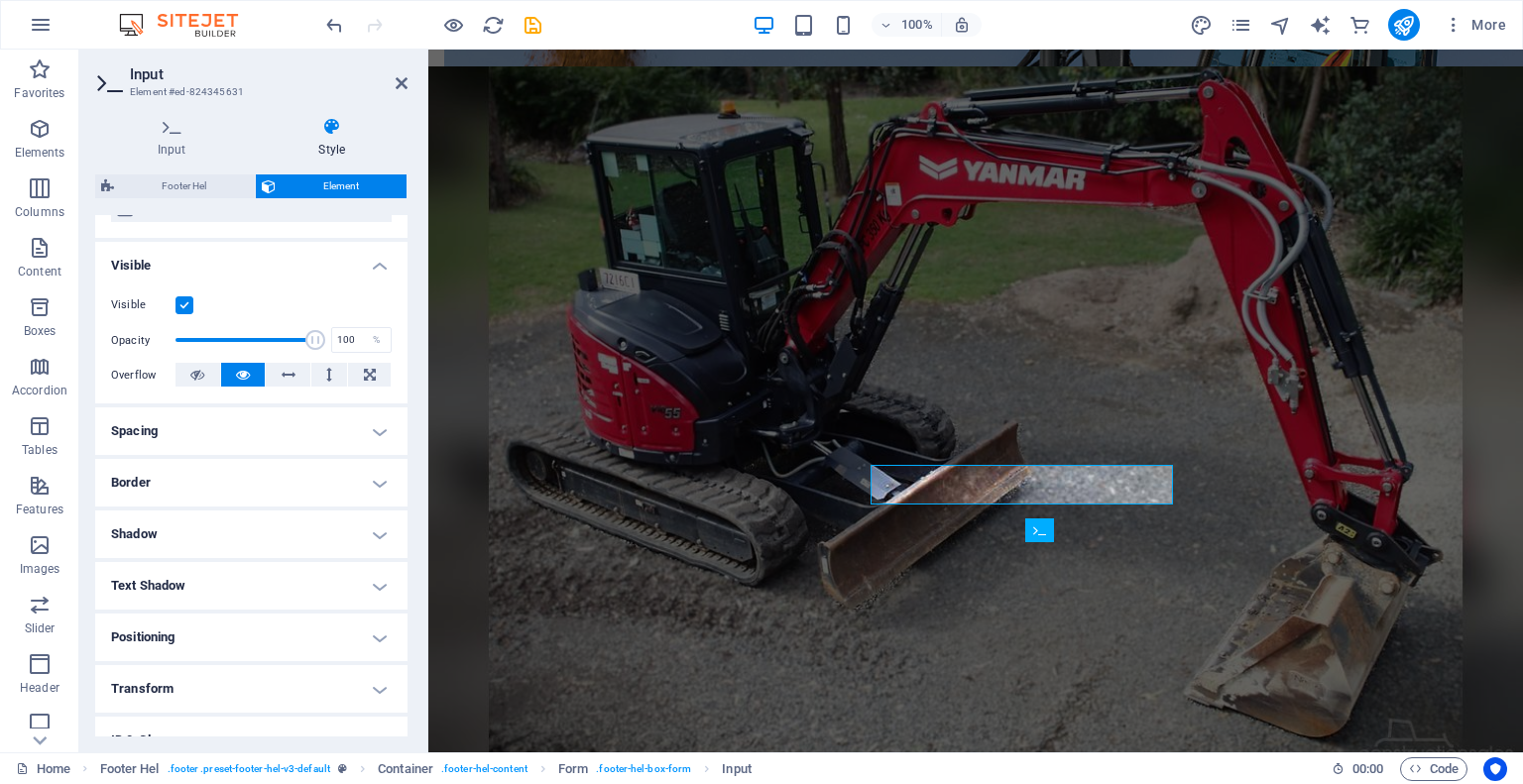 scroll, scrollTop: 315, scrollLeft: 0, axis: vertical 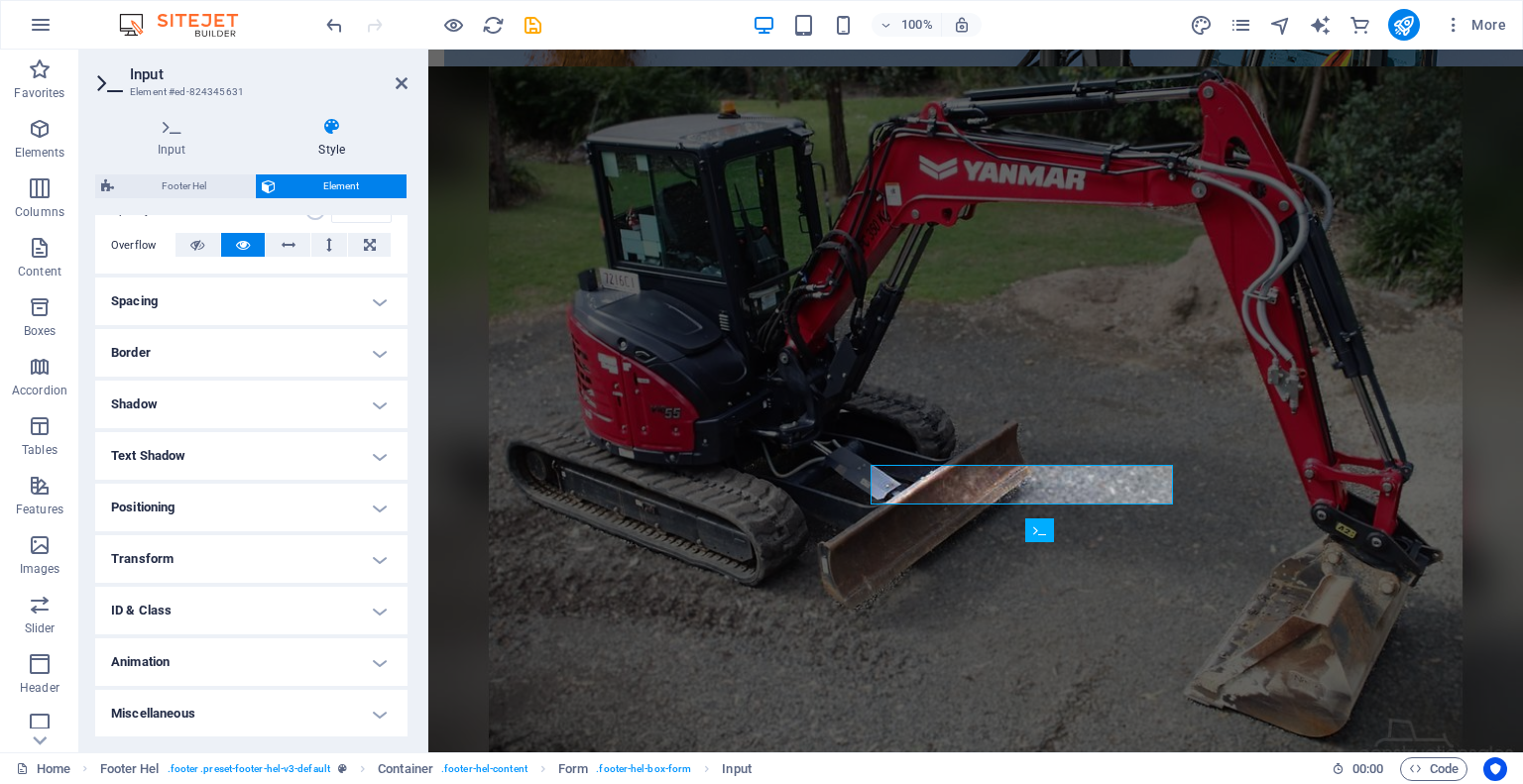 click on "Border" at bounding box center [251, 353] 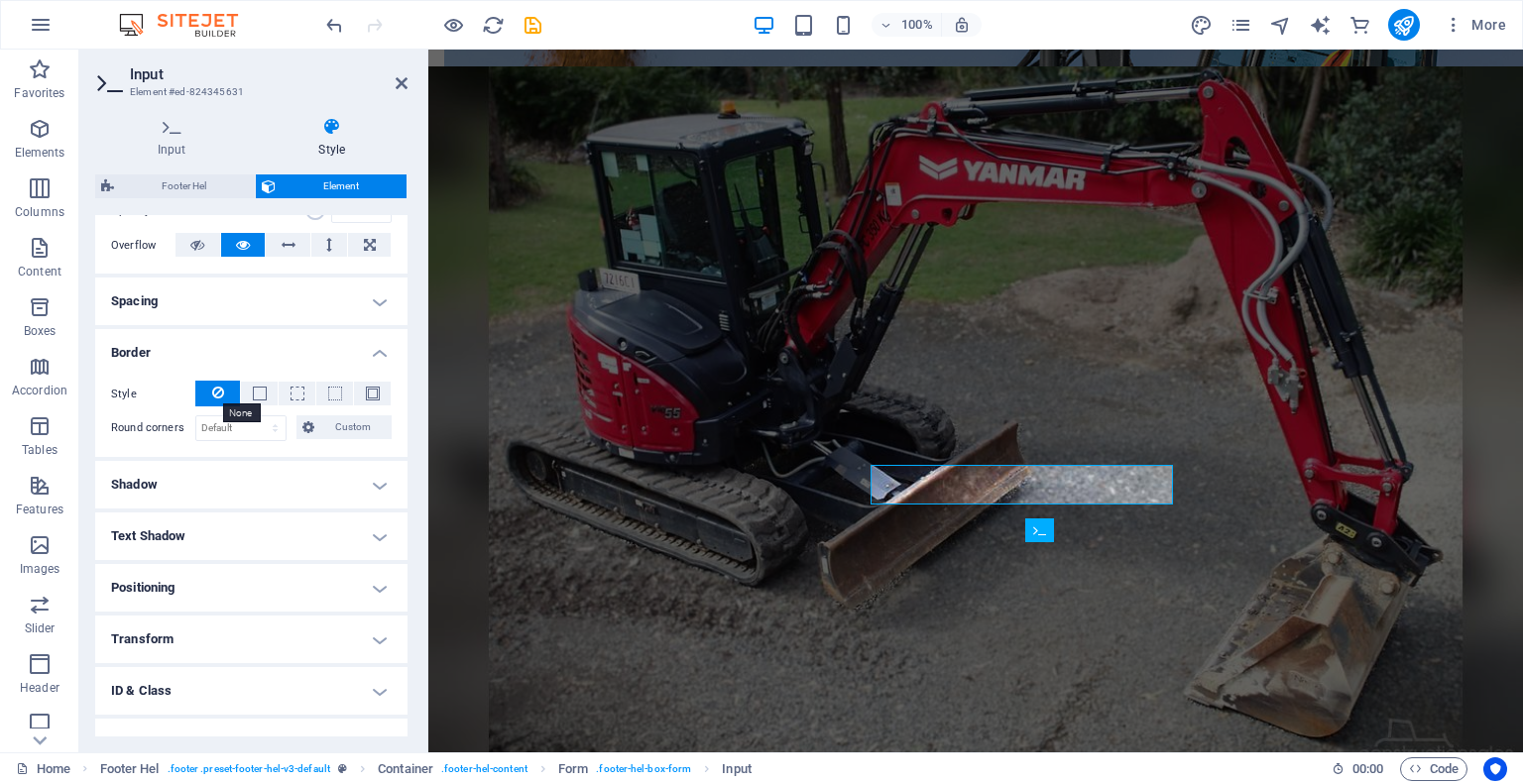 click at bounding box center [218, 392] 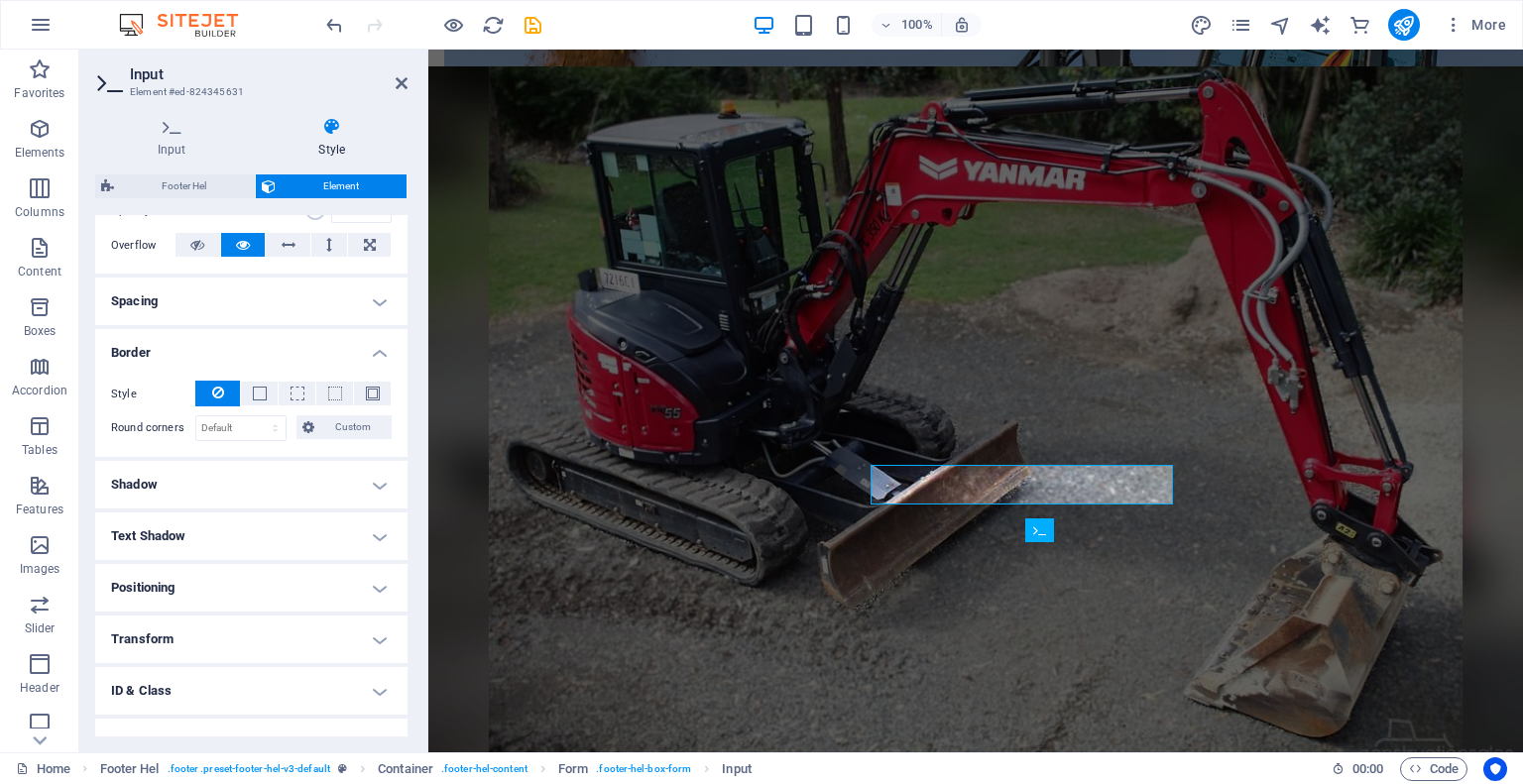 click on "Shadow" at bounding box center (251, 485) 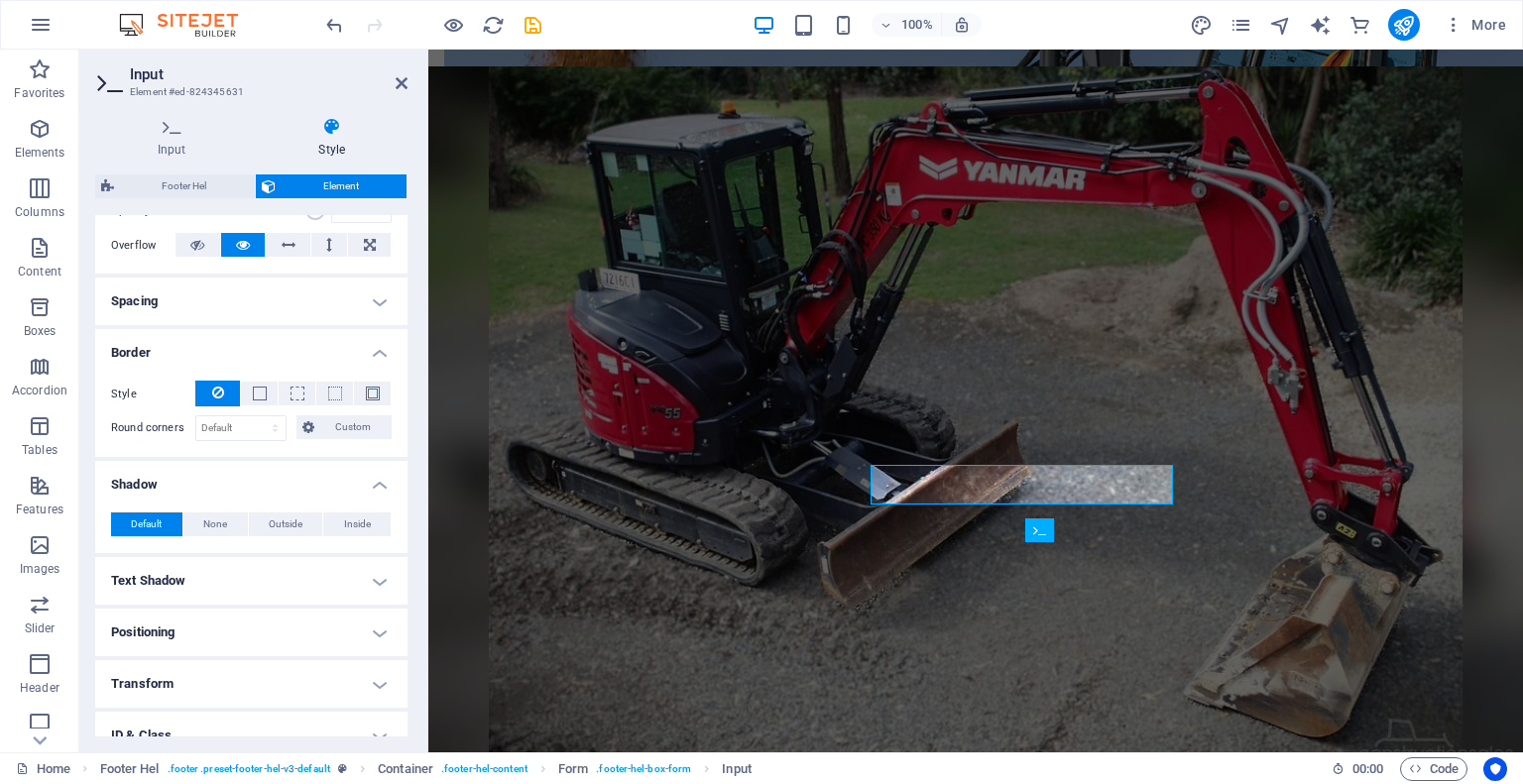 scroll, scrollTop: 440, scrollLeft: 0, axis: vertical 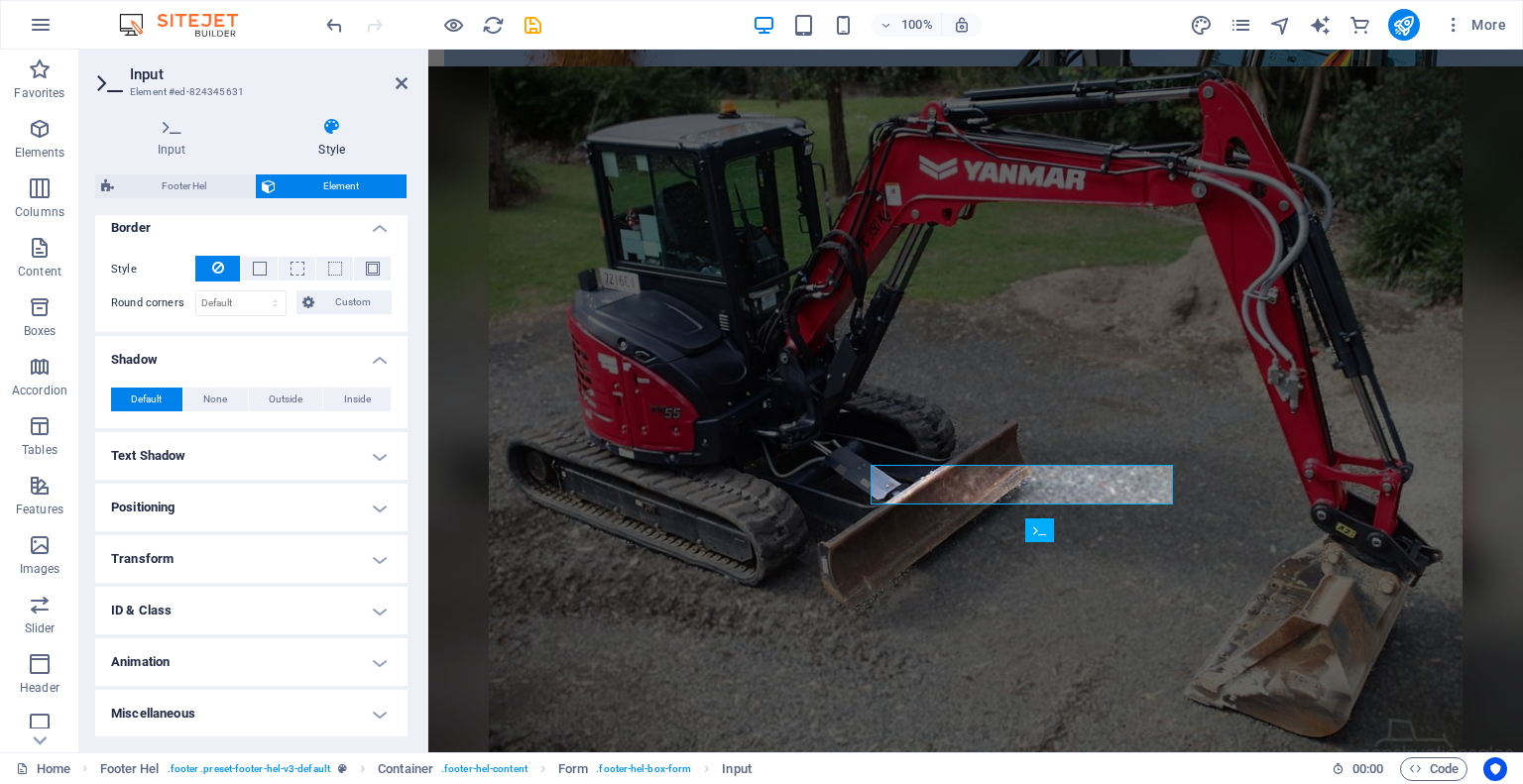 click on "Text Shadow" at bounding box center [251, 456] 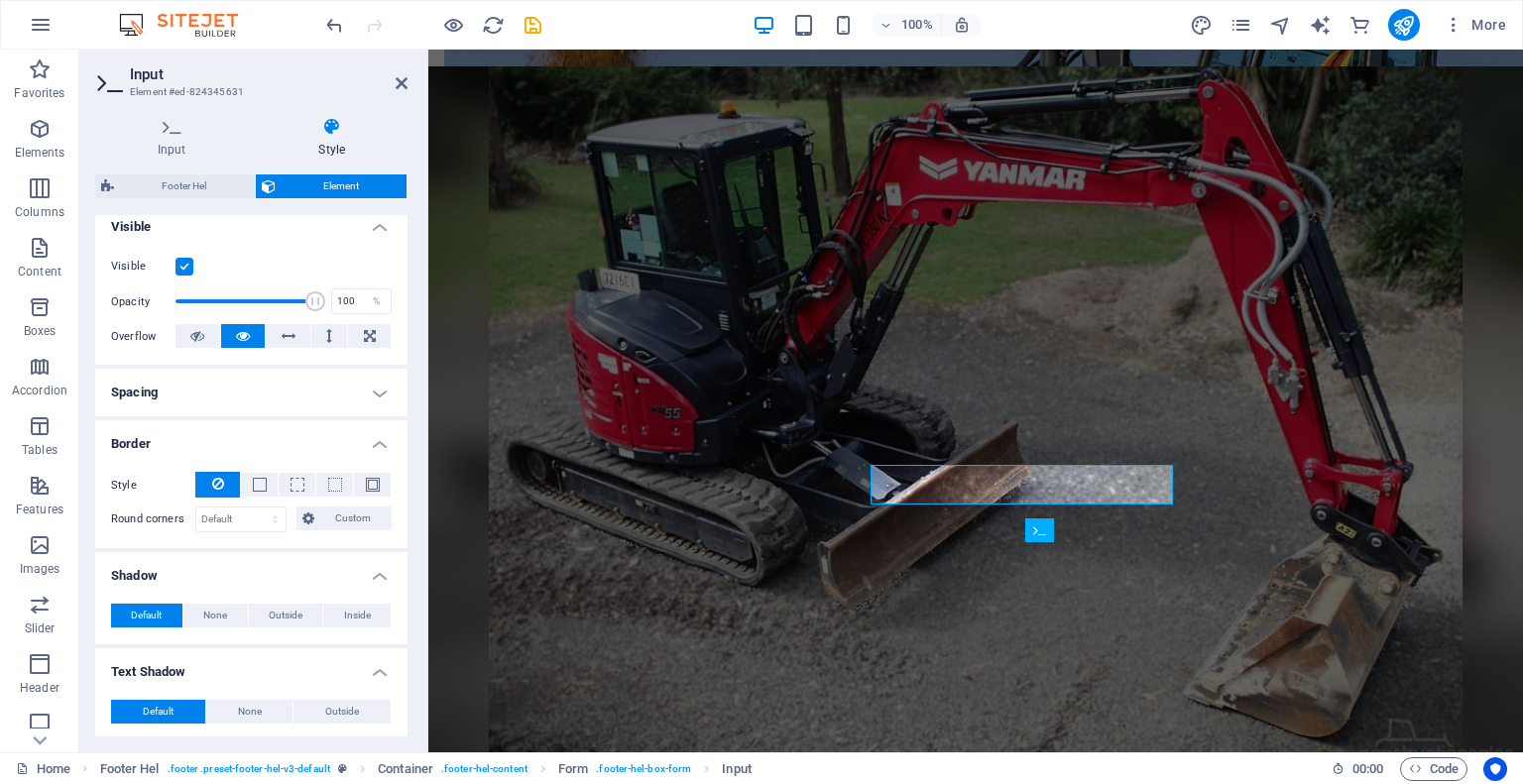 scroll, scrollTop: 0, scrollLeft: 0, axis: both 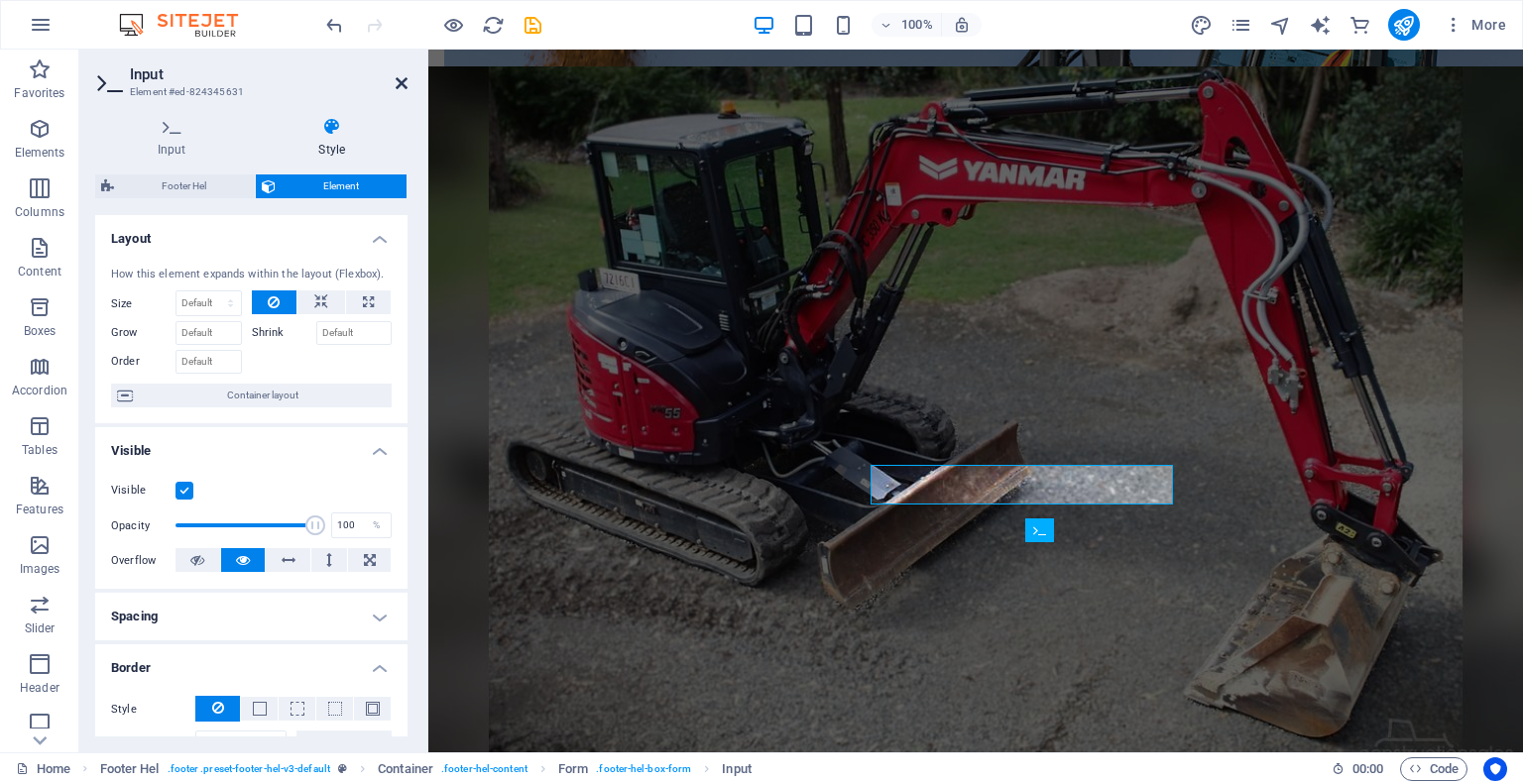 click at bounding box center [402, 83] 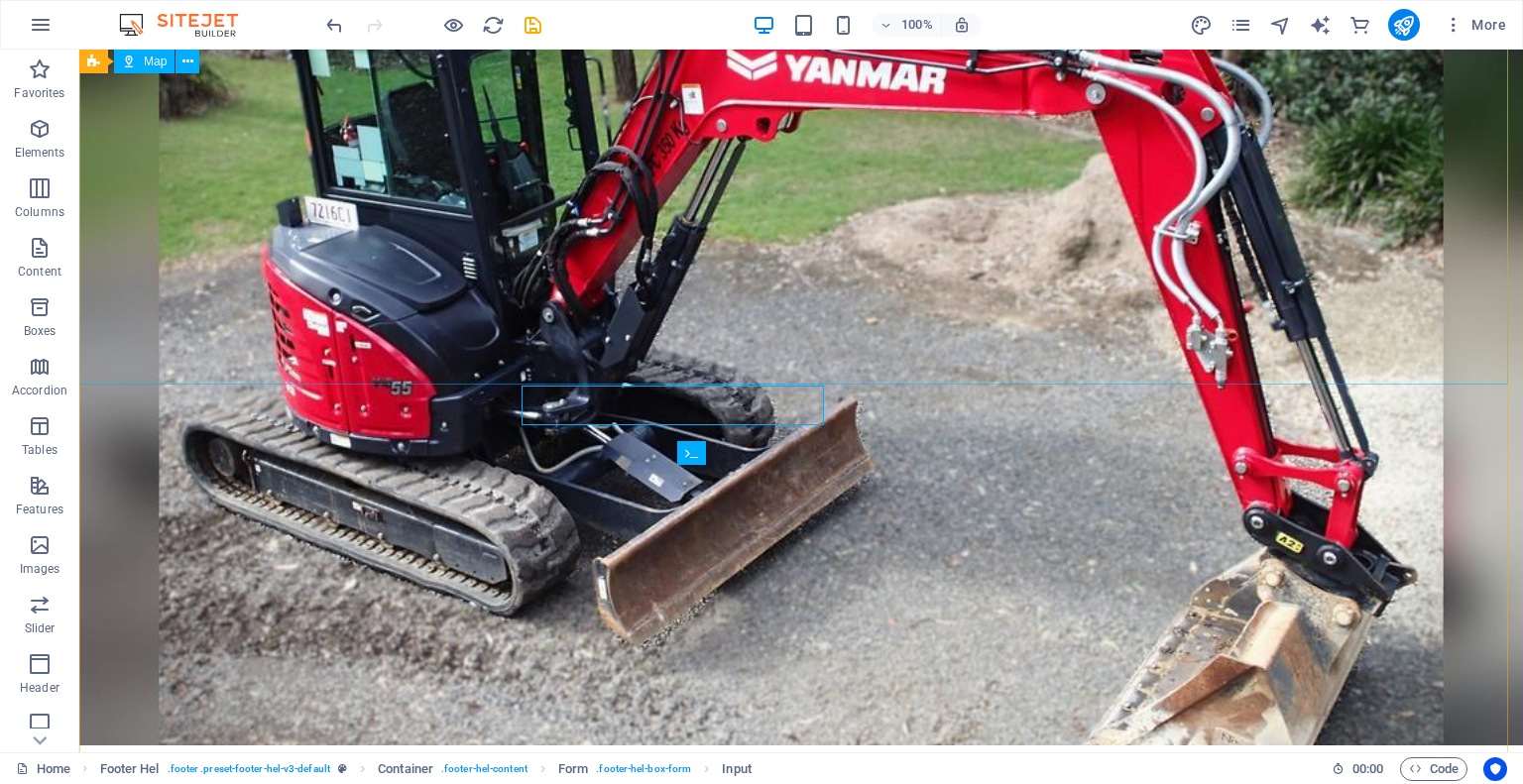 scroll, scrollTop: 3365, scrollLeft: 0, axis: vertical 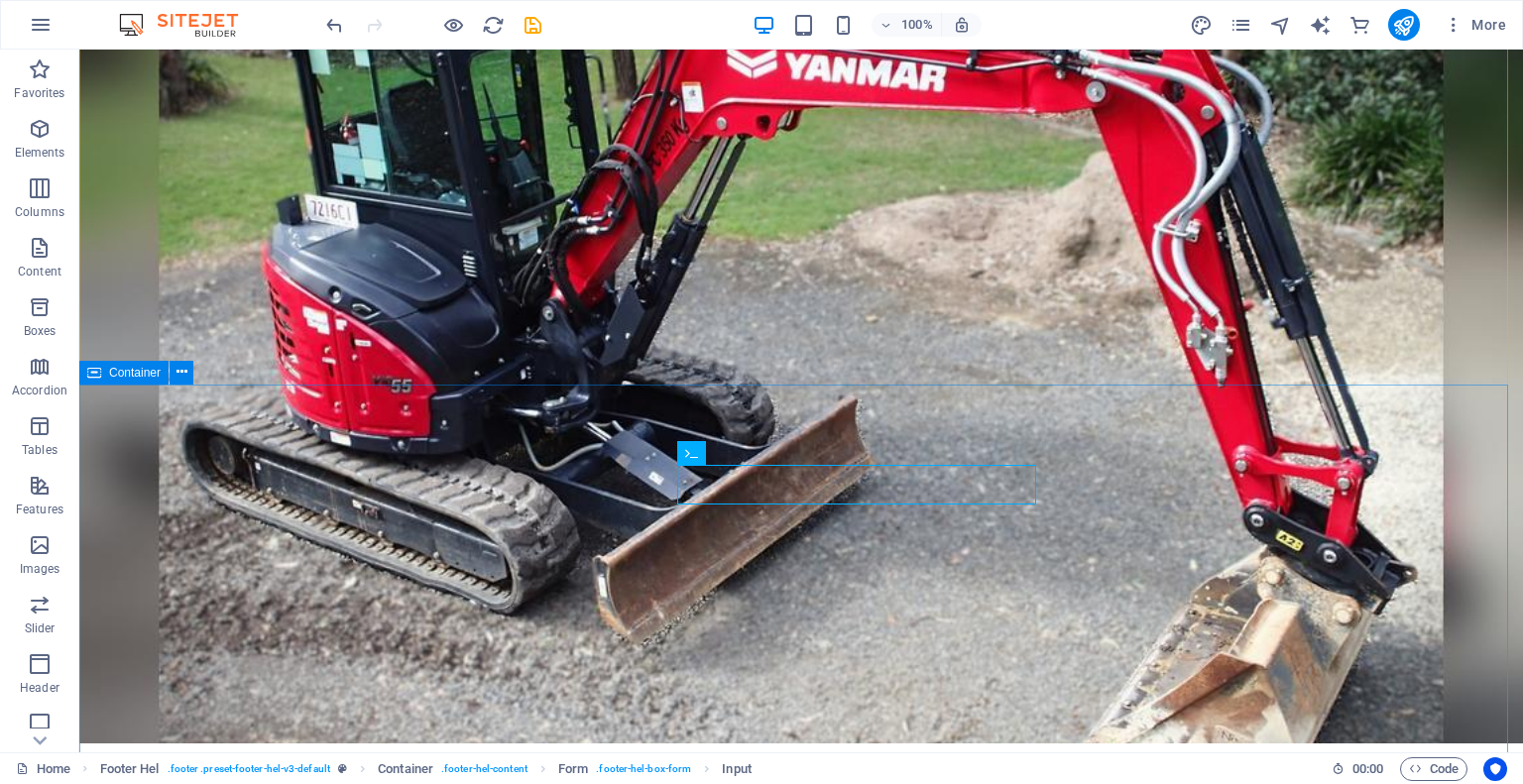 click on "Get in touch Penticton Excavation & Okanagan Septic Solutions [PHONE] info@[EXAMPLE.COM] Unreadable? Load new Submit" at bounding box center (801, 3347) 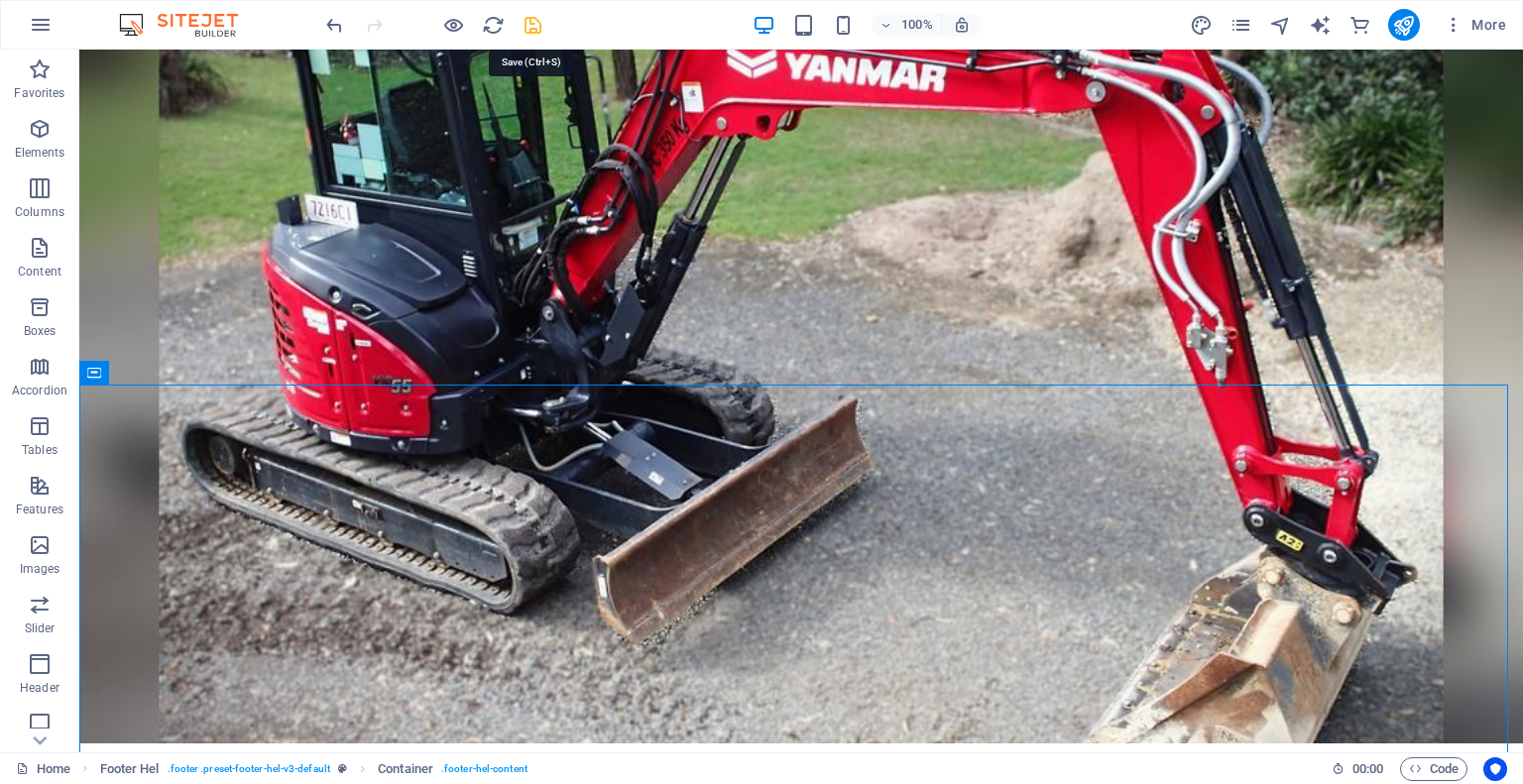 drag, startPoint x: 531, startPoint y: 22, endPoint x: 449, endPoint y: 14, distance: 82.38932 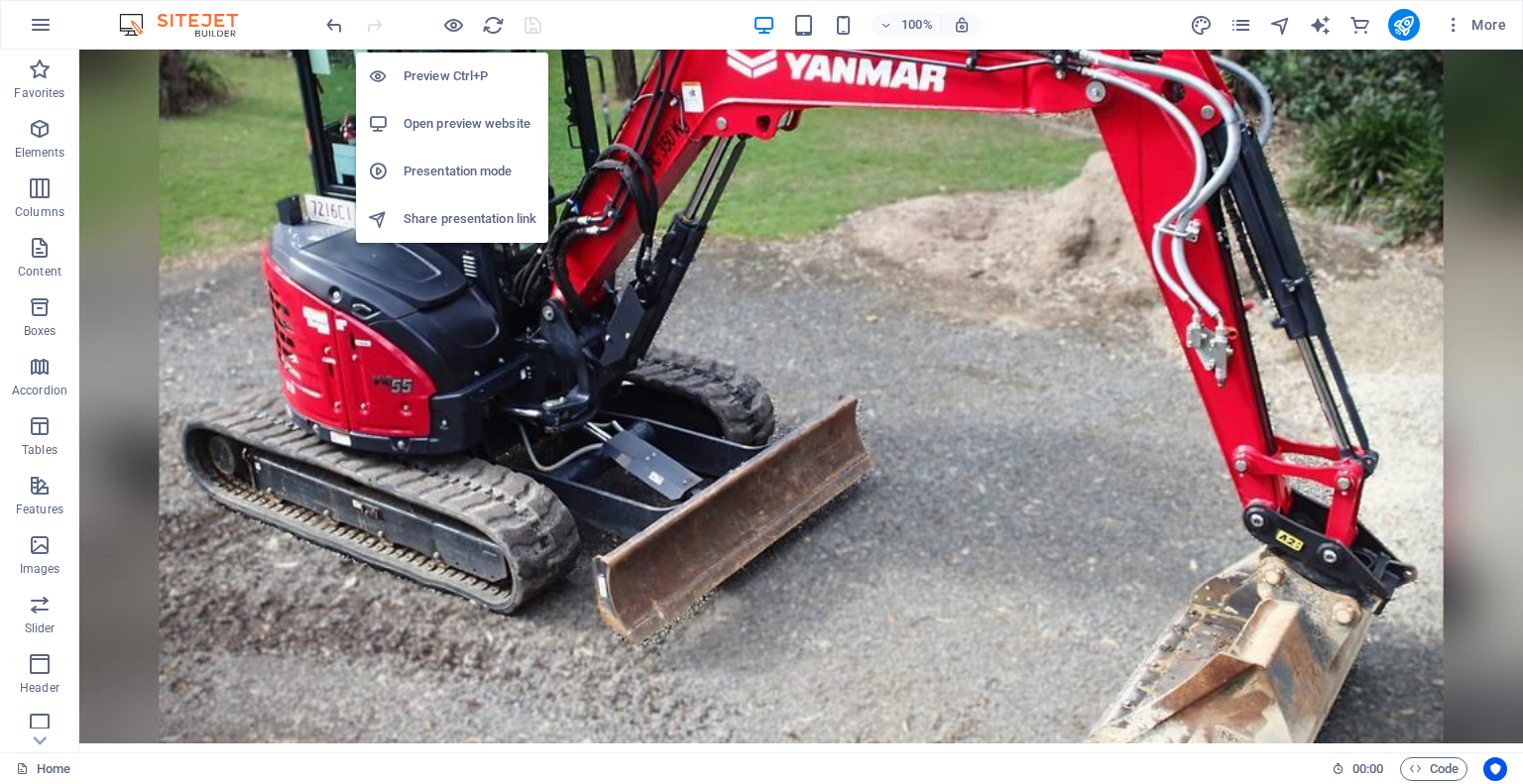click on "Open preview website" at bounding box center (470, 124) 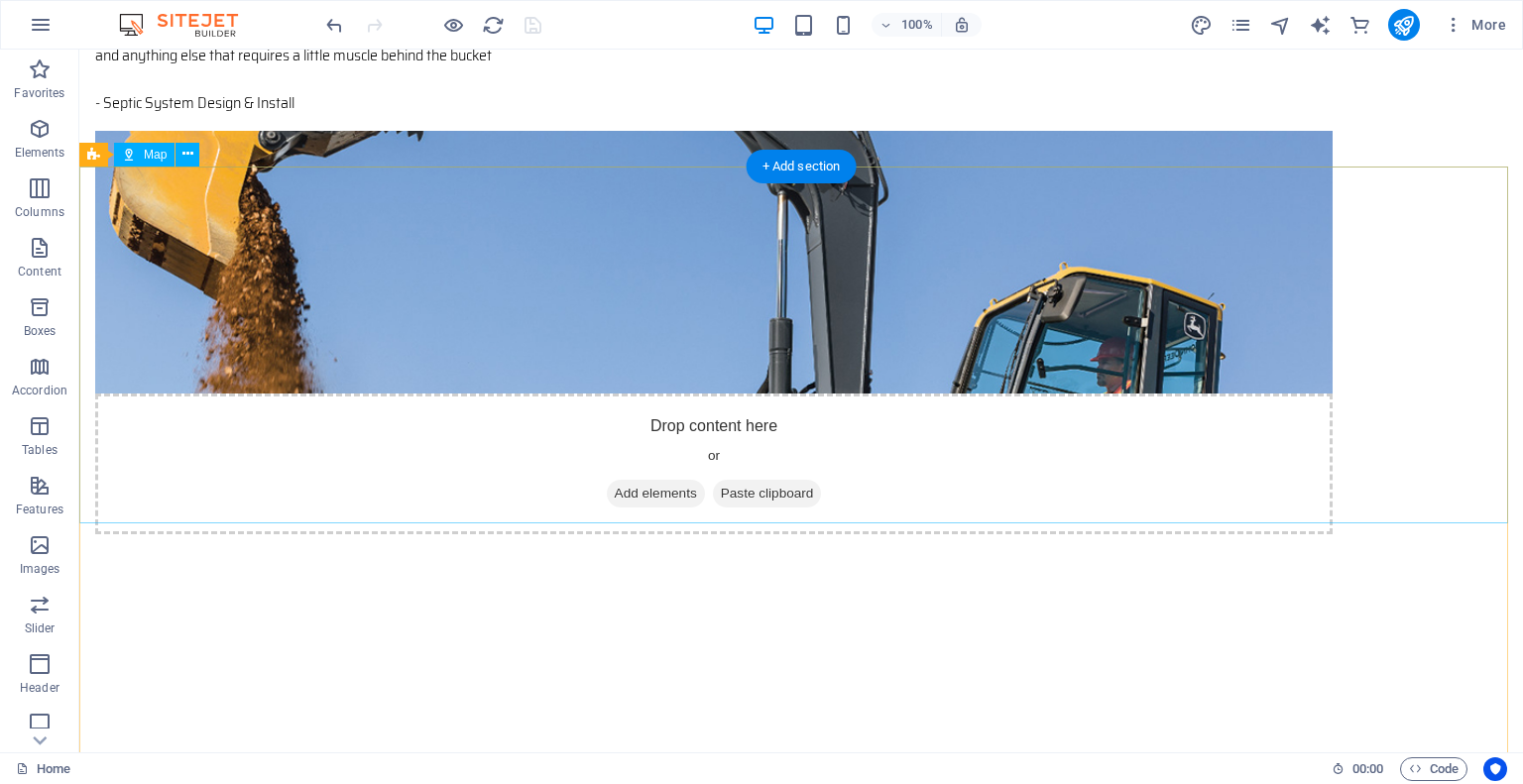 scroll, scrollTop: 3271, scrollLeft: 0, axis: vertical 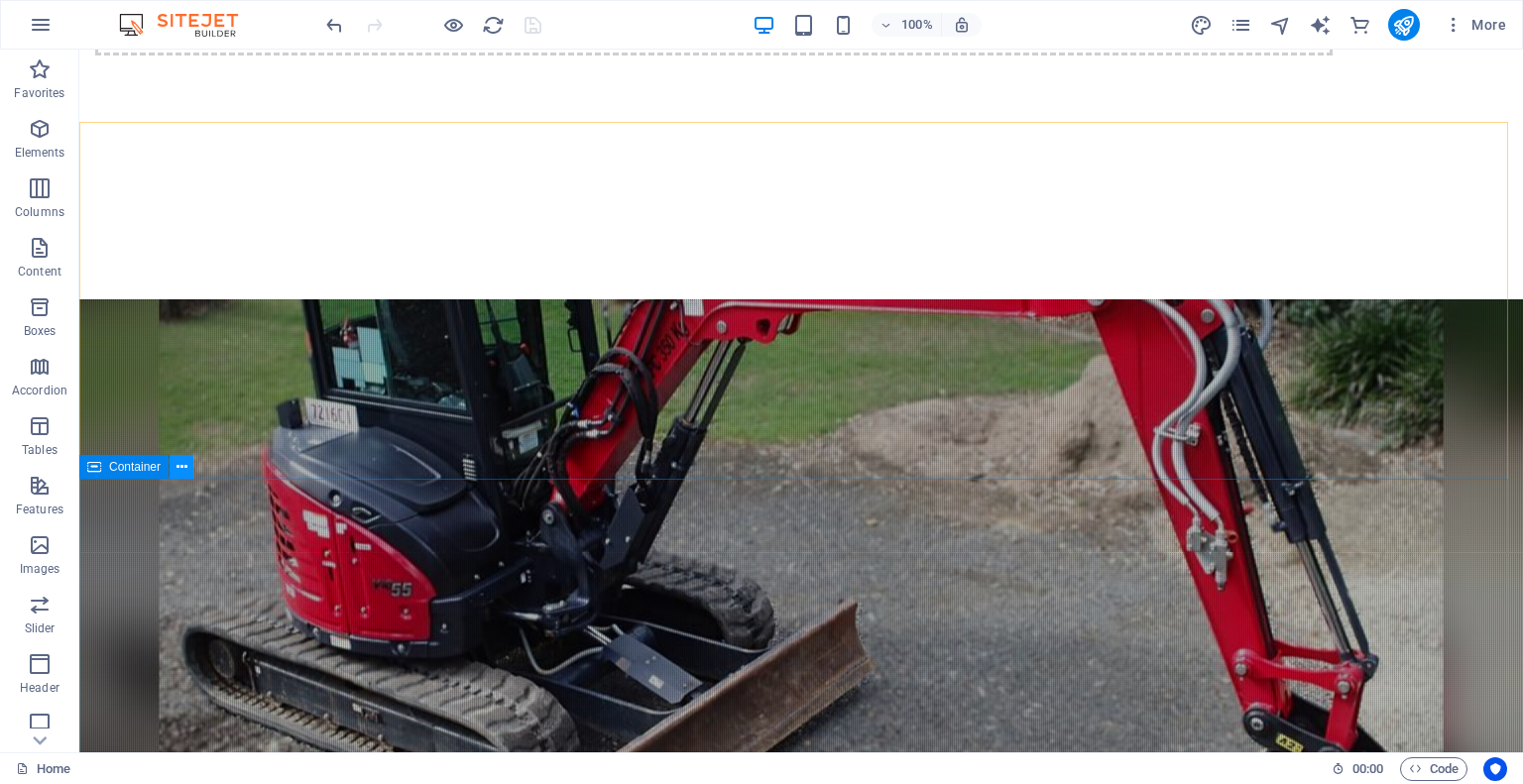 click at bounding box center [181, 467] 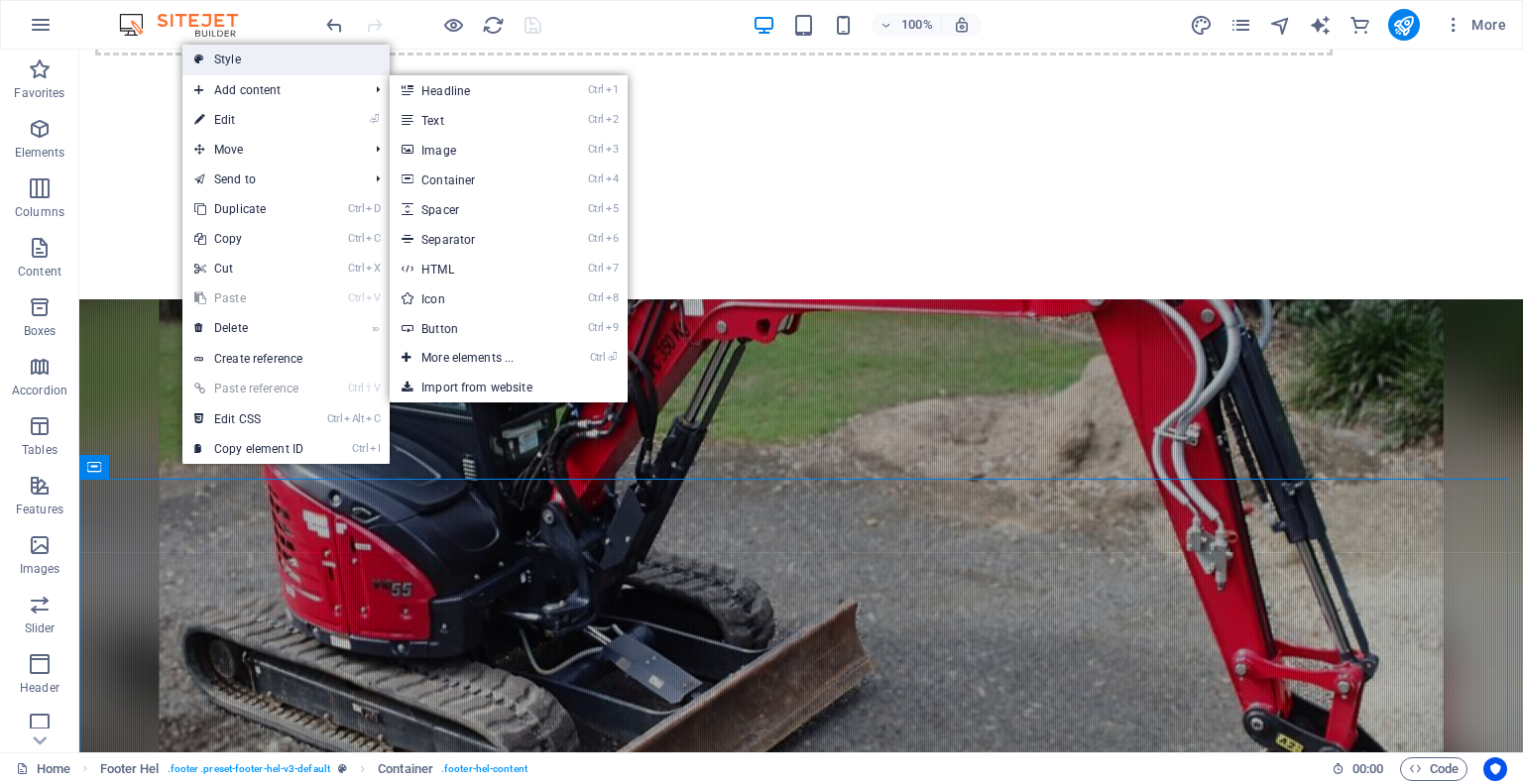 drag, startPoint x: 274, startPoint y: 59, endPoint x: 261, endPoint y: 195, distance: 136.6199 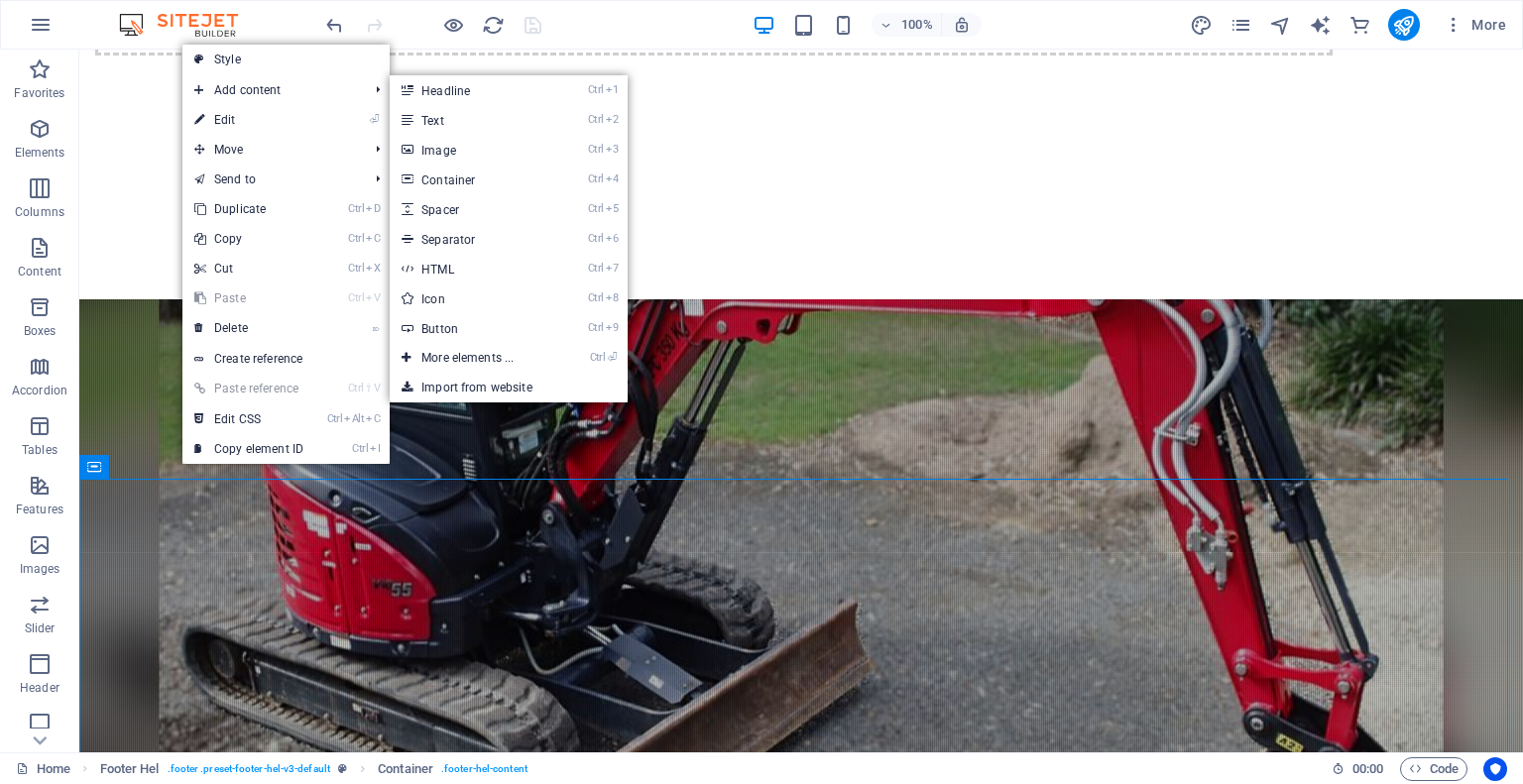 scroll, scrollTop: 3192, scrollLeft: 0, axis: vertical 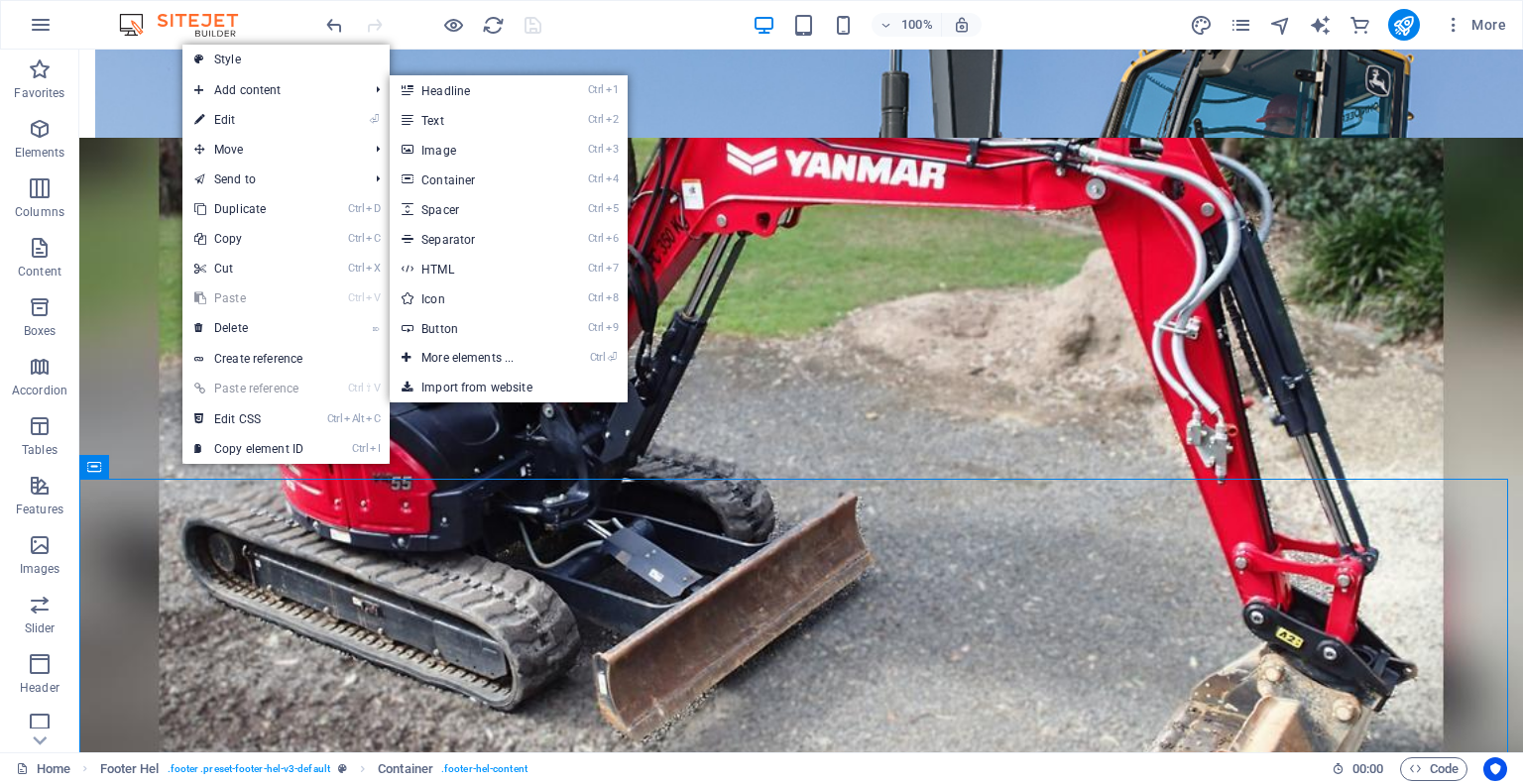 select on "%" 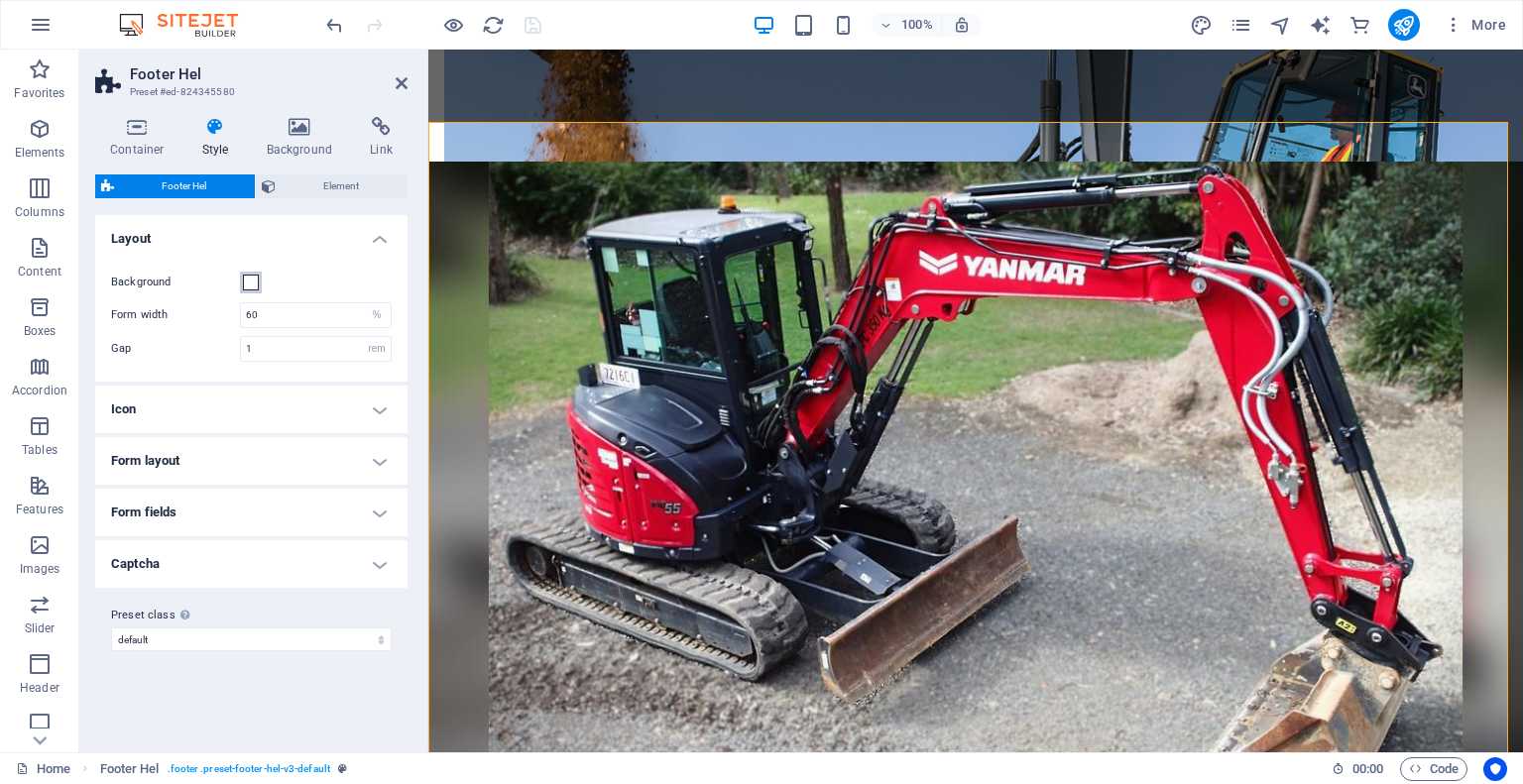 click on "Background" at bounding box center [251, 282] 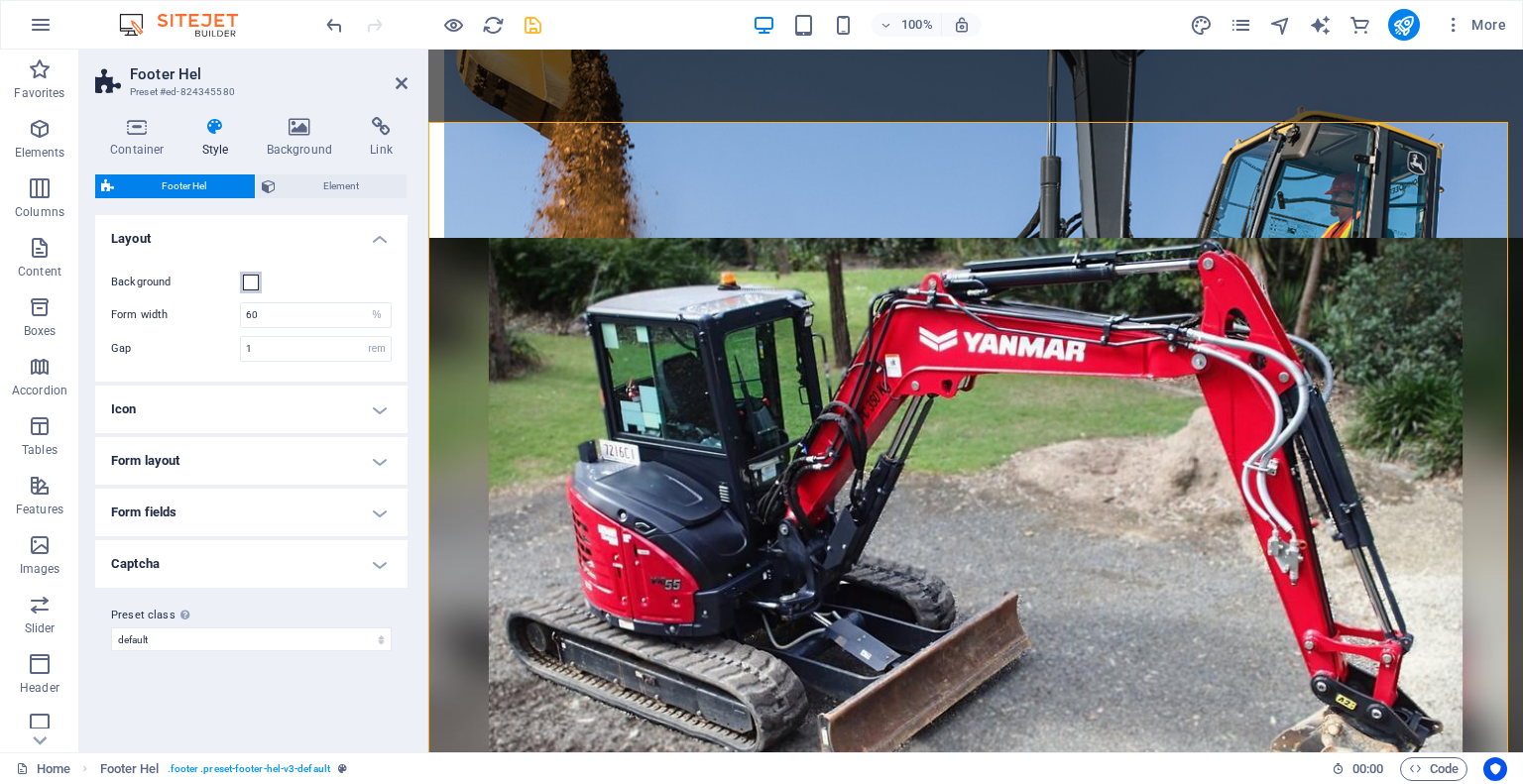 click on "Background" at bounding box center (251, 282) 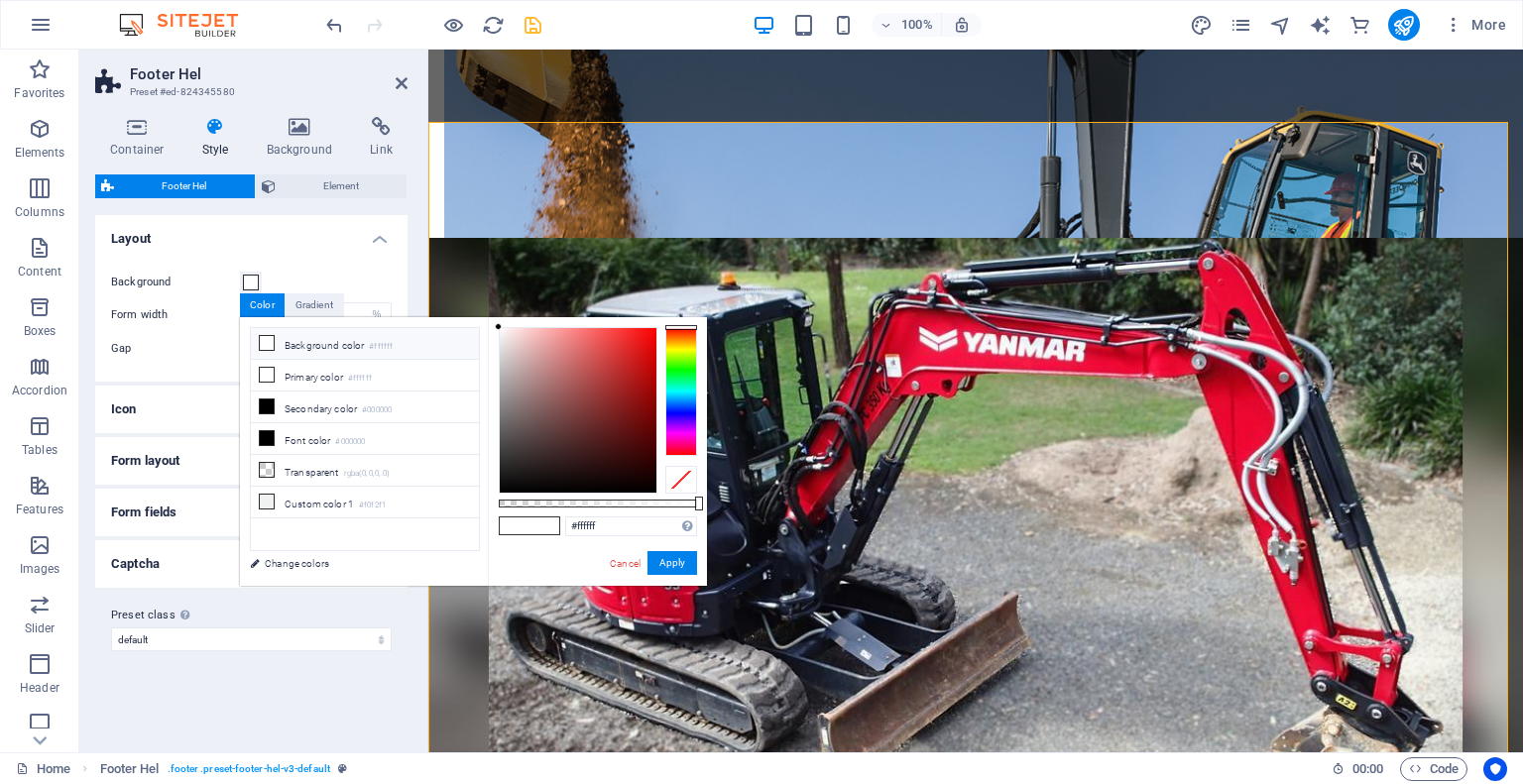 click at bounding box center (267, 343) 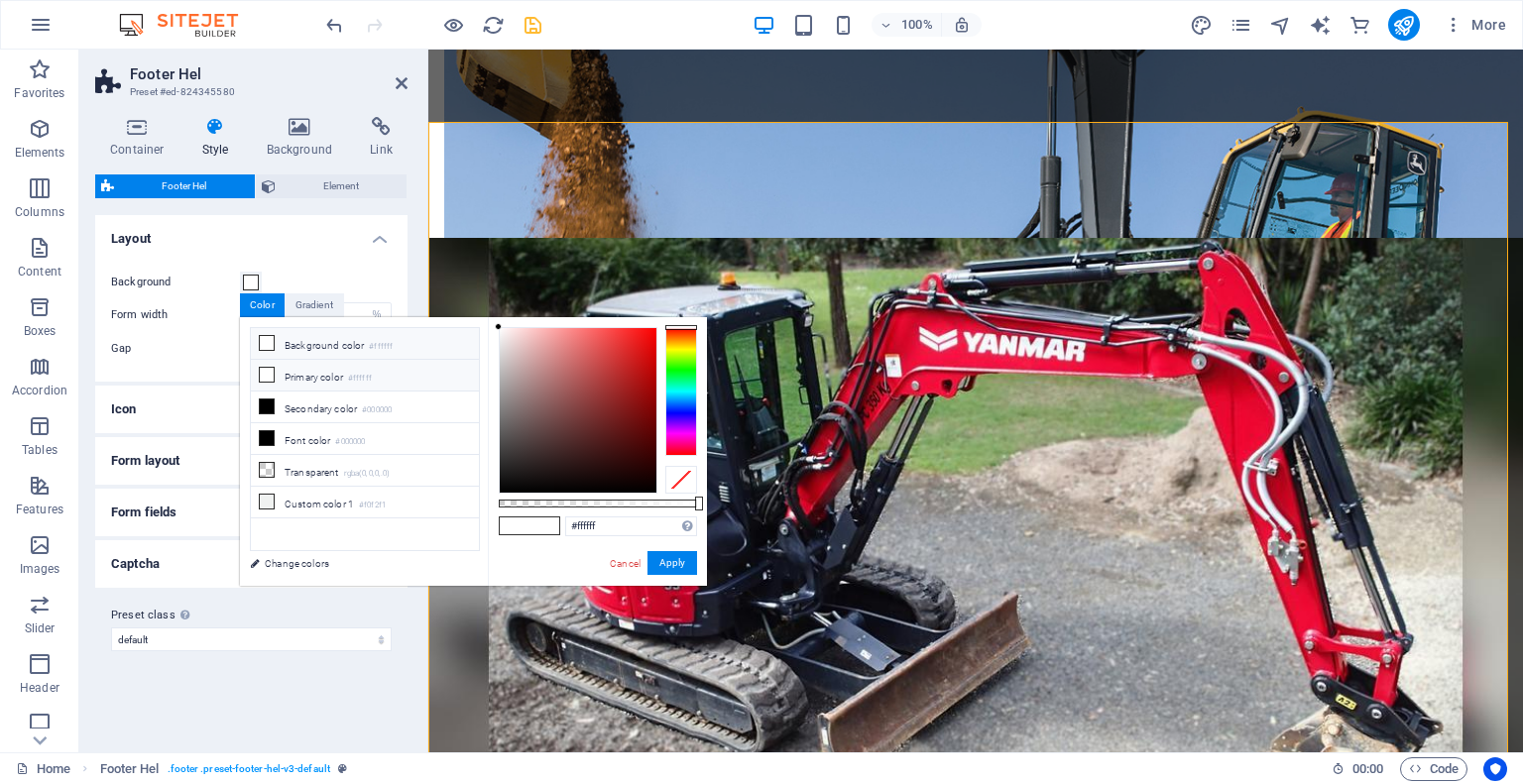 click at bounding box center [267, 375] 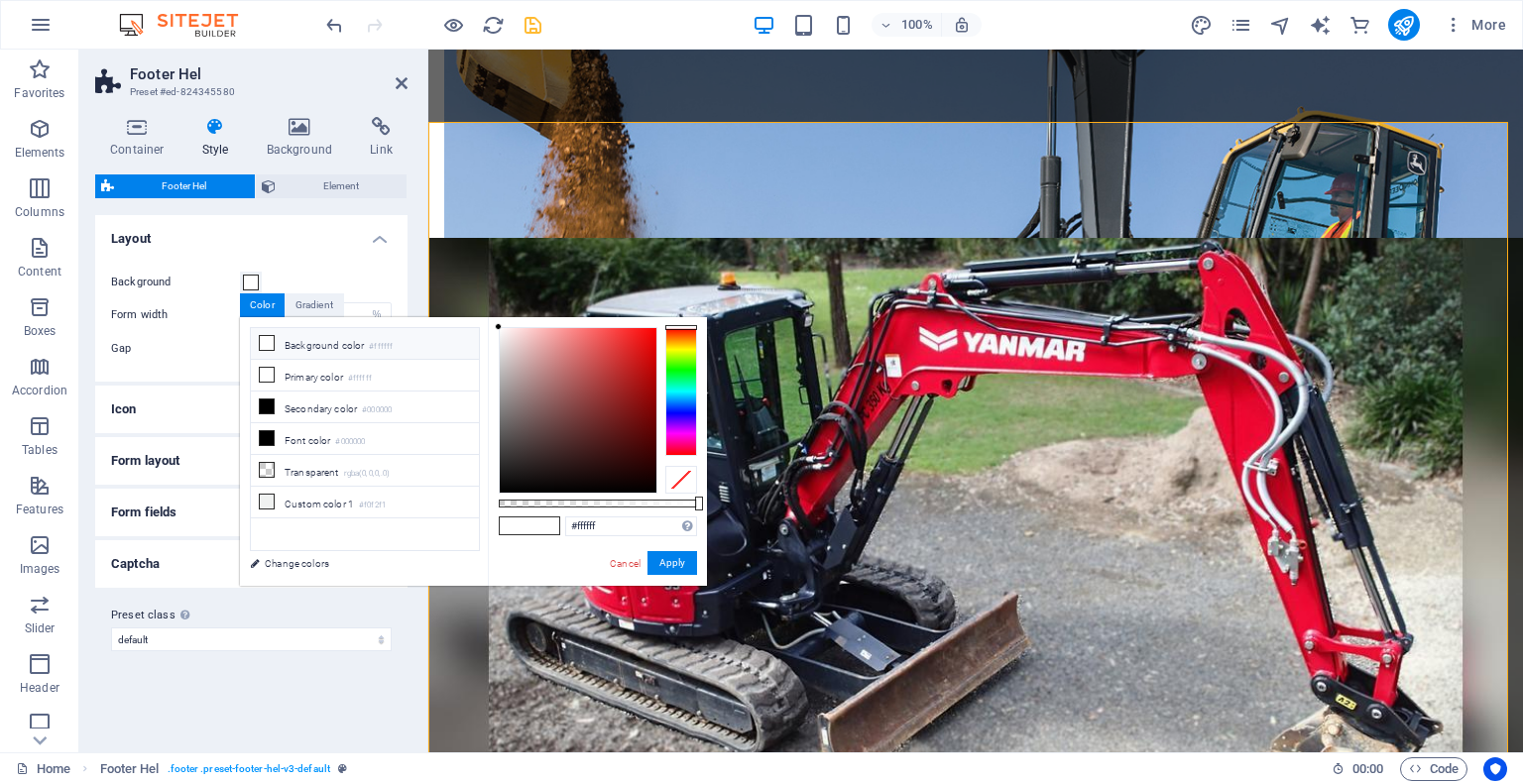 click at bounding box center [544, 525] 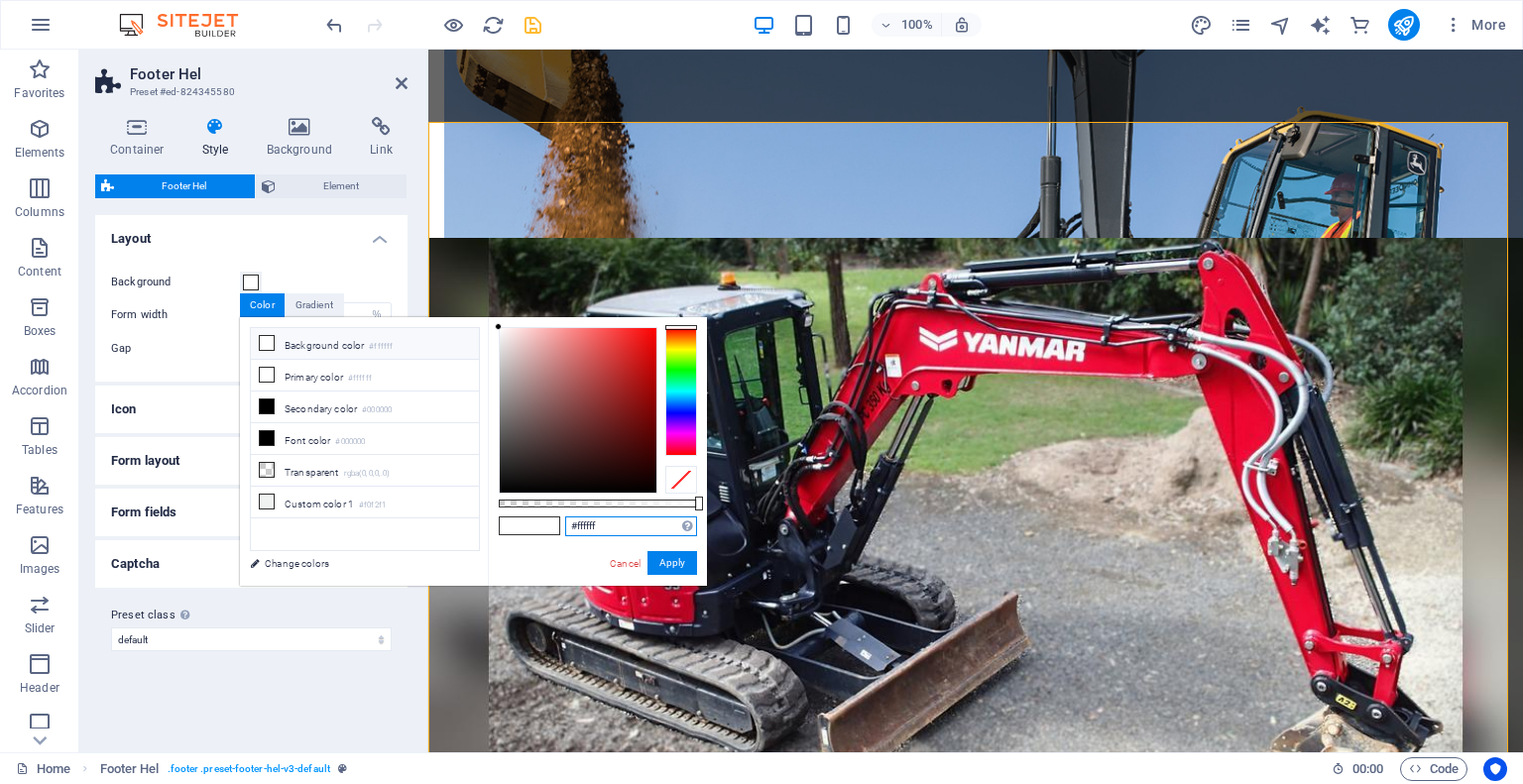 click on "#ffffff" at bounding box center (631, 526) 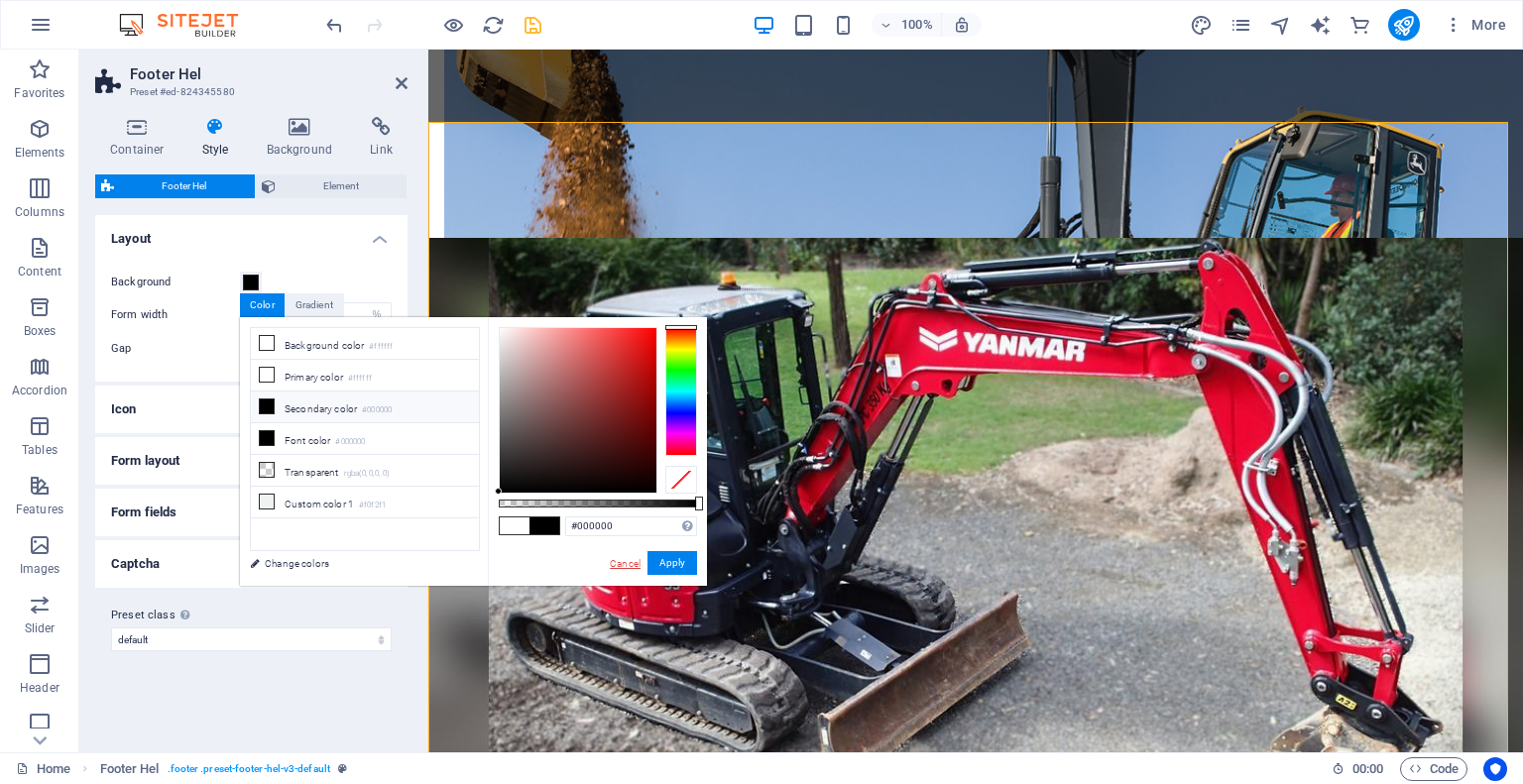 click on "Cancel" at bounding box center (625, 563) 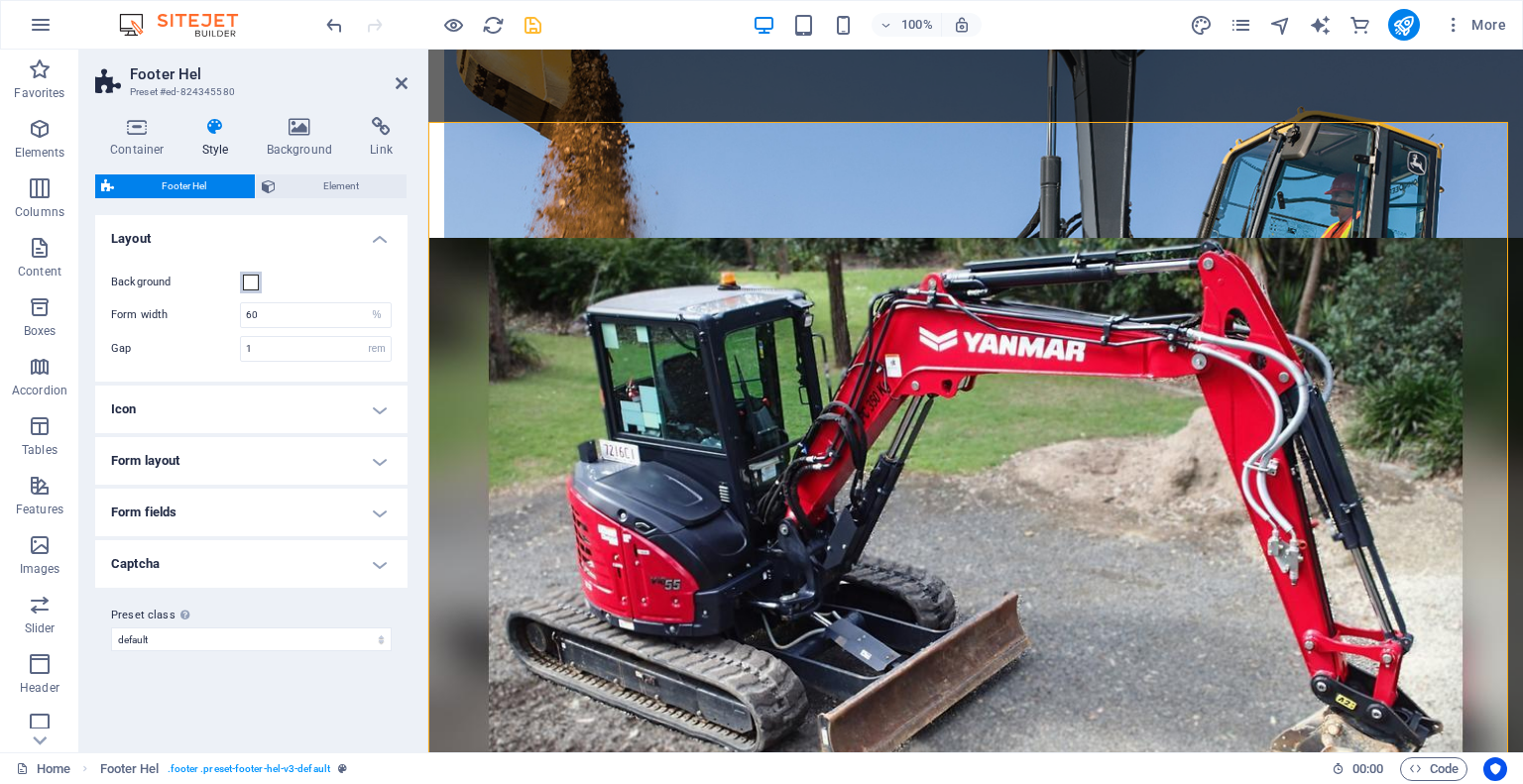click at bounding box center [251, 282] 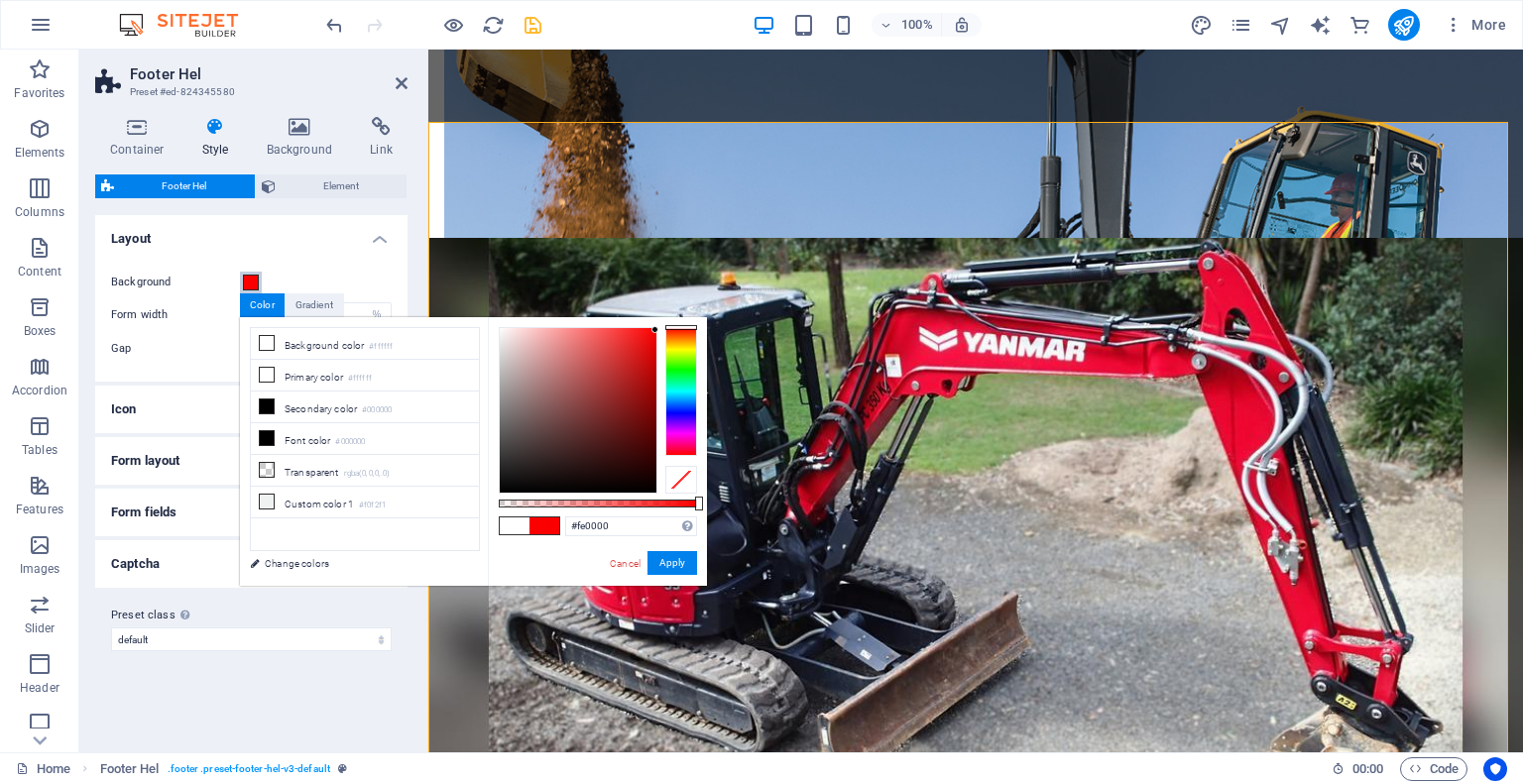 type on "#ff0000" 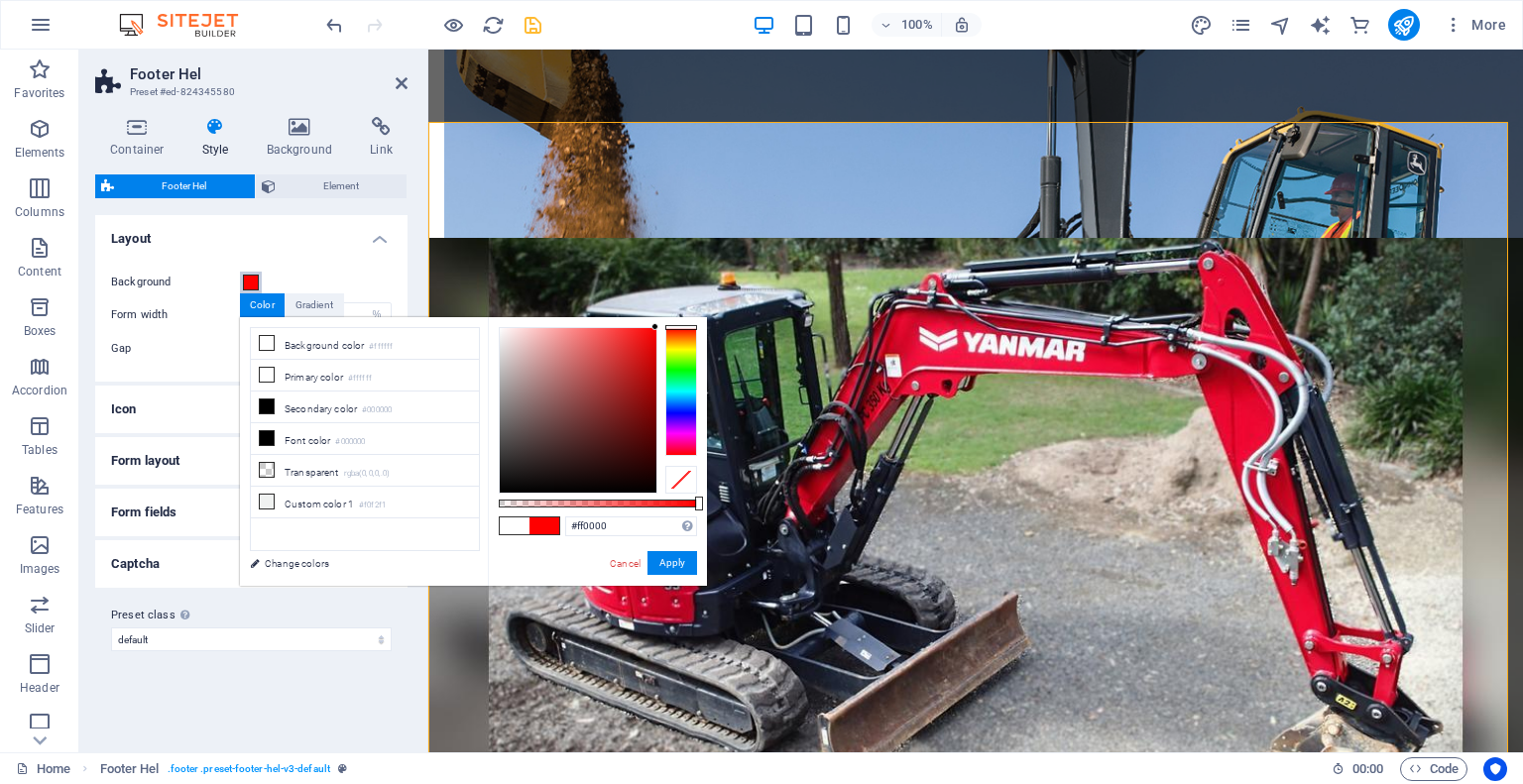 drag, startPoint x: 654, startPoint y: 334, endPoint x: 670, endPoint y: 324, distance: 18.867962 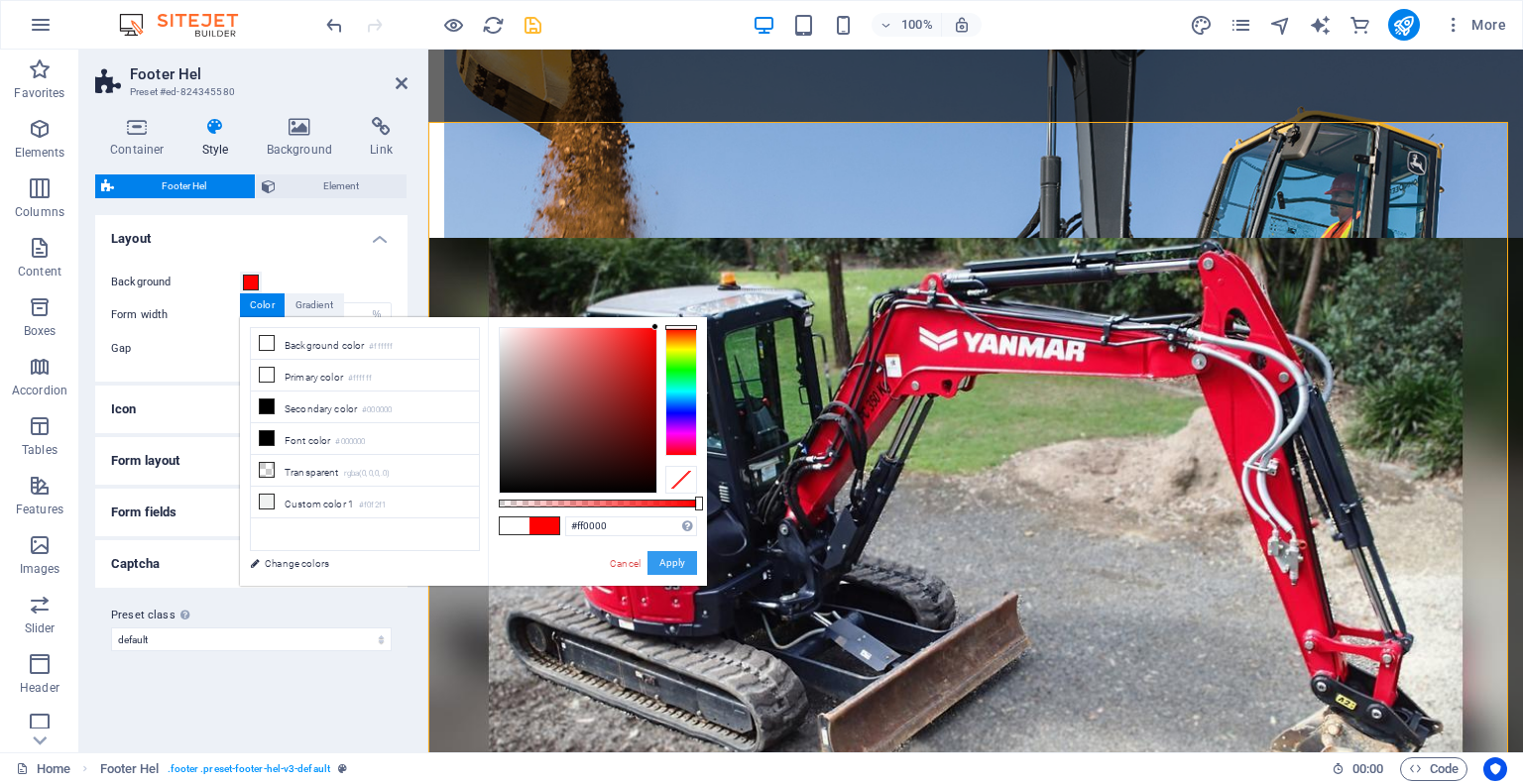 click on "Apply" at bounding box center (672, 563) 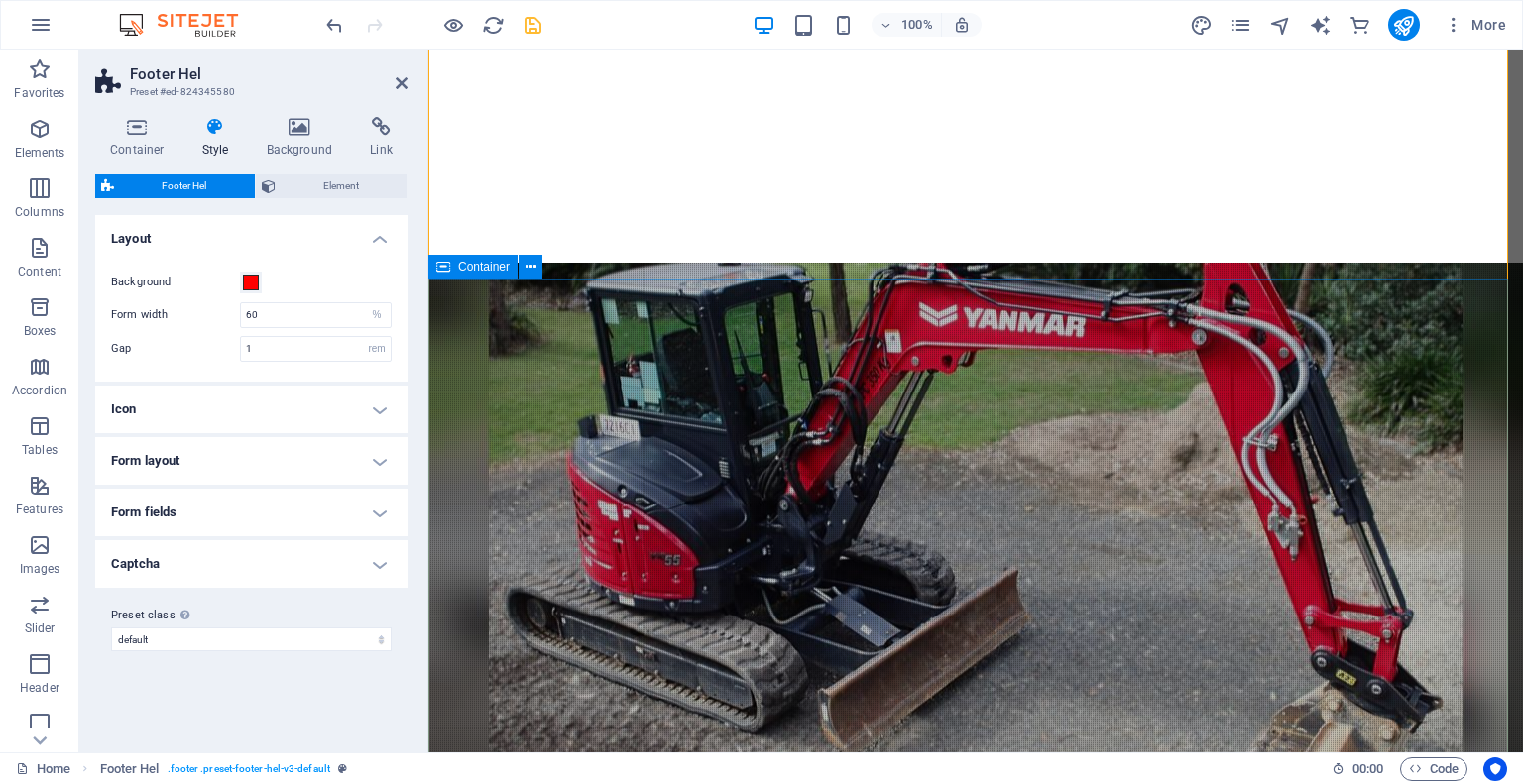 scroll, scrollTop: 3414, scrollLeft: 0, axis: vertical 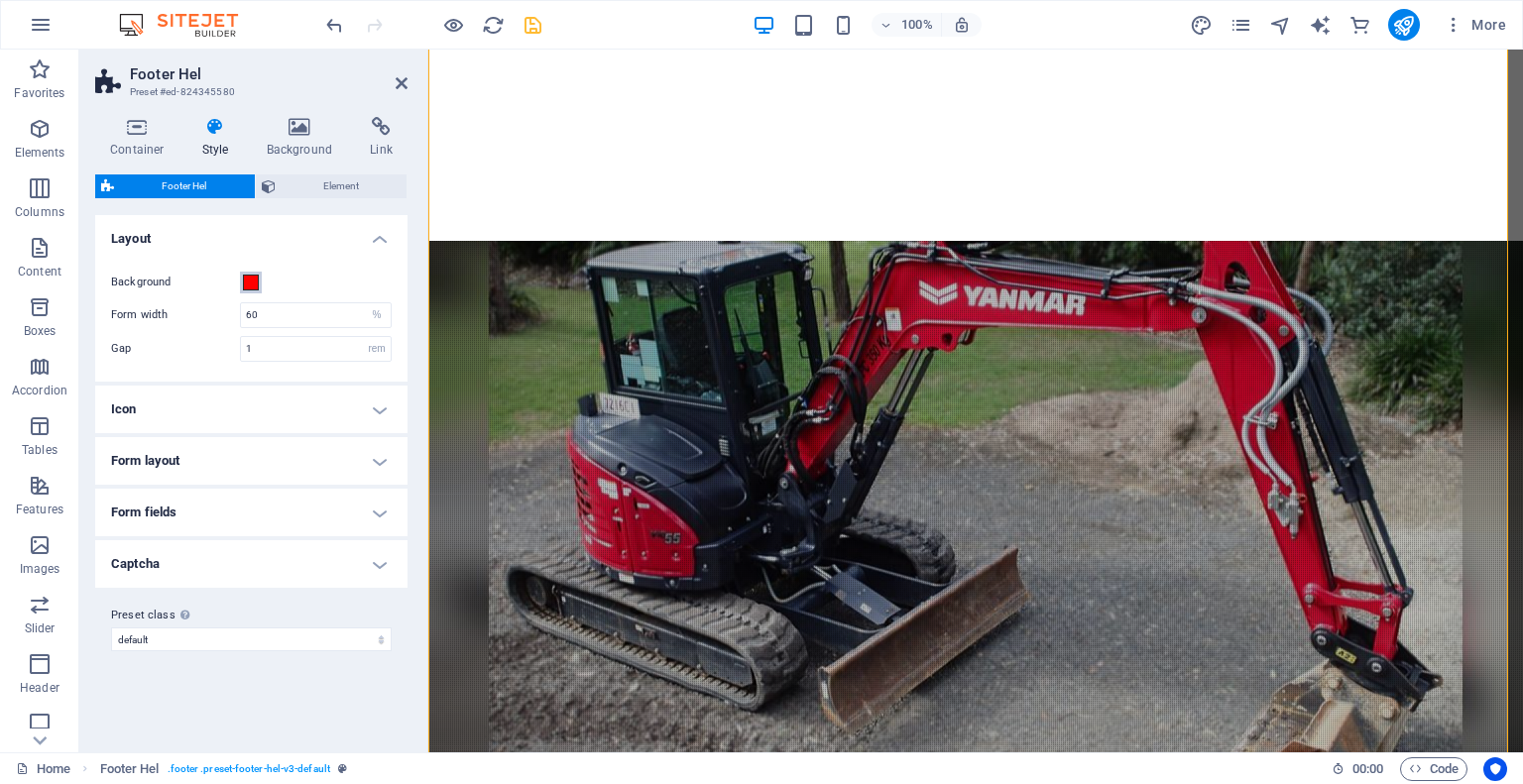 click at bounding box center (251, 282) 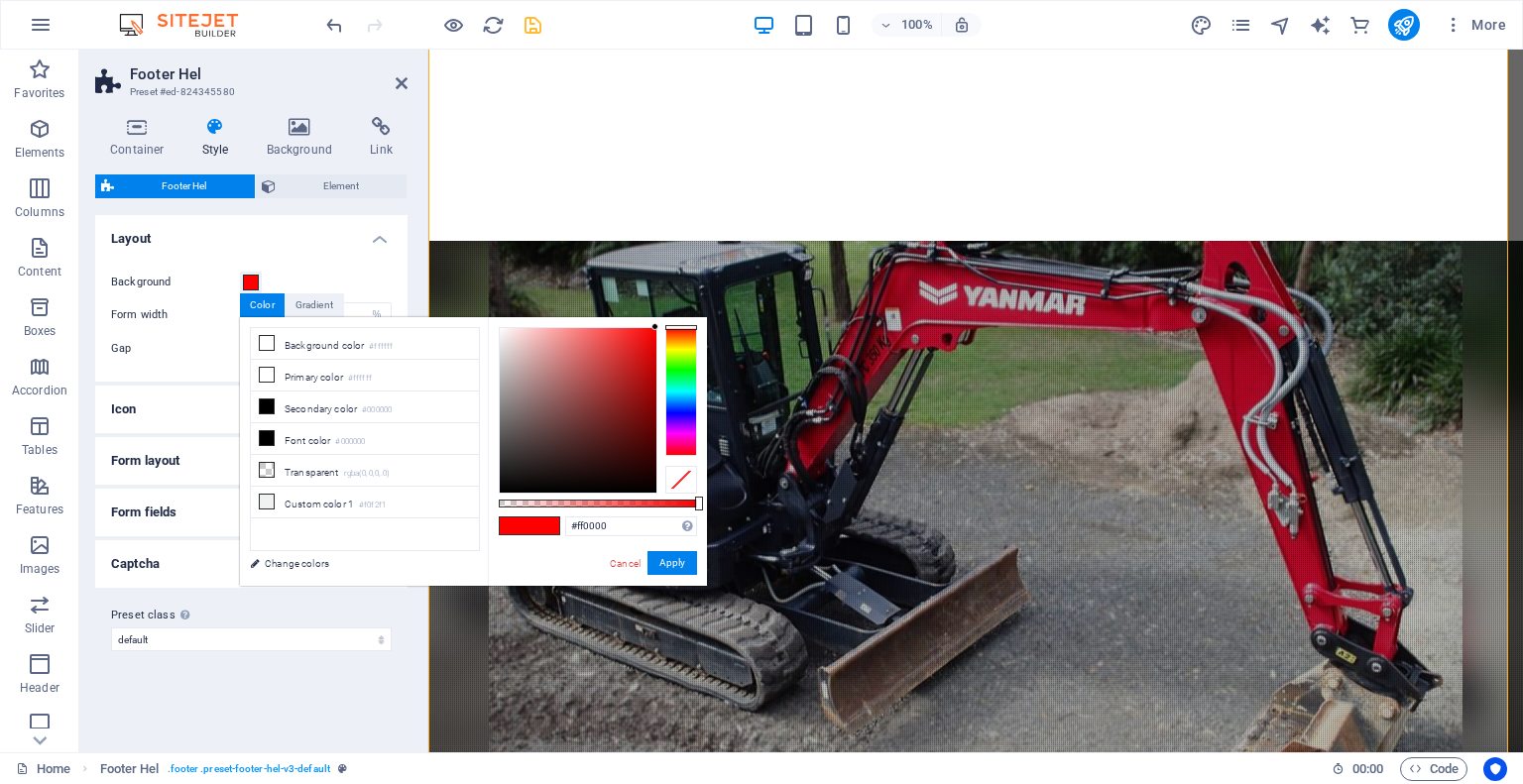 click on "Background Form width 60 px rem % vh vw Gap 1 px rem % vh vw" at bounding box center (251, 316) 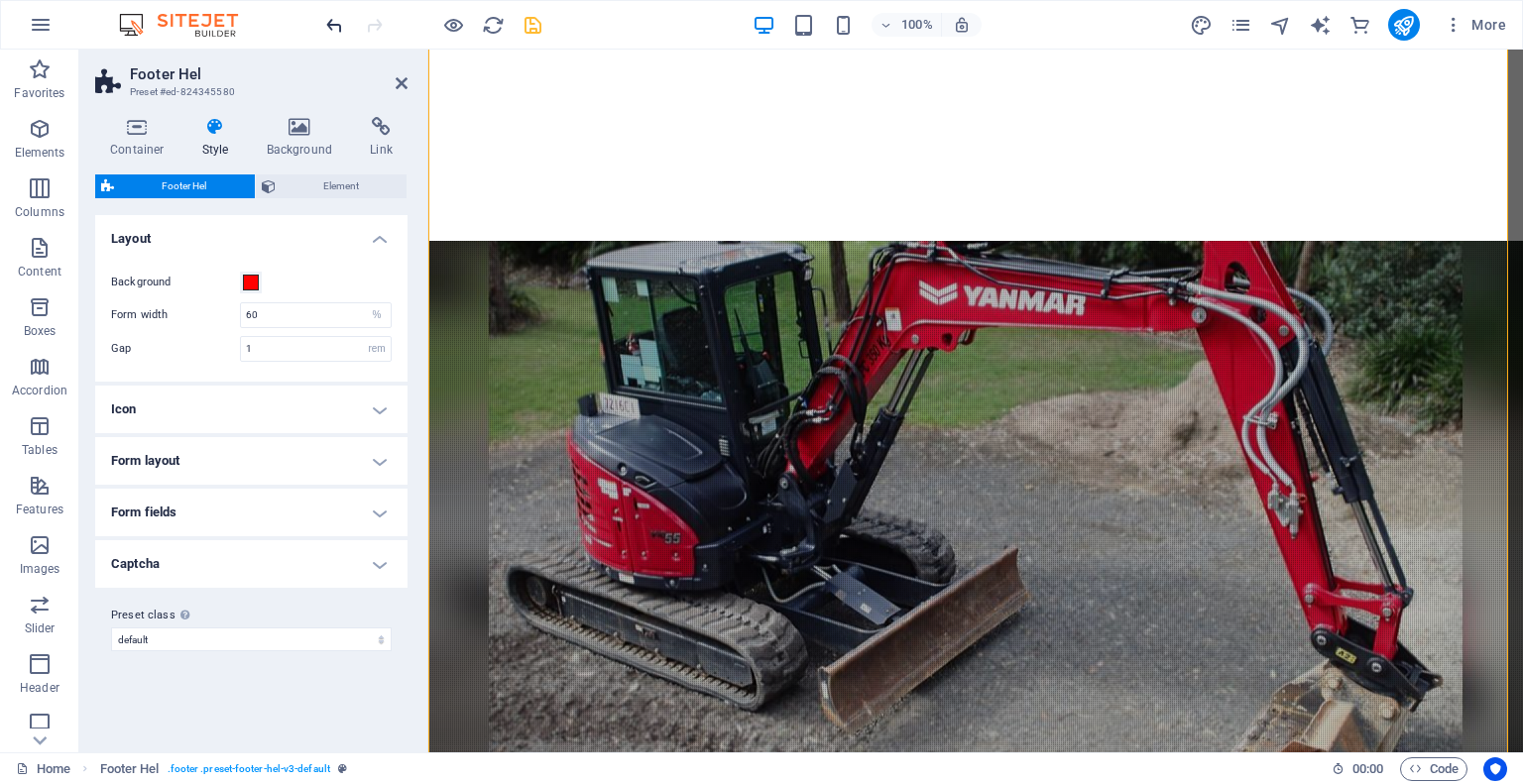 click at bounding box center [334, 25] 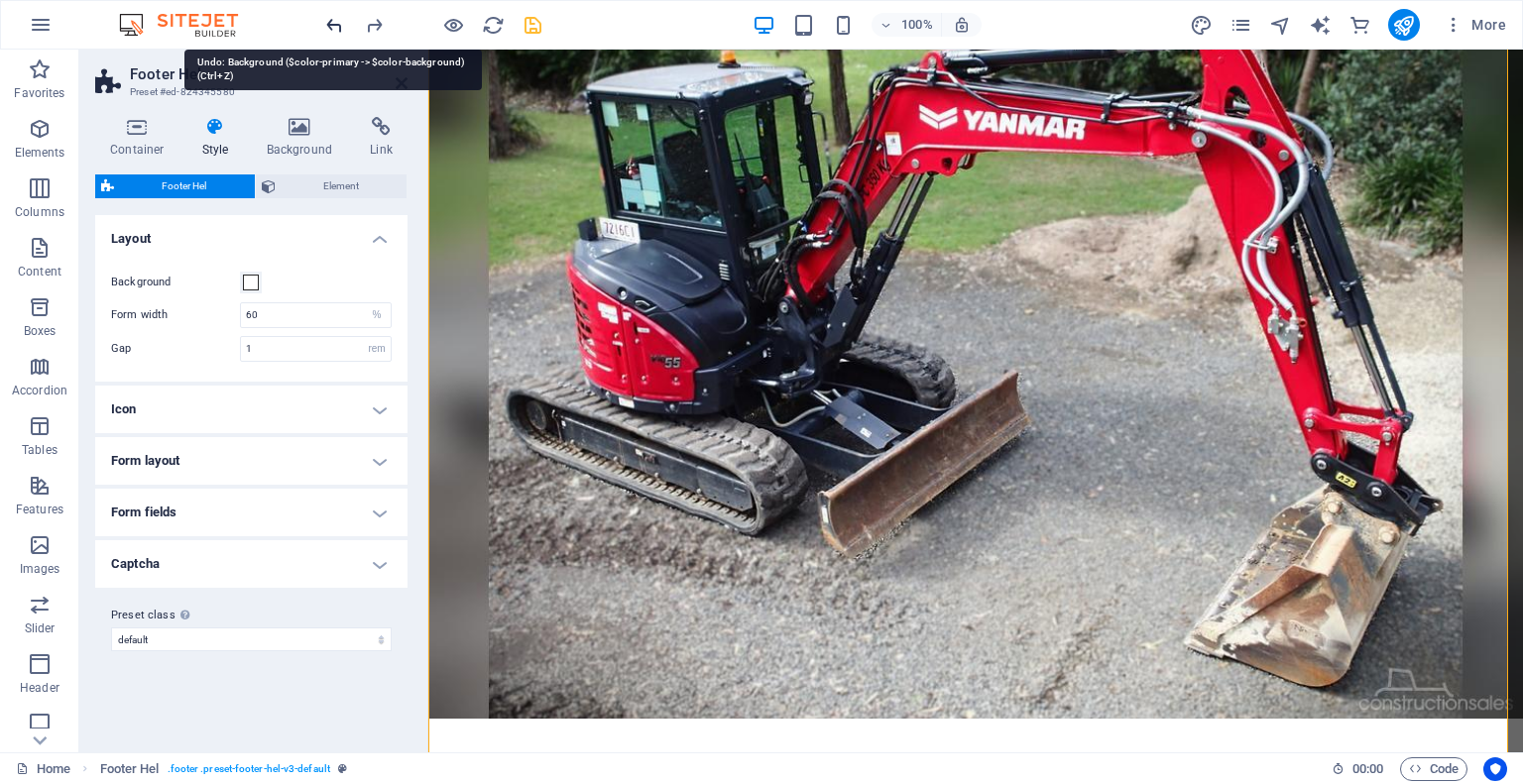 click at bounding box center (334, 25) 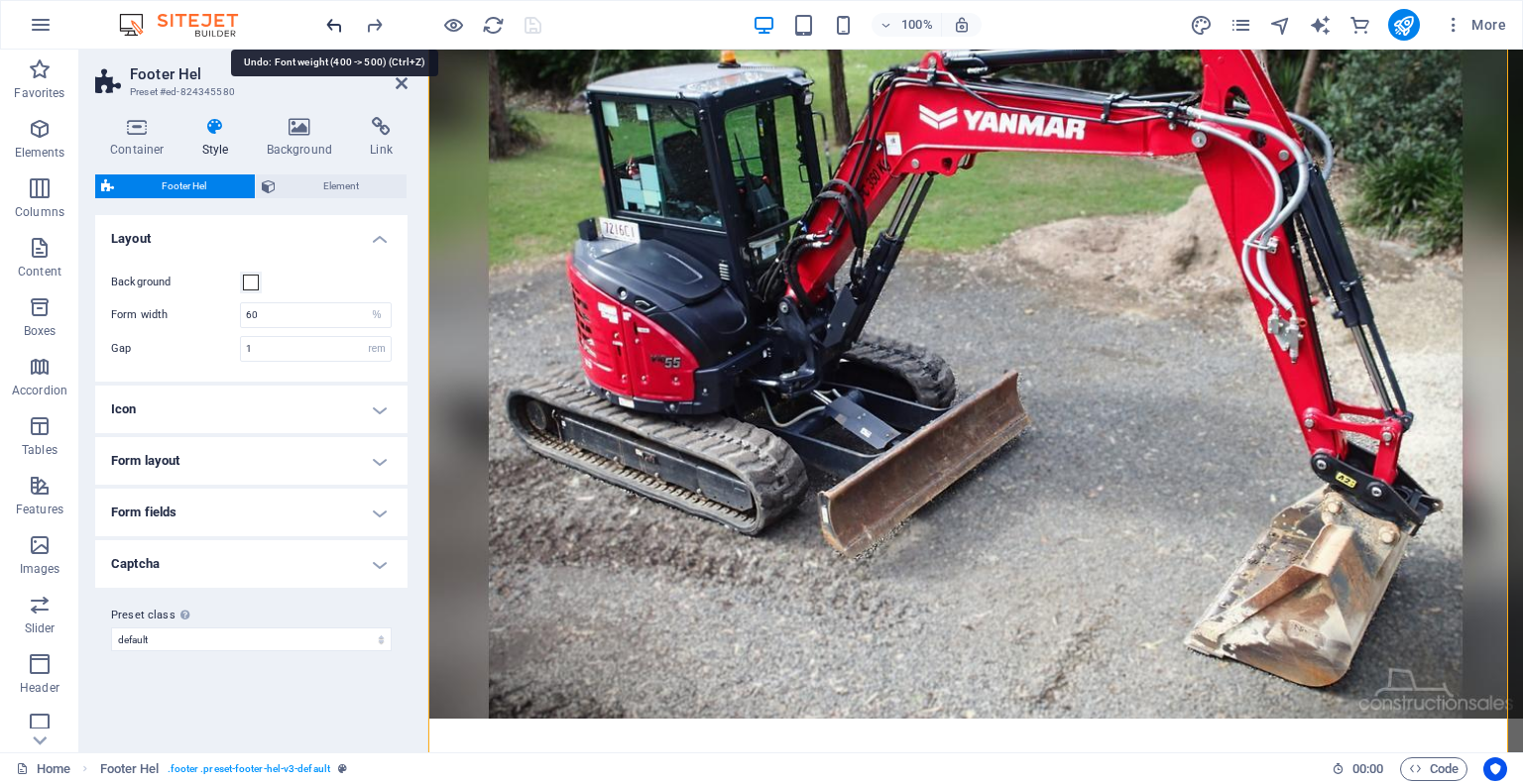 click at bounding box center (334, 25) 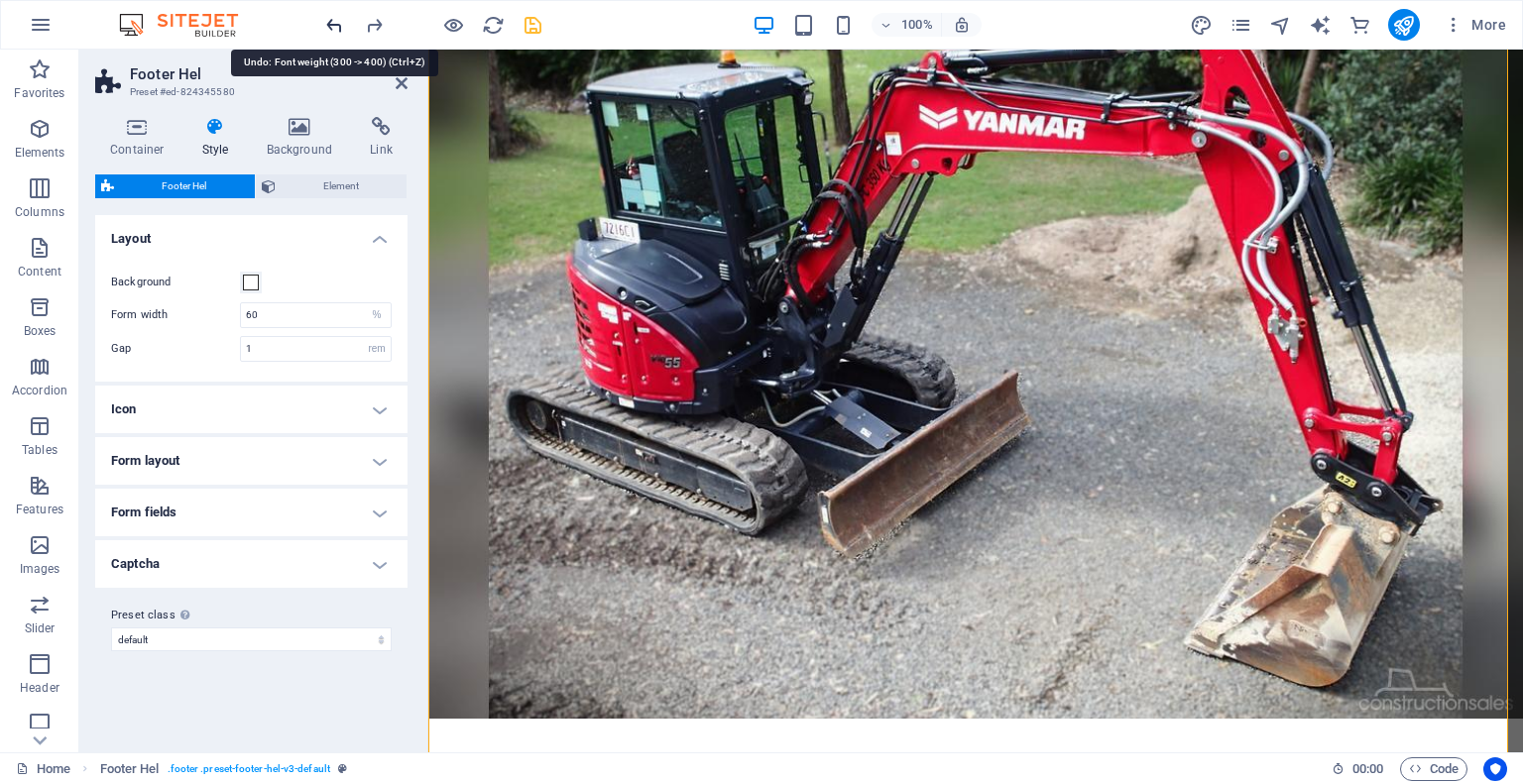 click at bounding box center (334, 25) 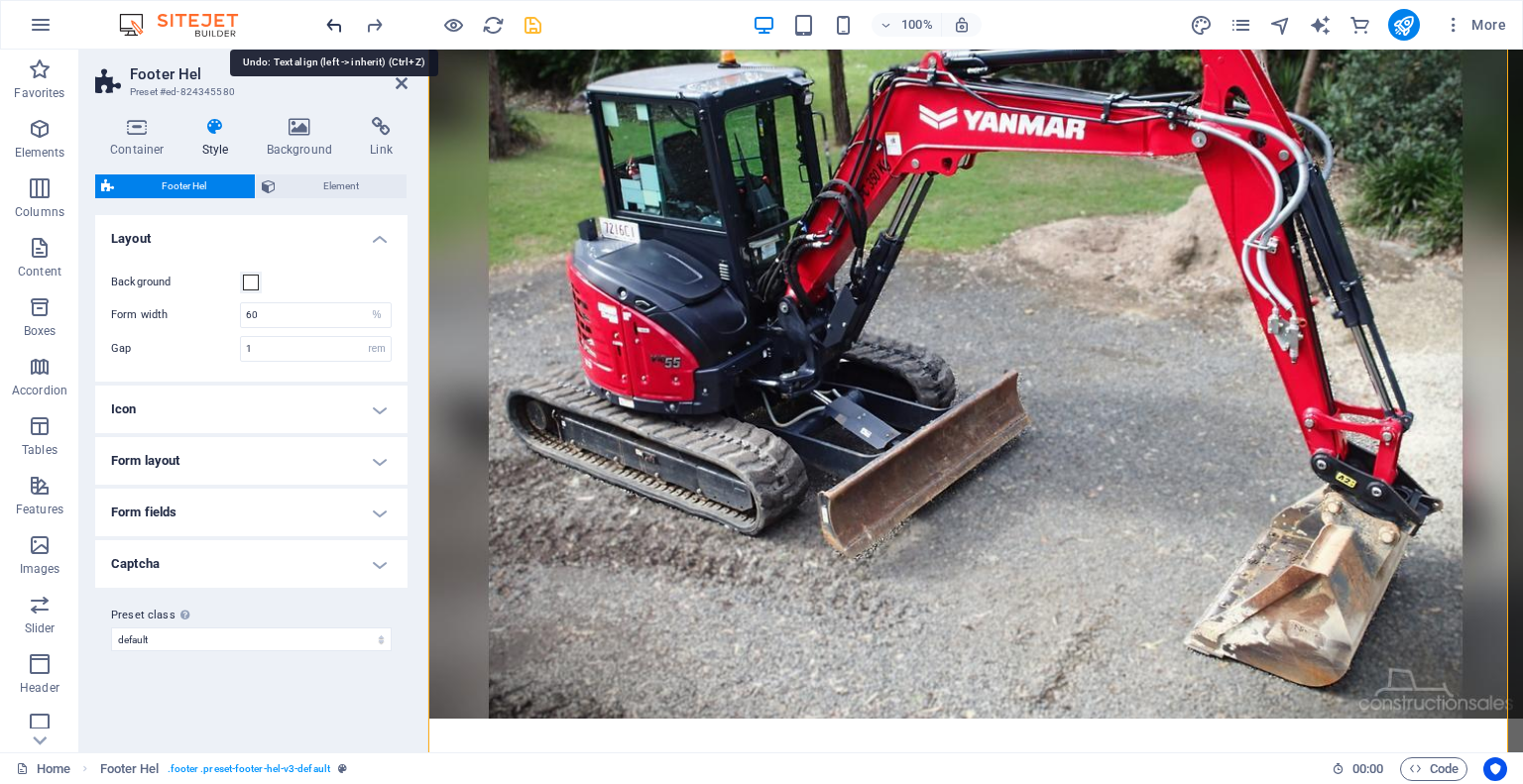 click at bounding box center (334, 25) 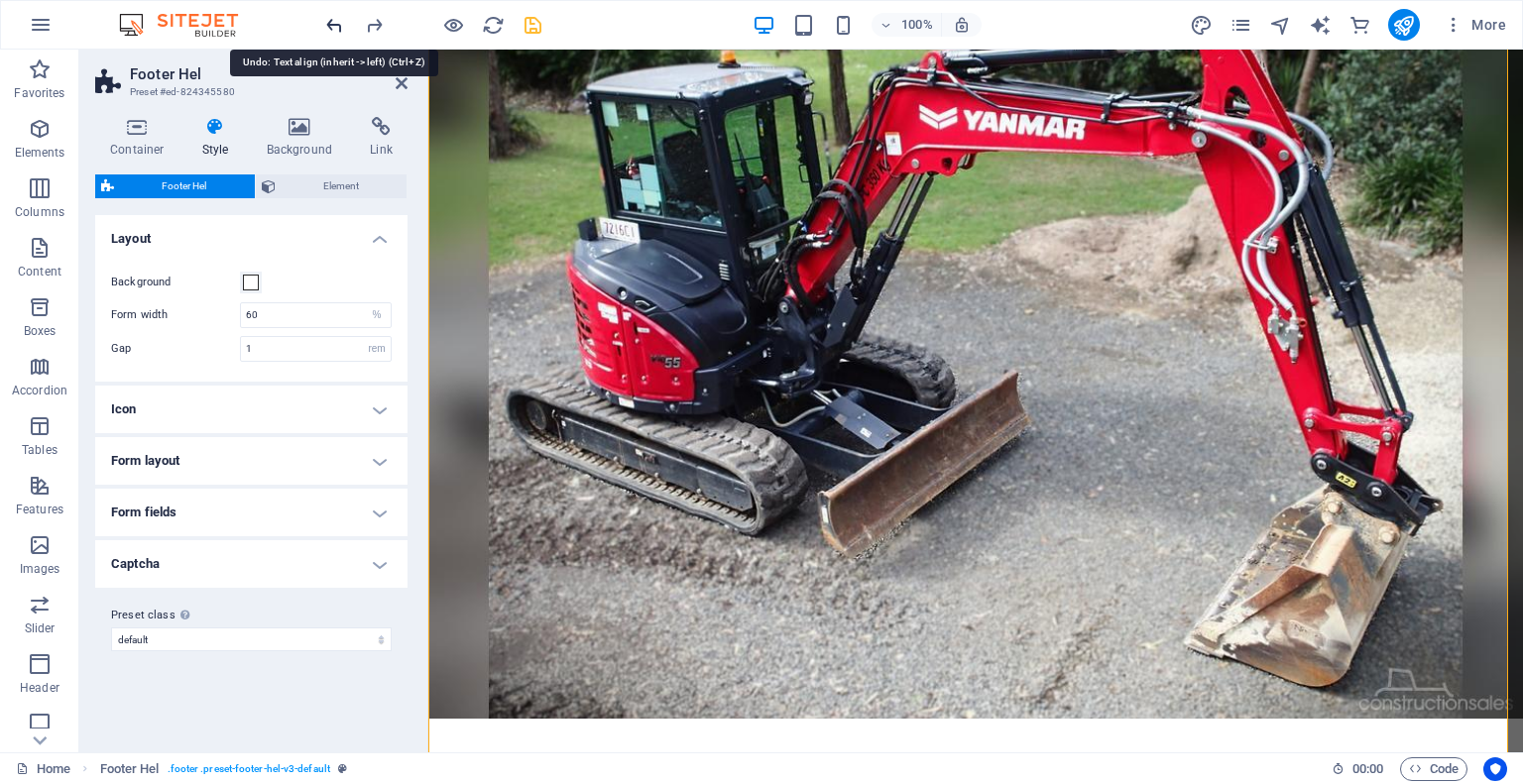 click at bounding box center (334, 25) 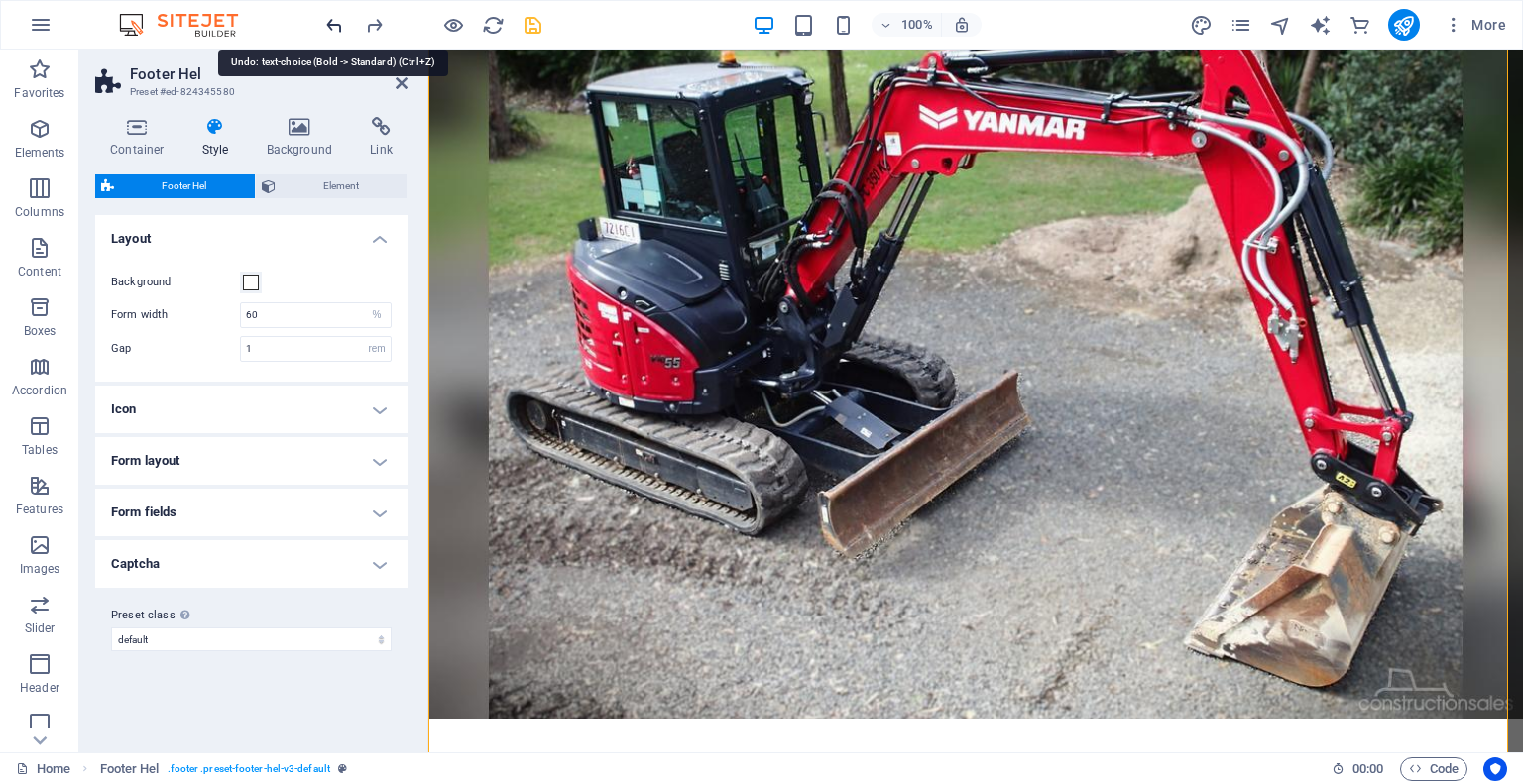 click at bounding box center [334, 25] 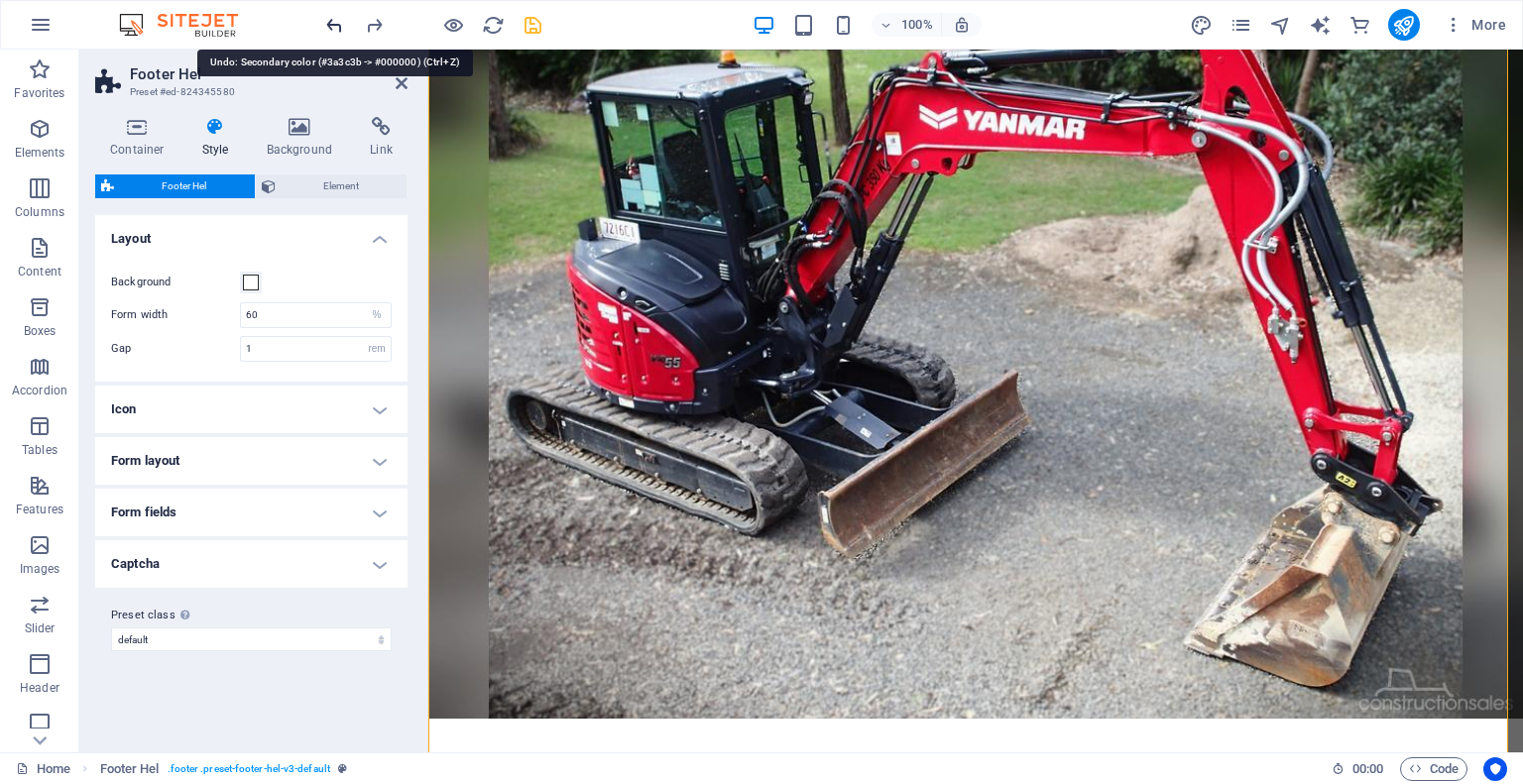 click at bounding box center [334, 25] 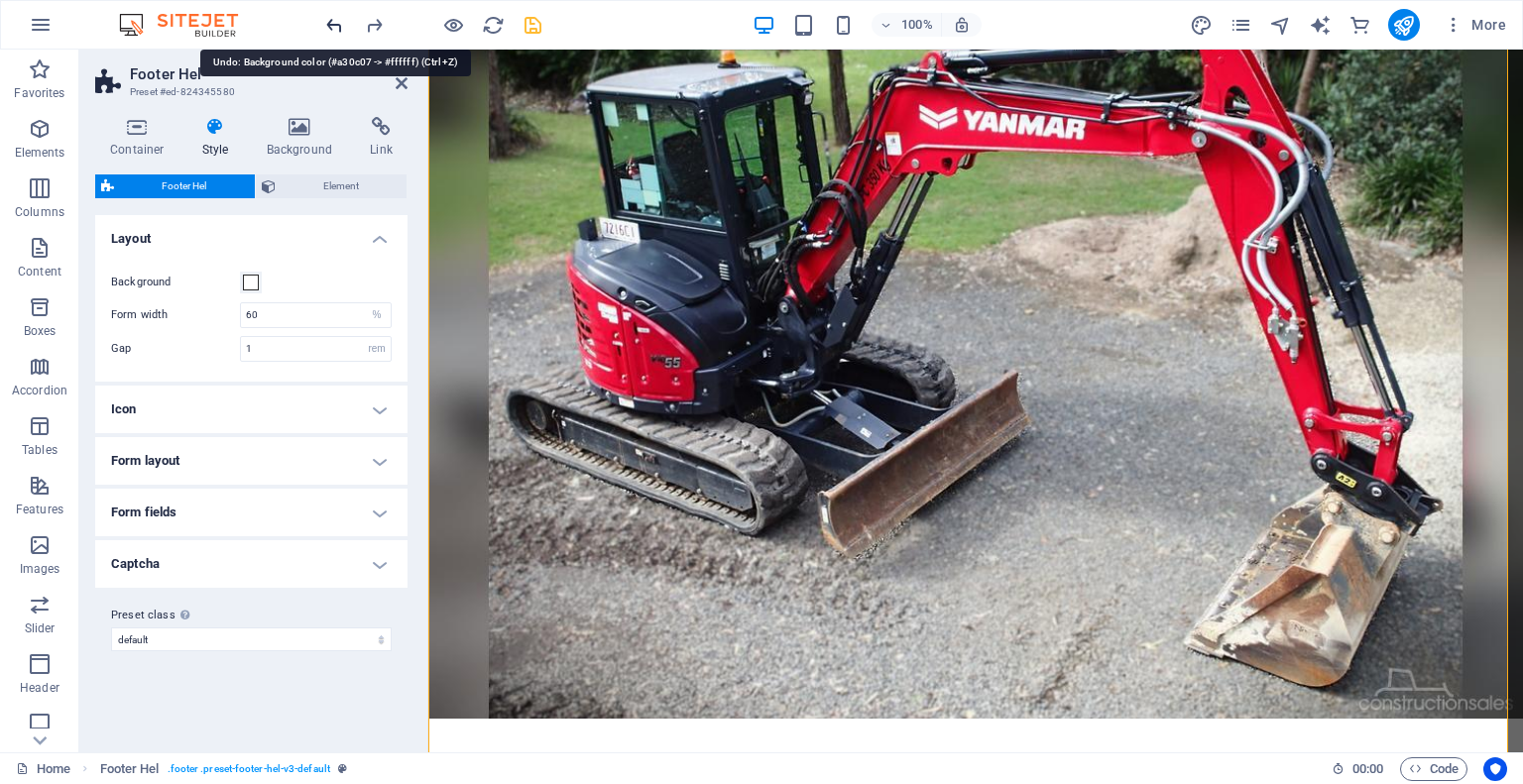 click at bounding box center [334, 25] 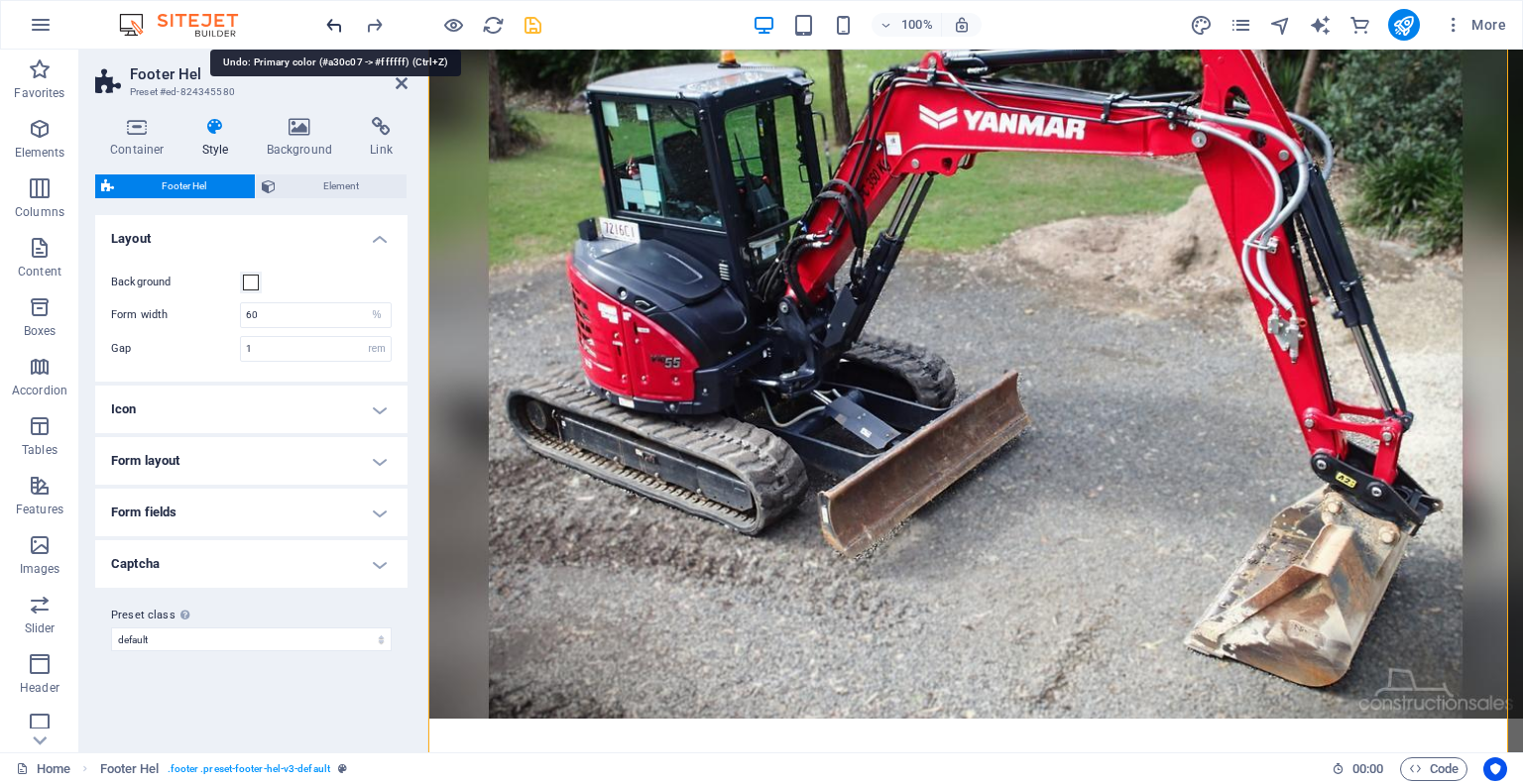 click at bounding box center [334, 25] 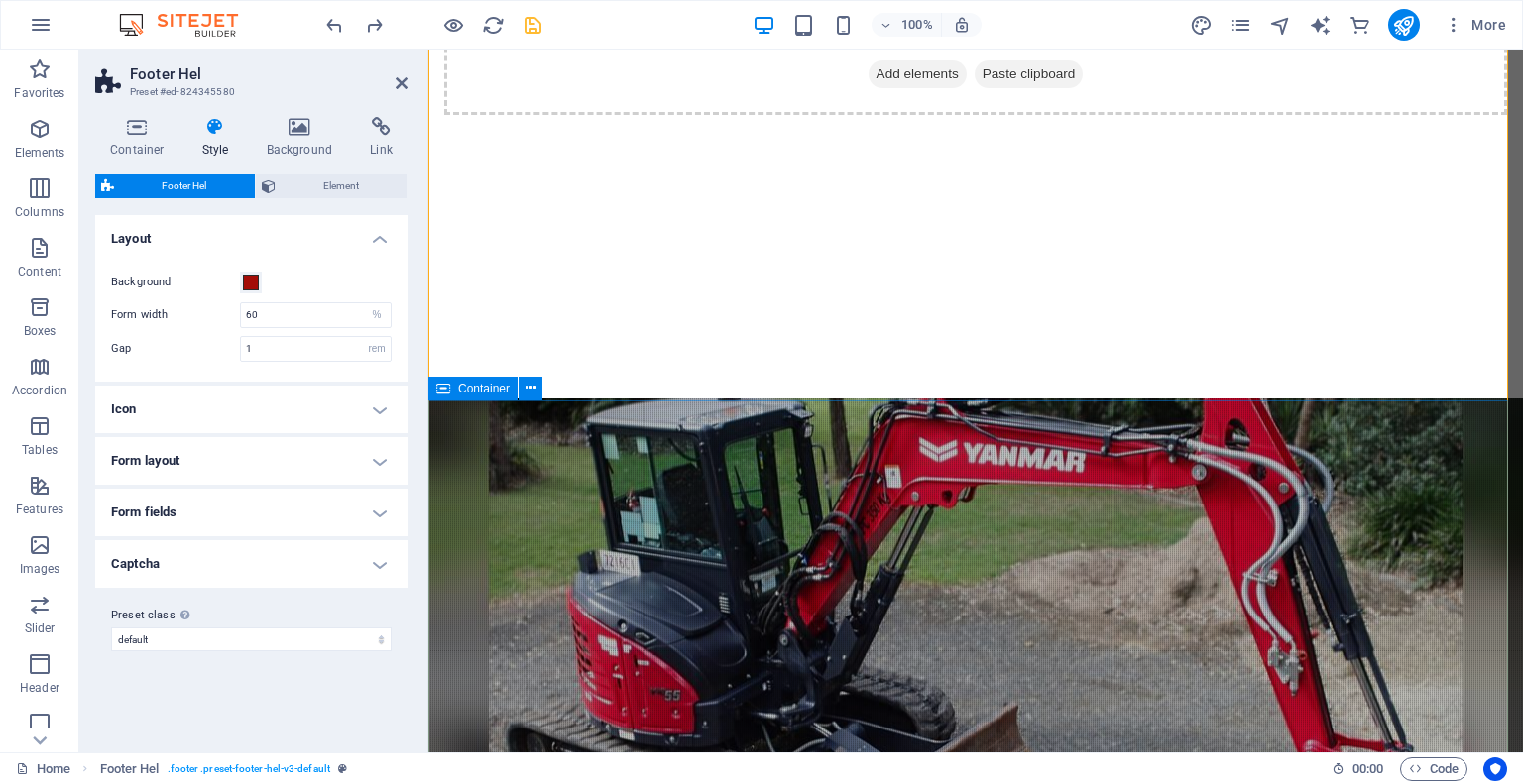scroll, scrollTop: 3271, scrollLeft: 0, axis: vertical 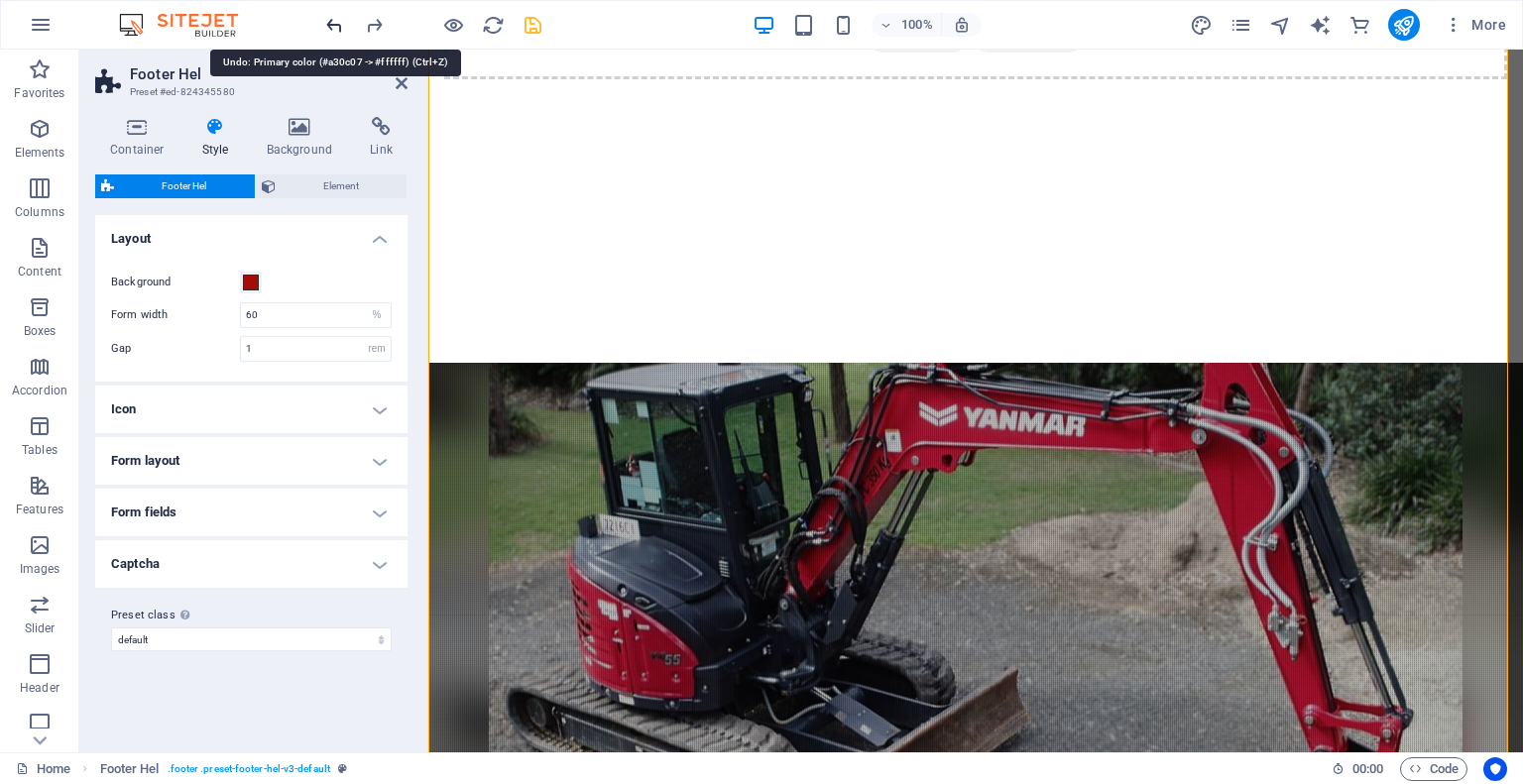 click at bounding box center [334, 25] 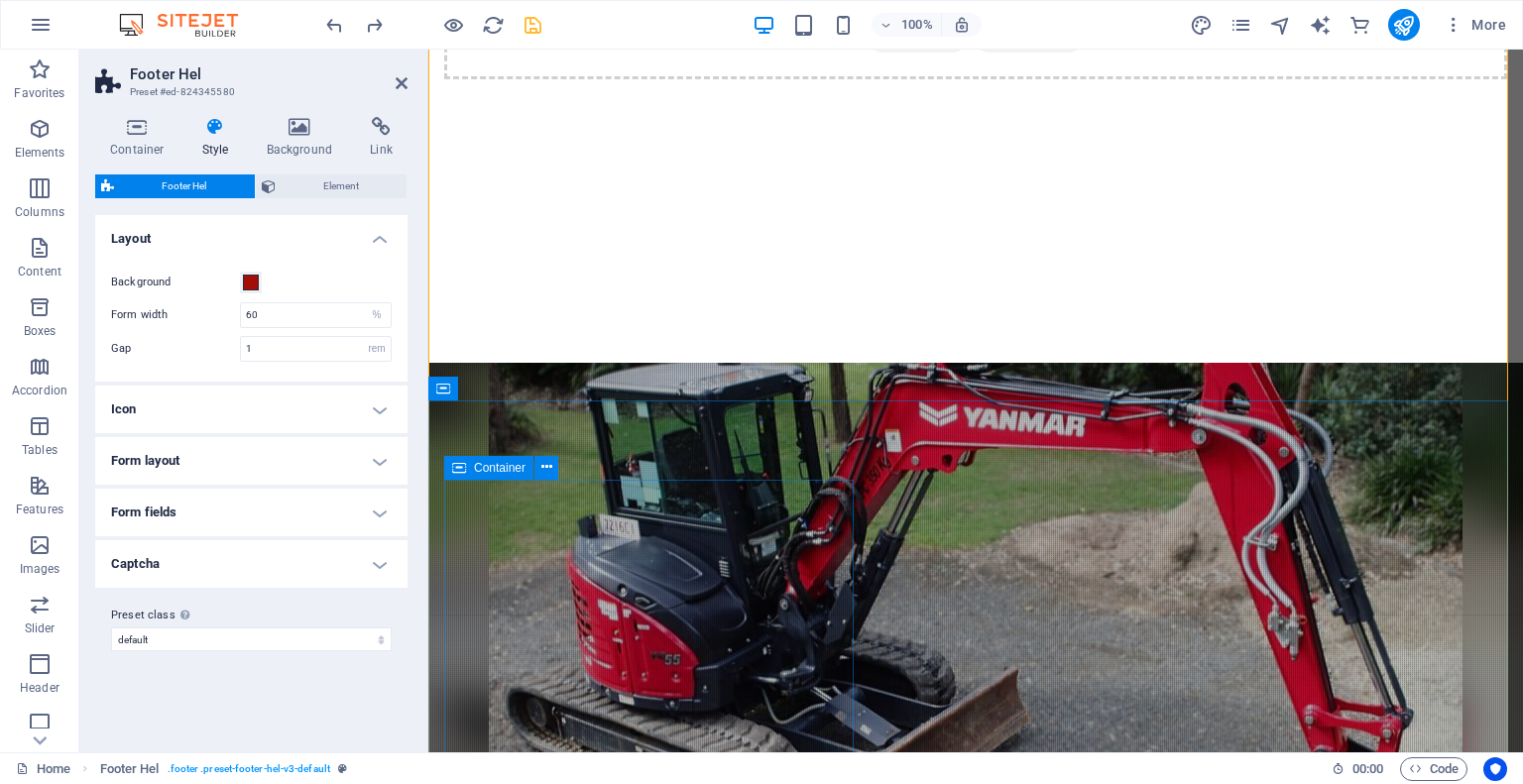 click on "Get in touch Penticton Excavation & Okanagan Septic Solutions [PHONE] info@[EXAMPLE.COM]" at bounding box center [976, 3182] 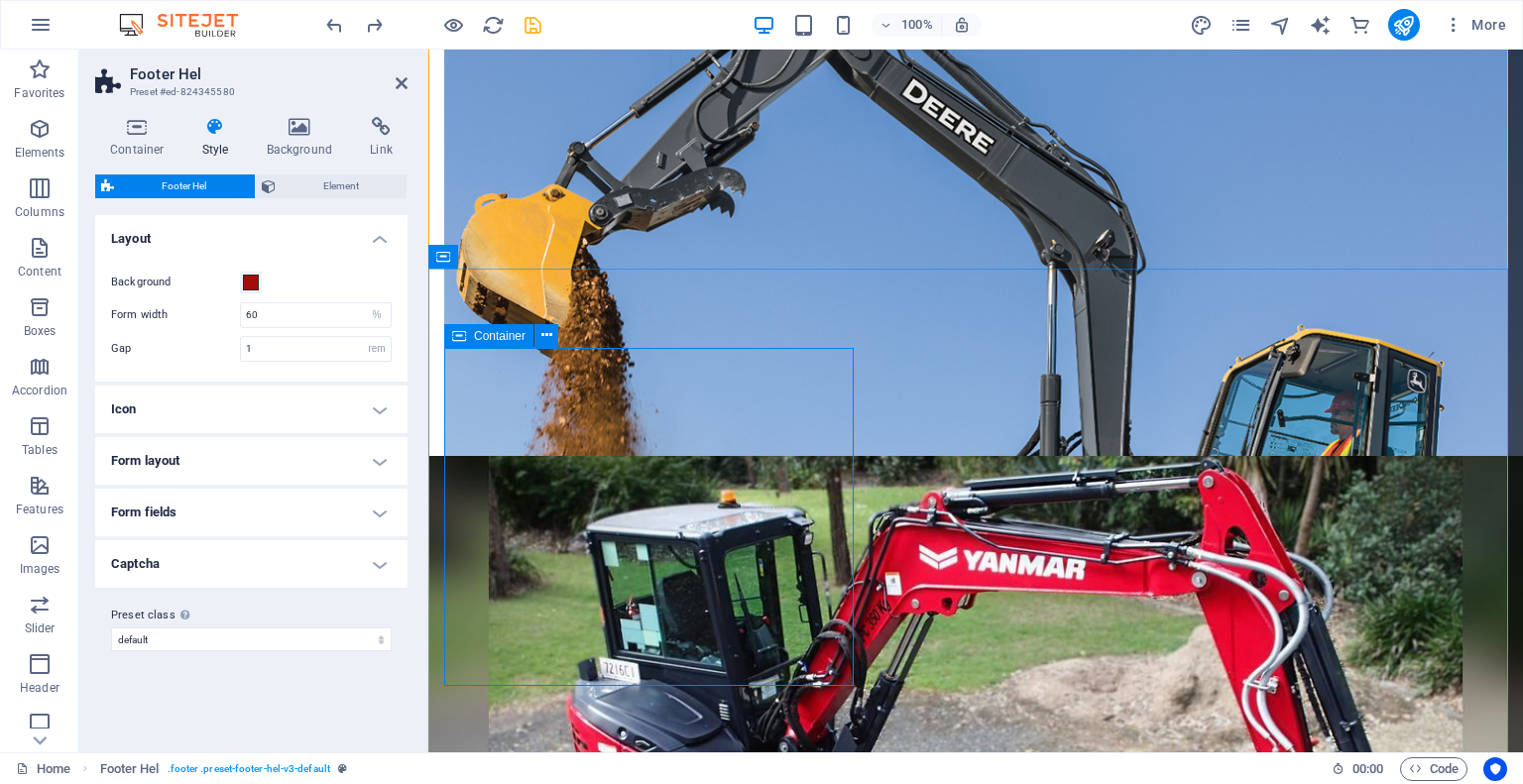 scroll, scrollTop: 3414, scrollLeft: 0, axis: vertical 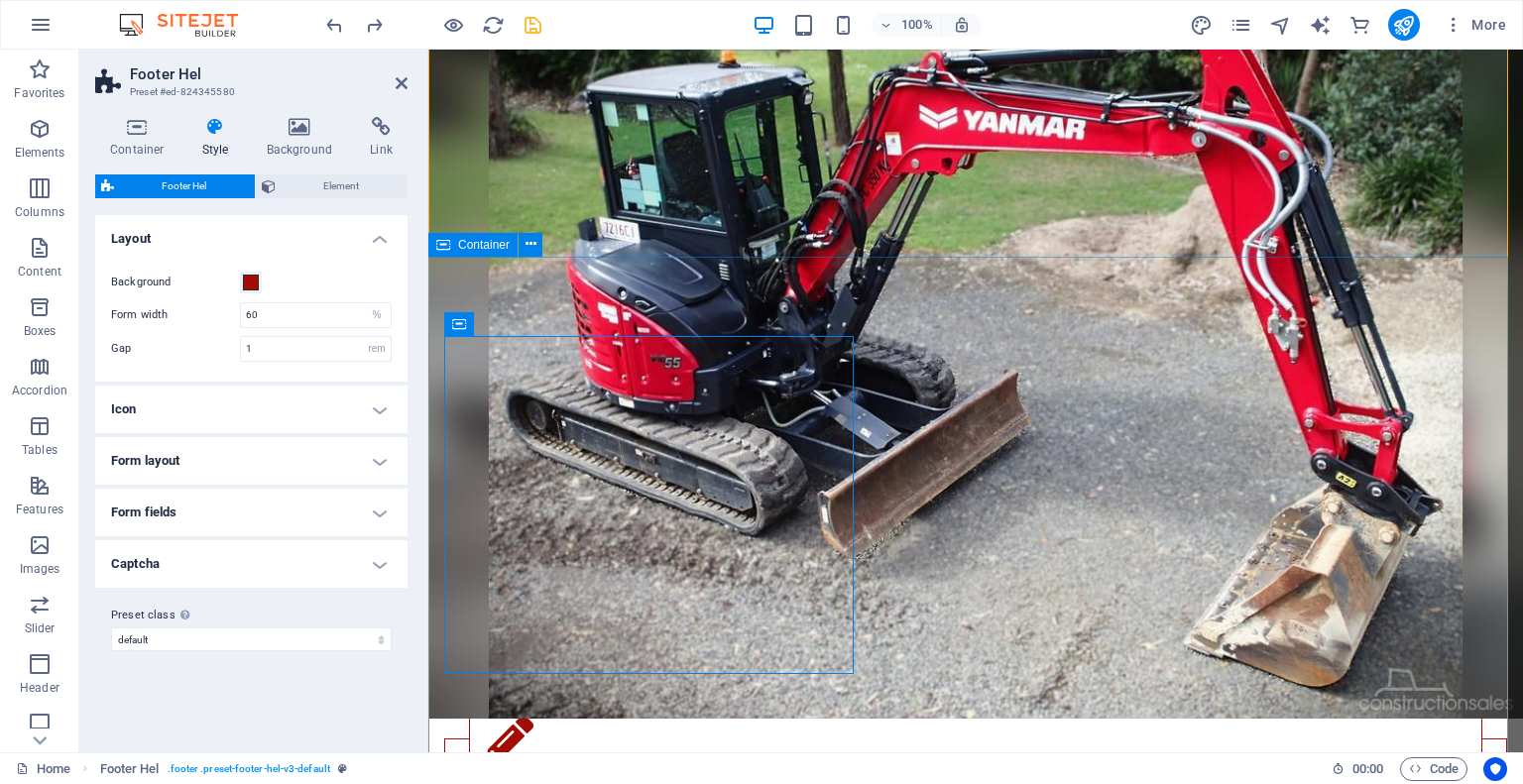 click on "Get in touch Penticton Excavation & Okanagan Septic Solutions [PHONE] info@[EXAMPLE.COM] Unreadable? Load new Submit" at bounding box center (976, 3218) 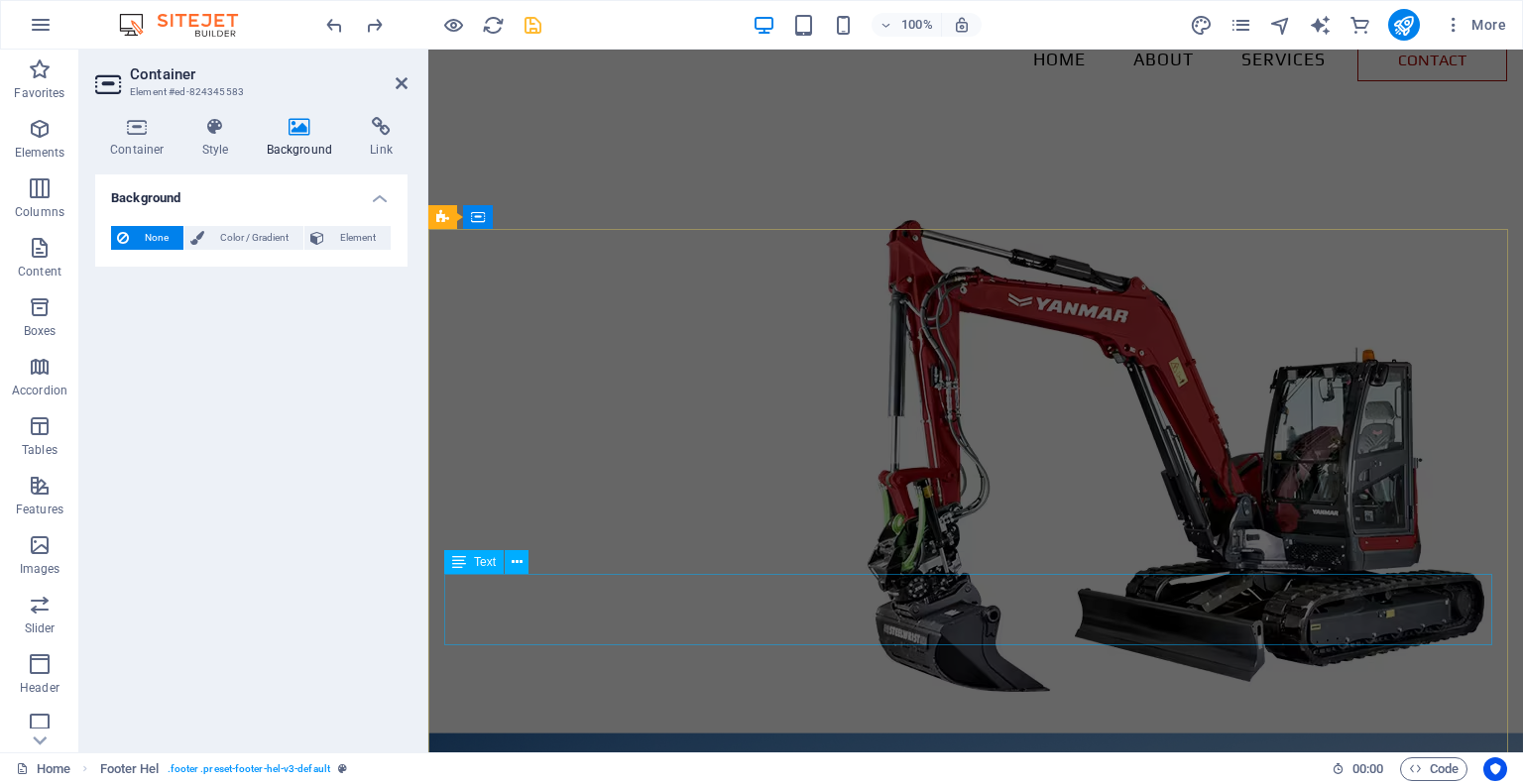 scroll, scrollTop: 0, scrollLeft: 0, axis: both 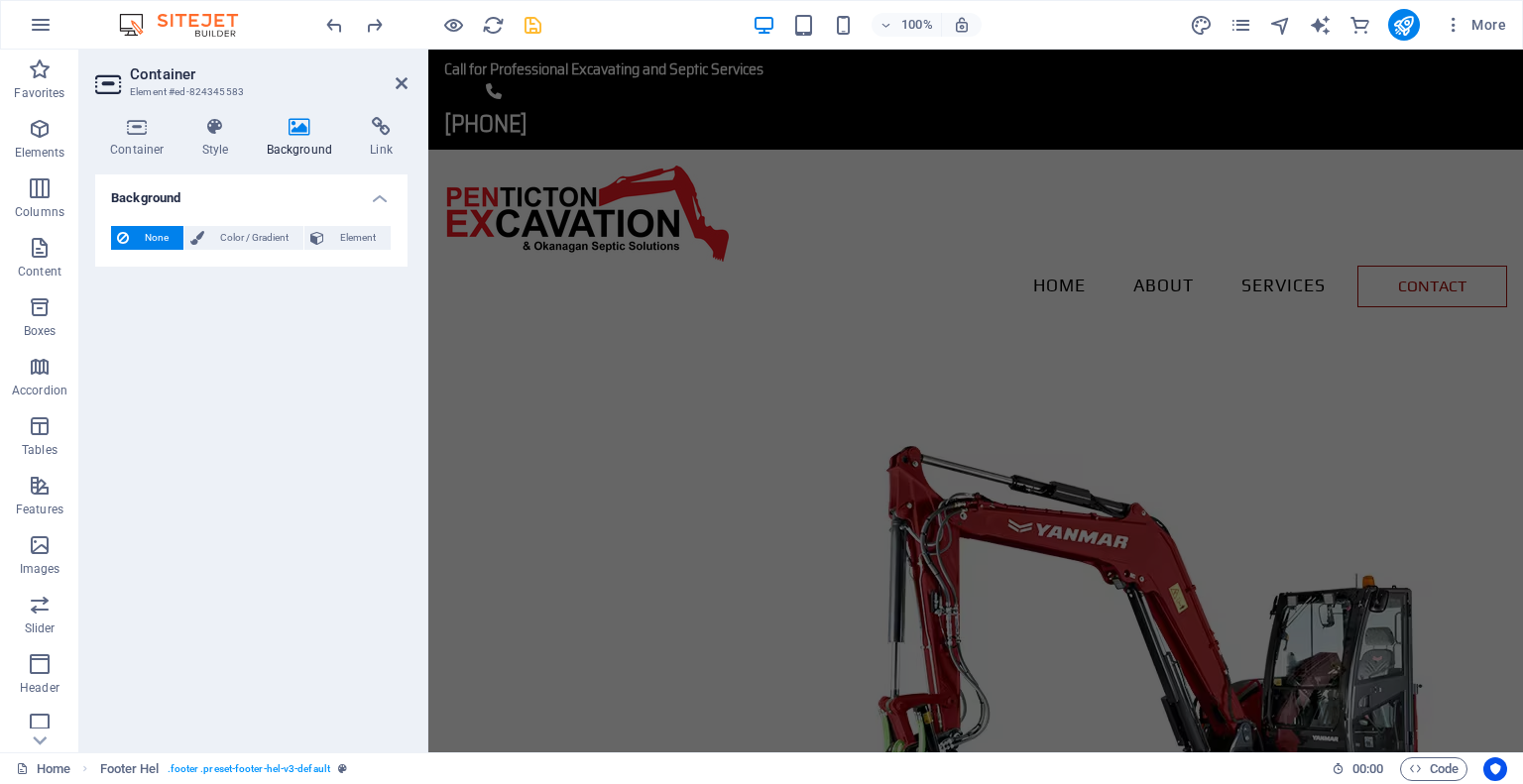 click at bounding box center (976, 1310) 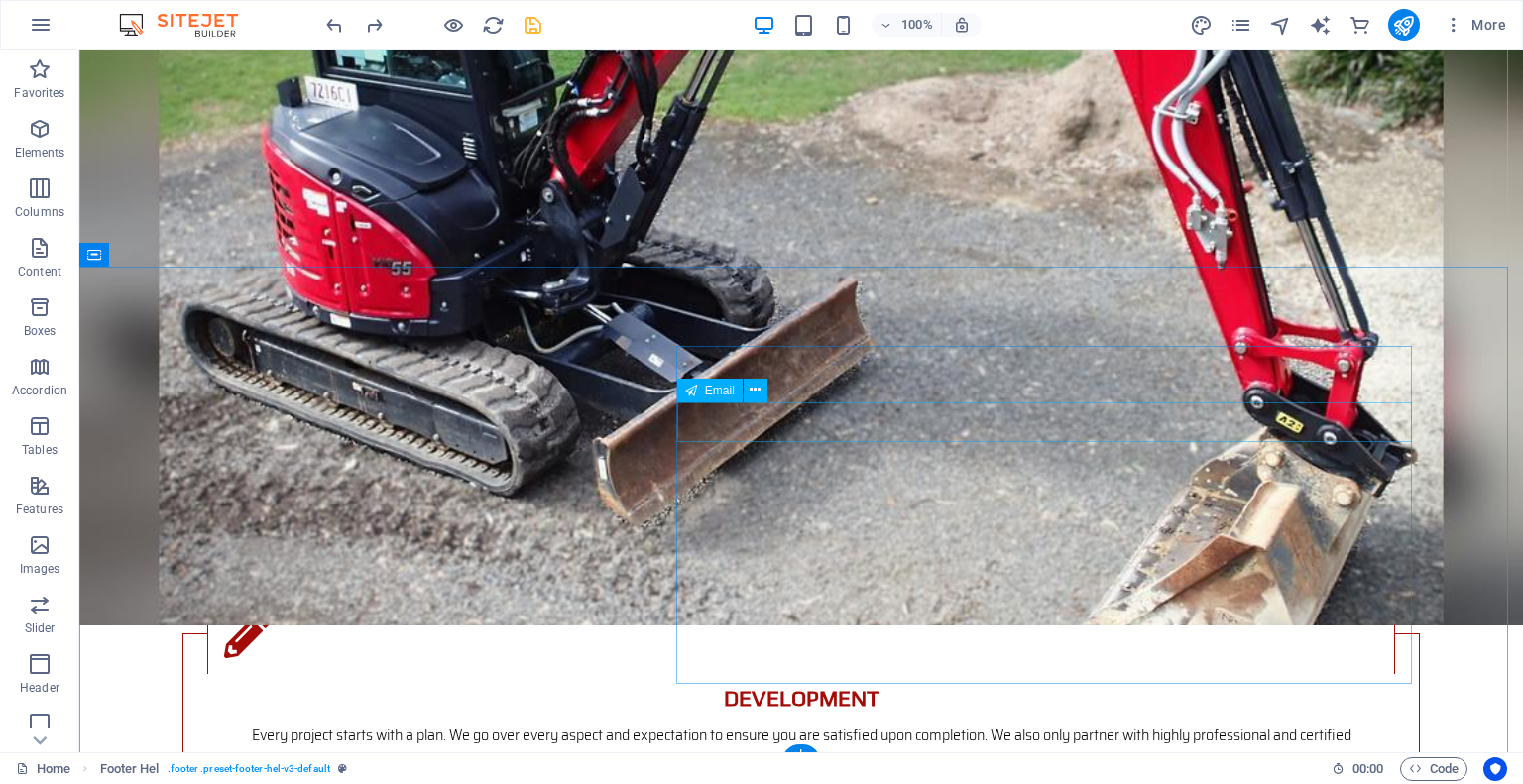 scroll, scrollTop: 3493, scrollLeft: 0, axis: vertical 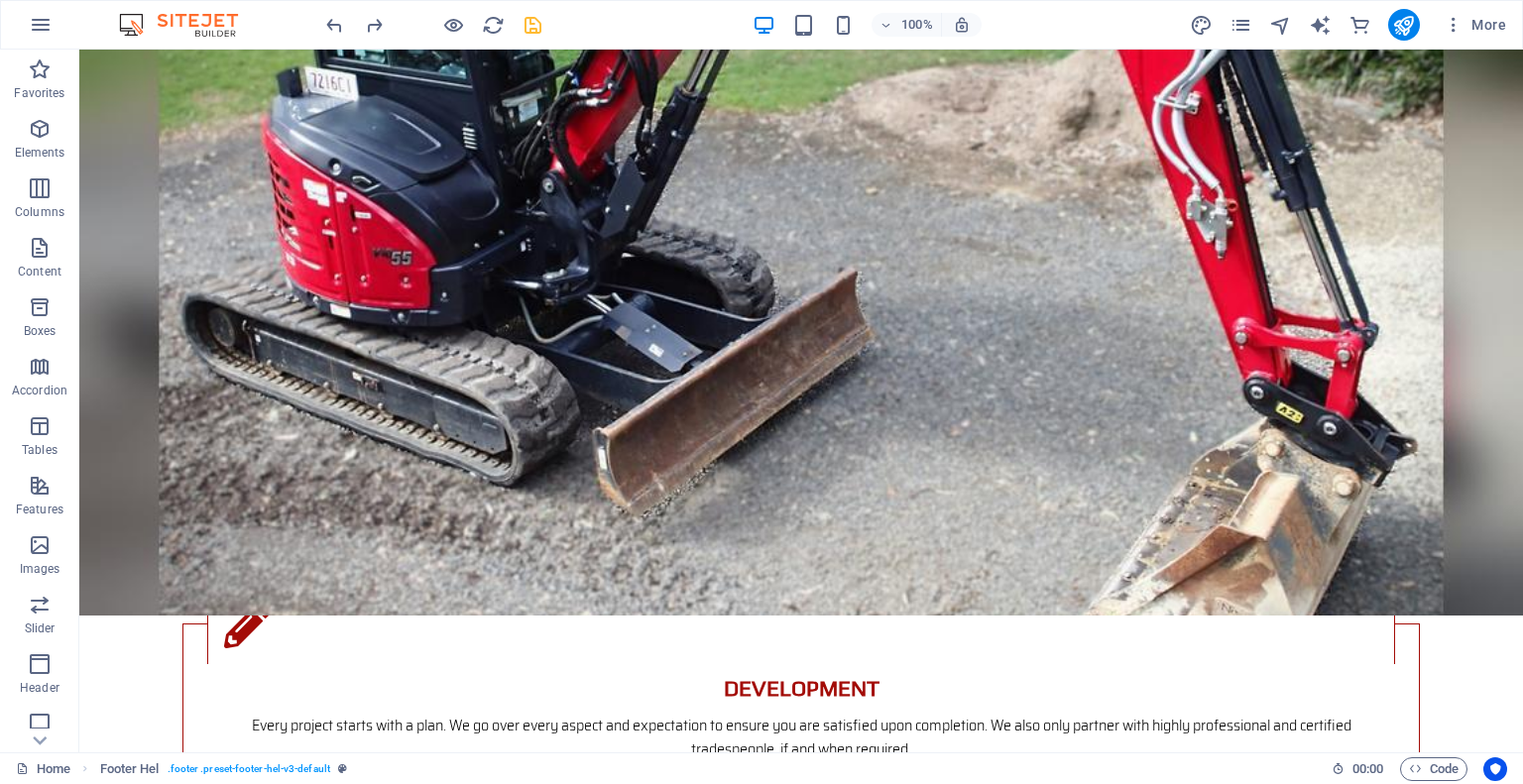 click at bounding box center [532, 25] 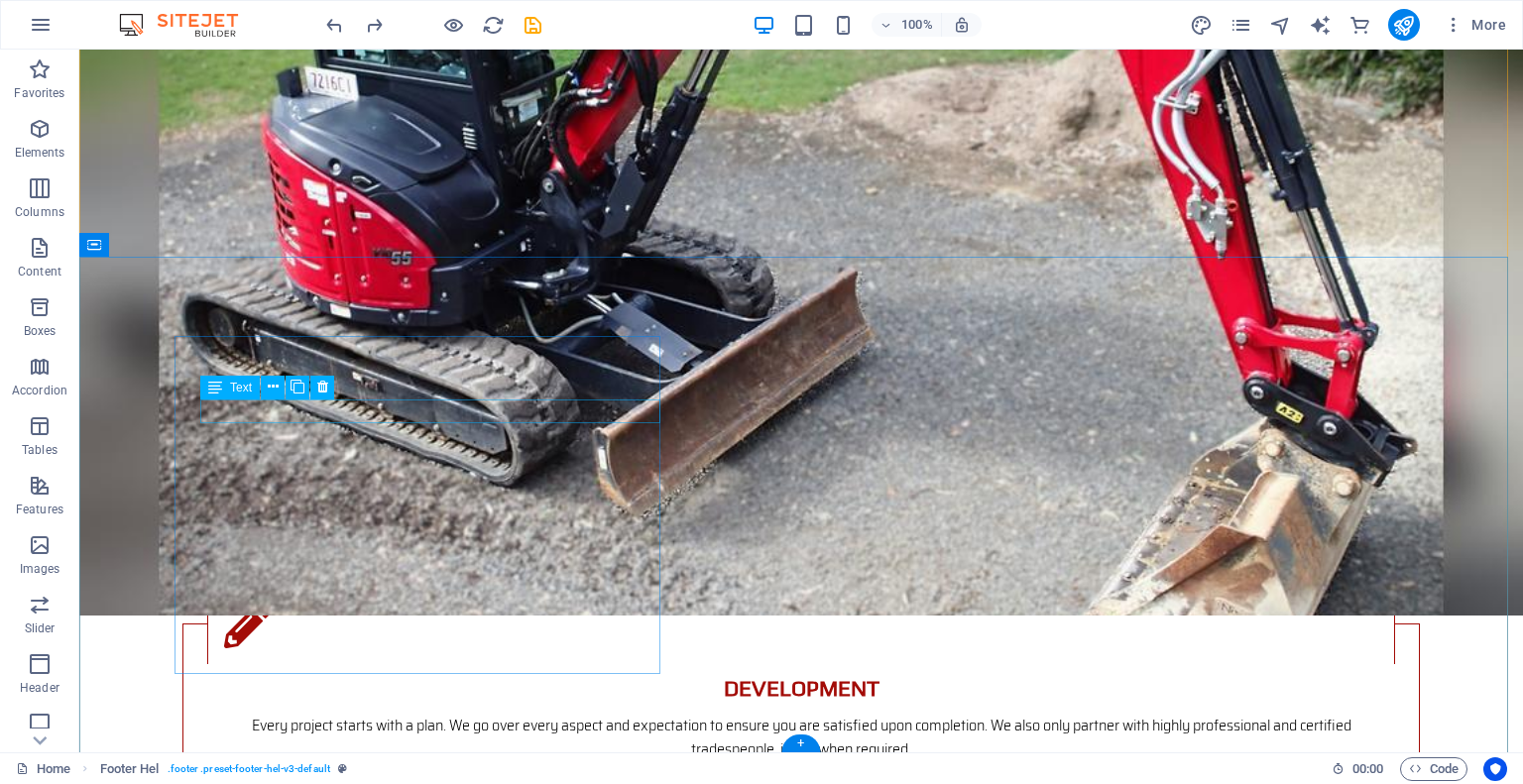 click on "Penticton Excavation & Okanagan Septic Solutions" at bounding box center (252, 3035) 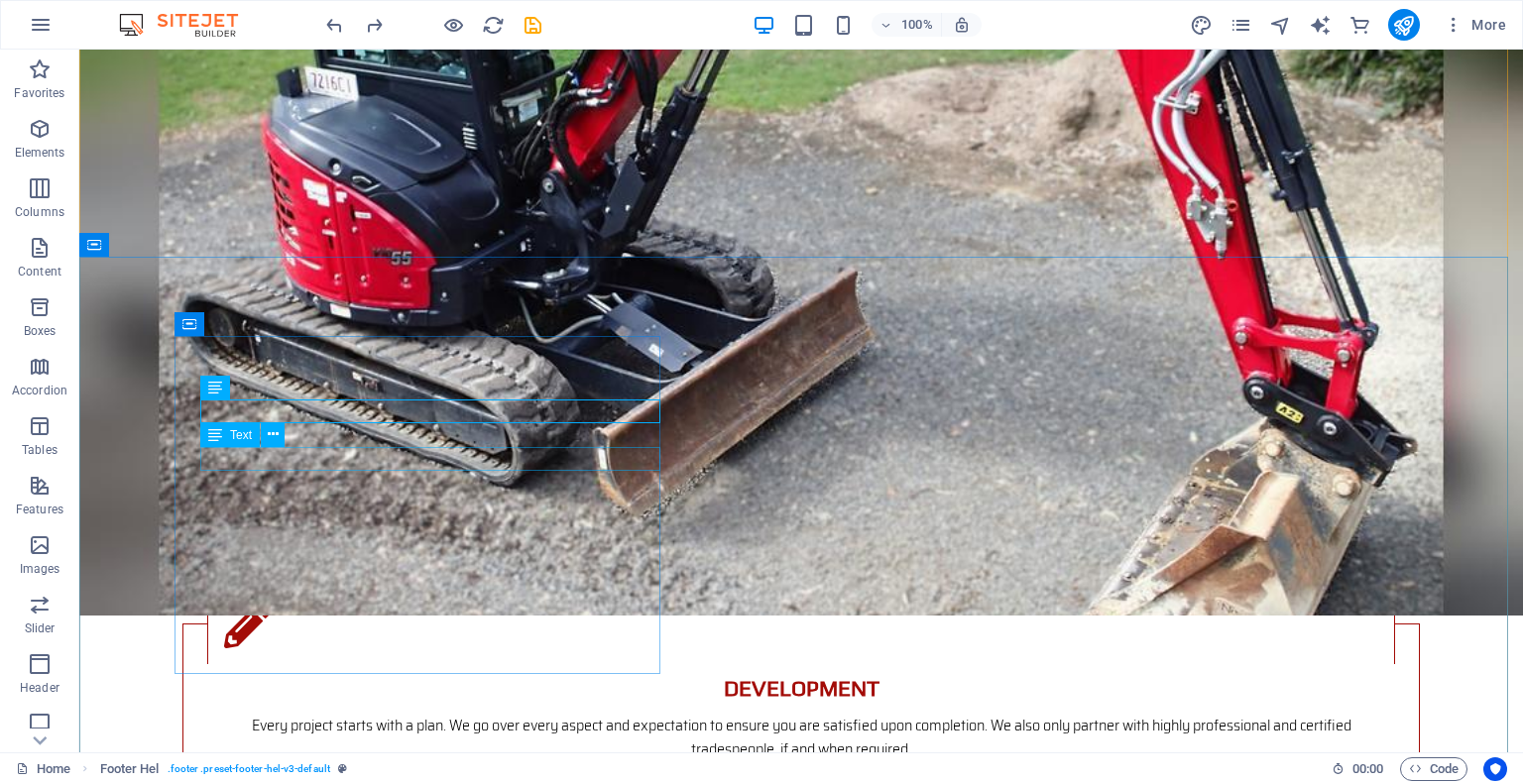 click on "Text" at bounding box center [249, 435] 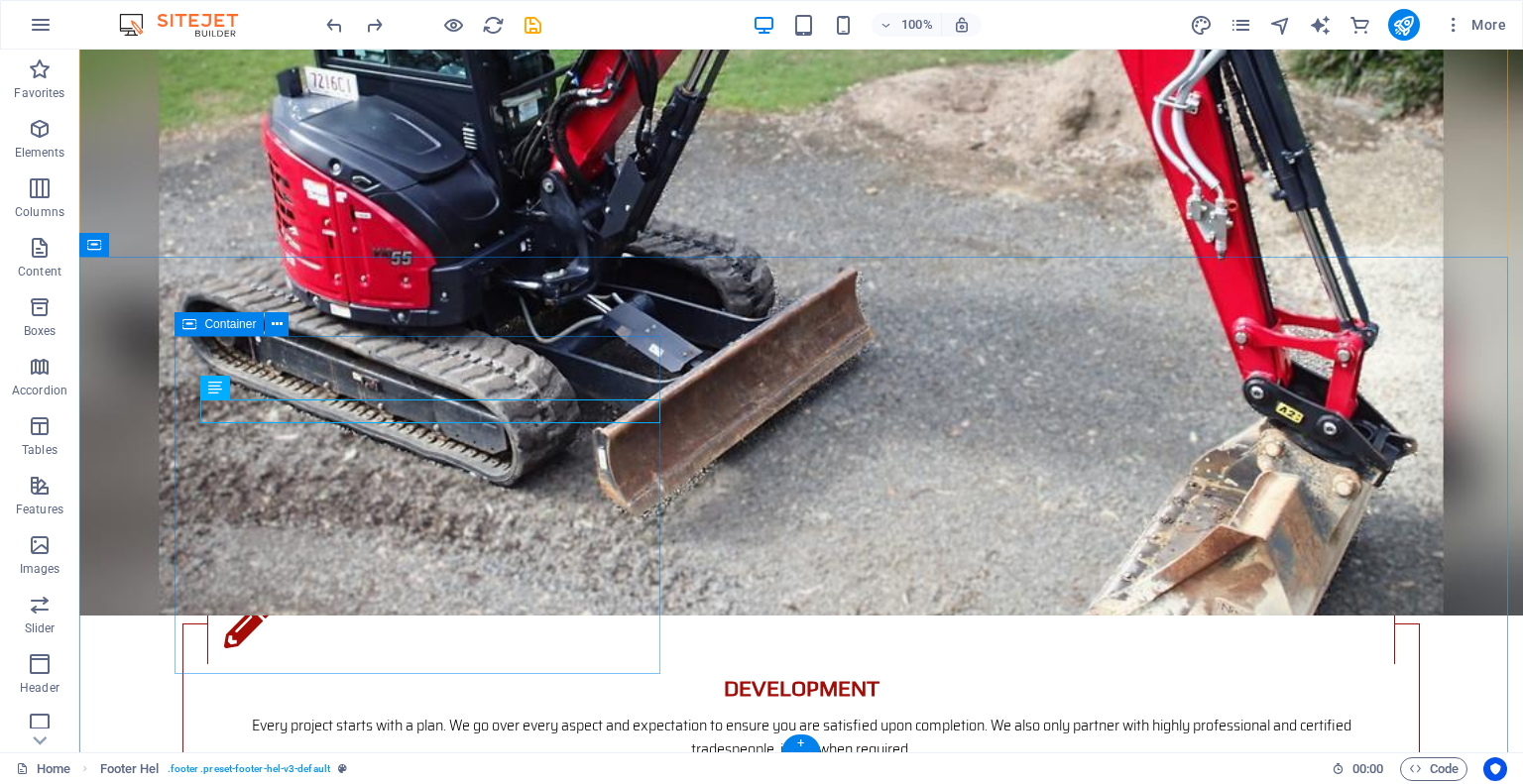 click on "Get in touch Penticton Excavation & Okanagan Septic Solutions [PHONE] info@[EXAMPLE.COM]" at bounding box center [714, 3040] 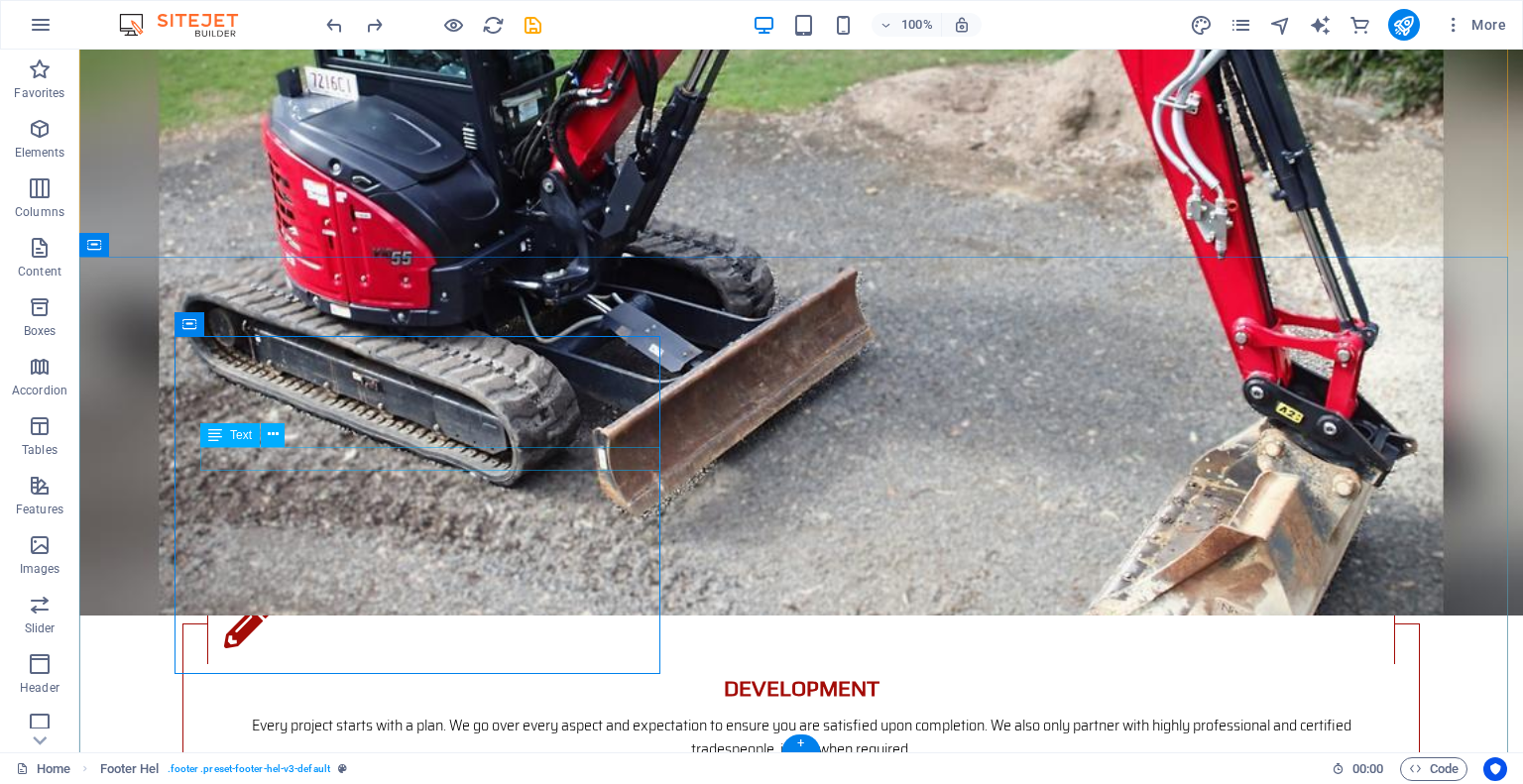 click on "info@[EXAMPLE.COM]" at bounding box center [714, 3131] 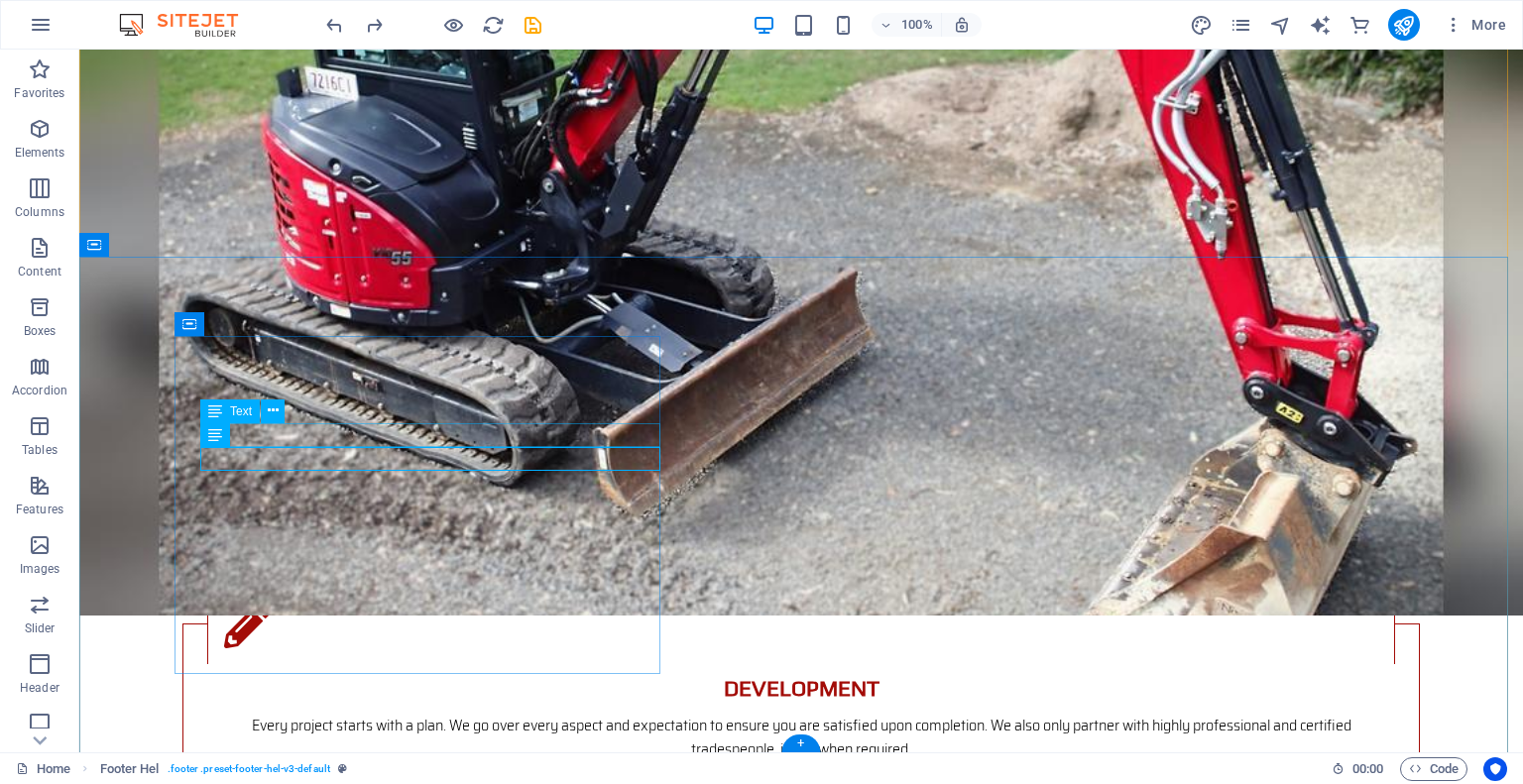 click on "250 486 0085" at bounding box center [714, 3083] 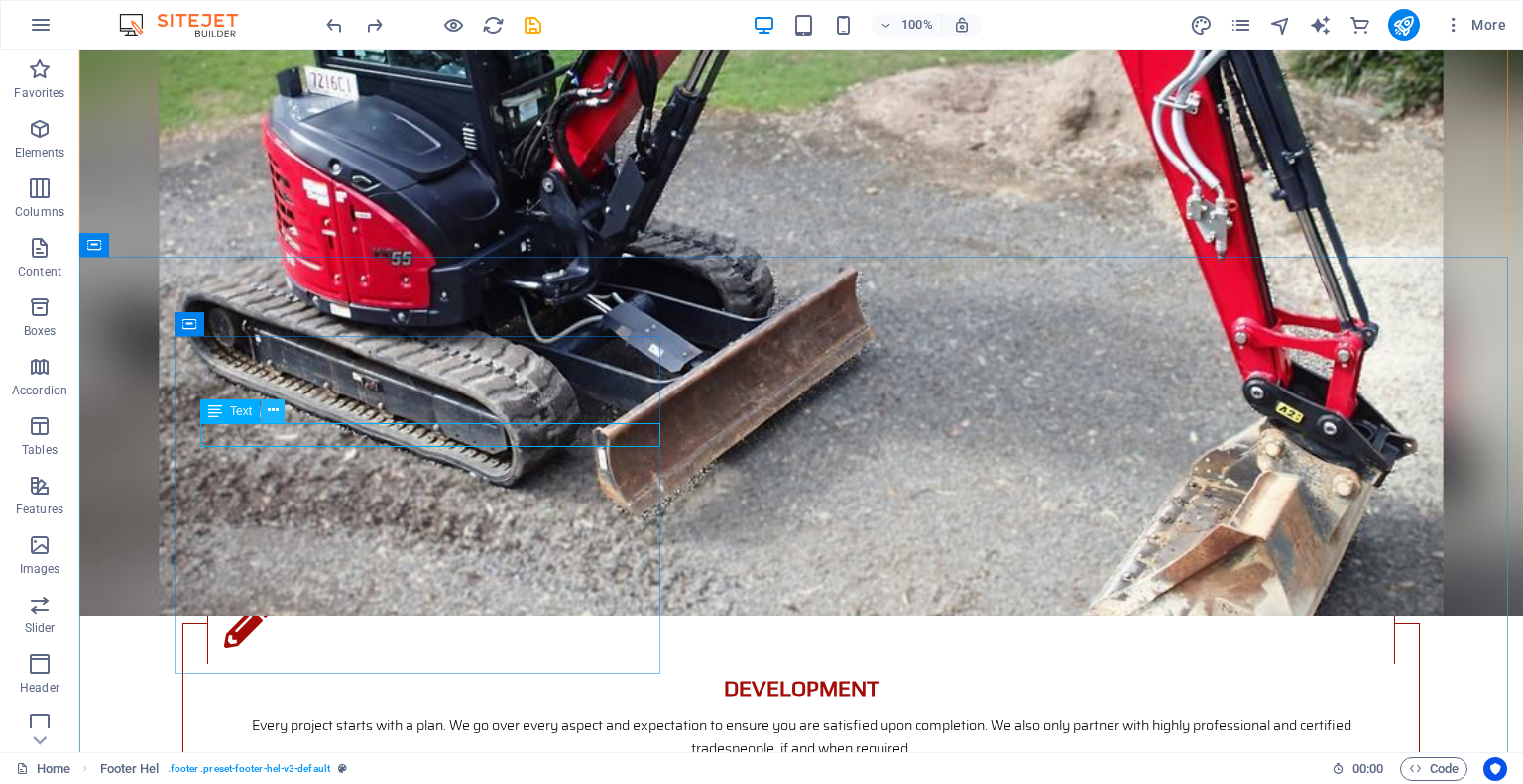 click at bounding box center (273, 410) 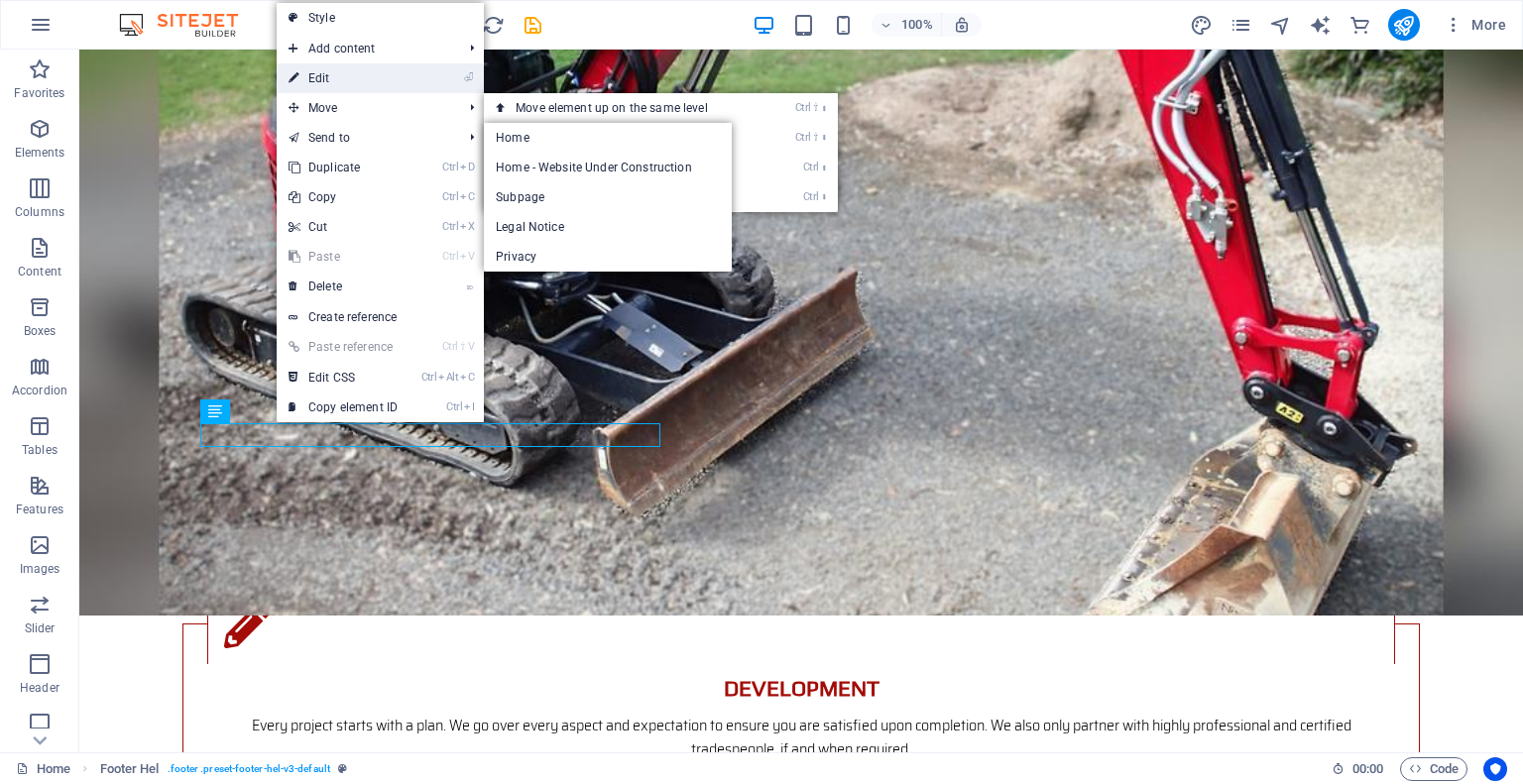 click on "⏎  Edit" at bounding box center (343, 78) 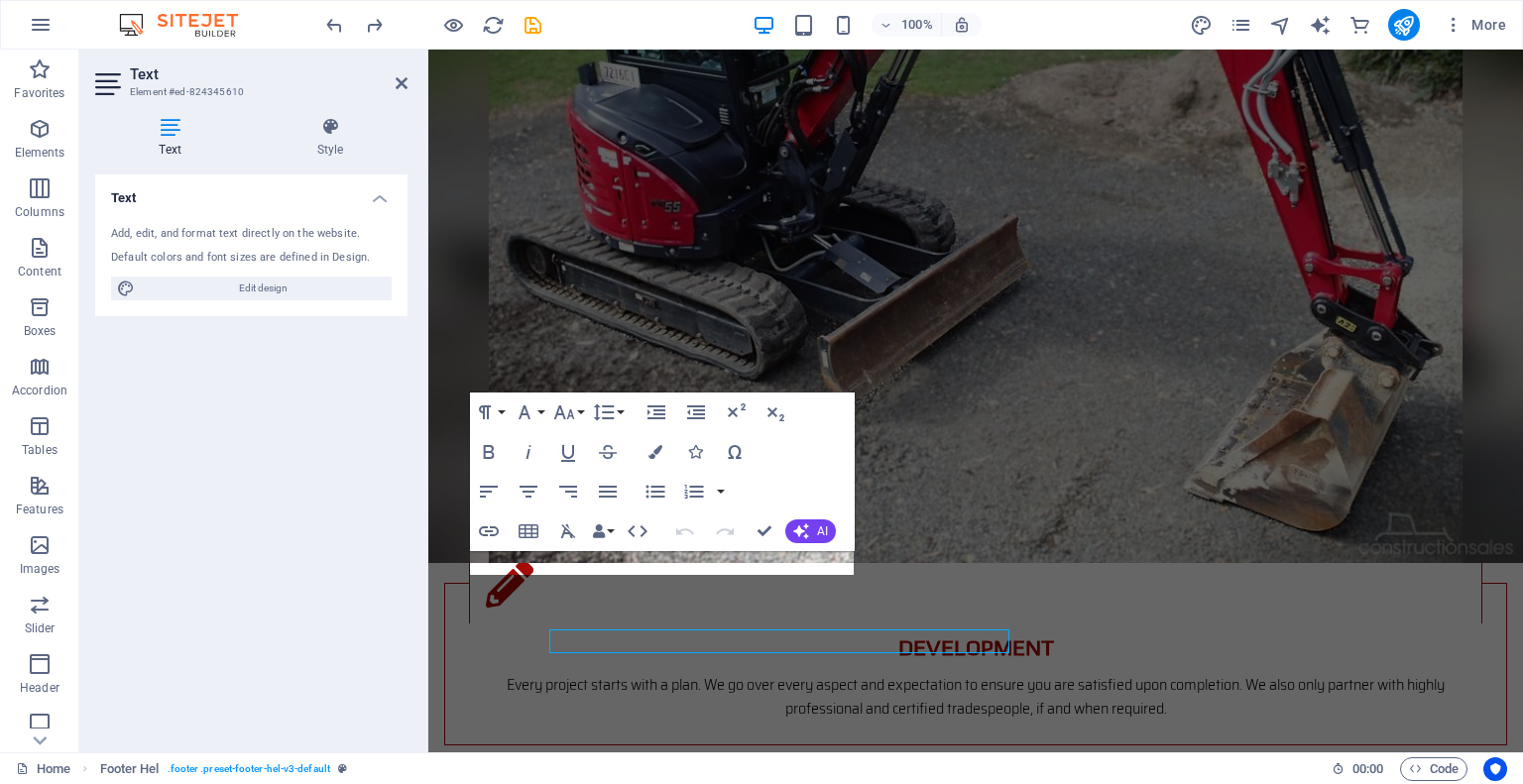 scroll, scrollTop: 3287, scrollLeft: 0, axis: vertical 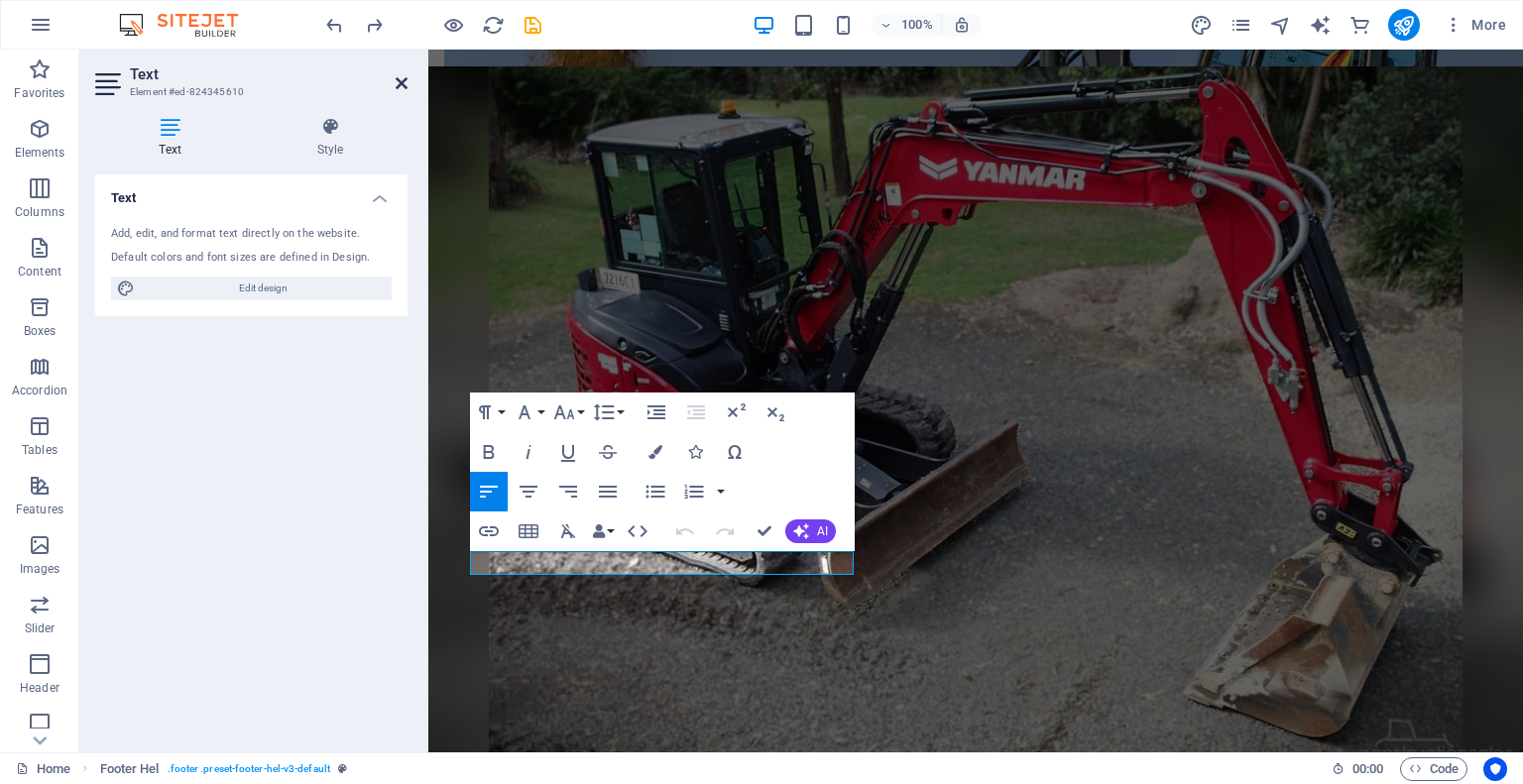 click at bounding box center [402, 83] 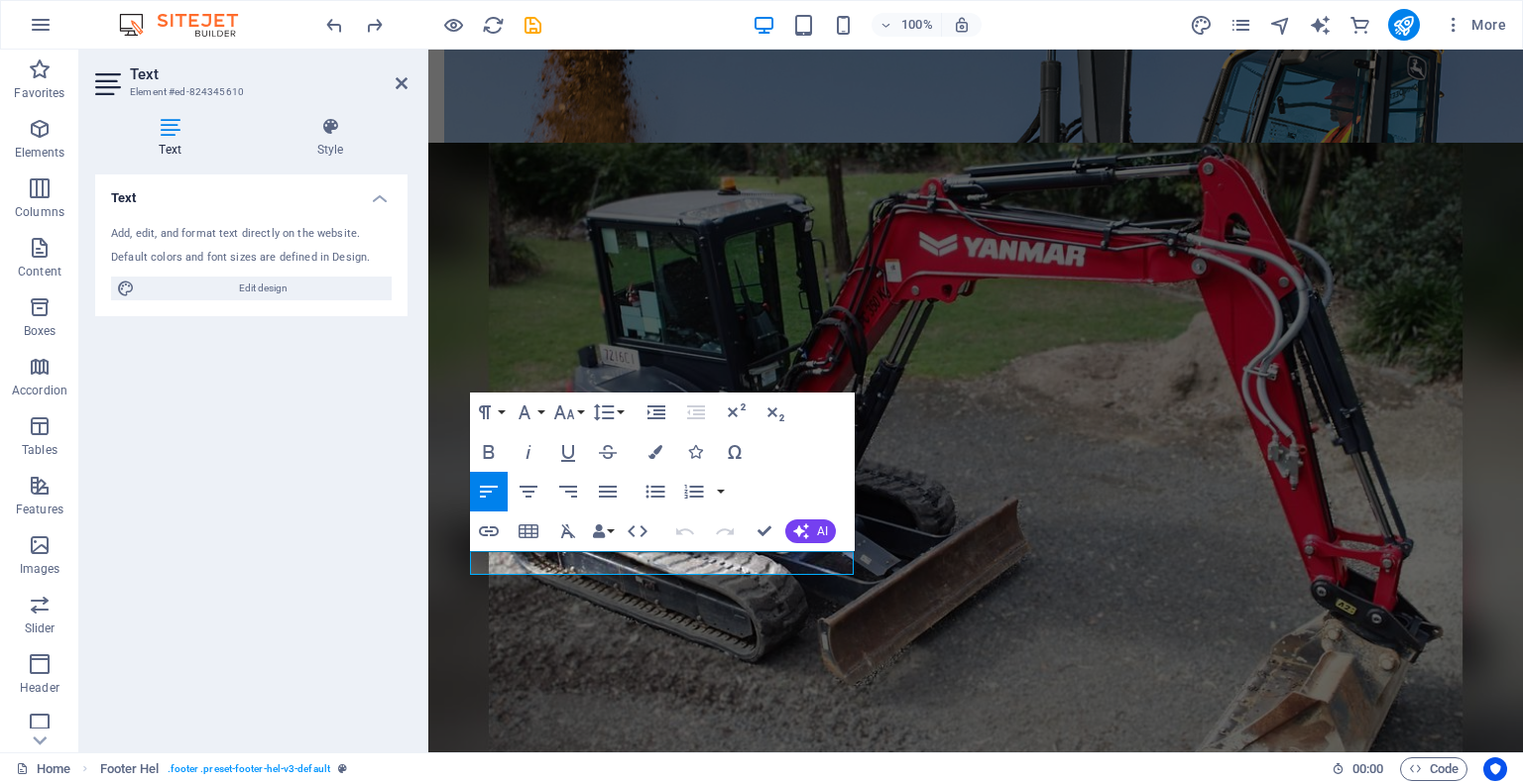 scroll, scrollTop: 3365, scrollLeft: 0, axis: vertical 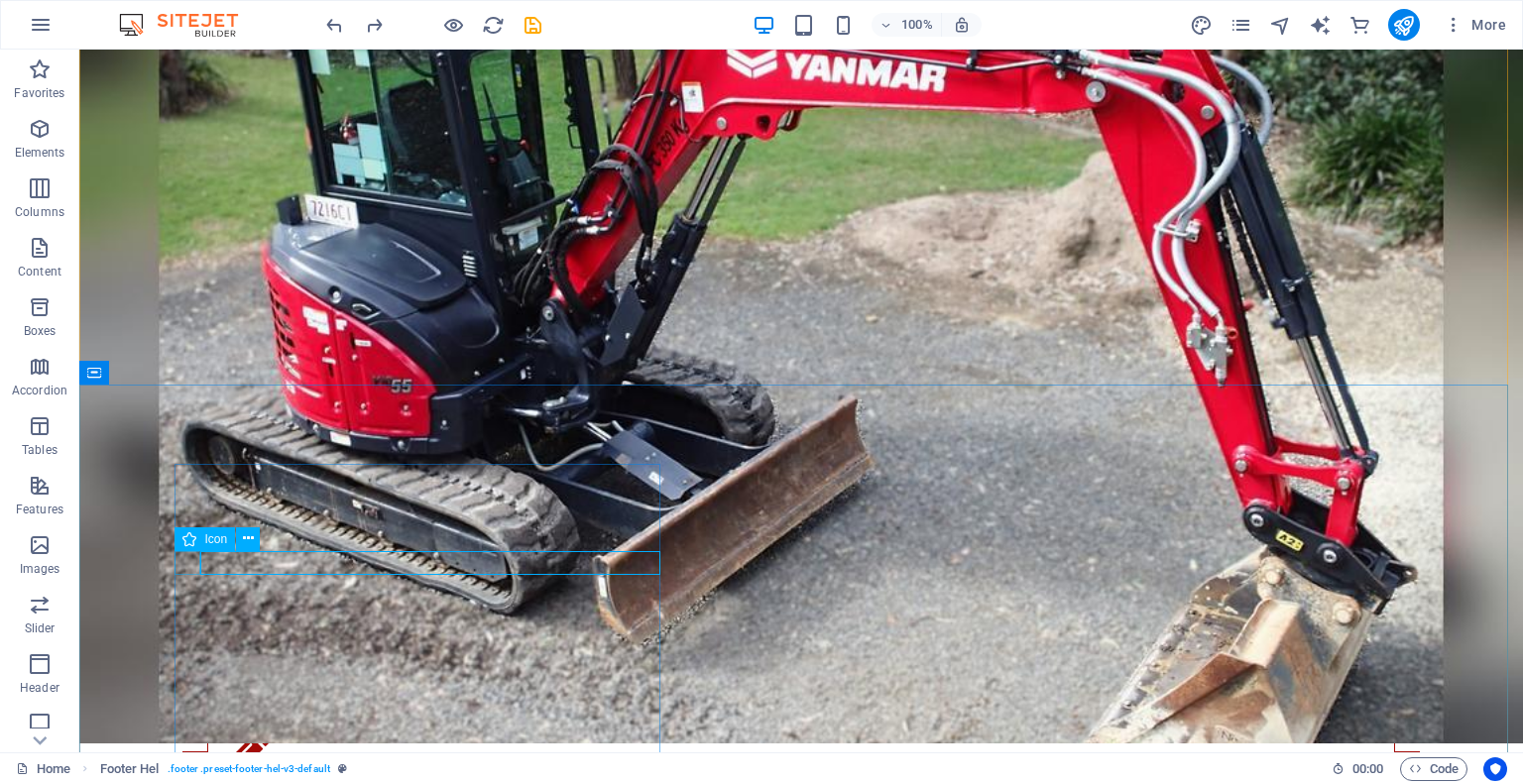 click at bounding box center [714, 3188] 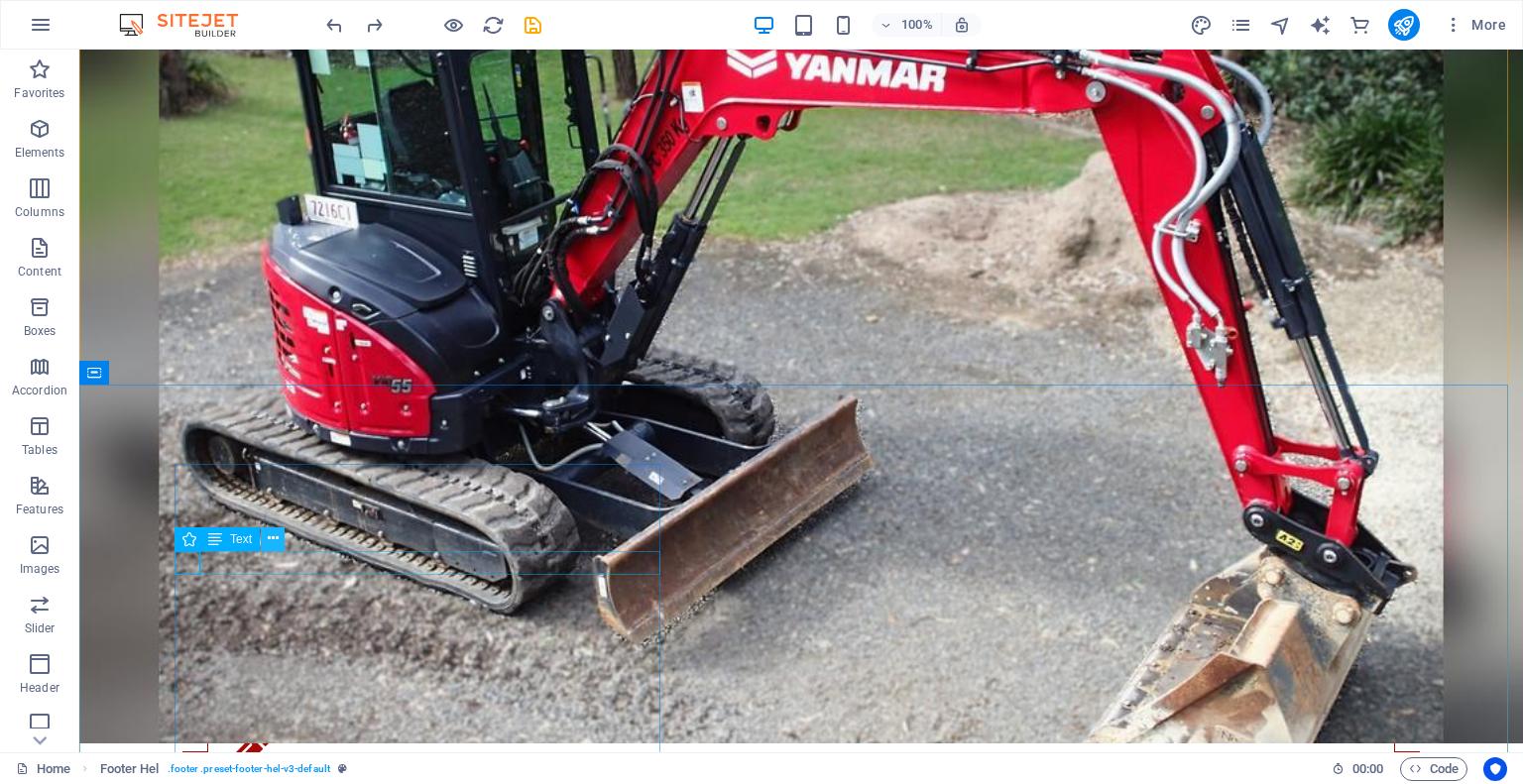 click at bounding box center [273, 538] 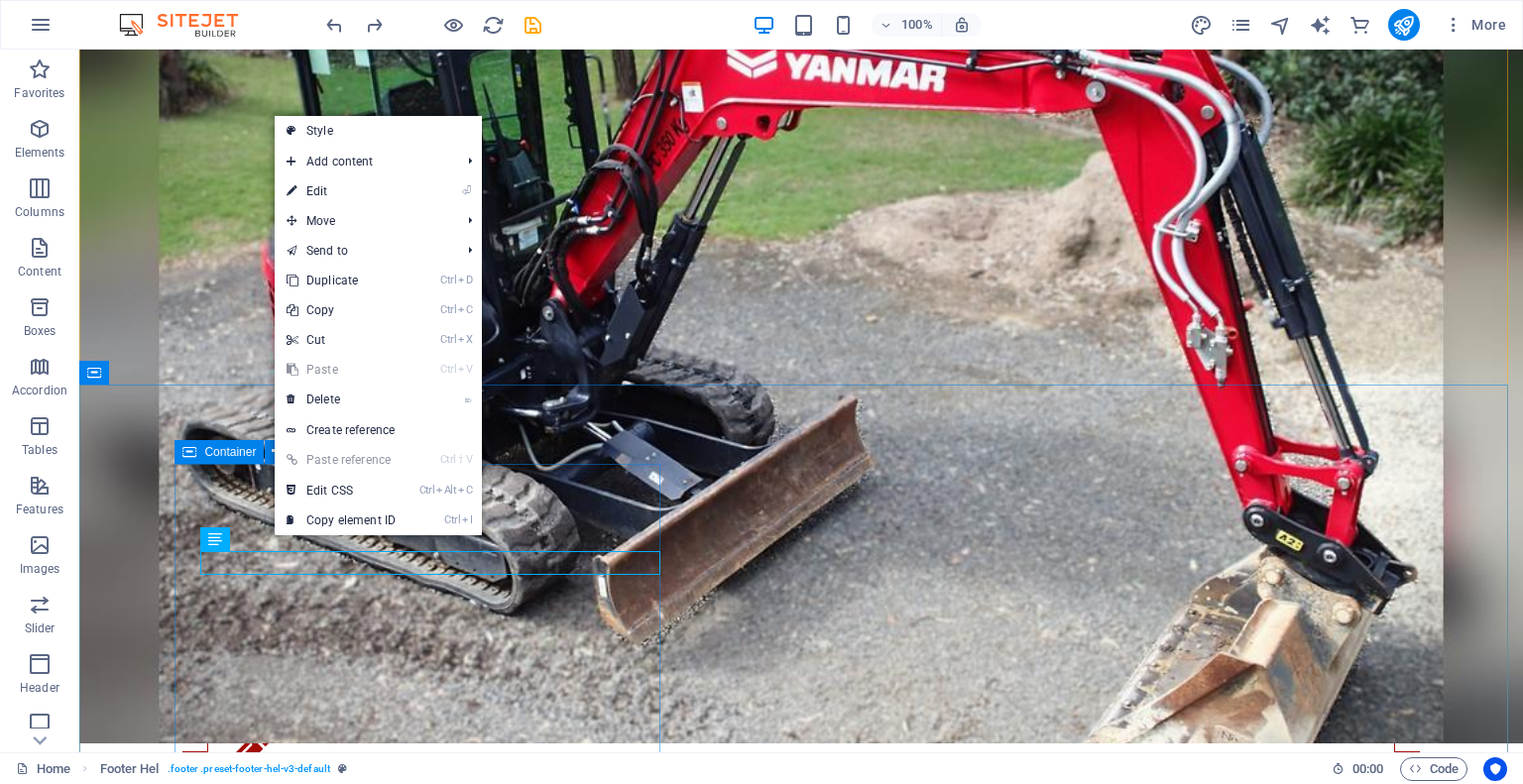 click on "Get in touch Penticton Excavation & Okanagan Septic Solutions [PHONE] info@[EXAMPLE.COM]" at bounding box center (714, 3168) 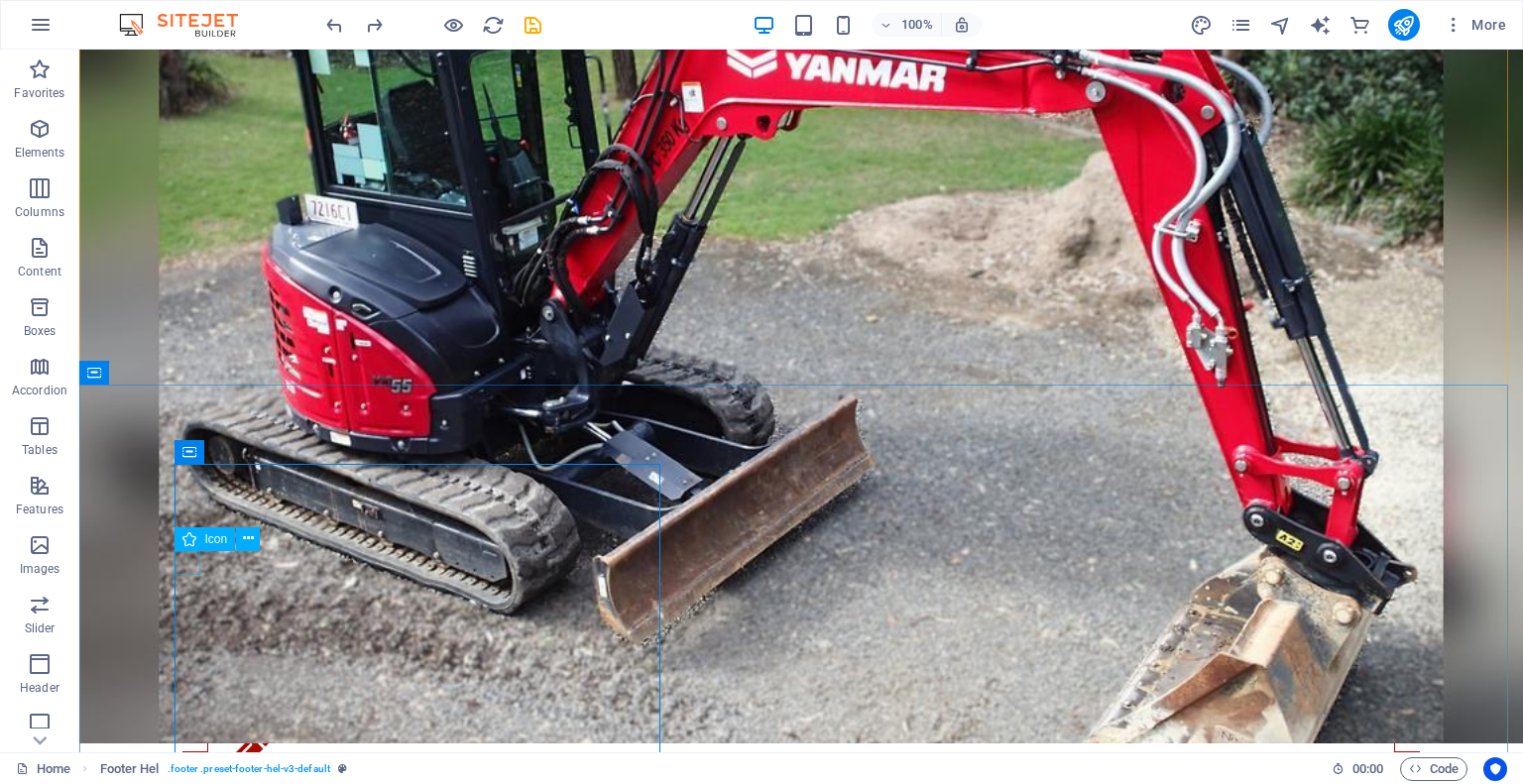 click at bounding box center [714, 3188] 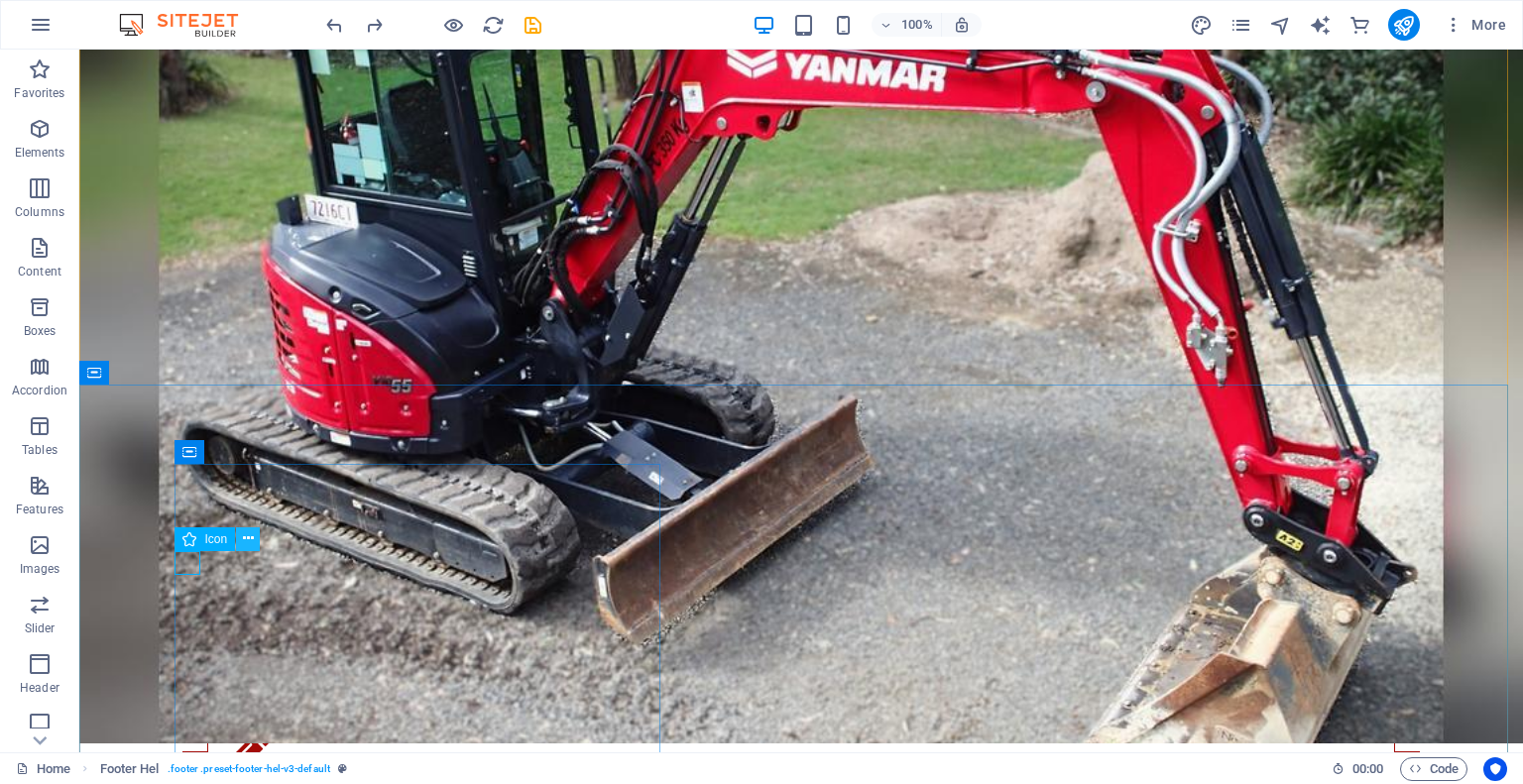 click at bounding box center (248, 538) 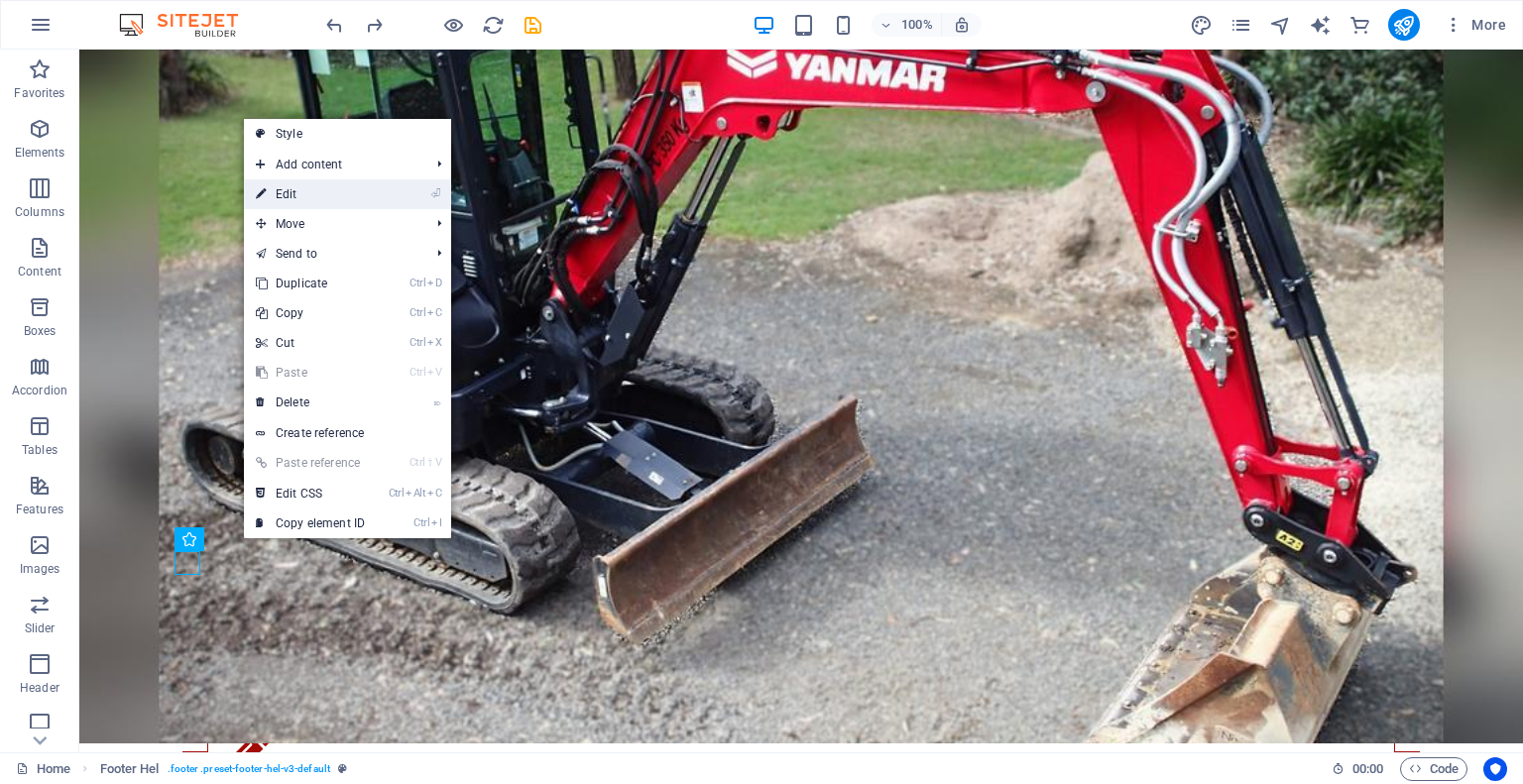 click on "⏎  Edit" at bounding box center (310, 194) 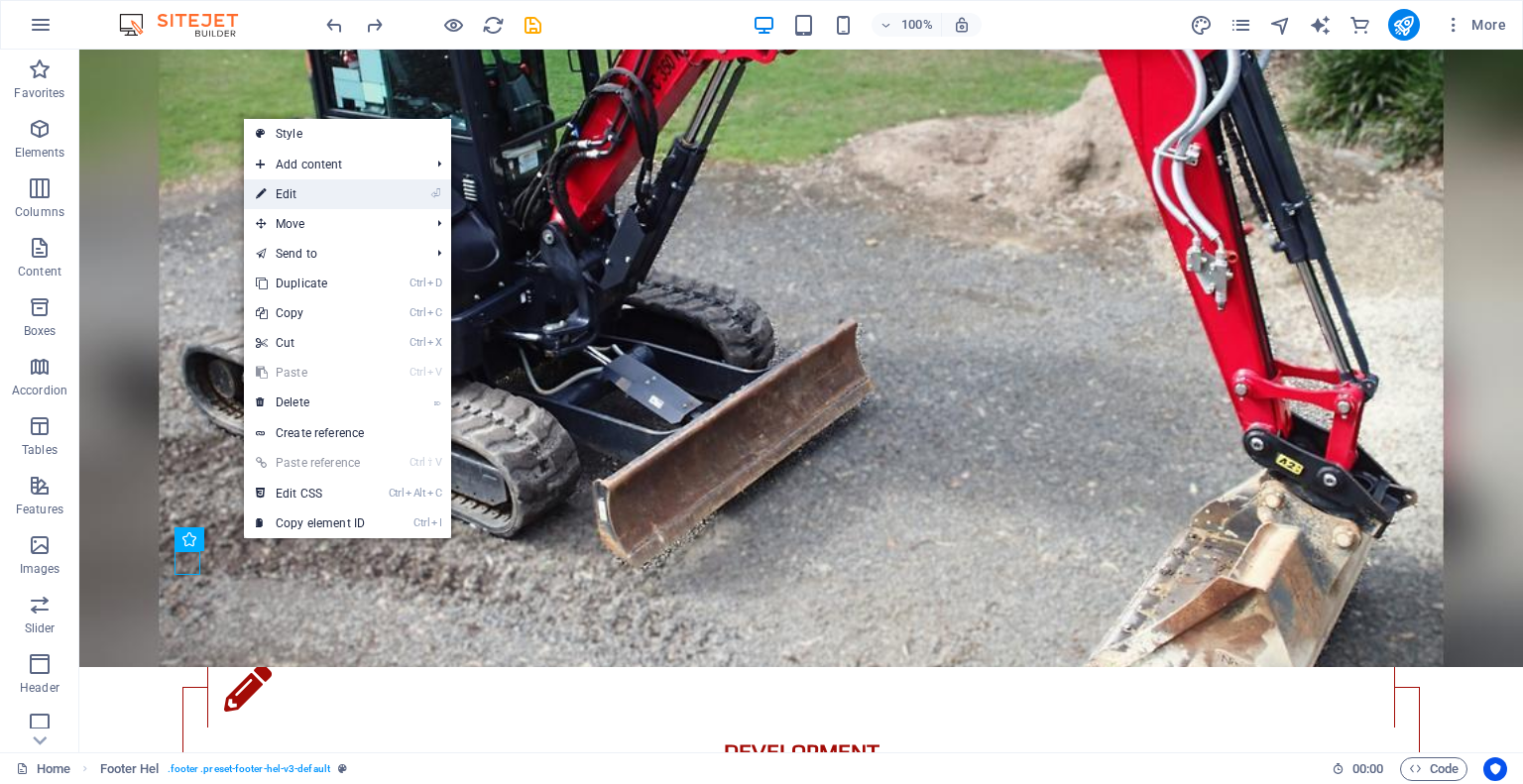 select on "xMidYMid" 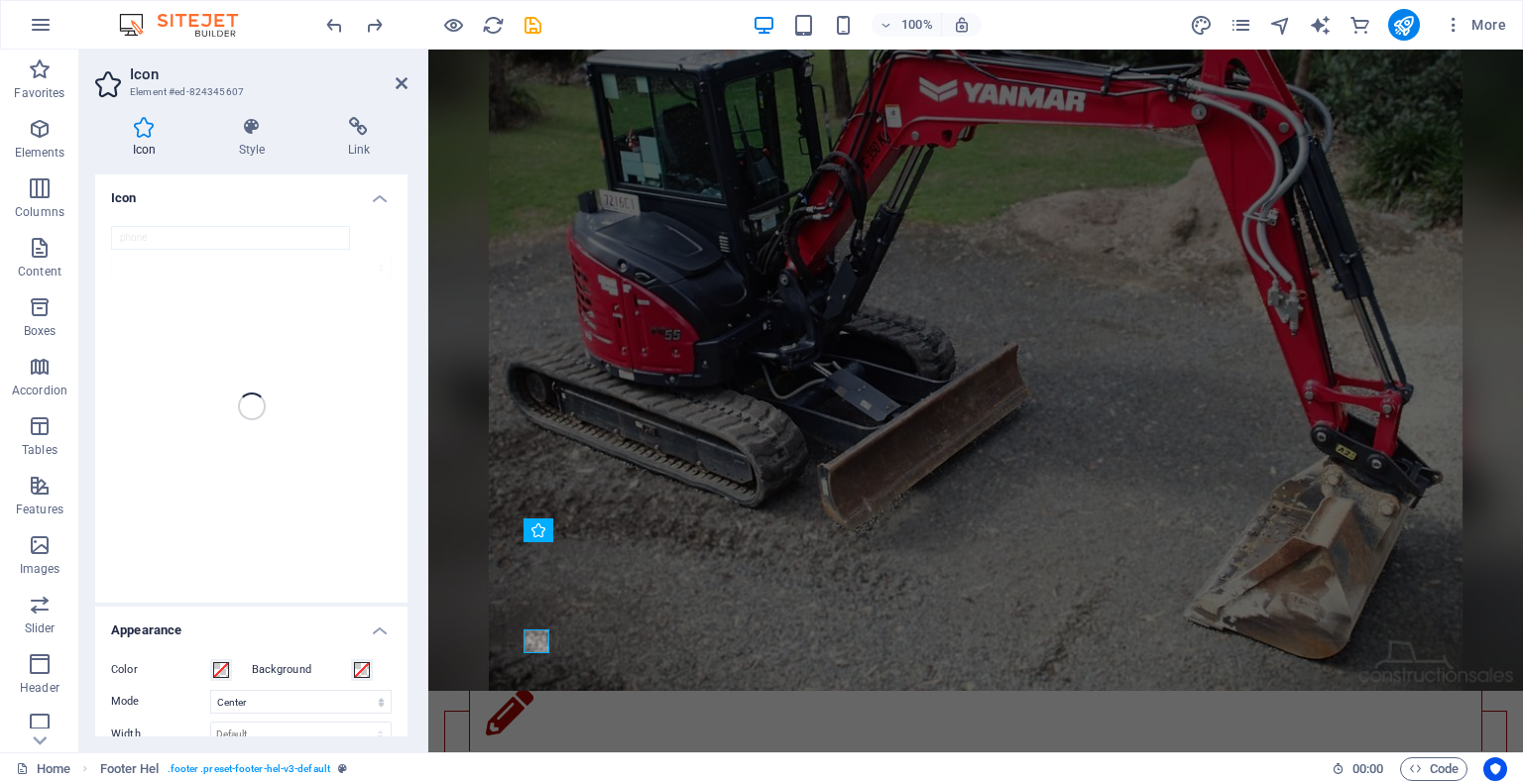 scroll, scrollTop: 3287, scrollLeft: 0, axis: vertical 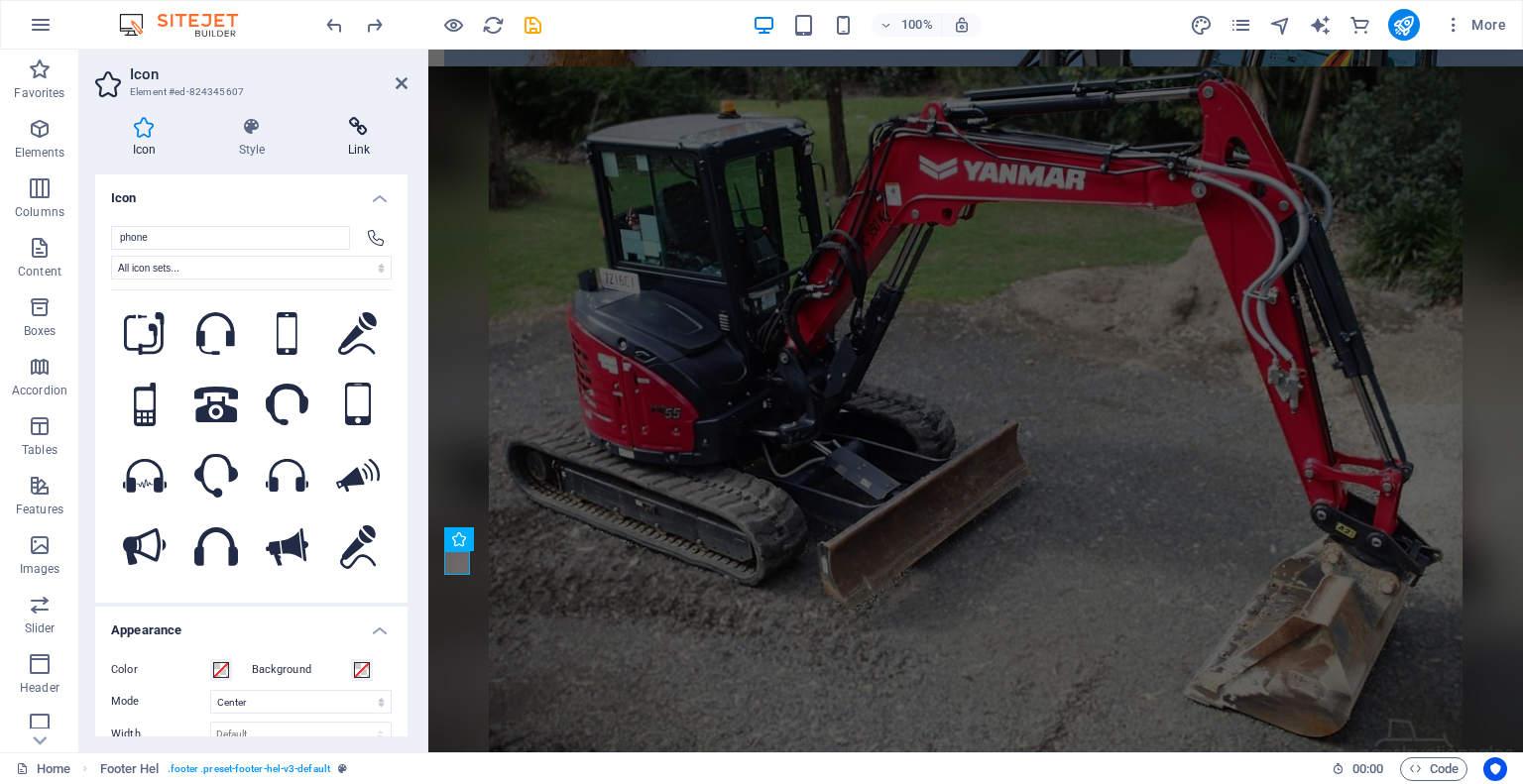 click at bounding box center (359, 127) 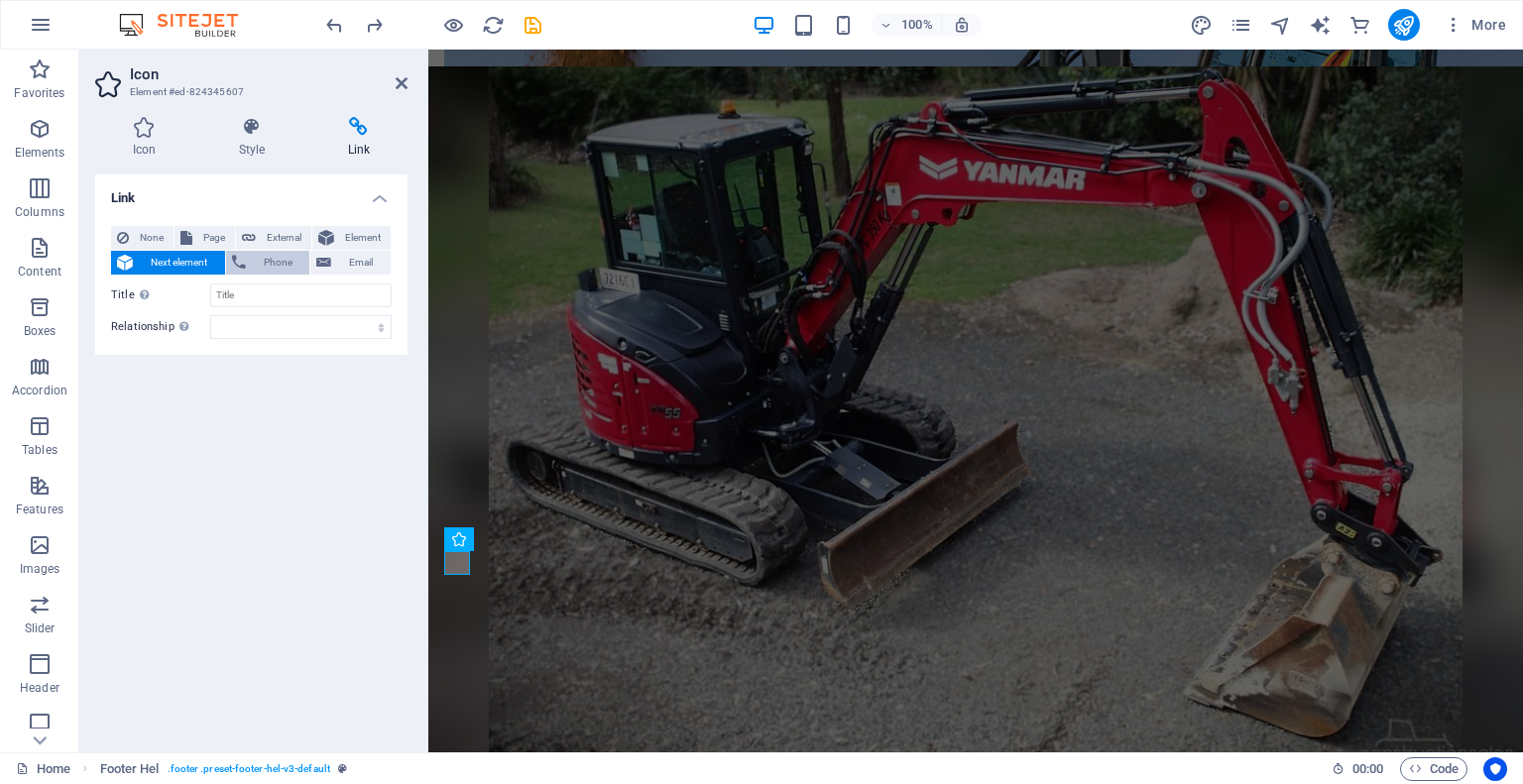 click on "Phone" at bounding box center [278, 263] 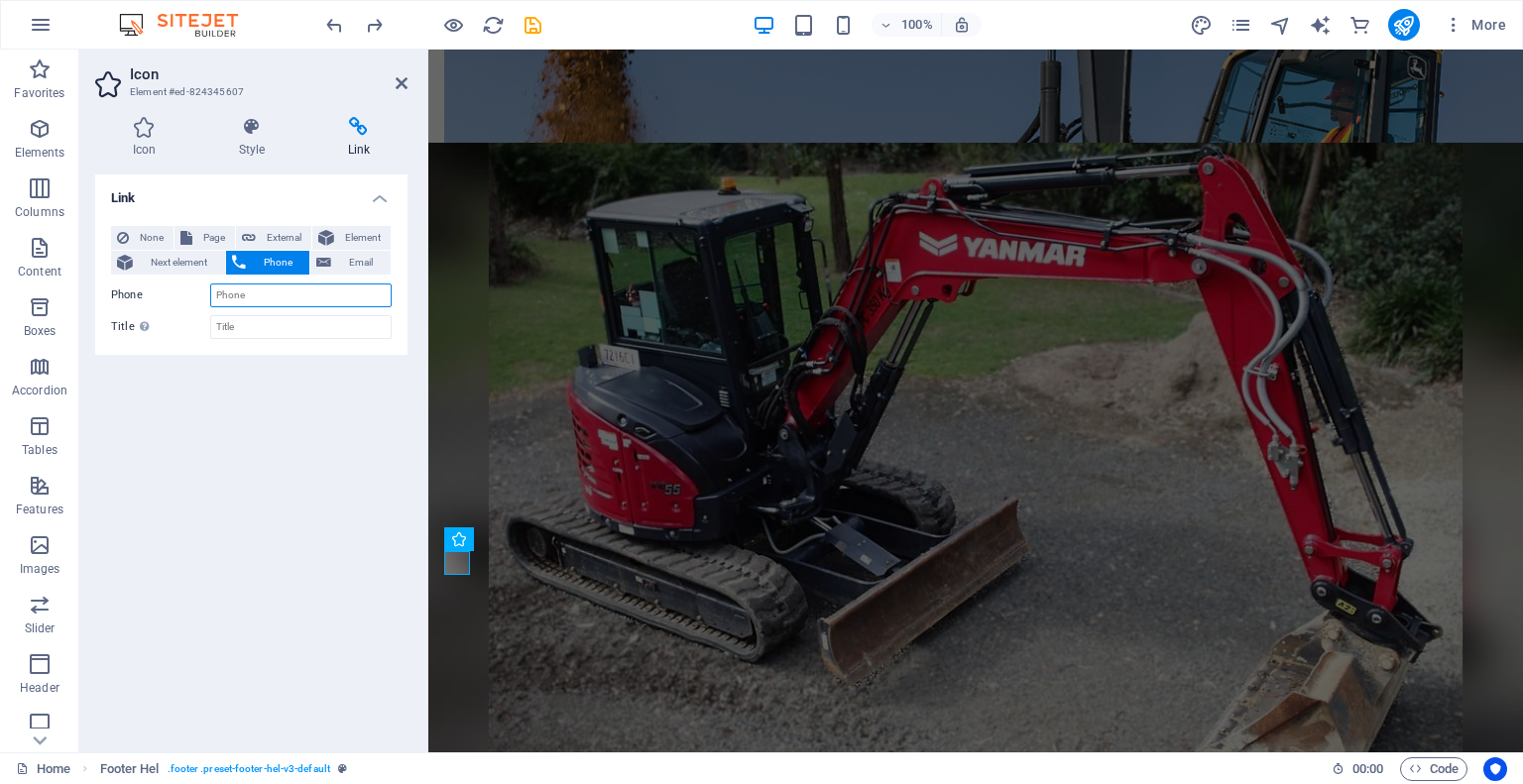 click on "Phone" at bounding box center (300, 295) 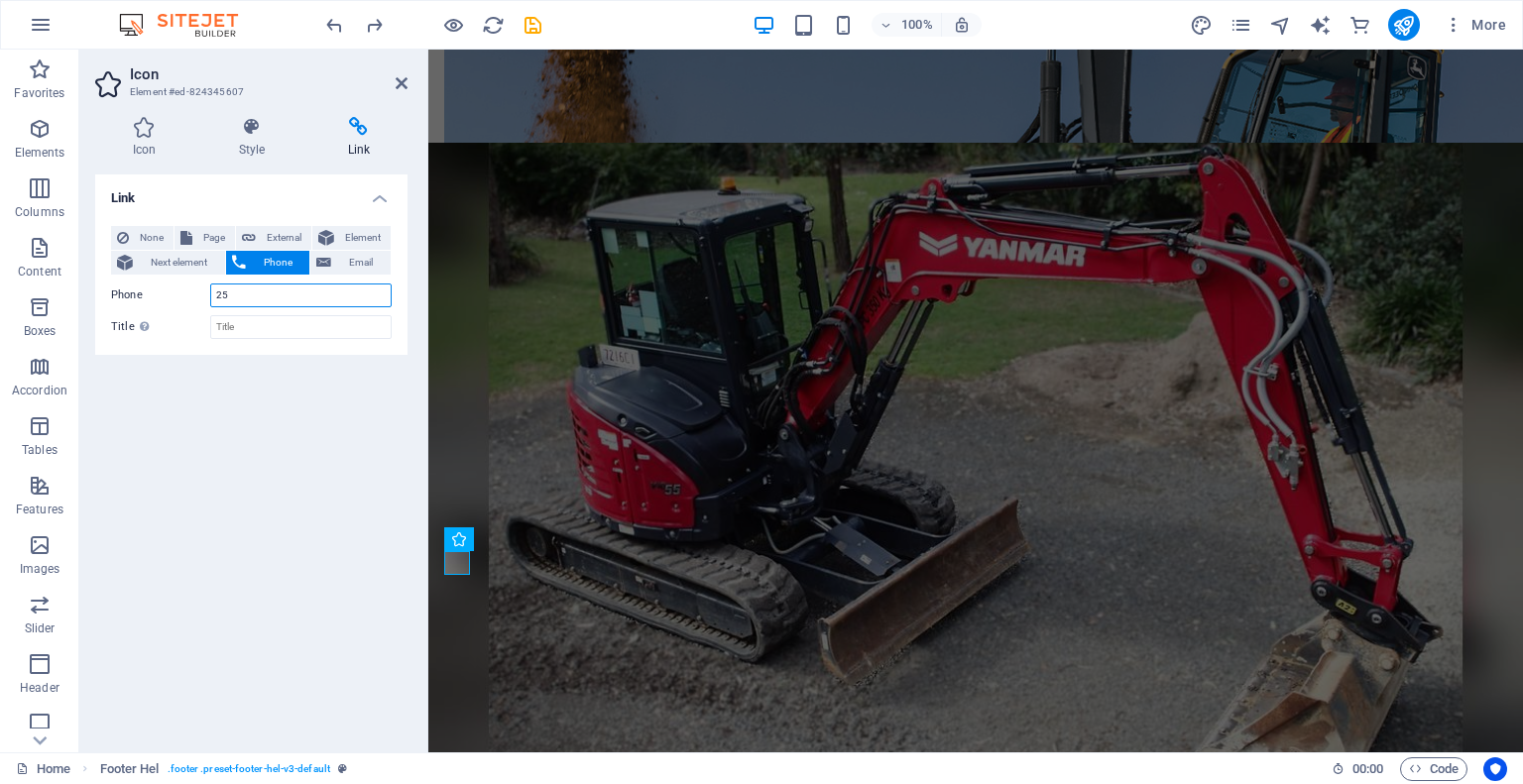 type on "2" 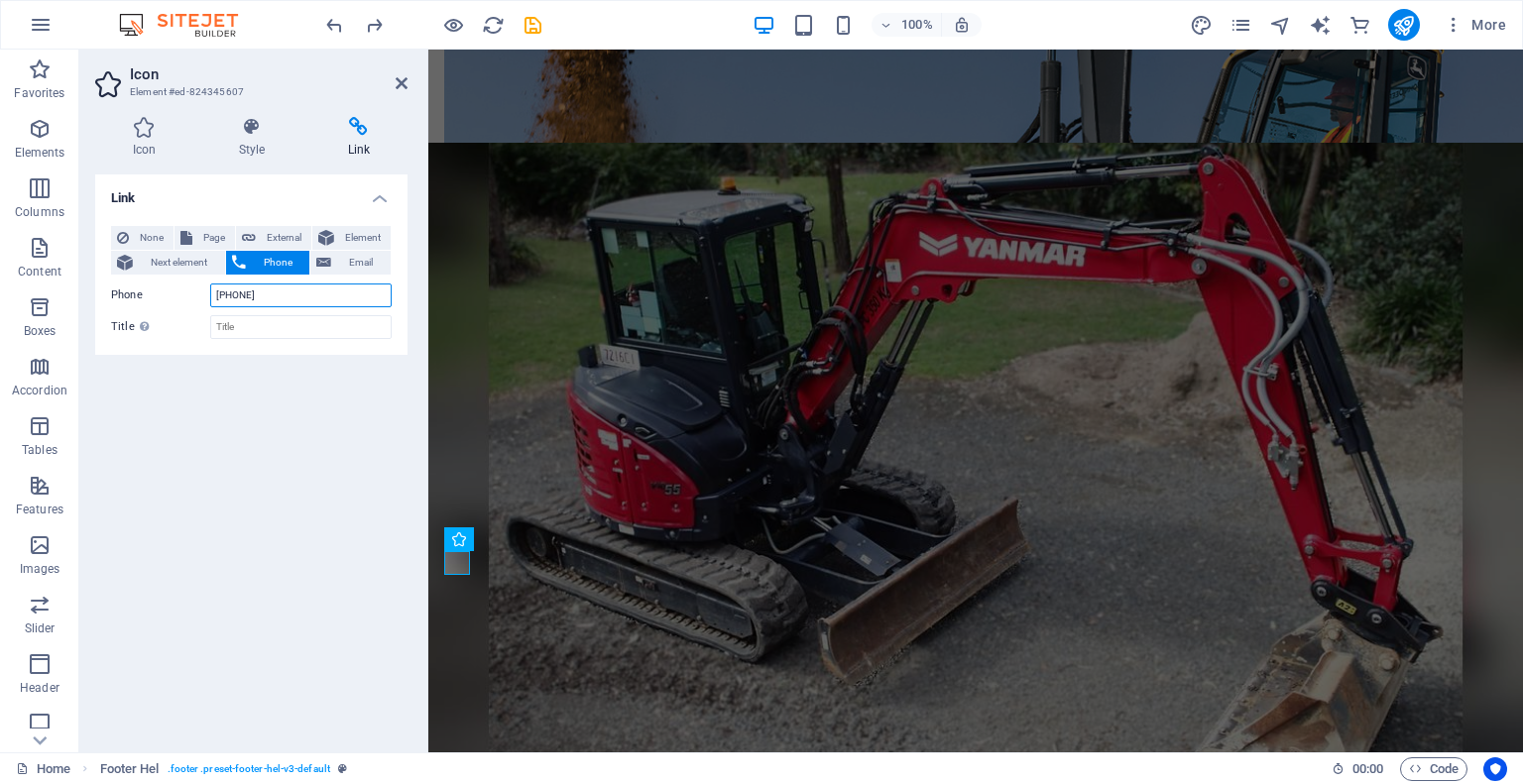 type on "[PHONE]" 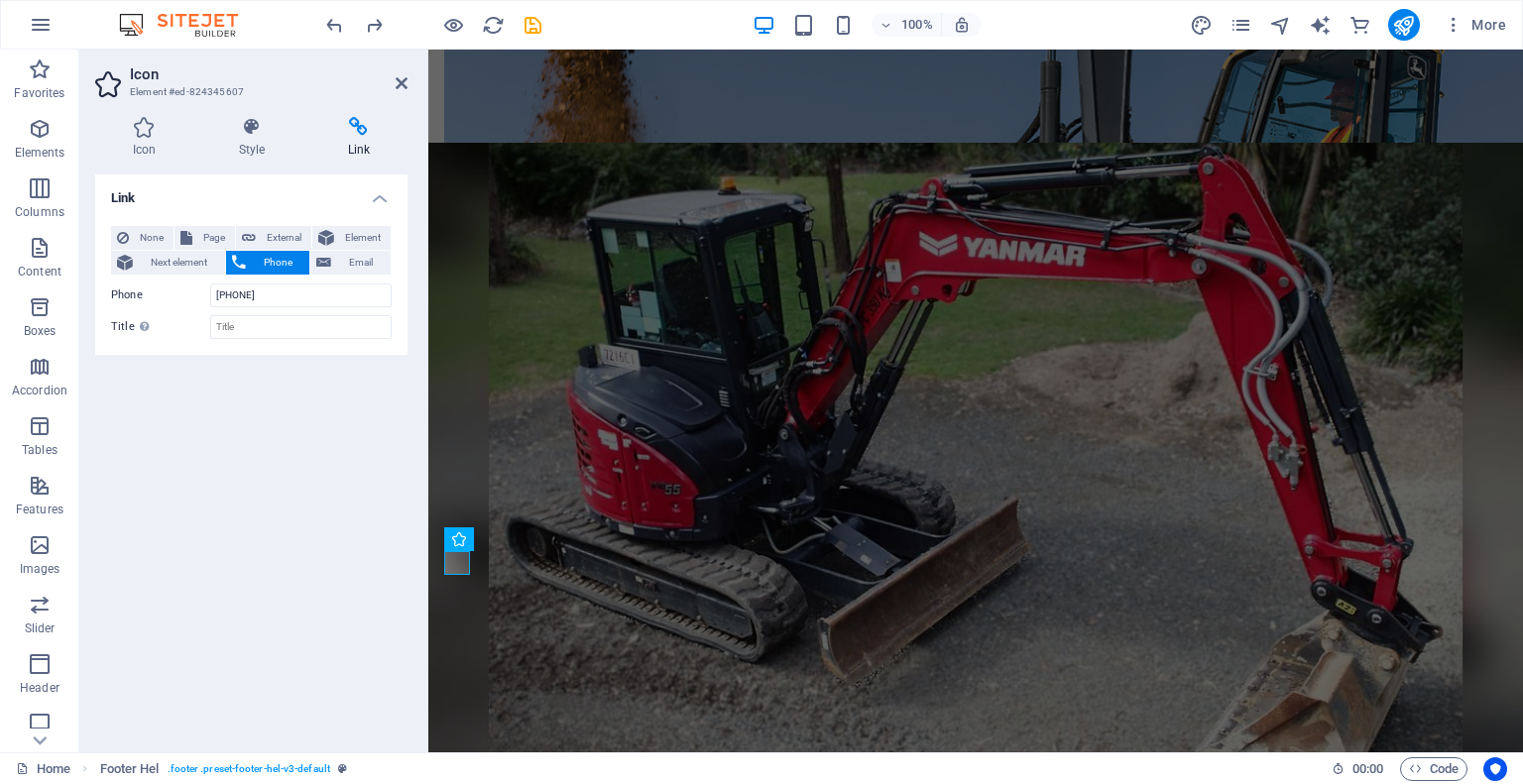 click on "Link None Page External Element Next element Phone Email Page Home Home - Website Under Construction Subpage Legal Notice Privacy Element URL Phone [PHONE] Email info@[EXAMPLE.COM] Link target New tab Same tab Overlay Title Additional link description, should not be the same as the link text. The title is most often shown as a tooltip text when the mouse moves over the element. Leave empty if uncertain. Relationship Sets the relationship of this link to the link target . For example, the value "nofollow" instructs search engines not to follow the link. Can be left empty. alternate author bookmark external help license next nofollow noreferrer noopener prev search tag" at bounding box center [251, 455] 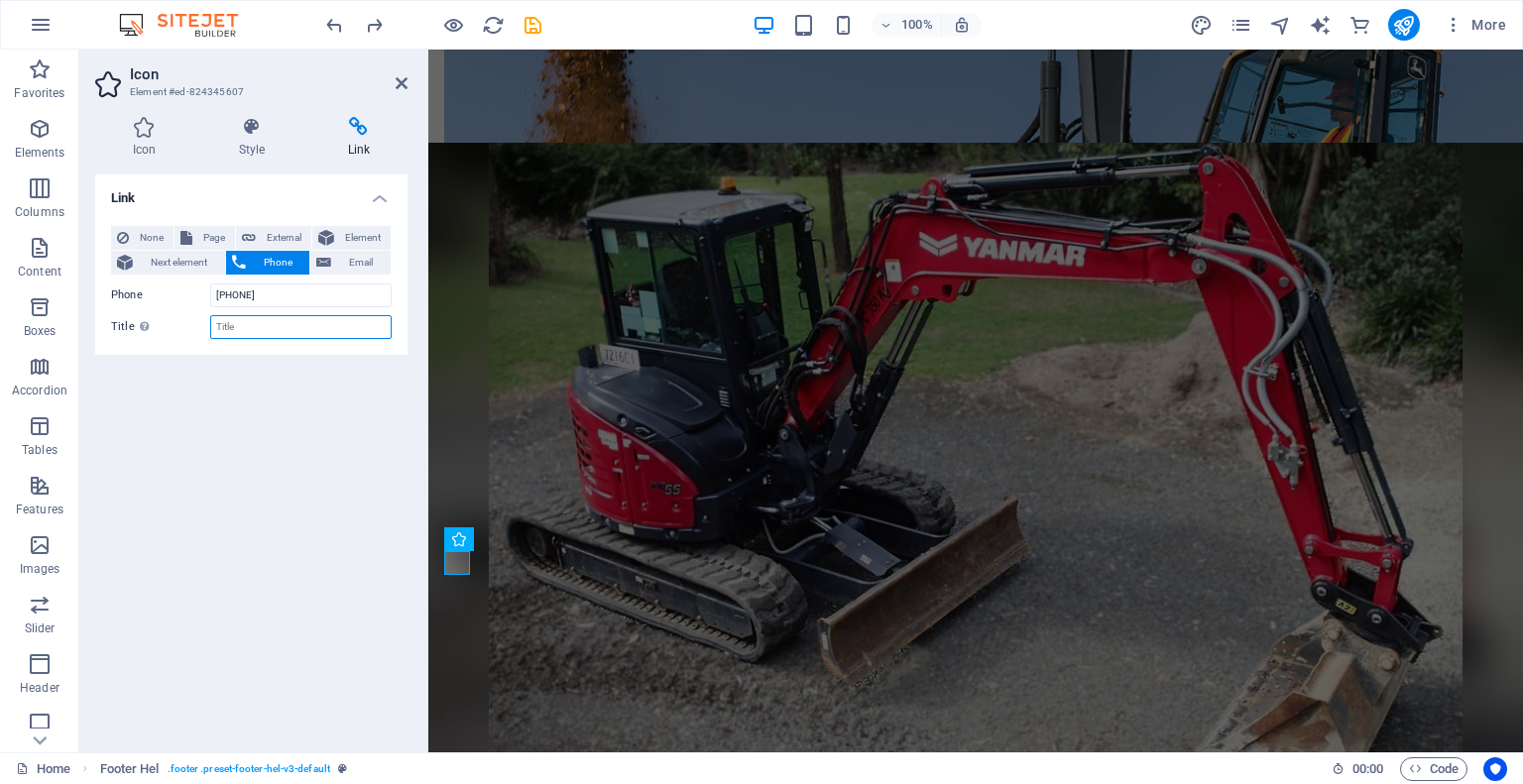 click on "Title Additional link description, should not be the same as the link text. The title is most often shown as a tooltip text when the mouse moves over the element. Leave empty if uncertain." at bounding box center (300, 327) 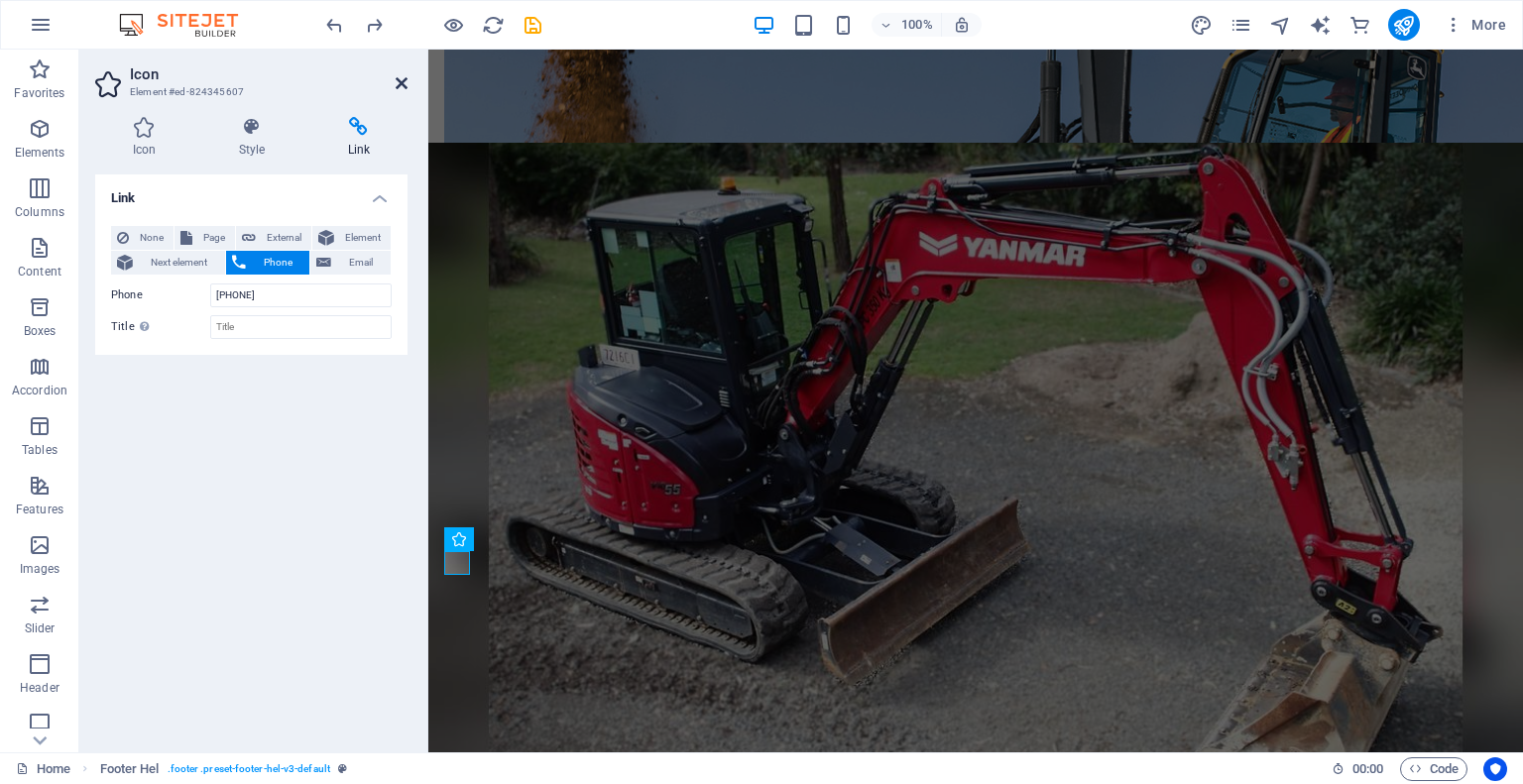 click at bounding box center (402, 83) 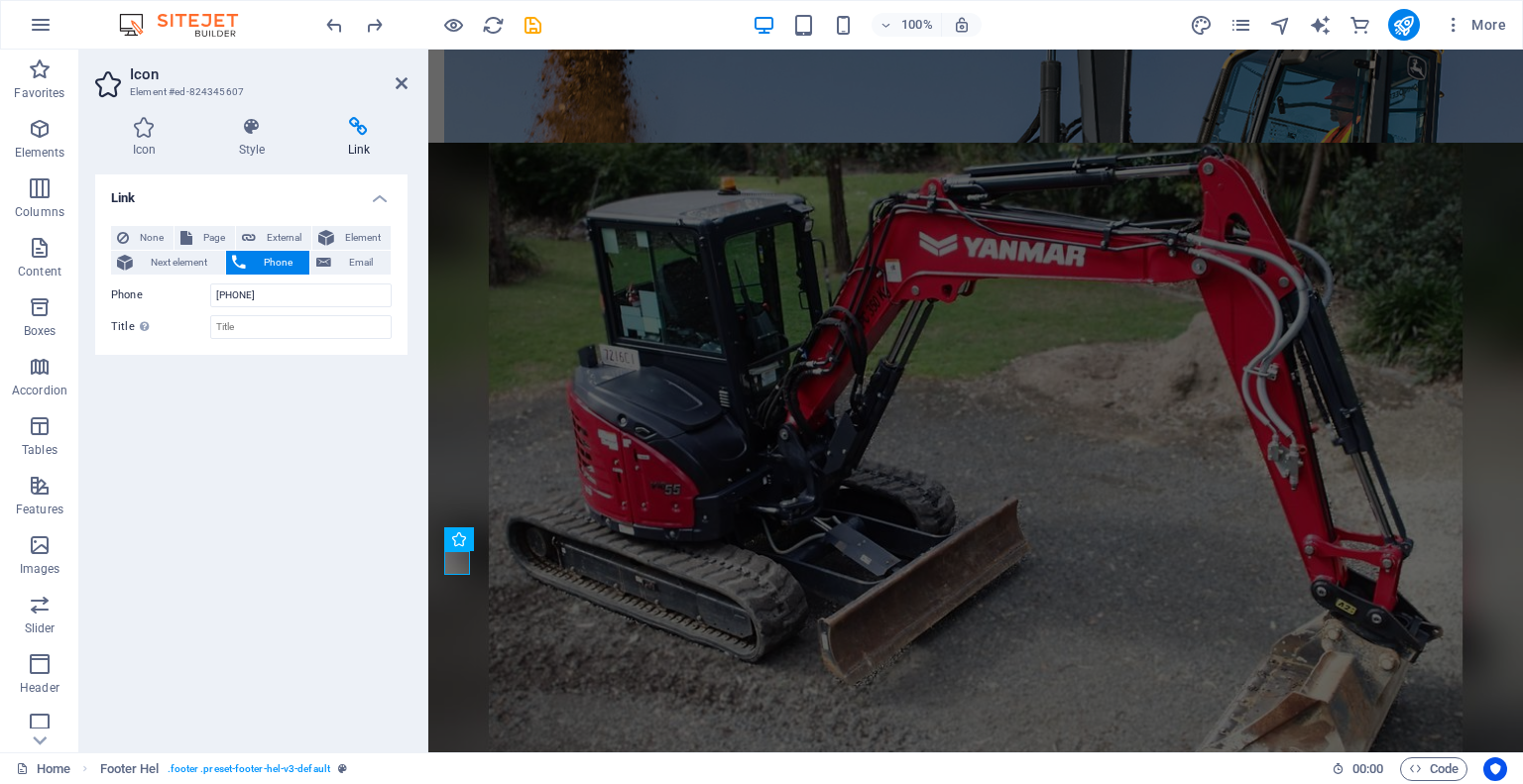 scroll, scrollTop: 3365, scrollLeft: 0, axis: vertical 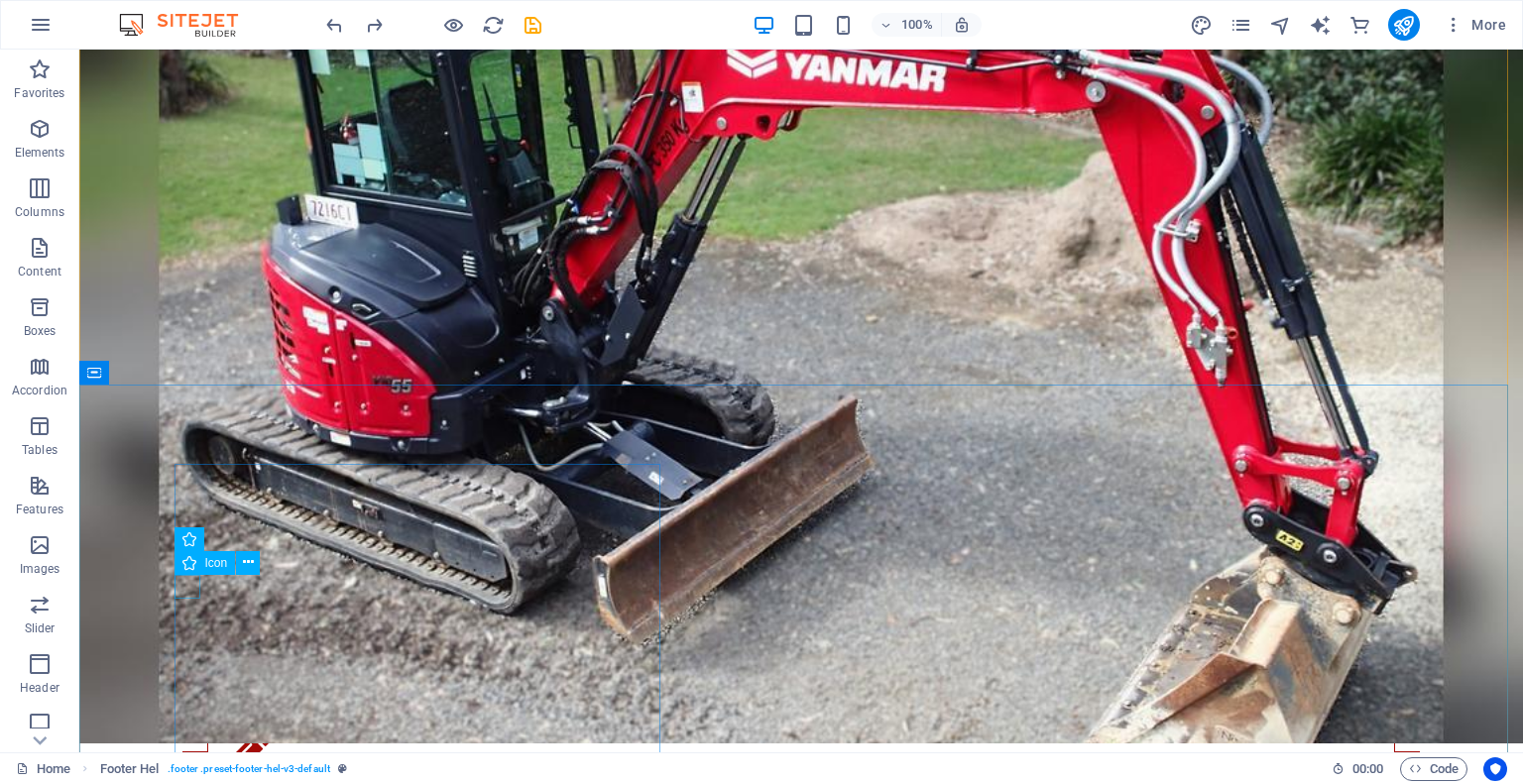 click at bounding box center (714, 3235) 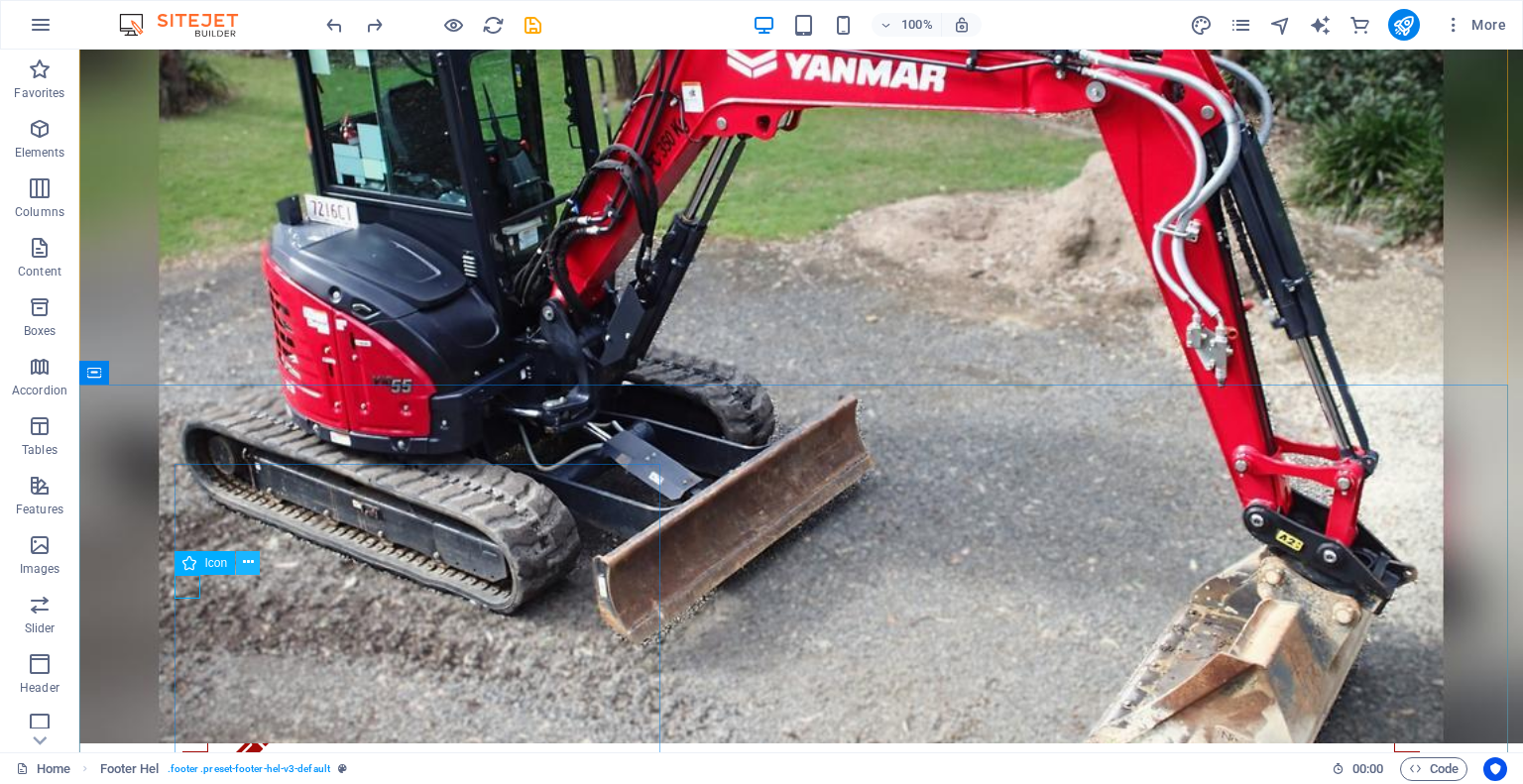 click at bounding box center [248, 562] 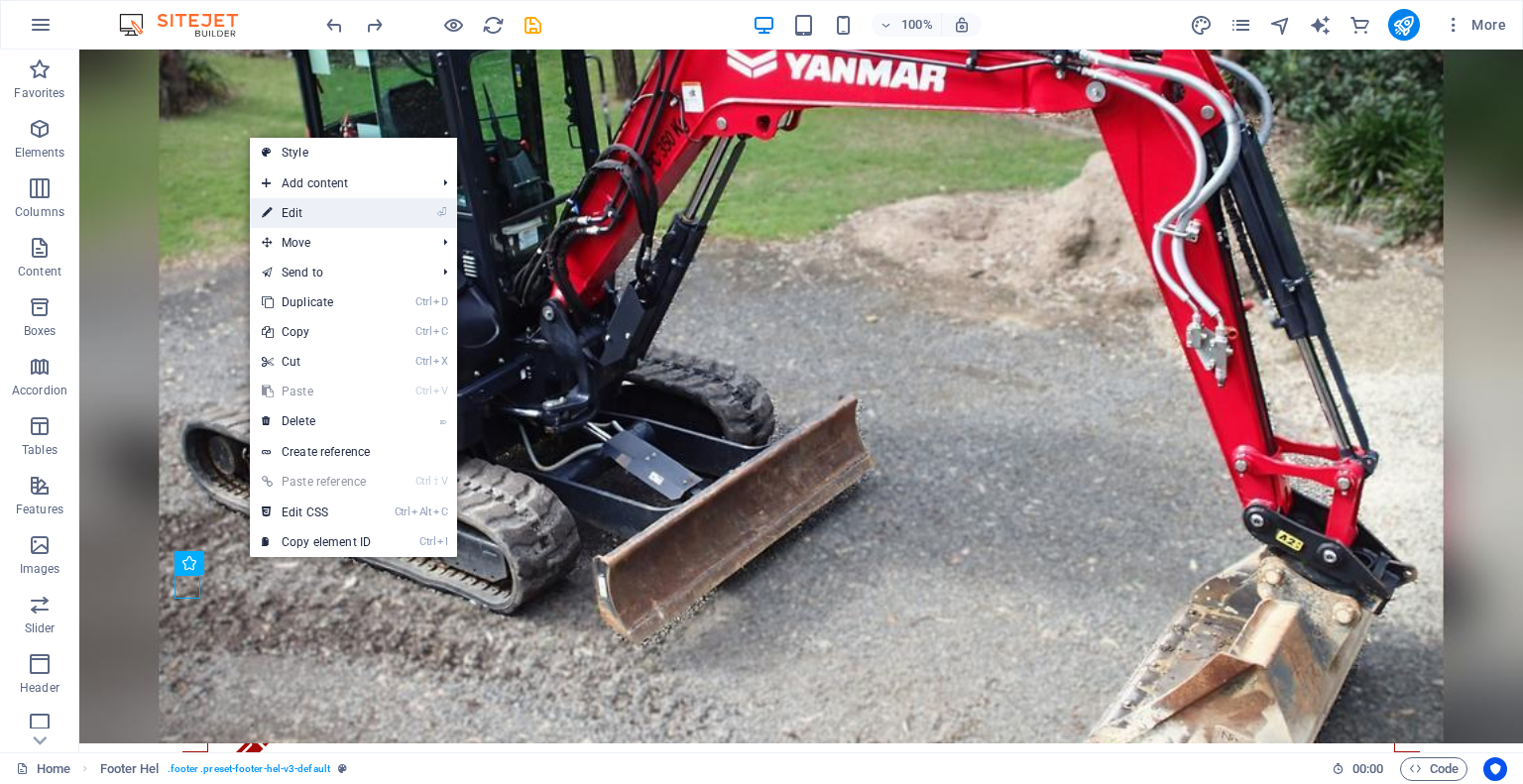 click on "⏎  Edit" at bounding box center [316, 213] 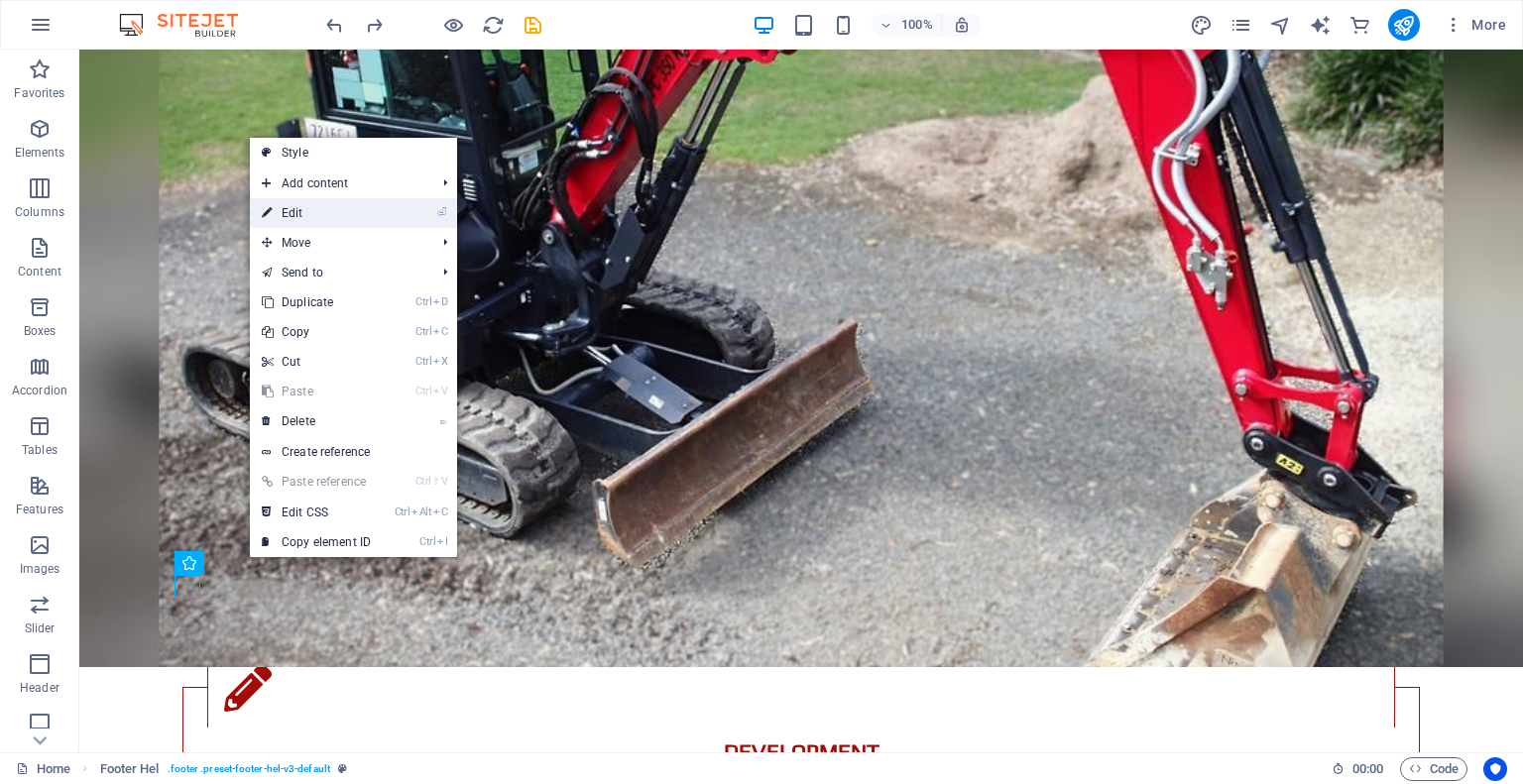 select on "xMidYMid" 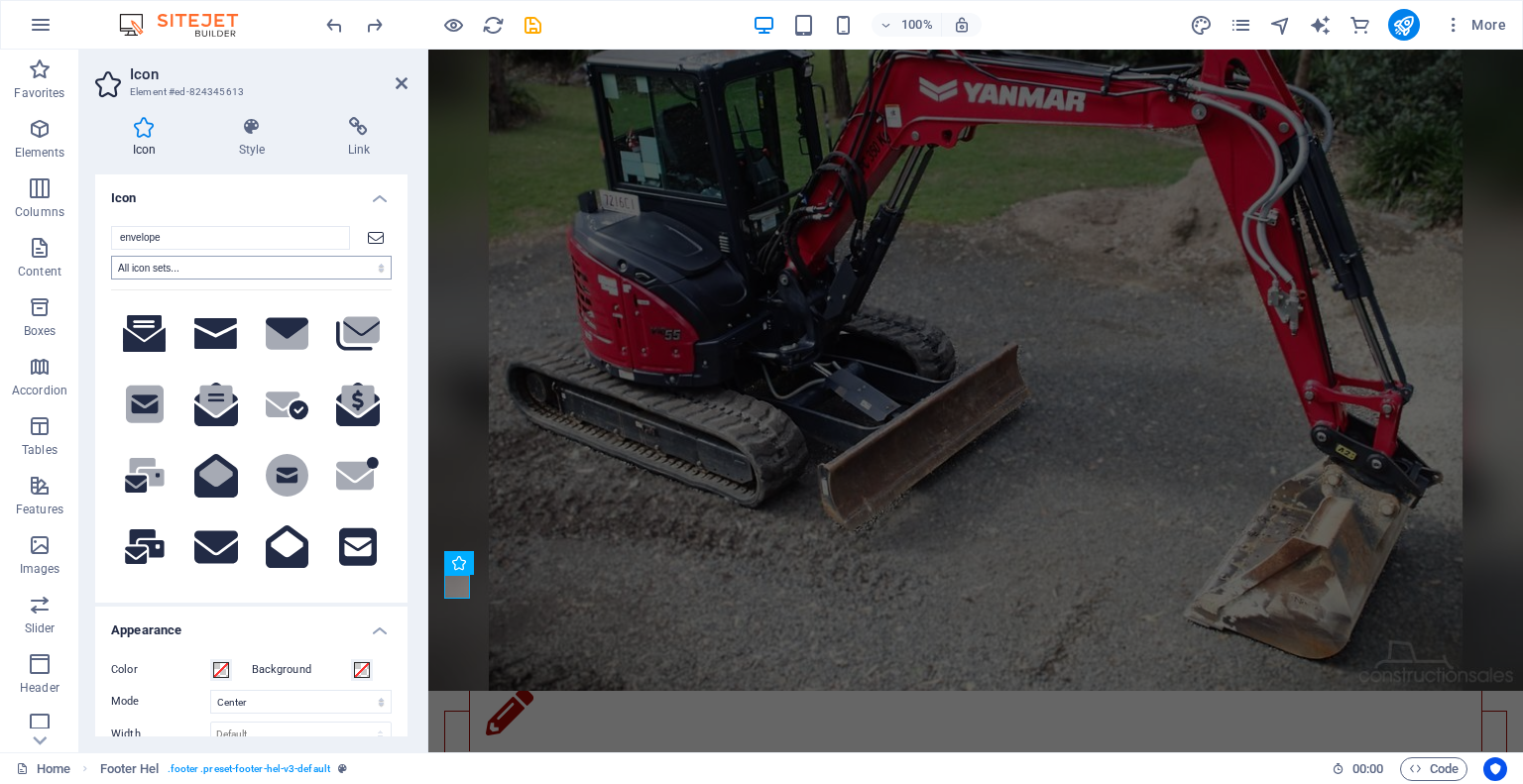 scroll, scrollTop: 3287, scrollLeft: 0, axis: vertical 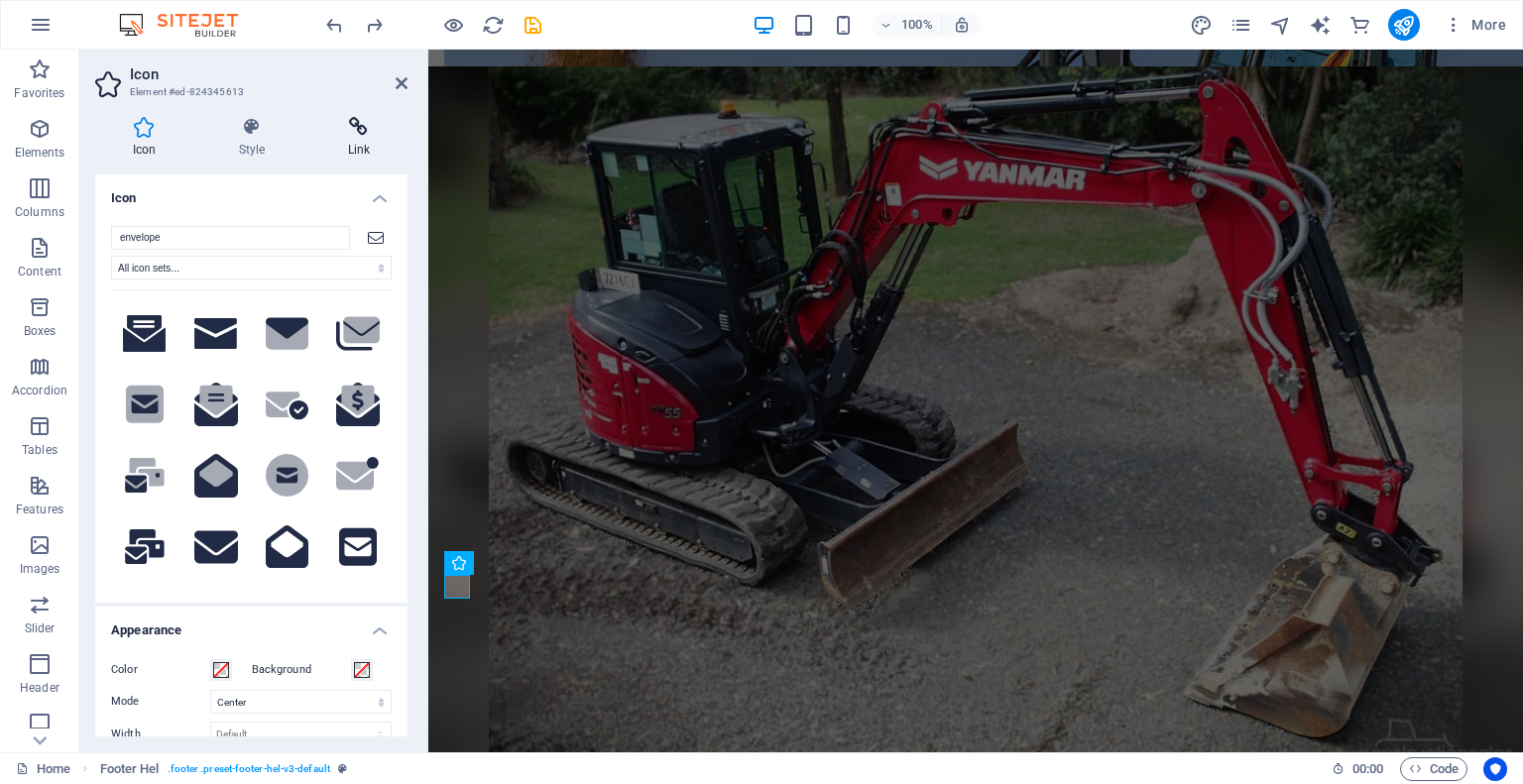 click on "Link" at bounding box center [359, 138] 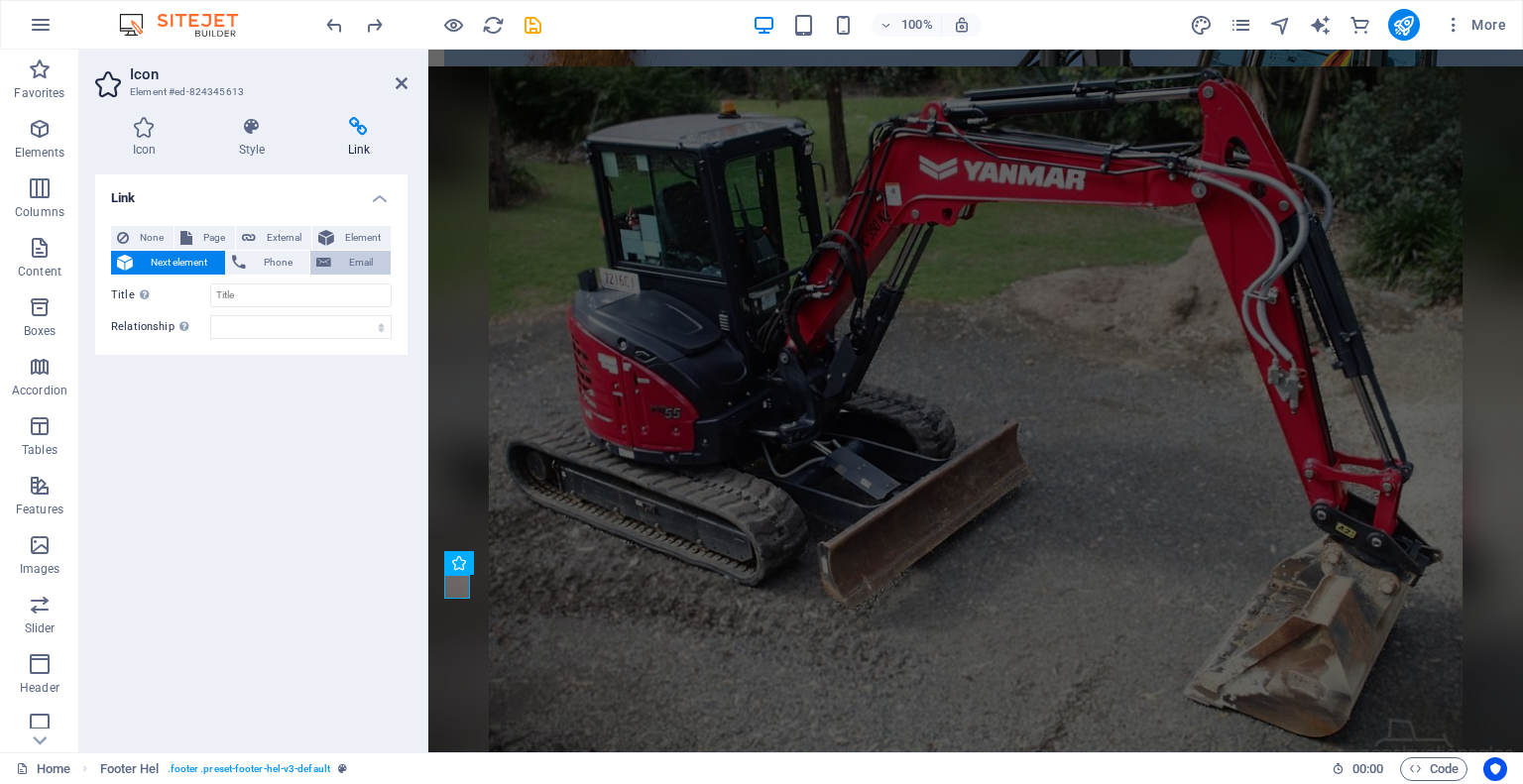 click on "Email" at bounding box center [361, 263] 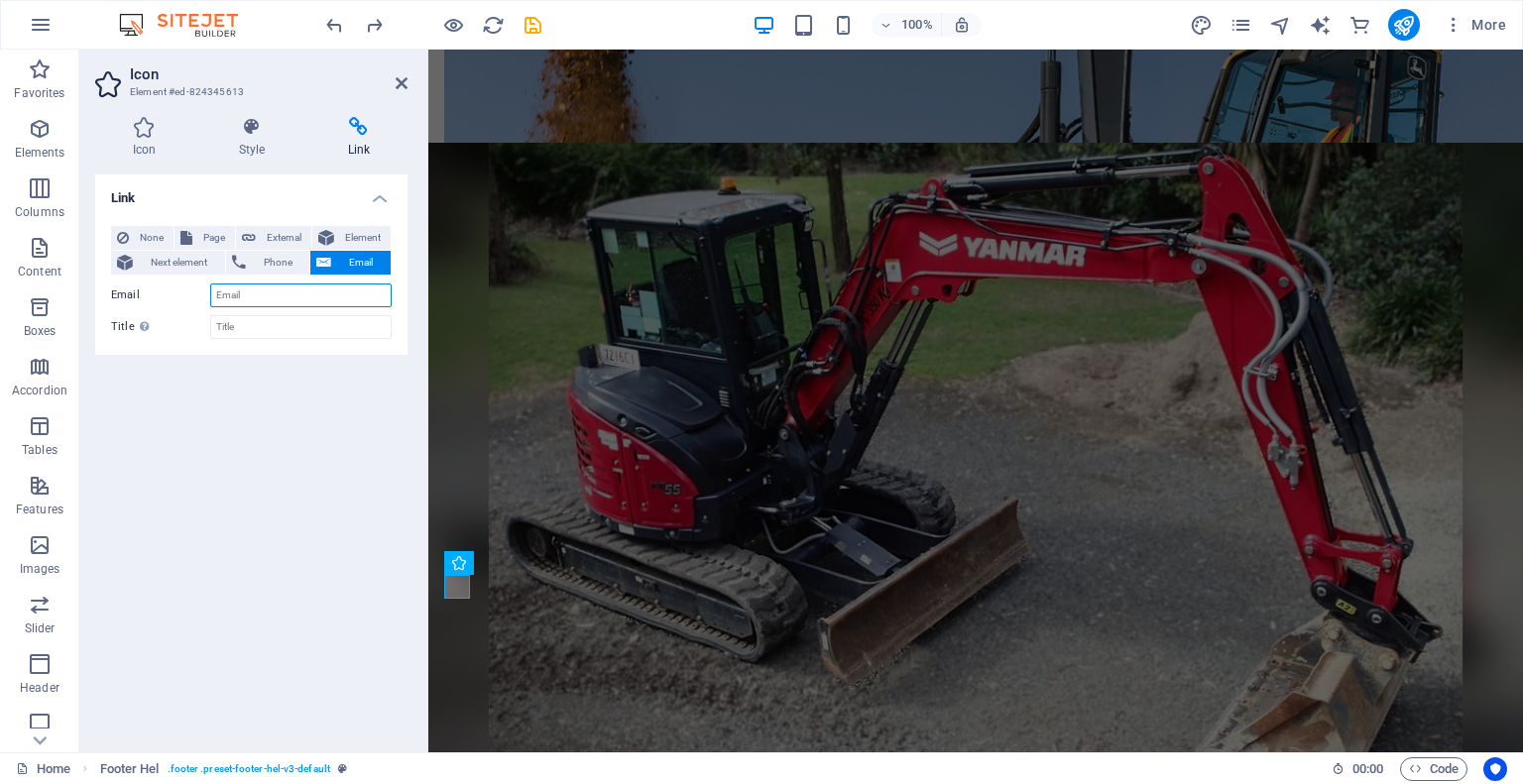 click on "Email" at bounding box center [300, 295] 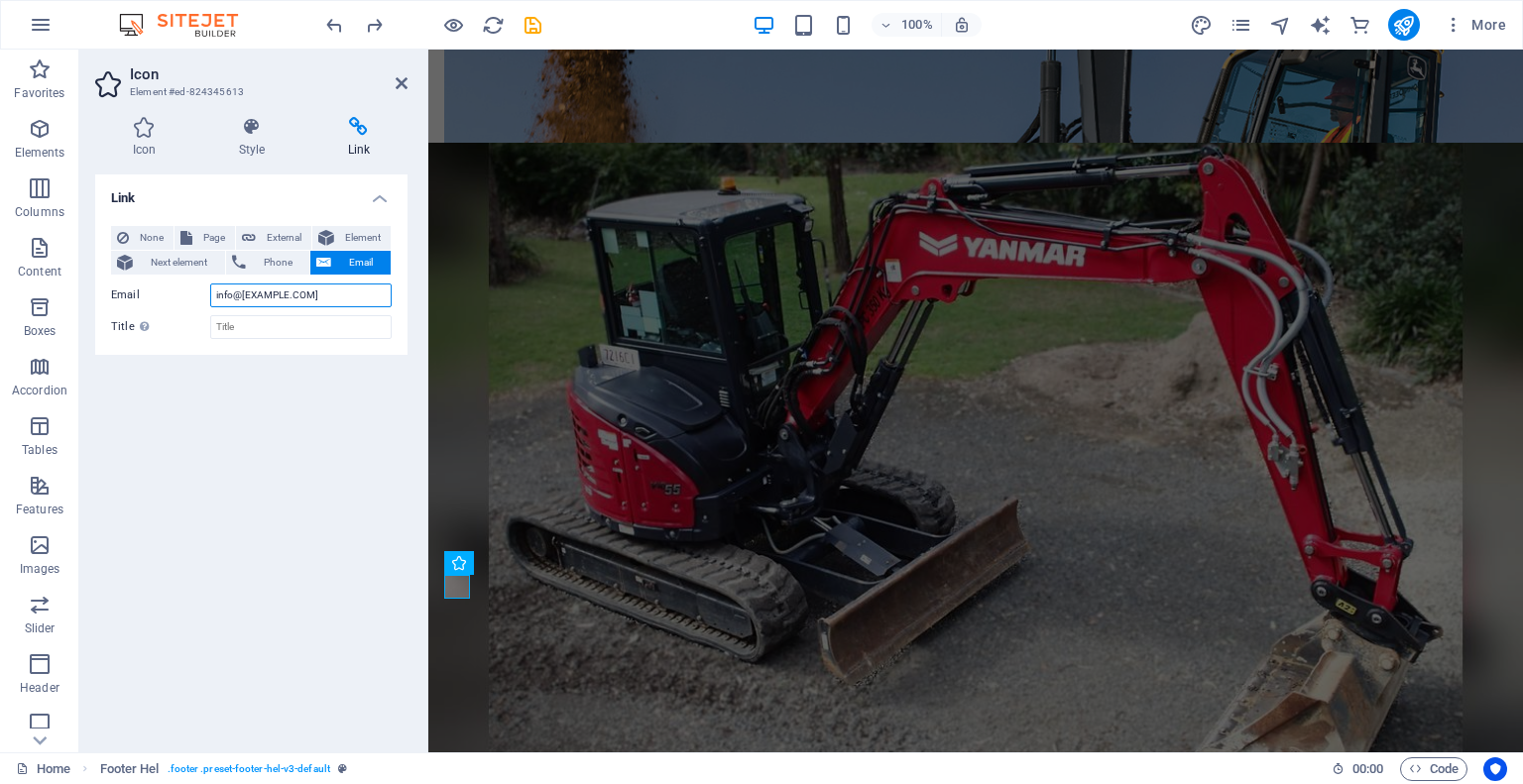 type on "info@[EXAMPLE.COM]" 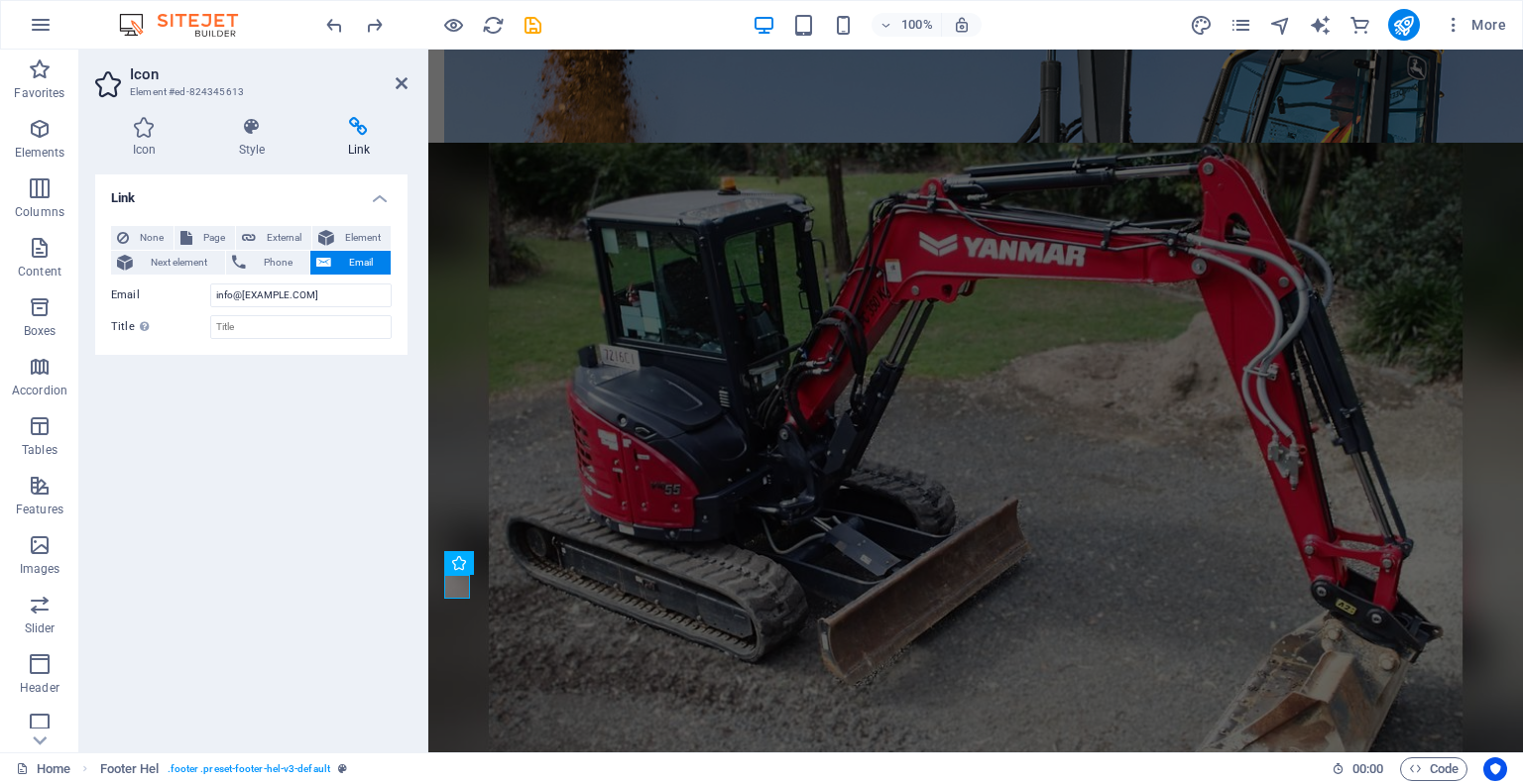 click on "Link None Page External Element Next element Phone Email Page Home Home - Website Under Construction Subpage Legal Notice Privacy Element URL Phone Email info@[EXAMPLE.COM] The email address must contain an @. Link target New tab Same tab Overlay Title Additional link description, should not be the same as the link text. The title is most often shown as a tooltip text when the mouse moves over the element. Leave empty if uncertain. Relationship Sets the relationship of this link to the link target . For example, the value "nofollow" instructs search engines not to follow the link. Can be left empty. alternate author bookmark external help license next nofollow noreferrer noopener prev search tag" at bounding box center (251, 455) 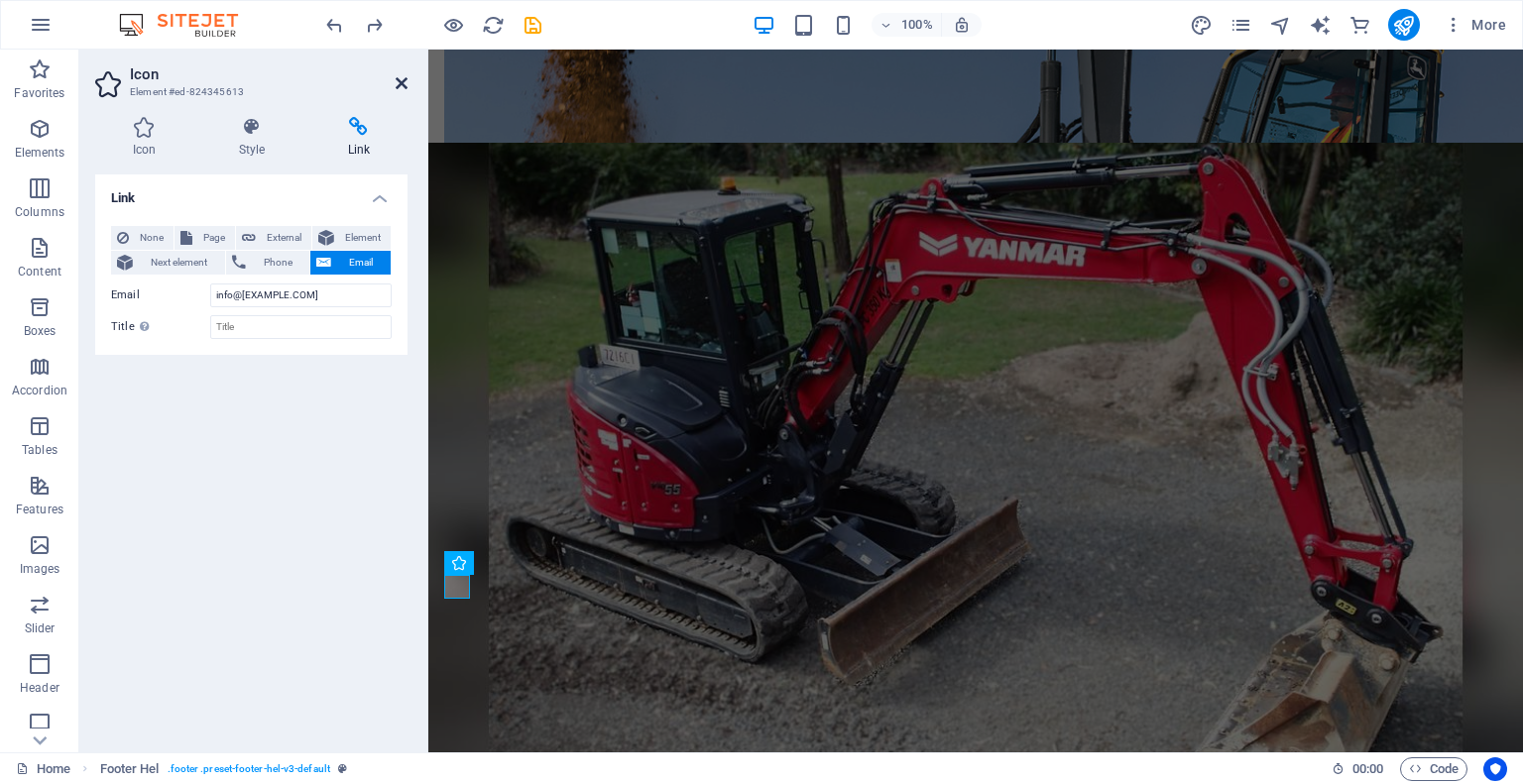 click at bounding box center (402, 83) 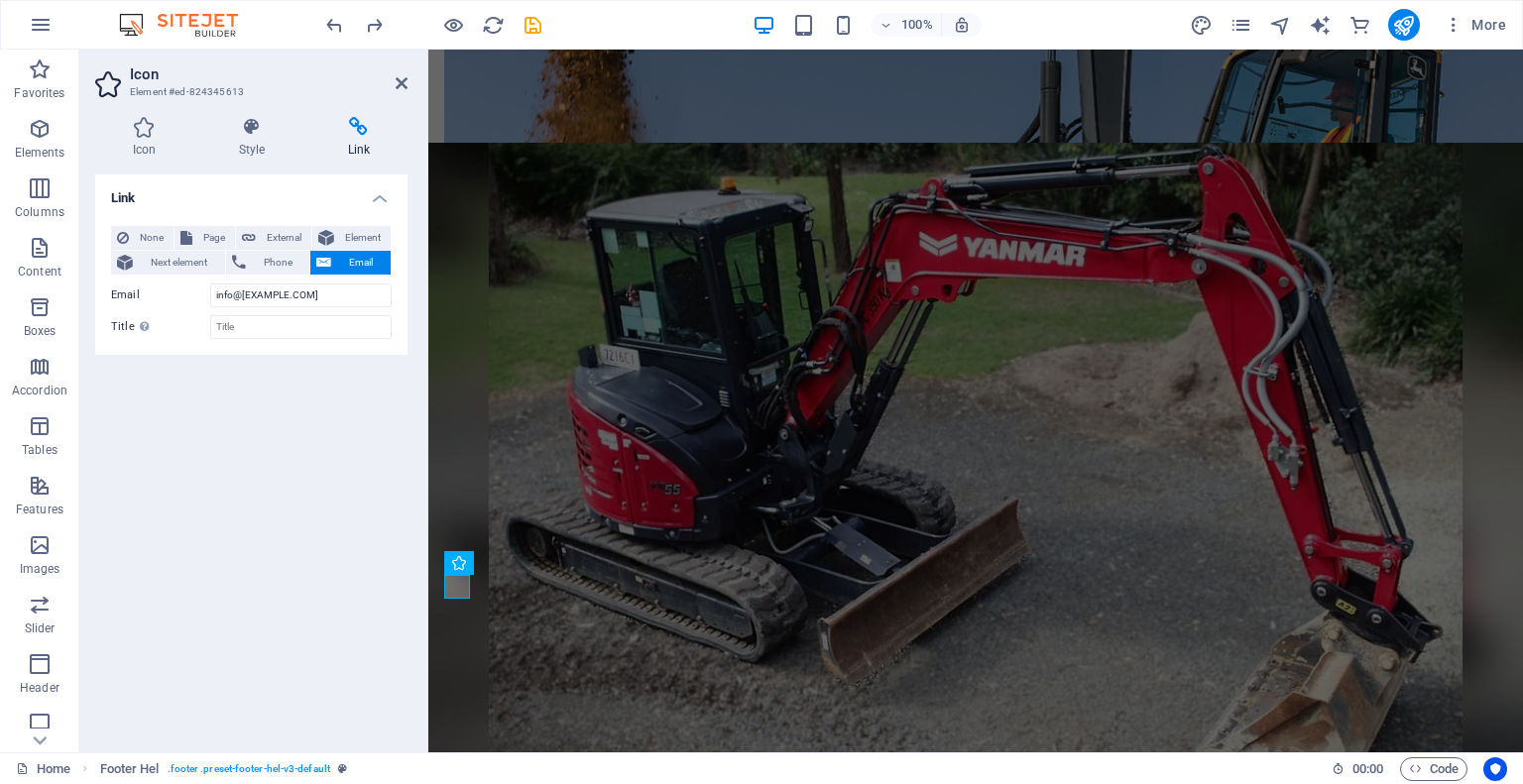 scroll, scrollTop: 3365, scrollLeft: 0, axis: vertical 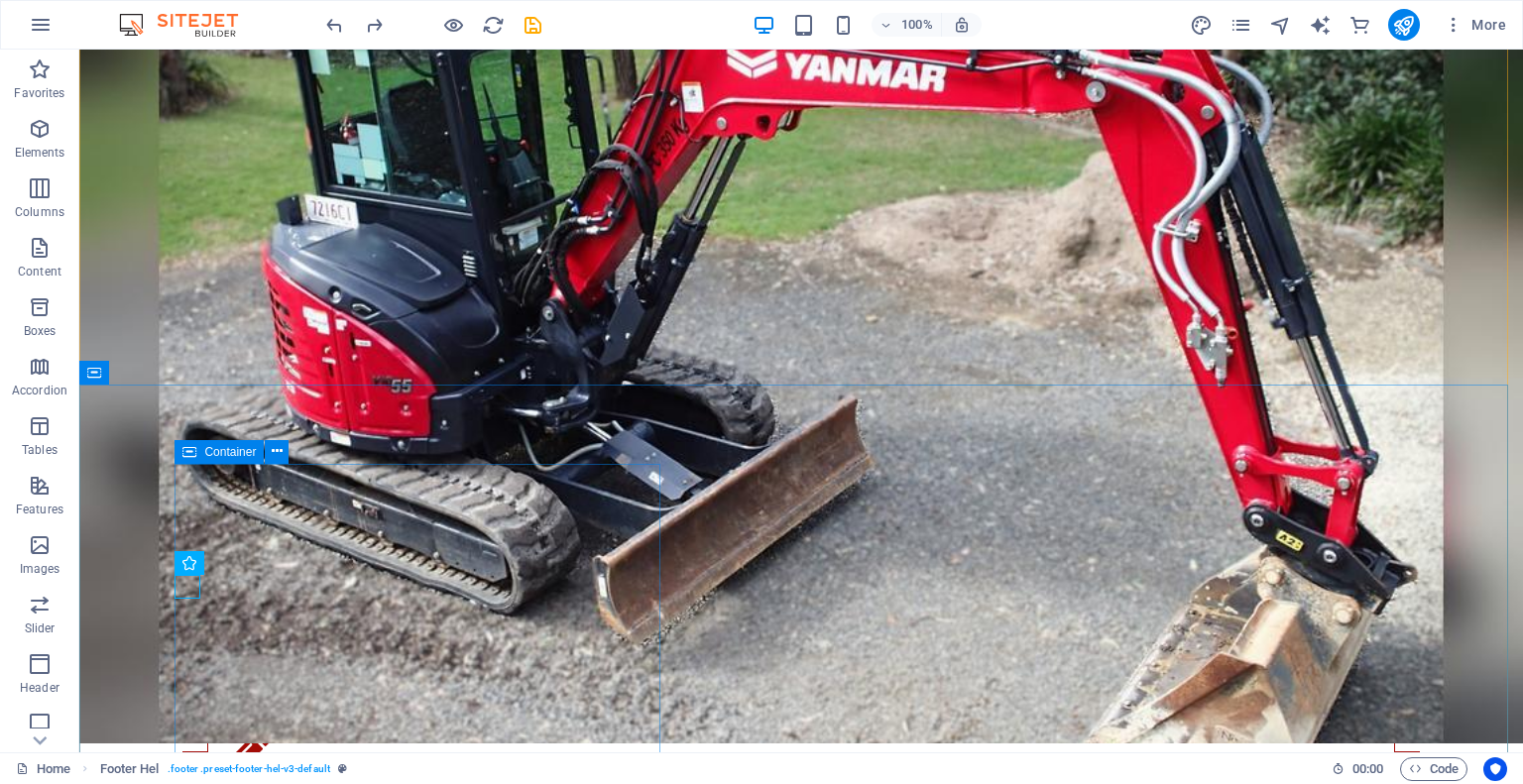 click on "Get in touch Penticton Excavation & Okanagan Septic Solutions [PHONE] info@[EXAMPLE.COM]" at bounding box center [714, 3168] 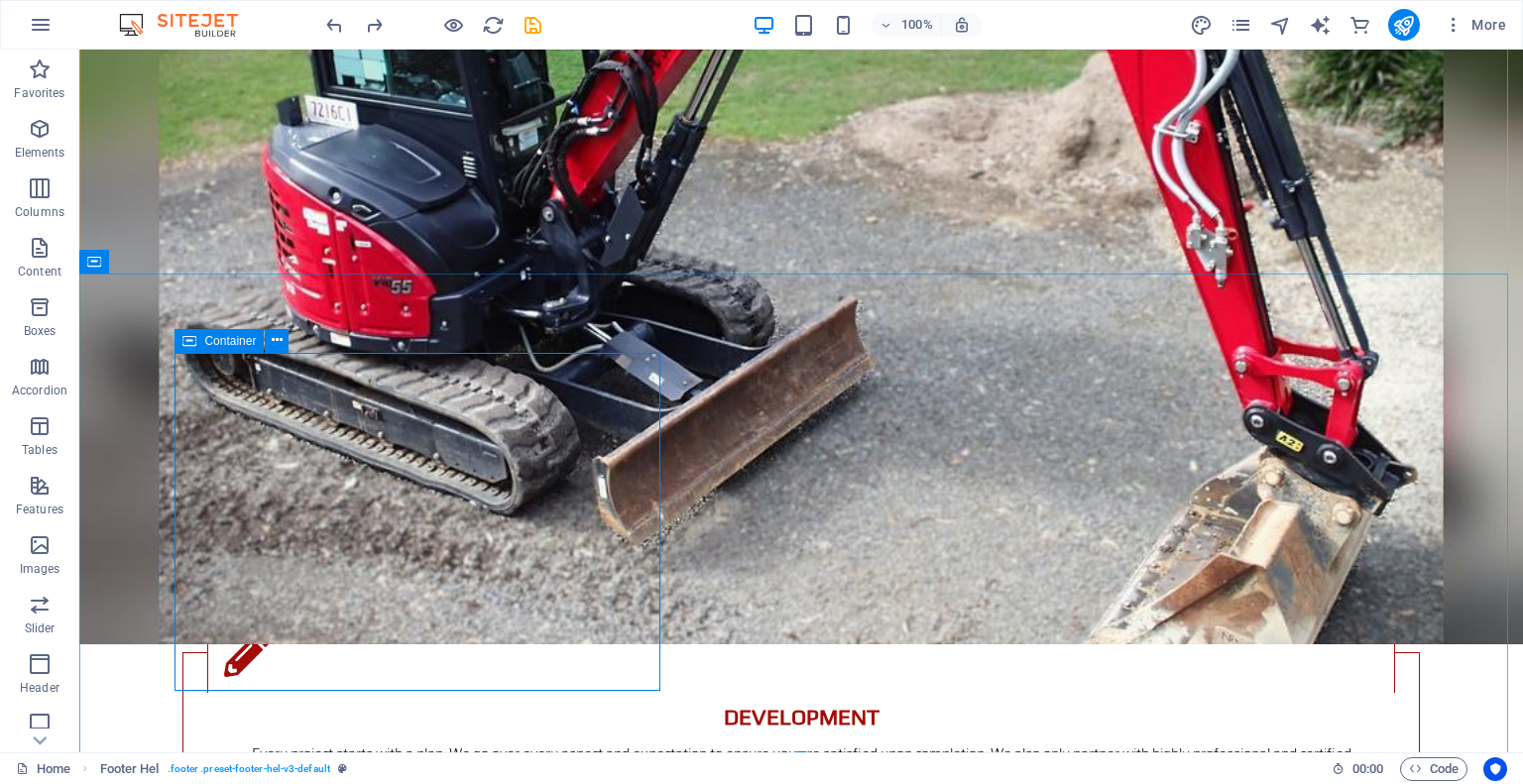 scroll, scrollTop: 3493, scrollLeft: 0, axis: vertical 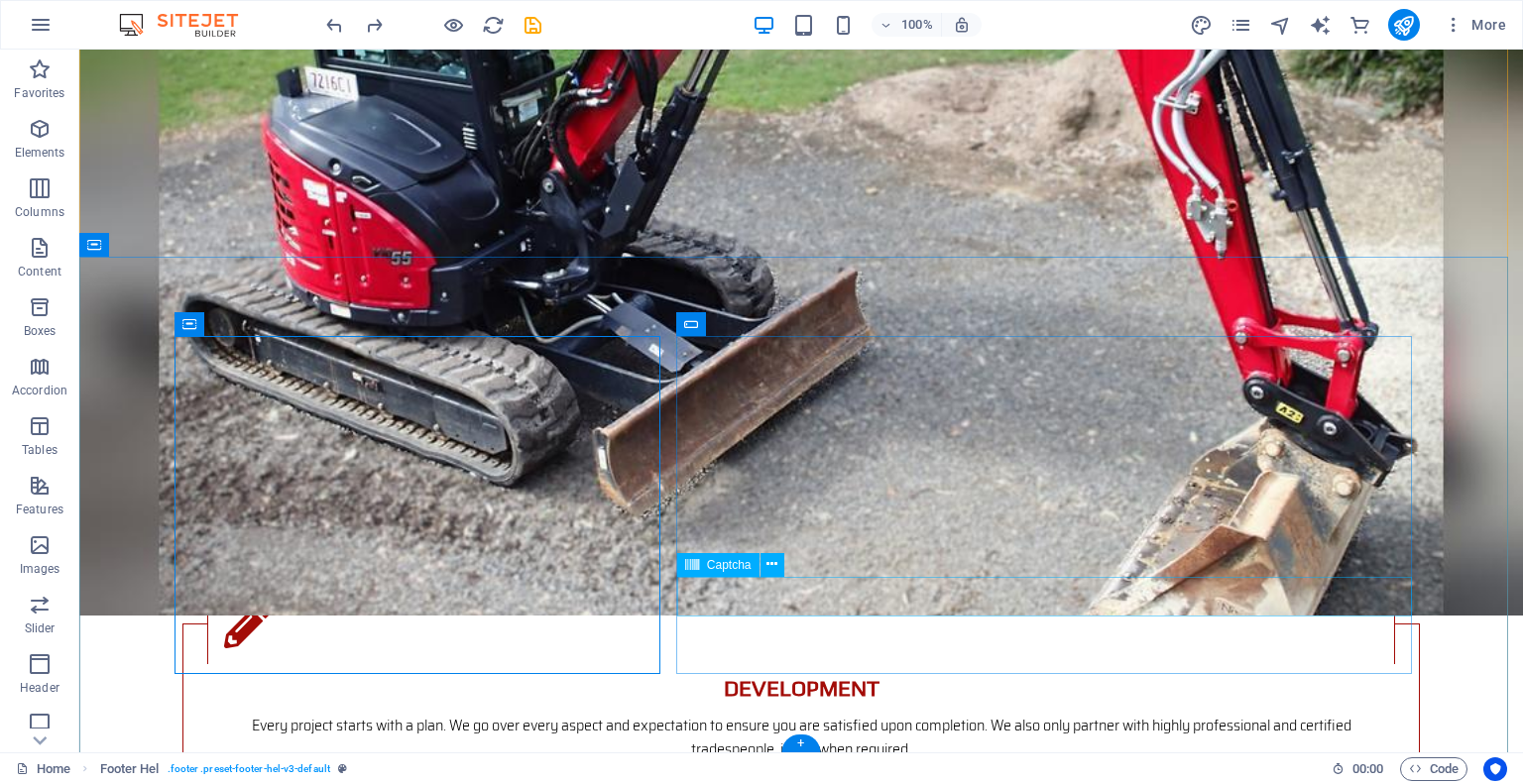click on "Unreadable? Load new" at bounding box center (714, 3423) 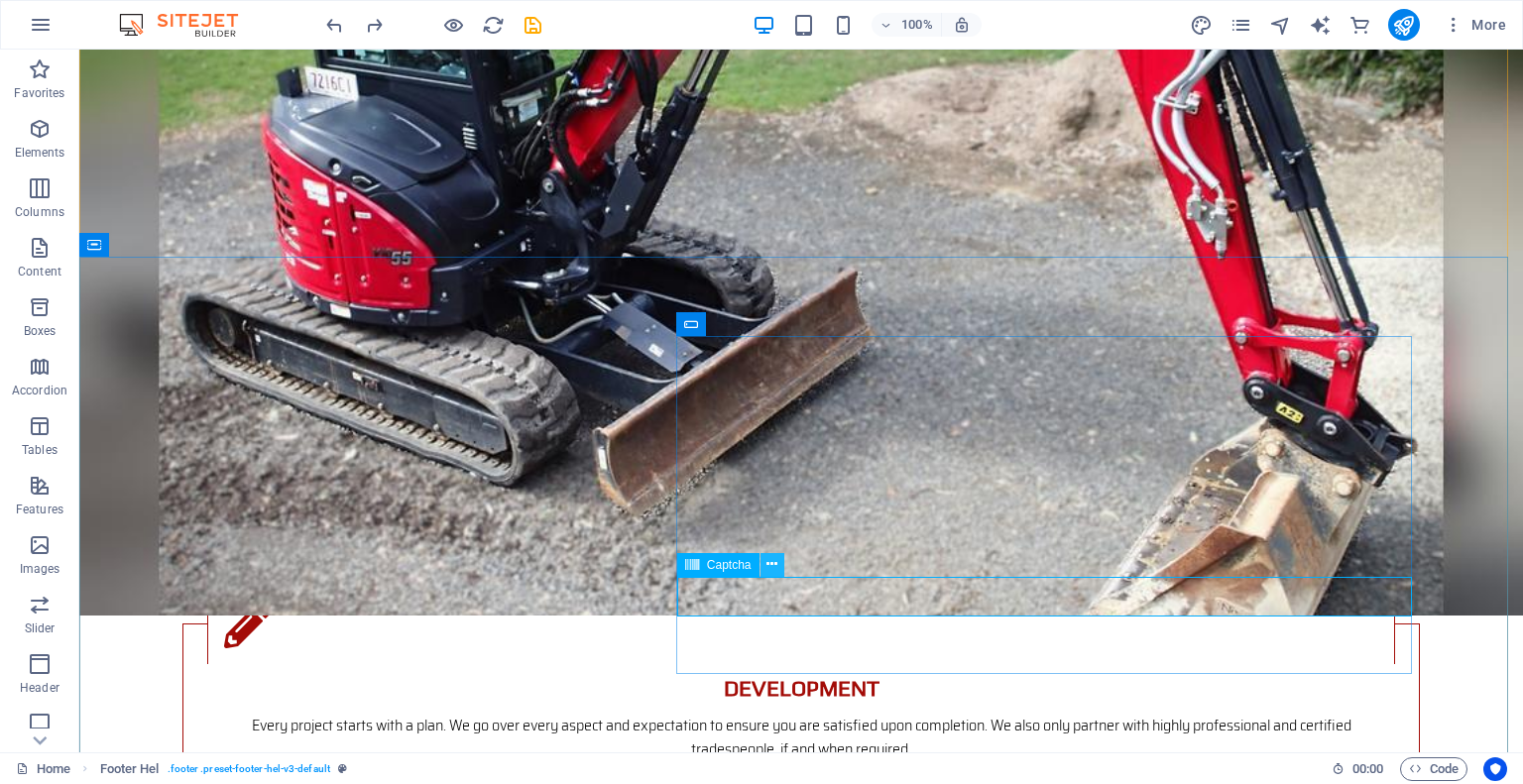 click at bounding box center (771, 564) 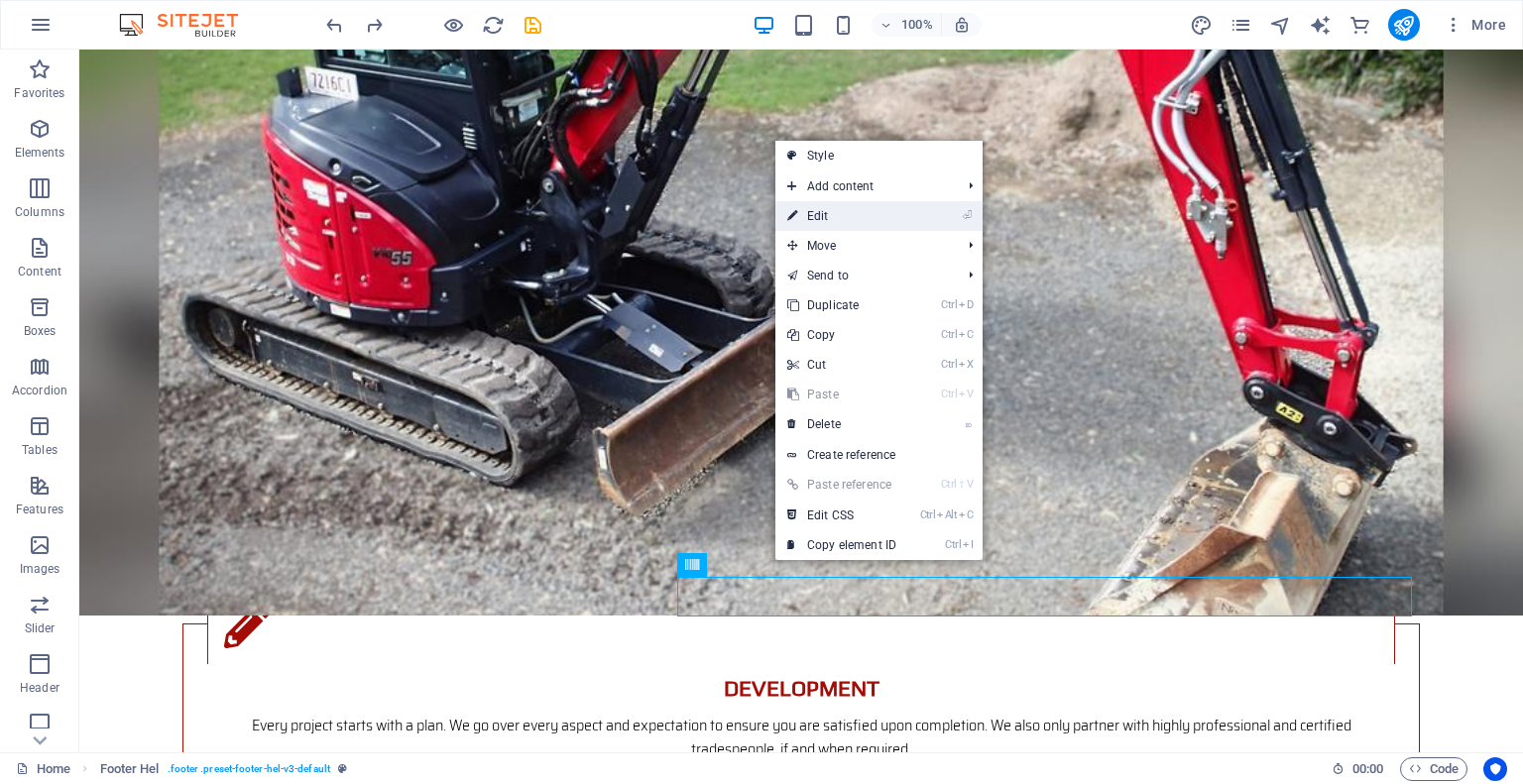 click on "⏎  Edit" at bounding box center (842, 216) 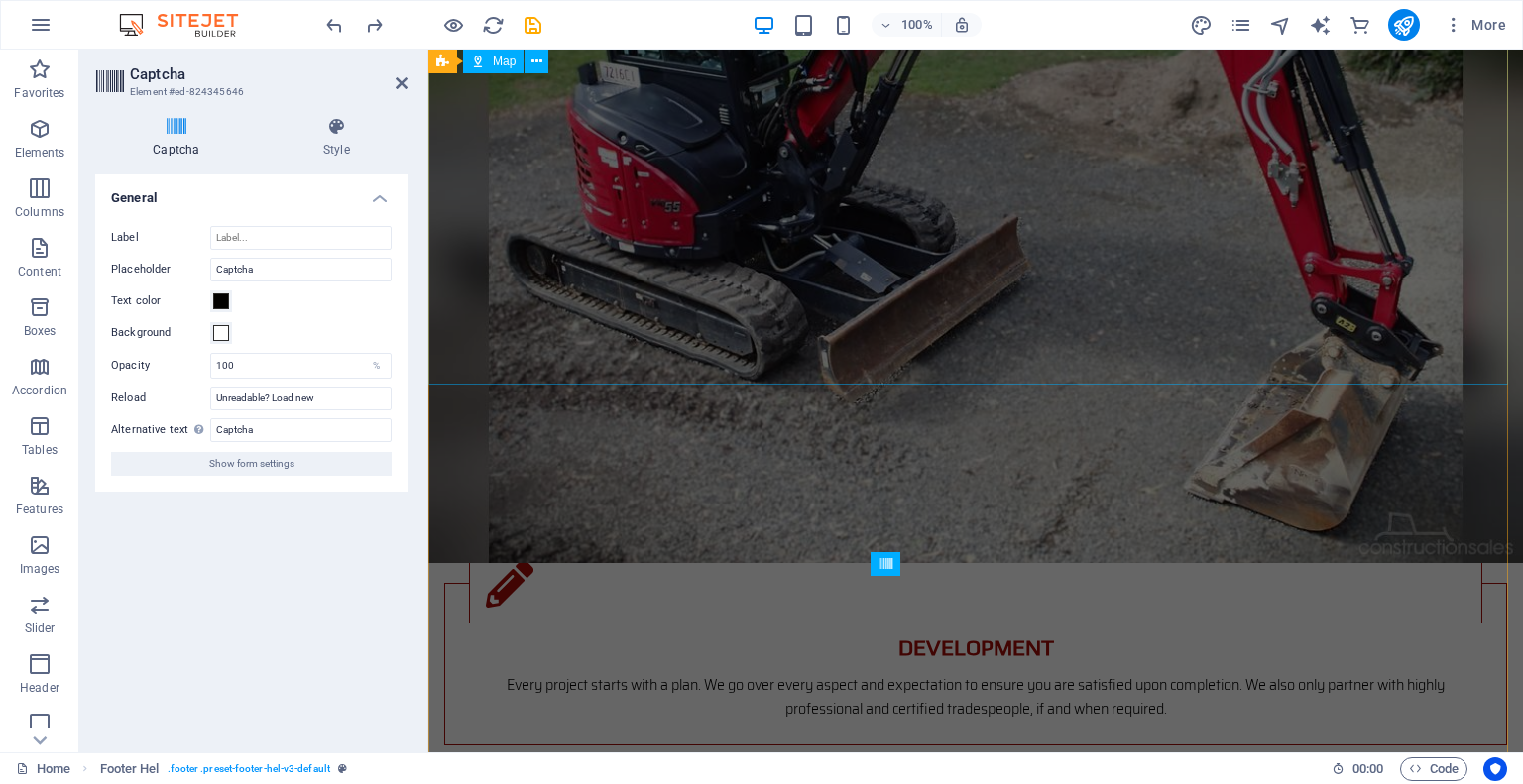 scroll, scrollTop: 3287, scrollLeft: 0, axis: vertical 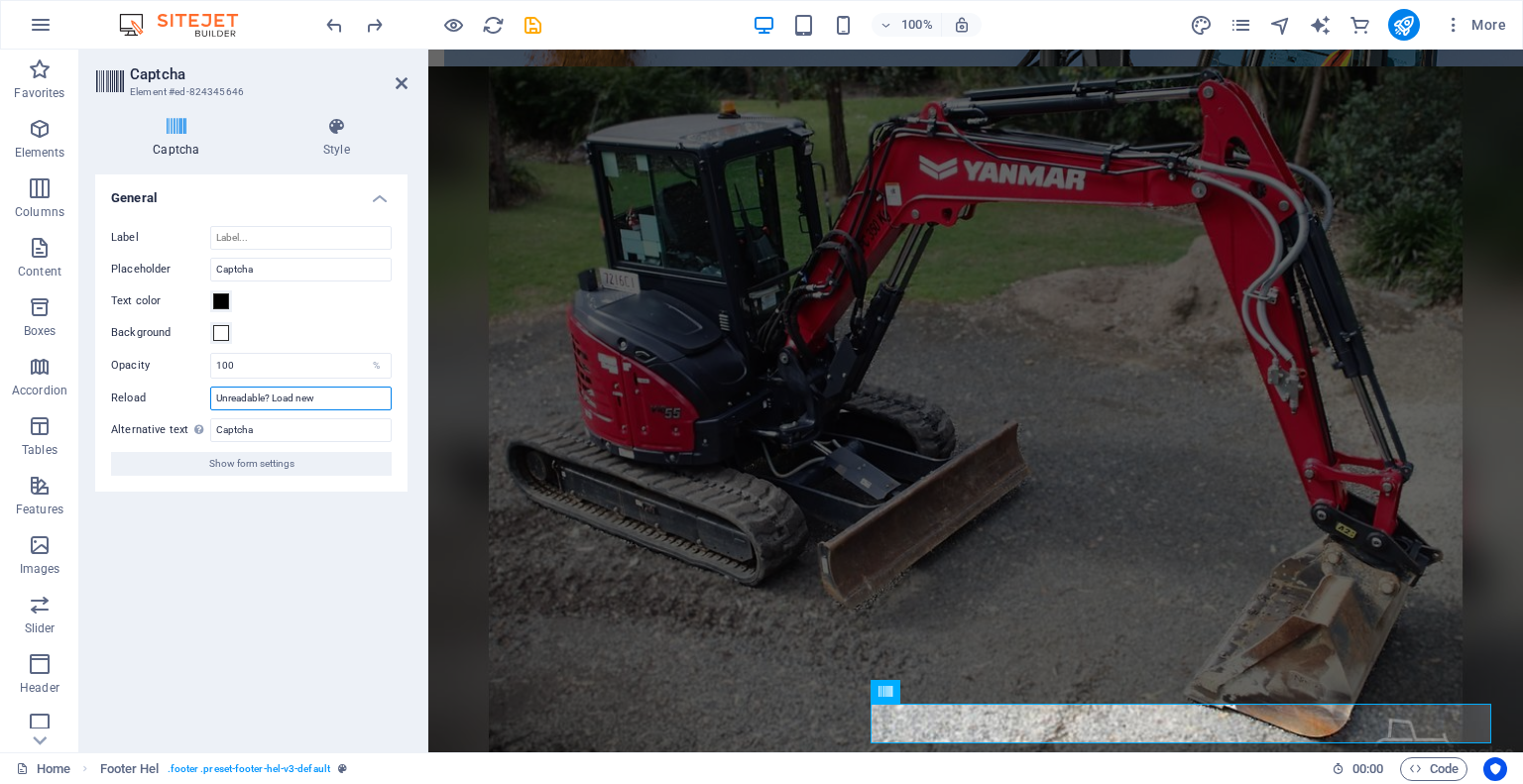 click on "Unreadable? Load new" at bounding box center (300, 398) 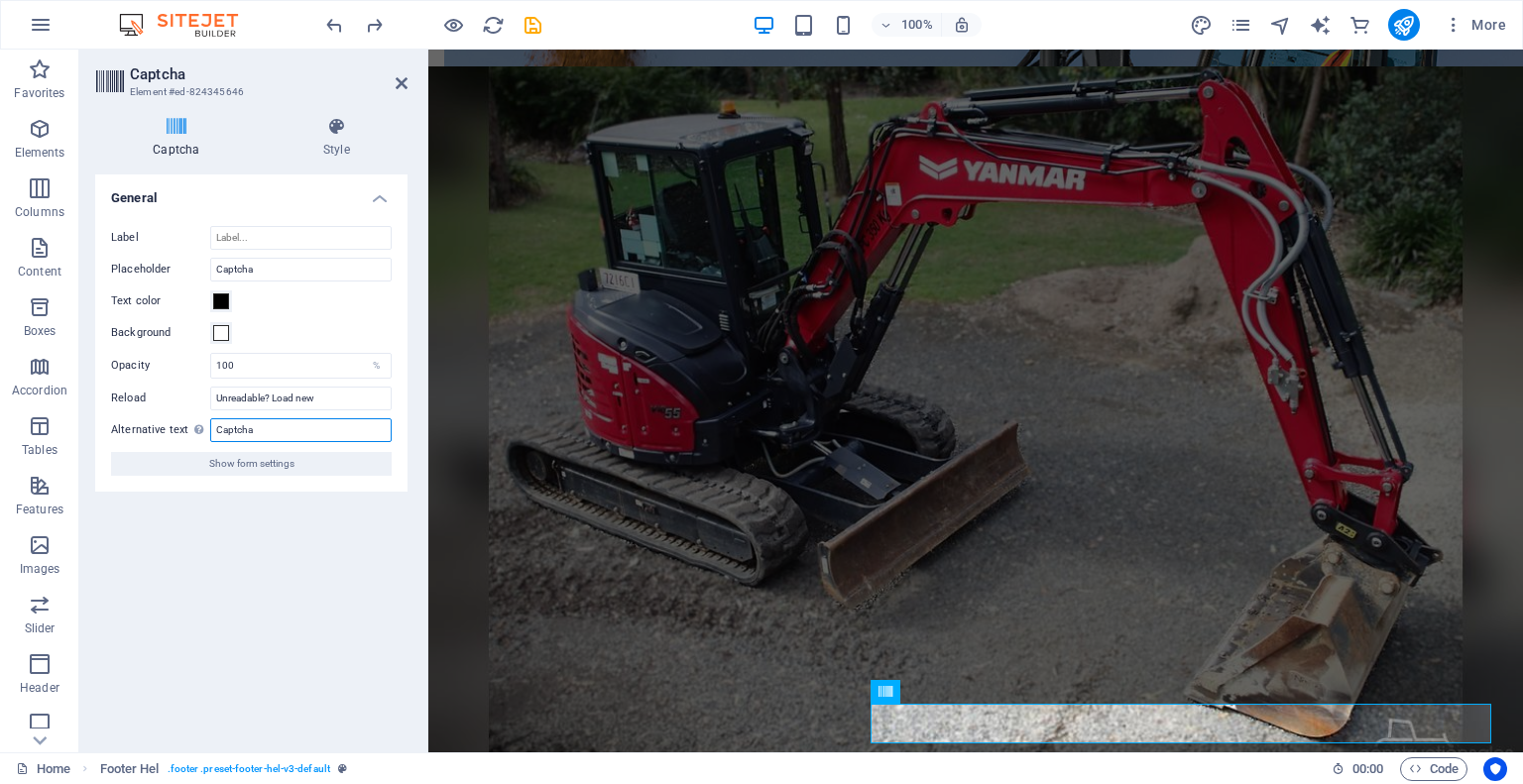 click on "Captcha" at bounding box center (300, 430) 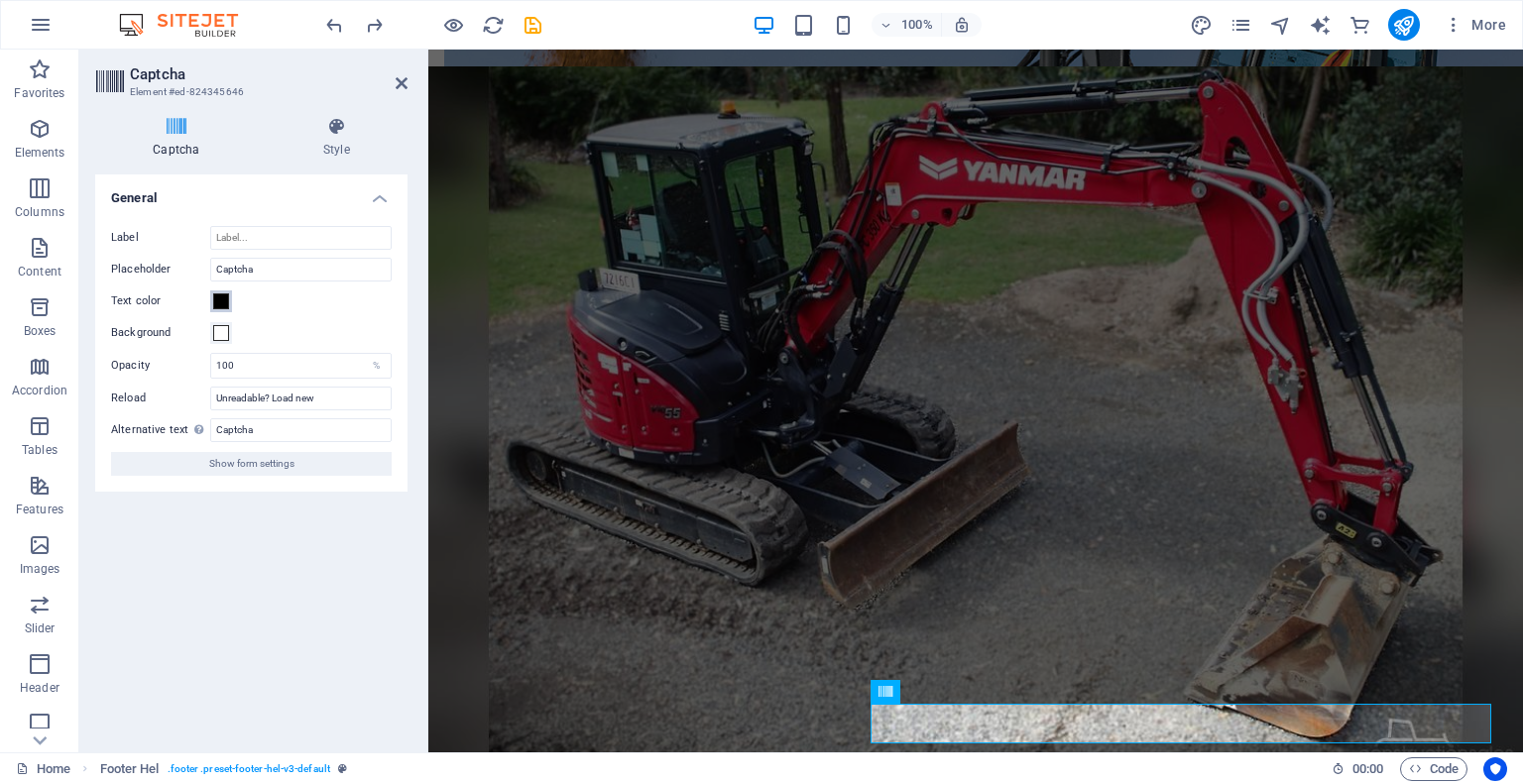 click at bounding box center [221, 301] 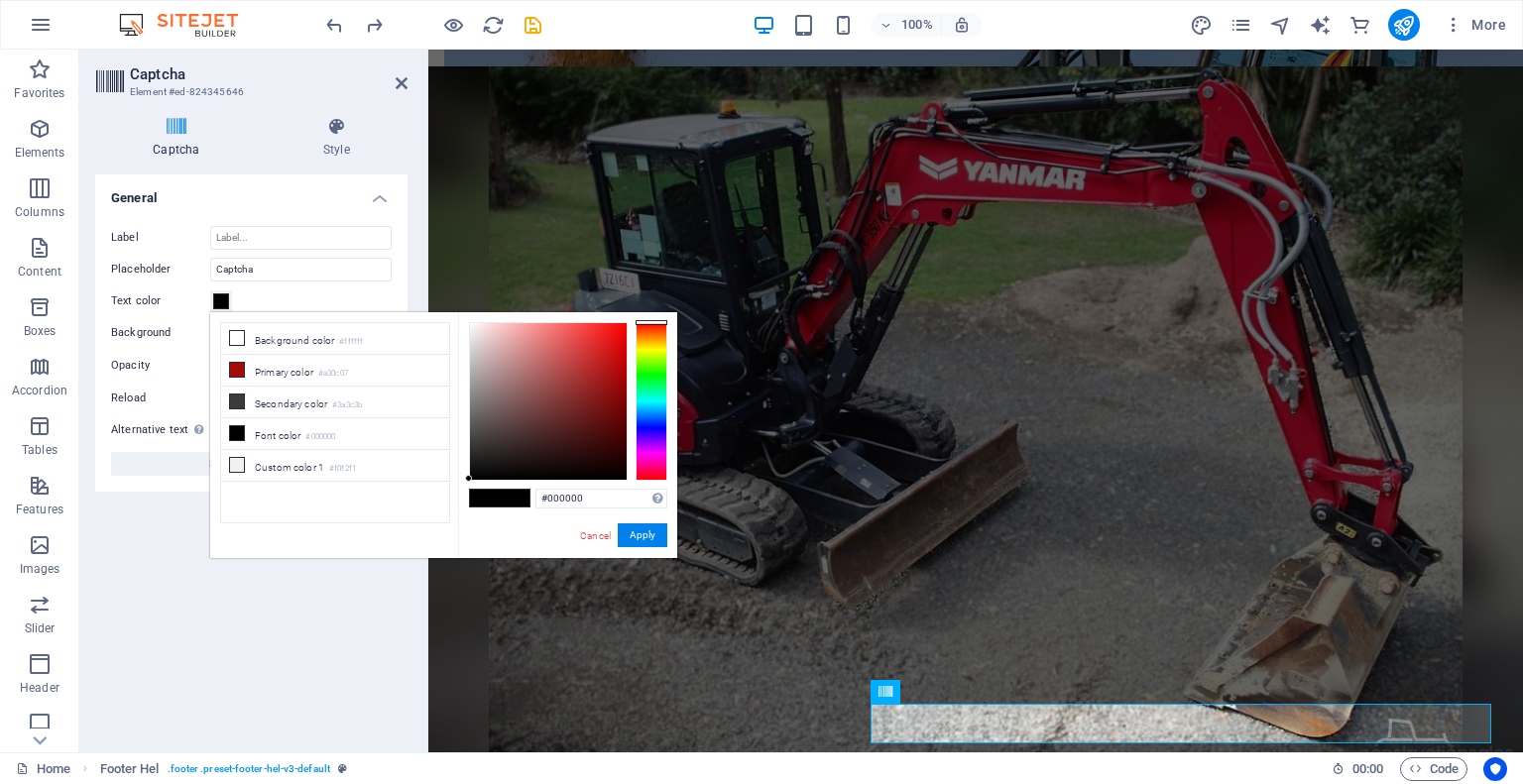 click at bounding box center [221, 301] 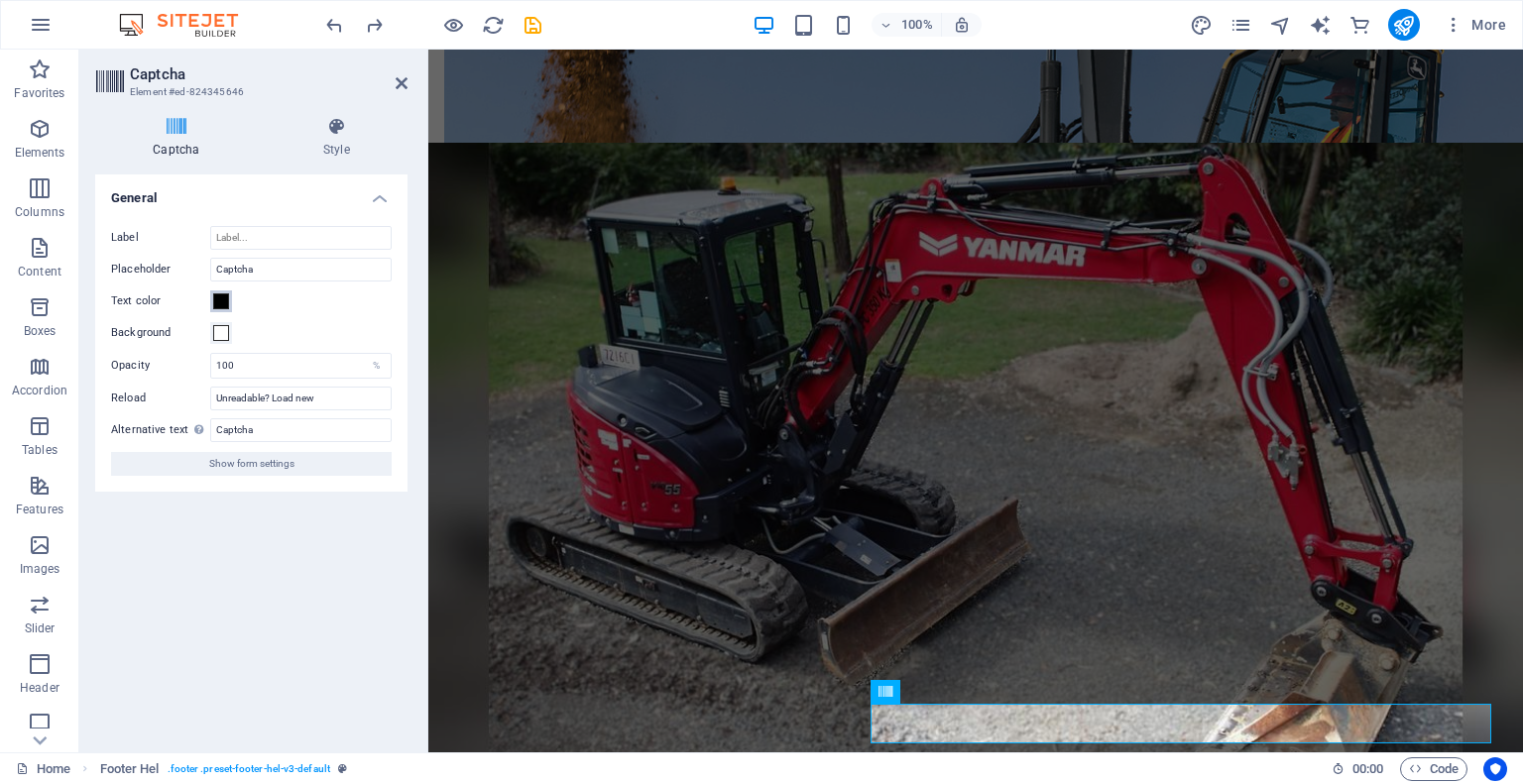 click on "Text color" at bounding box center [221, 301] 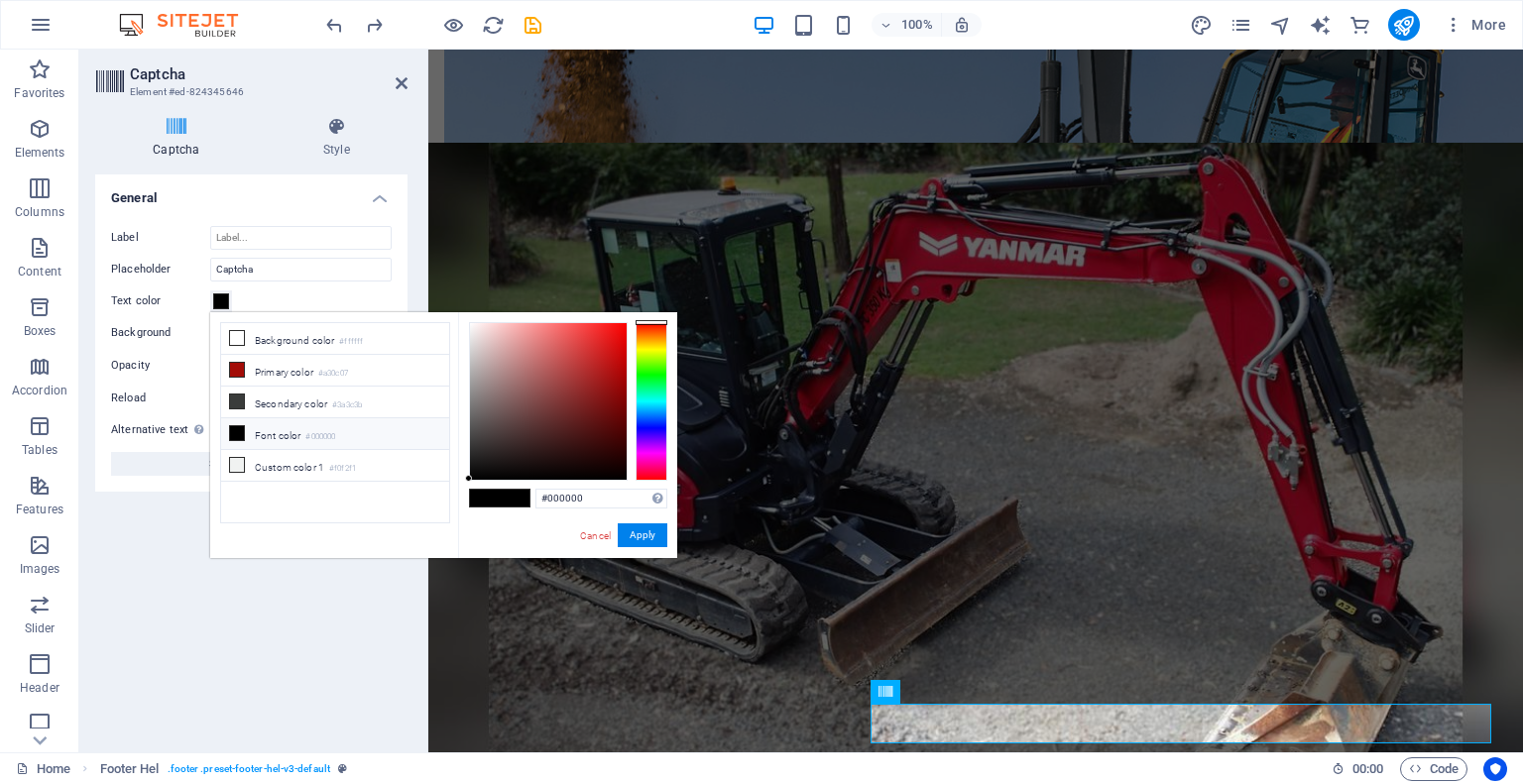 click at bounding box center (237, 433) 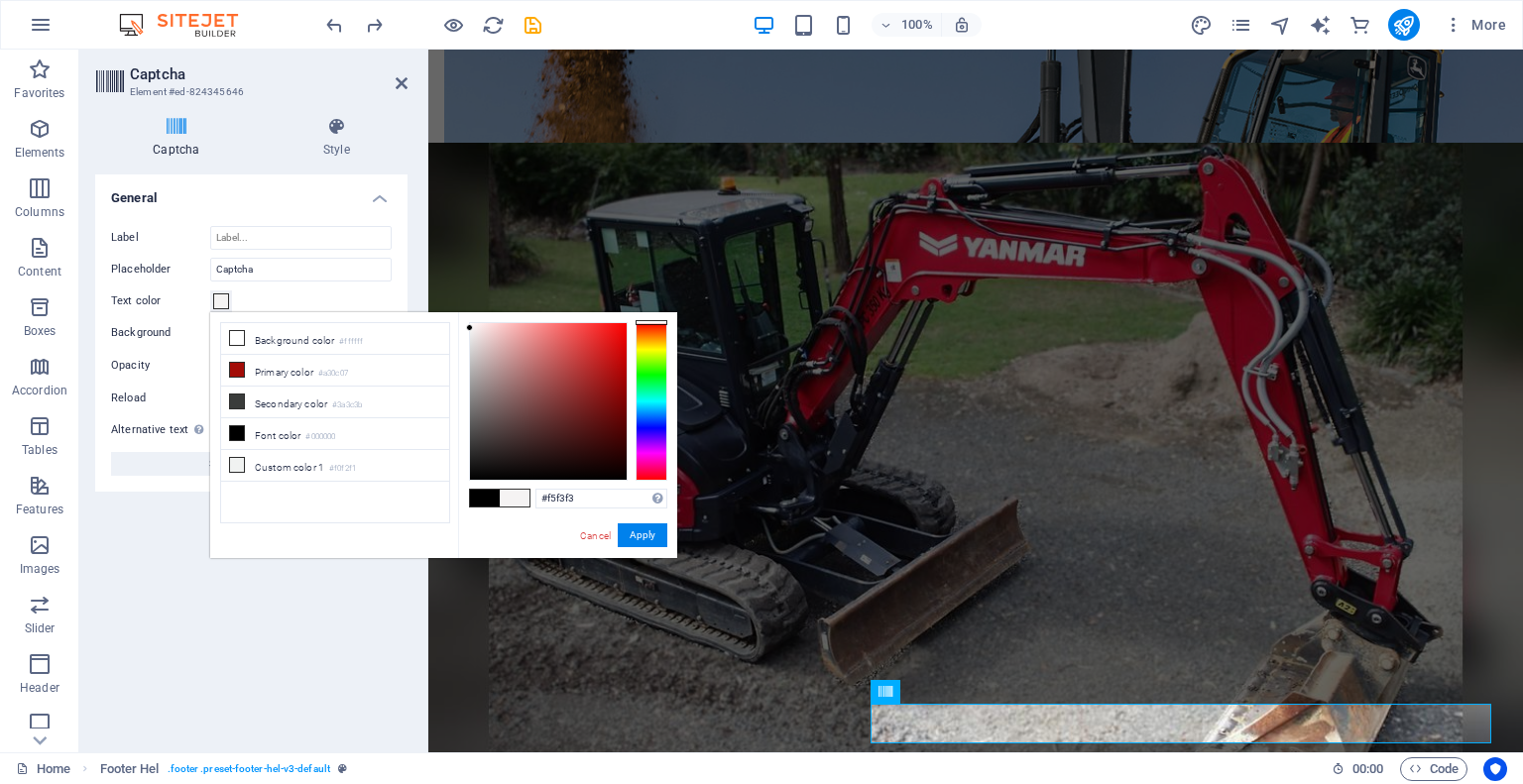 type on "#ffffff" 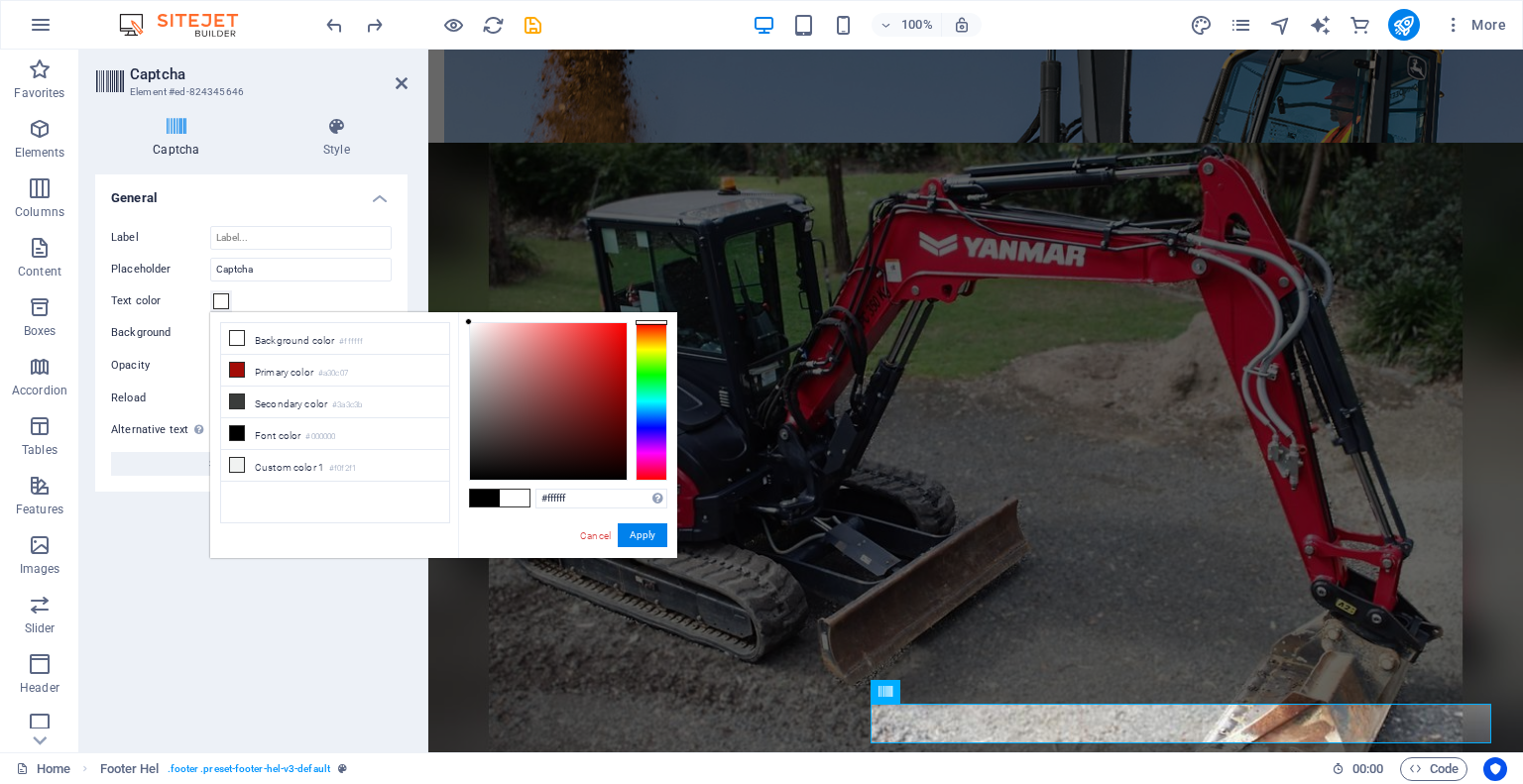 drag, startPoint x: 470, startPoint y: 328, endPoint x: 19, endPoint y: 253, distance: 457.1936 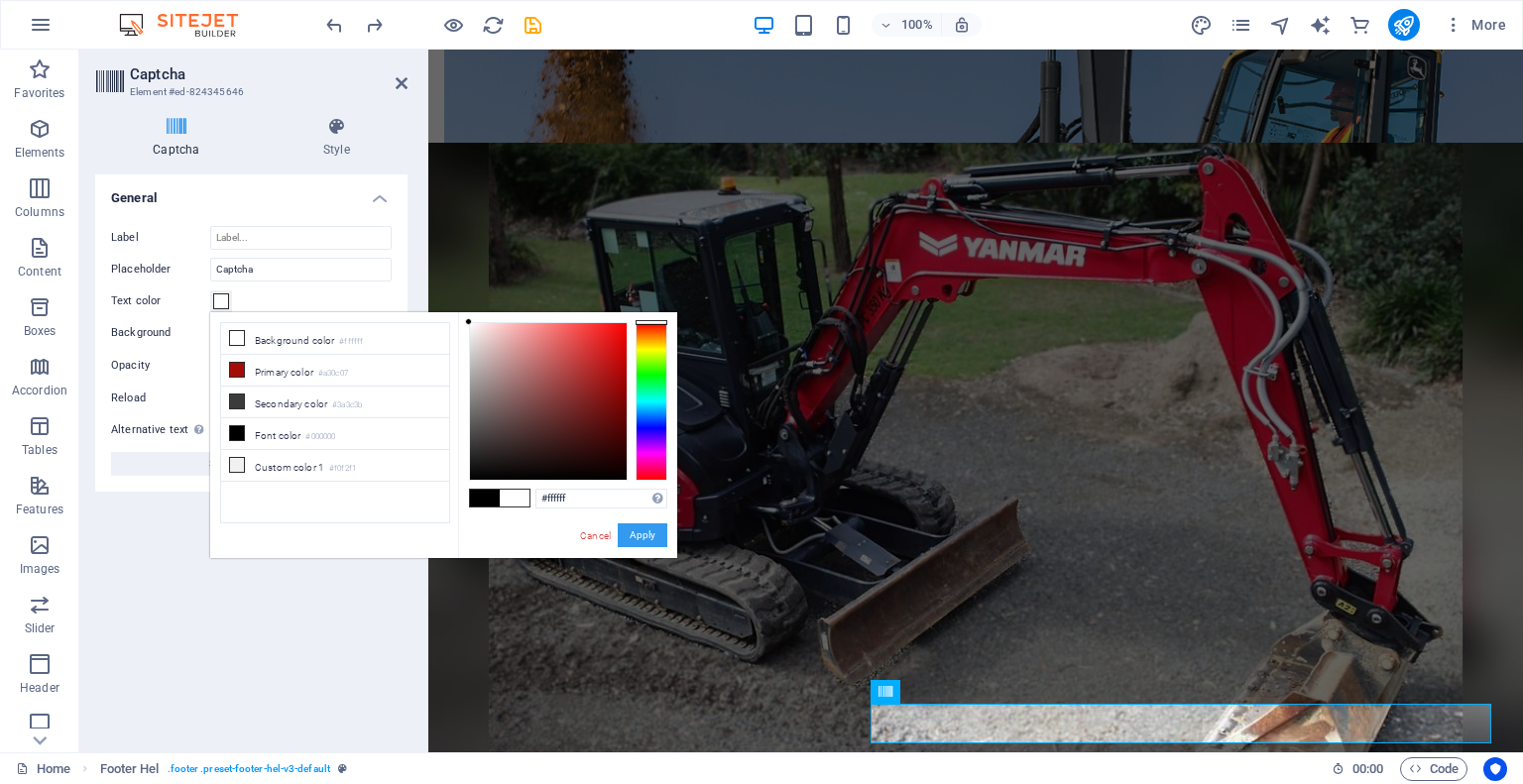 drag, startPoint x: 644, startPoint y: 535, endPoint x: 213, endPoint y: 486, distance: 433.7764 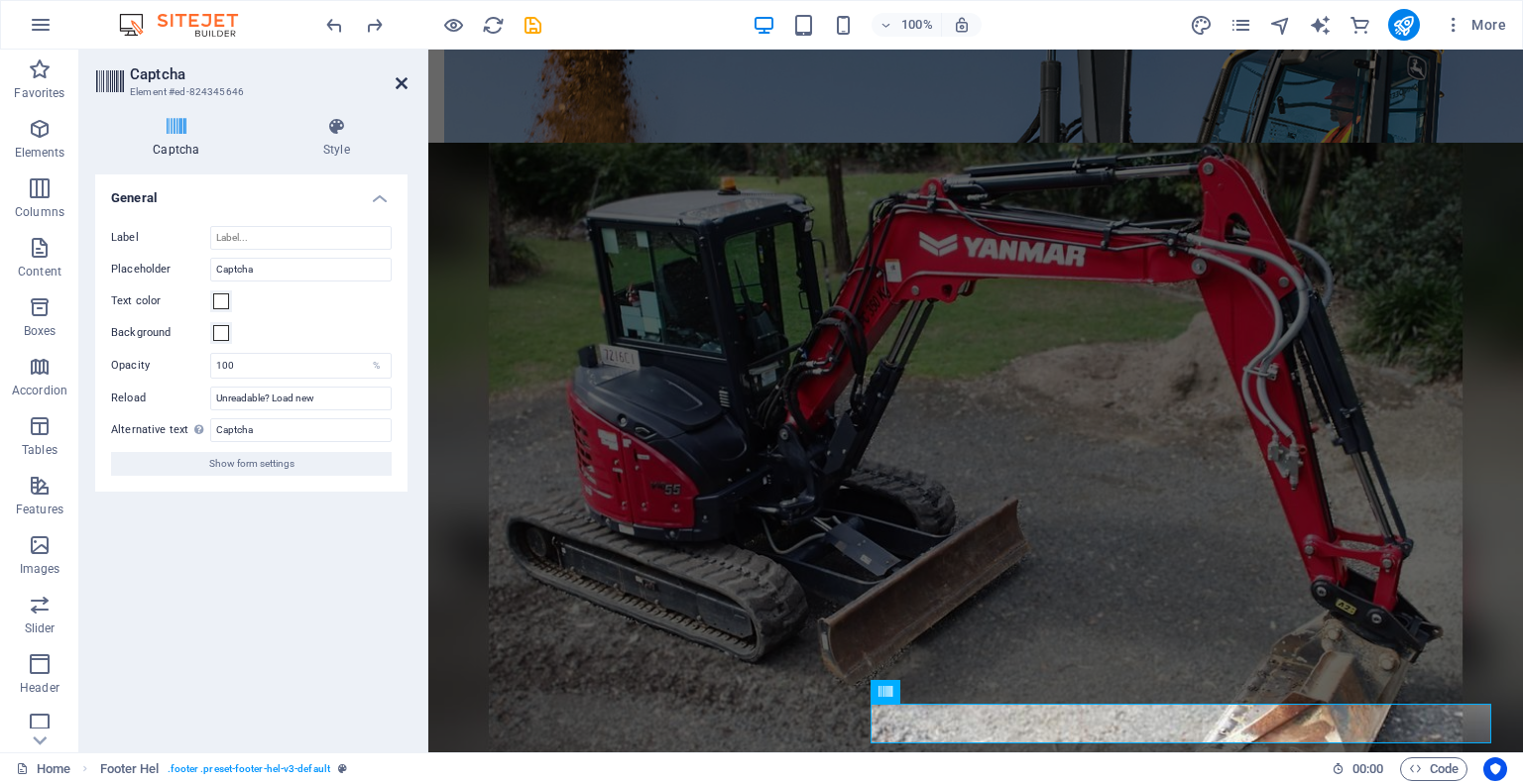 drag, startPoint x: 325, startPoint y: 30, endPoint x: 405, endPoint y: 78, distance: 93.29523 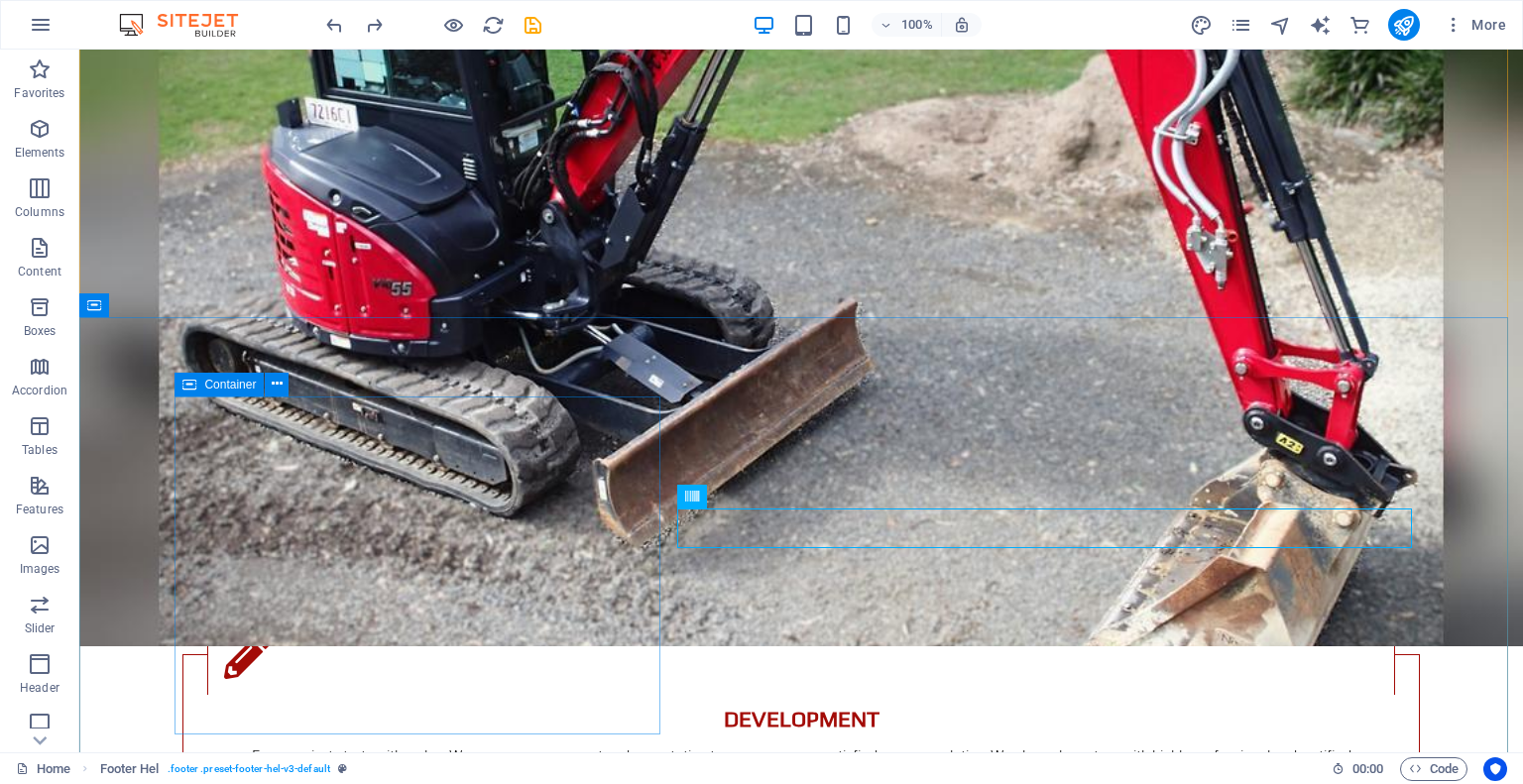 scroll, scrollTop: 3464, scrollLeft: 0, axis: vertical 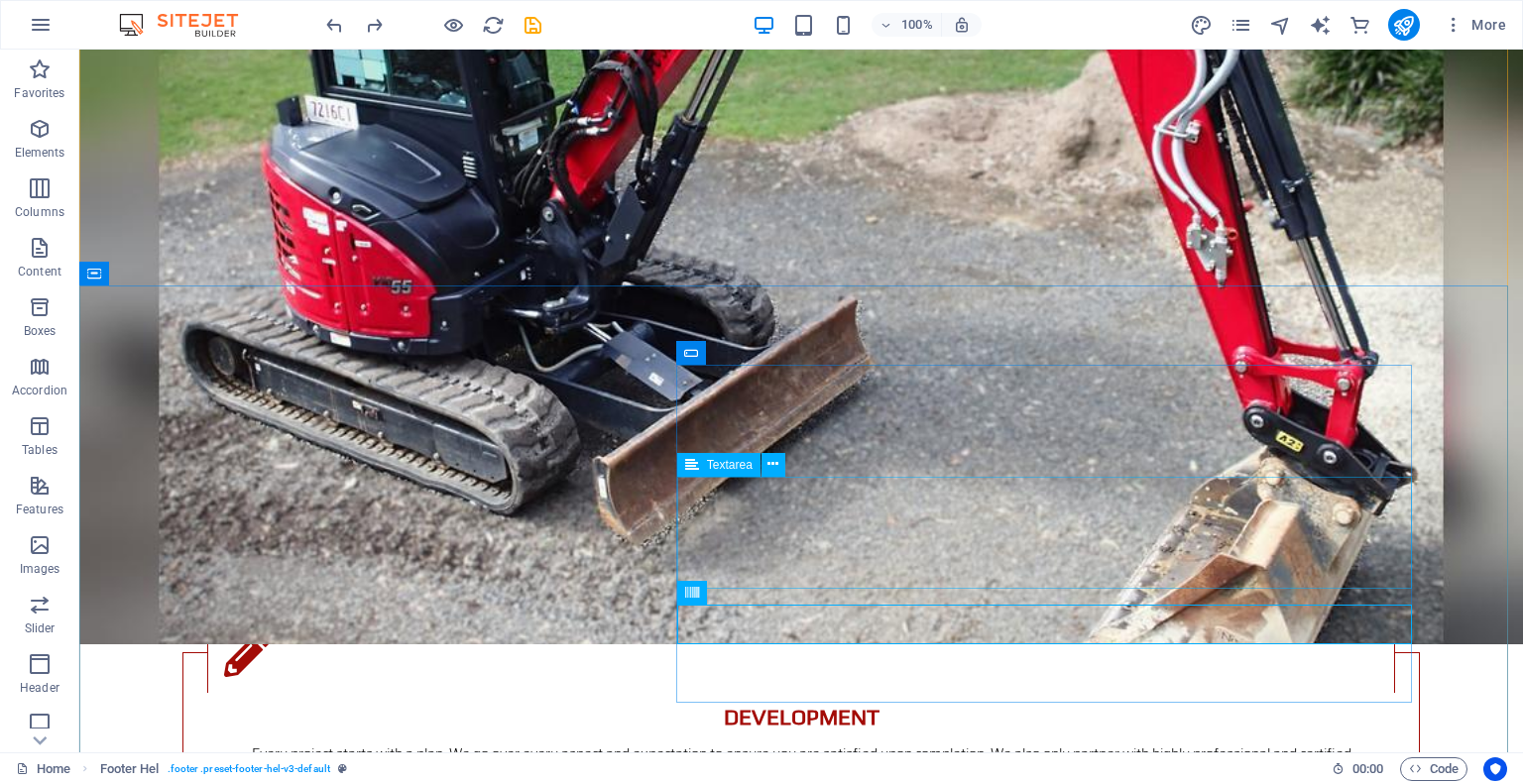 click at bounding box center [714, 3355] 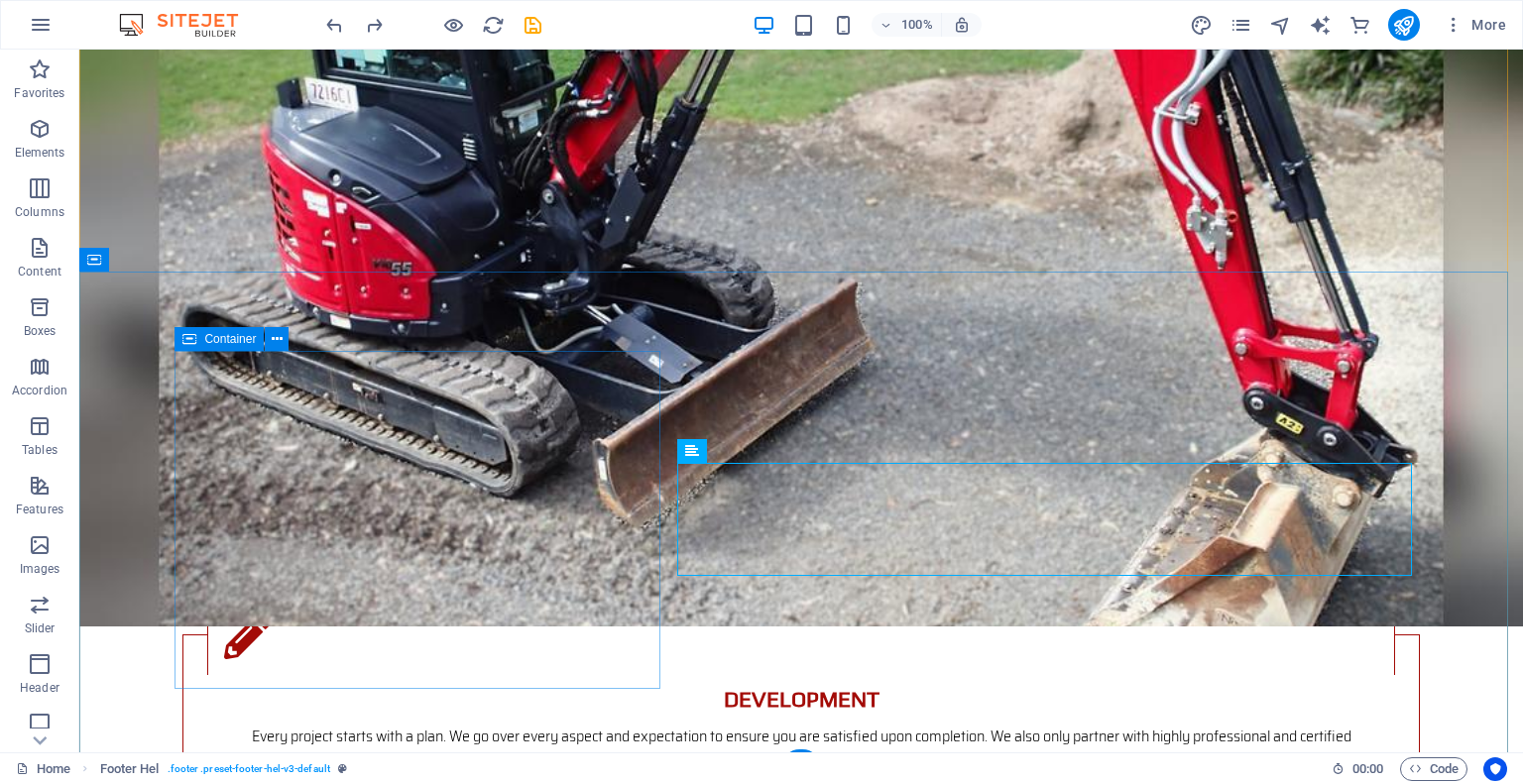 scroll, scrollTop: 3493, scrollLeft: 0, axis: vertical 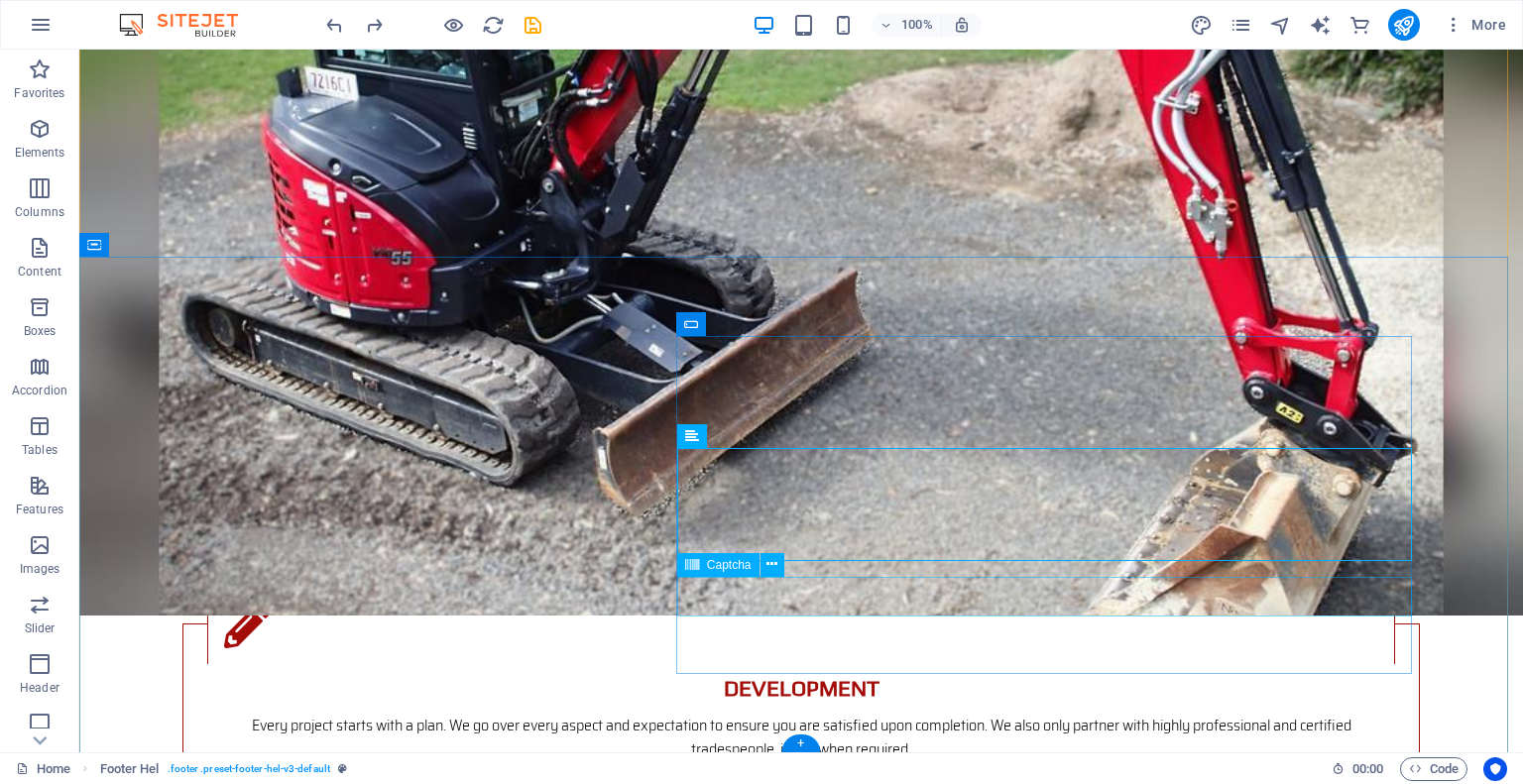click on "Unreadable? Load new" at bounding box center (714, 3423) 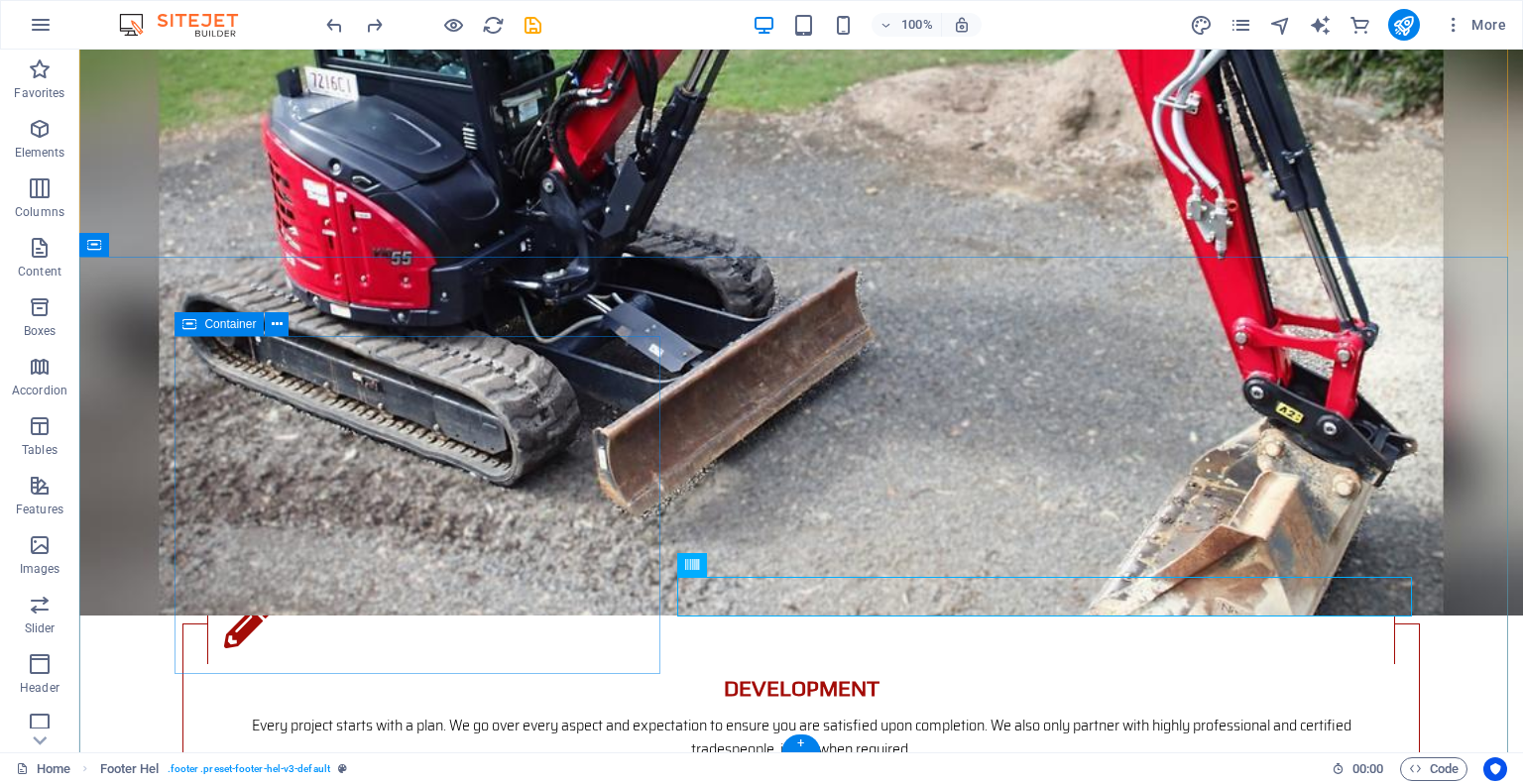 click on "Get in touch Penticton Excavation & Okanagan Septic Solutions [PHONE] info@[EXAMPLE.COM]" at bounding box center [714, 3040] 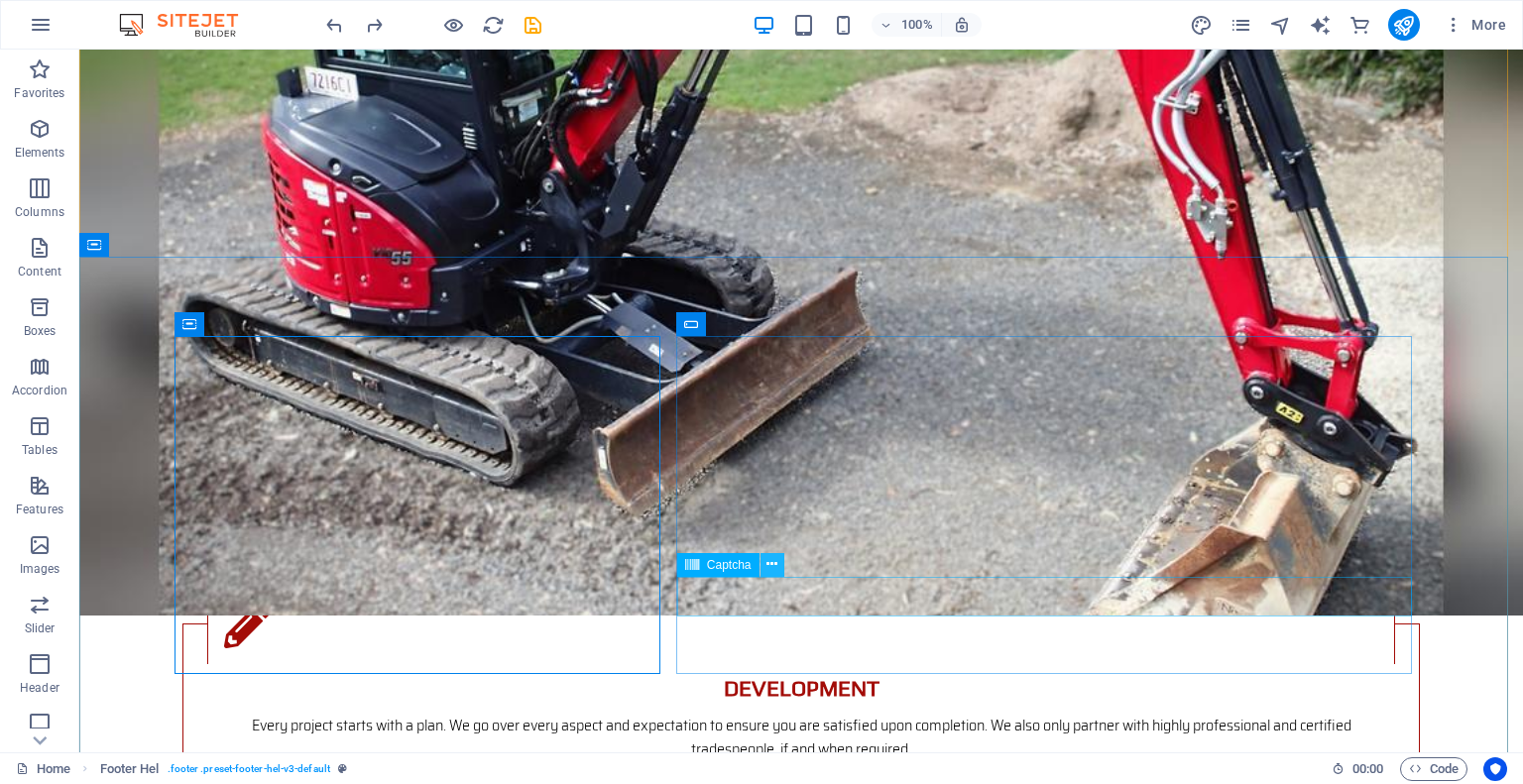 click at bounding box center (771, 564) 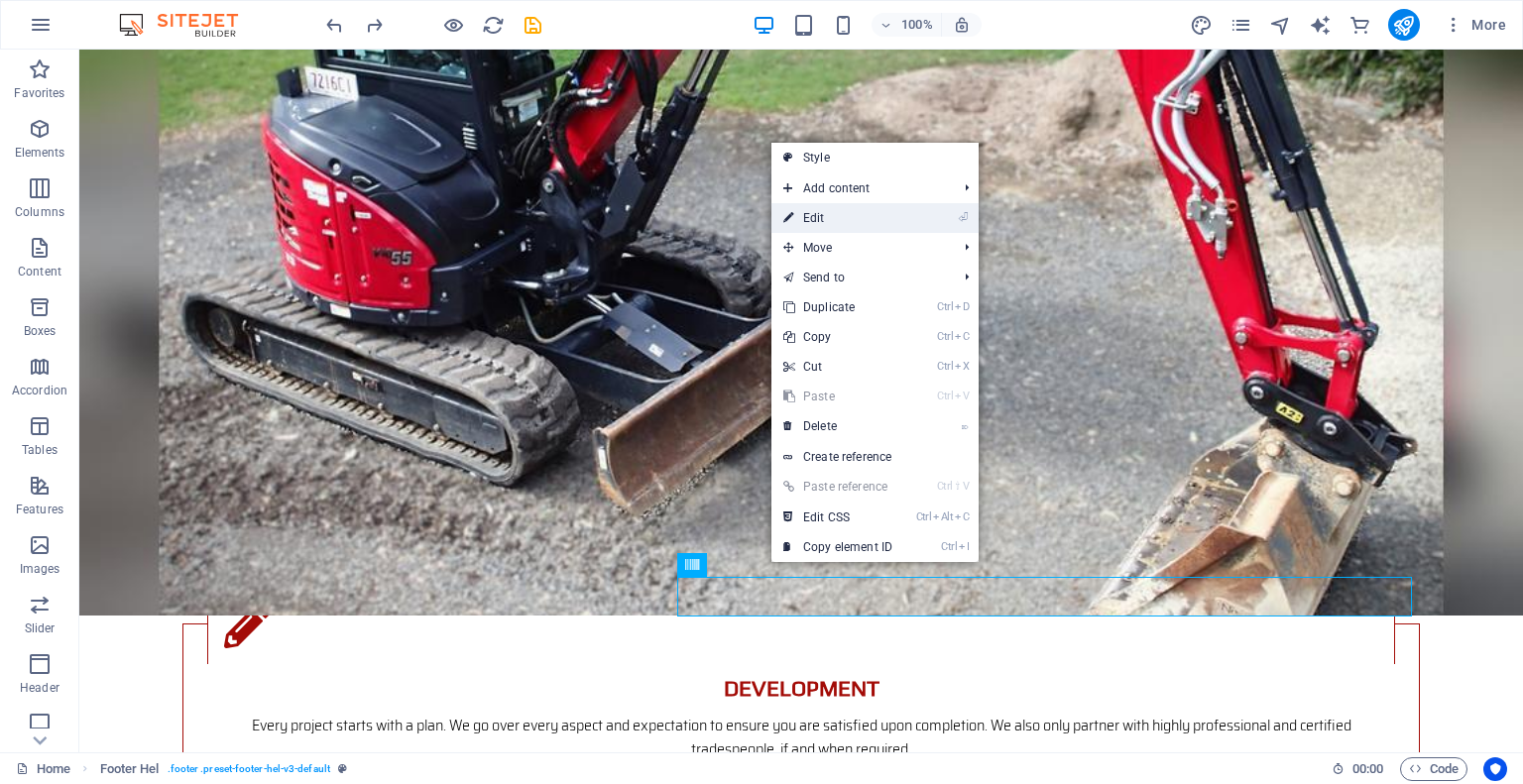 click on "⏎  Edit" at bounding box center [838, 218] 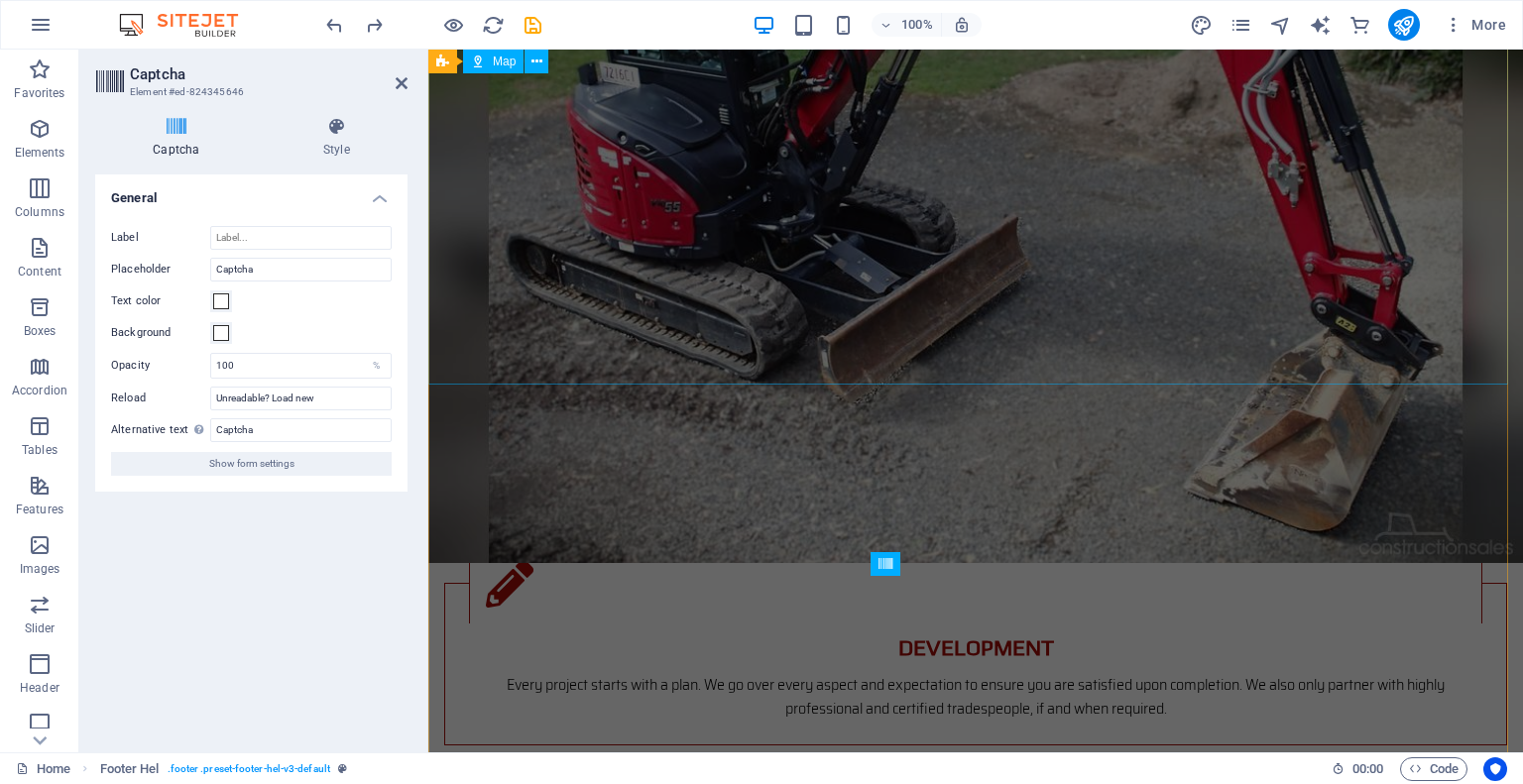scroll, scrollTop: 3287, scrollLeft: 0, axis: vertical 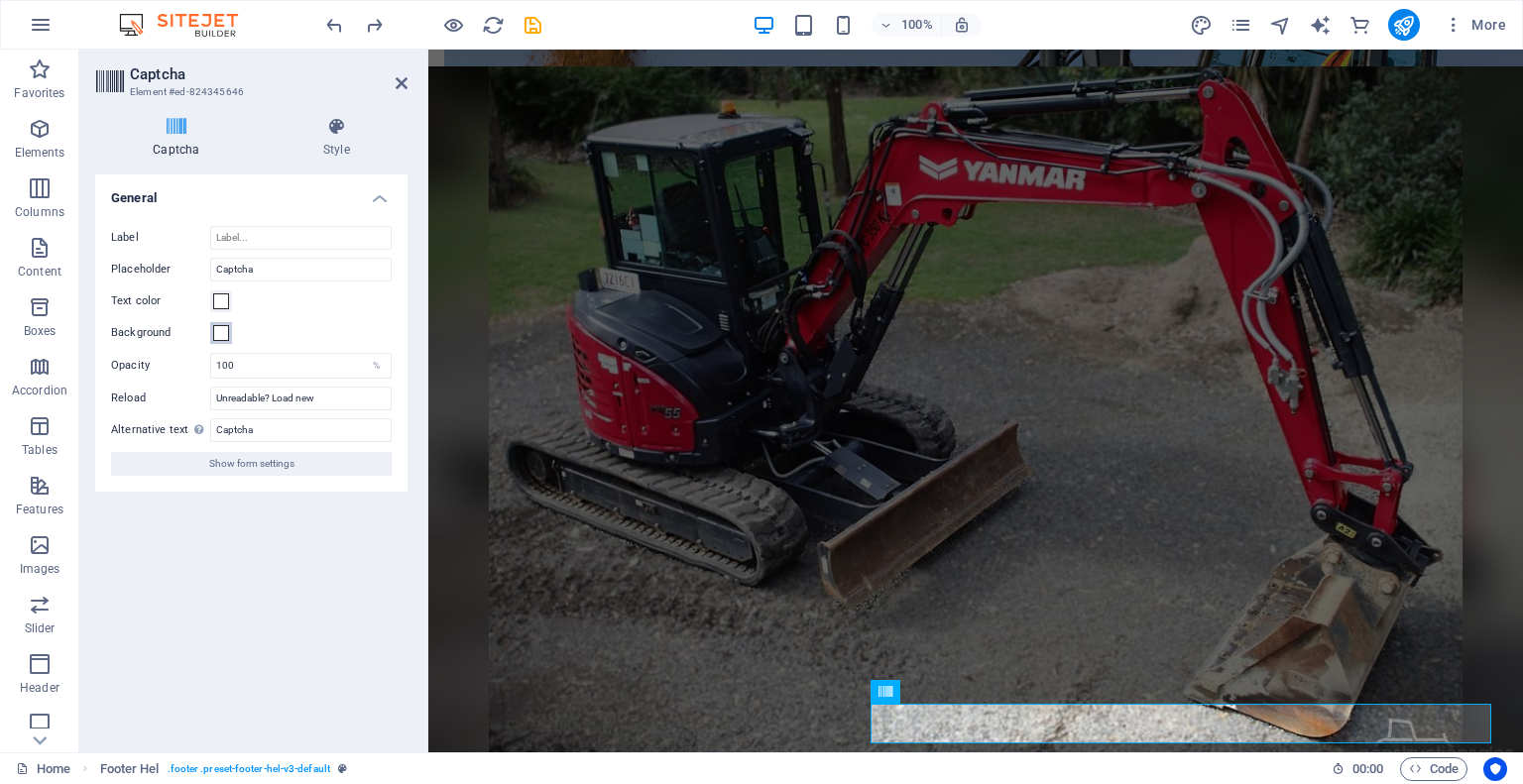 click at bounding box center [221, 333] 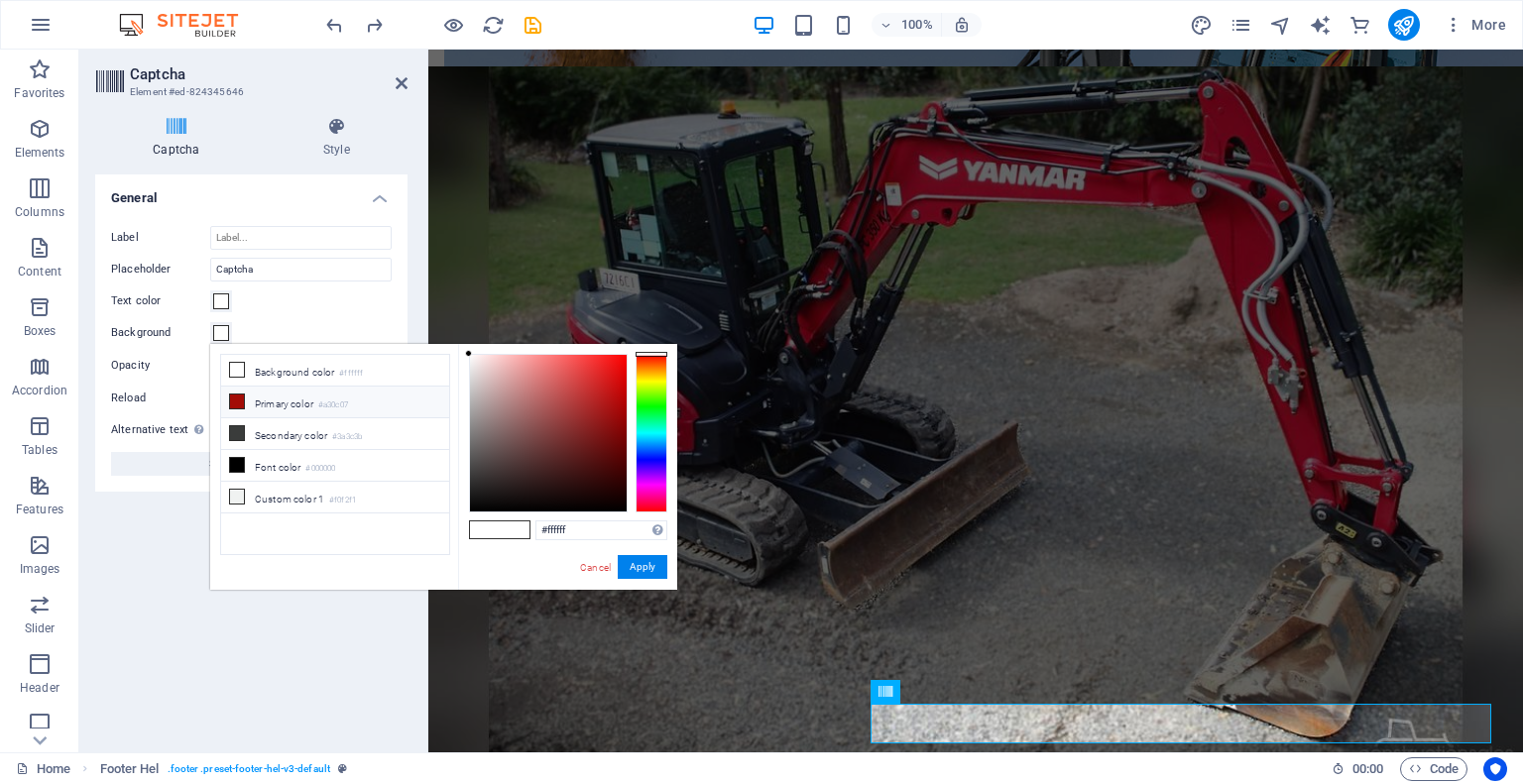 click on "Primary color
#a30c07" at bounding box center [335, 402] 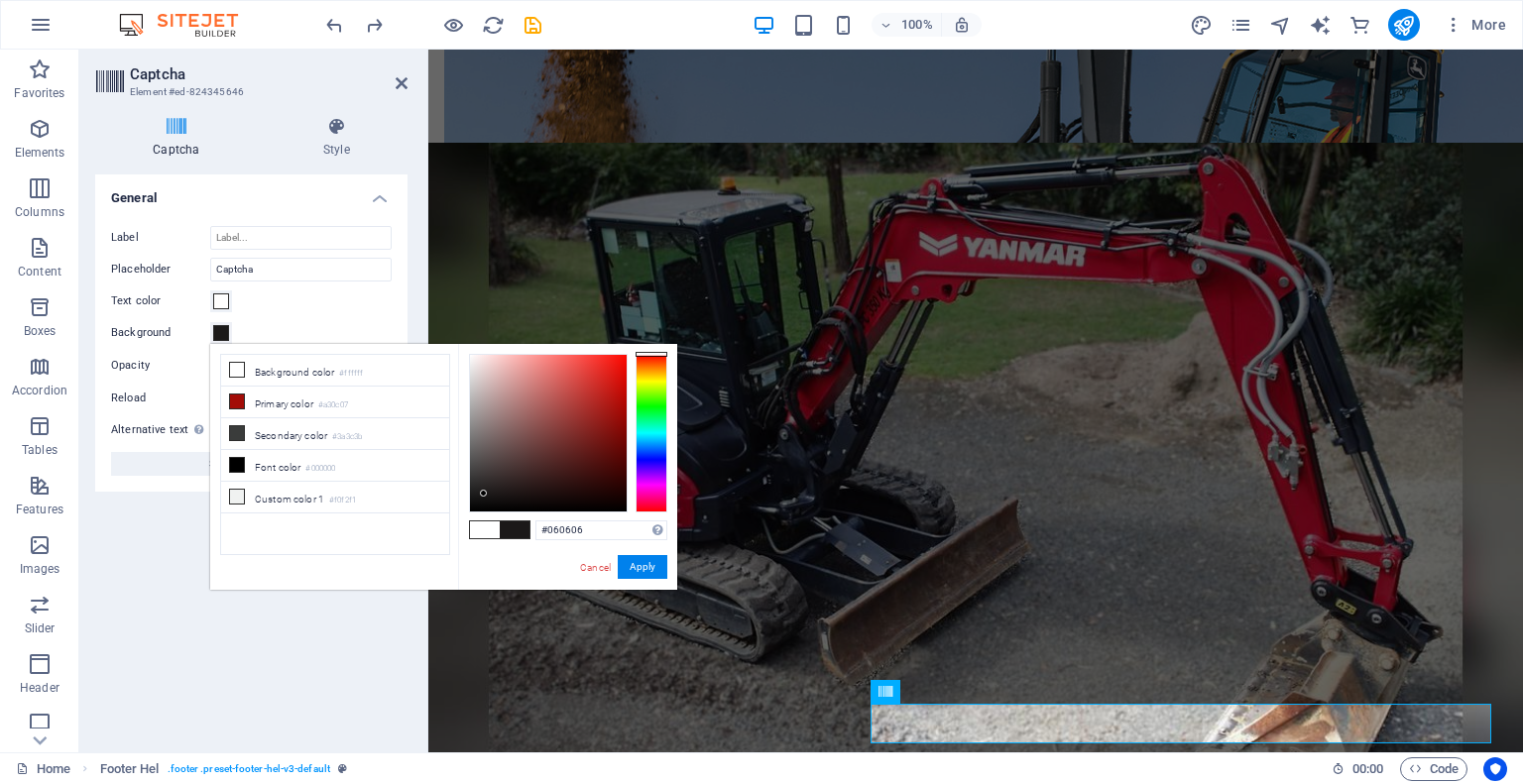 type on "#000000" 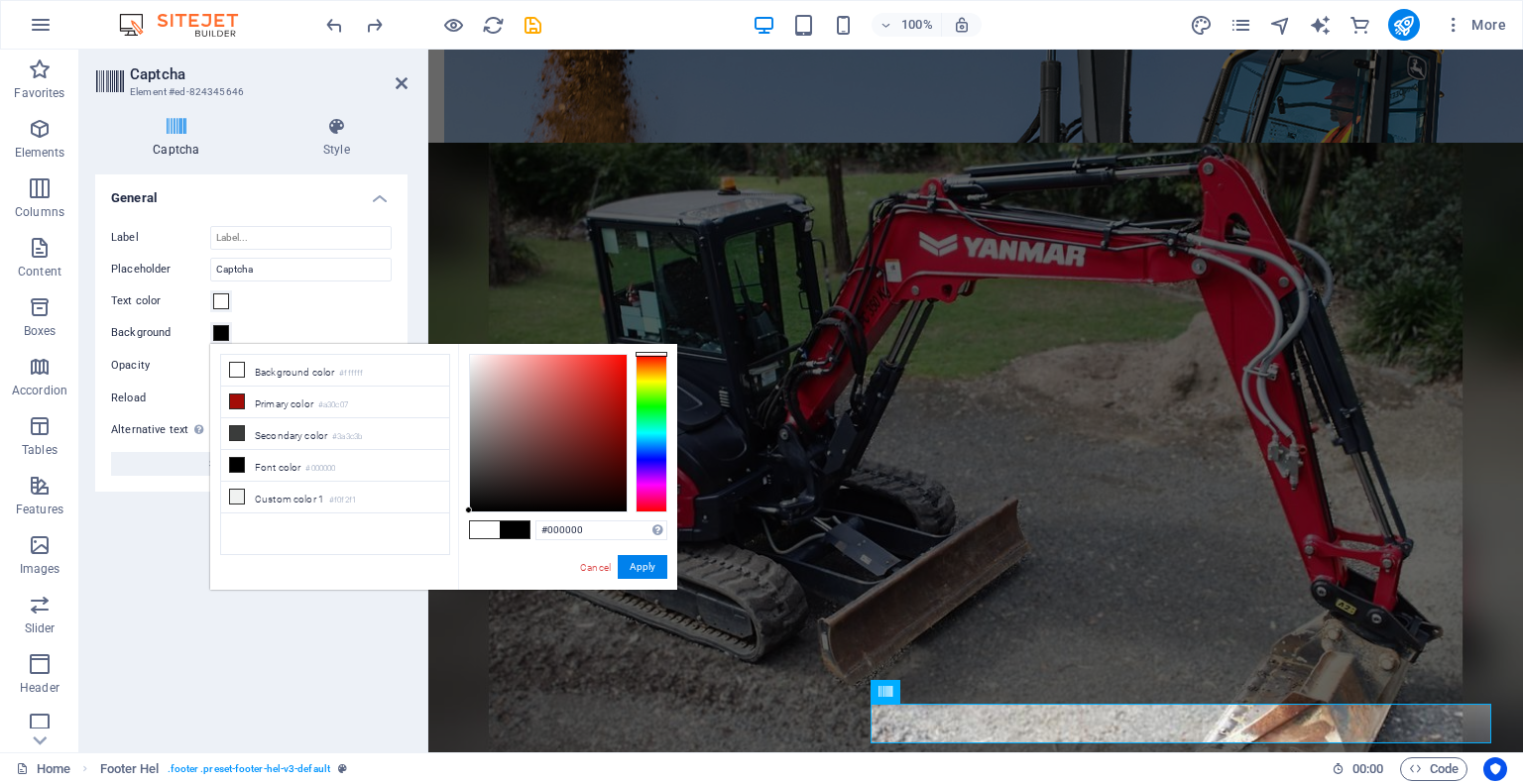 drag, startPoint x: 618, startPoint y: 410, endPoint x: 406, endPoint y: 537, distance: 247.12952 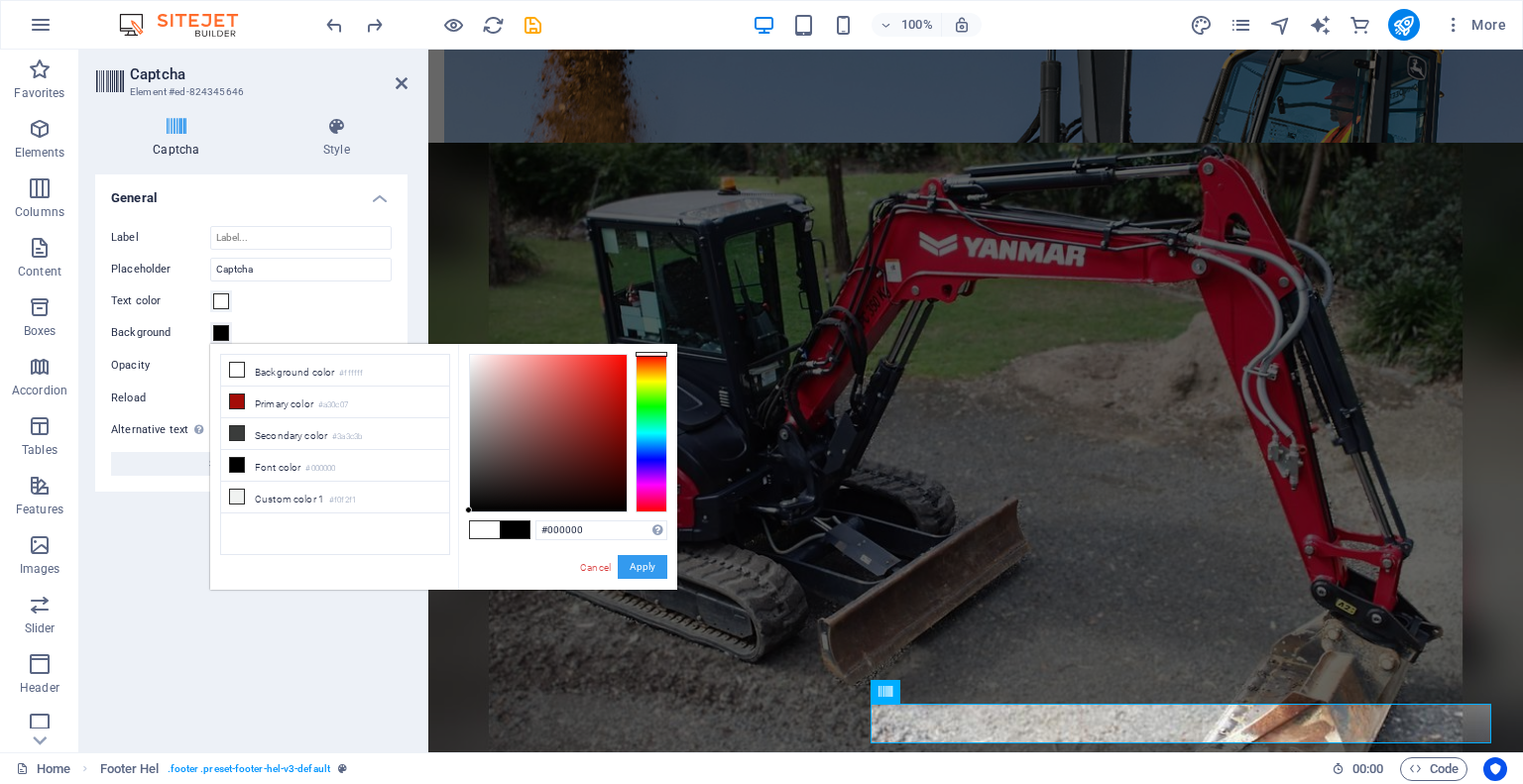 click on "Apply" at bounding box center [643, 567] 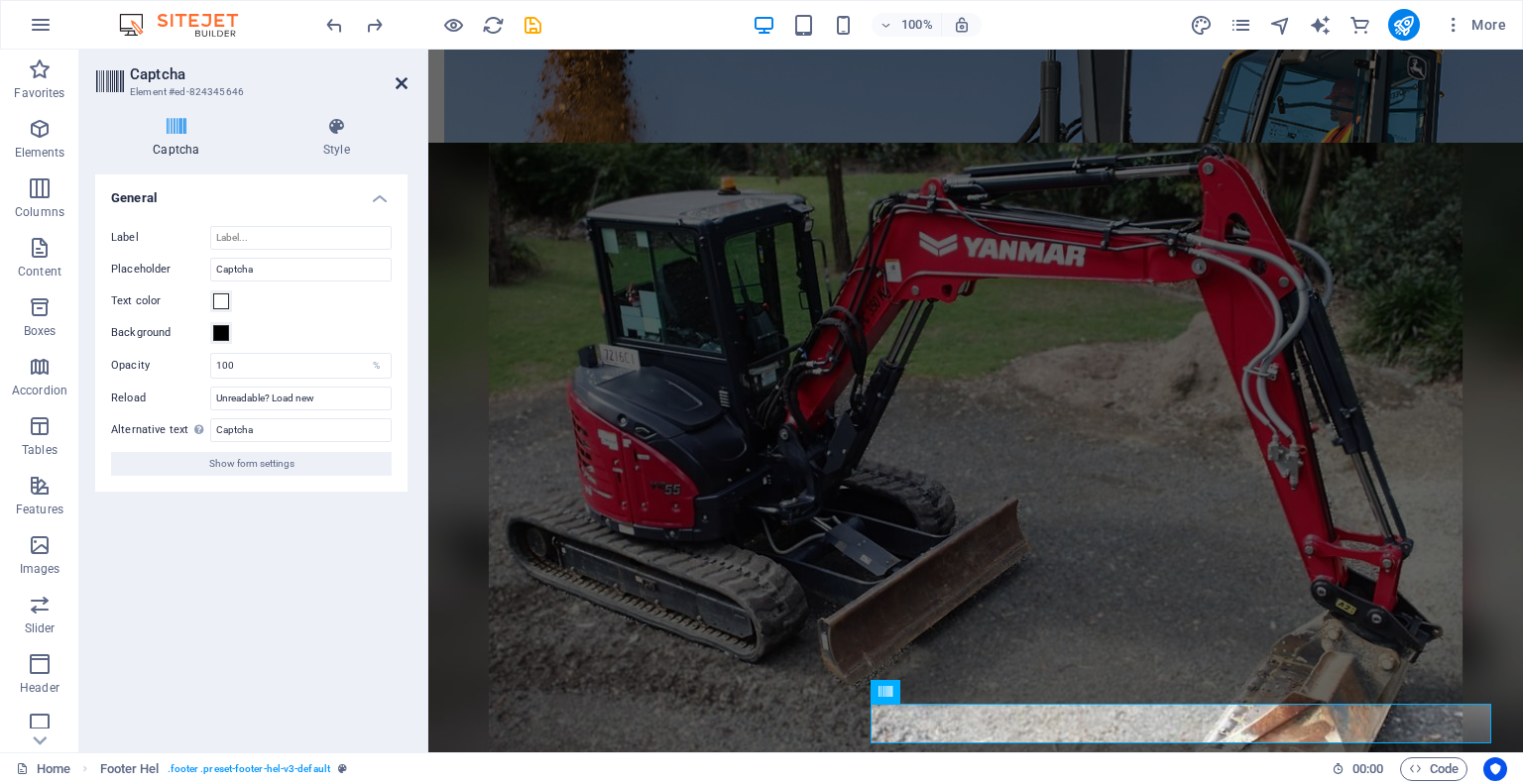 click at bounding box center [402, 83] 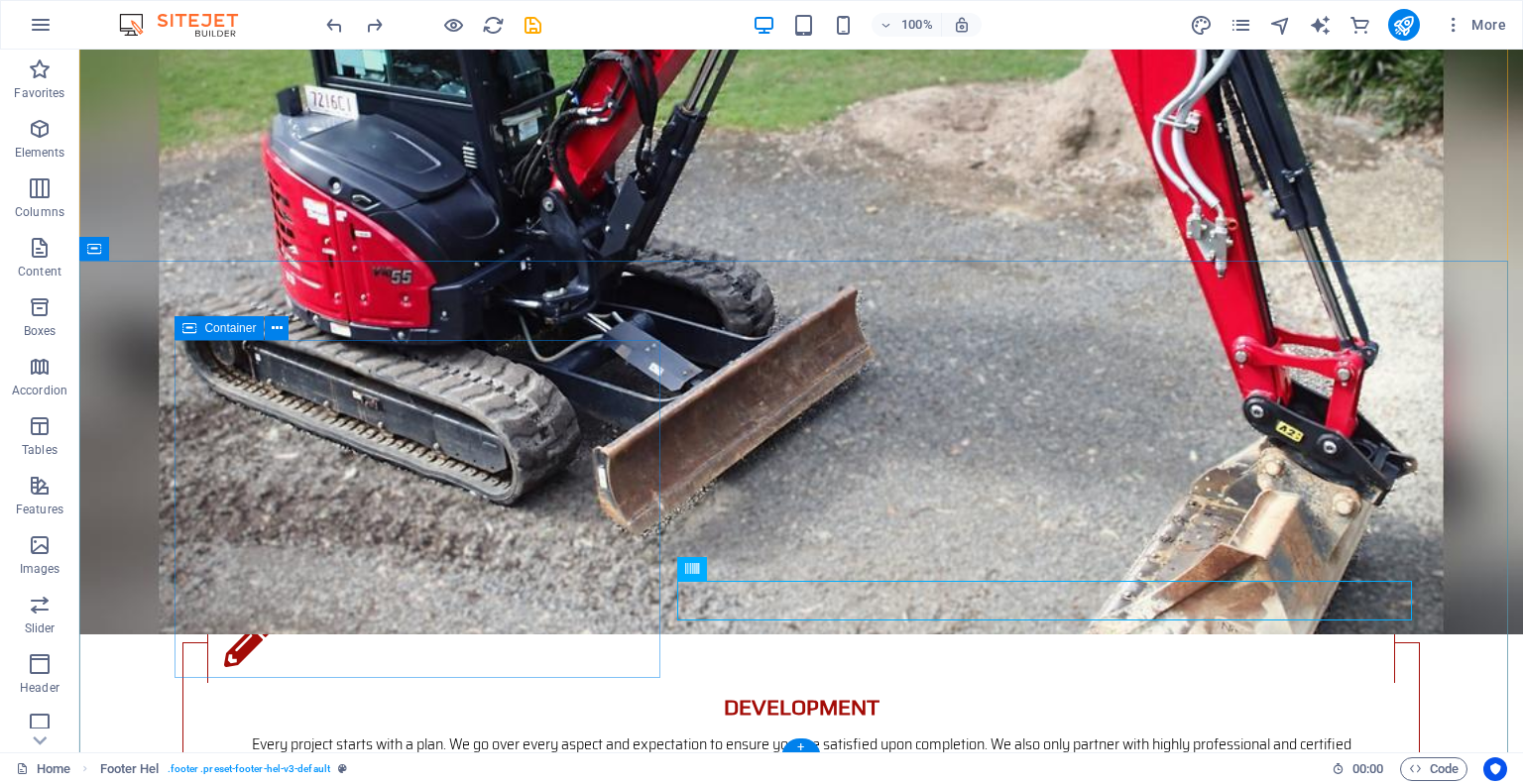 scroll, scrollTop: 3493, scrollLeft: 0, axis: vertical 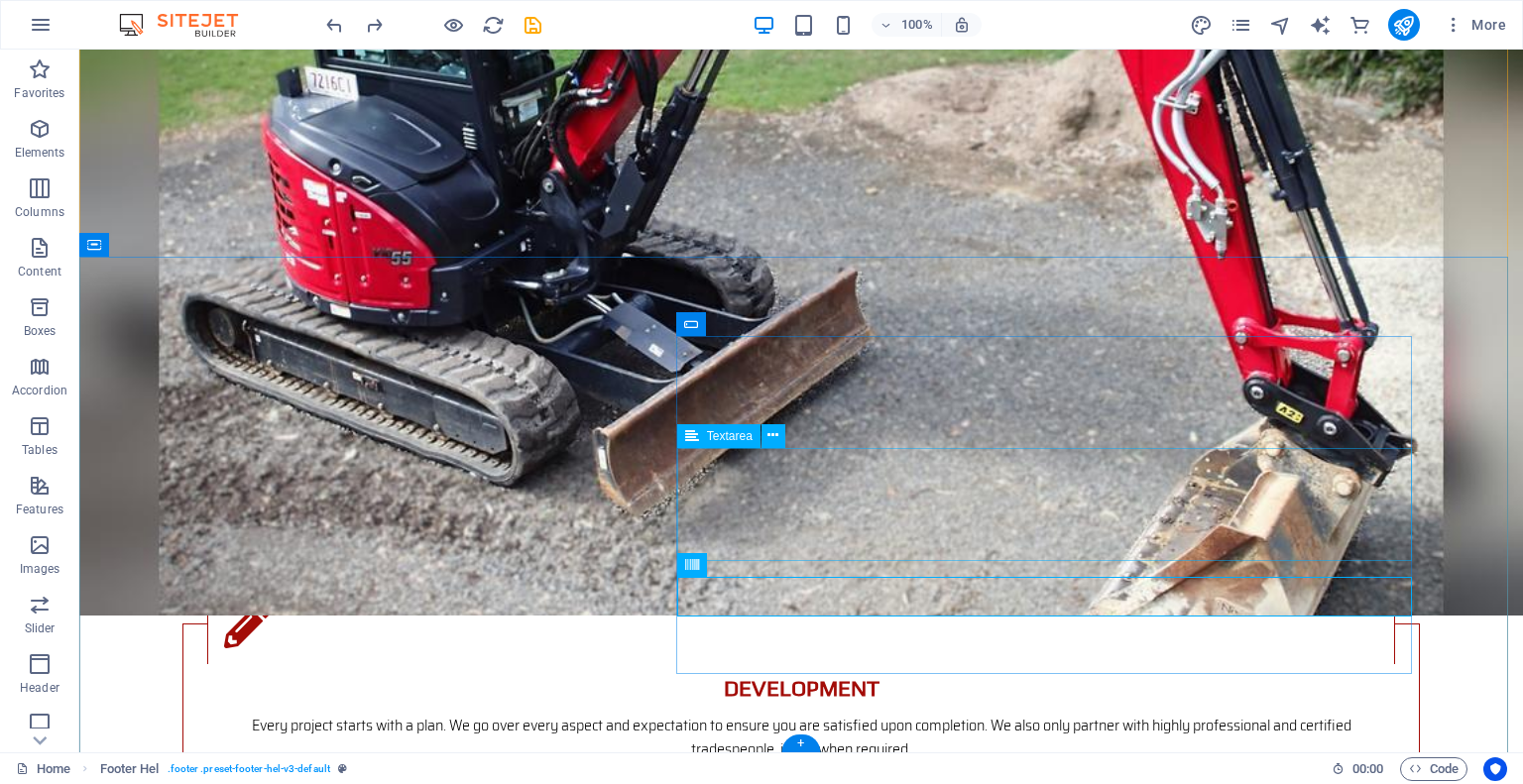 click at bounding box center [714, 3326] 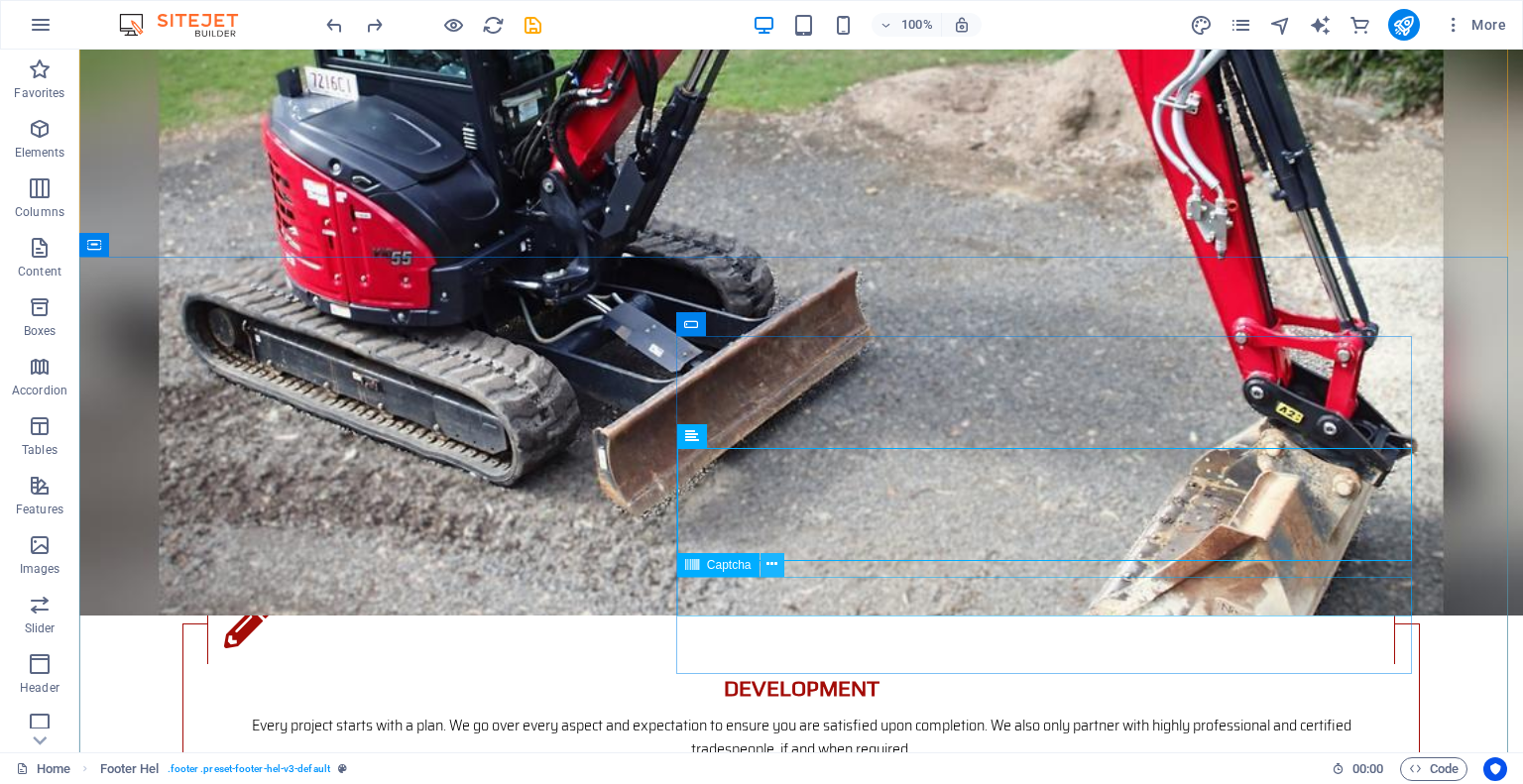click at bounding box center [771, 564] 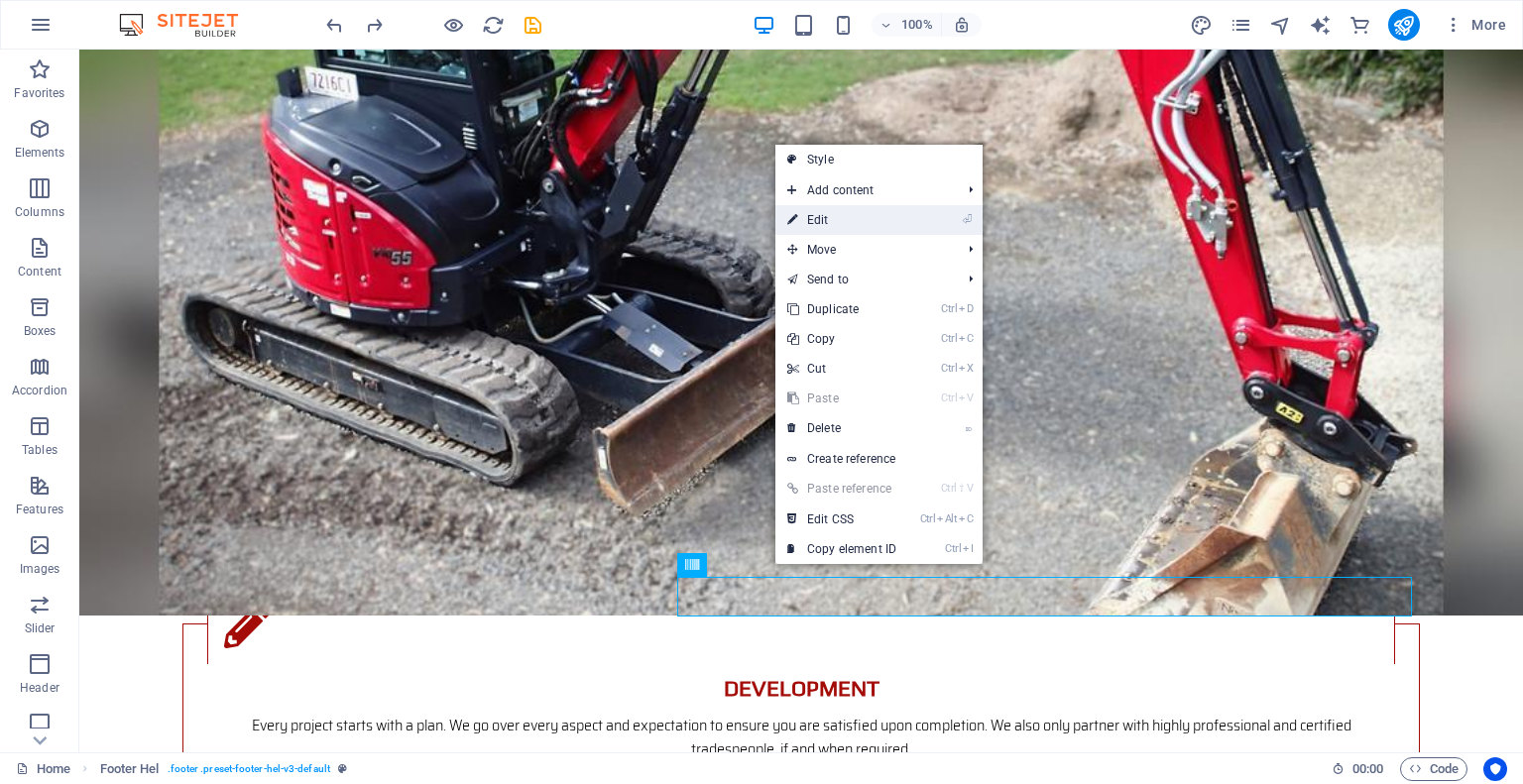 click on "⏎  Edit" at bounding box center (842, 220) 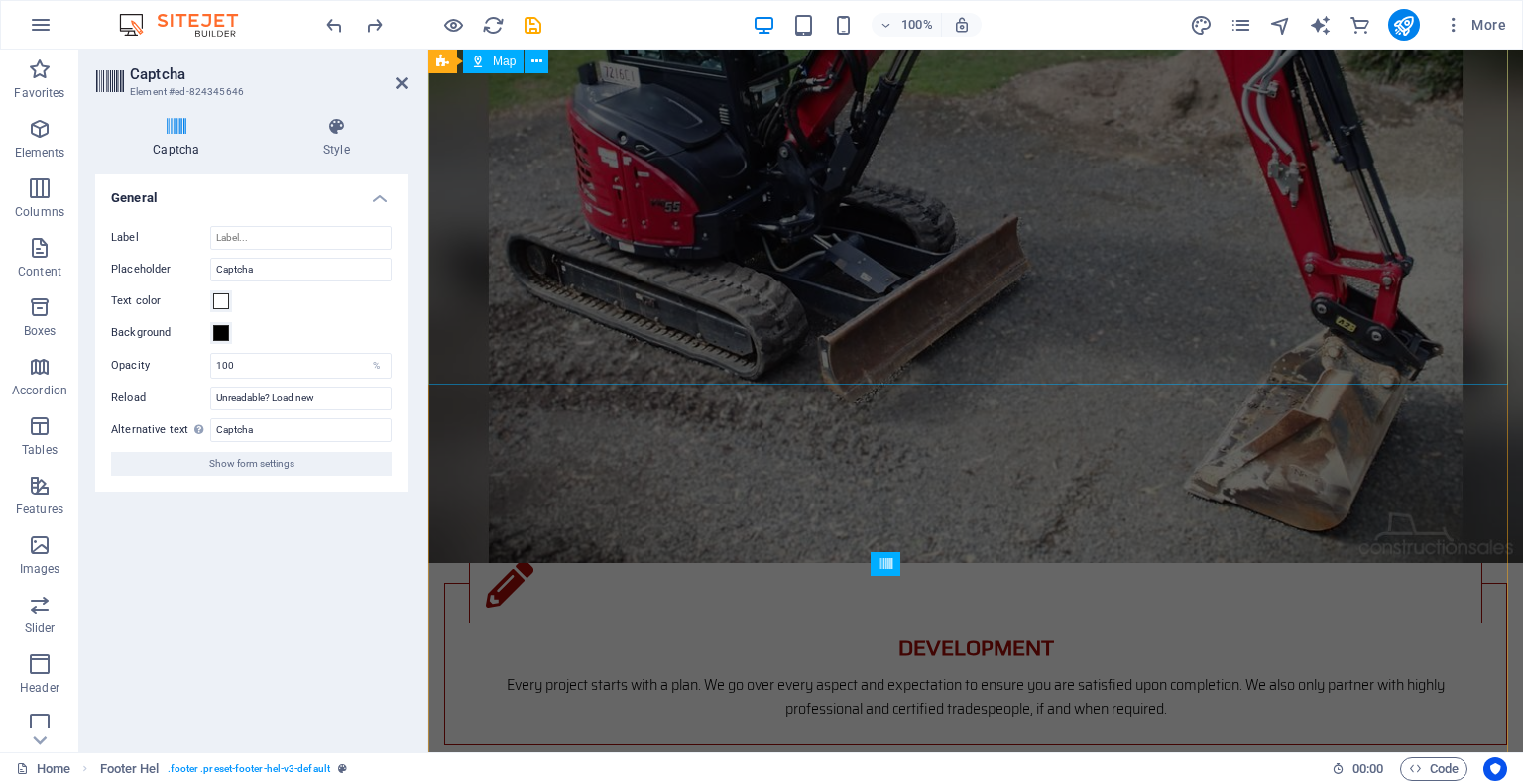 scroll, scrollTop: 3287, scrollLeft: 0, axis: vertical 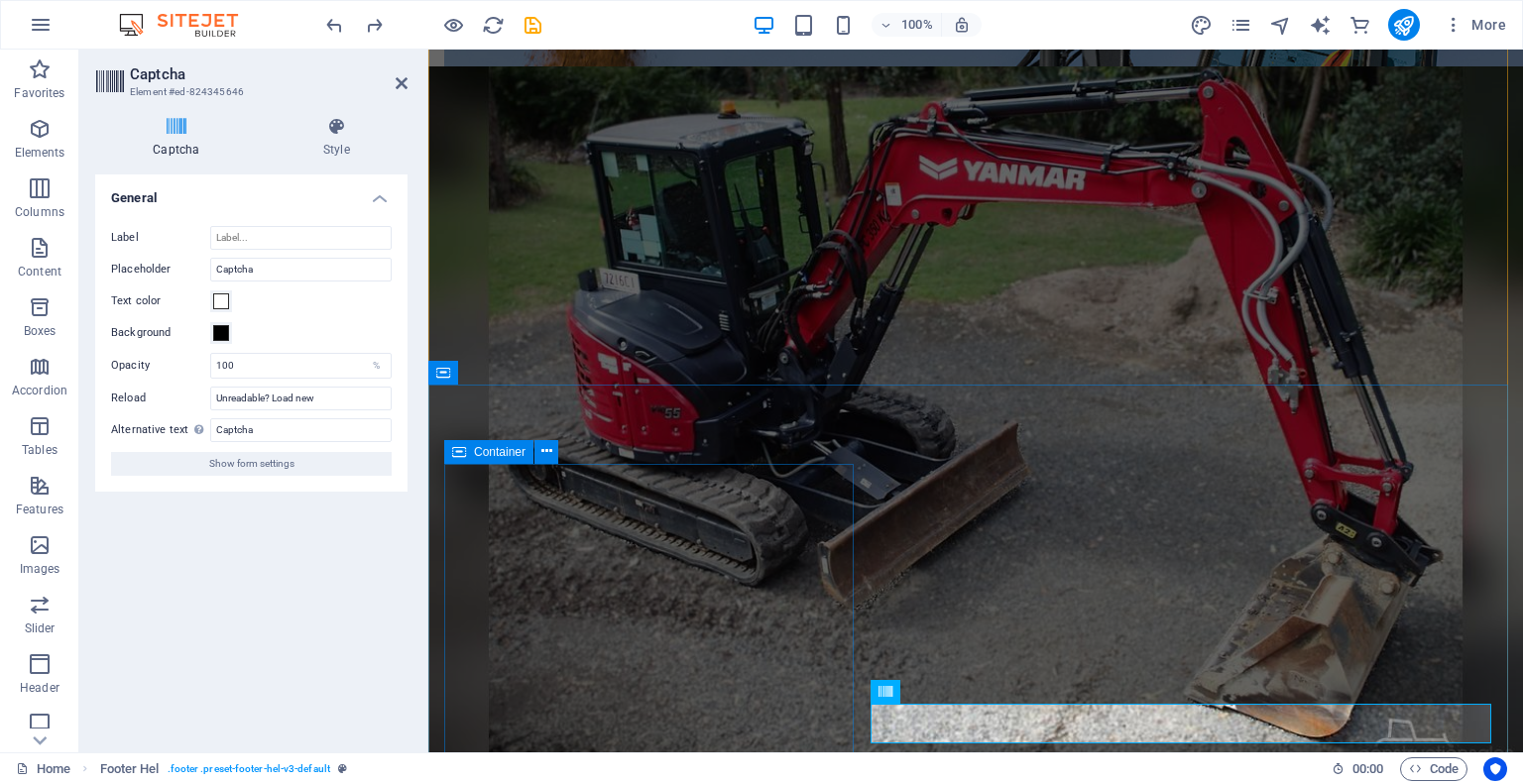 click on "Get in touch Penticton Excavation & Okanagan Septic Solutions [PHONE] info@[EXAMPLE.COM]" at bounding box center [976, 3089] 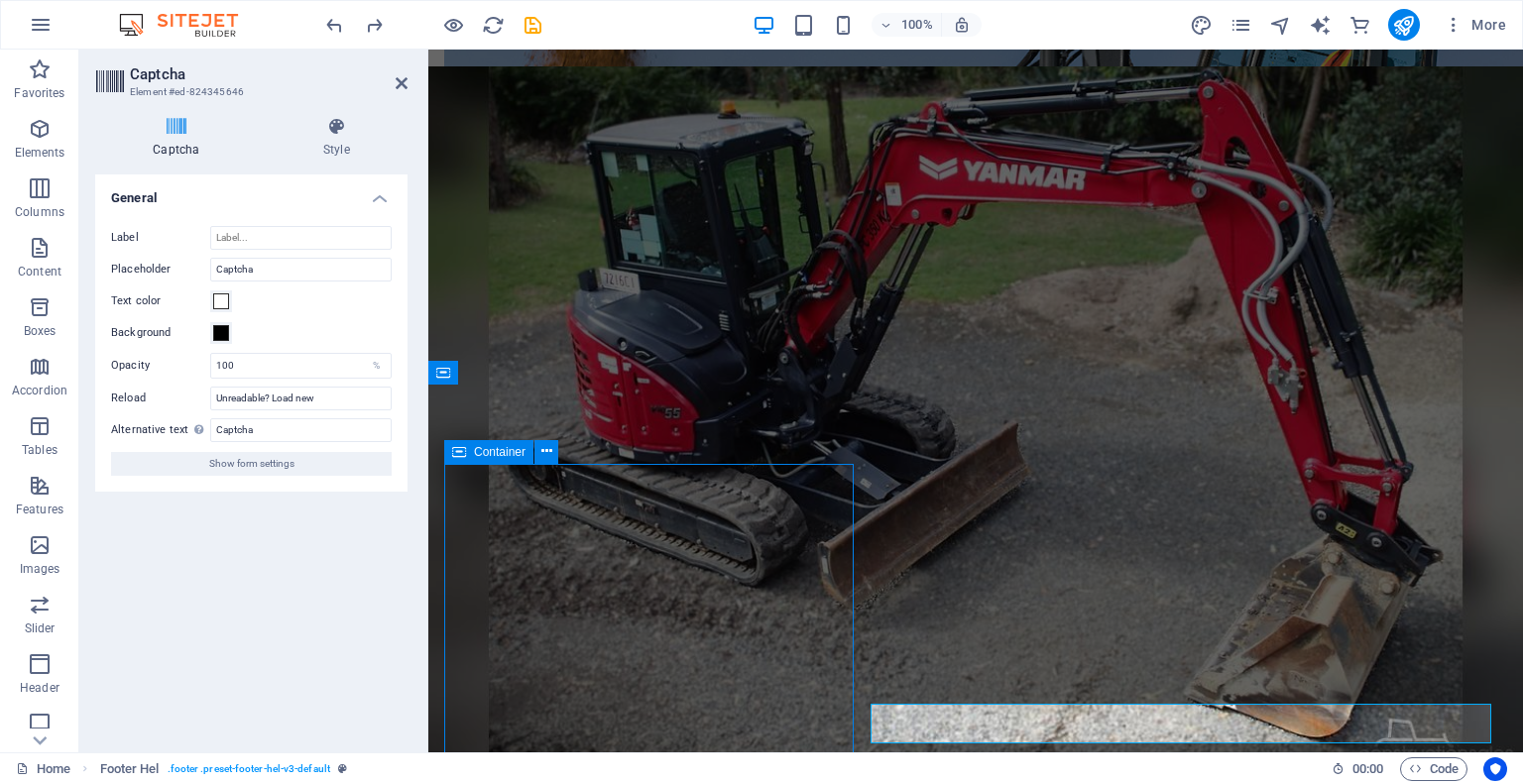 scroll, scrollTop: 3365, scrollLeft: 0, axis: vertical 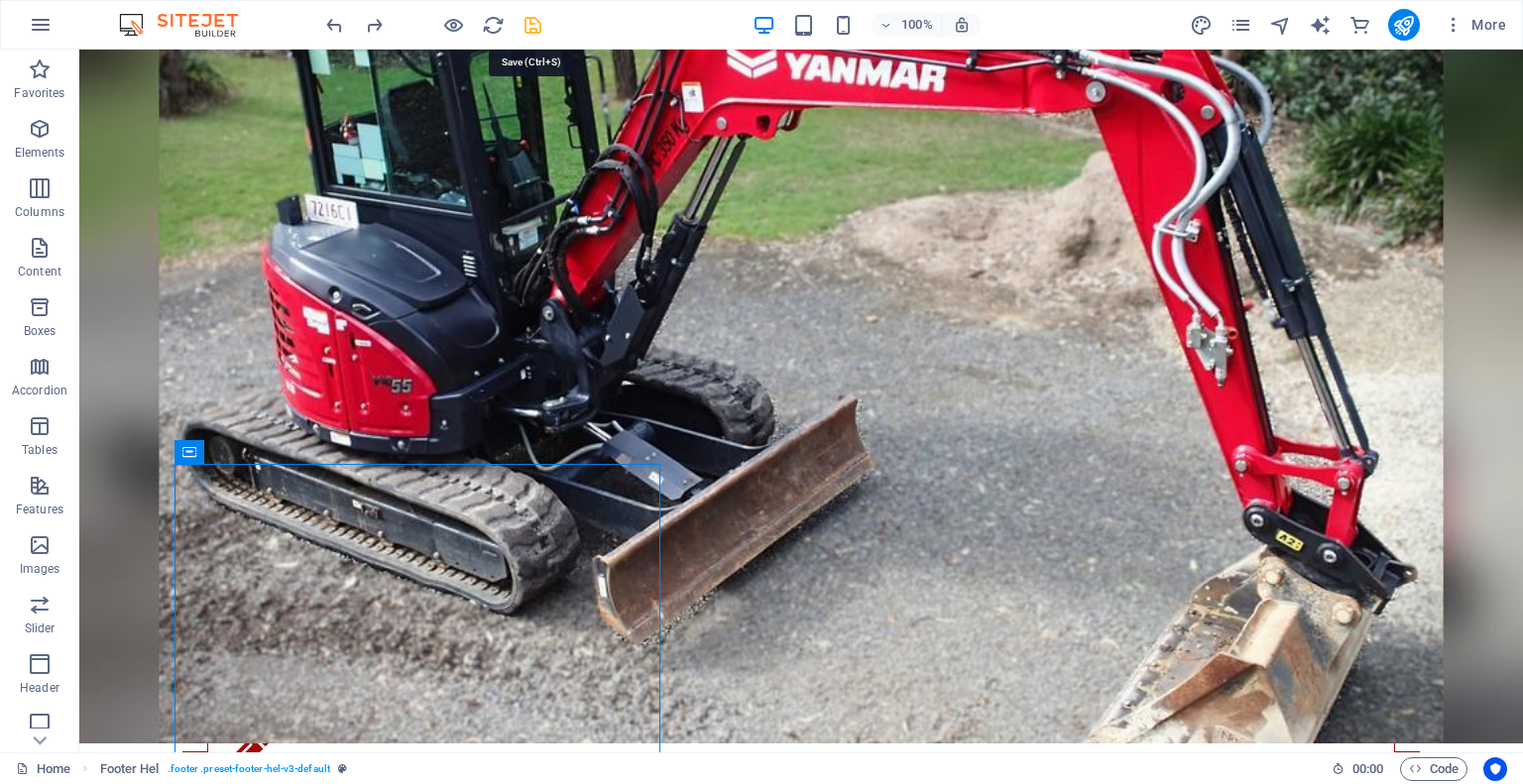 click at bounding box center [532, 25] 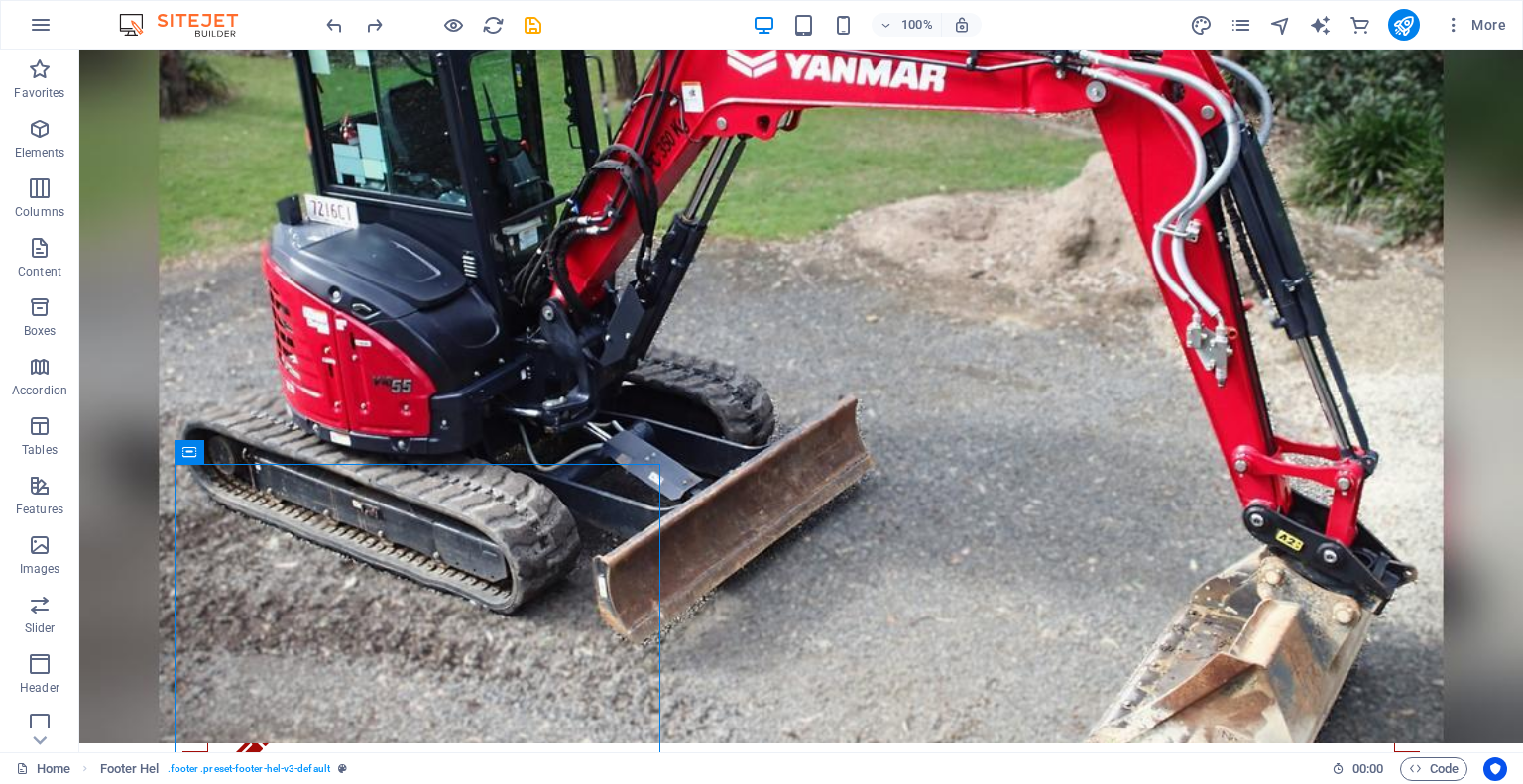 click on "100% More" at bounding box center [918, 25] 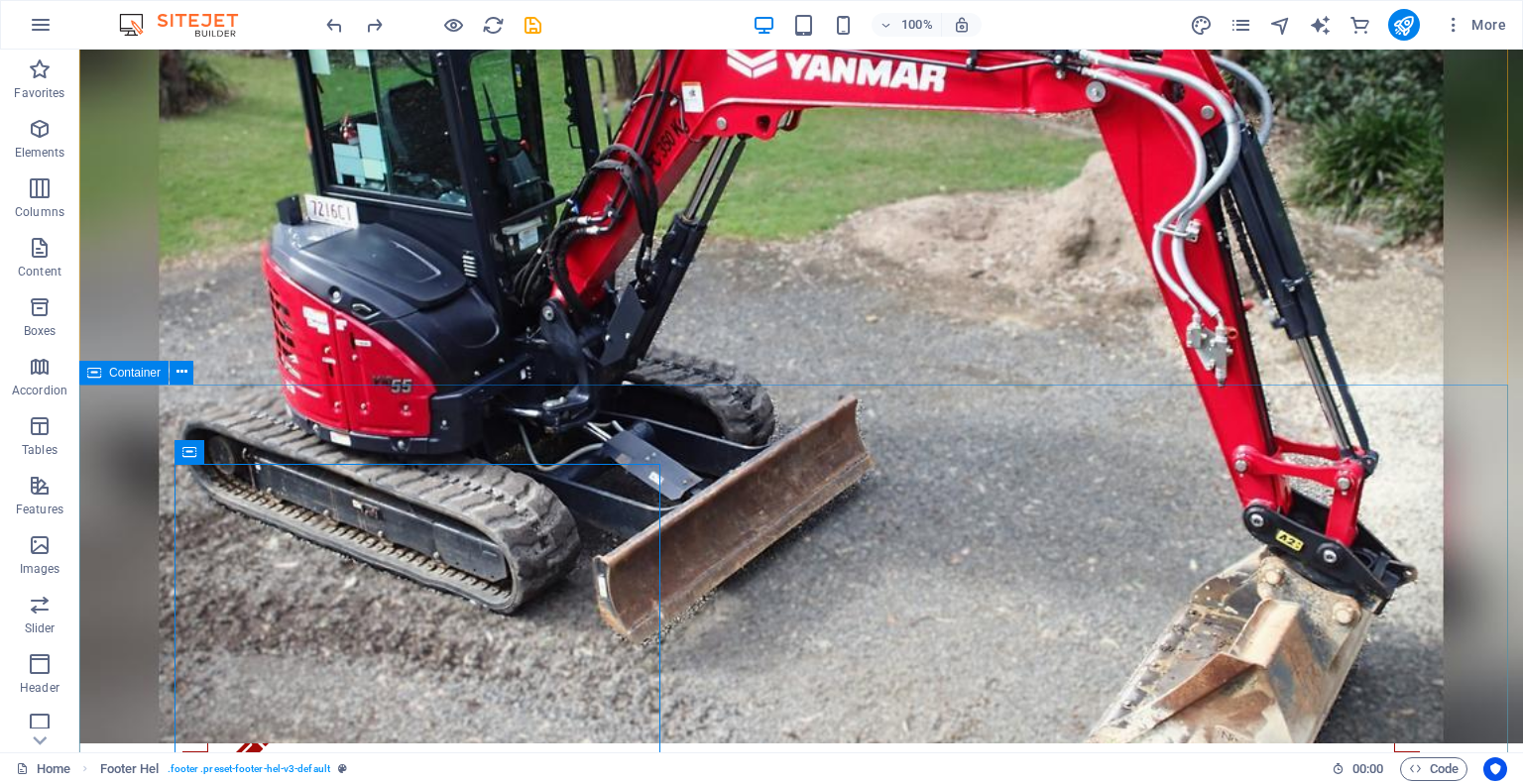 click on "Get in touch Penticton Excavation & Okanagan Septic Solutions [PHONE] info@[EXAMPLE.COM] Unreadable? Load new Submit" at bounding box center [801, 3347] 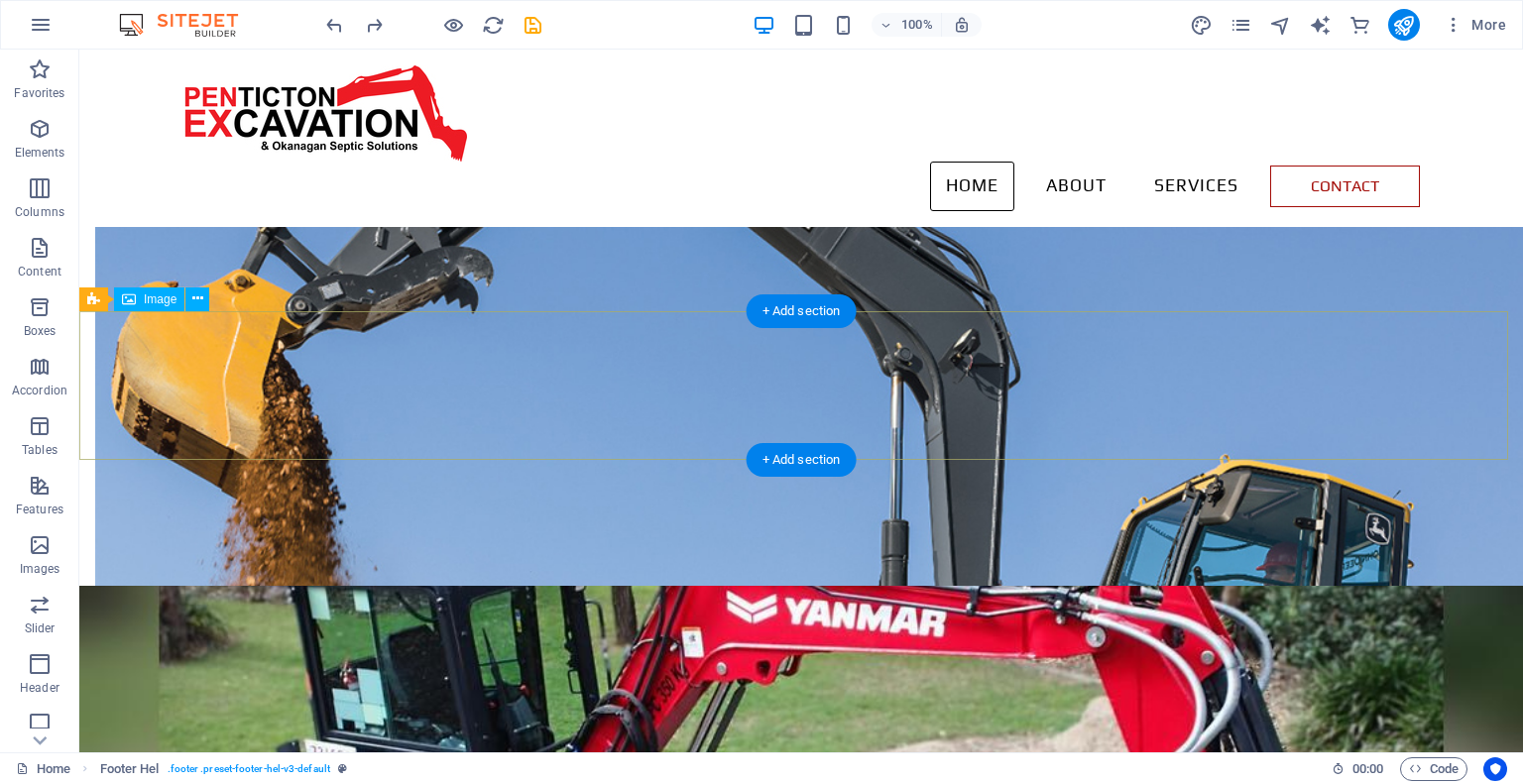 scroll, scrollTop: 2770, scrollLeft: 0, axis: vertical 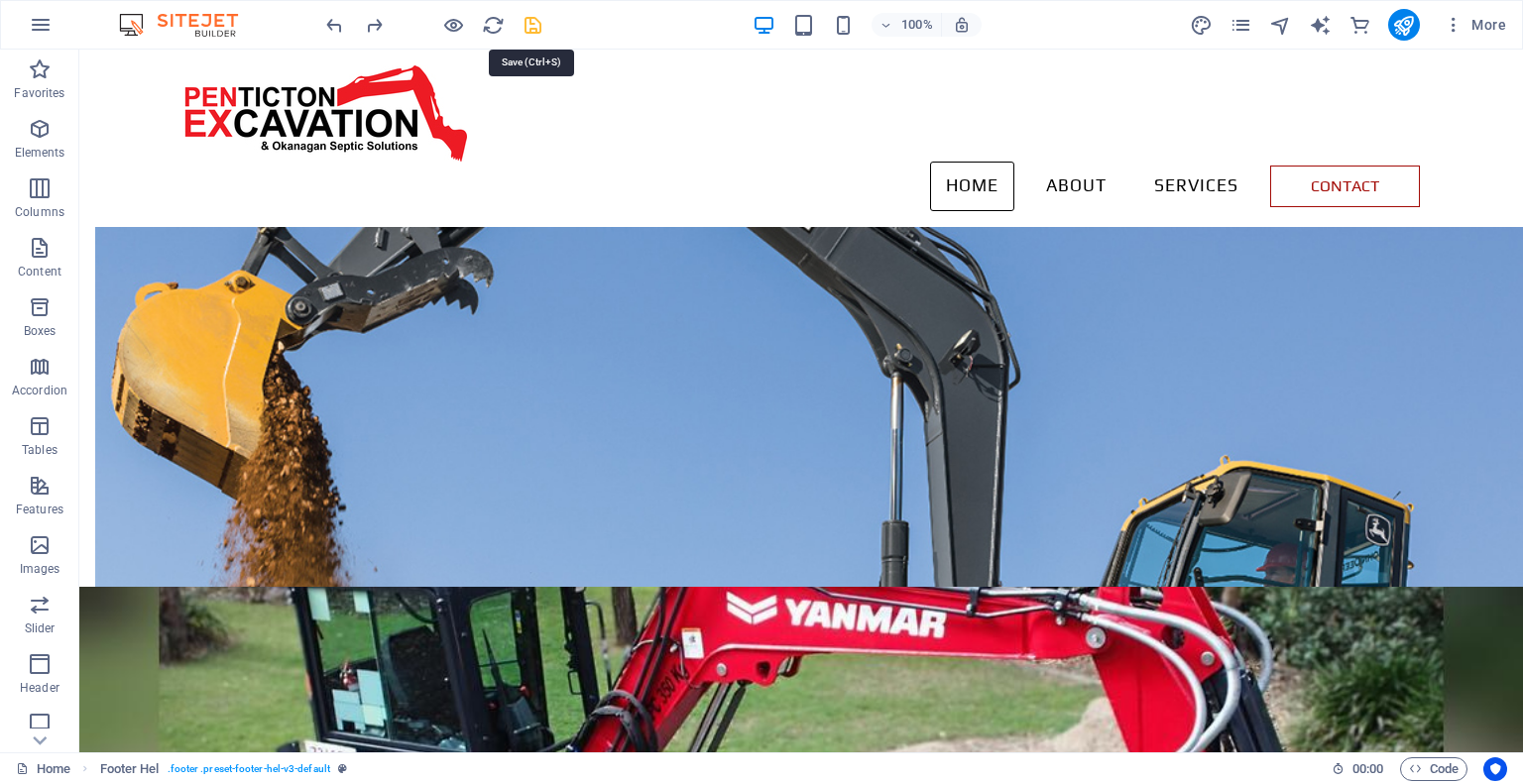 click at bounding box center (532, 25) 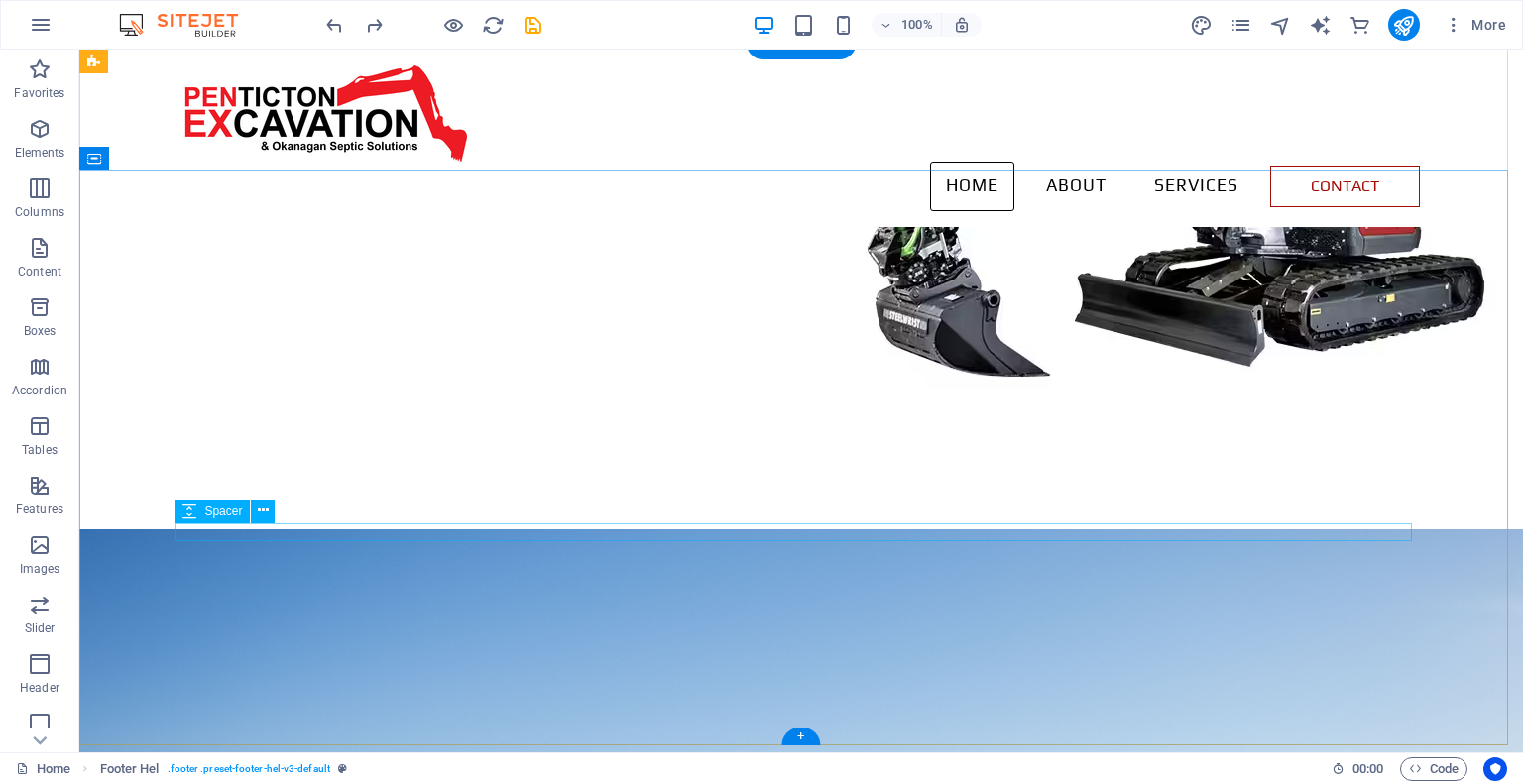 scroll, scrollTop: 0, scrollLeft: 0, axis: both 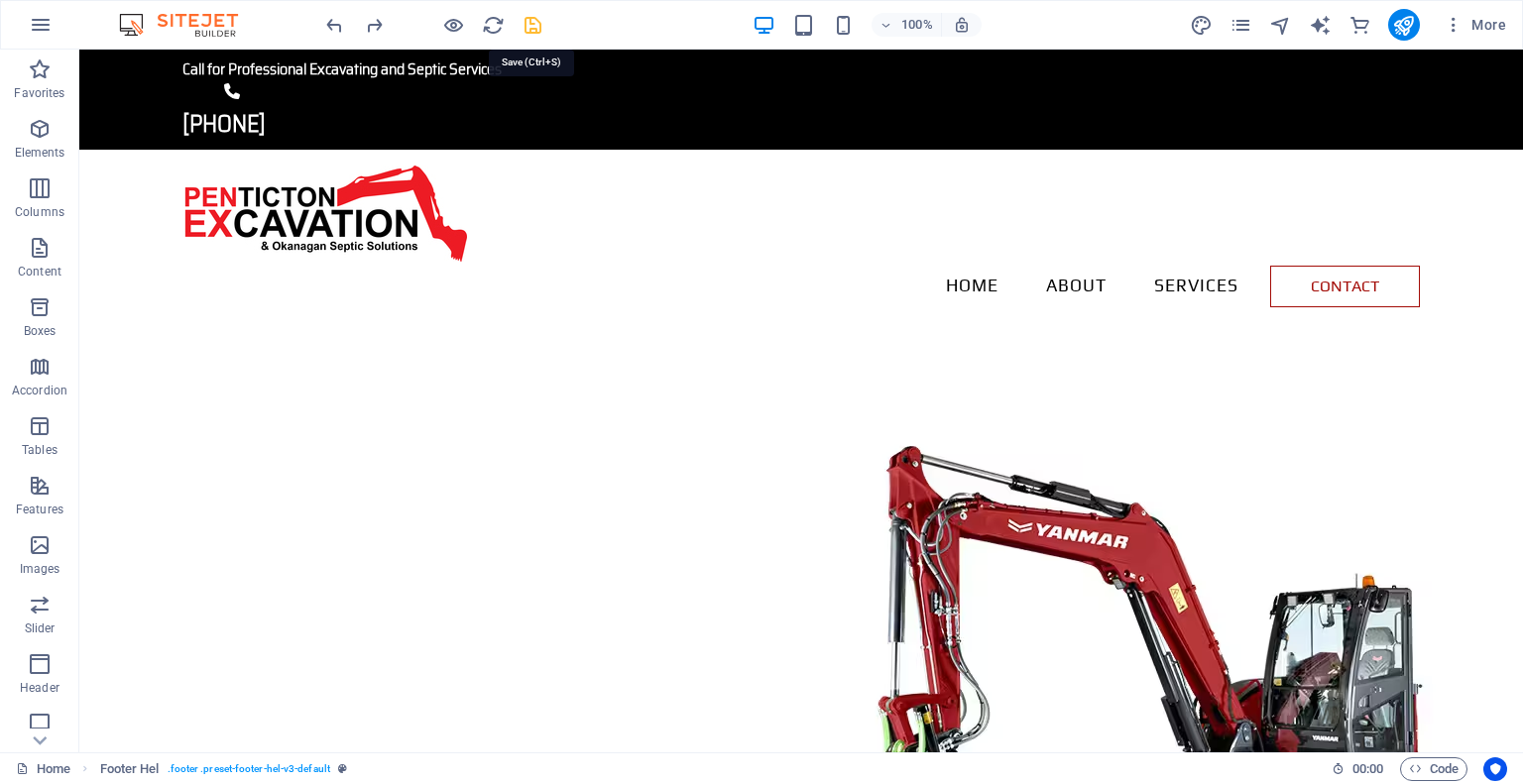 click at bounding box center [532, 25] 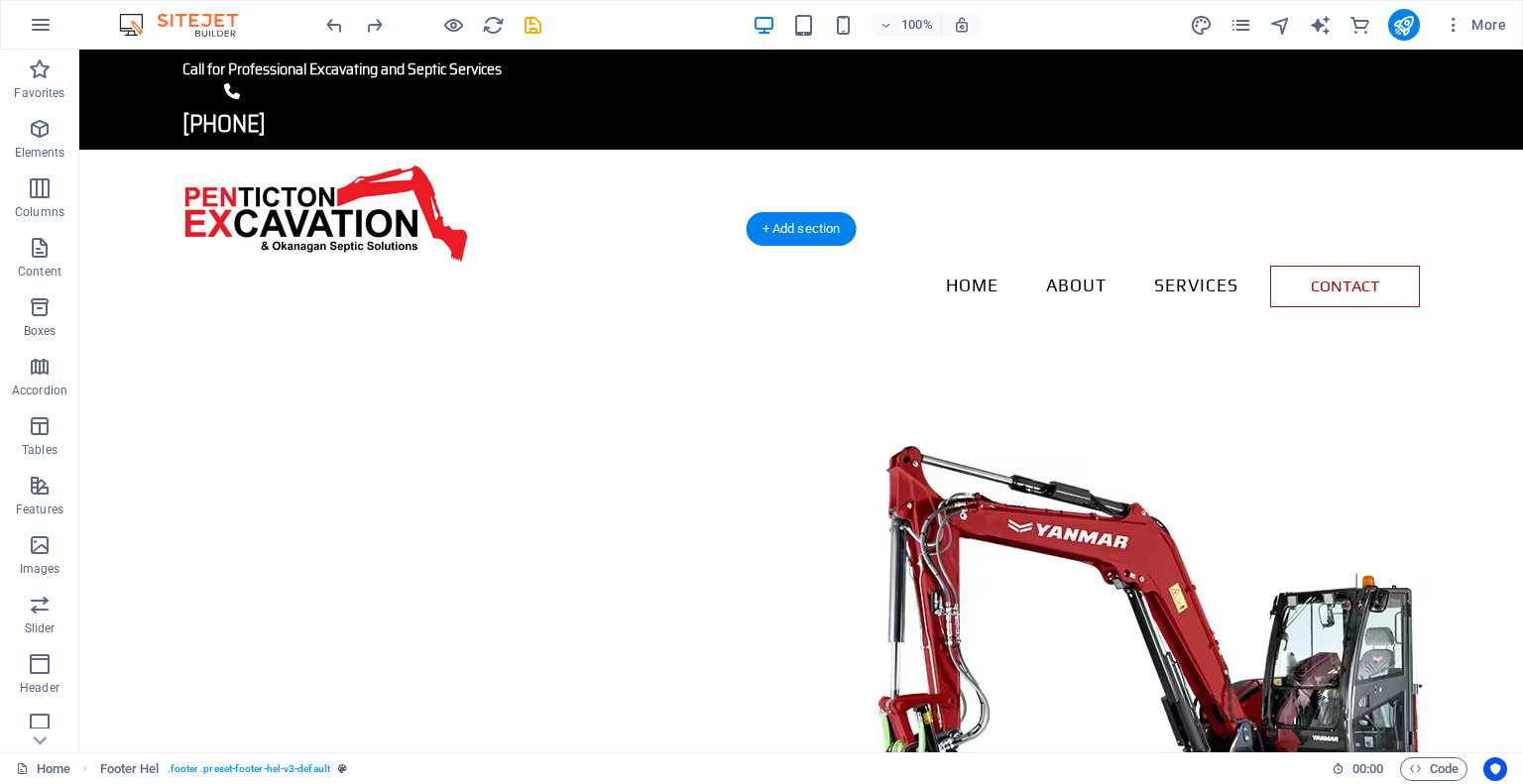 type 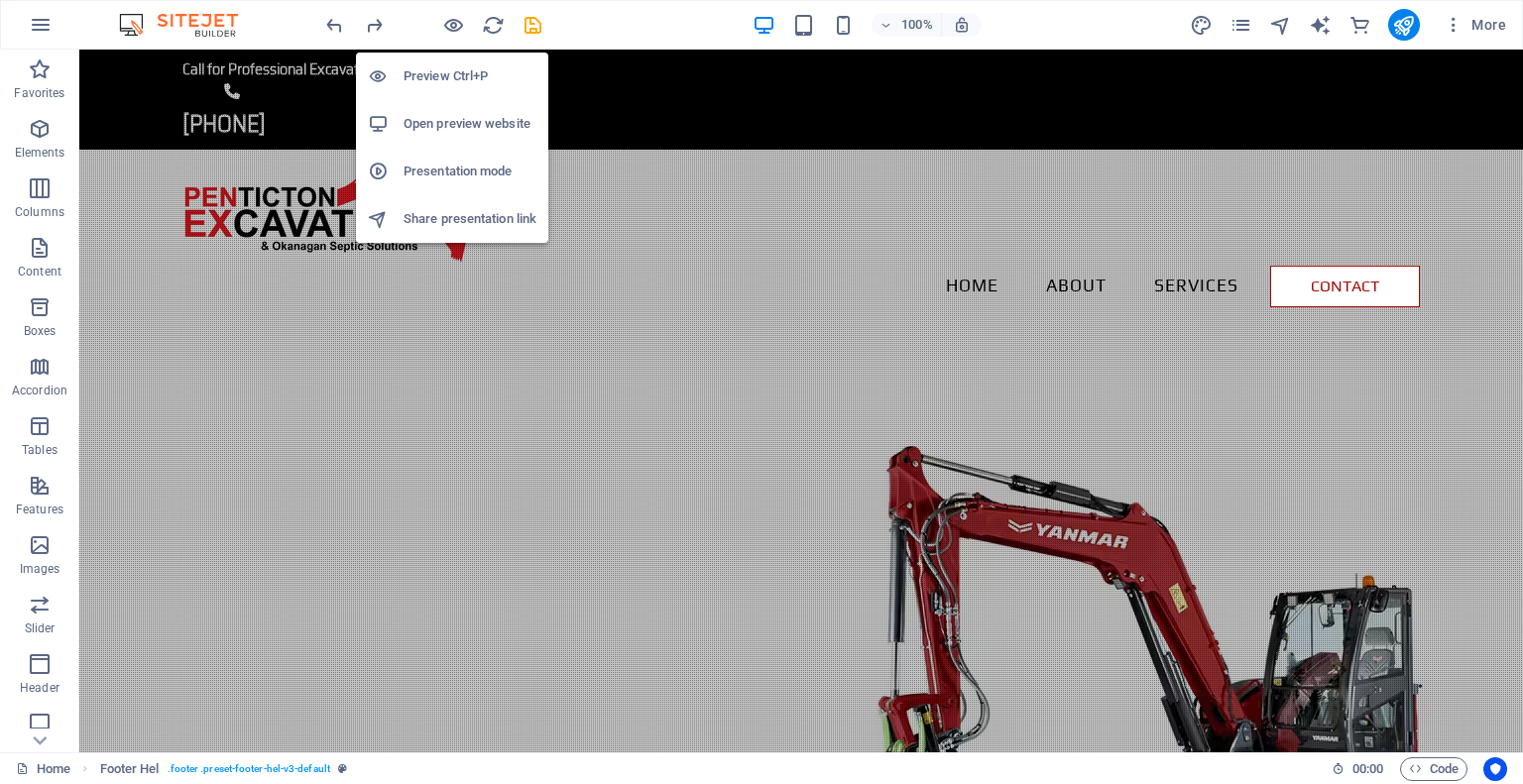 click on "Open preview website" at bounding box center [470, 124] 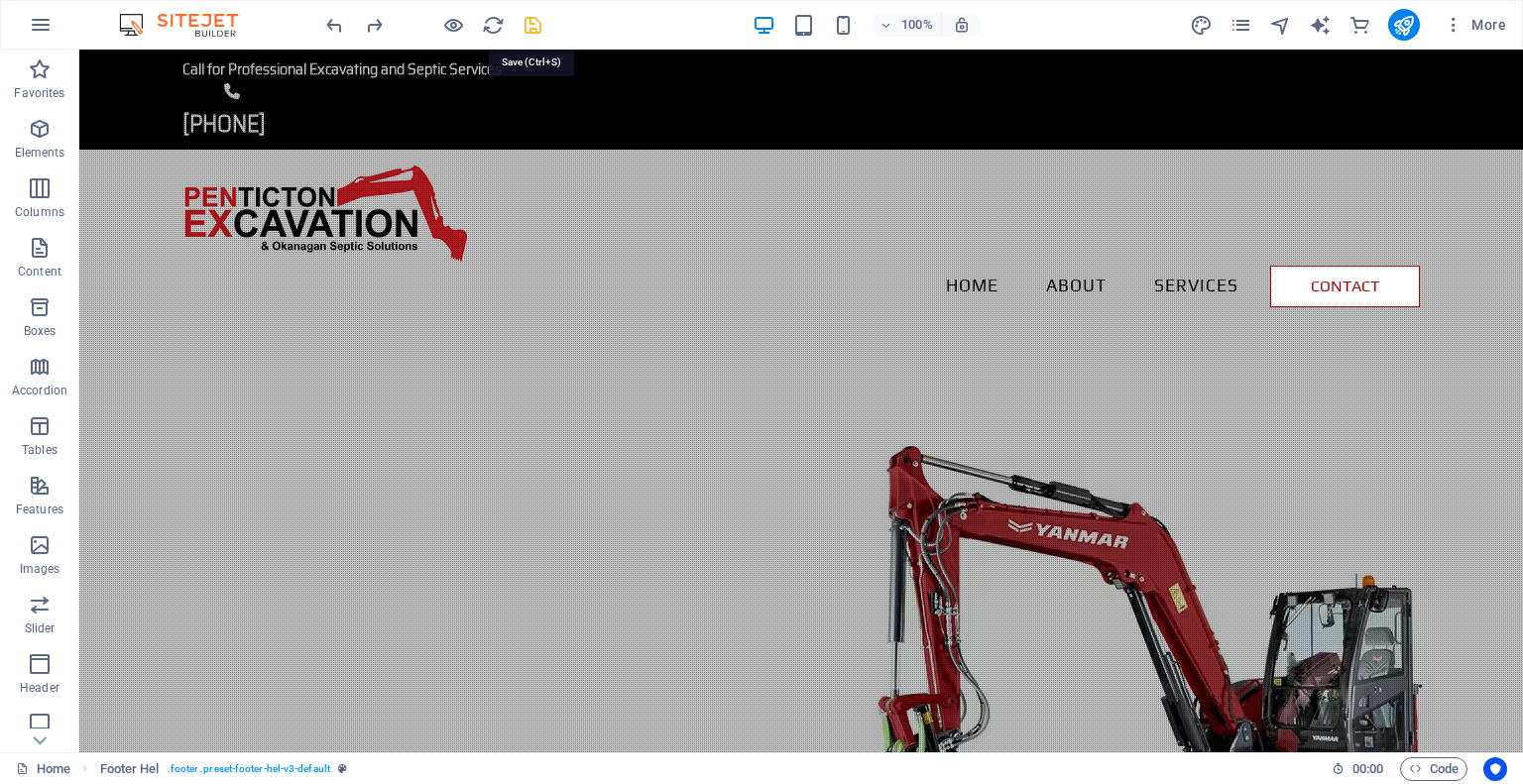 click at bounding box center (532, 25) 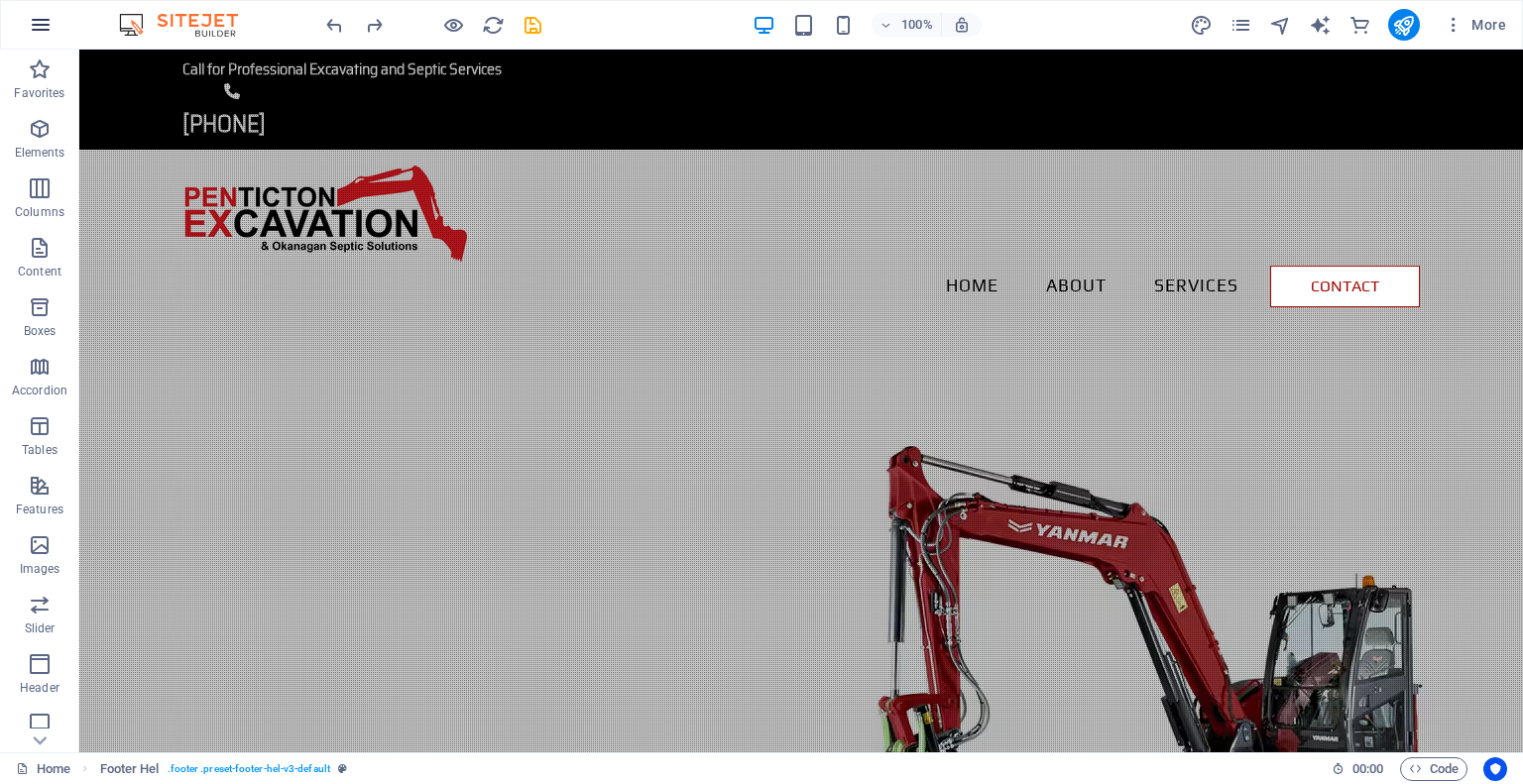click at bounding box center [41, 25] 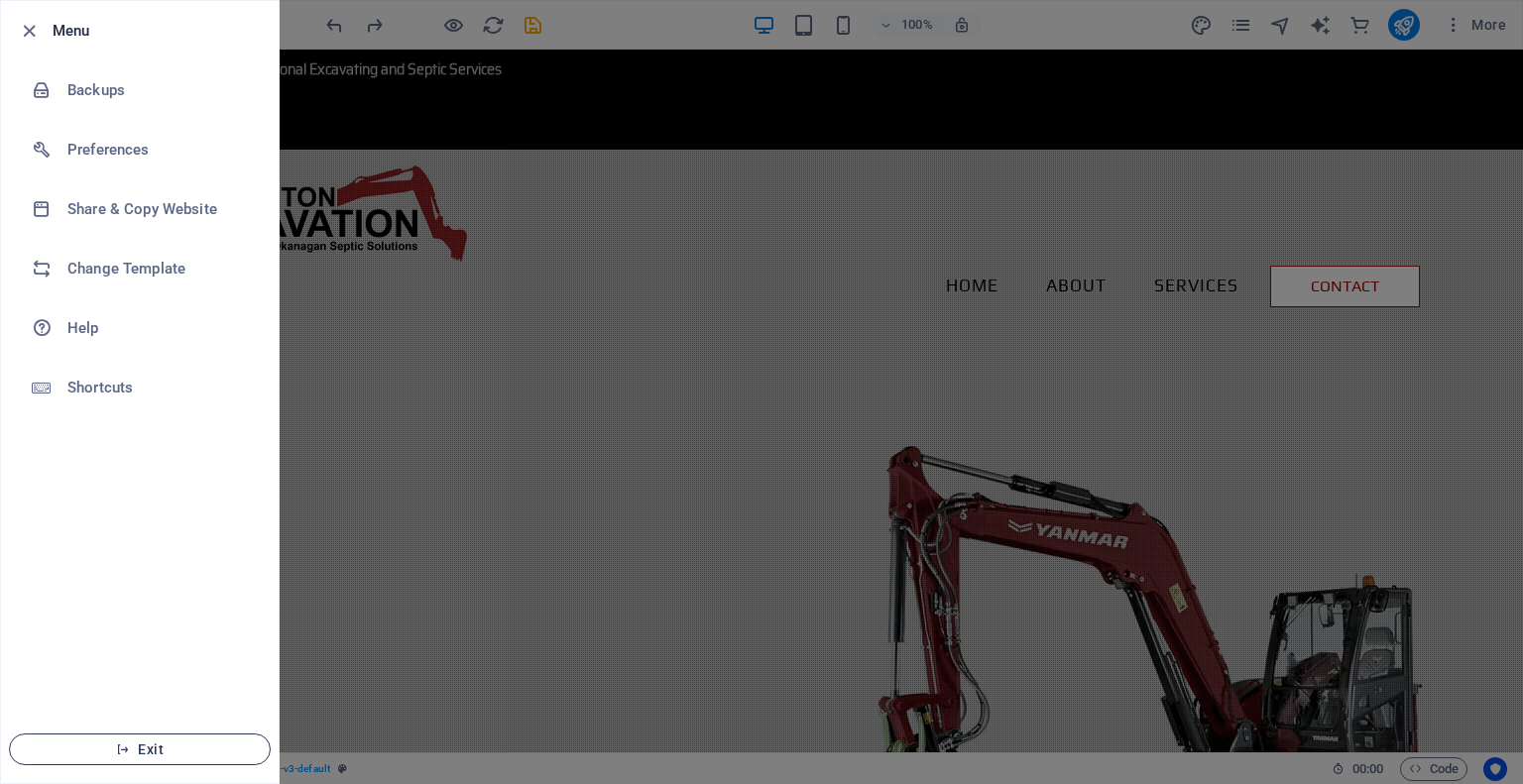 click on "Exit" at bounding box center (140, 749) 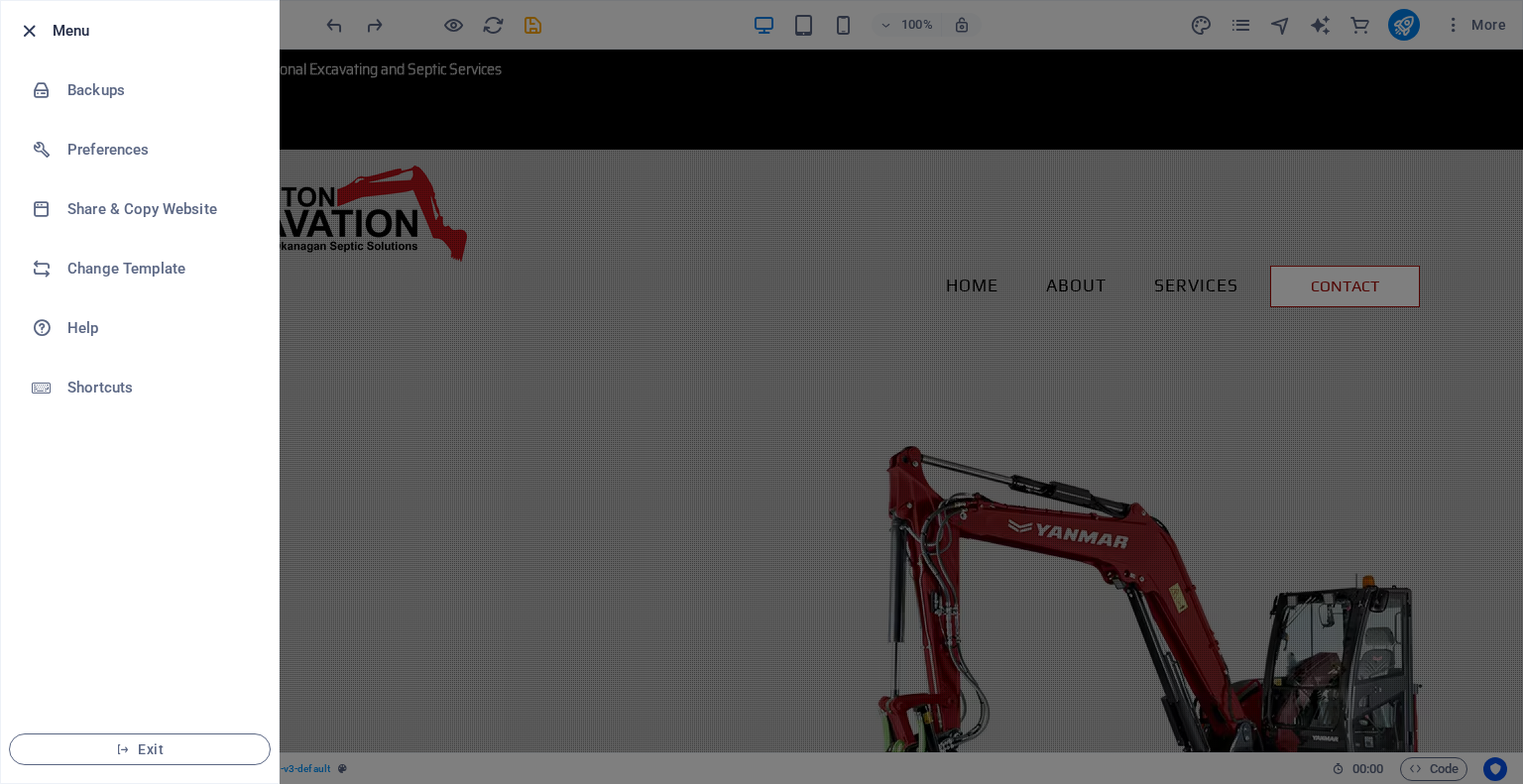 click at bounding box center [29, 31] 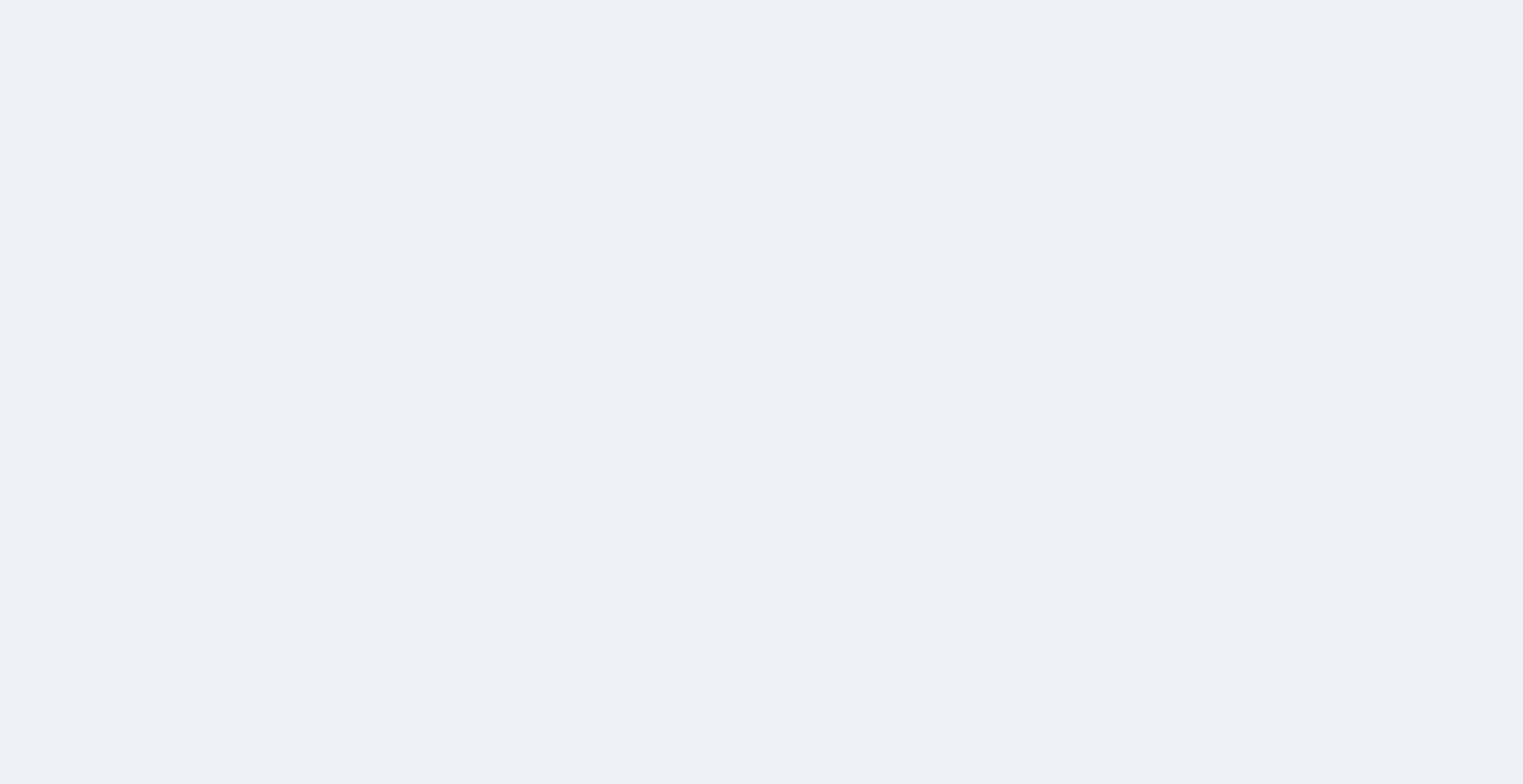 scroll, scrollTop: 0, scrollLeft: 0, axis: both 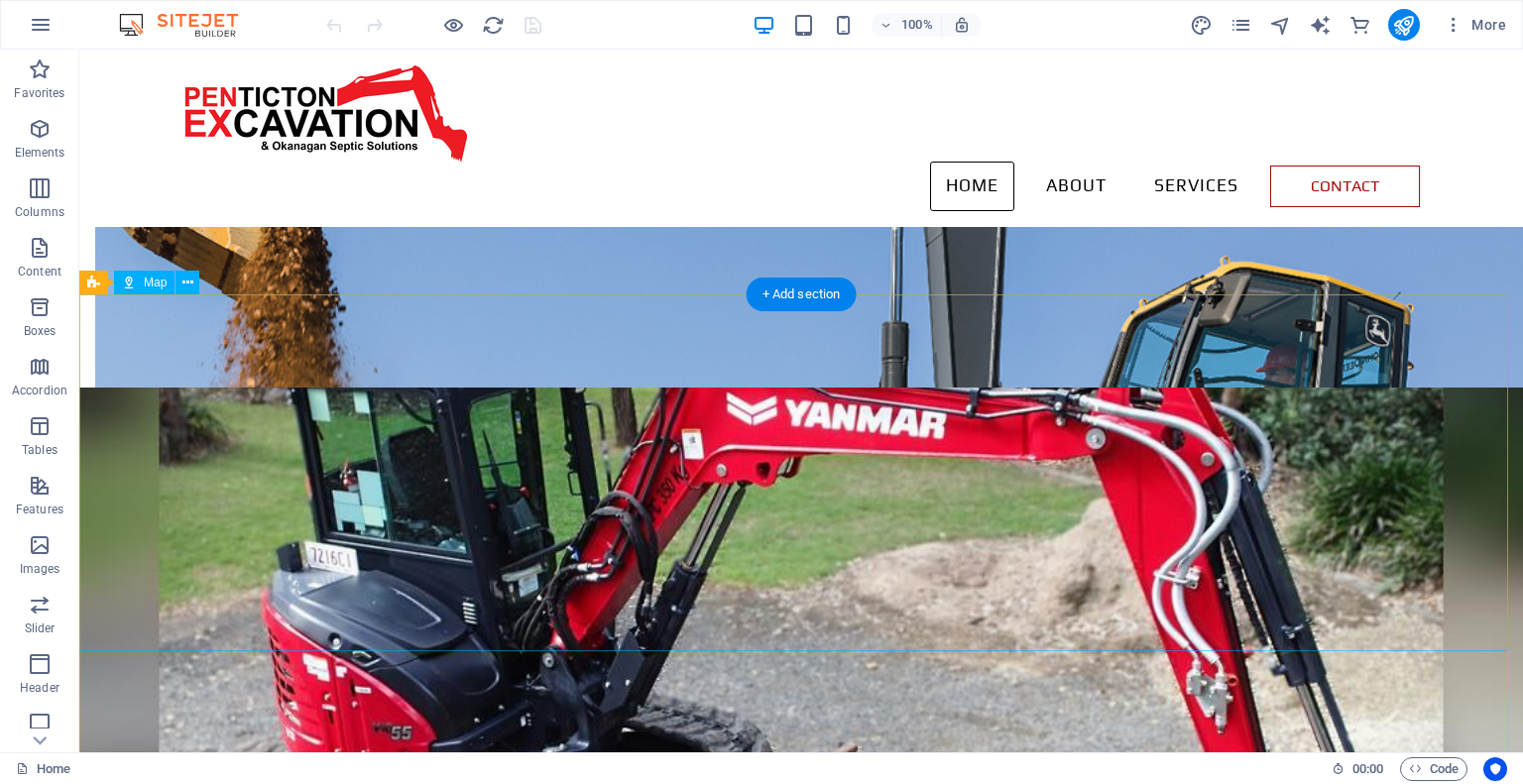 click at bounding box center [801, 3154] 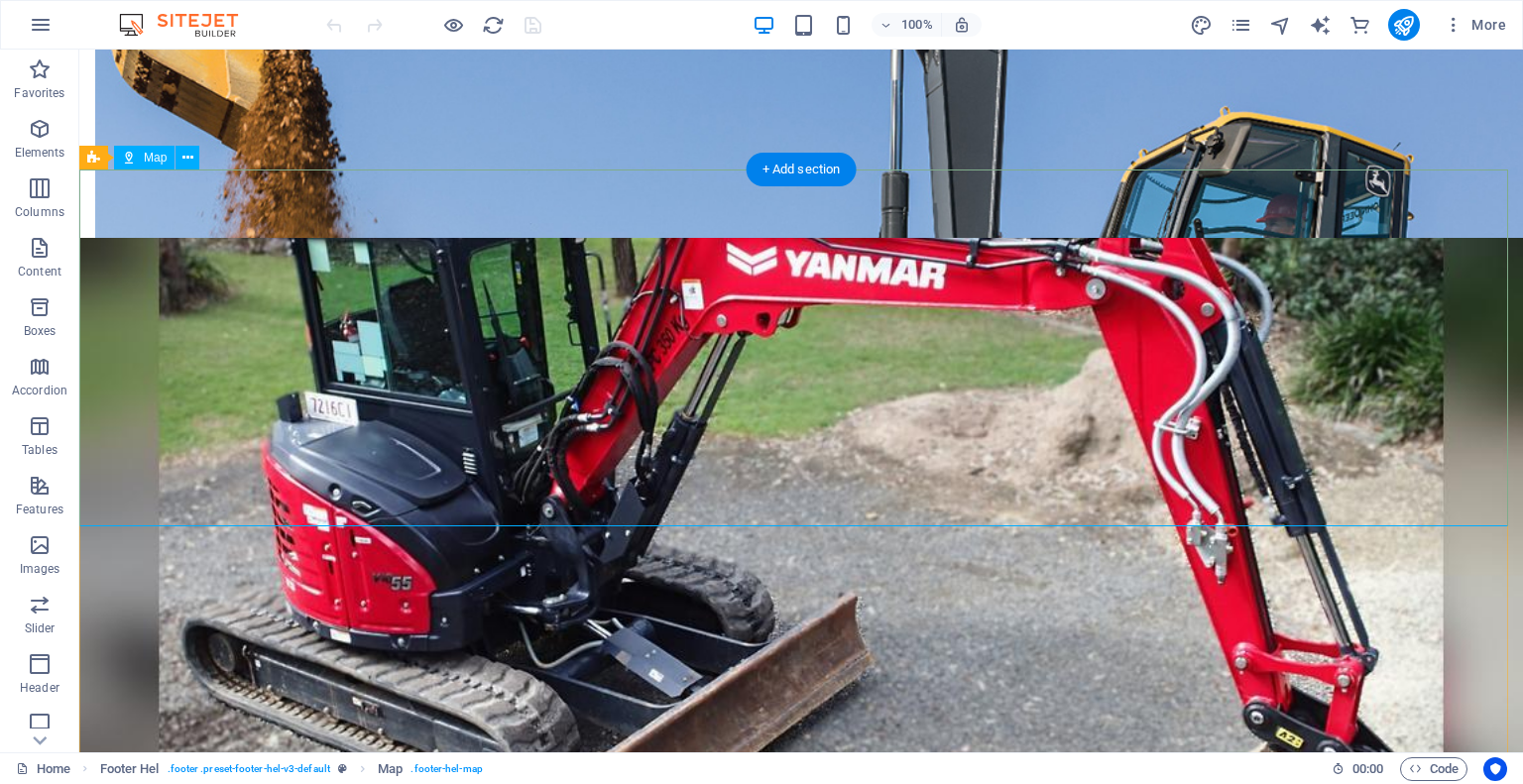 scroll, scrollTop: 3493, scrollLeft: 0, axis: vertical 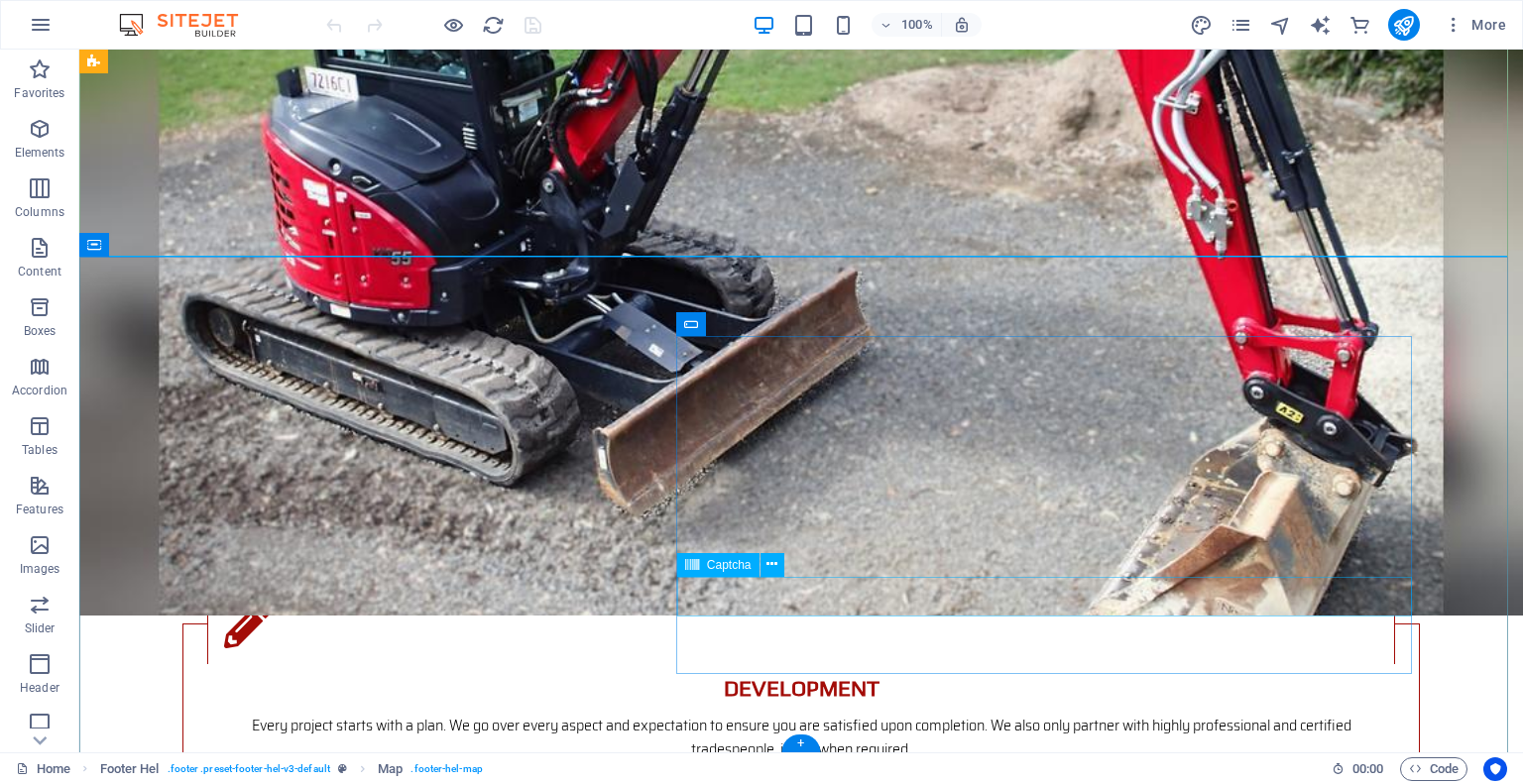 click on "Unreadable? Load new" at bounding box center (714, 3423) 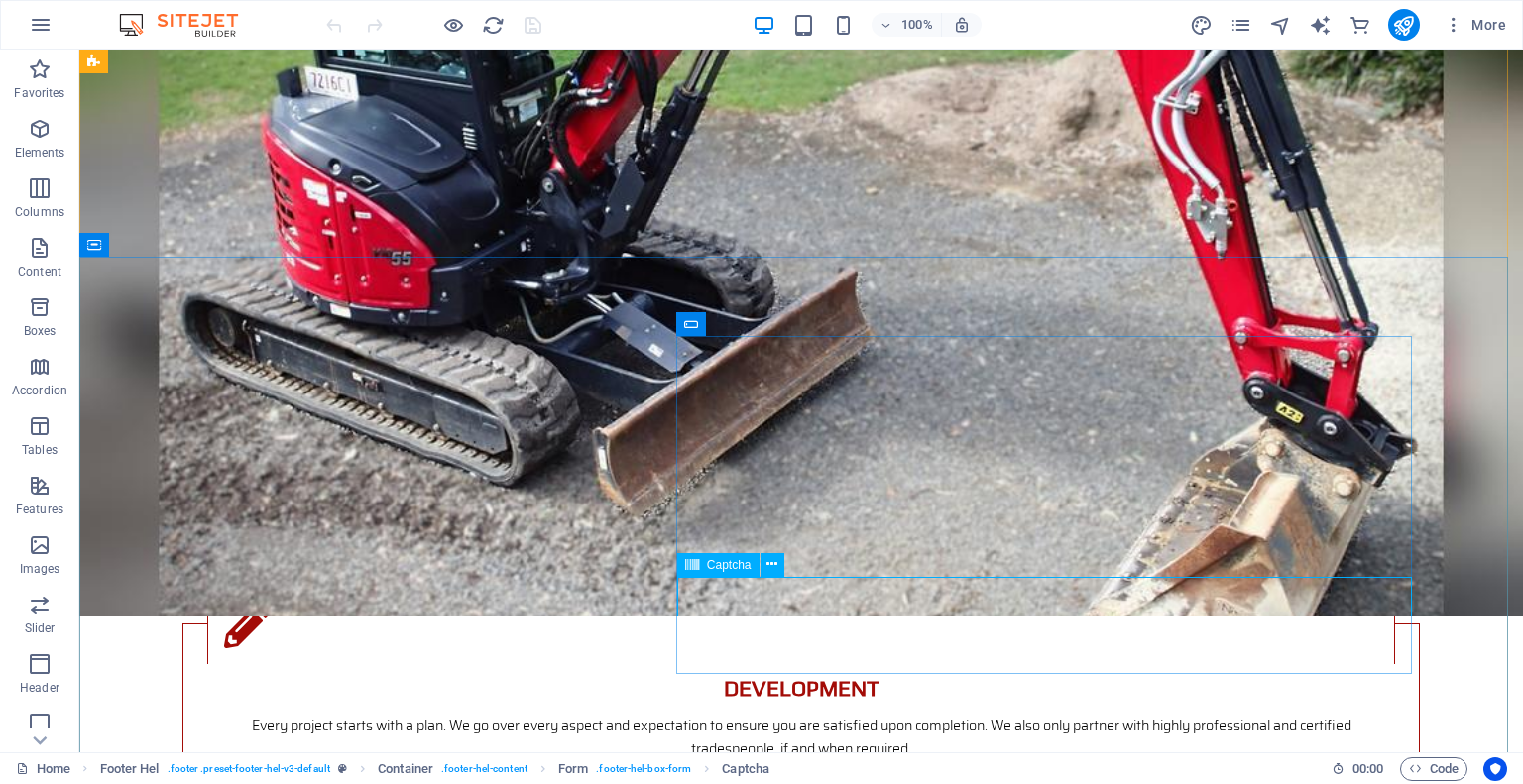click on "Captcha" at bounding box center [718, 565] 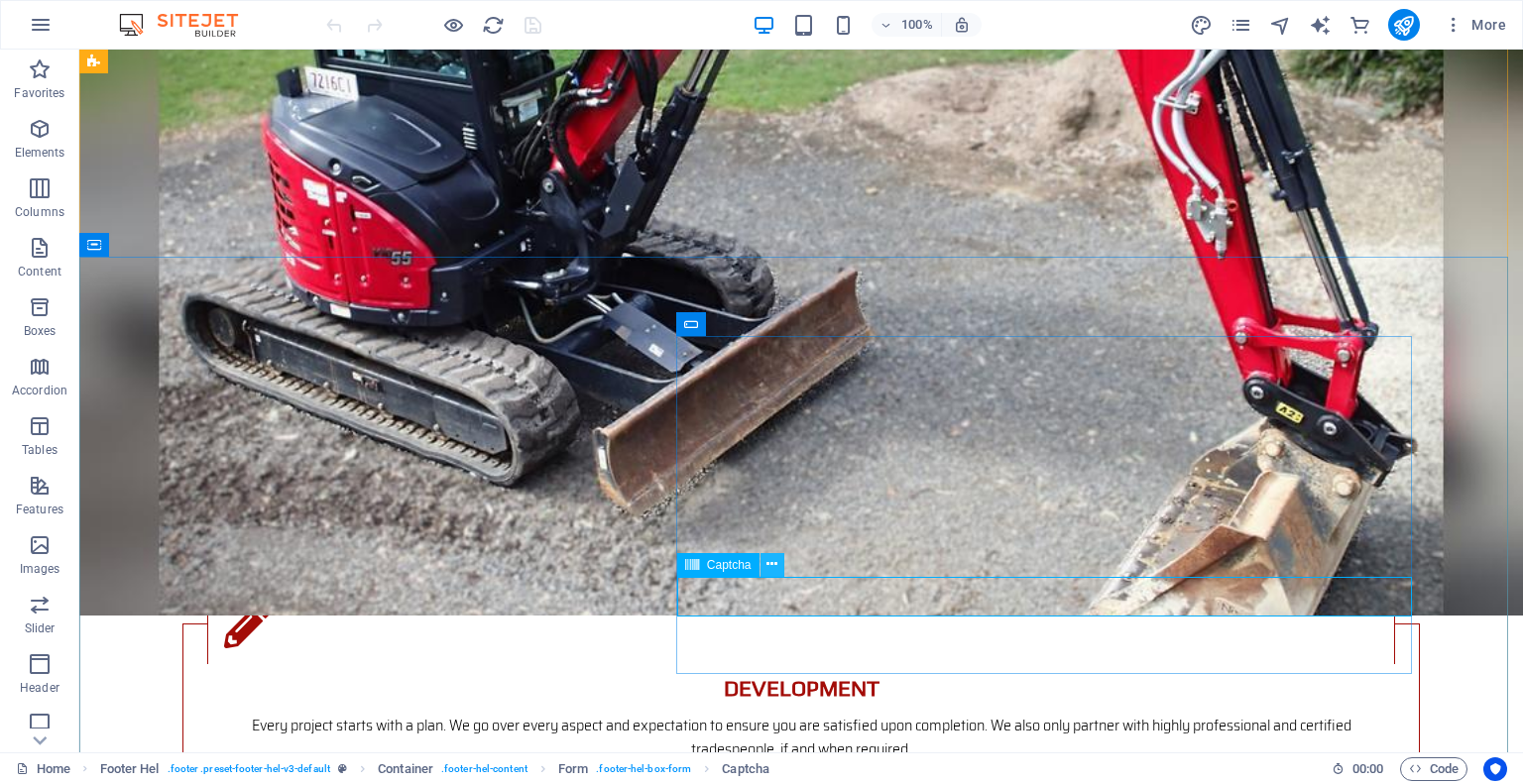 click at bounding box center (771, 564) 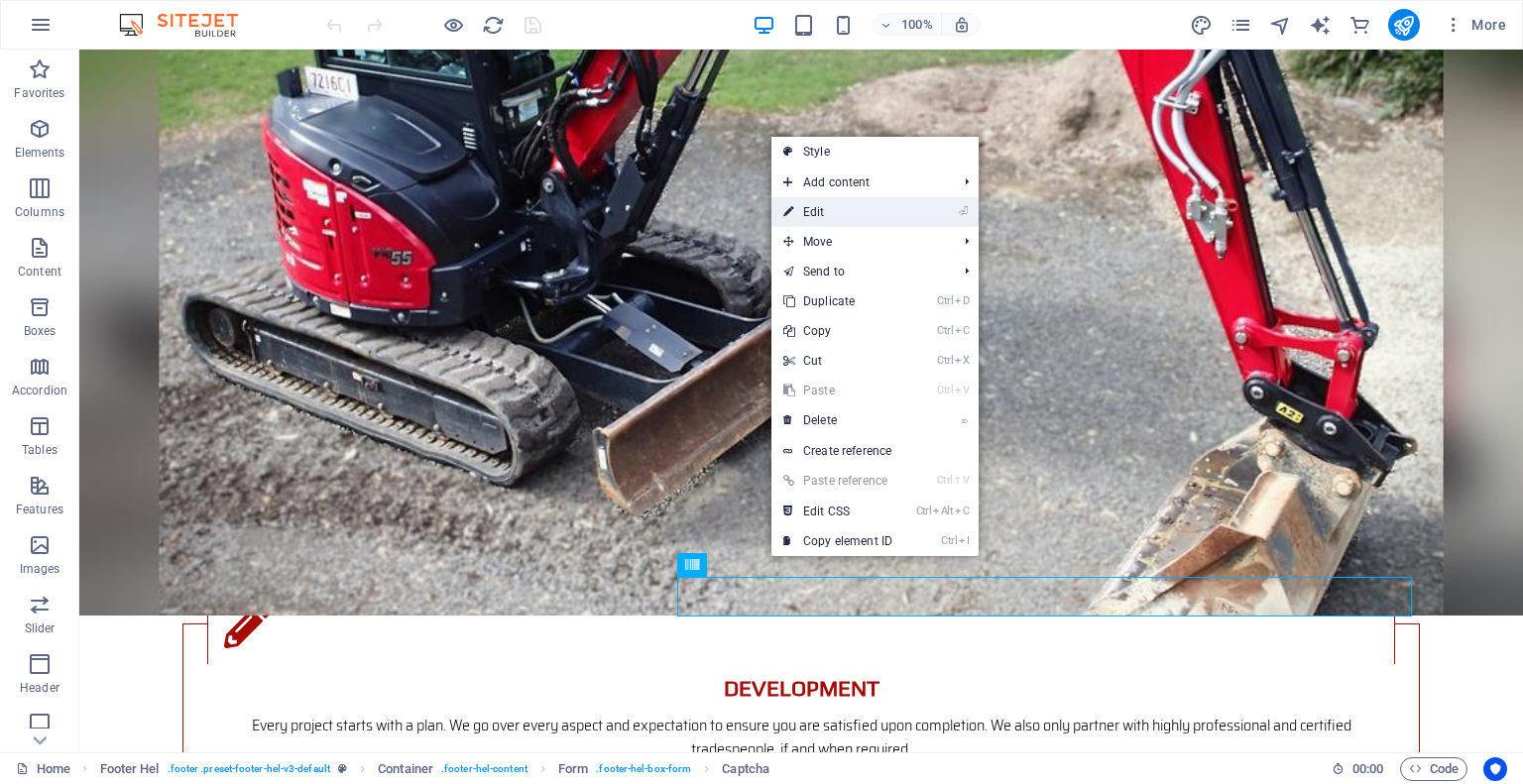 click on "⏎  Edit" at bounding box center (838, 212) 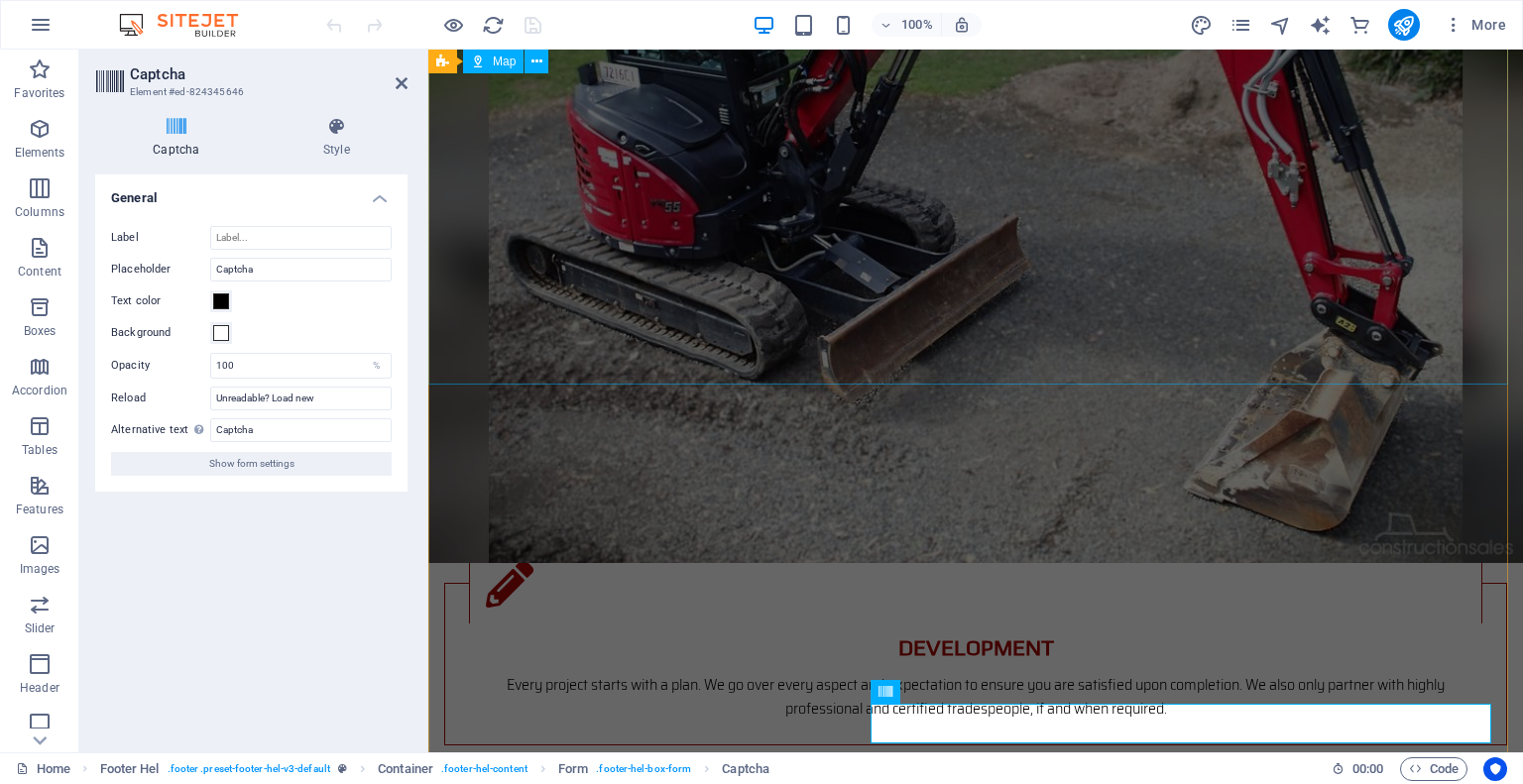 scroll, scrollTop: 3287, scrollLeft: 0, axis: vertical 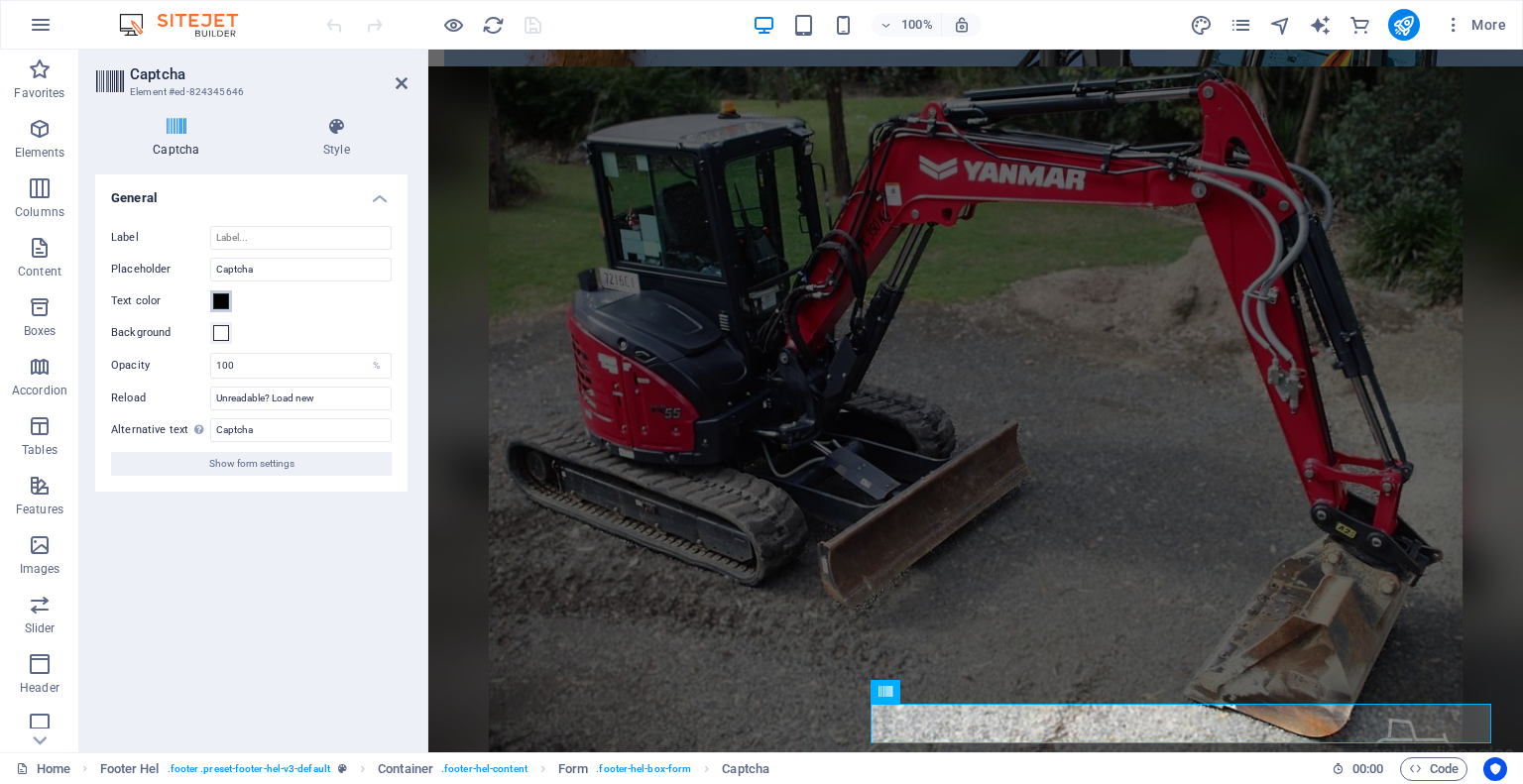click at bounding box center (221, 301) 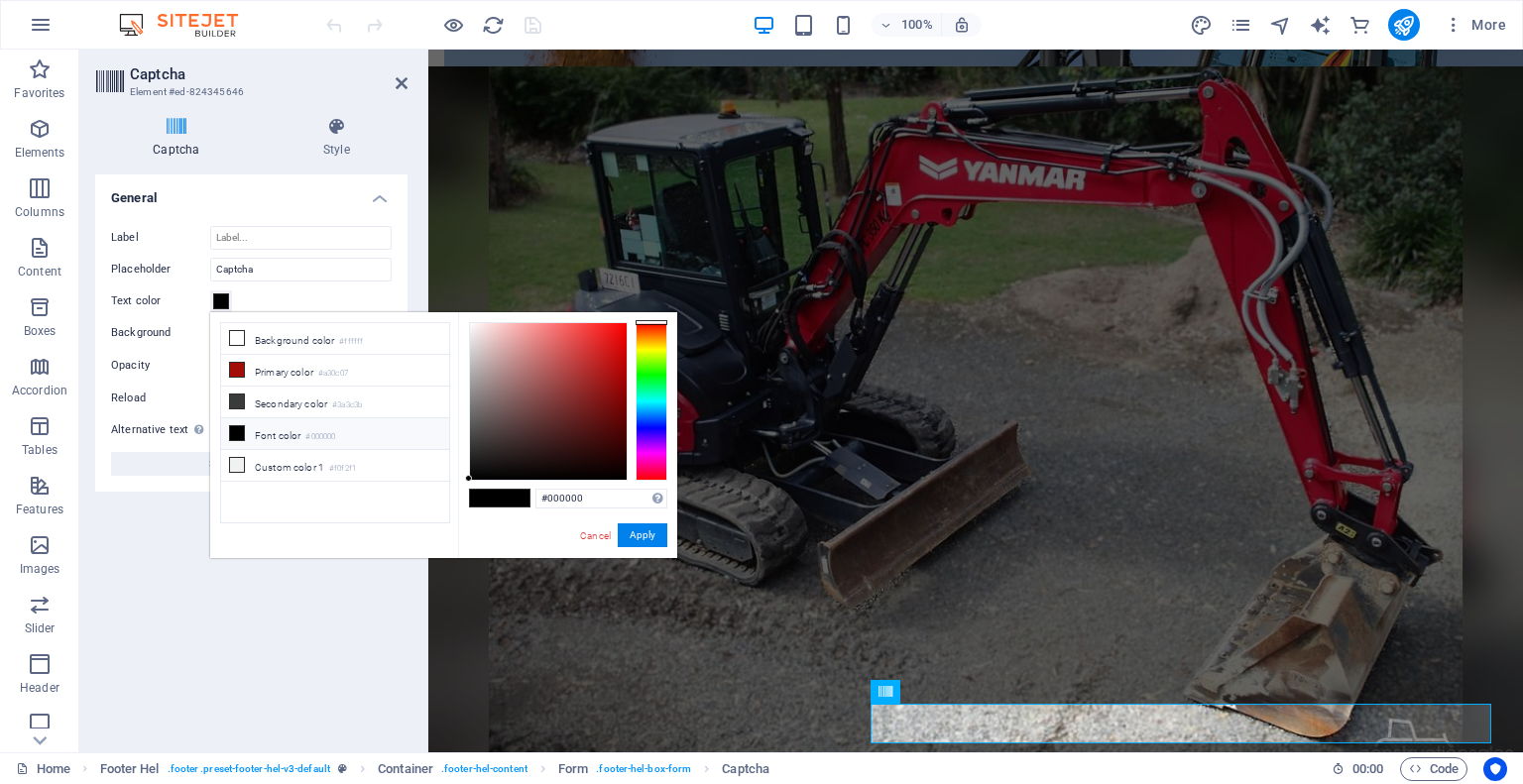 click on "Font color
#000000" at bounding box center (335, 434) 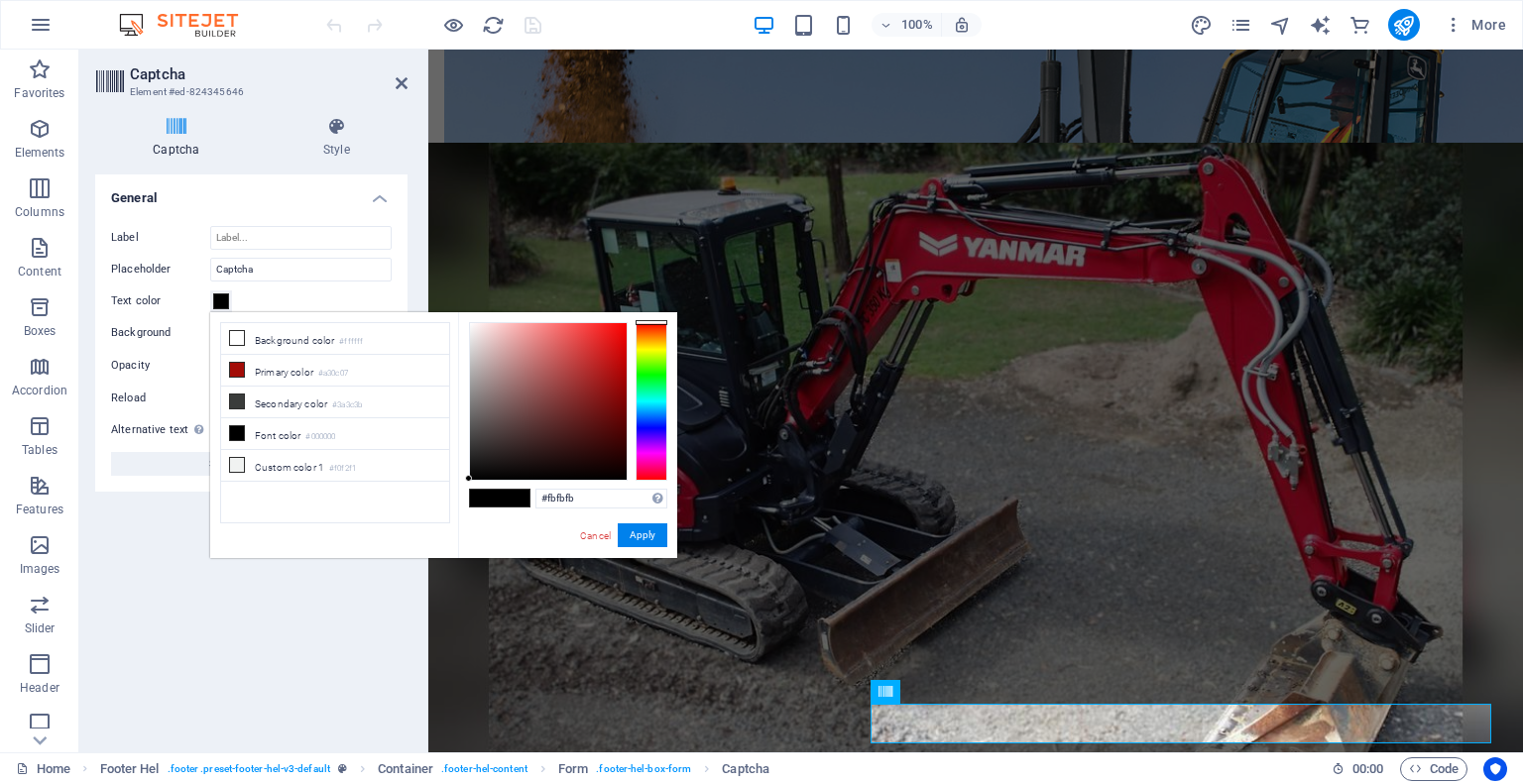 type on "#ffffff" 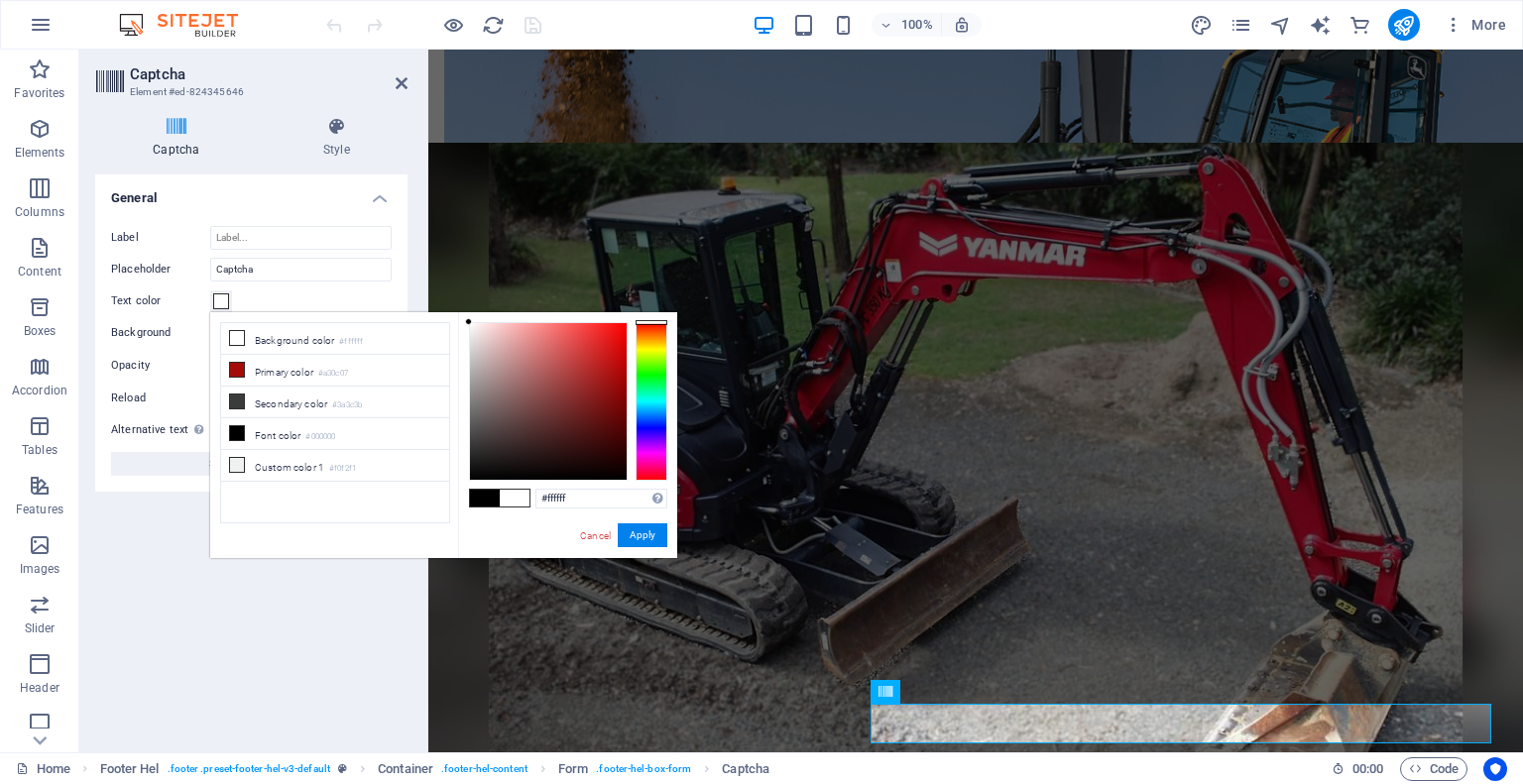 drag, startPoint x: 496, startPoint y: 387, endPoint x: 34, endPoint y: 253, distance: 481.0405 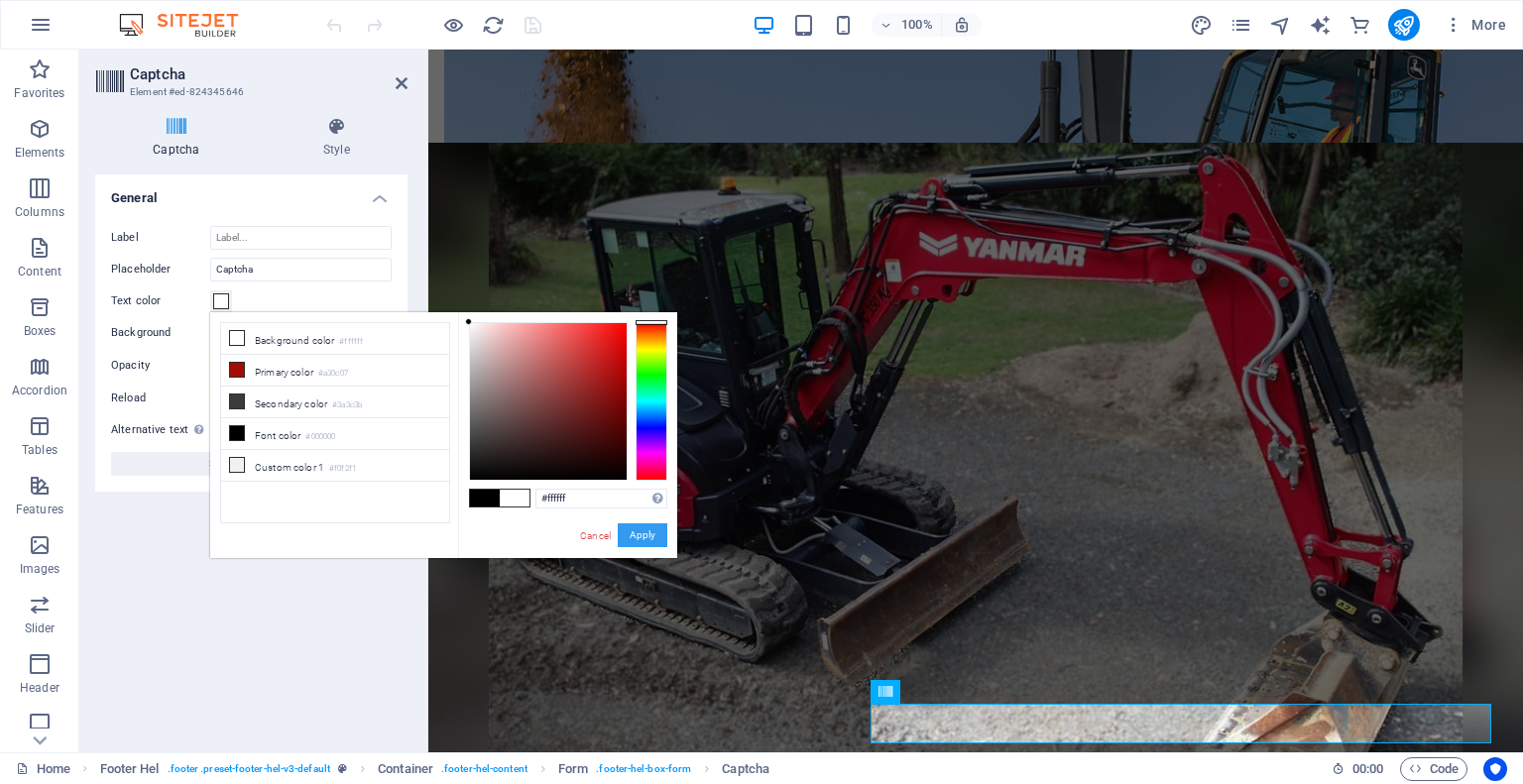 click on "Apply" at bounding box center (643, 535) 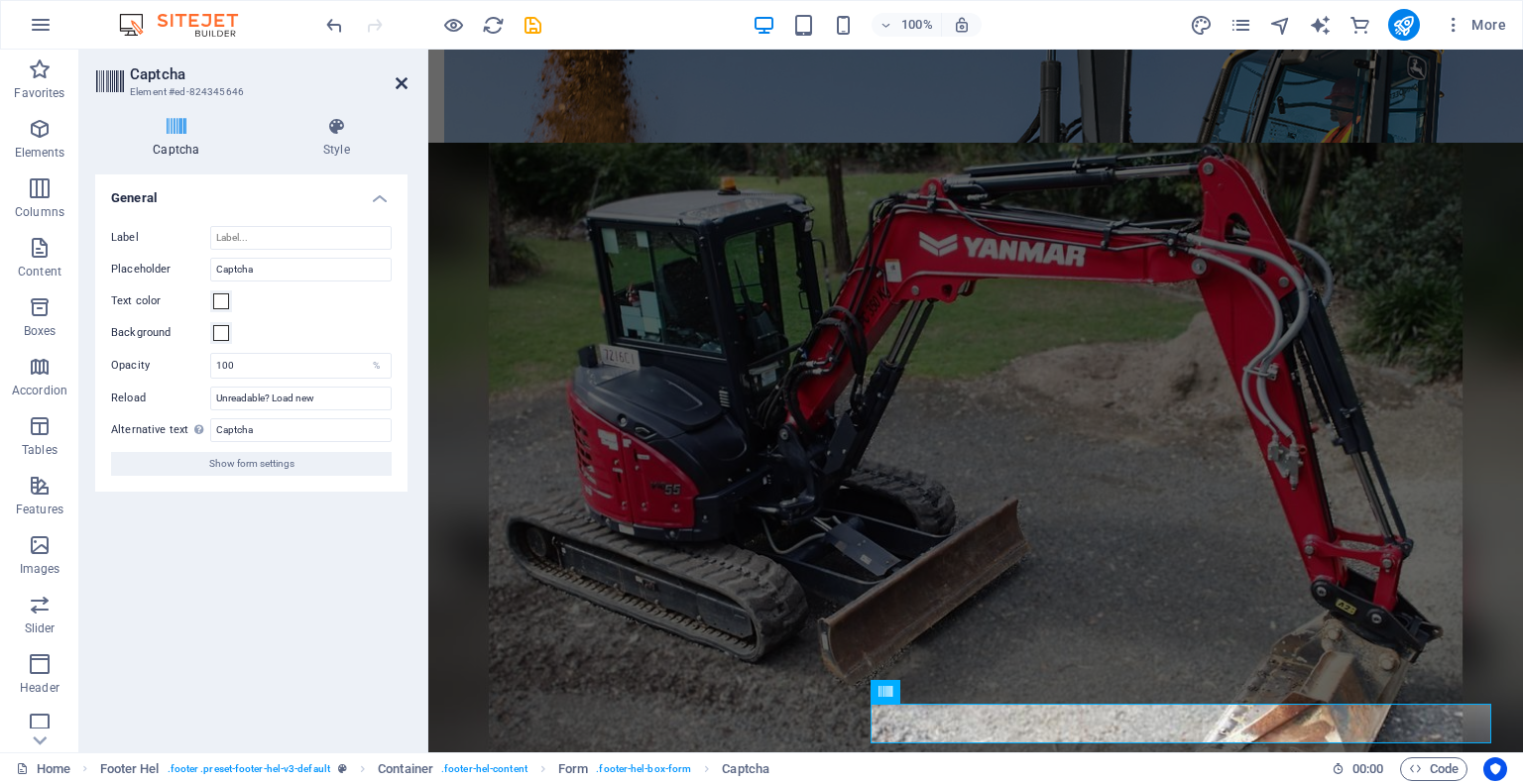 drag, startPoint x: 399, startPoint y: 77, endPoint x: 325, endPoint y: 62, distance: 75.50497 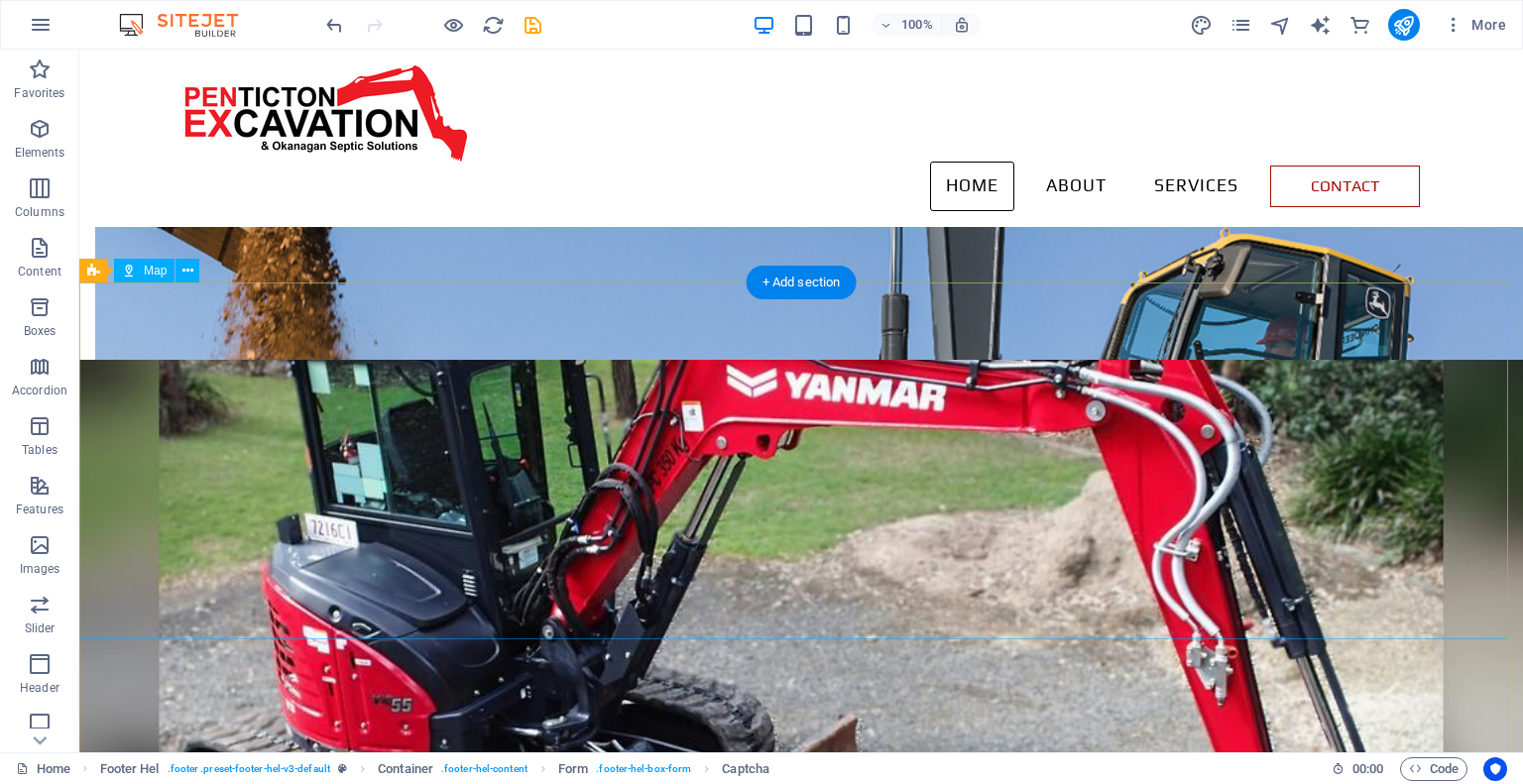 scroll, scrollTop: 2968, scrollLeft: 0, axis: vertical 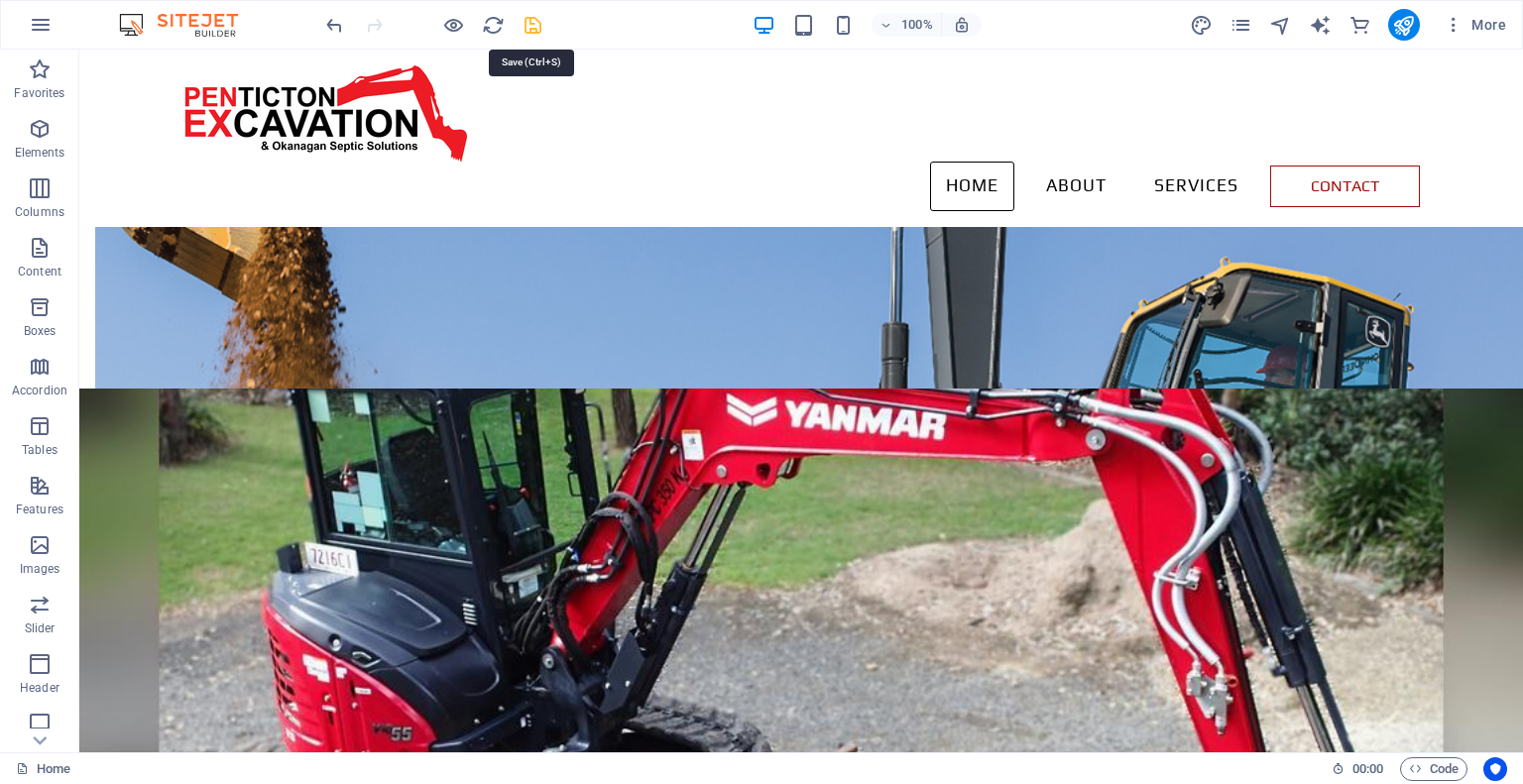 click at bounding box center [532, 25] 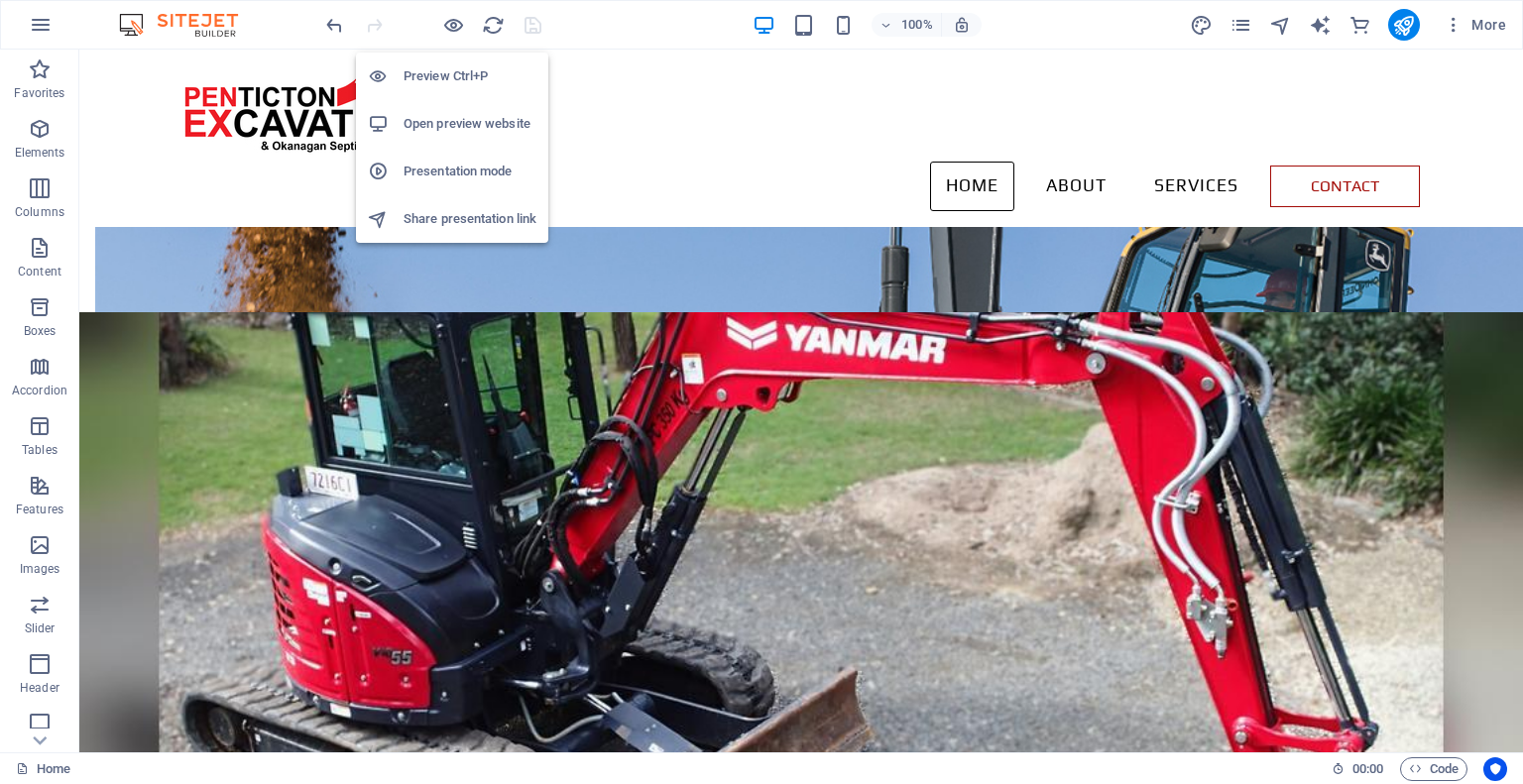 click on "Open preview website" at bounding box center [470, 124] 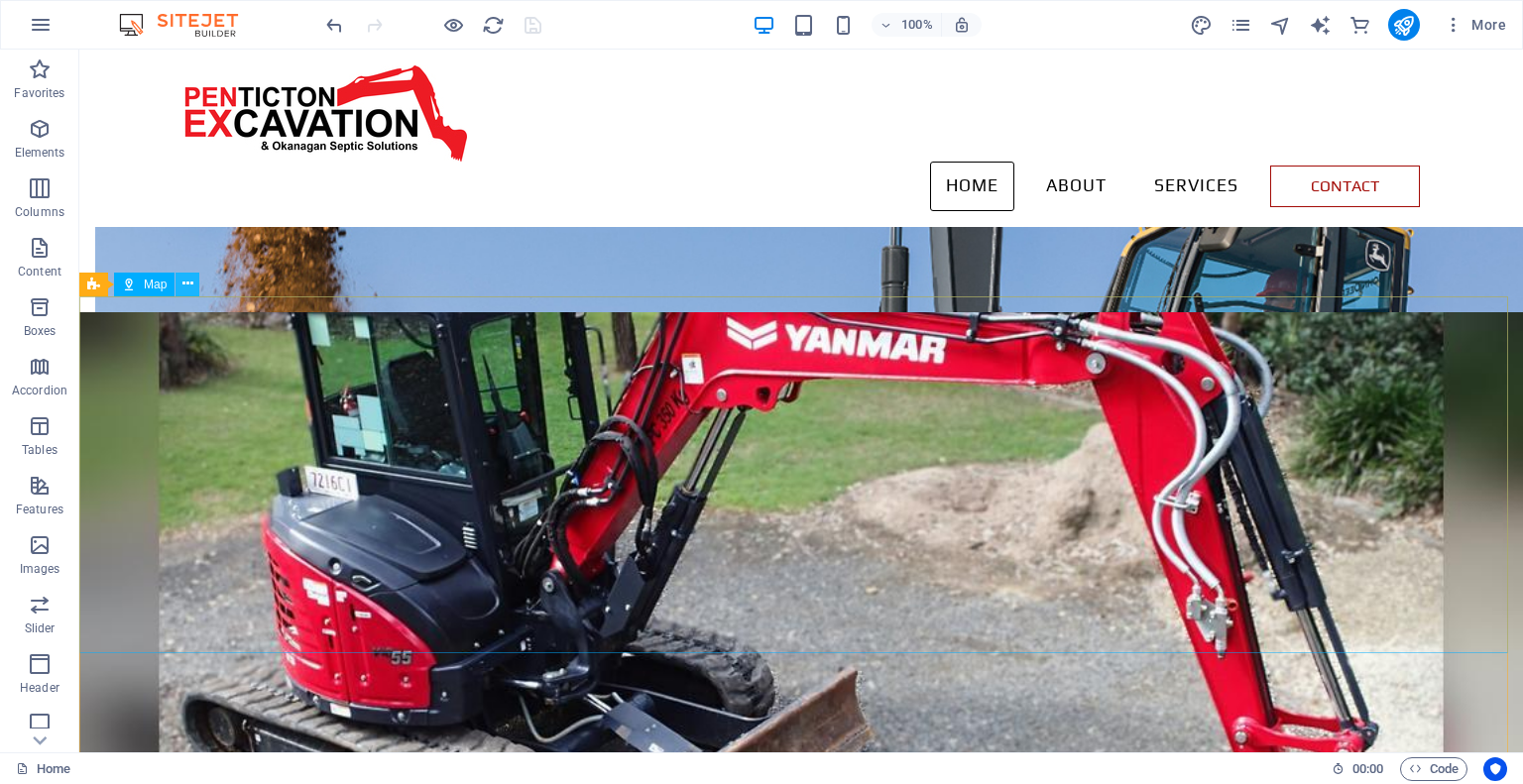 click at bounding box center (187, 283) 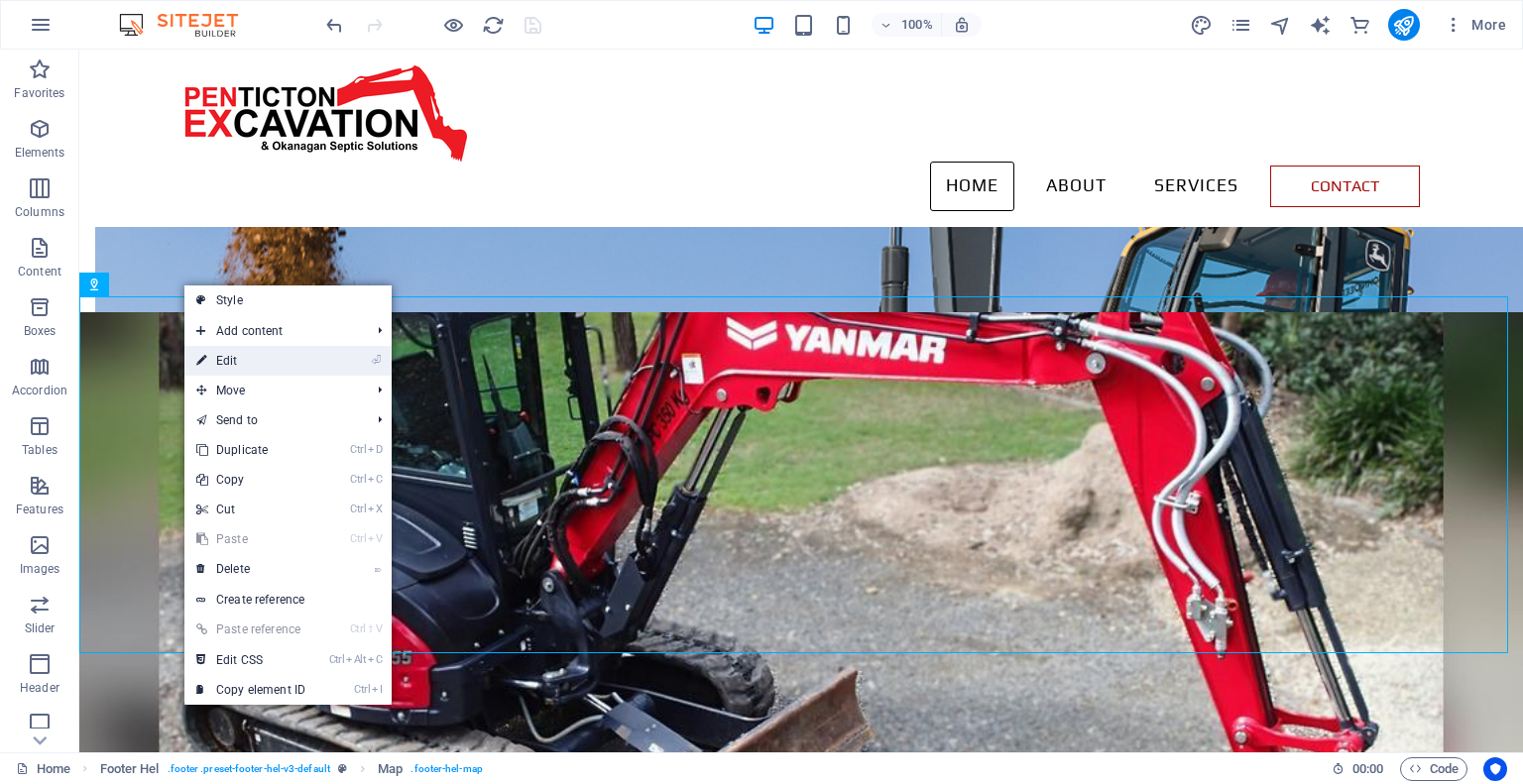 click on "⏎  Edit" at bounding box center [251, 361] 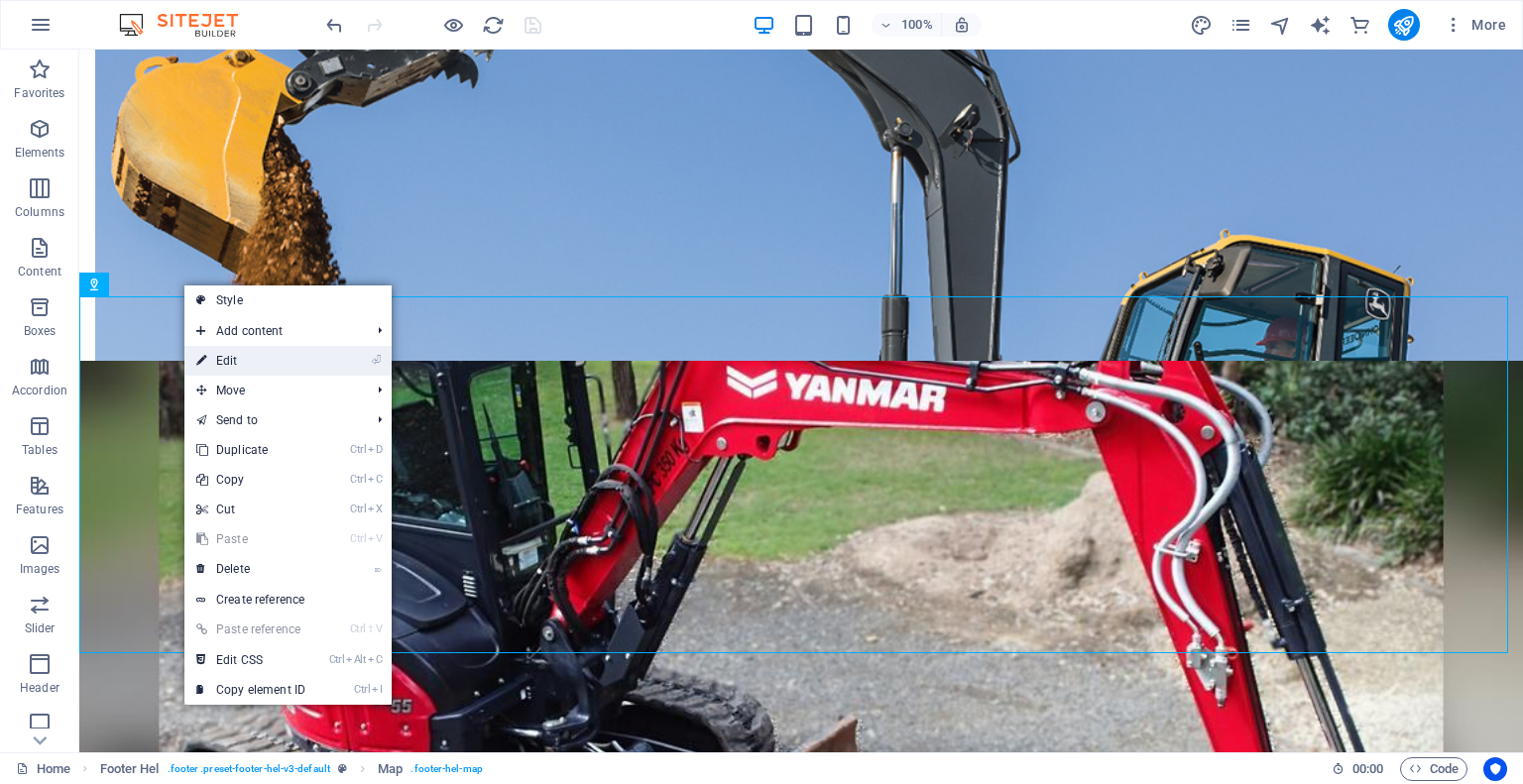 select on "1" 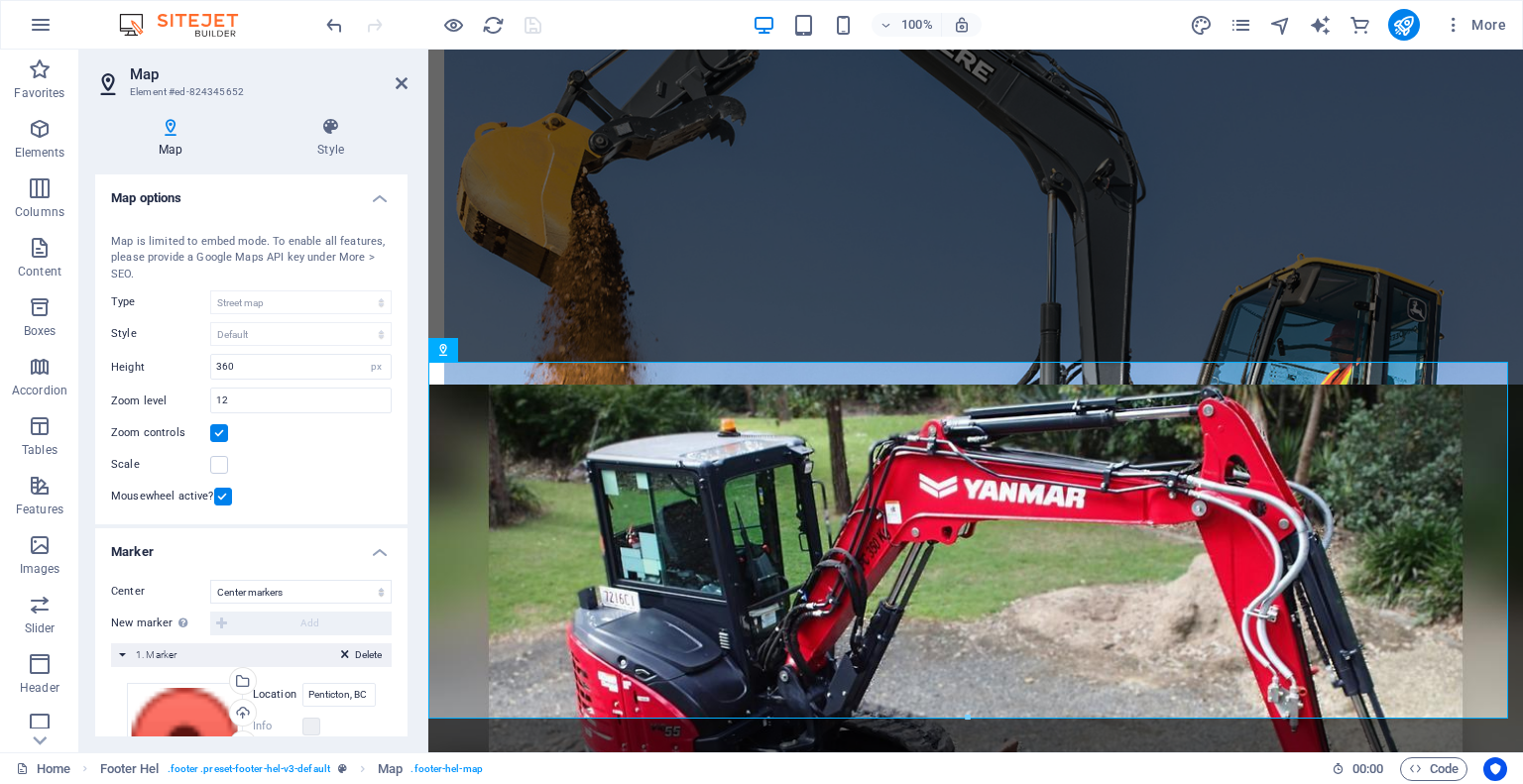scroll, scrollTop: 2953, scrollLeft: 0, axis: vertical 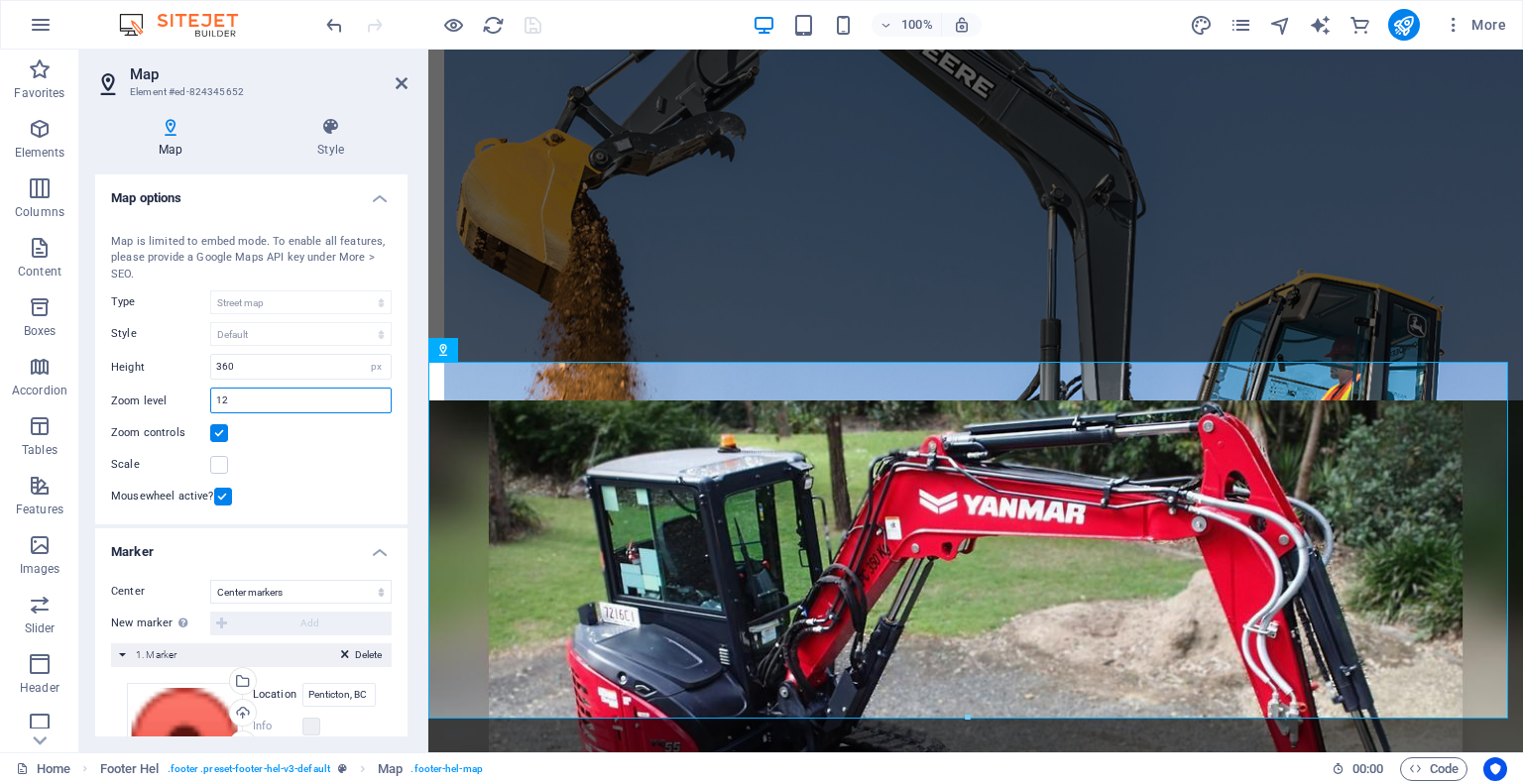 drag, startPoint x: 237, startPoint y: 399, endPoint x: 190, endPoint y: 395, distance: 47.169906 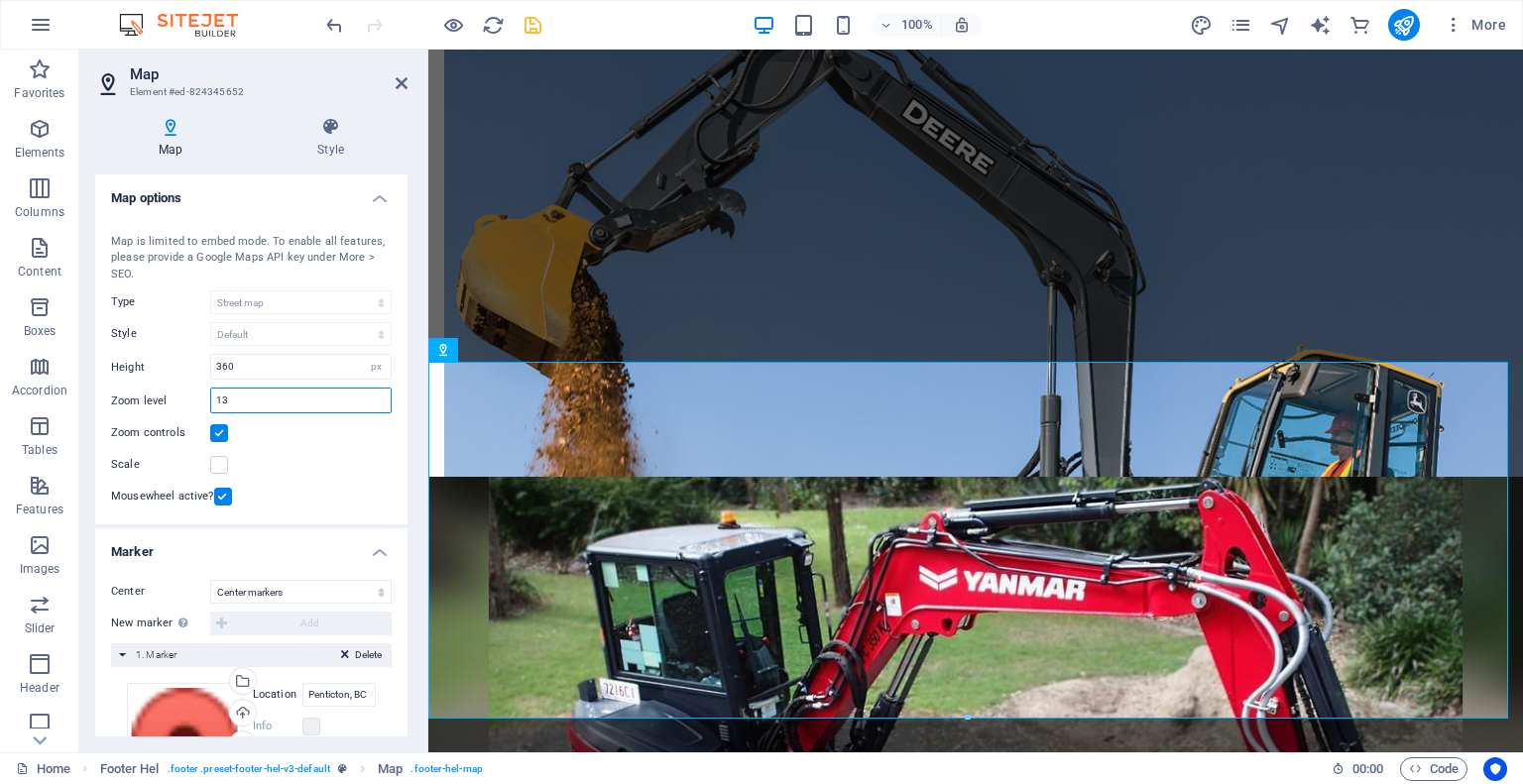 drag, startPoint x: 250, startPoint y: 399, endPoint x: 190, endPoint y: 403, distance: 60.133186 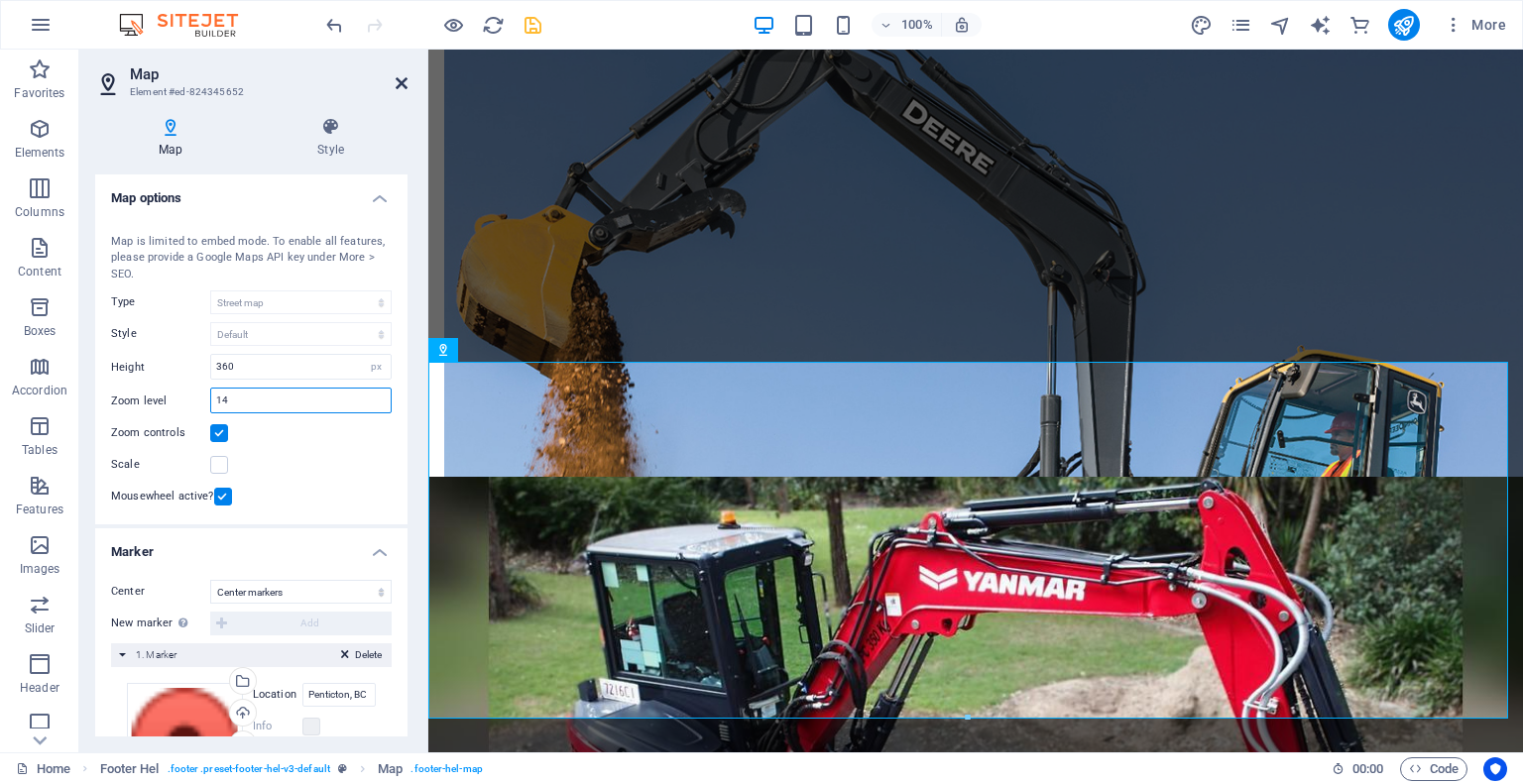 type on "14" 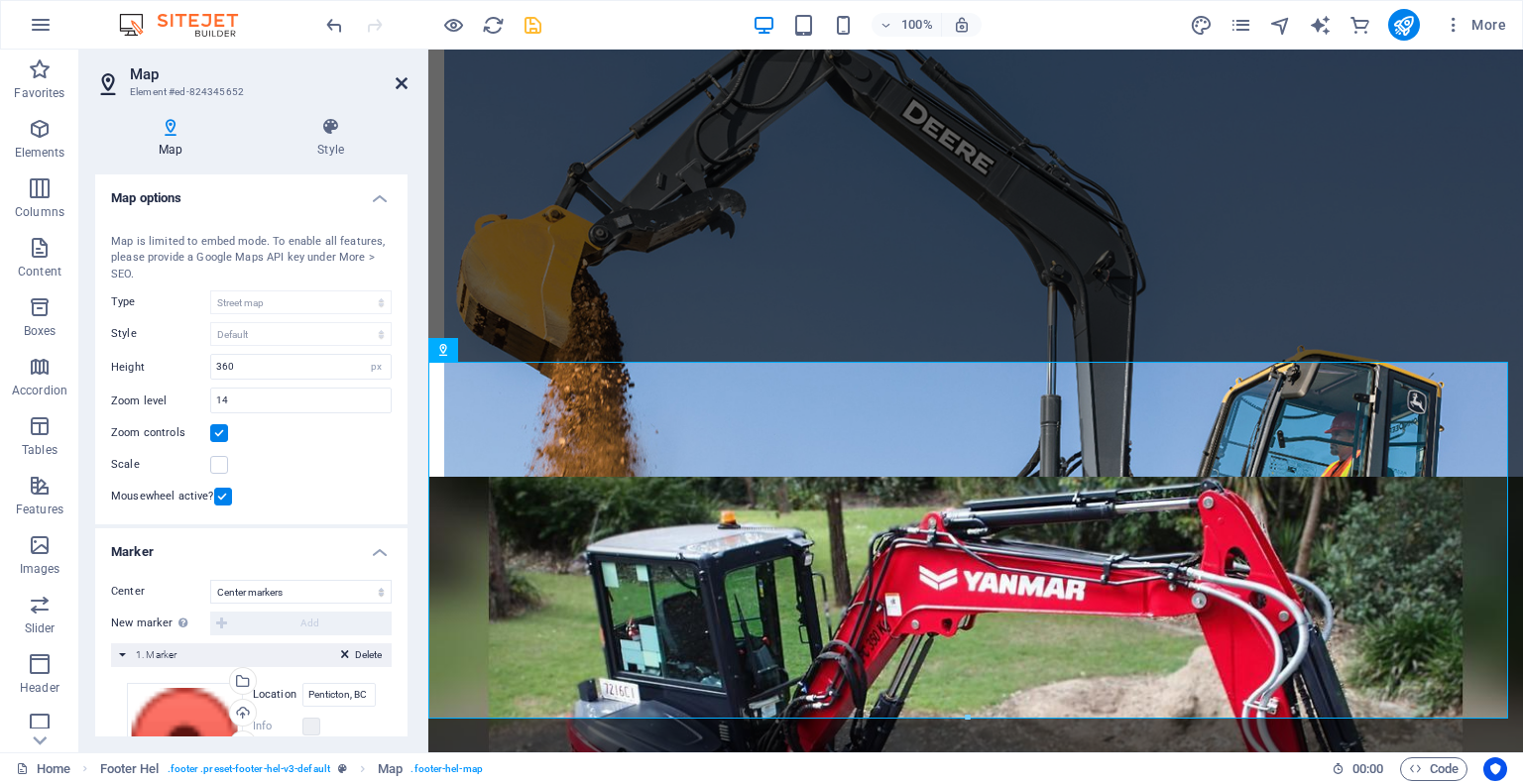 click at bounding box center [402, 83] 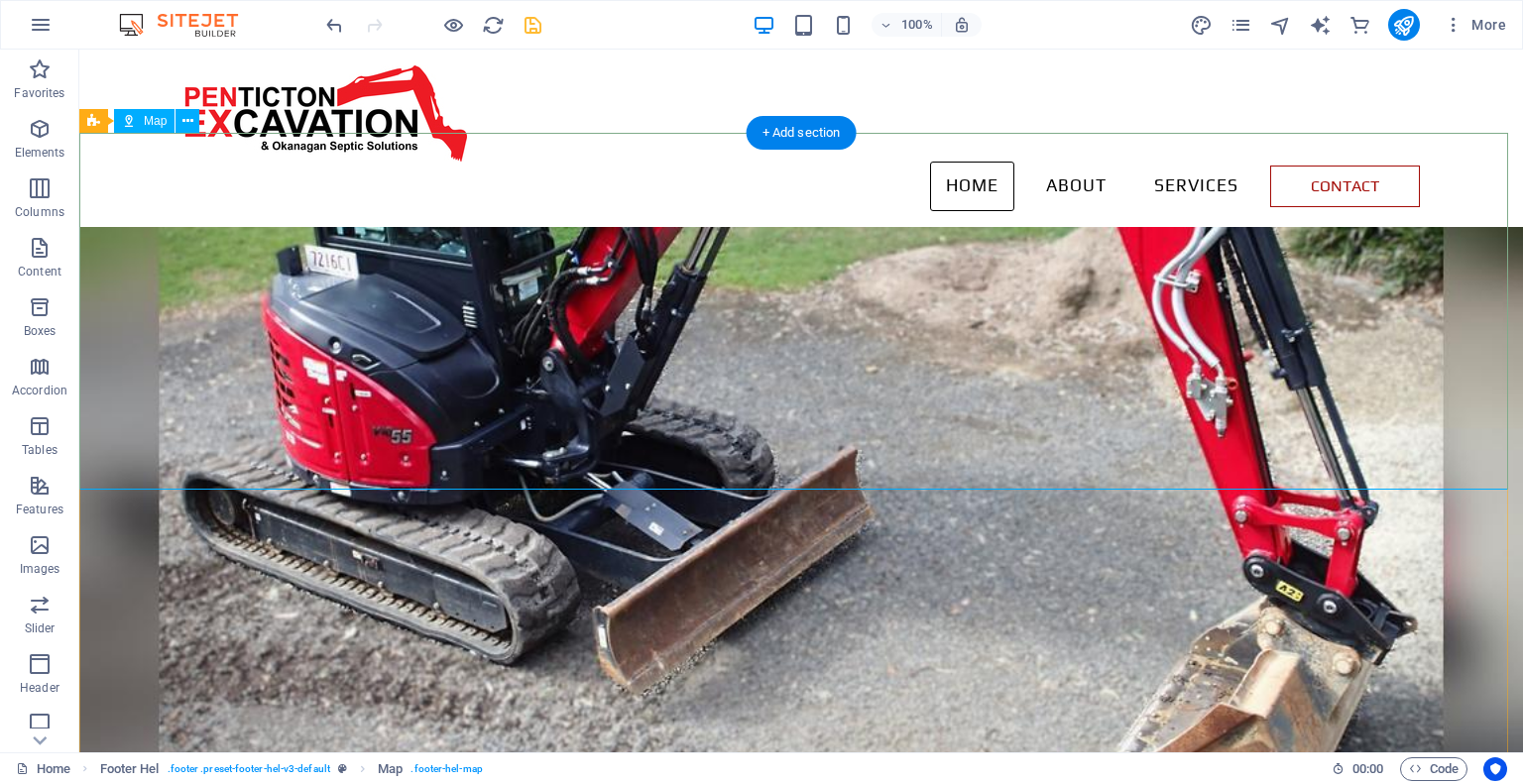 scroll, scrollTop: 3068, scrollLeft: 0, axis: vertical 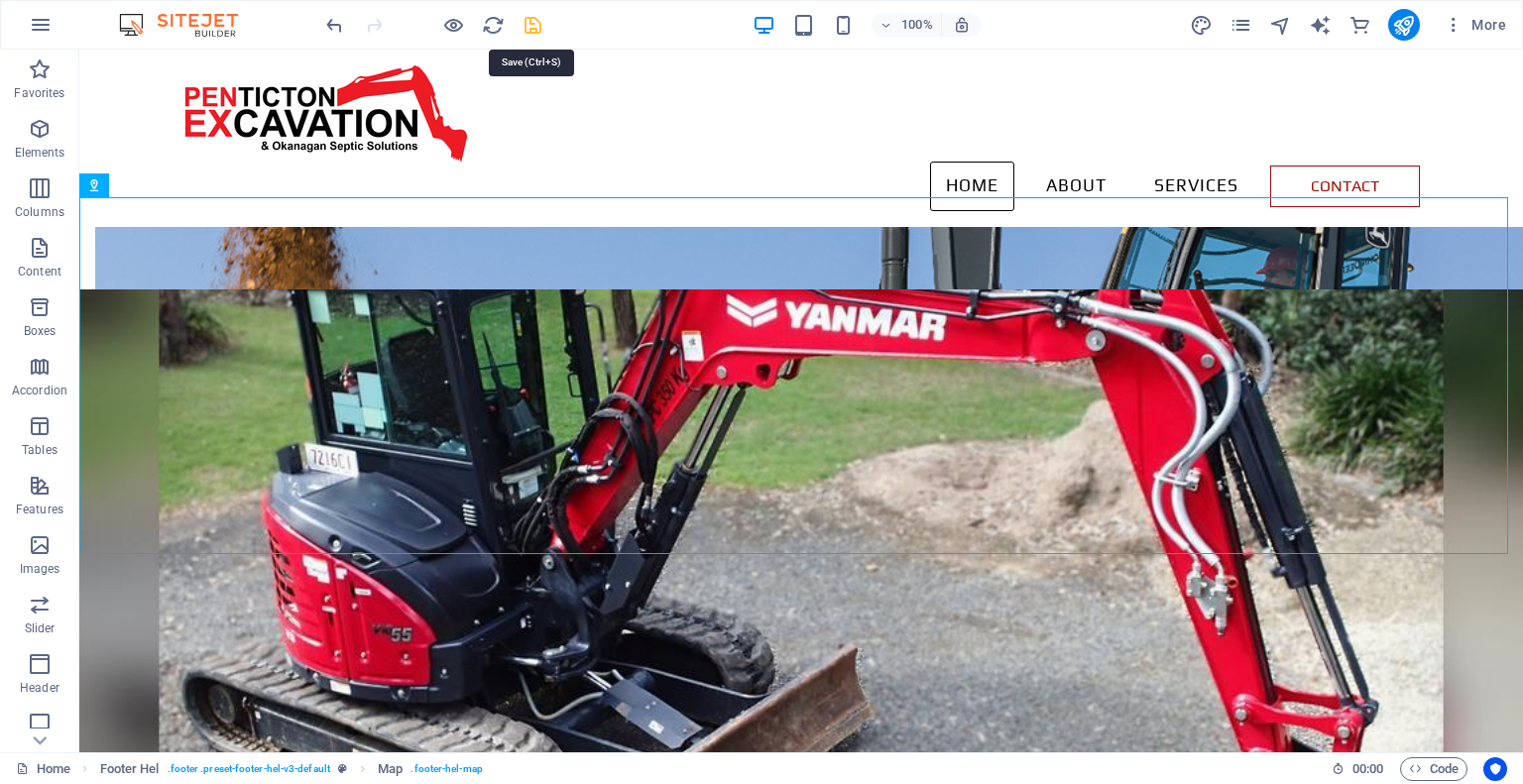 click at bounding box center (532, 25) 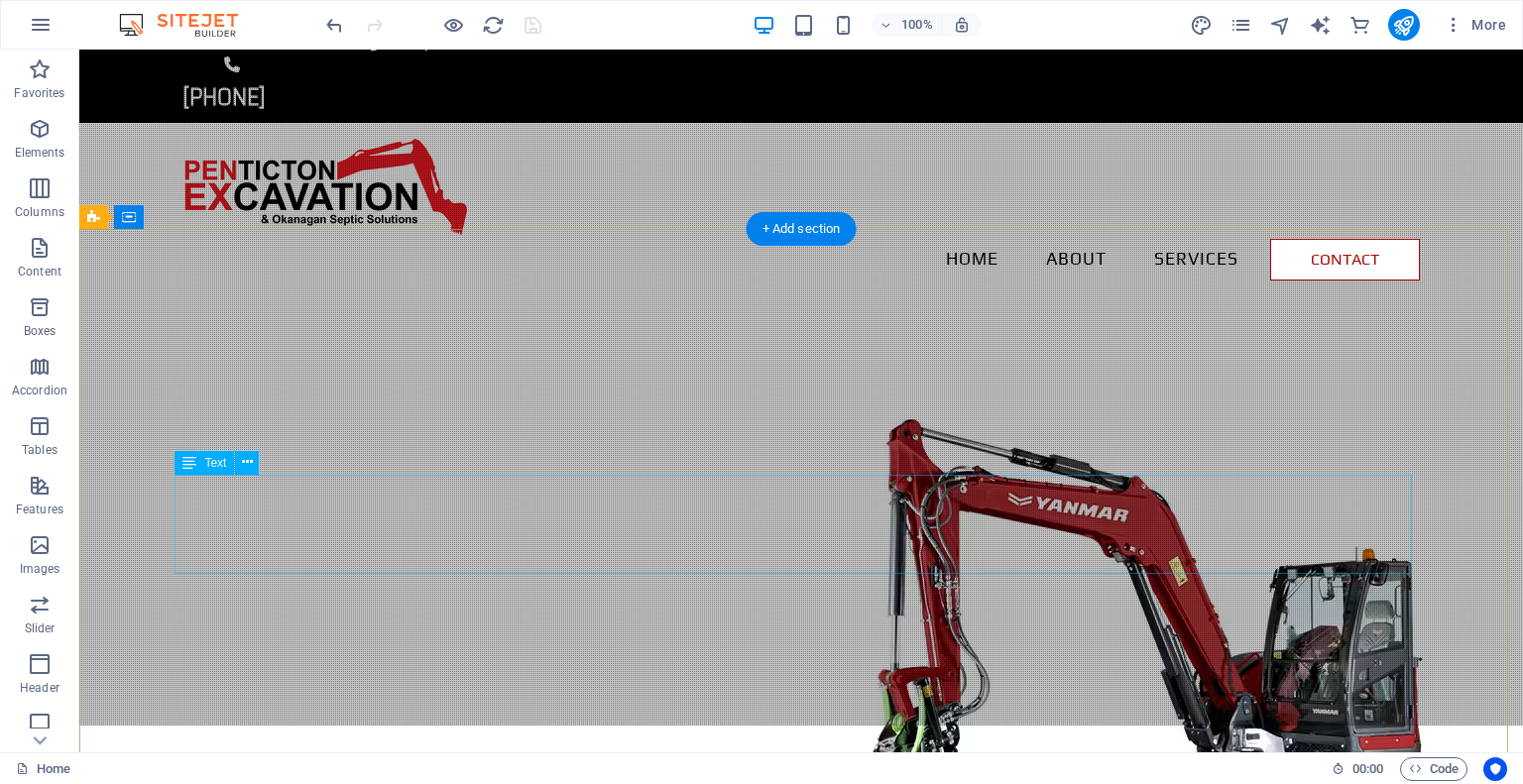 scroll, scrollTop: 0, scrollLeft: 0, axis: both 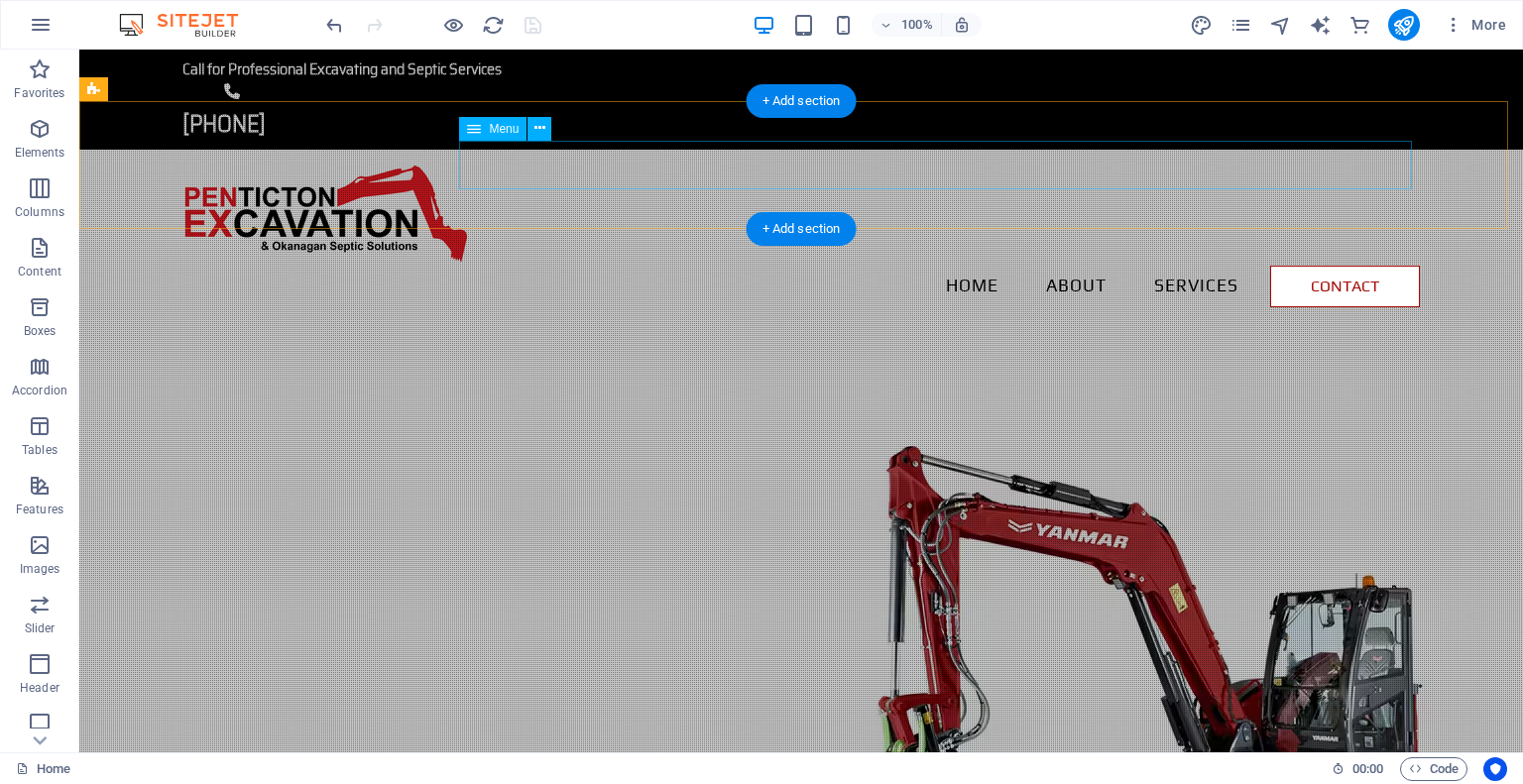 click on "Home About Services Contact" at bounding box center [801, 286] 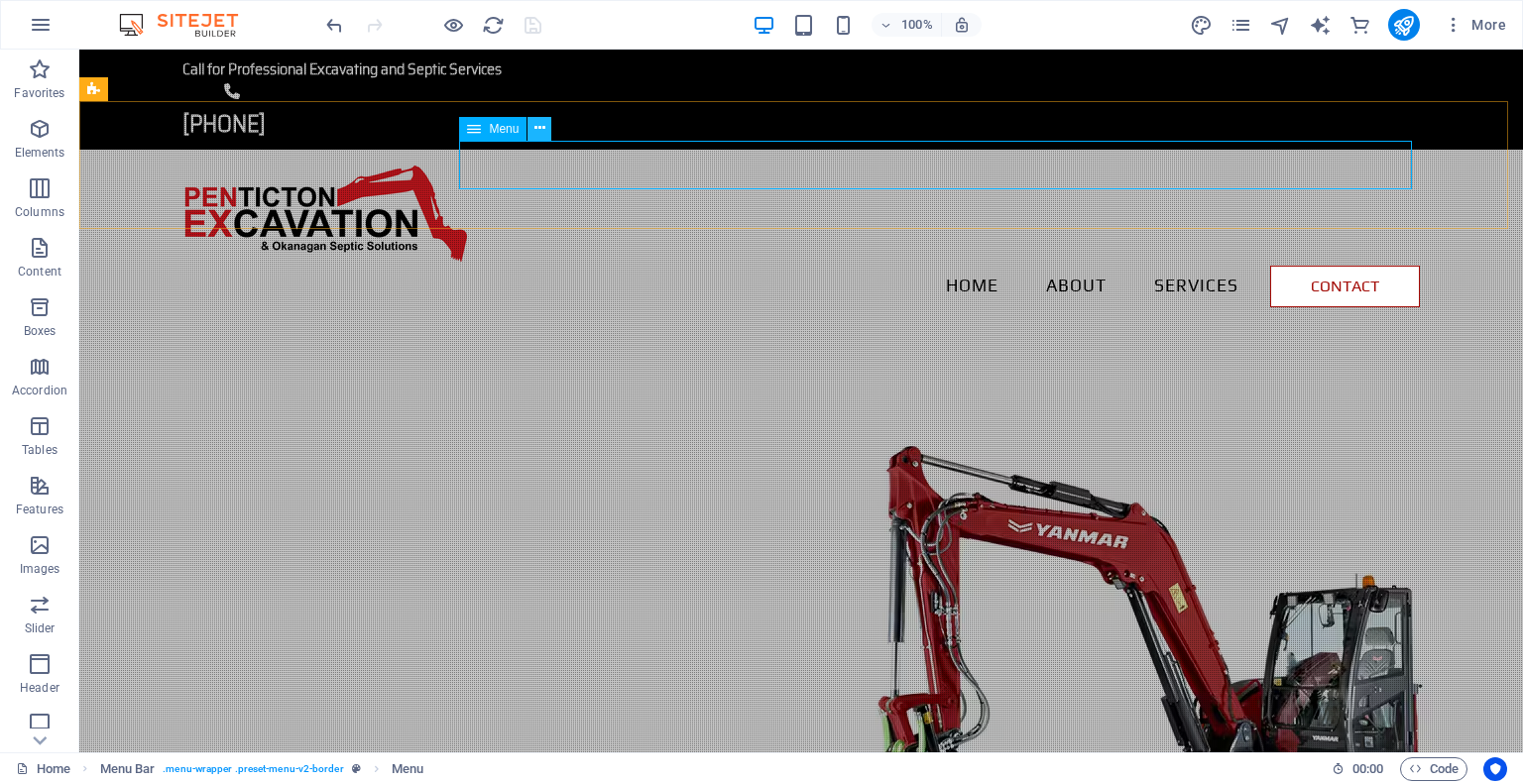 click at bounding box center [539, 128] 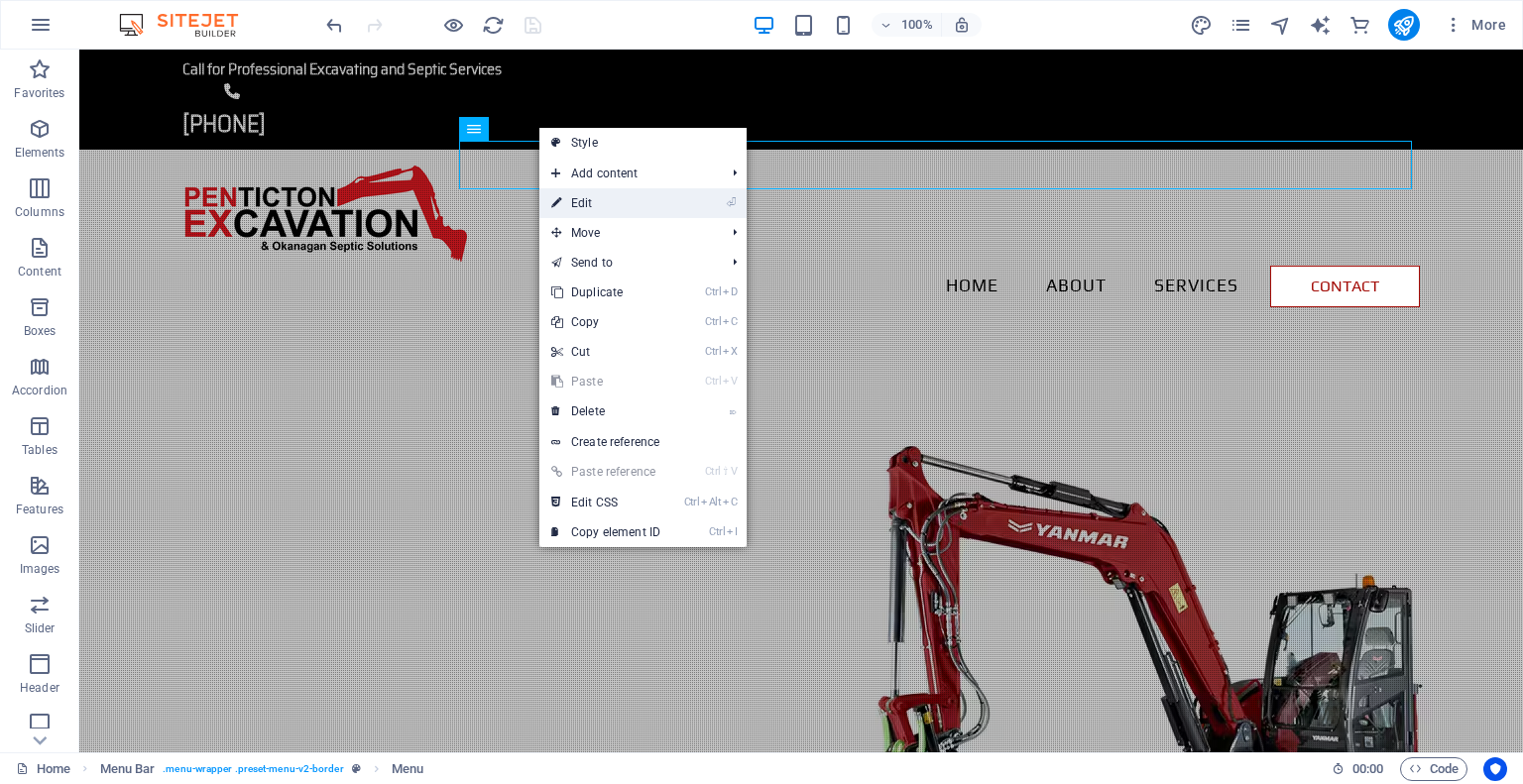 click on "⏎  Edit" at bounding box center (606, 203) 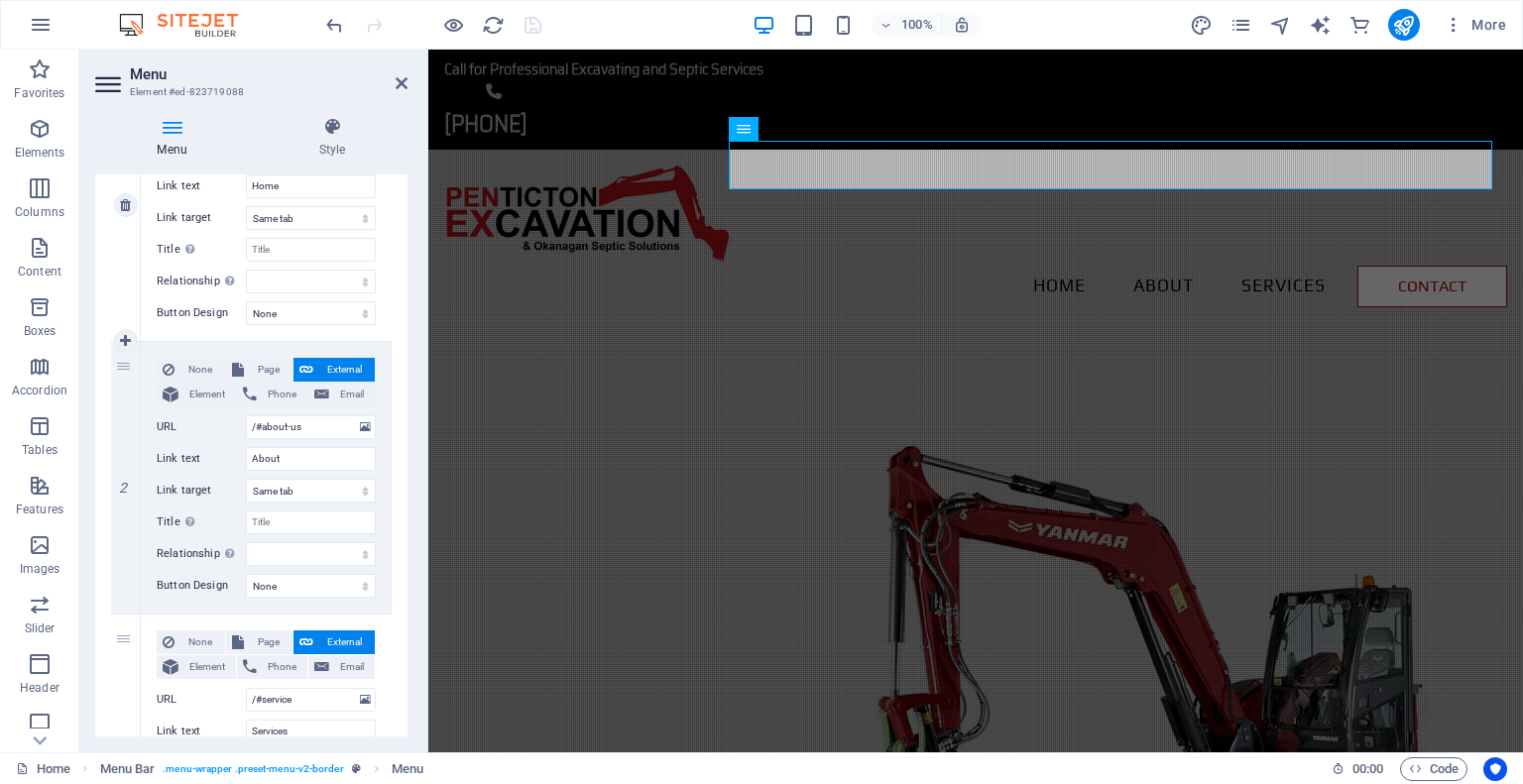 scroll, scrollTop: 297, scrollLeft: 0, axis: vertical 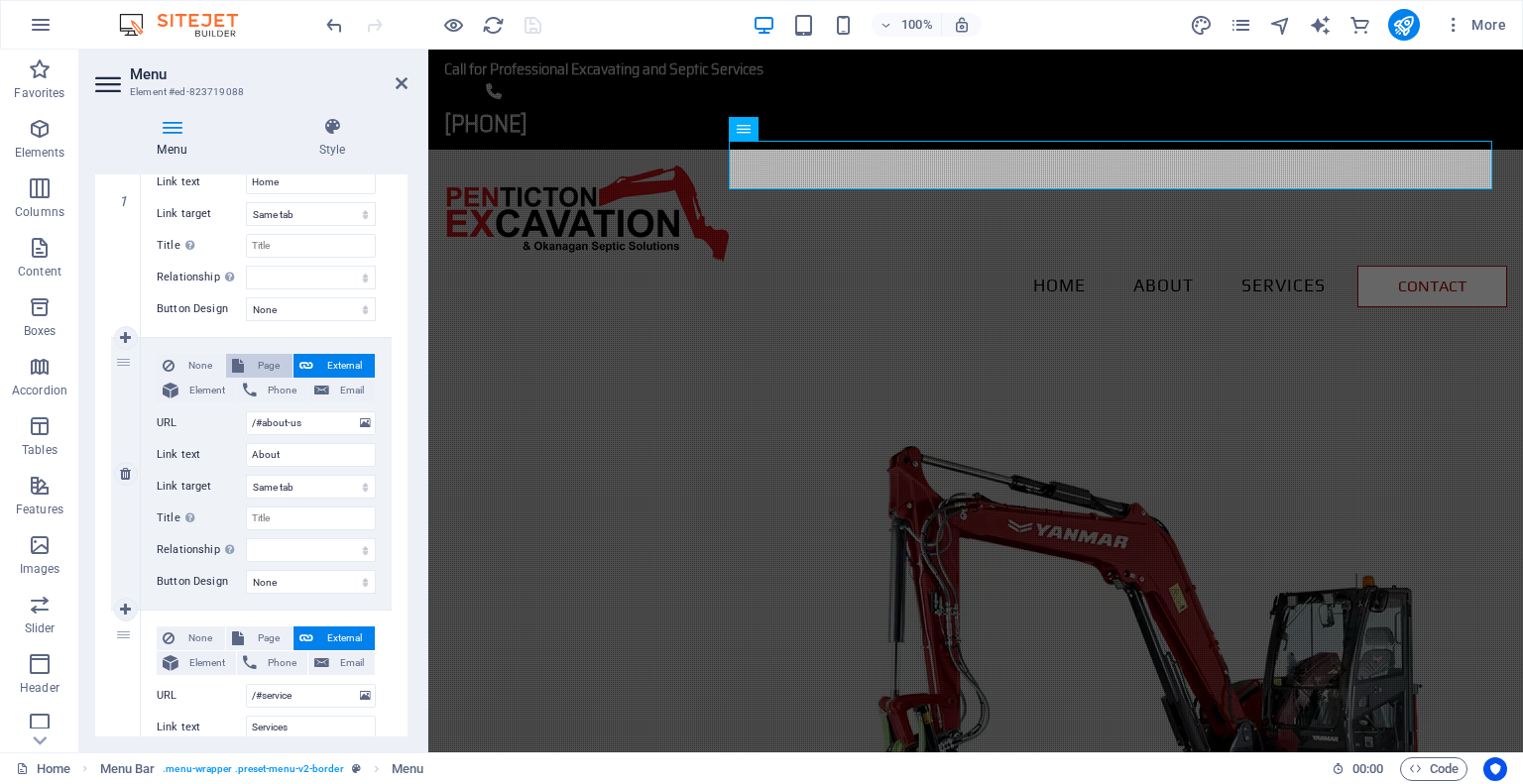 click on "Page" at bounding box center (268, 366) 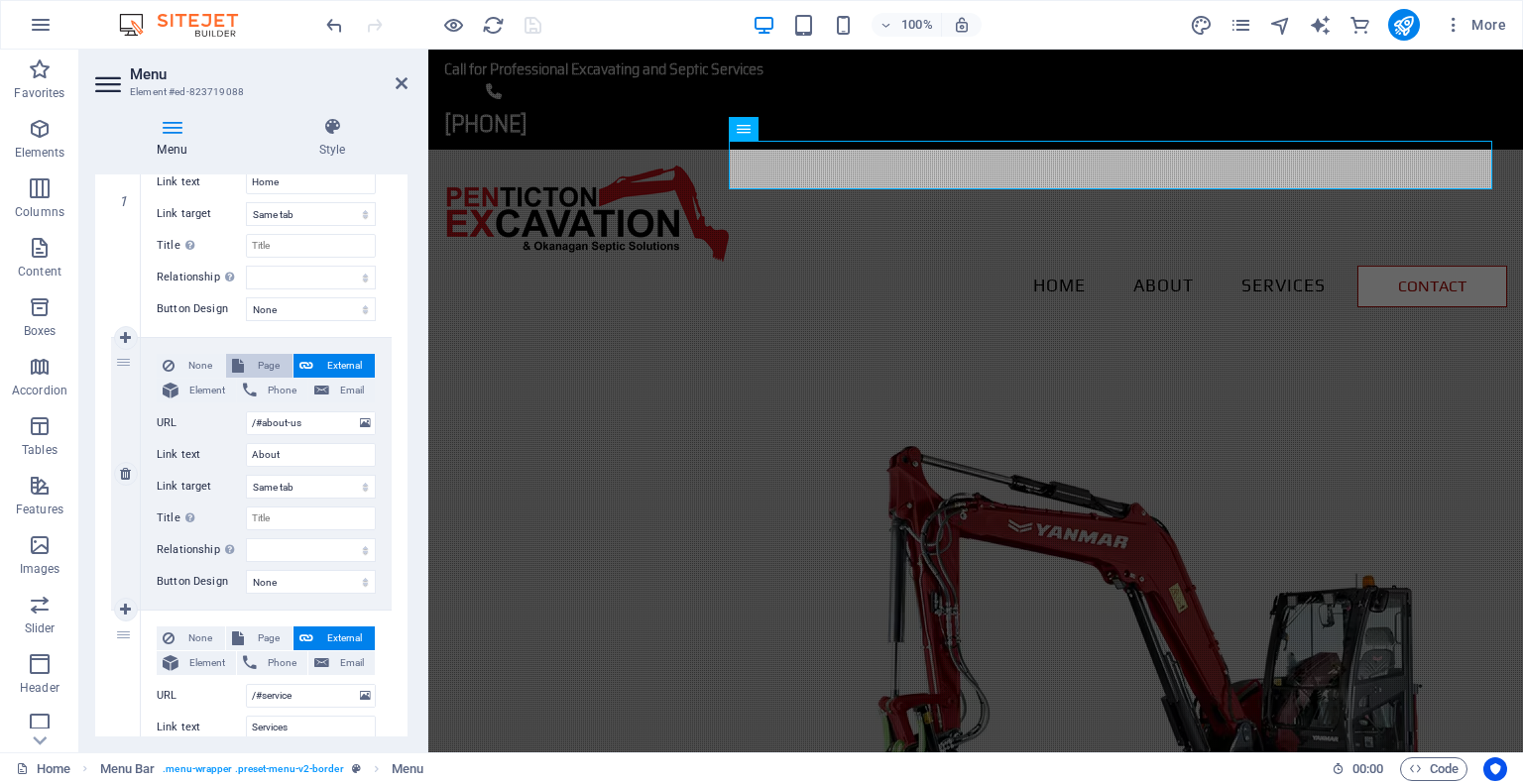 select 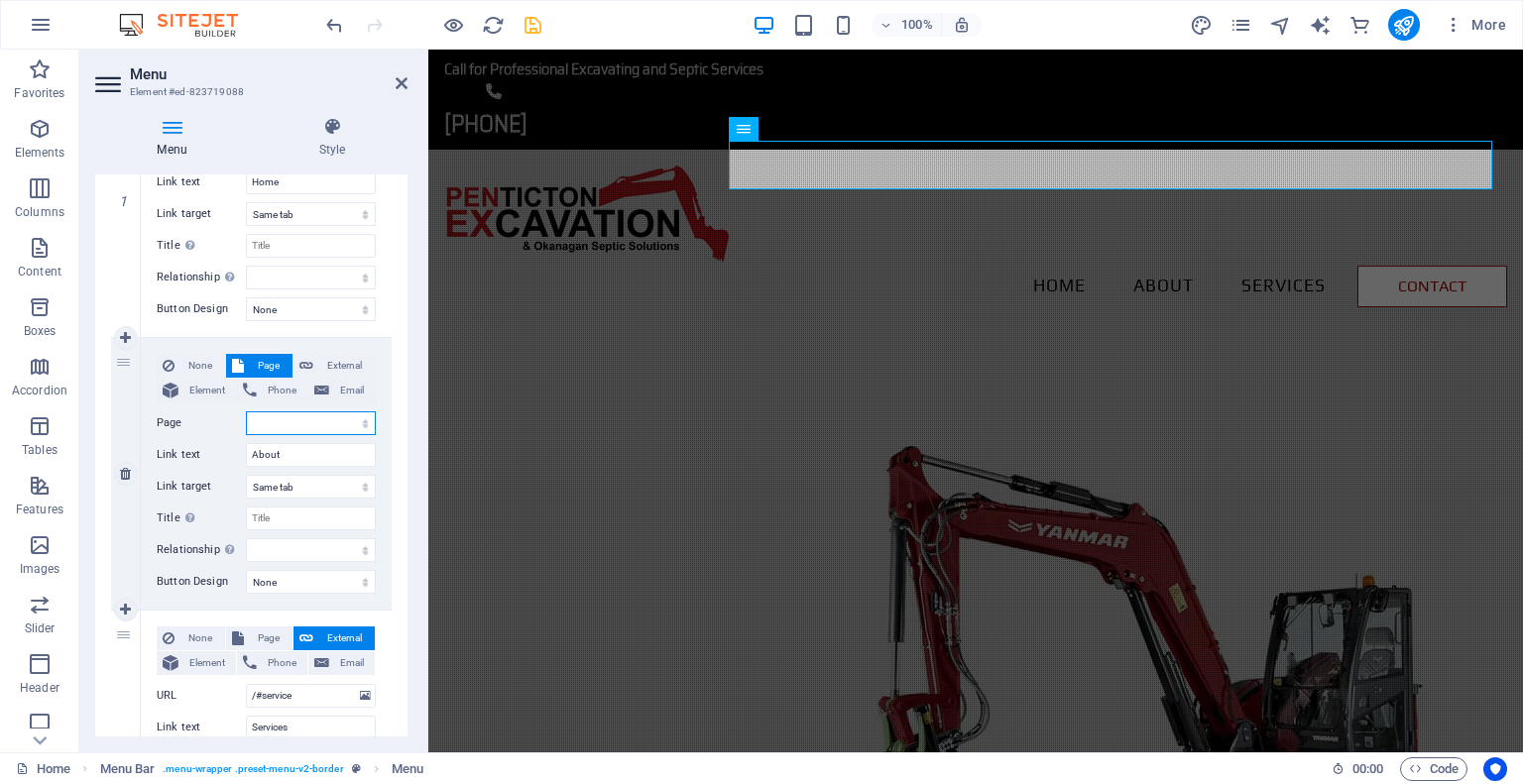 click on "Home Home - Website Under Construction Subpage Legal Notice Privacy" at bounding box center (310, 423) 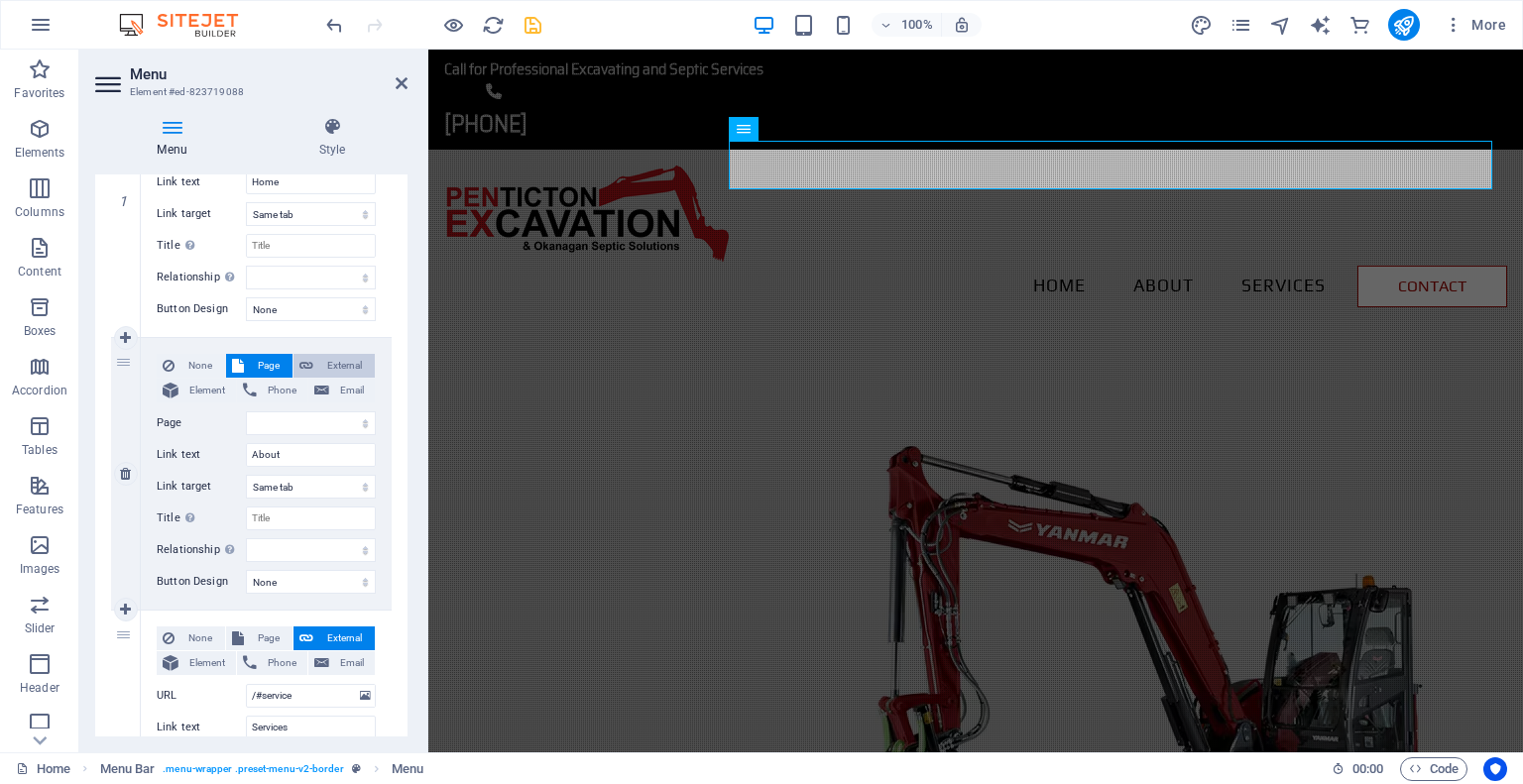 click on "External" at bounding box center [344, 366] 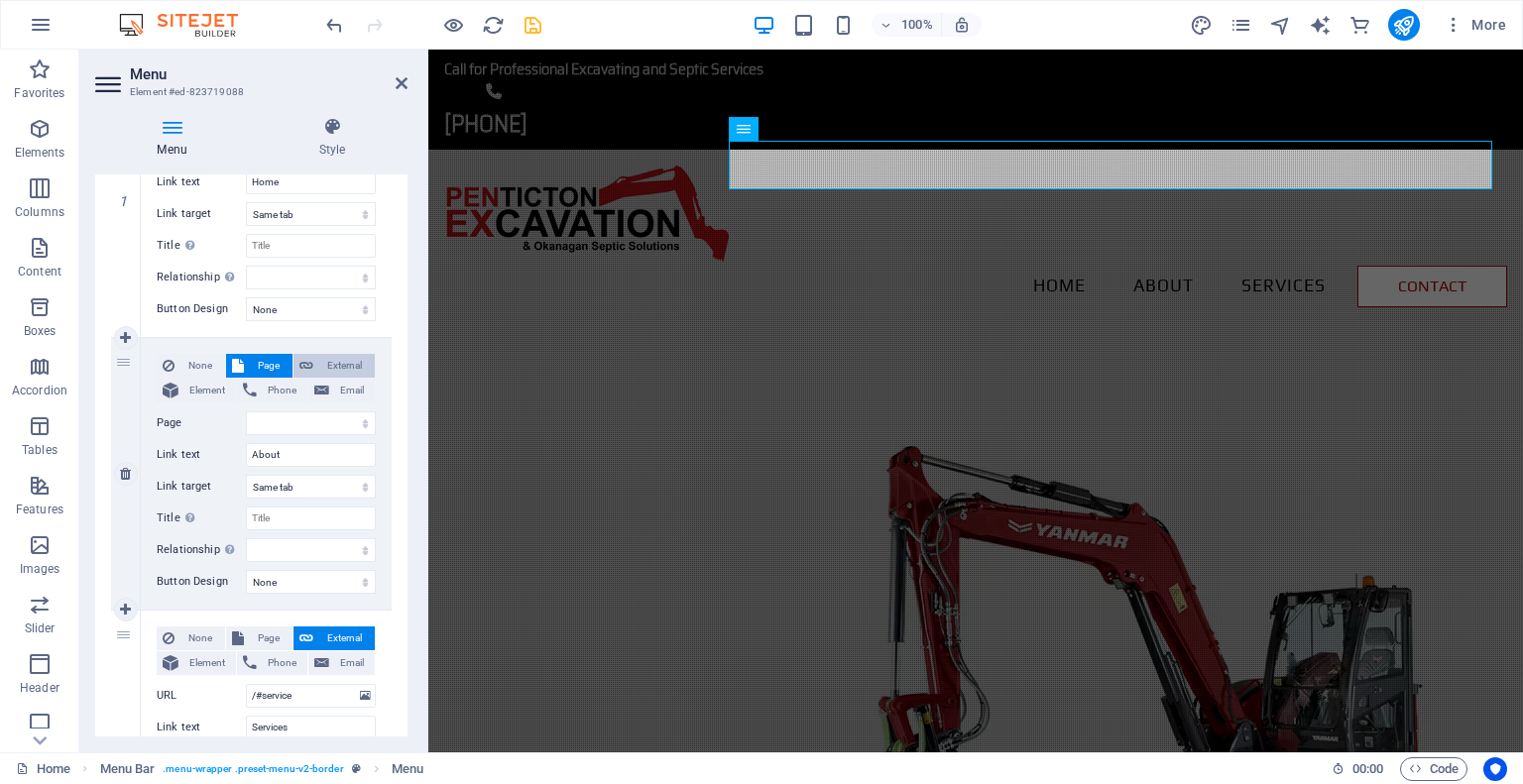 select 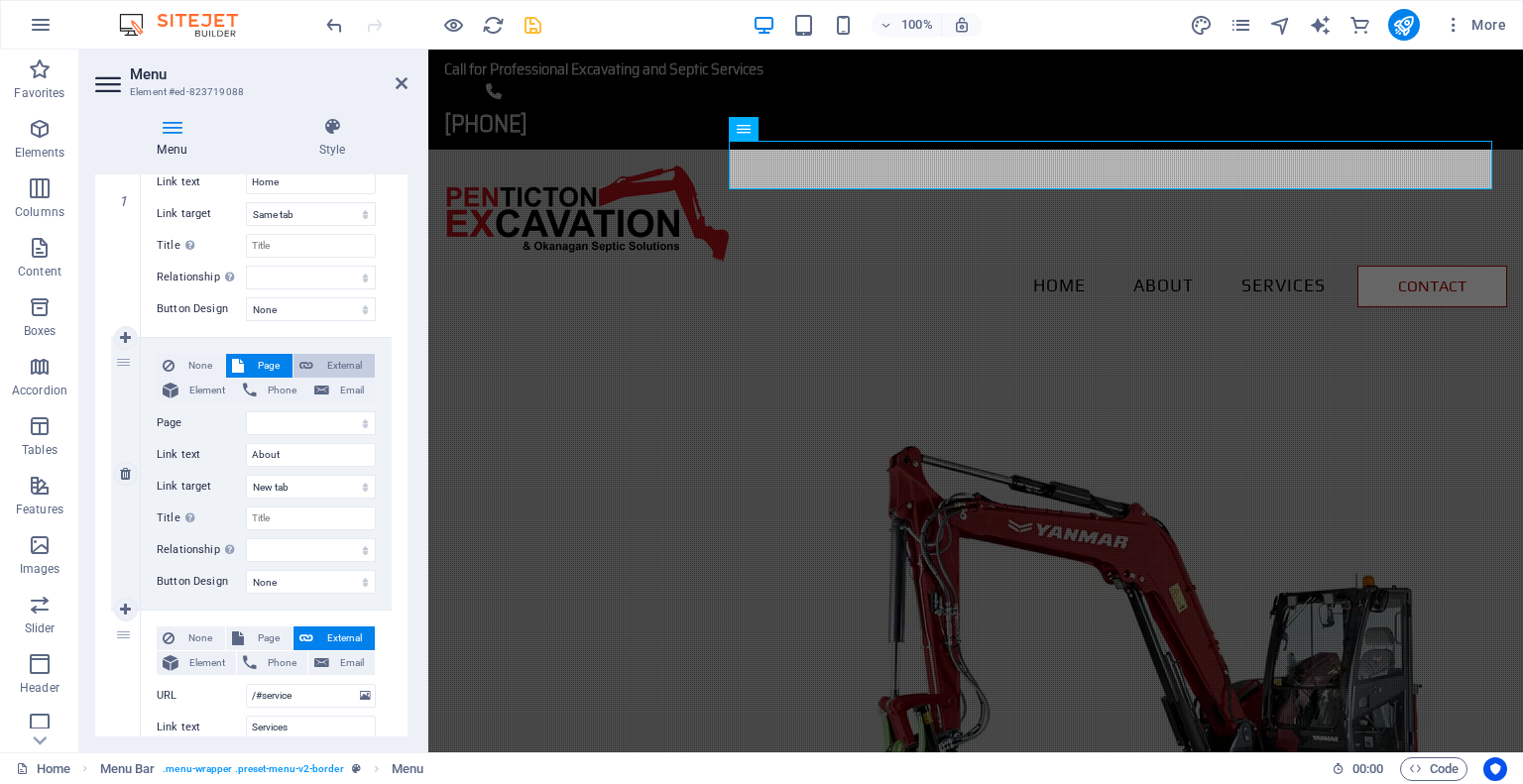 select 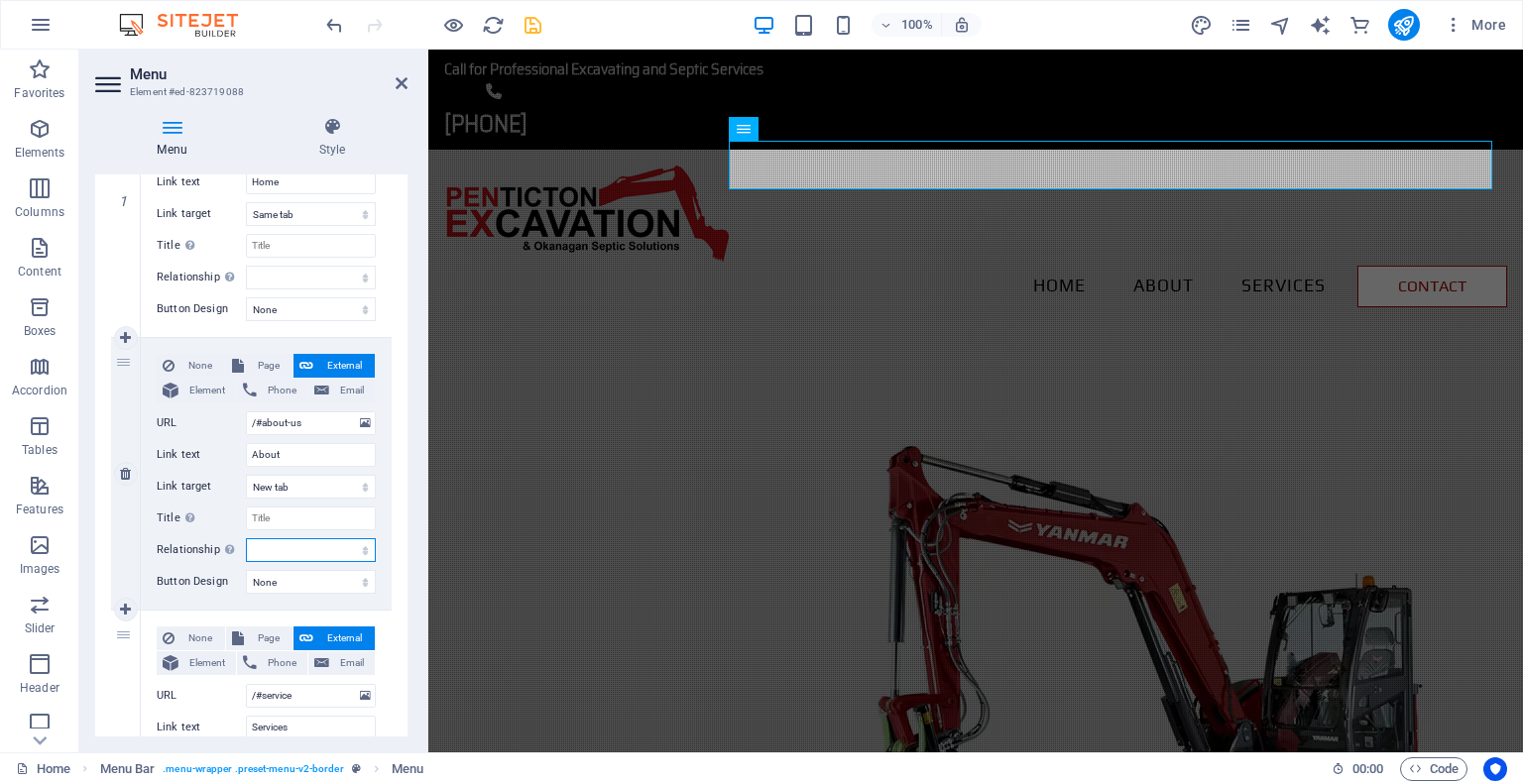 click on "alternate author bookmark external help license next nofollow noreferrer noopener prev search tag" at bounding box center (310, 550) 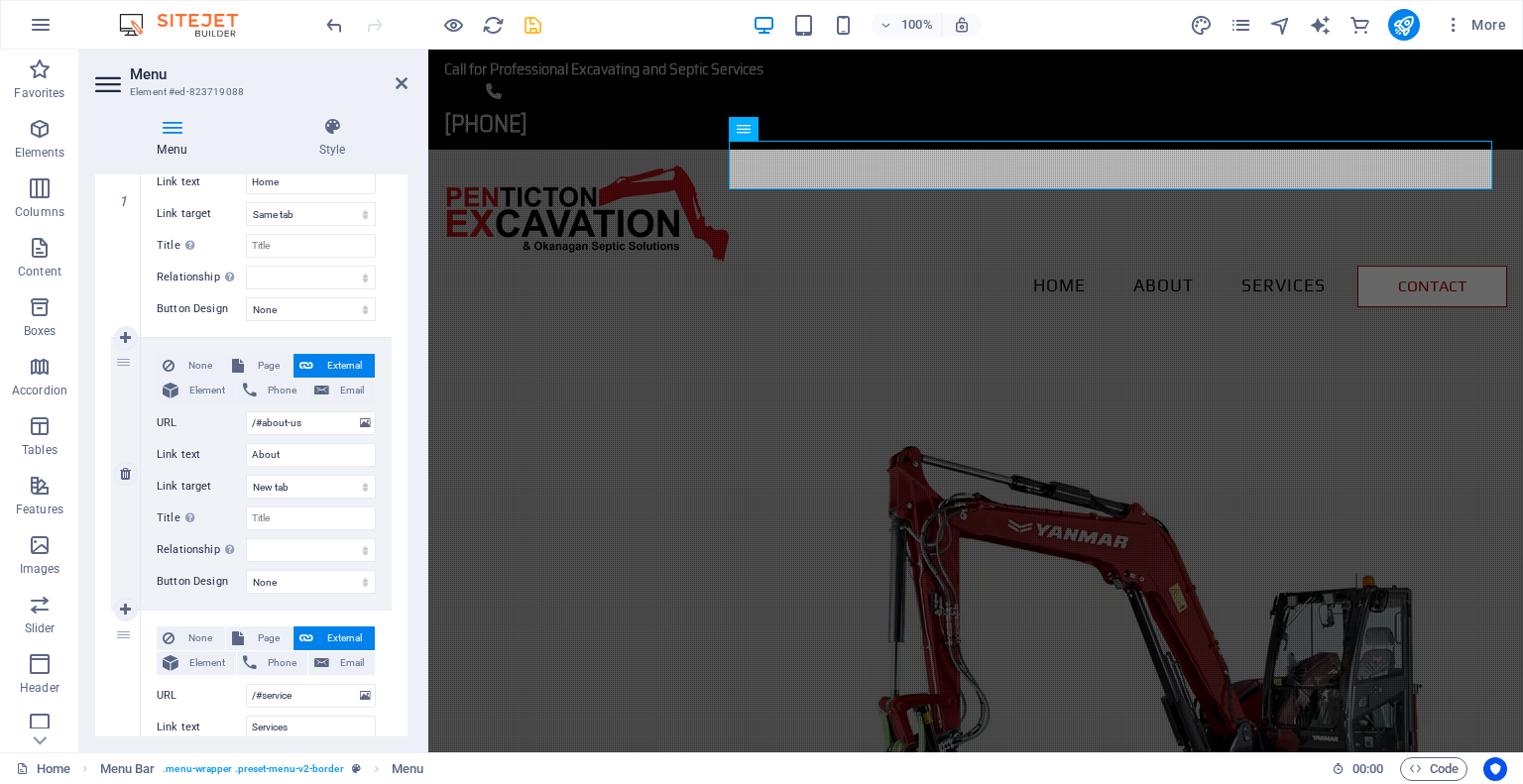 click on "None Page External Element Phone Email Page Home Home - Website Under Construction Subpage Legal Notice Privacy Element
URL /#about-us Phone Email Link text About Link target New tab Same tab Overlay Title Additional link description, should not be the same as the link text. The title is most often shown as a tooltip text when the mouse moves over the element. Leave empty if uncertain. Relationship Sets the  relationship of this link to the link target . For example, the value "nofollow" instructs search engines not to follow the link. Can be left empty. alternate author bookmark external help license next nofollow noreferrer noopener prev search tag Button Design None Default Primary Secondary" at bounding box center (266, 474) 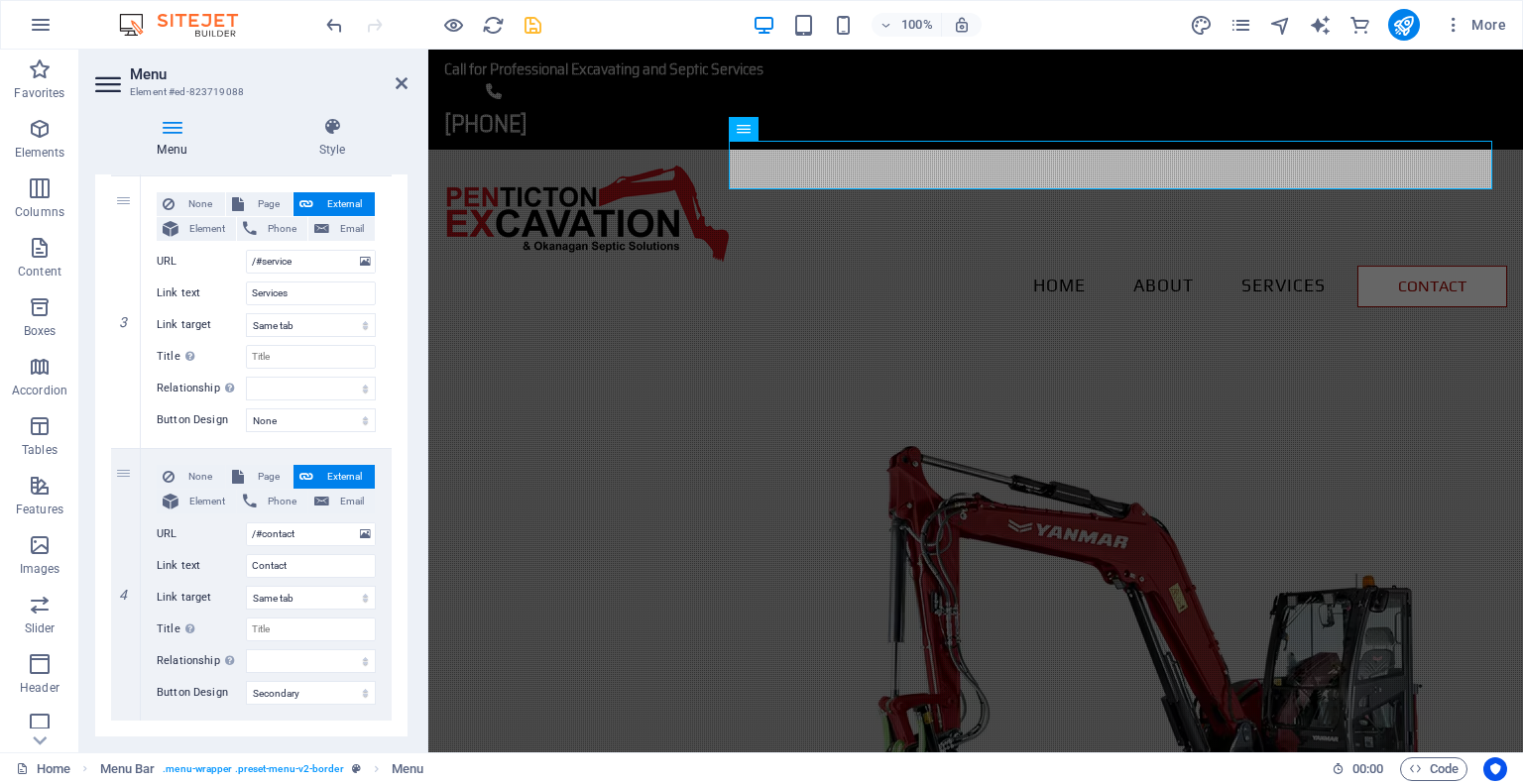 scroll, scrollTop: 769, scrollLeft: 0, axis: vertical 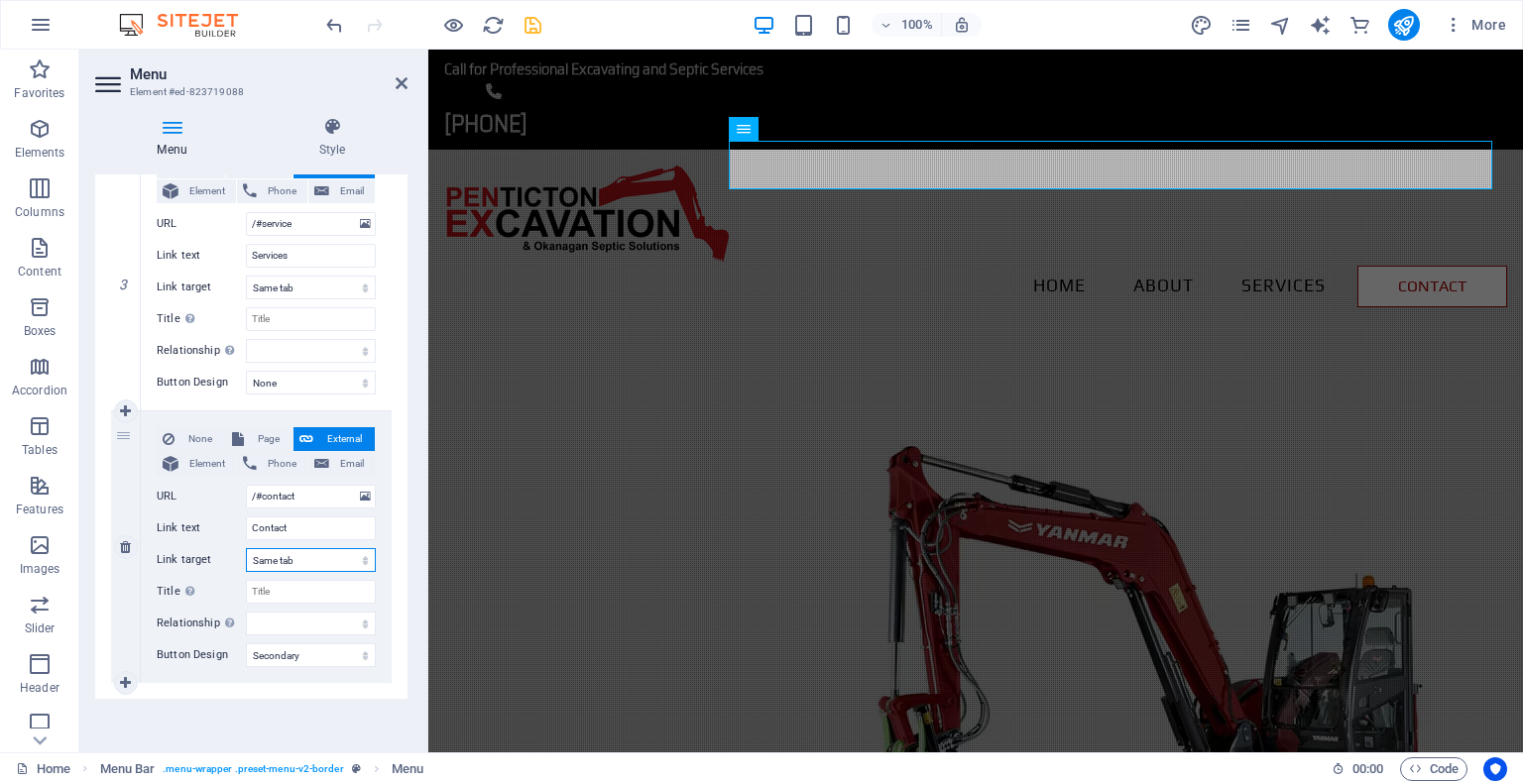 click on "New tab Same tab Overlay" at bounding box center [310, 560] 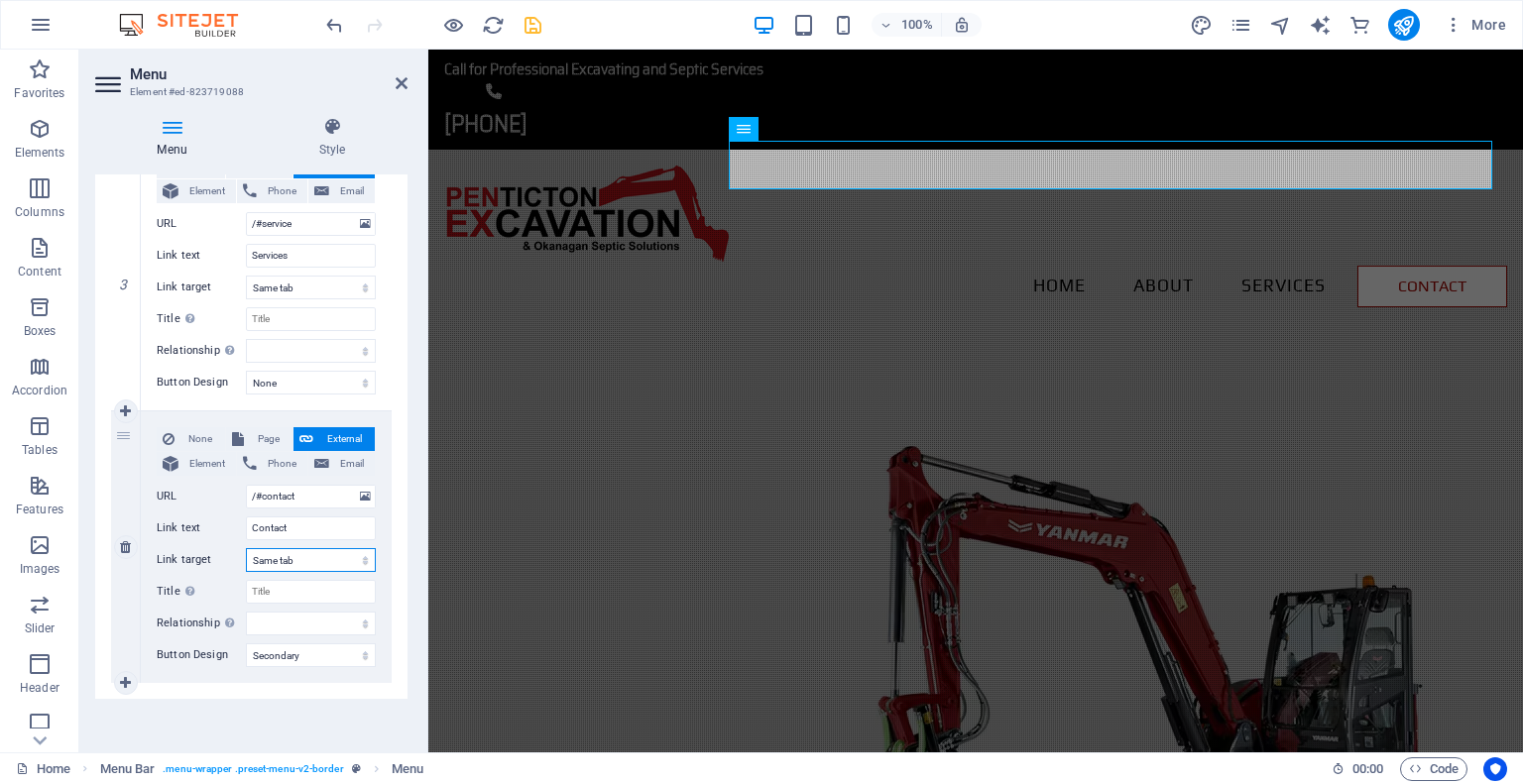 select on "overlay" 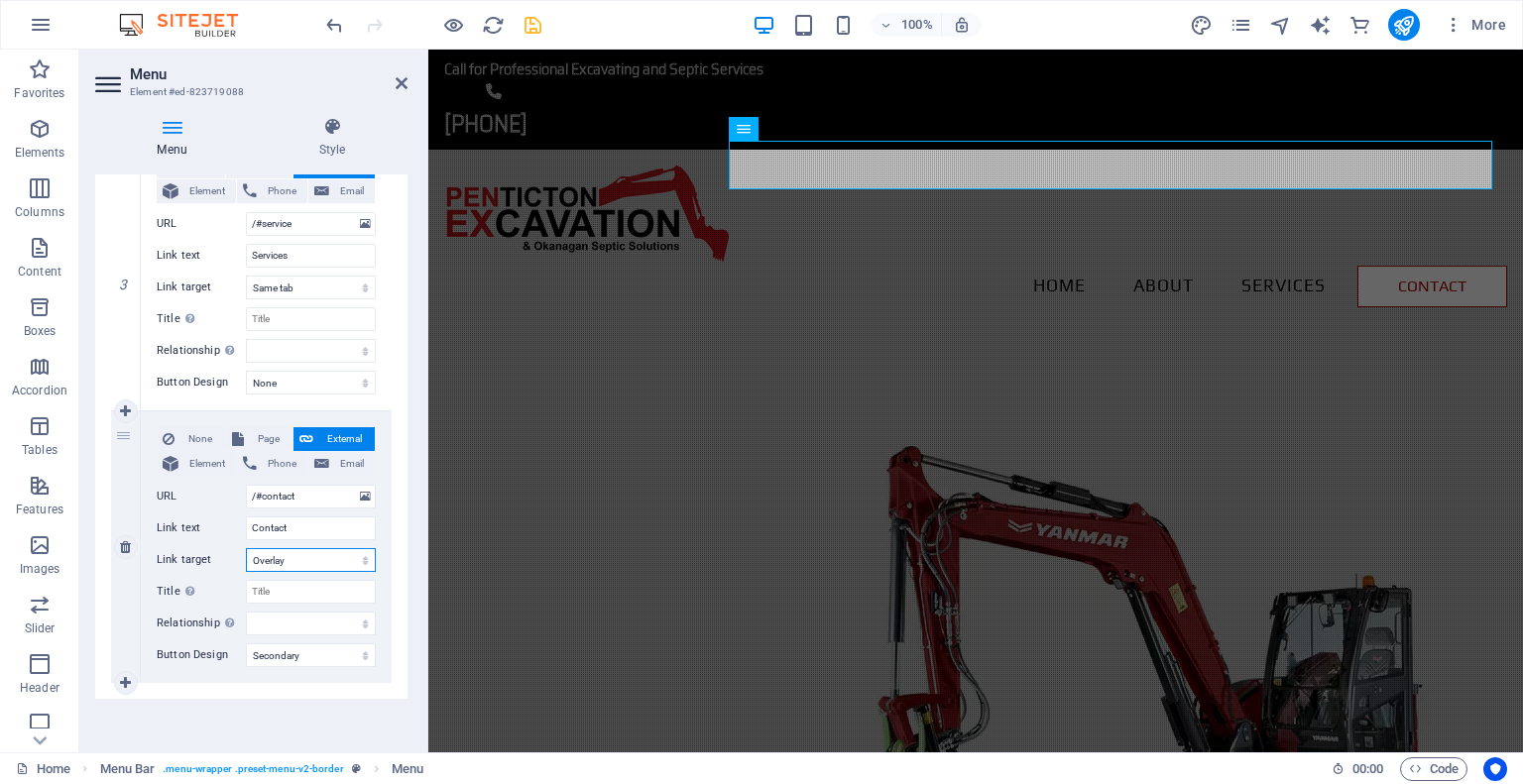 click on "New tab Same tab Overlay" at bounding box center (310, 560) 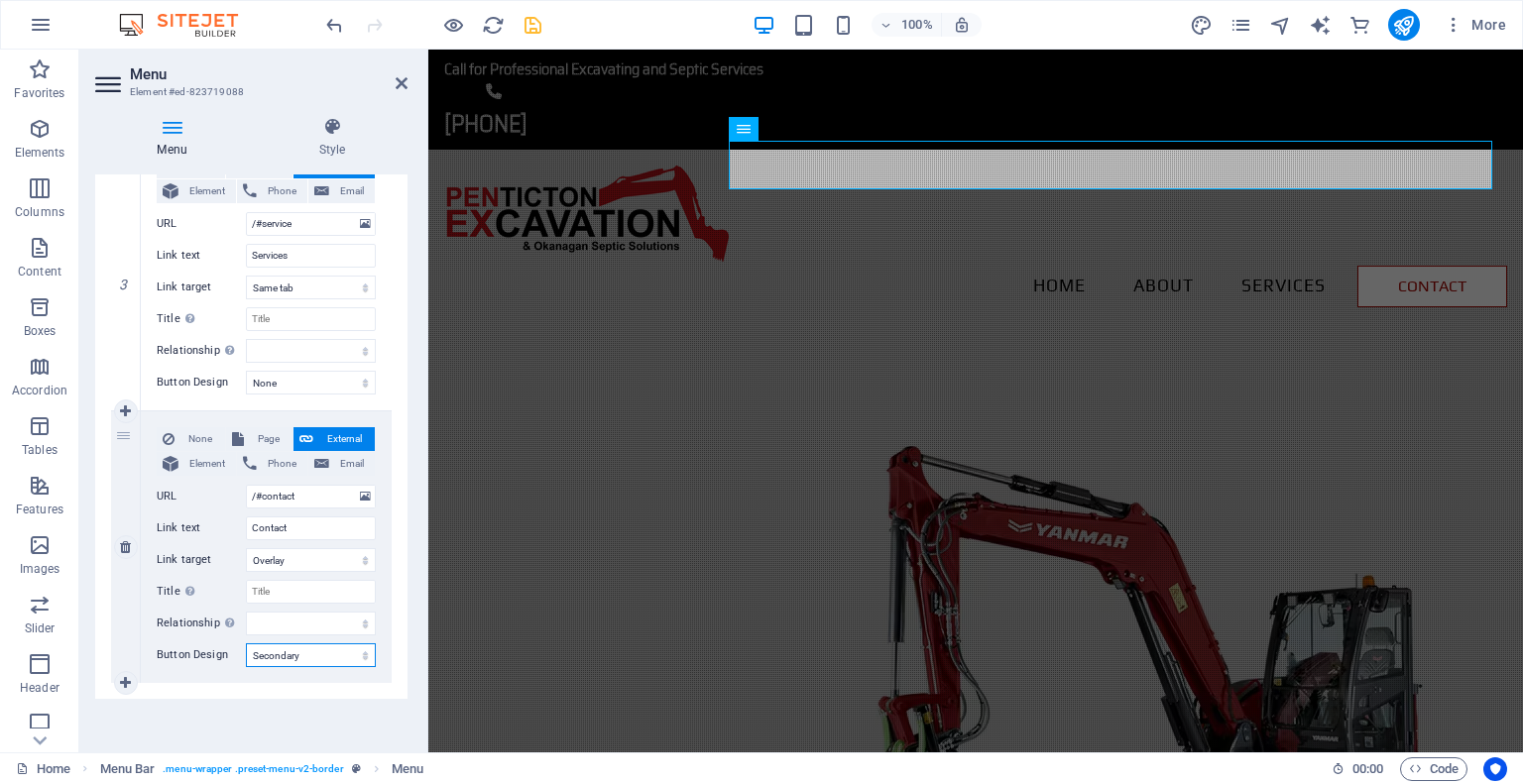 click on "None Default Primary Secondary" at bounding box center [310, 655] 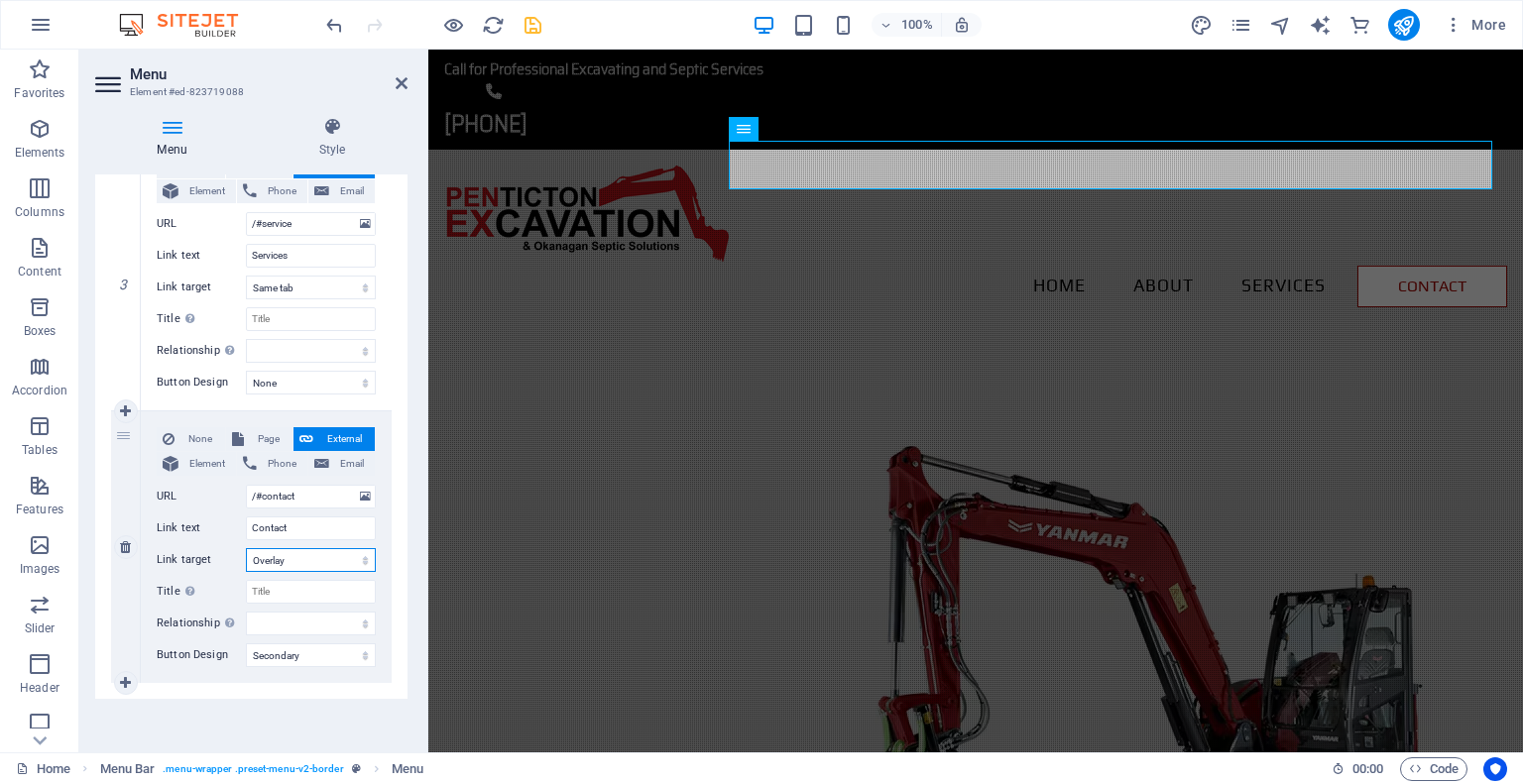 click on "New tab Same tab Overlay" at bounding box center (310, 560) 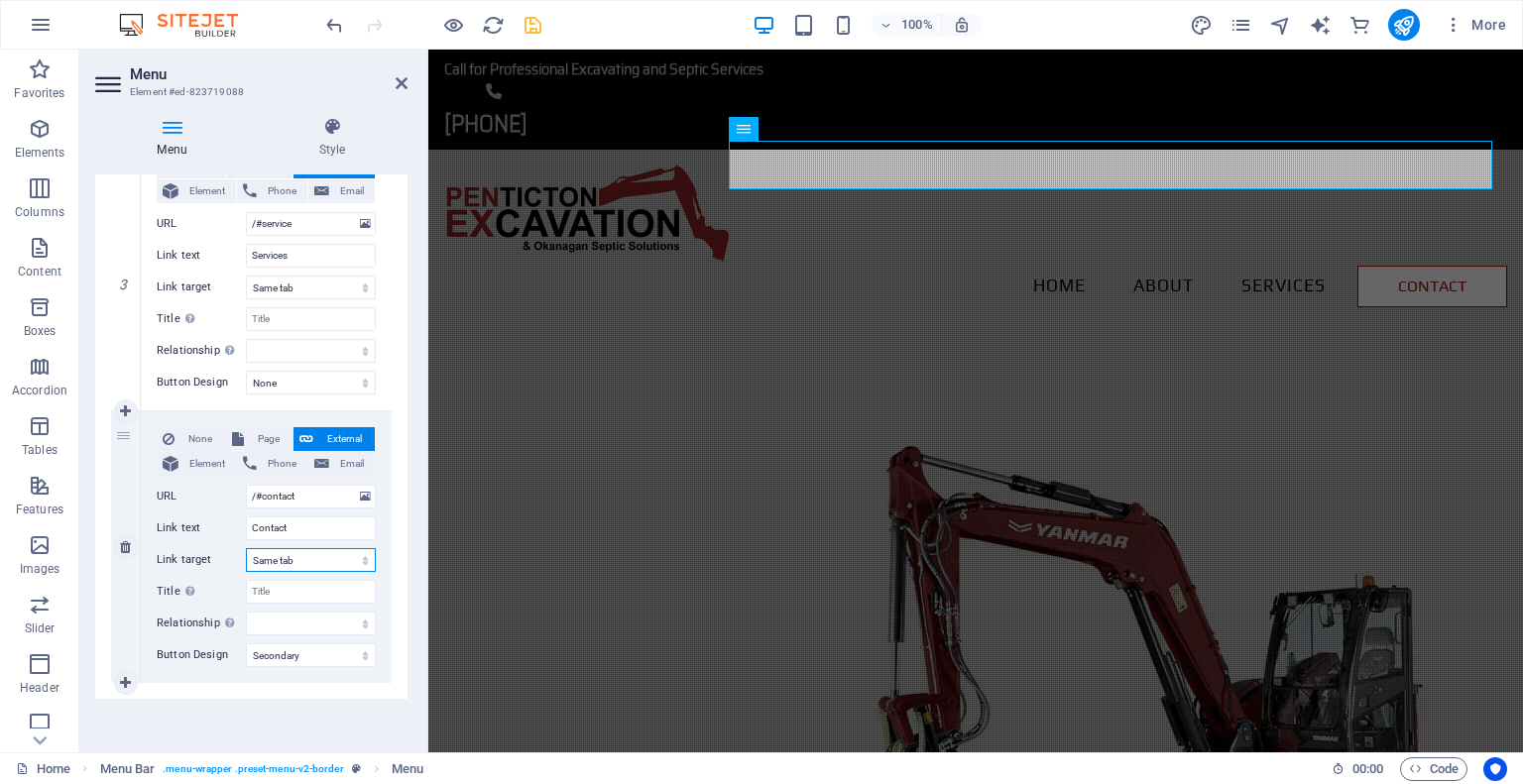 click on "New tab Same tab Overlay" at bounding box center [310, 560] 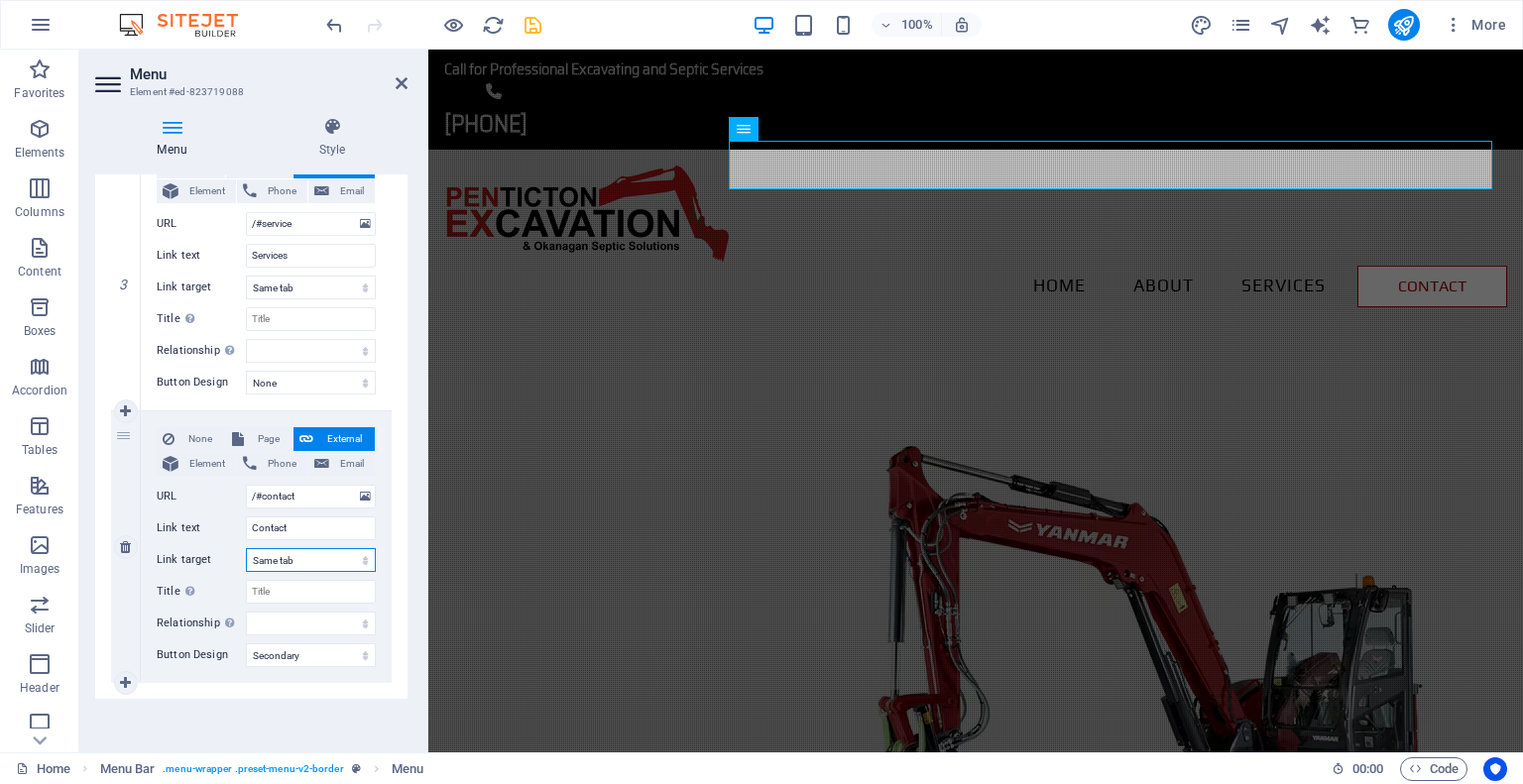 select 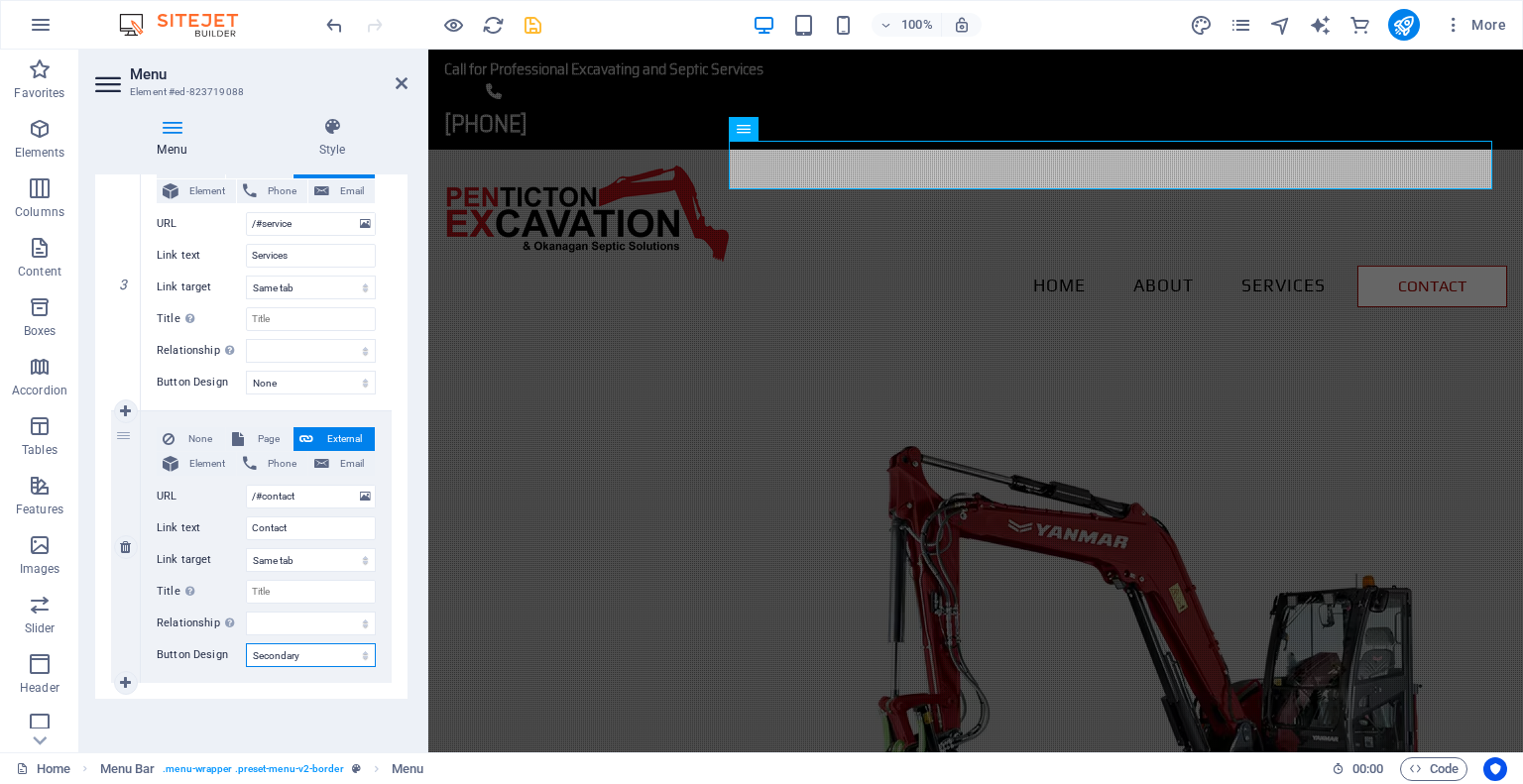 click on "None Default Primary Secondary" at bounding box center (310, 655) 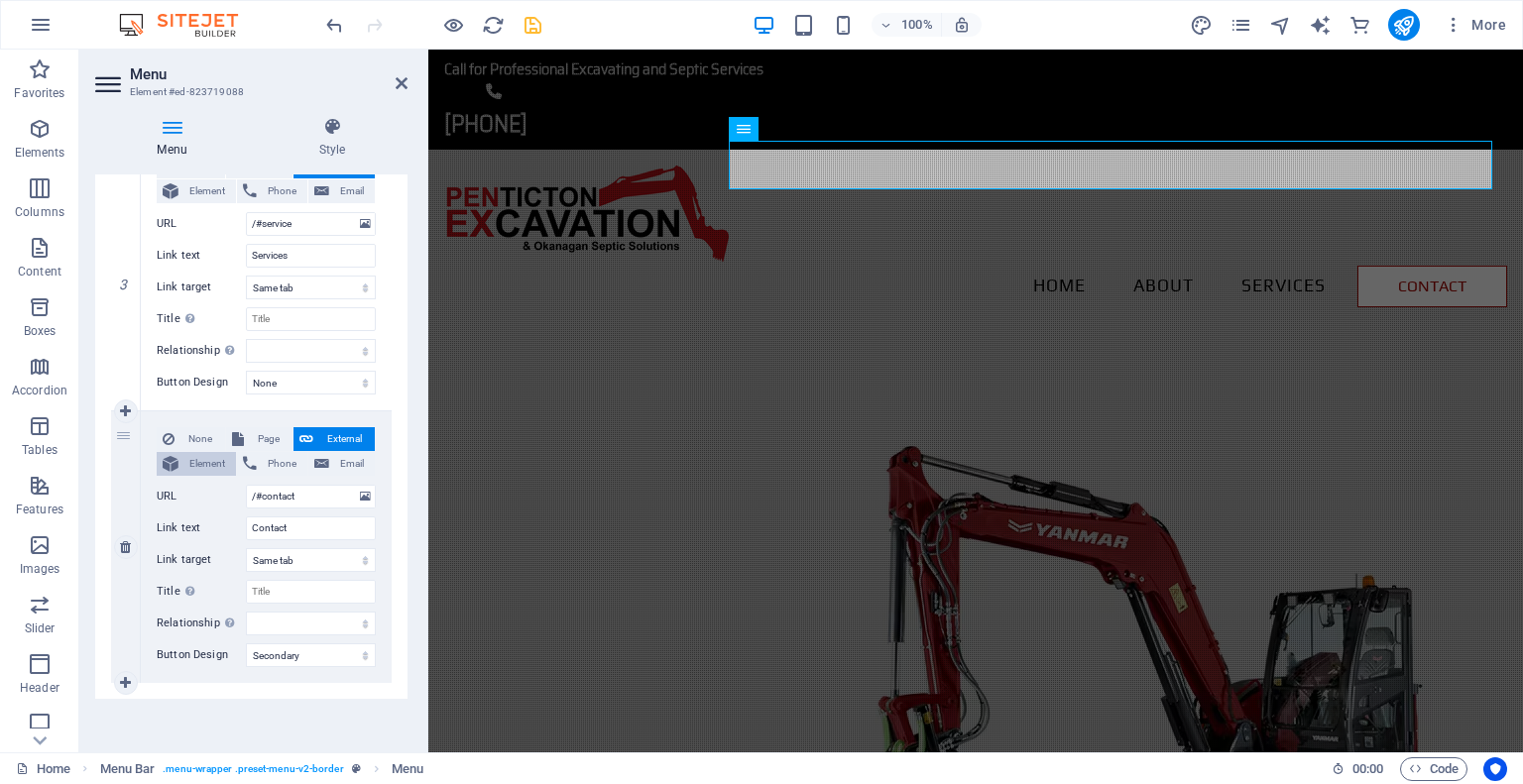 click on "Element" at bounding box center [207, 464] 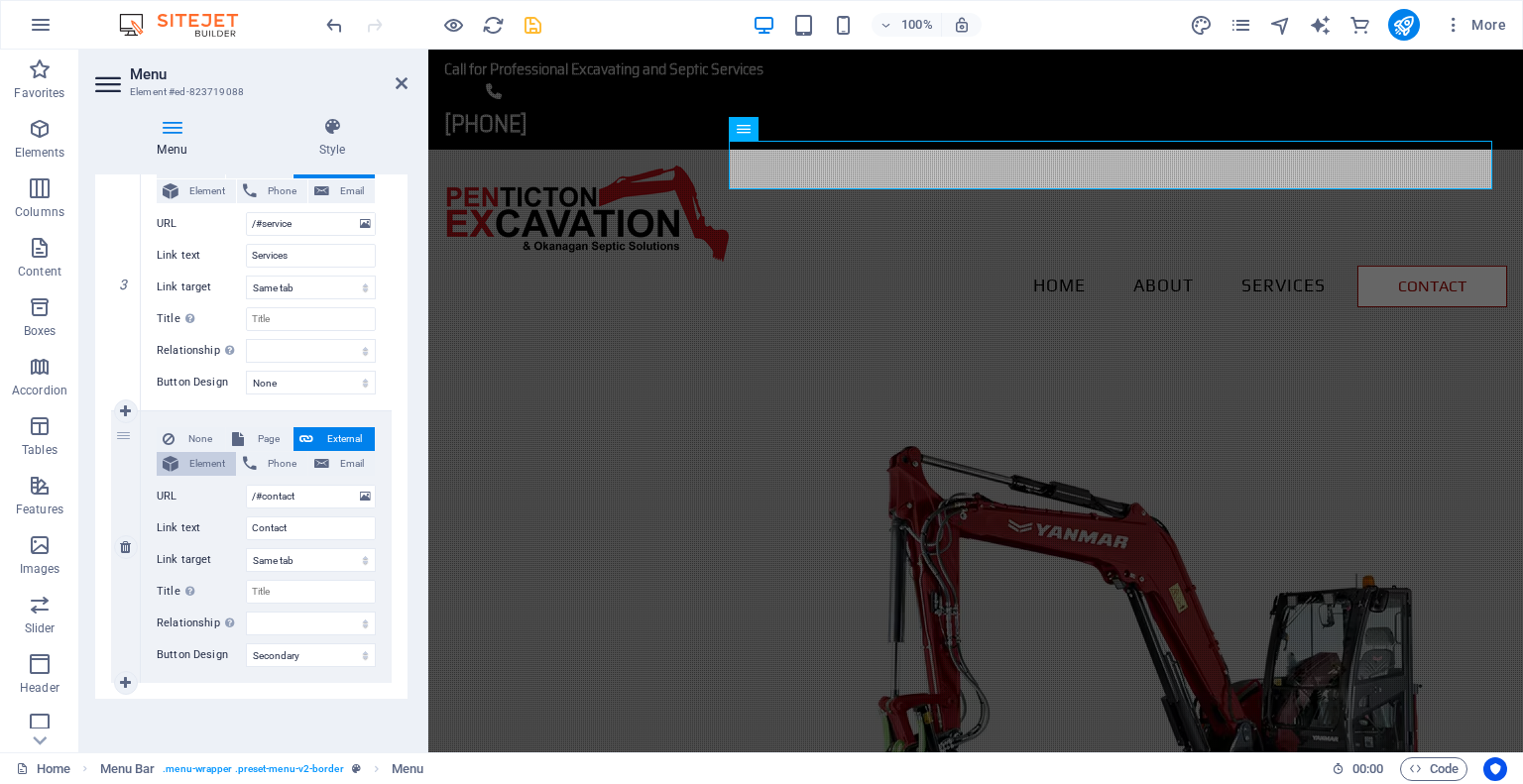 scroll, scrollTop: 738, scrollLeft: 0, axis: vertical 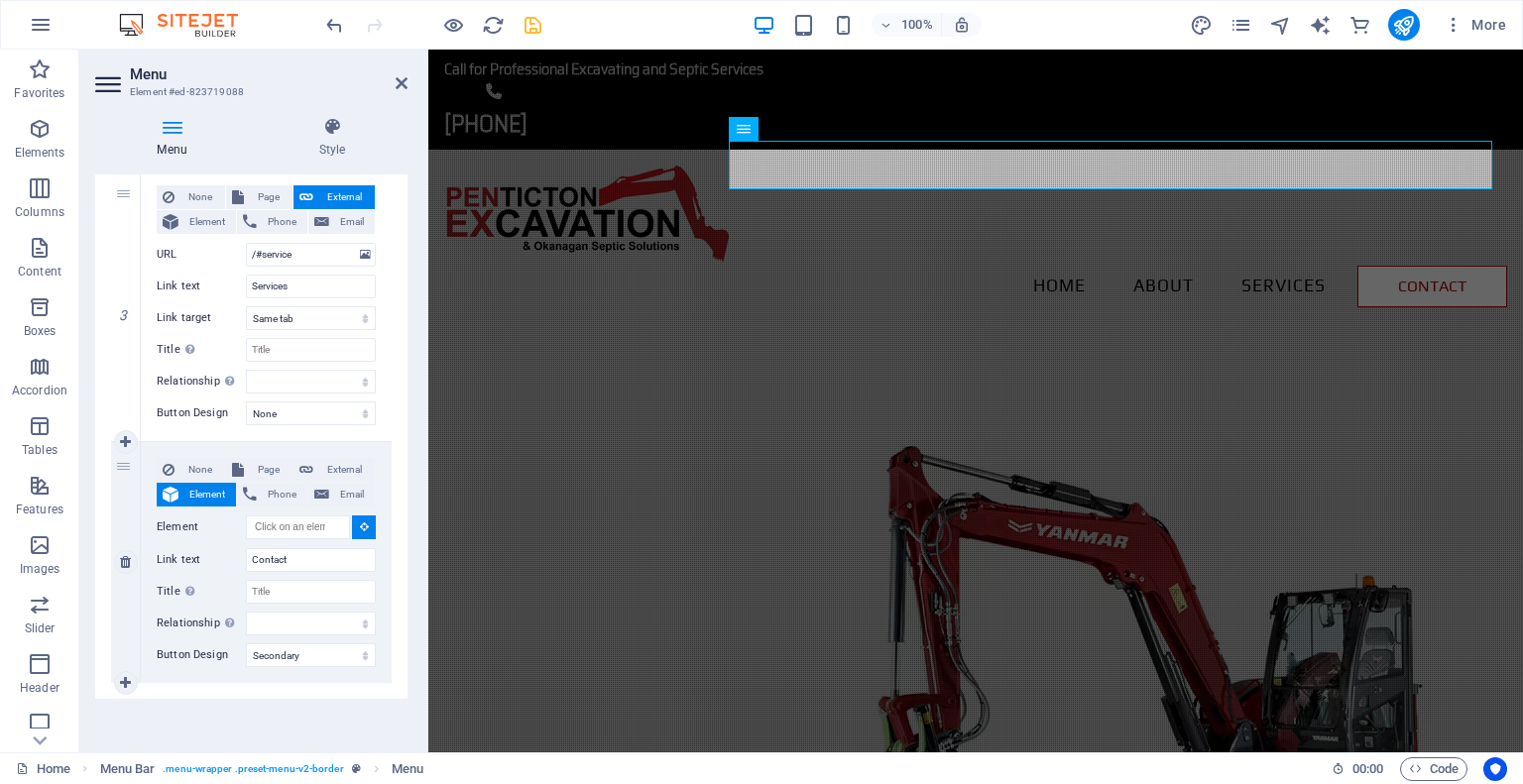 click at bounding box center [364, 526] 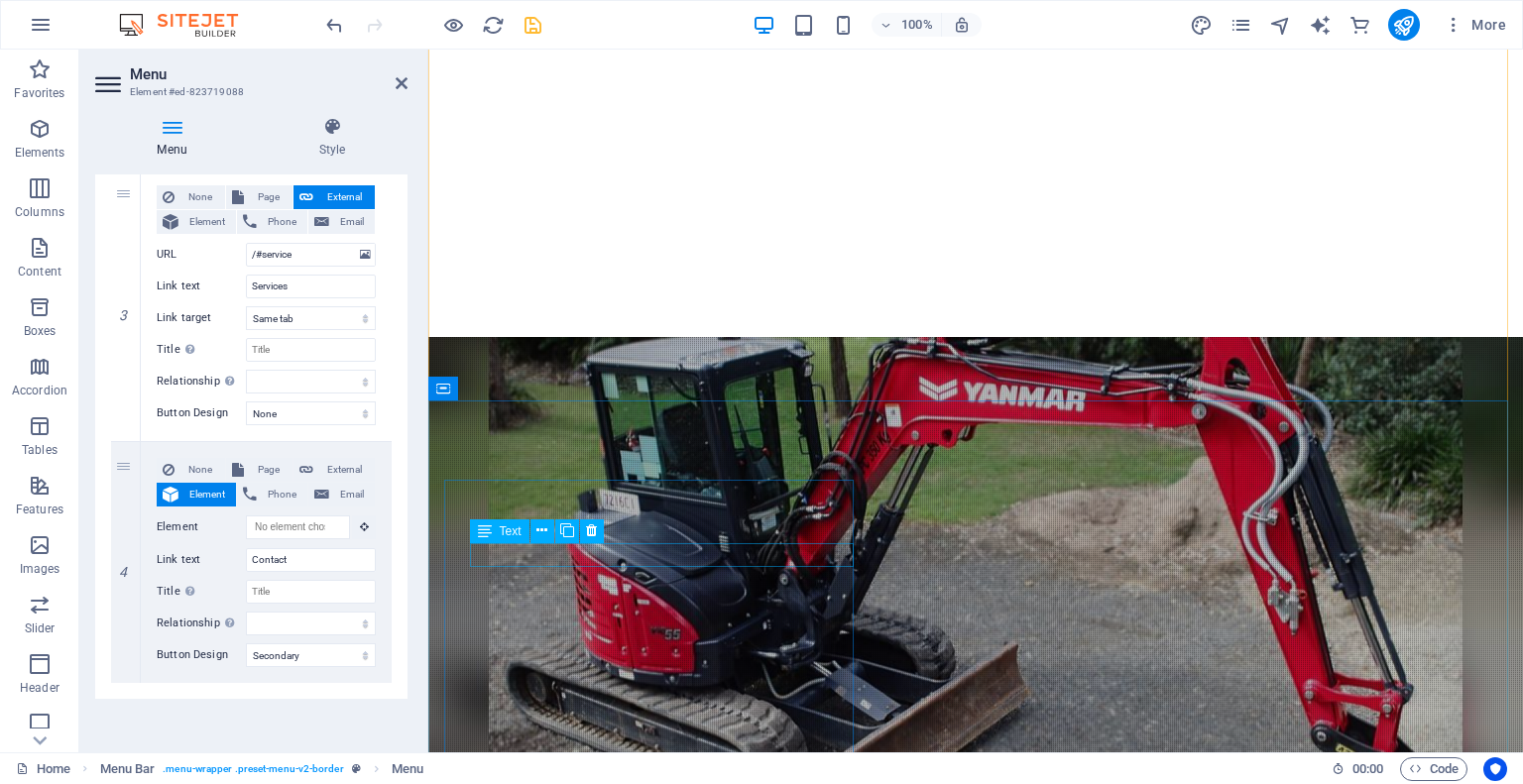 scroll, scrollTop: 3414, scrollLeft: 0, axis: vertical 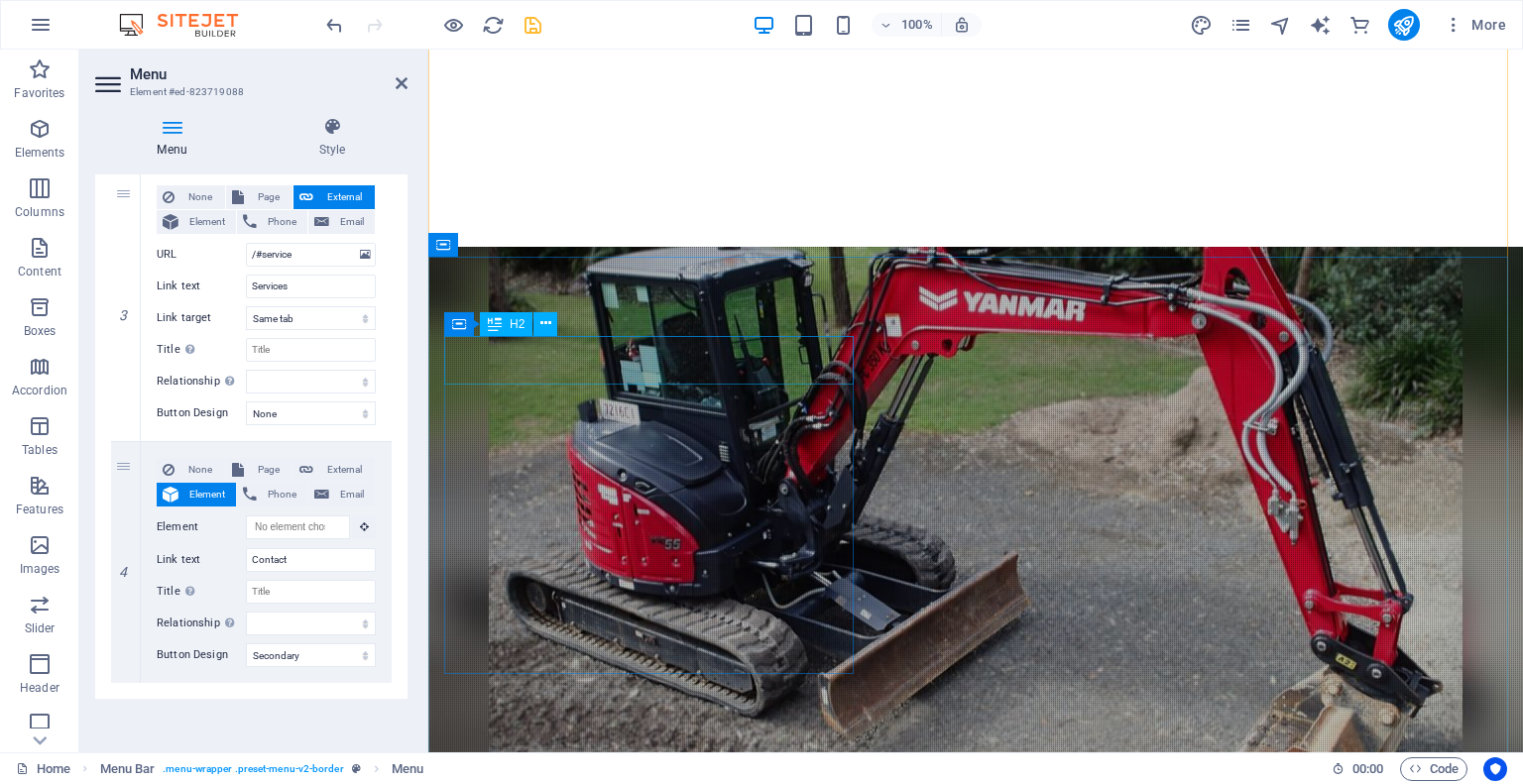 click on "Get in touch" at bounding box center [976, 2960] 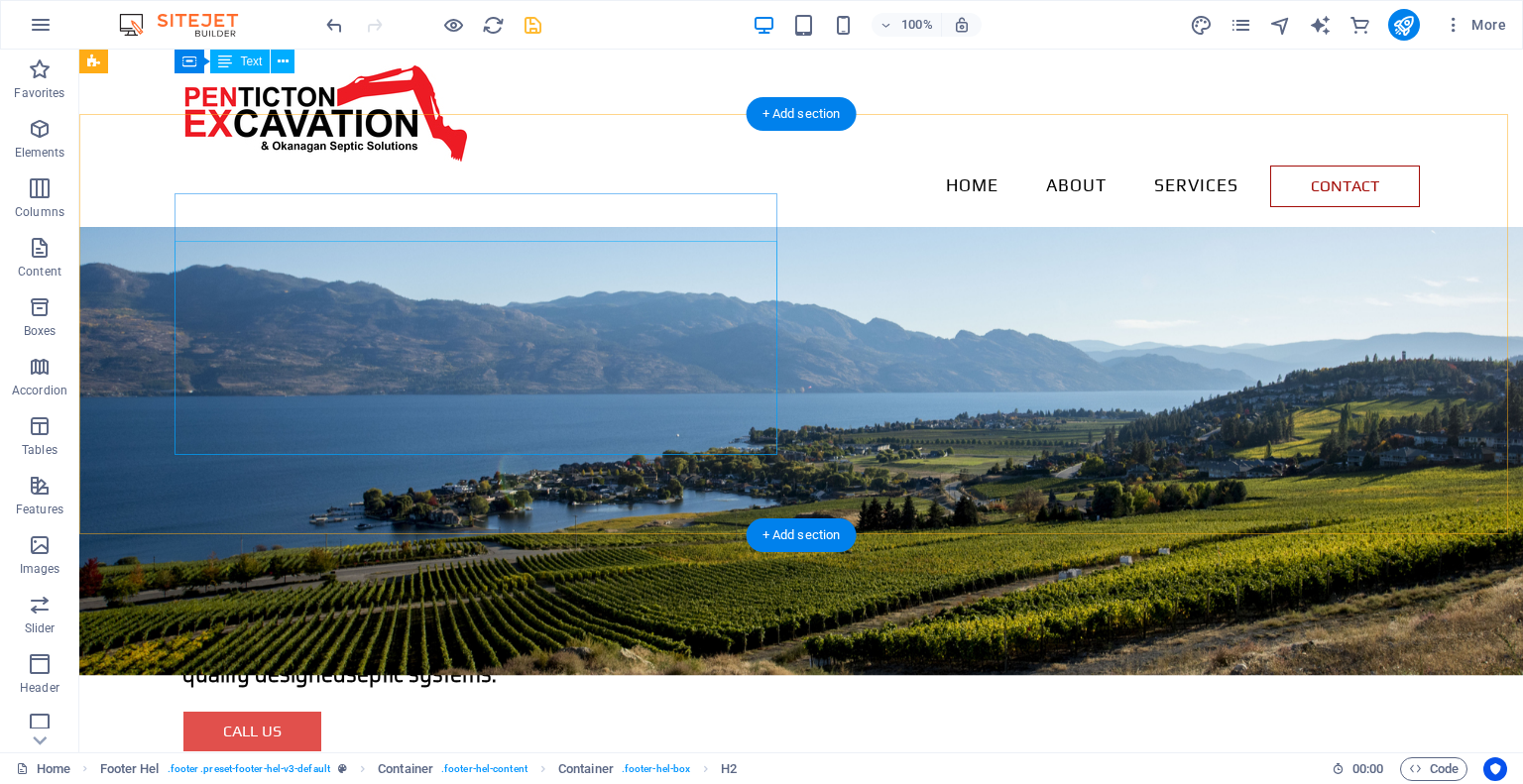 scroll, scrollTop: 690, scrollLeft: 0, axis: vertical 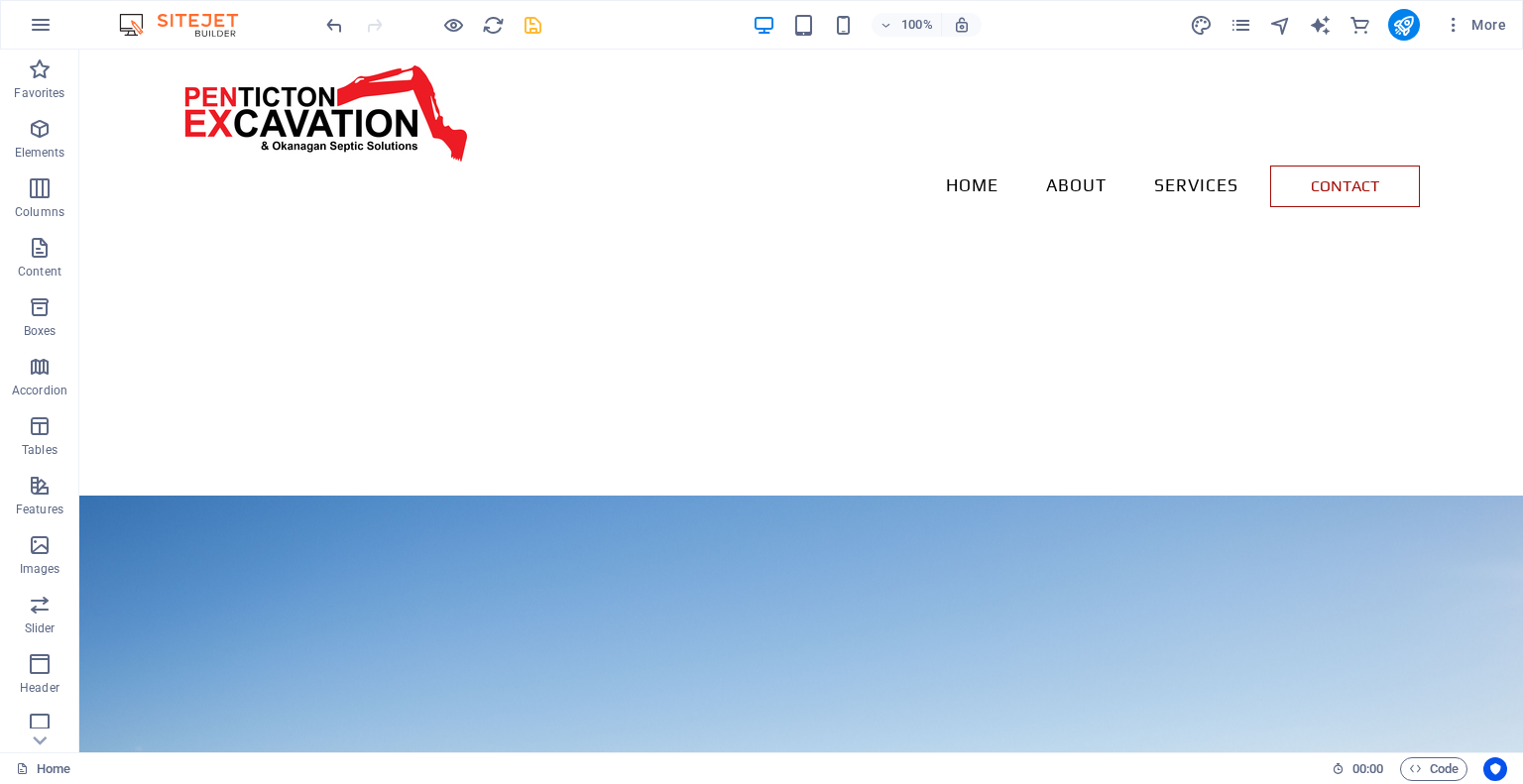 click at bounding box center (532, 25) 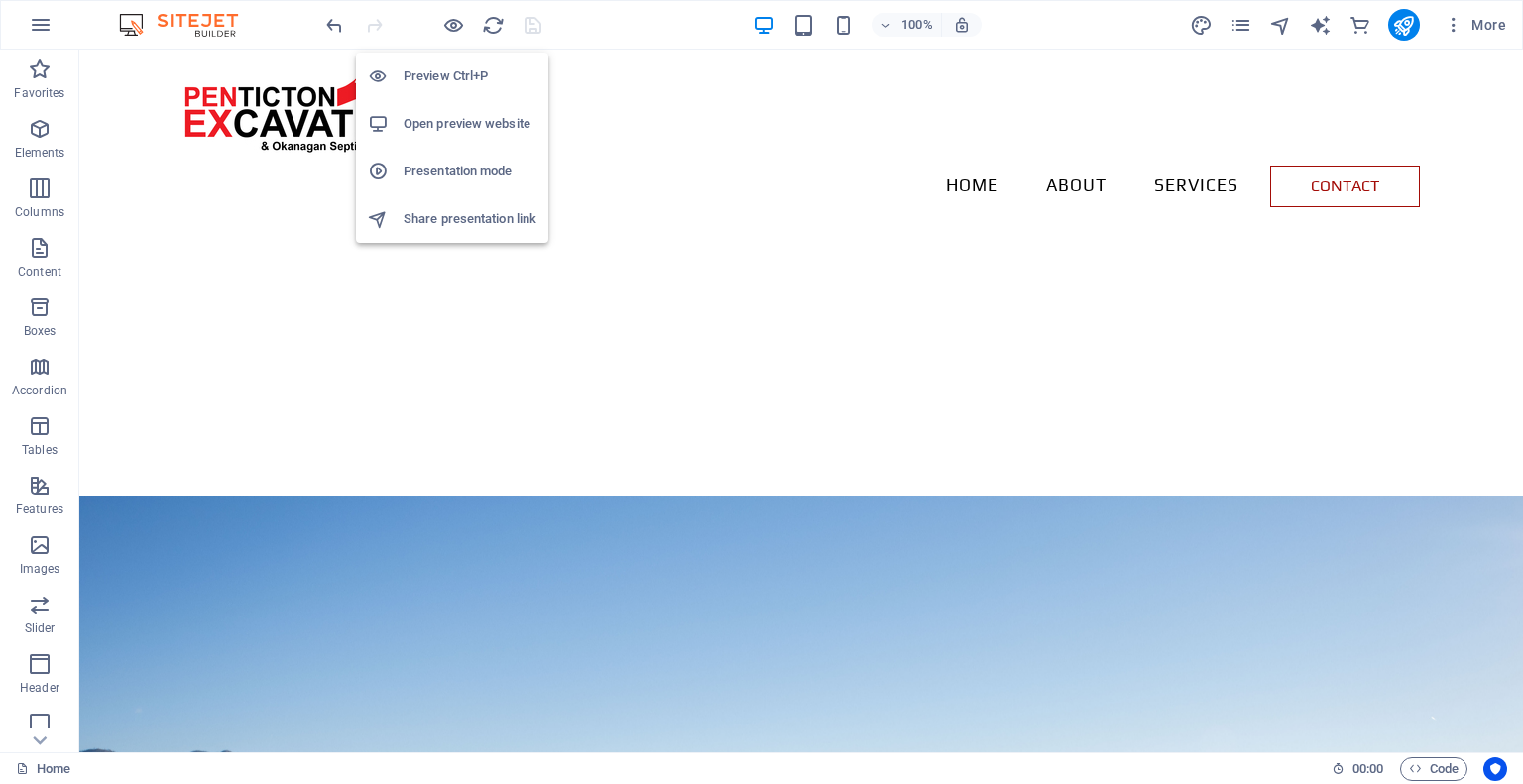 click on "Open preview website" at bounding box center (470, 124) 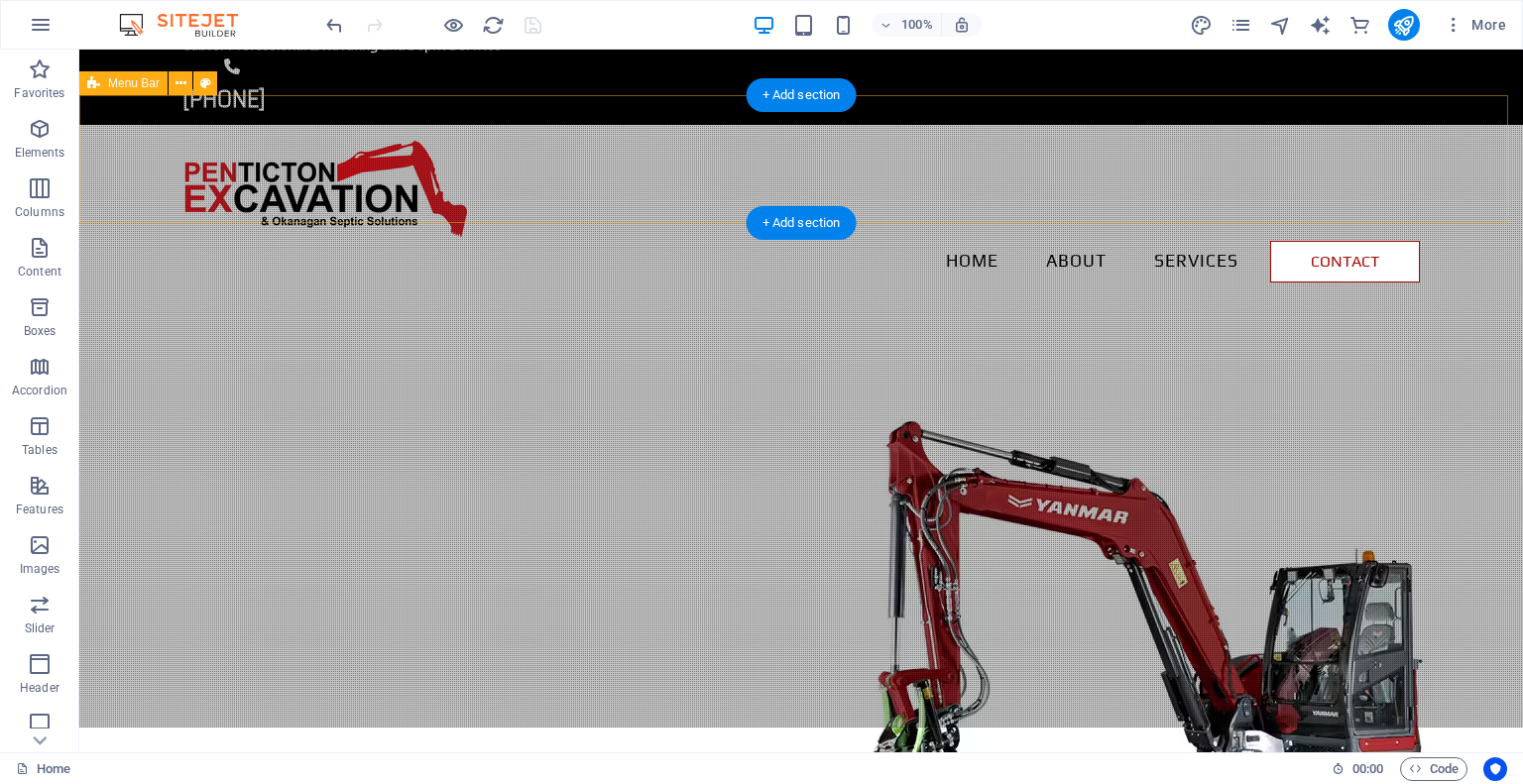 scroll, scrollTop: 0, scrollLeft: 0, axis: both 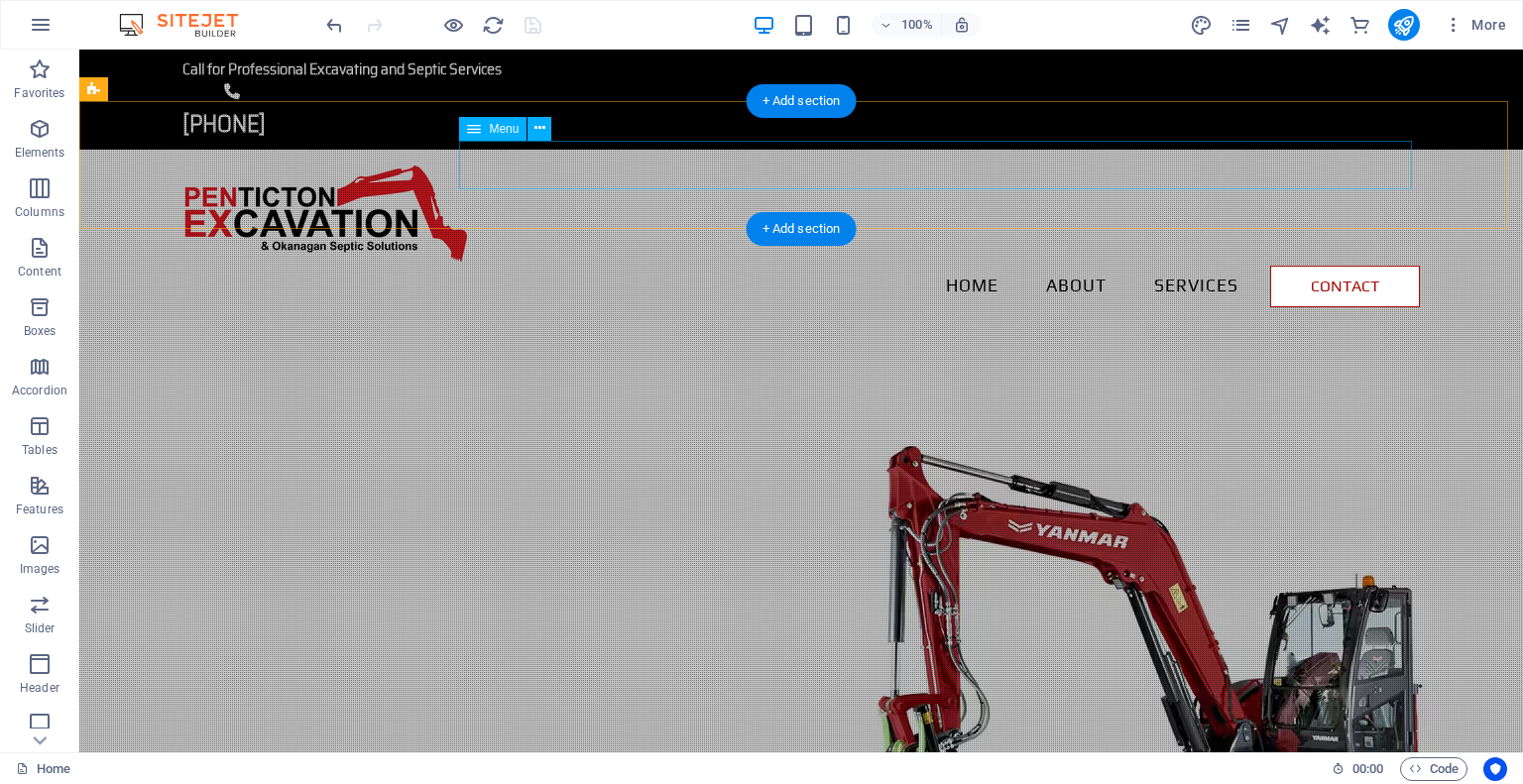 click on "Home About Services Contact" at bounding box center (801, 286) 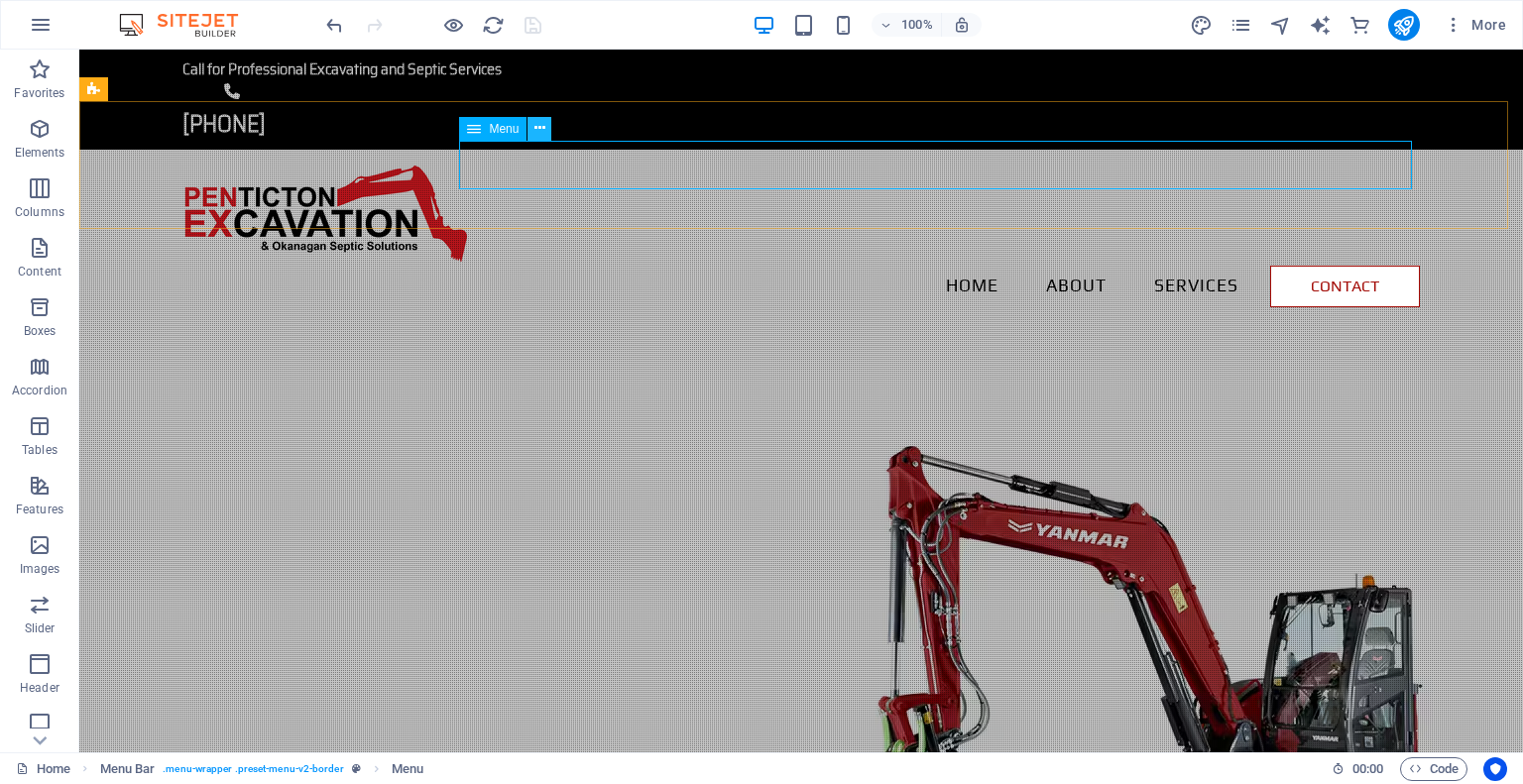 click at bounding box center (539, 128) 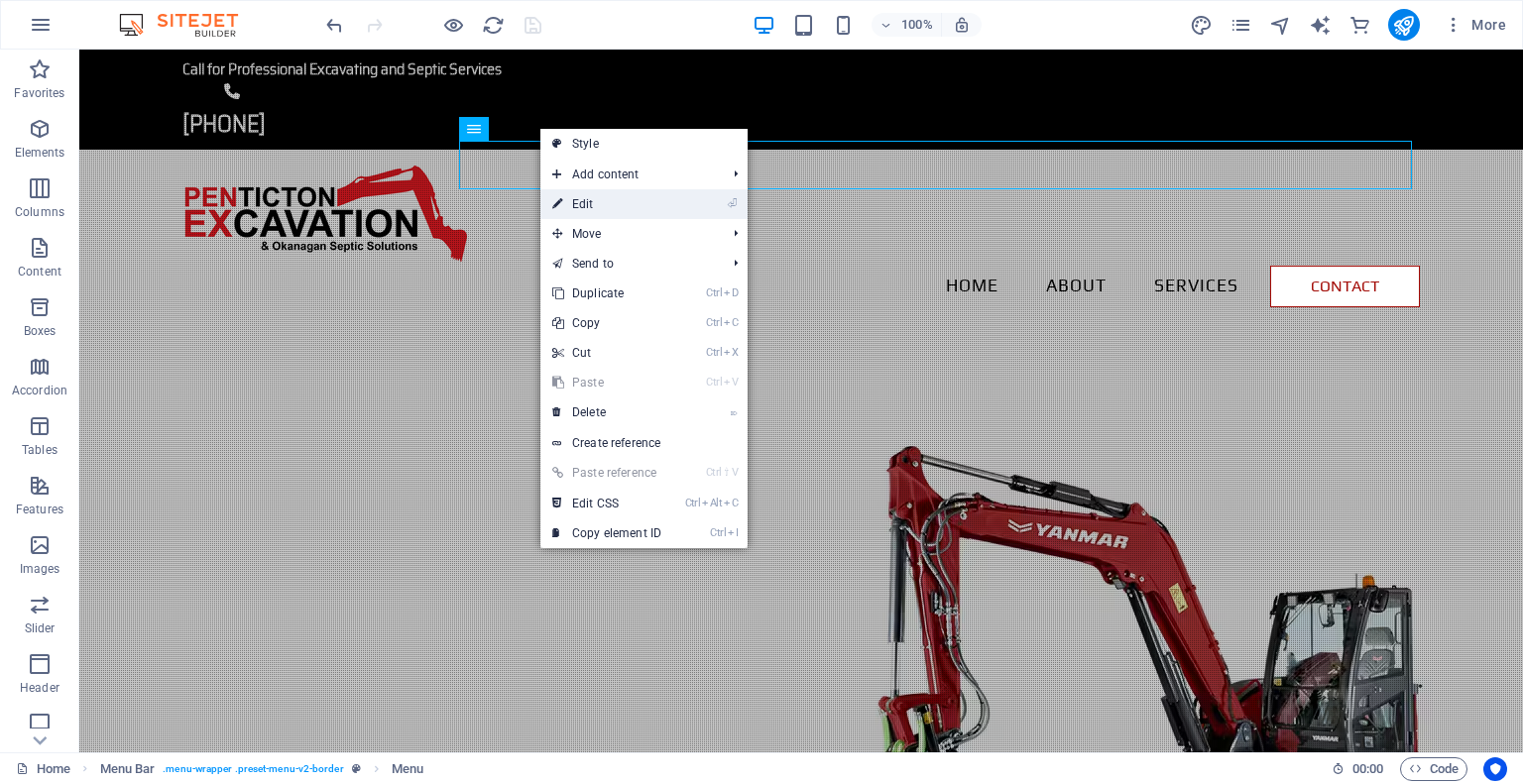 click on "⏎  Edit" at bounding box center (607, 204) 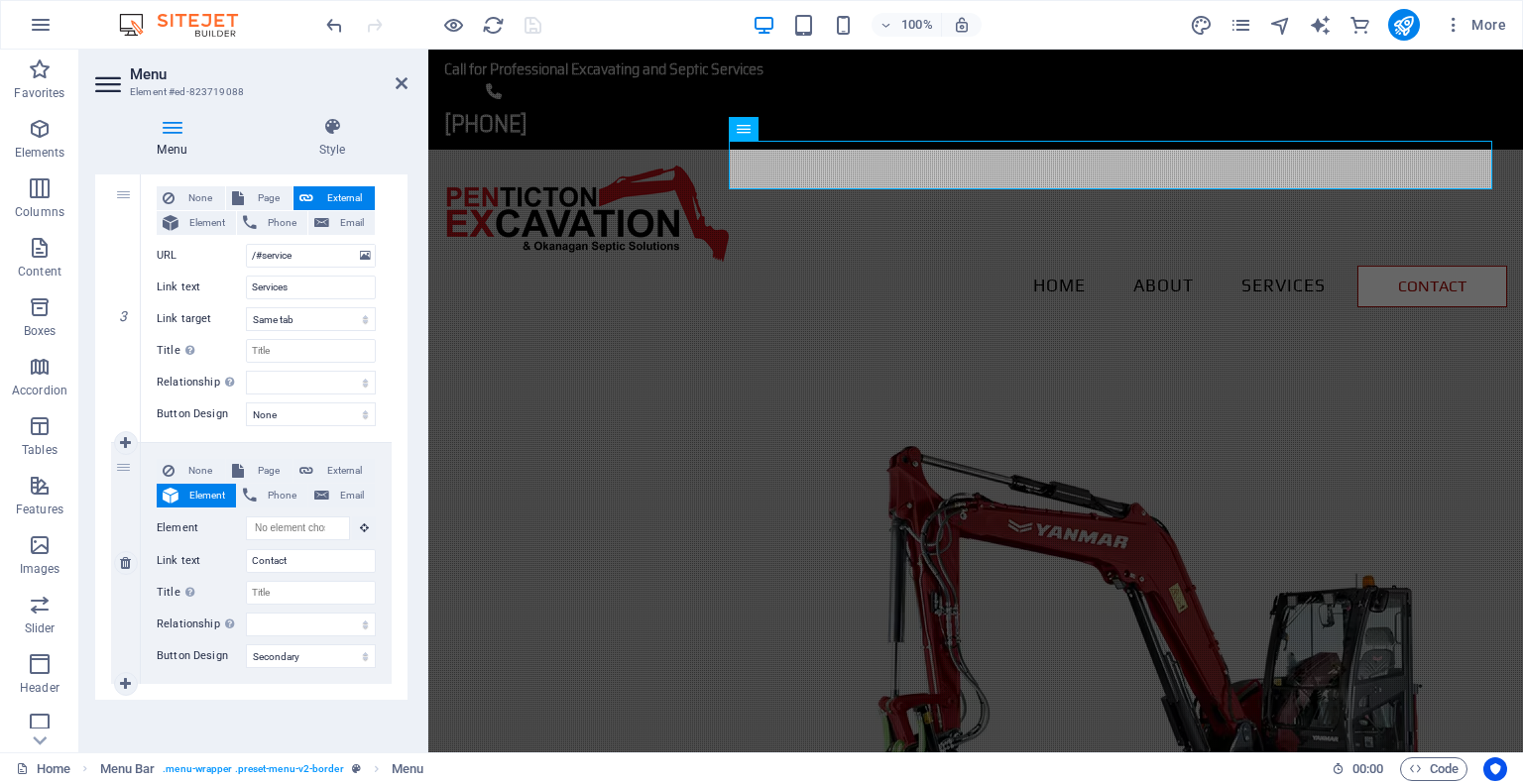 scroll, scrollTop: 738, scrollLeft: 0, axis: vertical 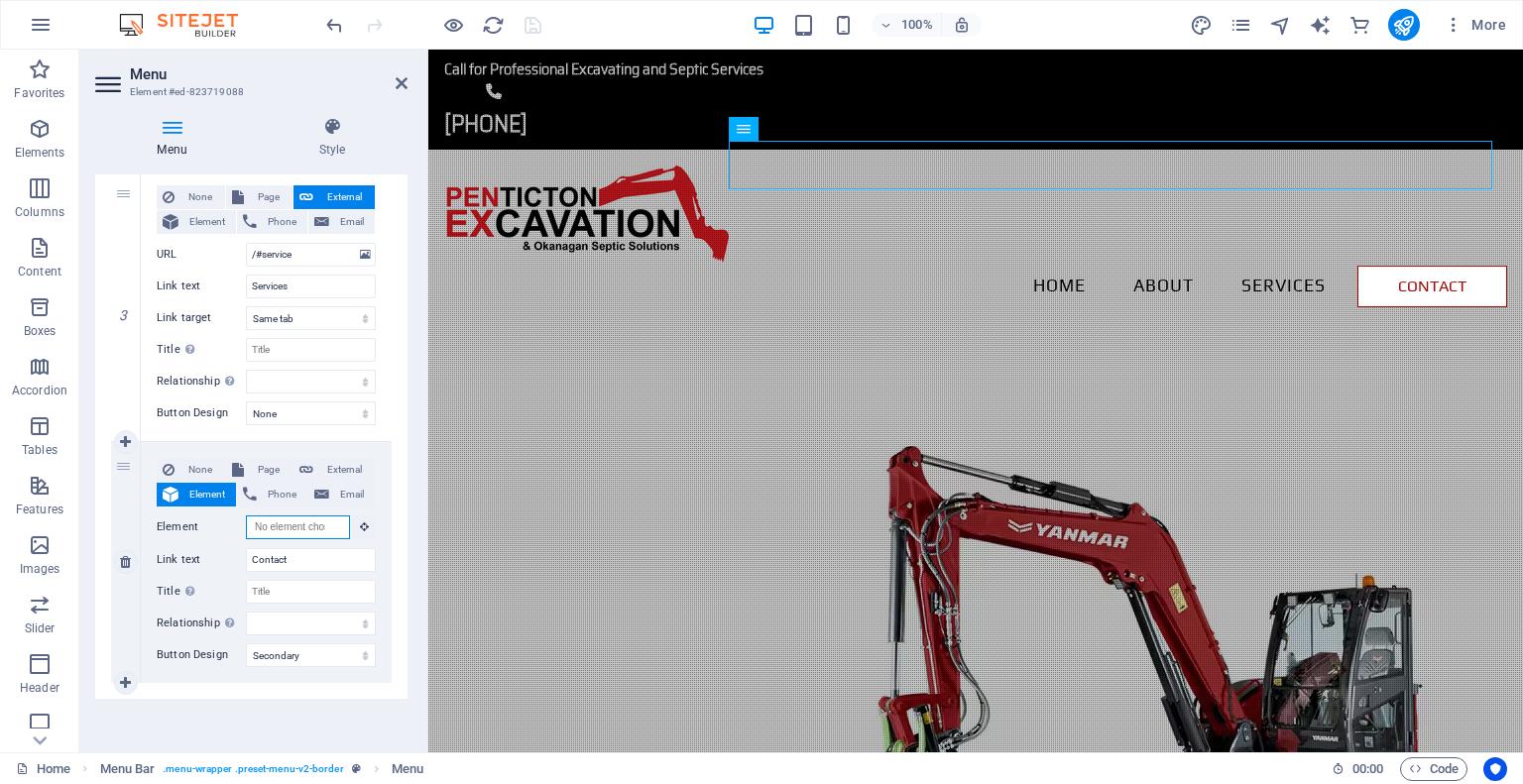 click on "Element" at bounding box center (297, 527) 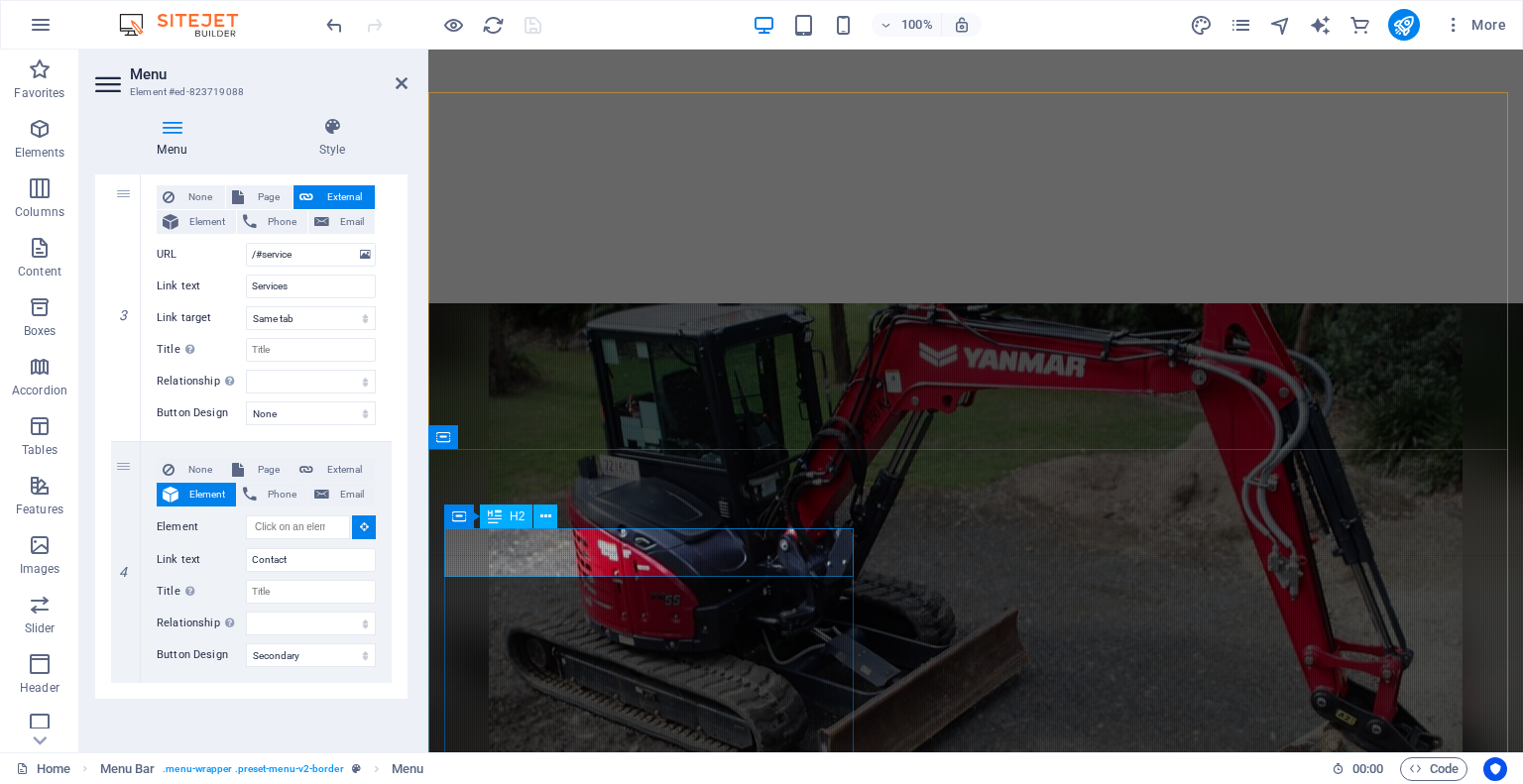 scroll, scrollTop: 3414, scrollLeft: 0, axis: vertical 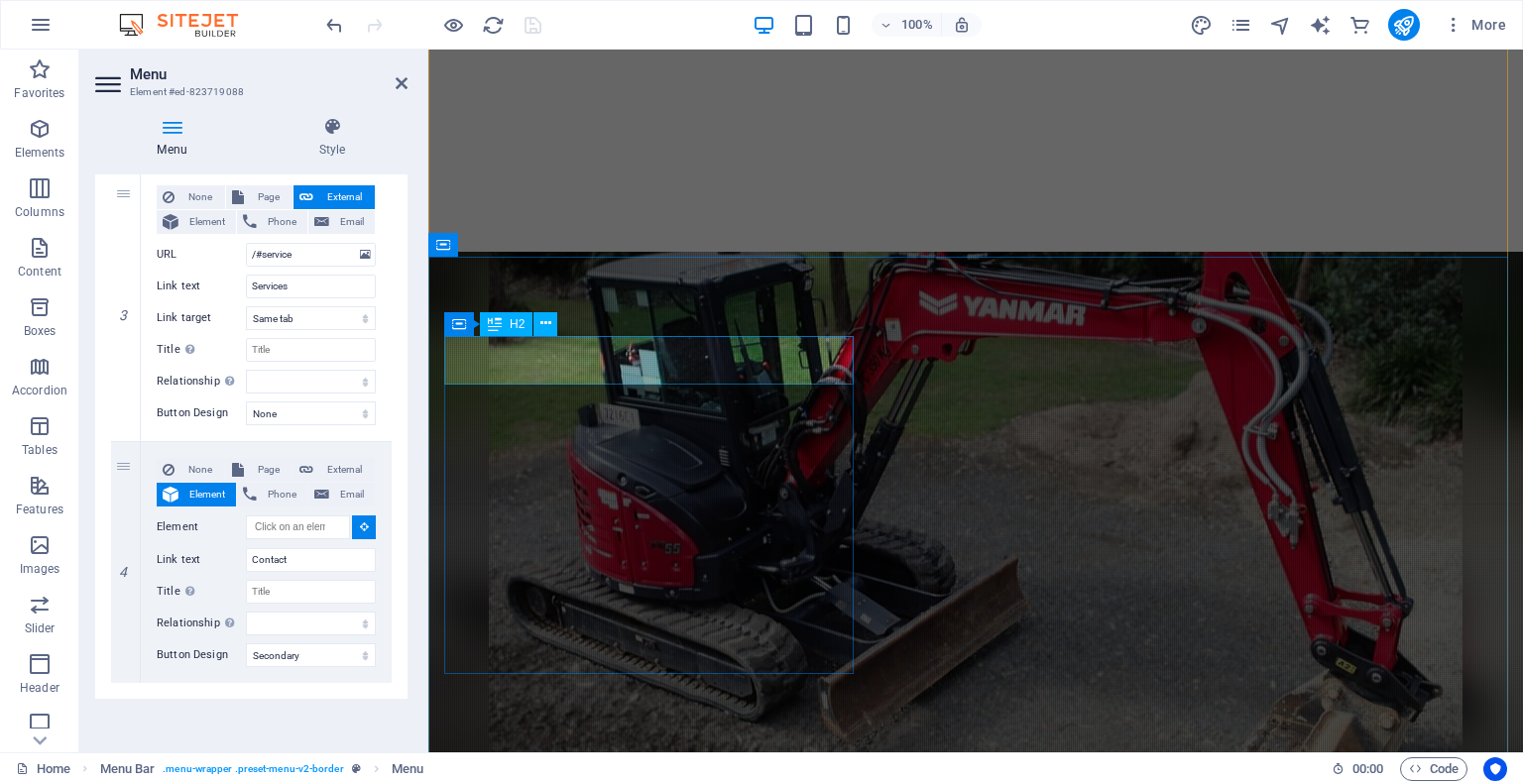 click on "Get in touch" at bounding box center [976, 2960] 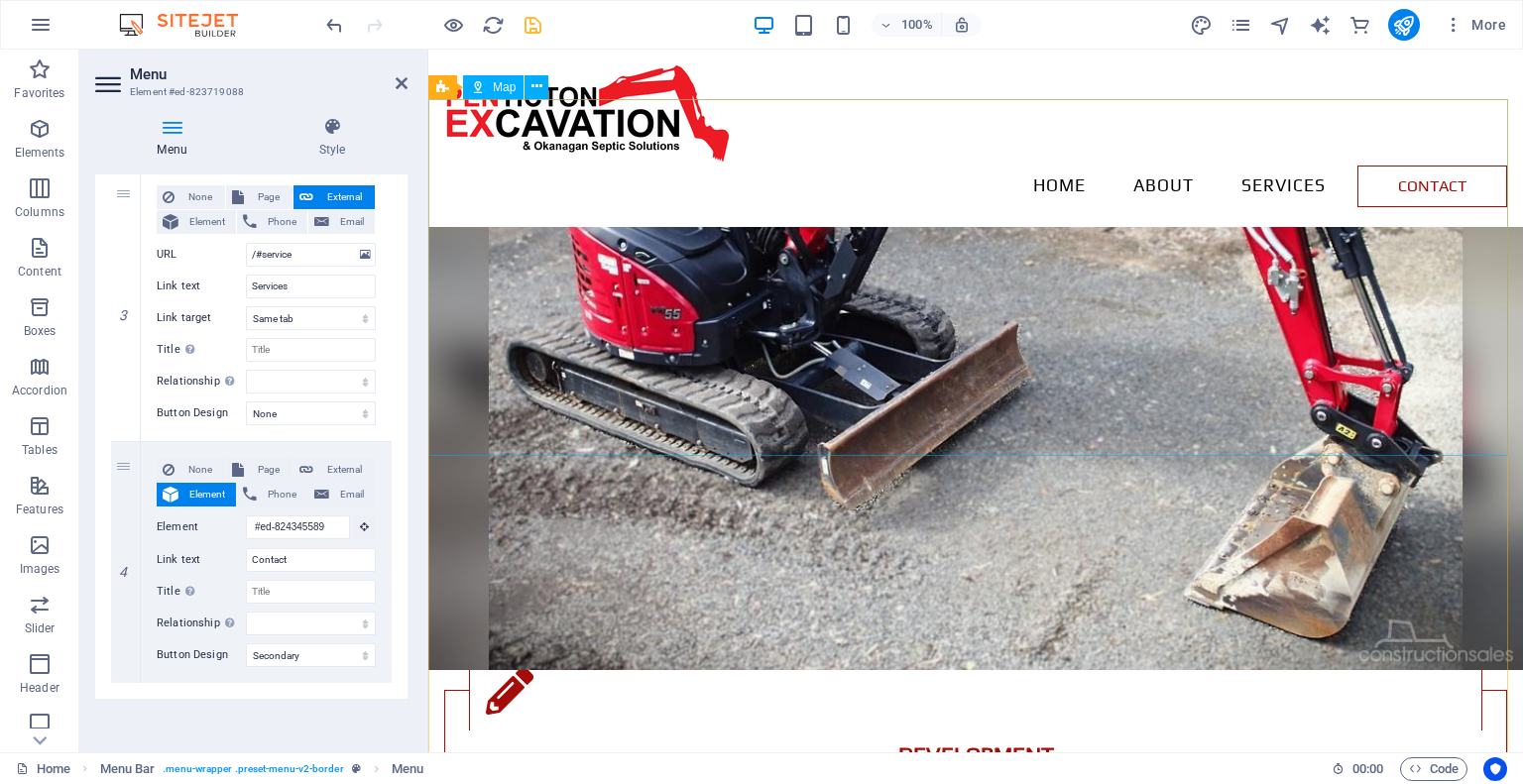 scroll, scrollTop: 0, scrollLeft: 0, axis: both 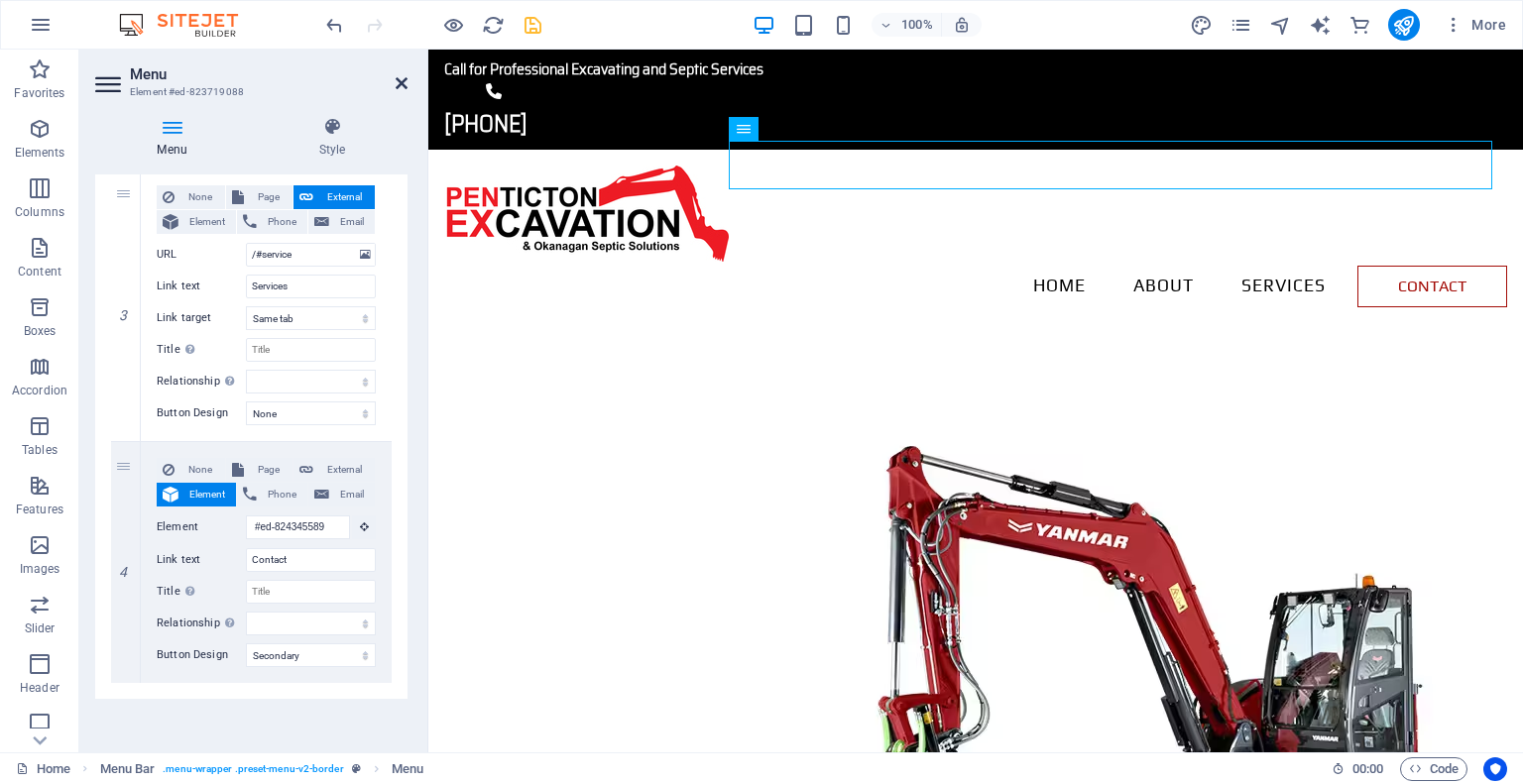 click at bounding box center [402, 83] 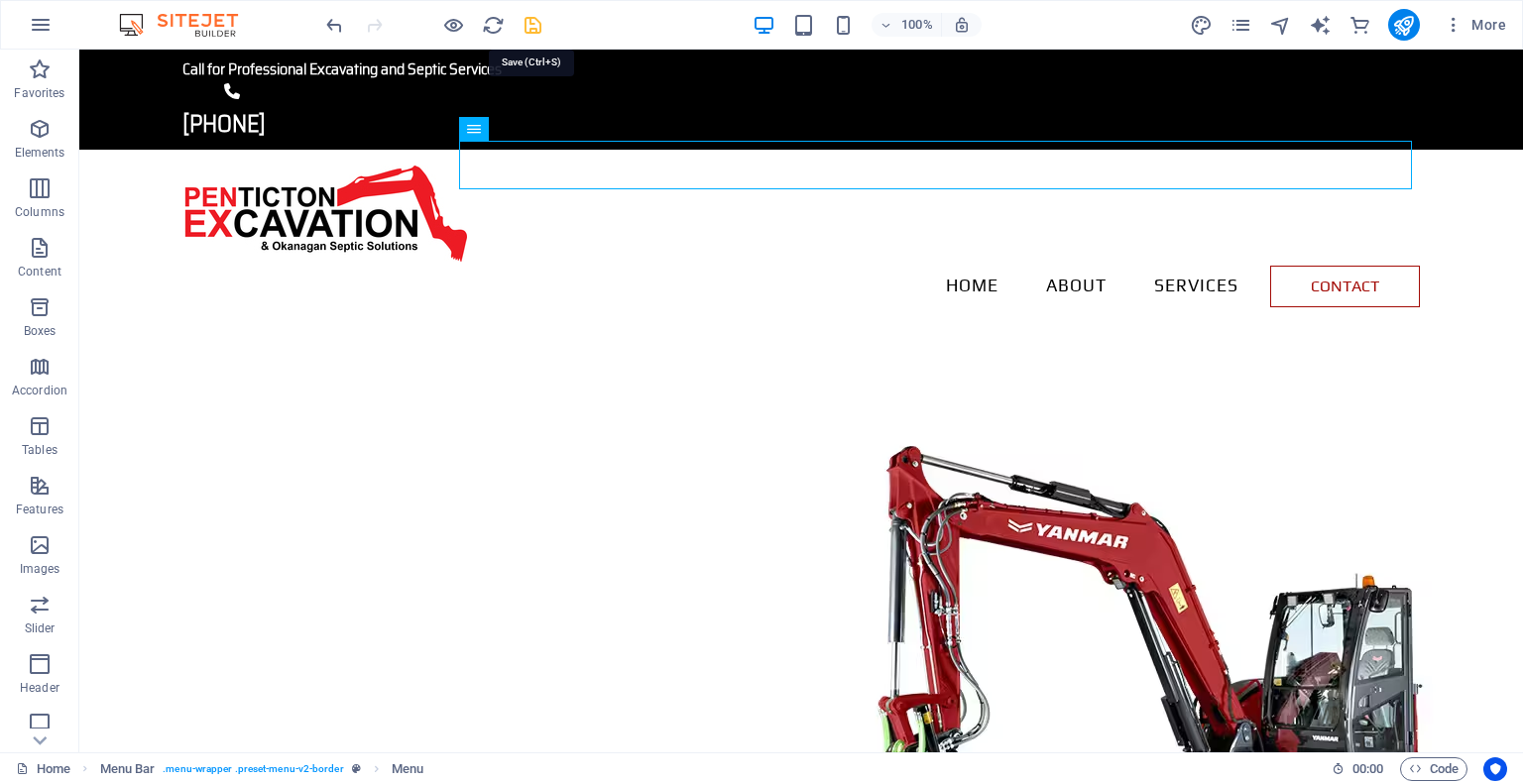 click at bounding box center [532, 25] 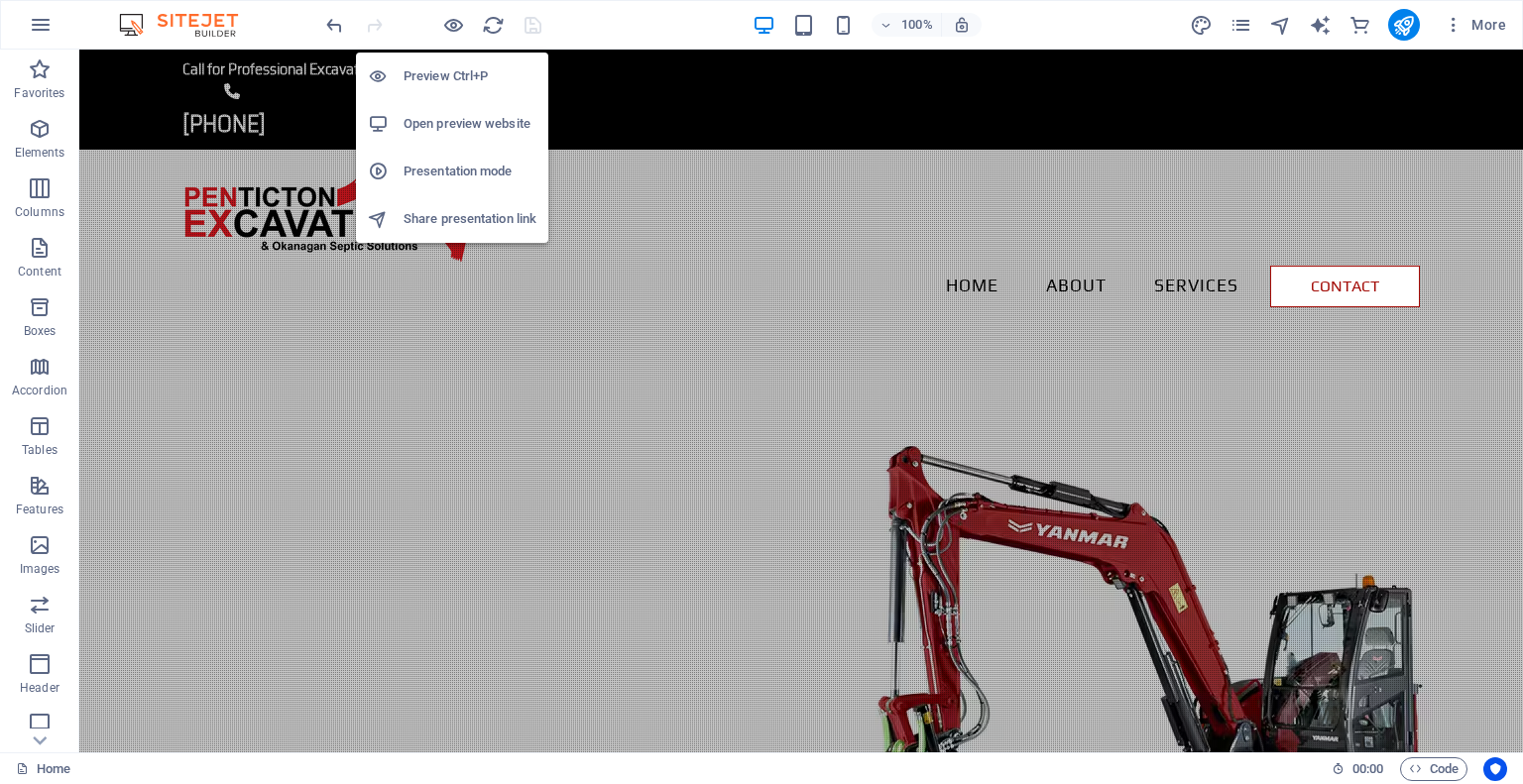 click on "Open preview website" at bounding box center (470, 124) 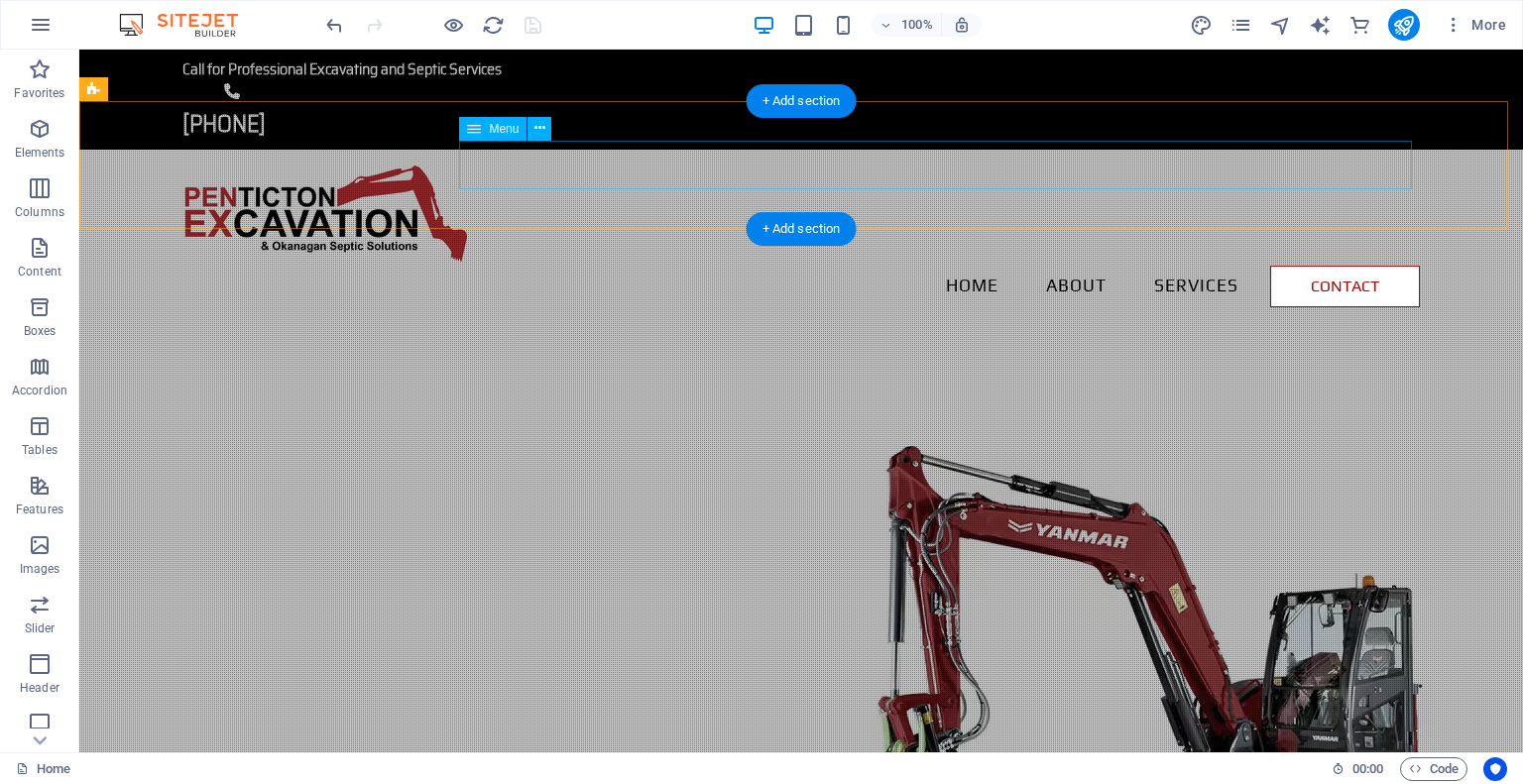 click on "Home About Services Contact" at bounding box center (801, 286) 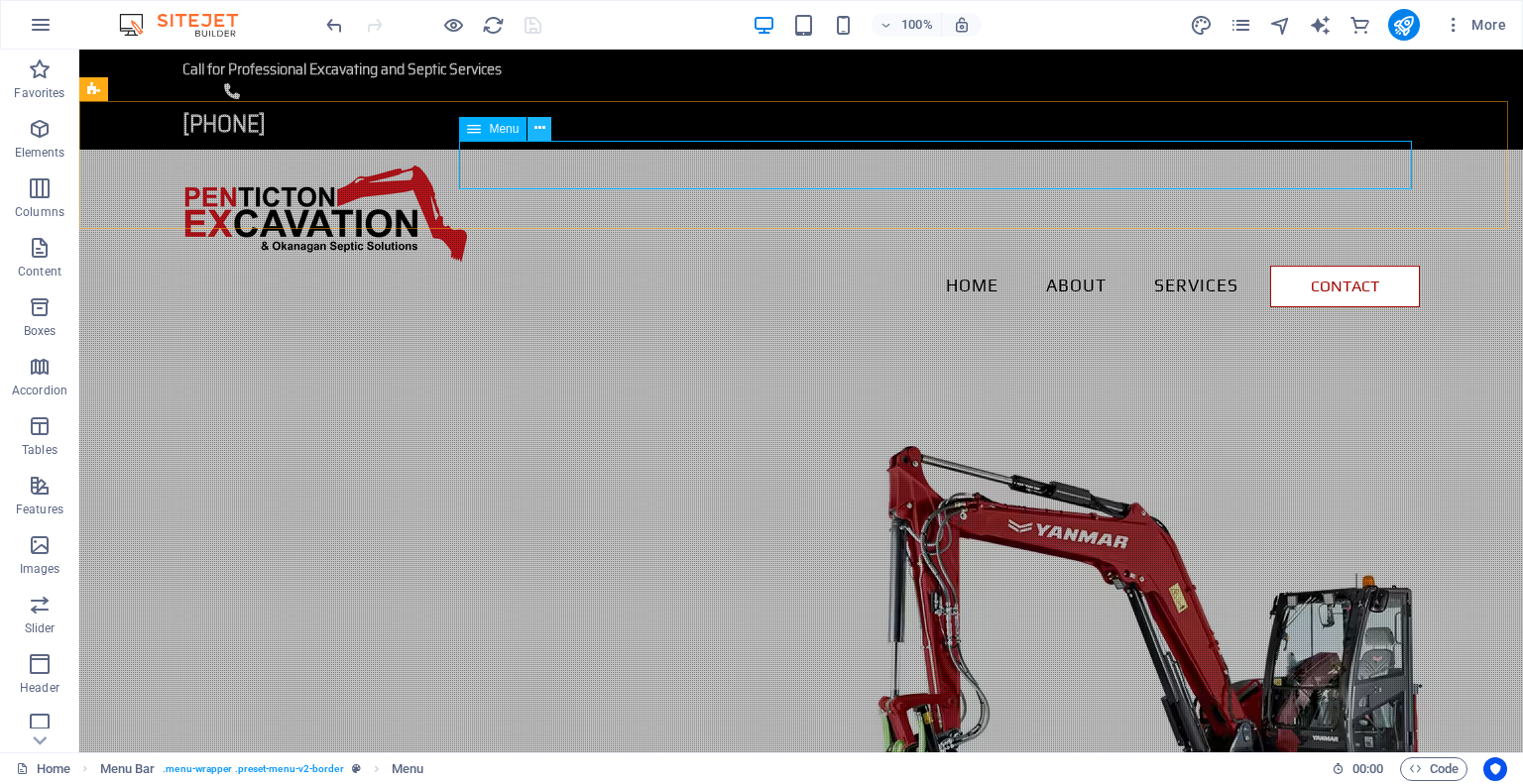 click at bounding box center [539, 128] 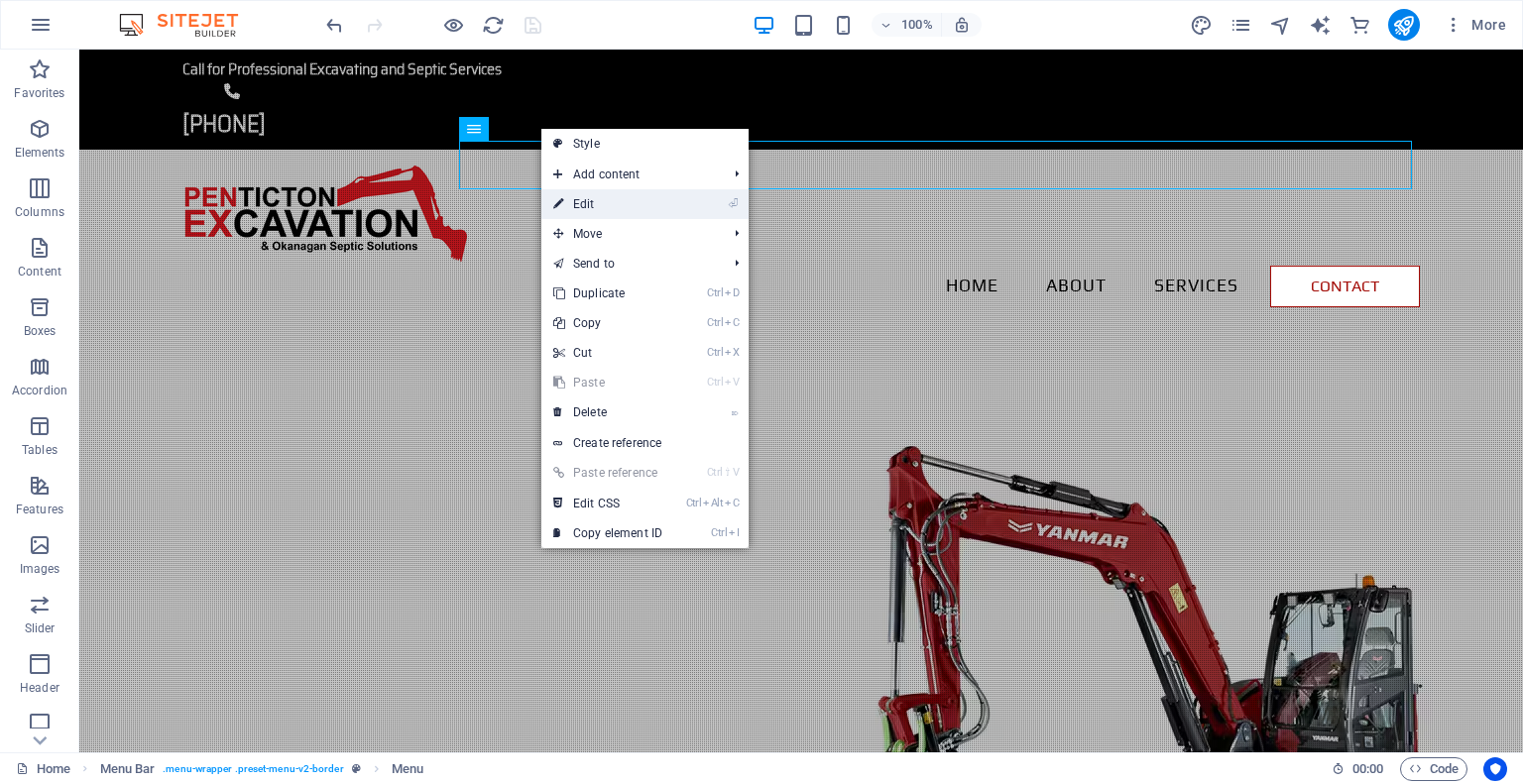 click on "⏎  Edit" at bounding box center (608, 204) 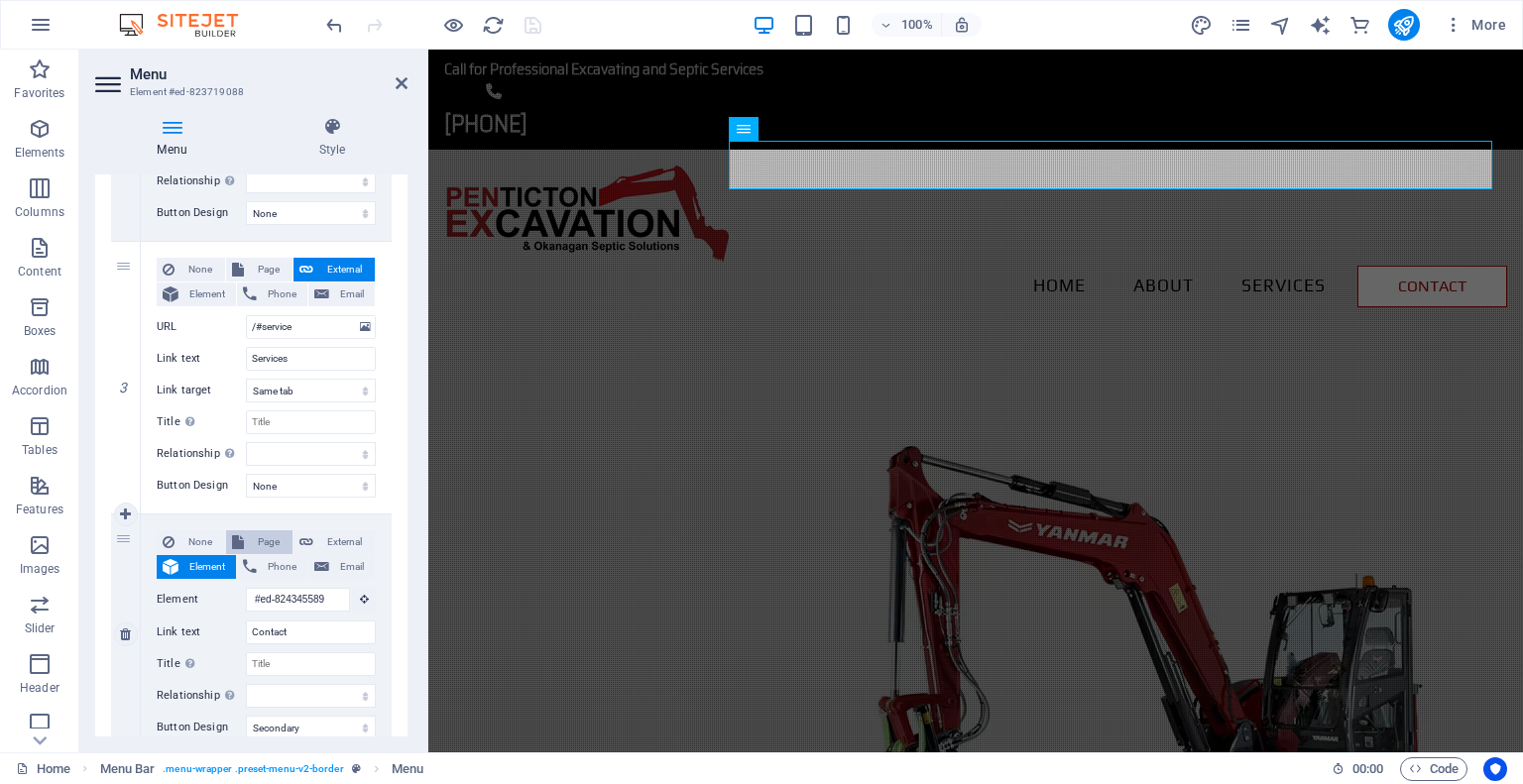scroll, scrollTop: 738, scrollLeft: 0, axis: vertical 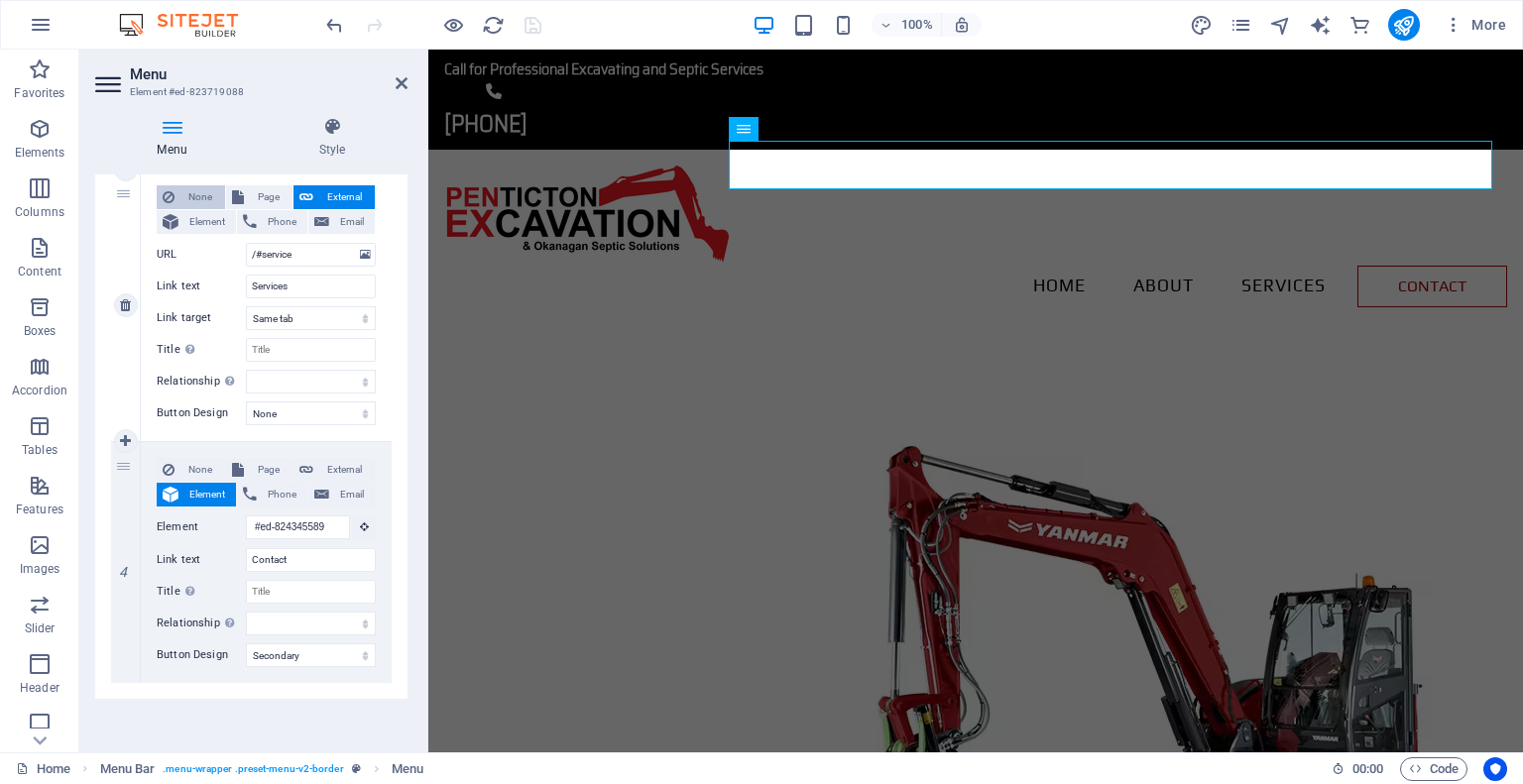 click on "Element" at bounding box center (207, 222) 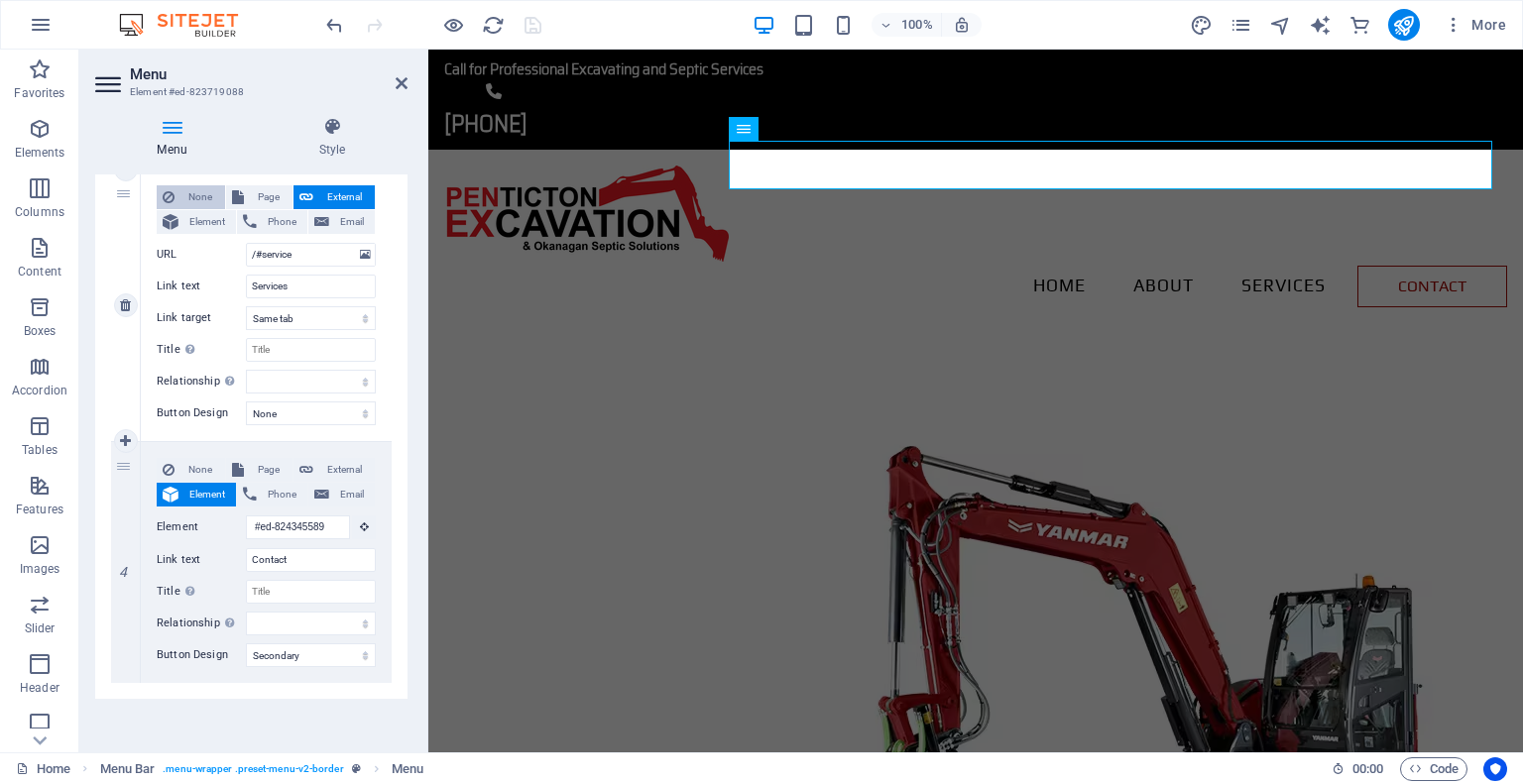 select 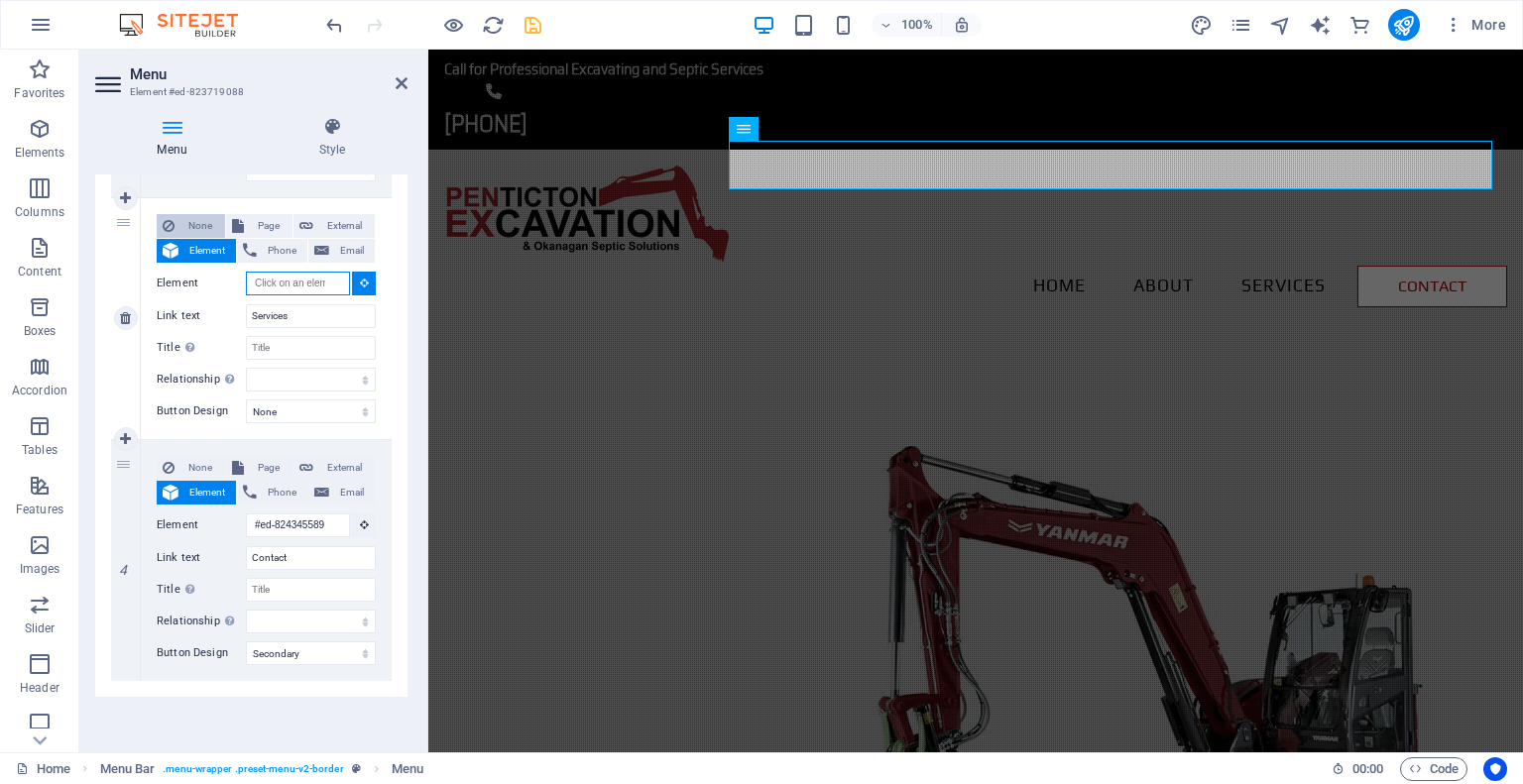 scroll, scrollTop: 709, scrollLeft: 0, axis: vertical 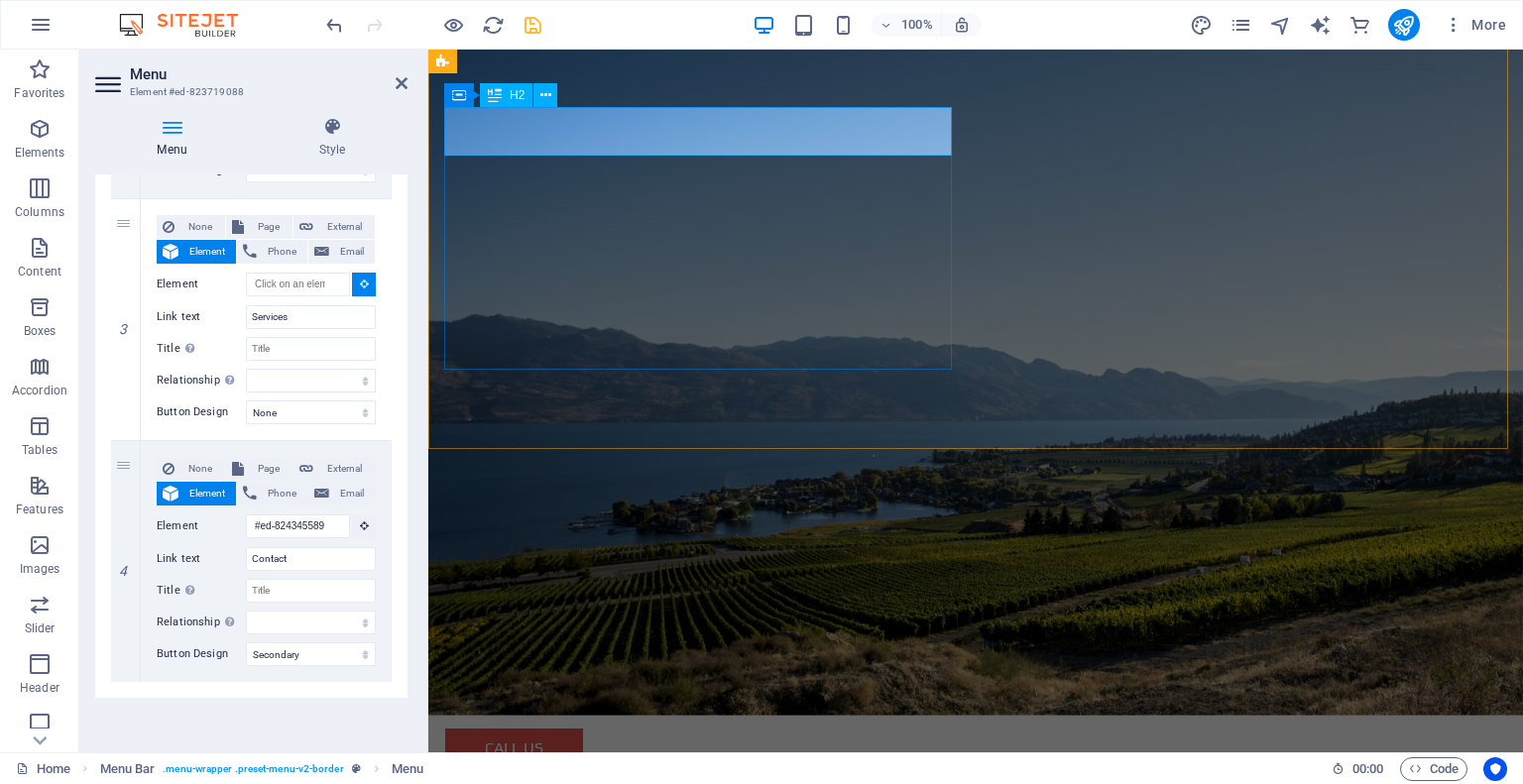 click on "SERVICES" at bounding box center (976, 1403) 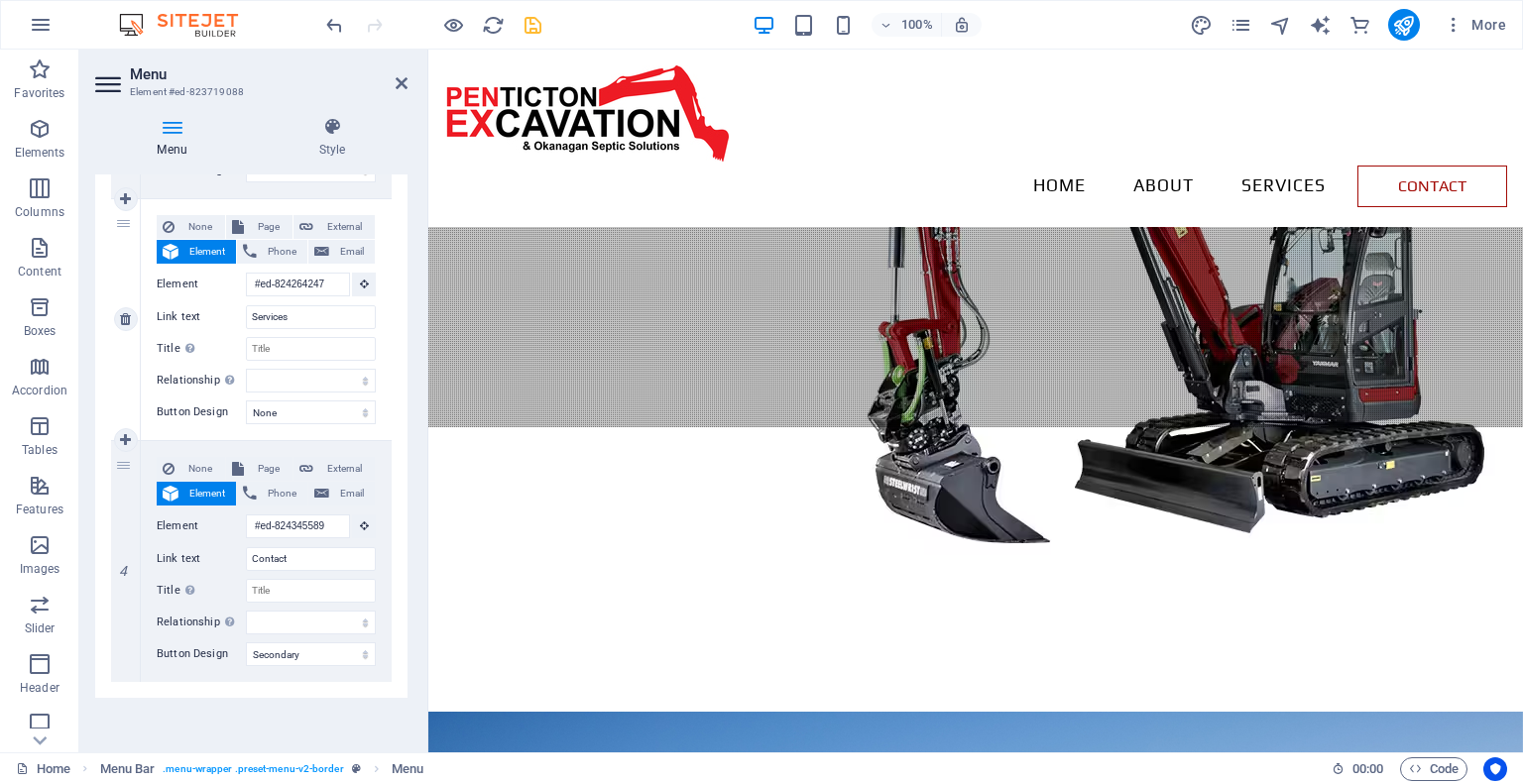 scroll, scrollTop: 190, scrollLeft: 0, axis: vertical 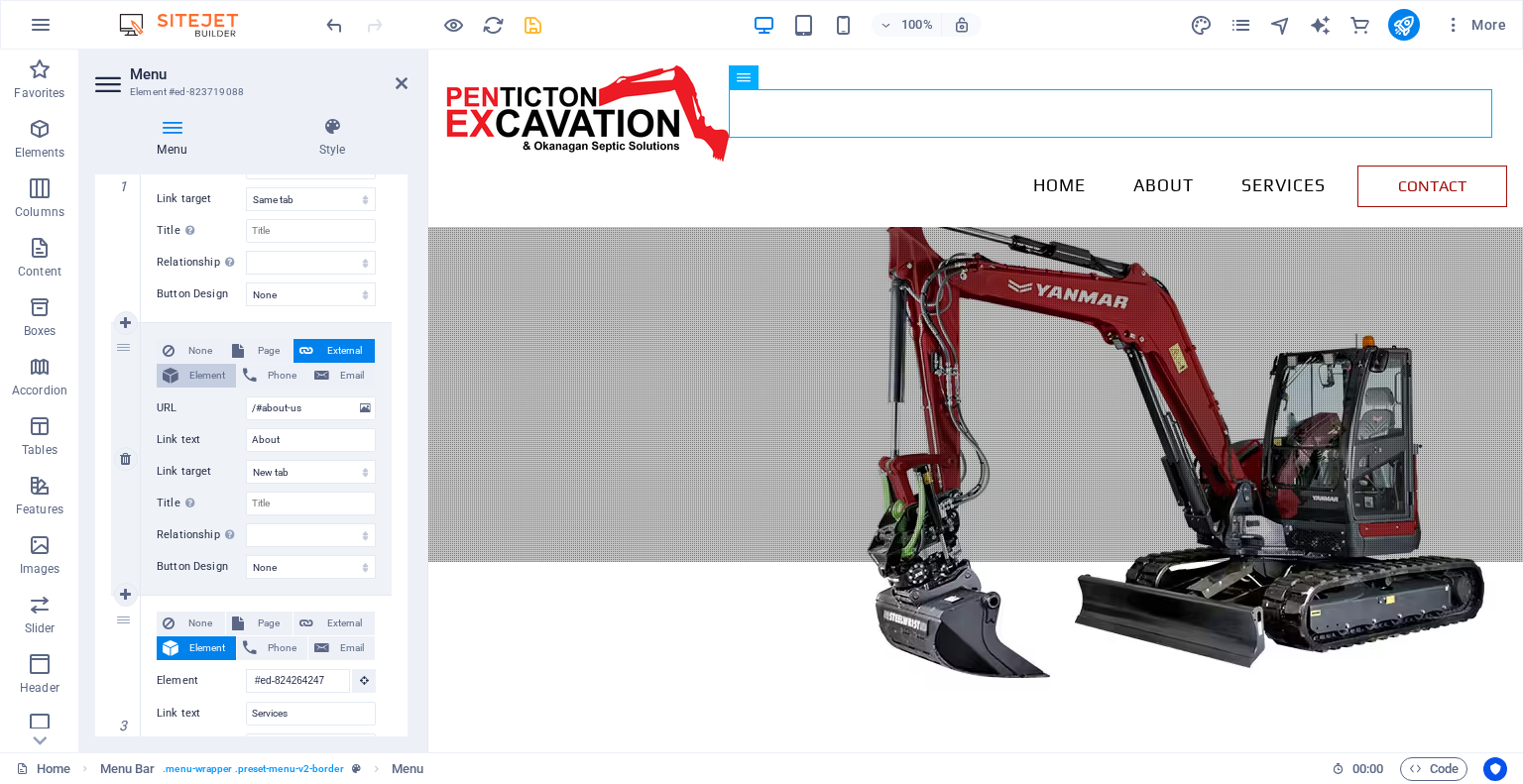 click on "Element" at bounding box center (207, 376) 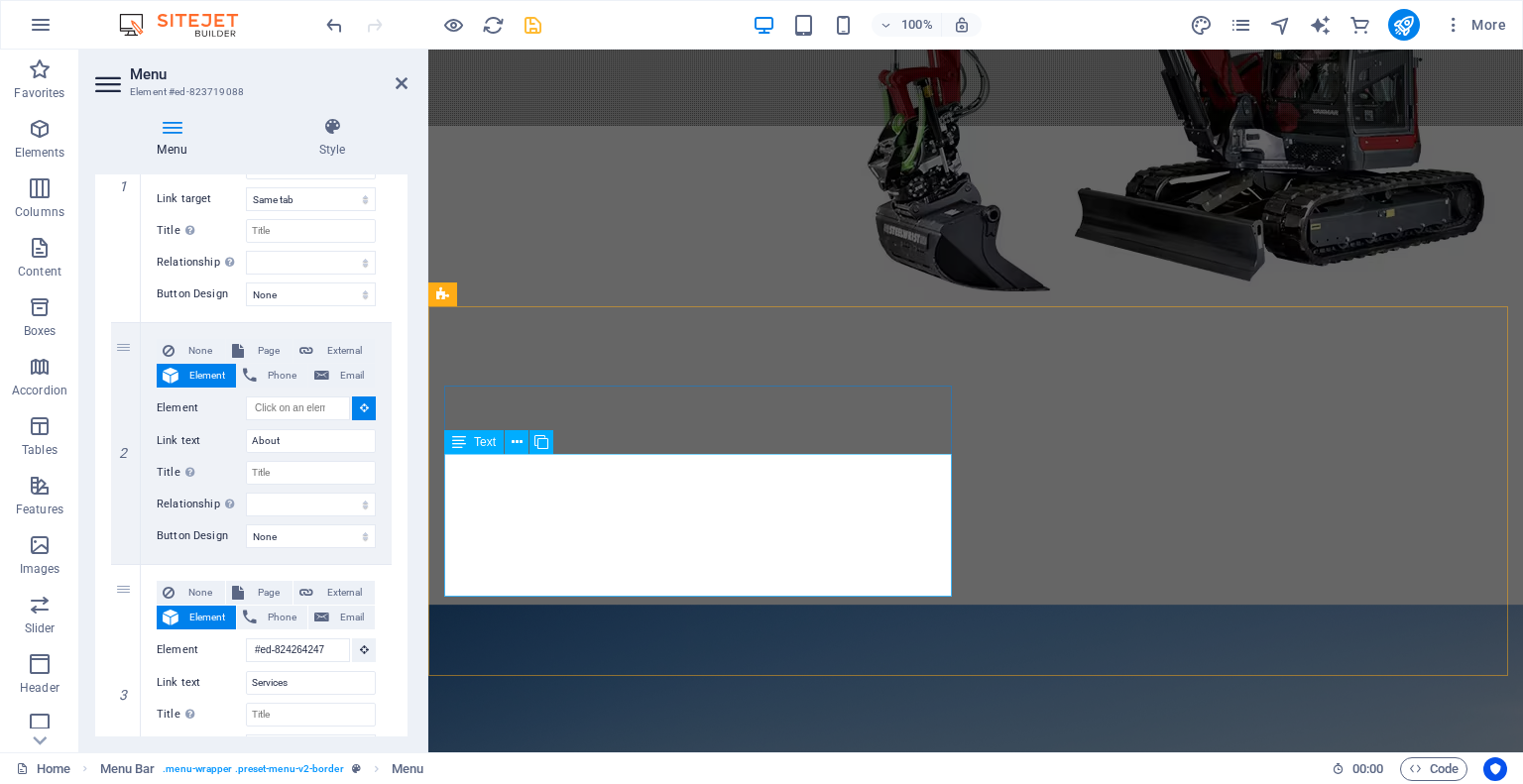 scroll, scrollTop: 686, scrollLeft: 0, axis: vertical 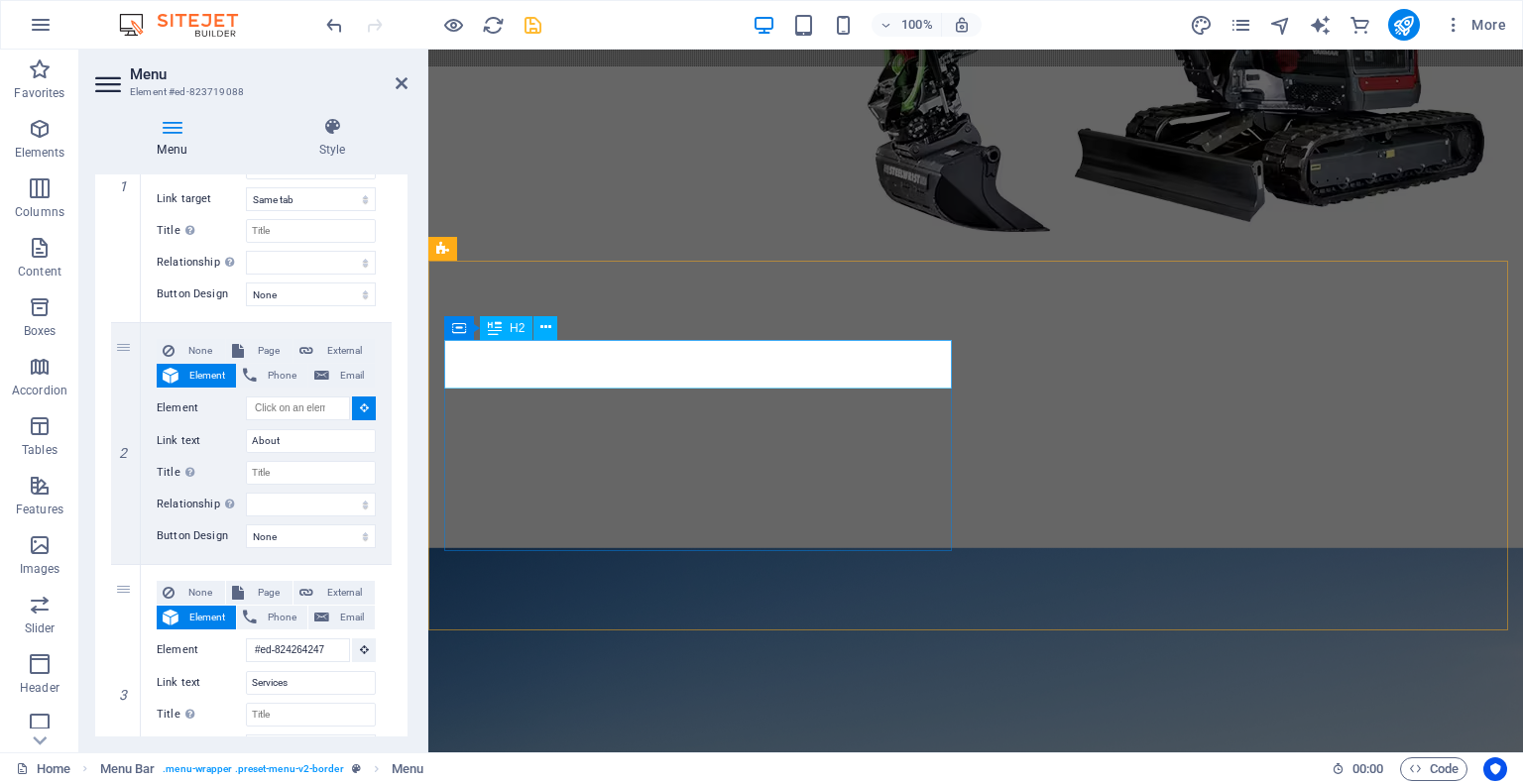click on "ABOUT US" at bounding box center [976, 1493] 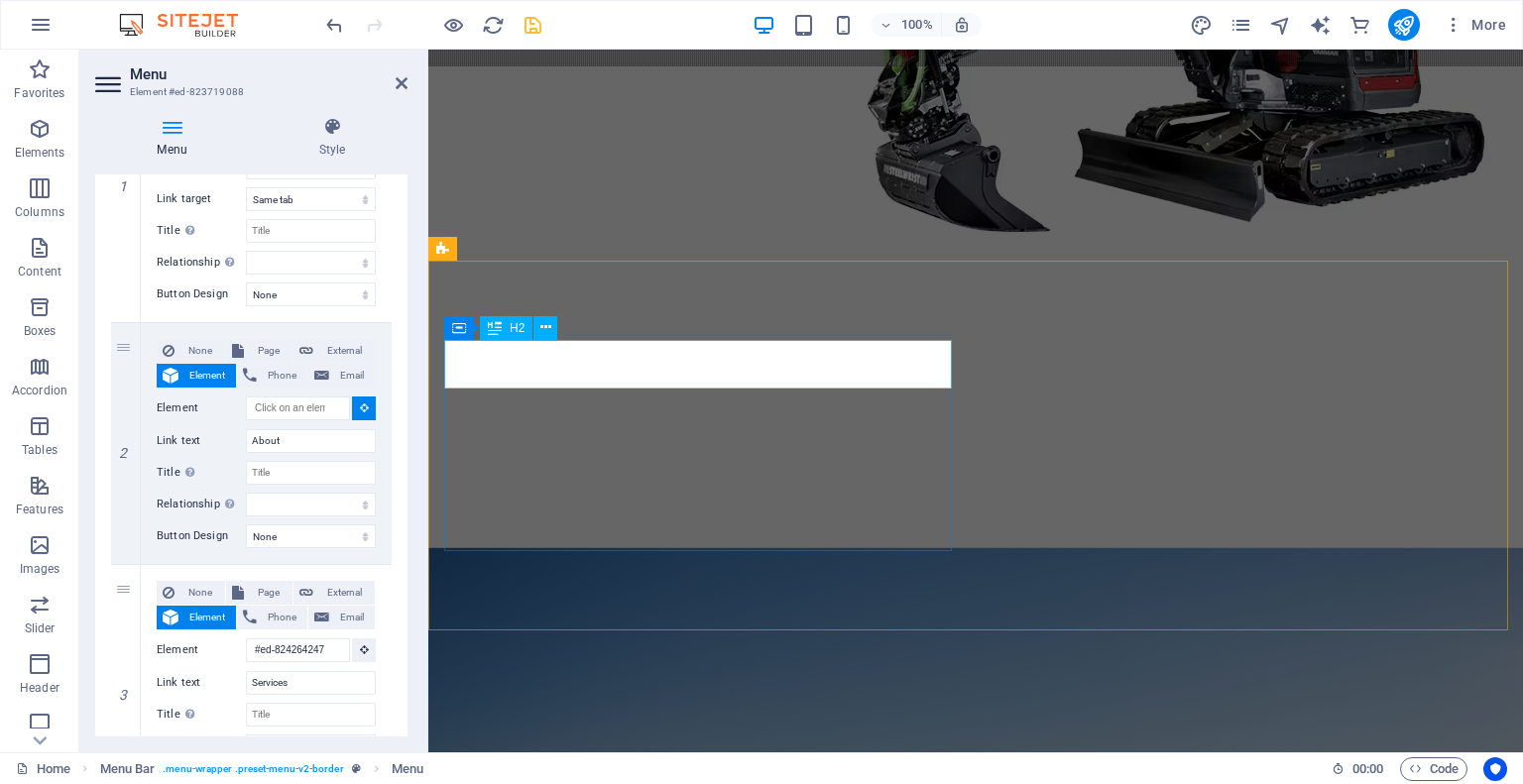 type on "#ed-823490211" 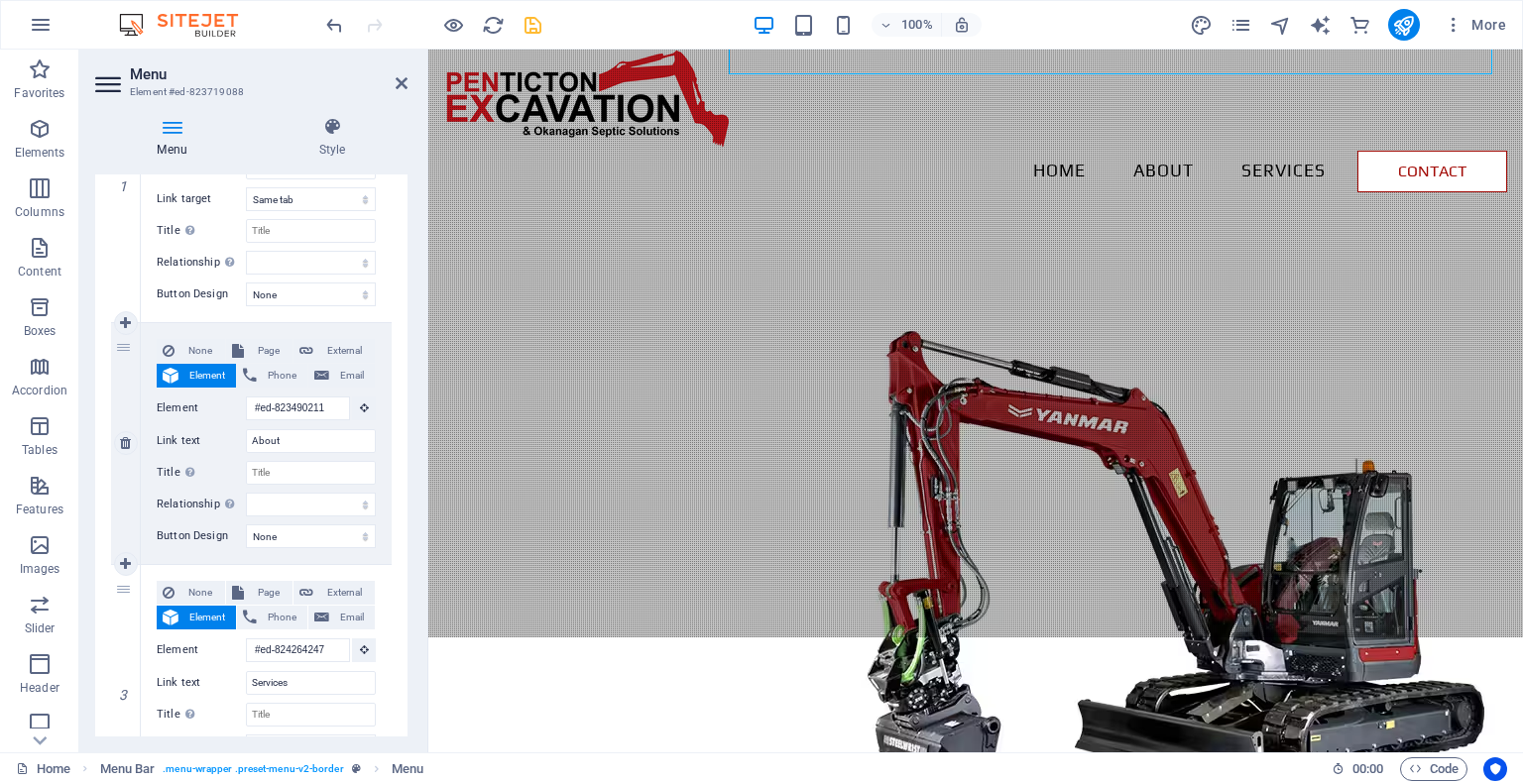scroll, scrollTop: 0, scrollLeft: 0, axis: both 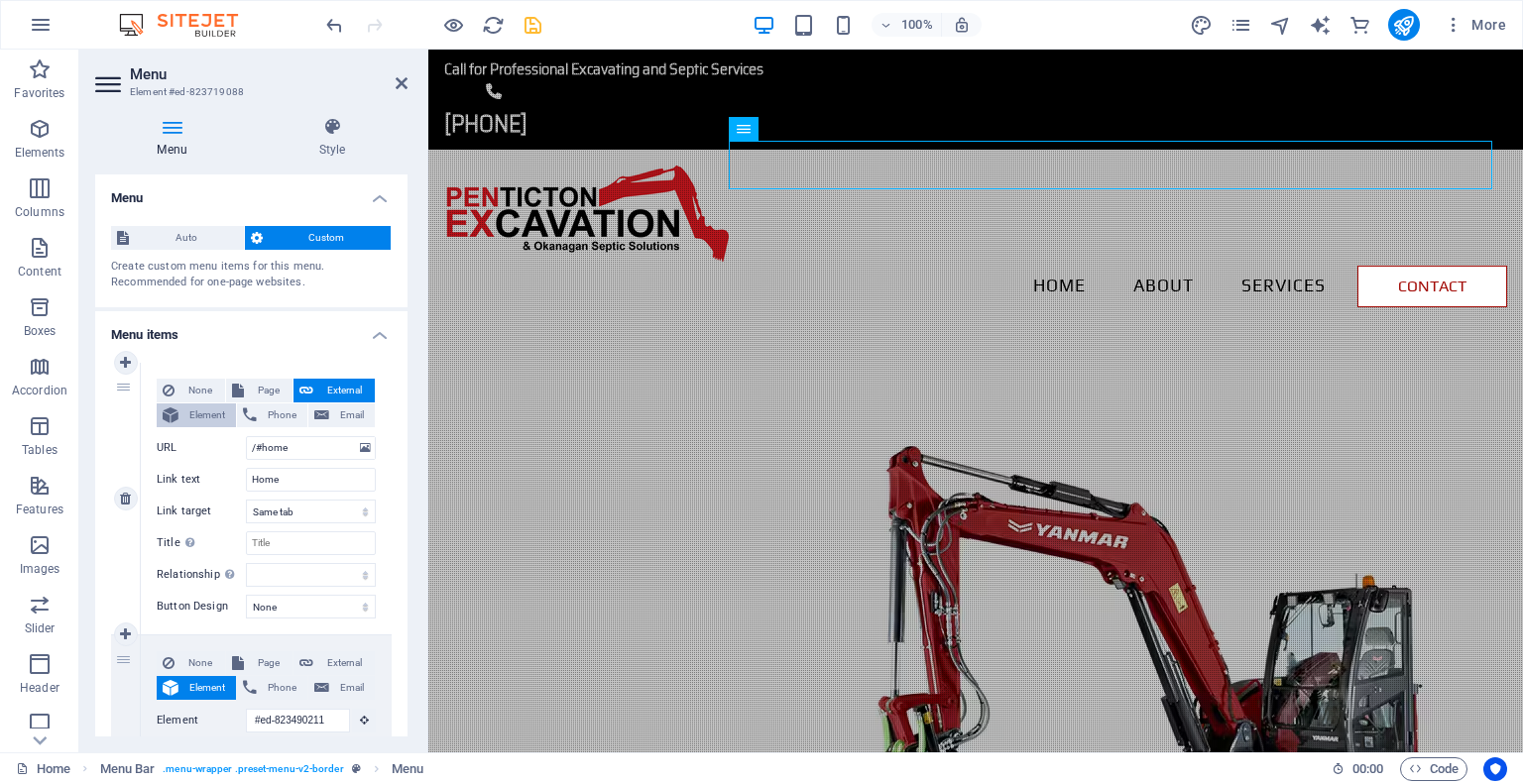 click on "Element" at bounding box center (207, 415) 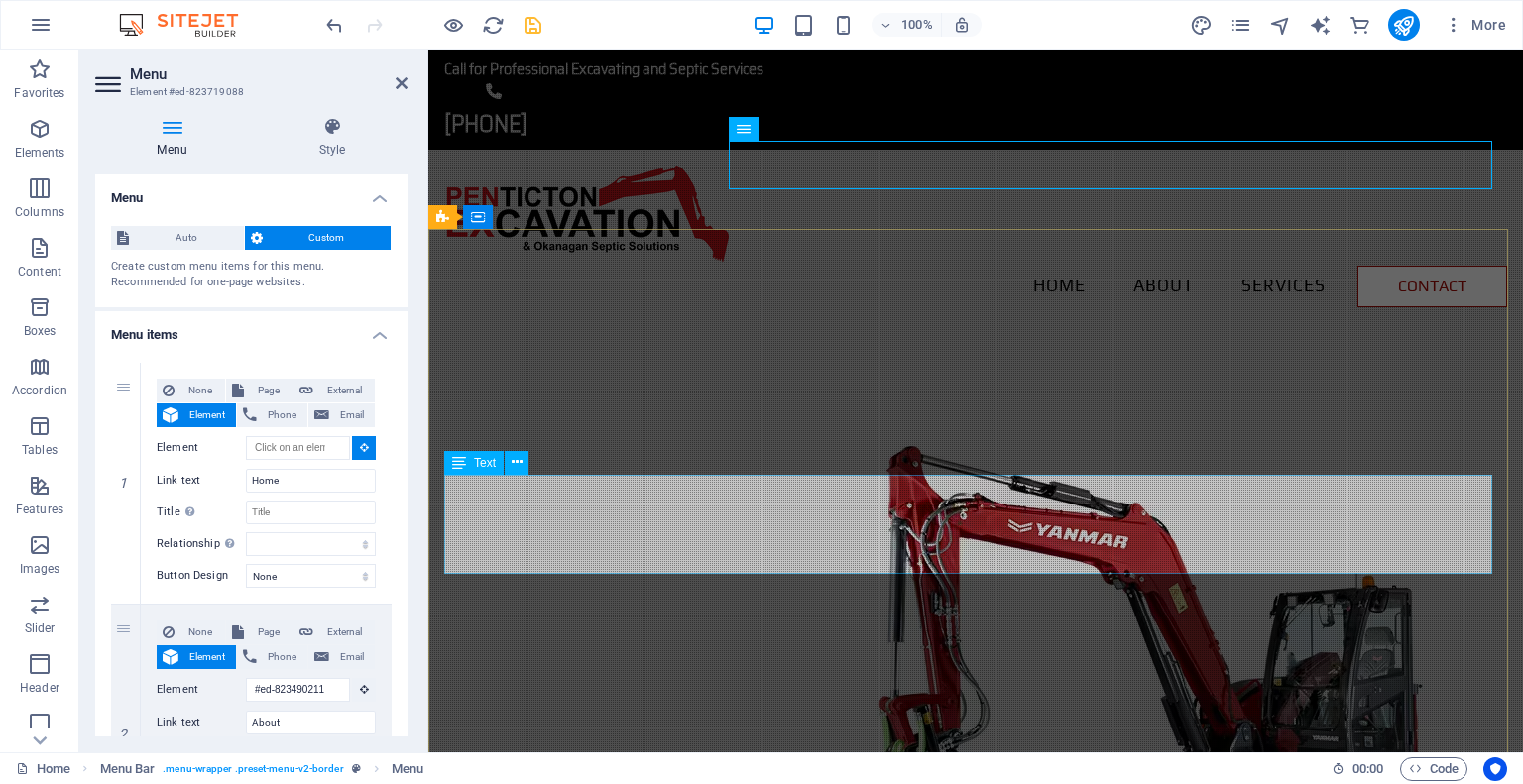 click on "EXCAVATING and SEPTIC SOLUTIONS in the South Okanagan" at bounding box center [976, 1879] 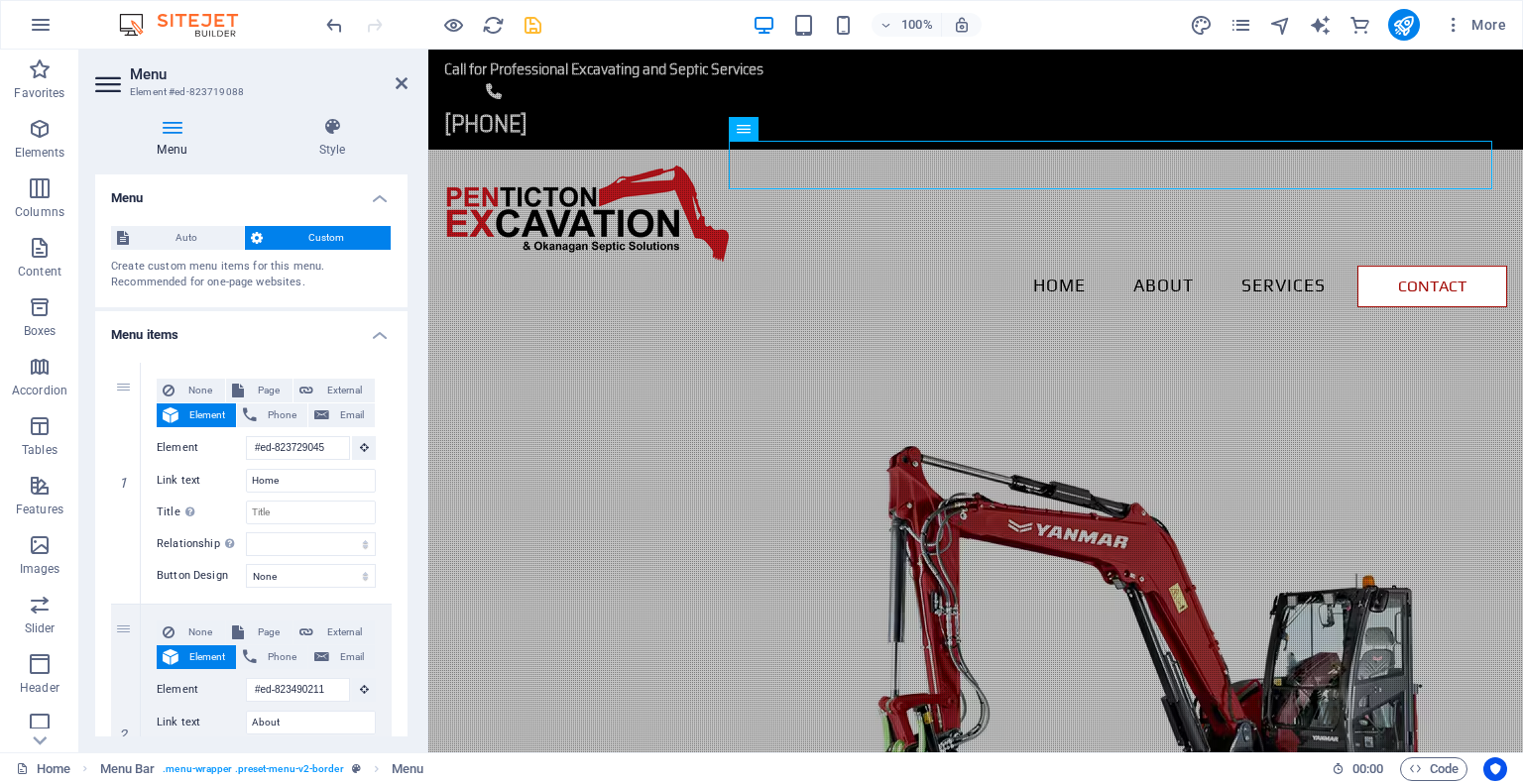 click on "Menu" at bounding box center (251, 192) 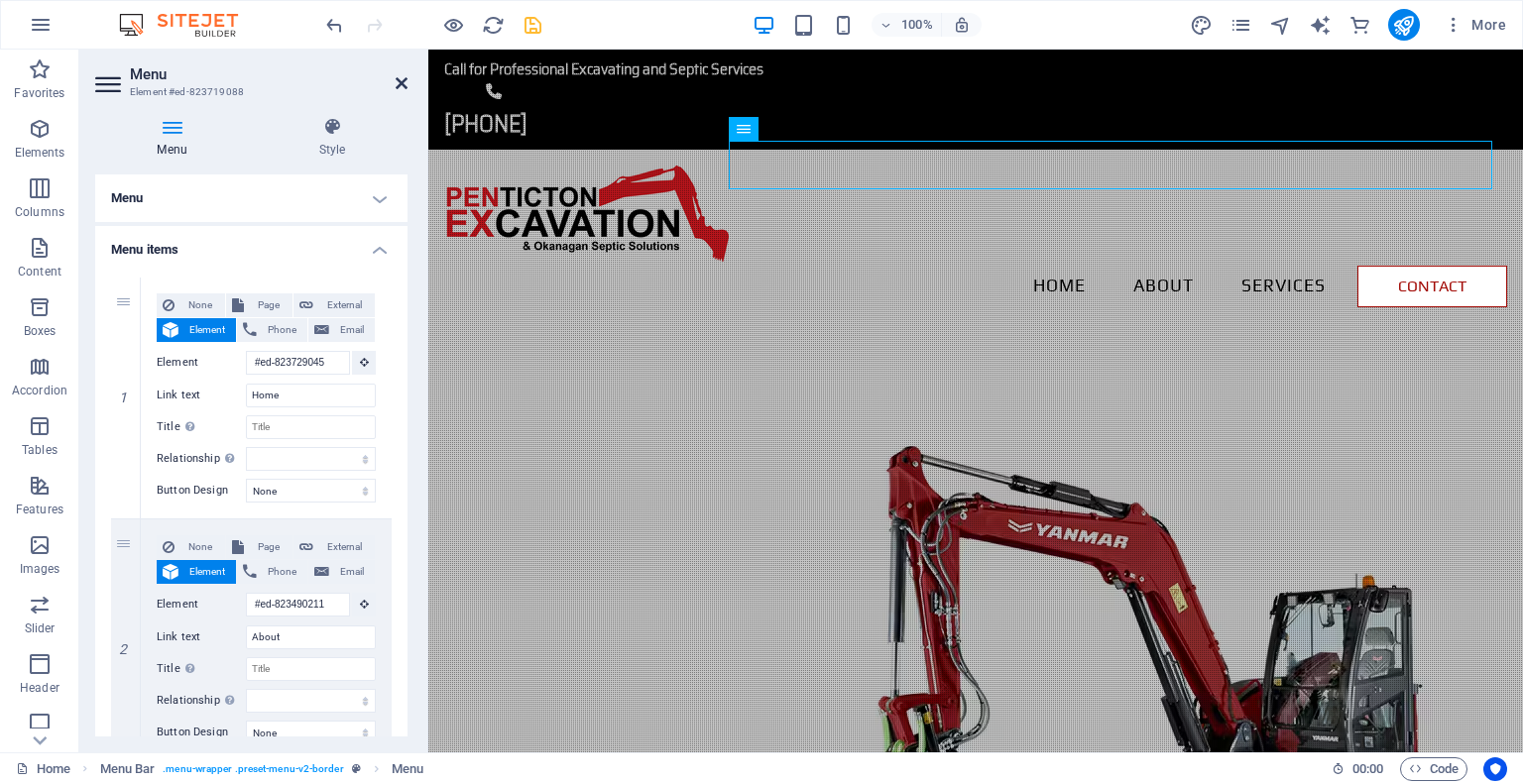 click at bounding box center [402, 83] 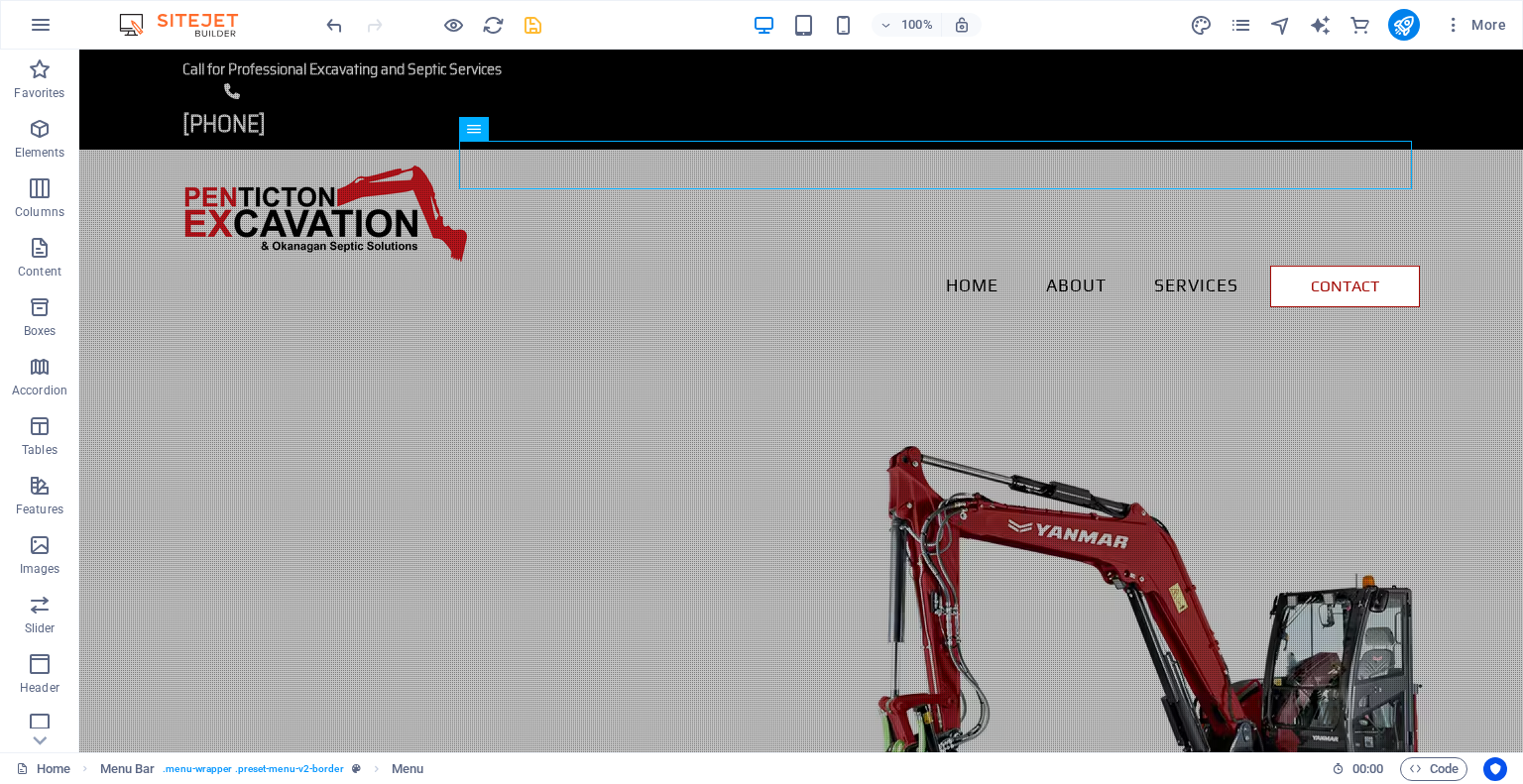 click at bounding box center (532, 25) 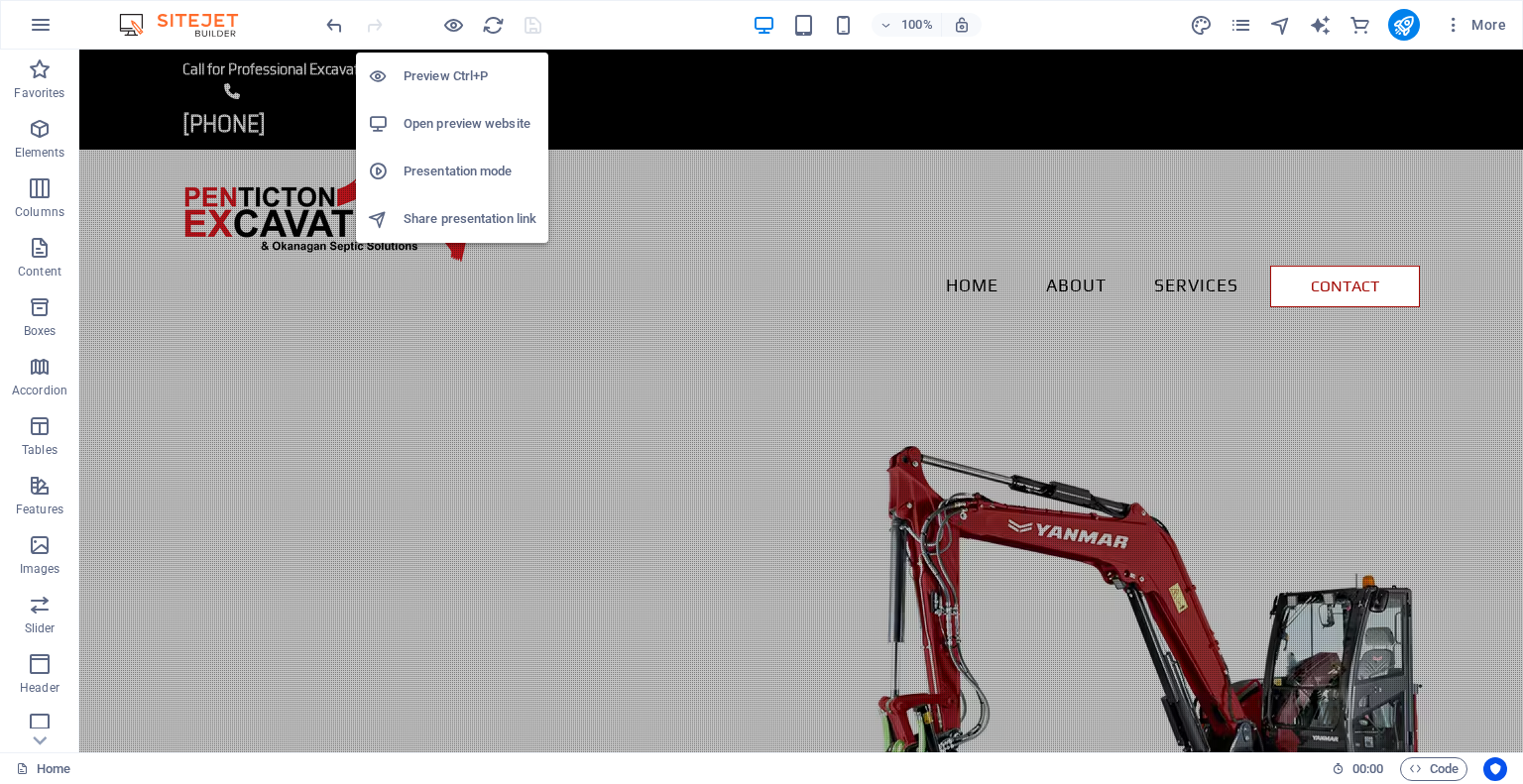 click on "Open preview website" at bounding box center [470, 124] 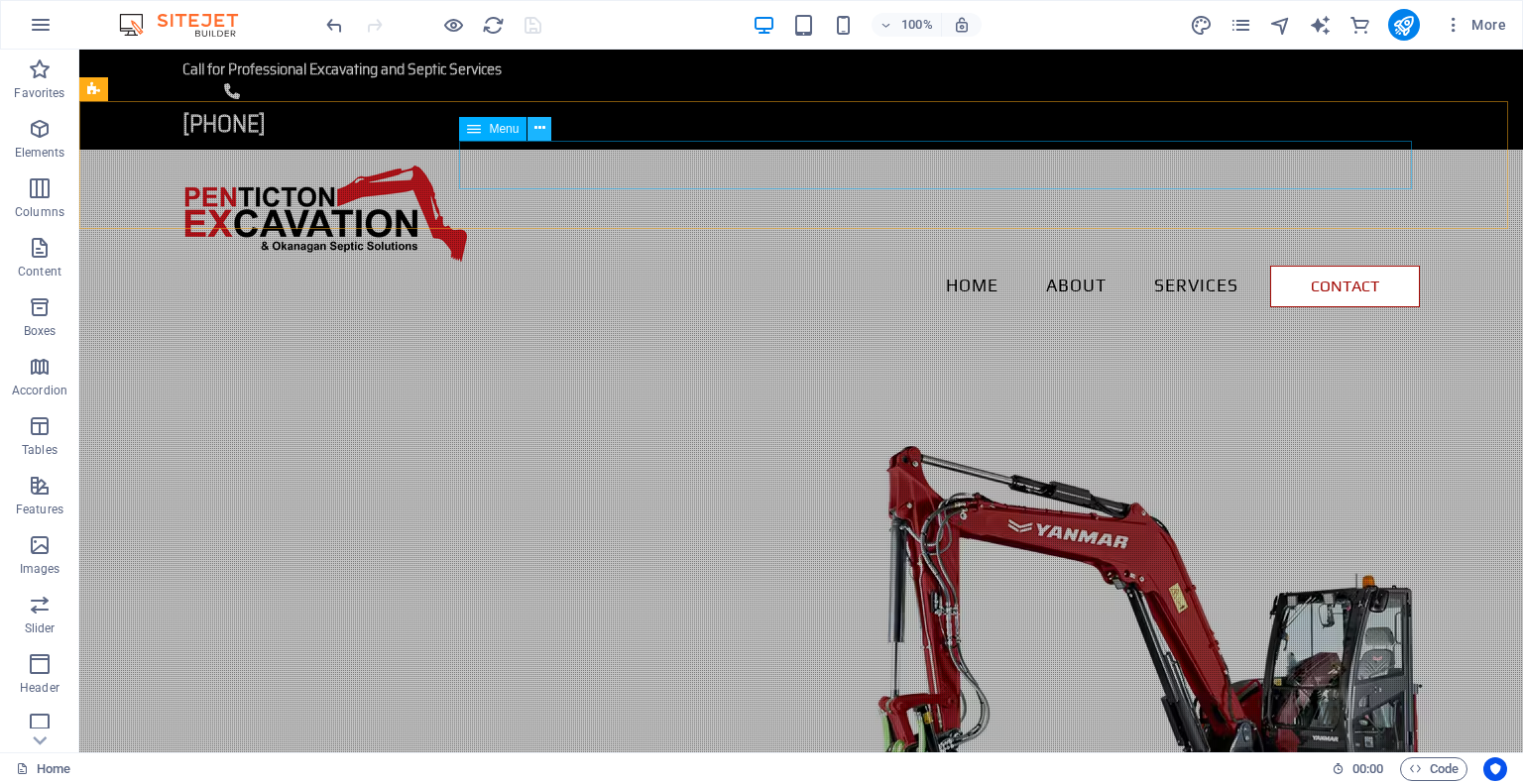 click at bounding box center (539, 128) 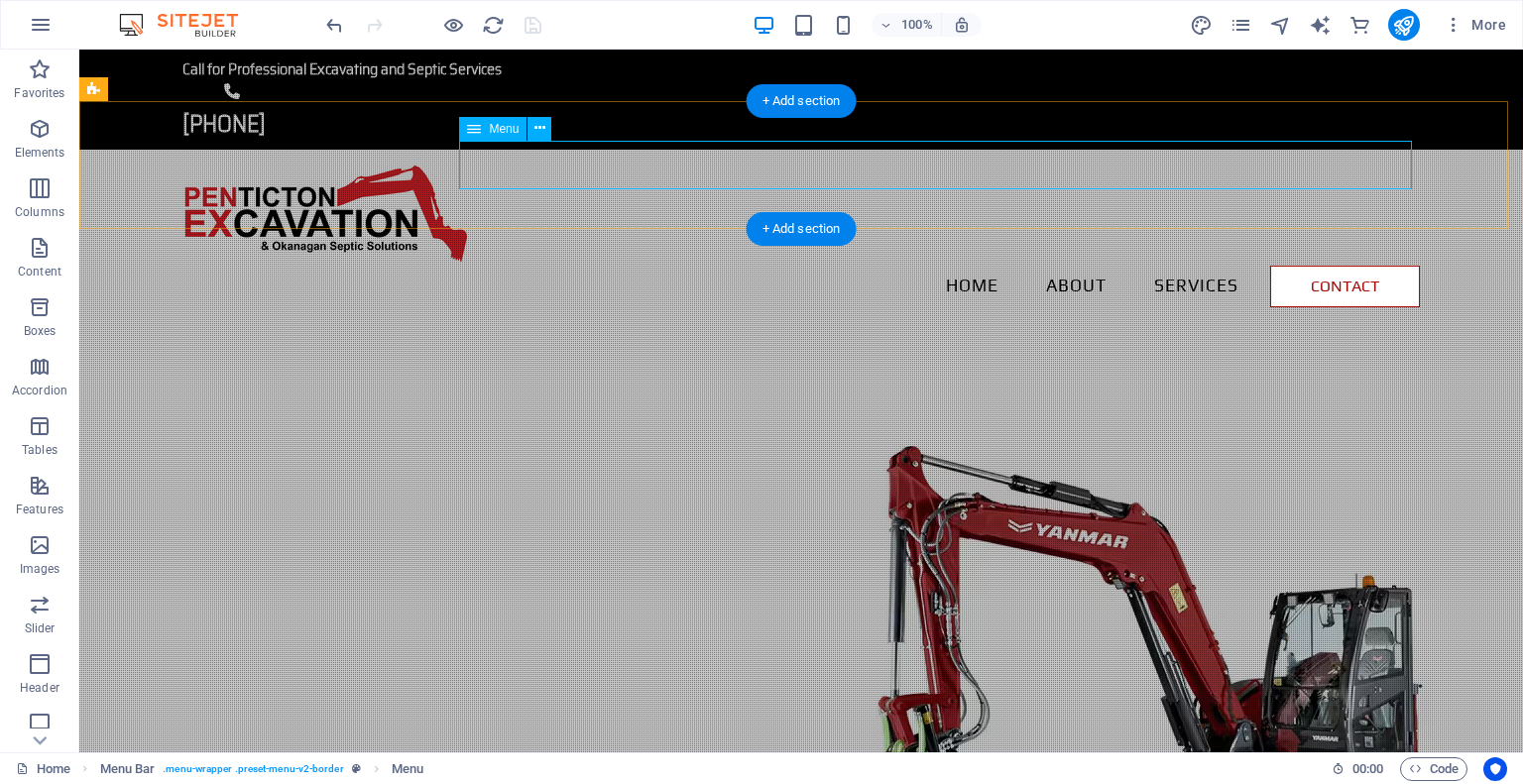 click on "Home About Services Contact" at bounding box center [801, 286] 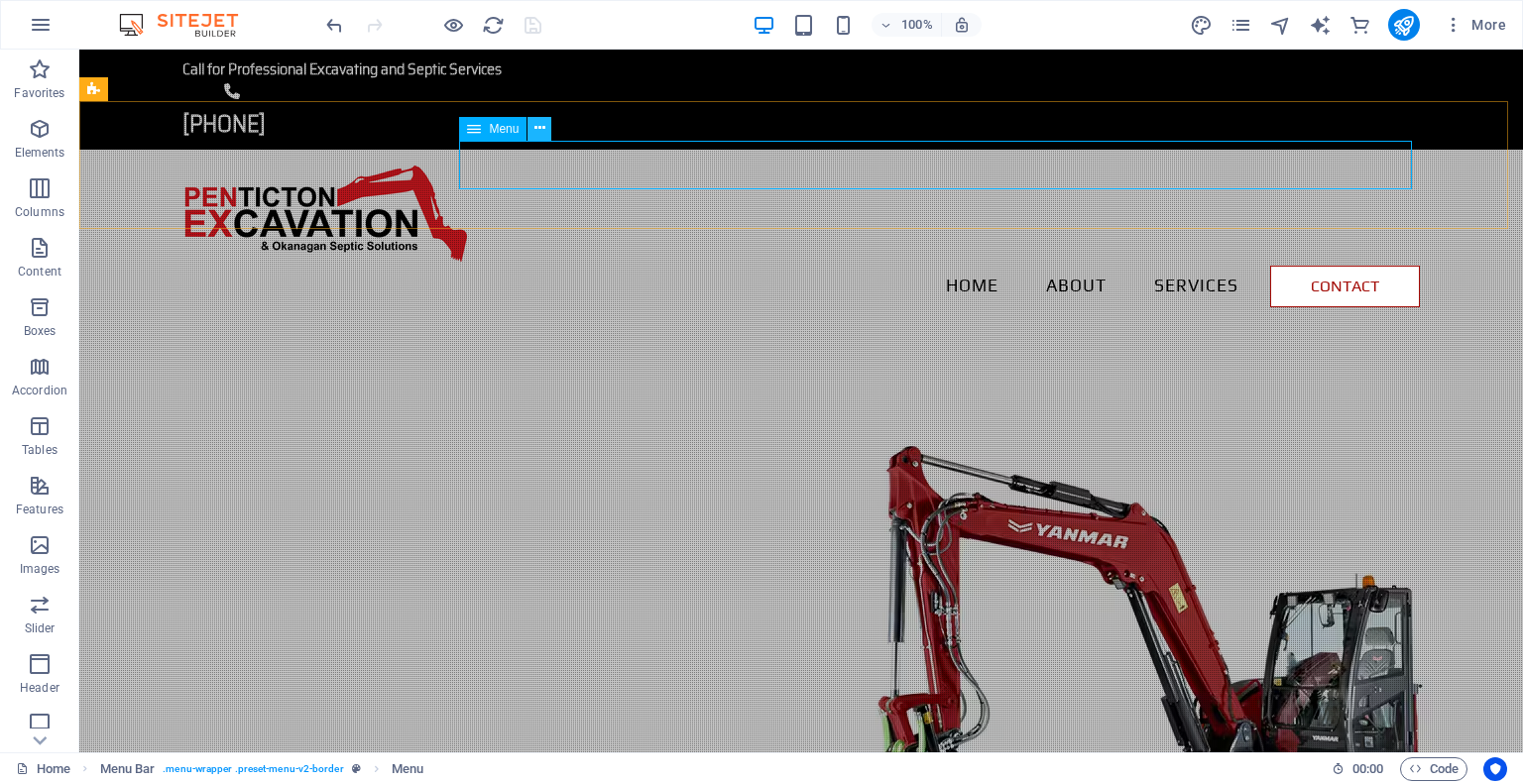 click at bounding box center [539, 128] 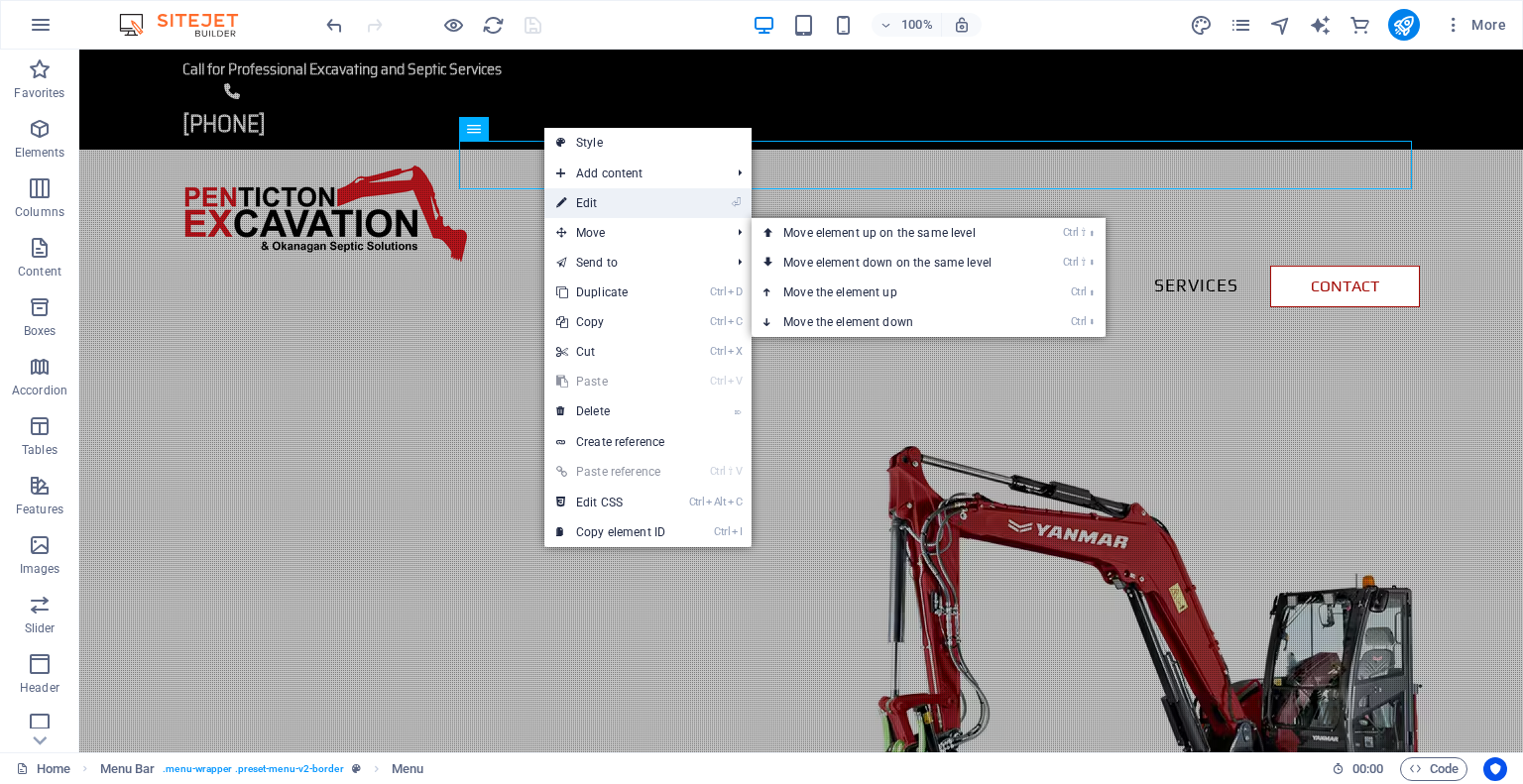 click on "⏎  Edit" at bounding box center [611, 203] 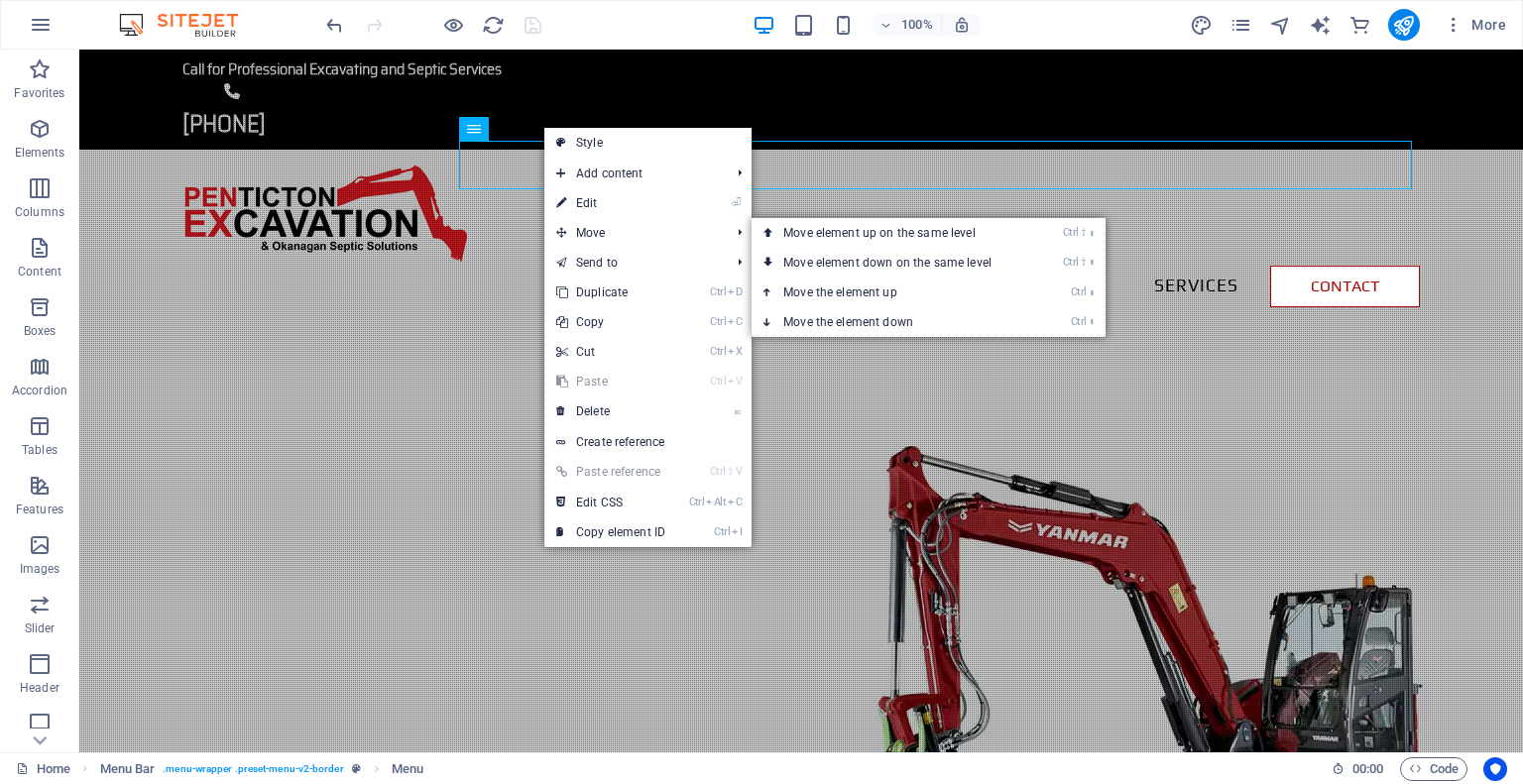 select on "secondary" 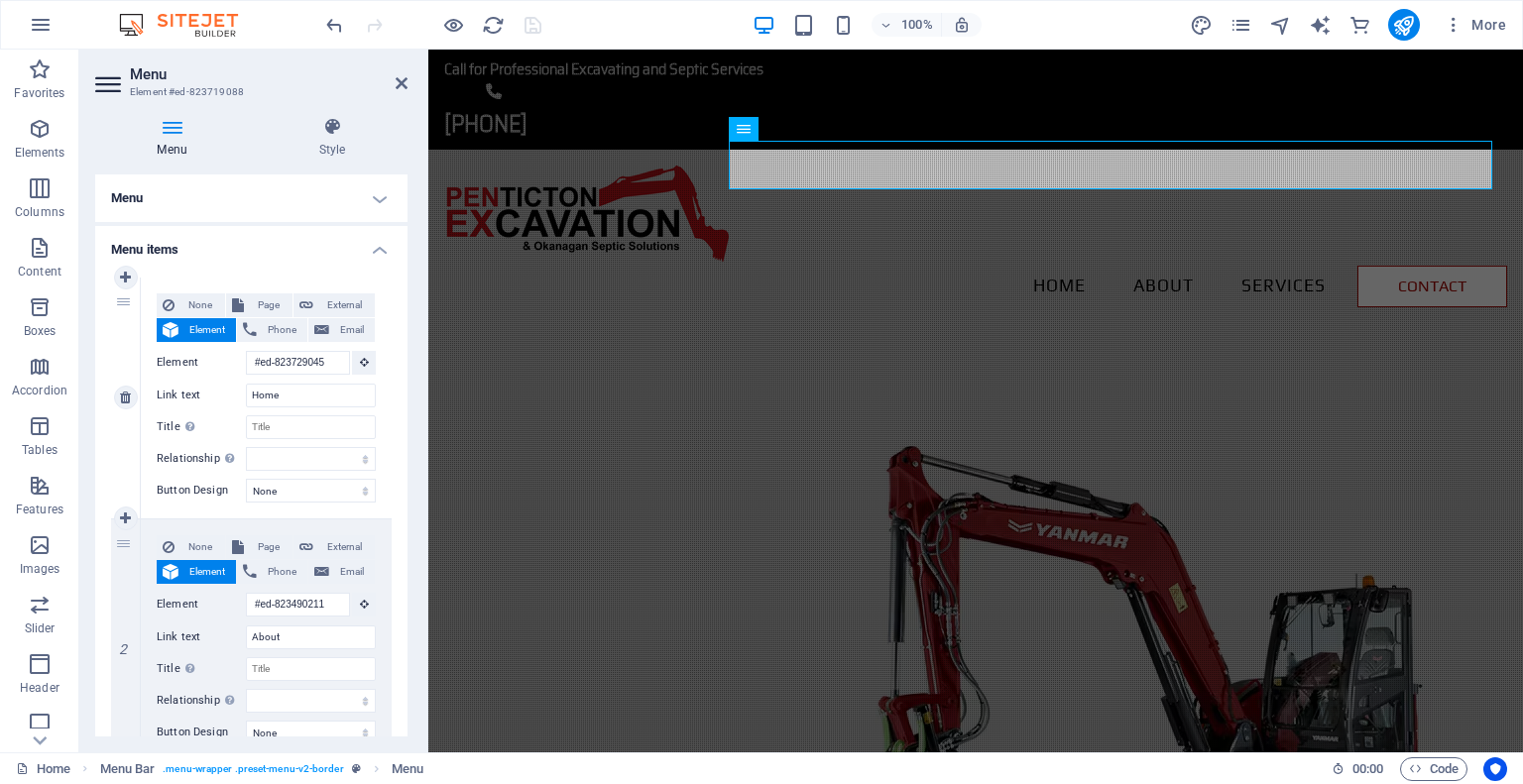 scroll, scrollTop: 0, scrollLeft: 0, axis: both 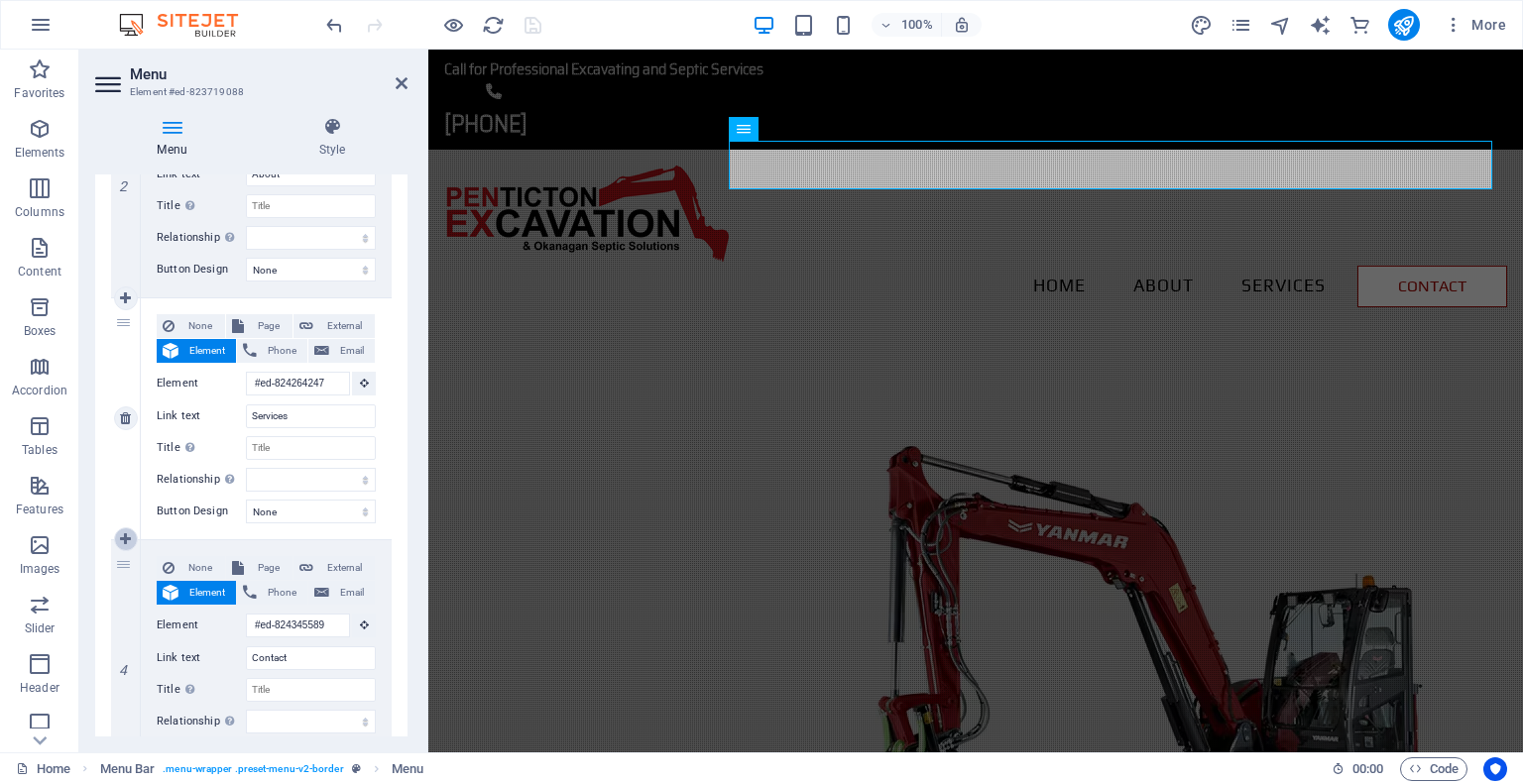 click at bounding box center [125, 539] 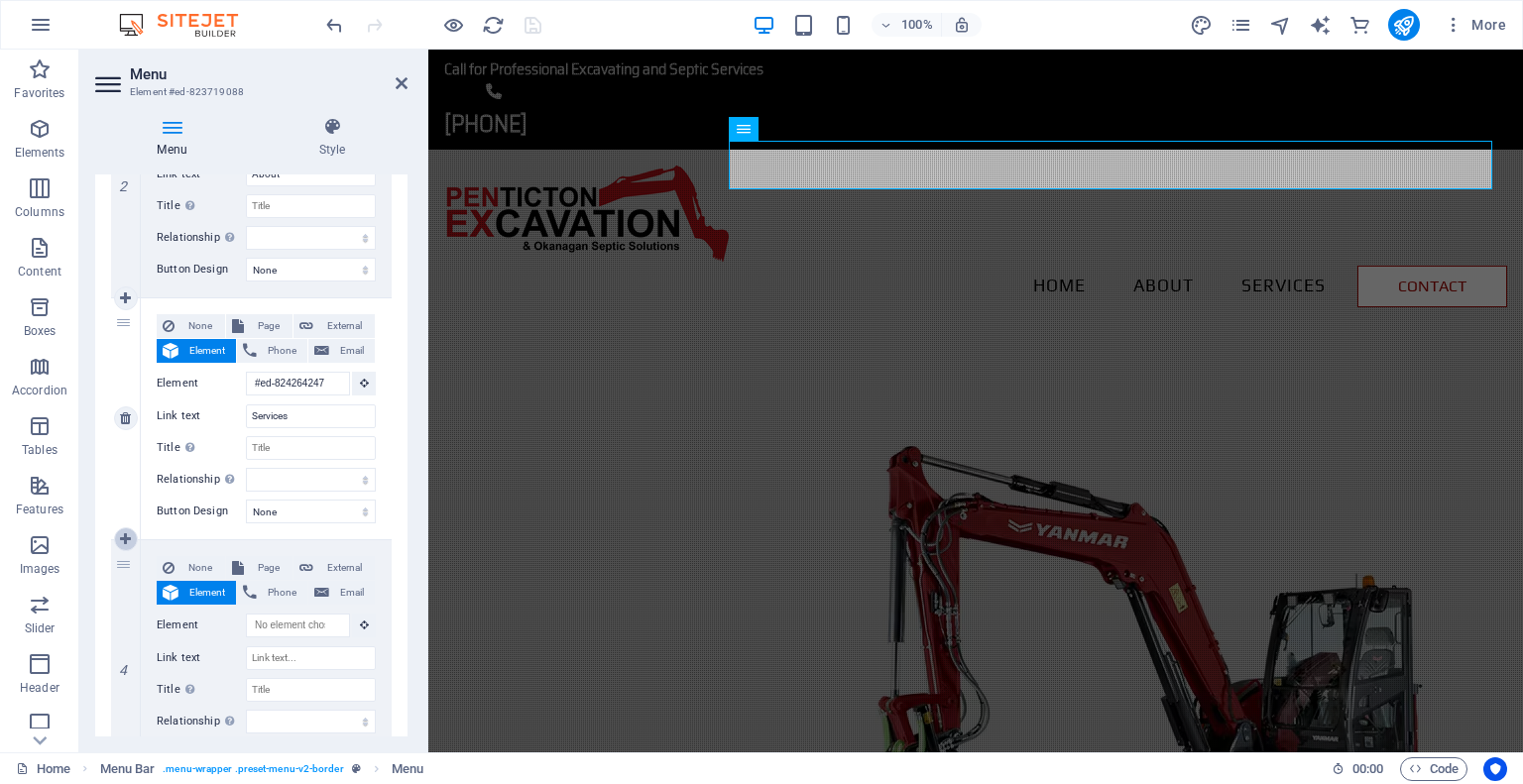 select 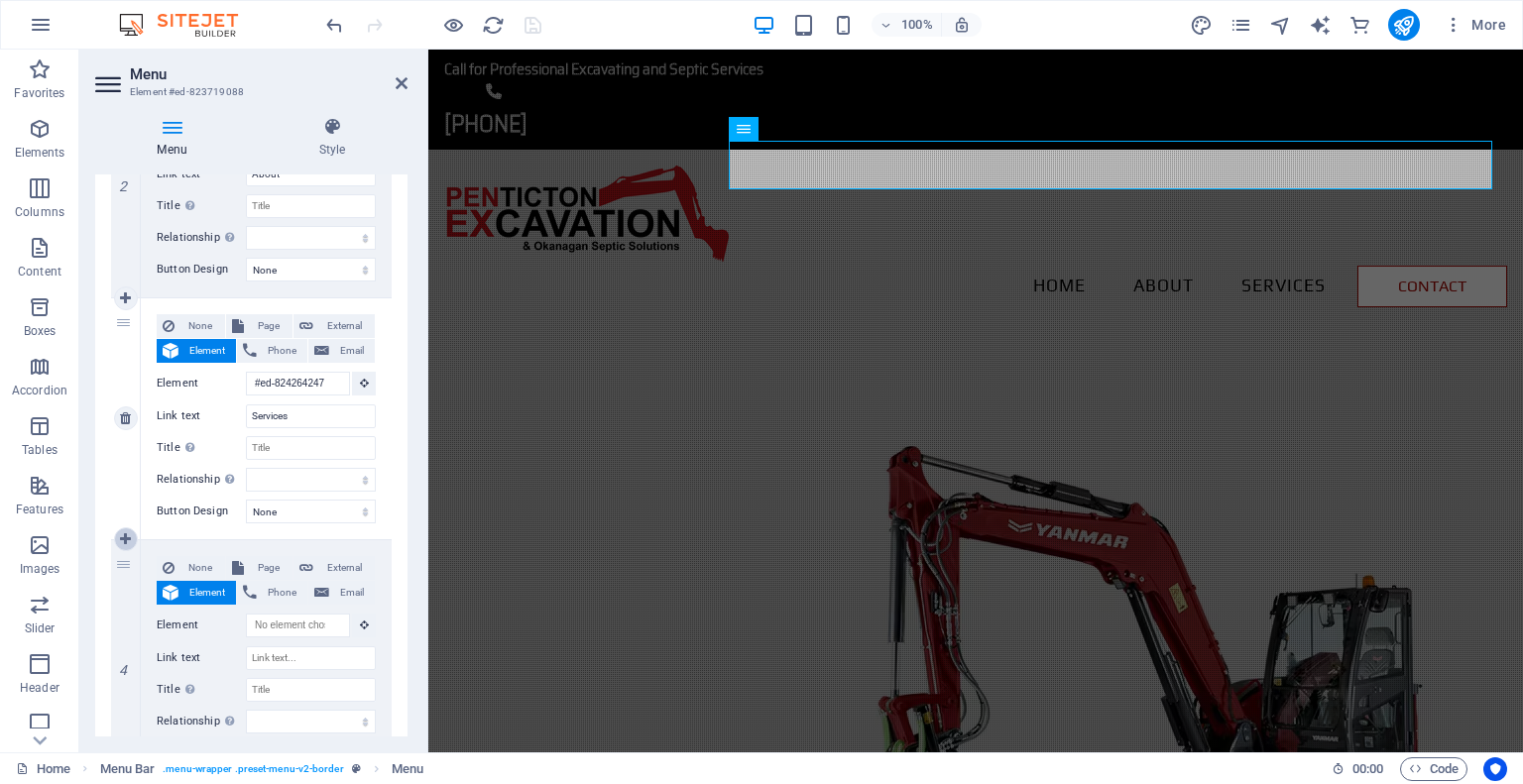 select on "secondary" 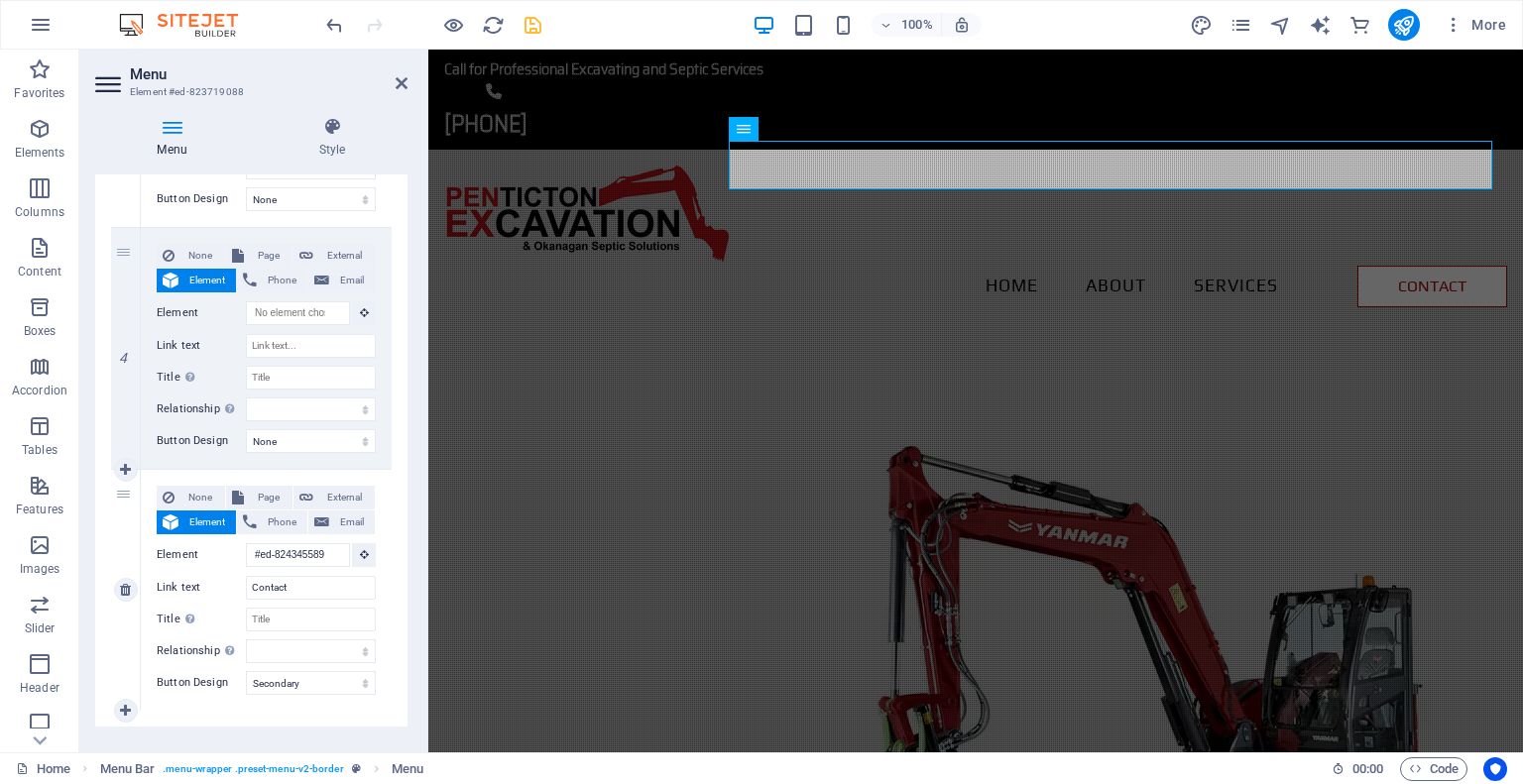 scroll, scrollTop: 803, scrollLeft: 0, axis: vertical 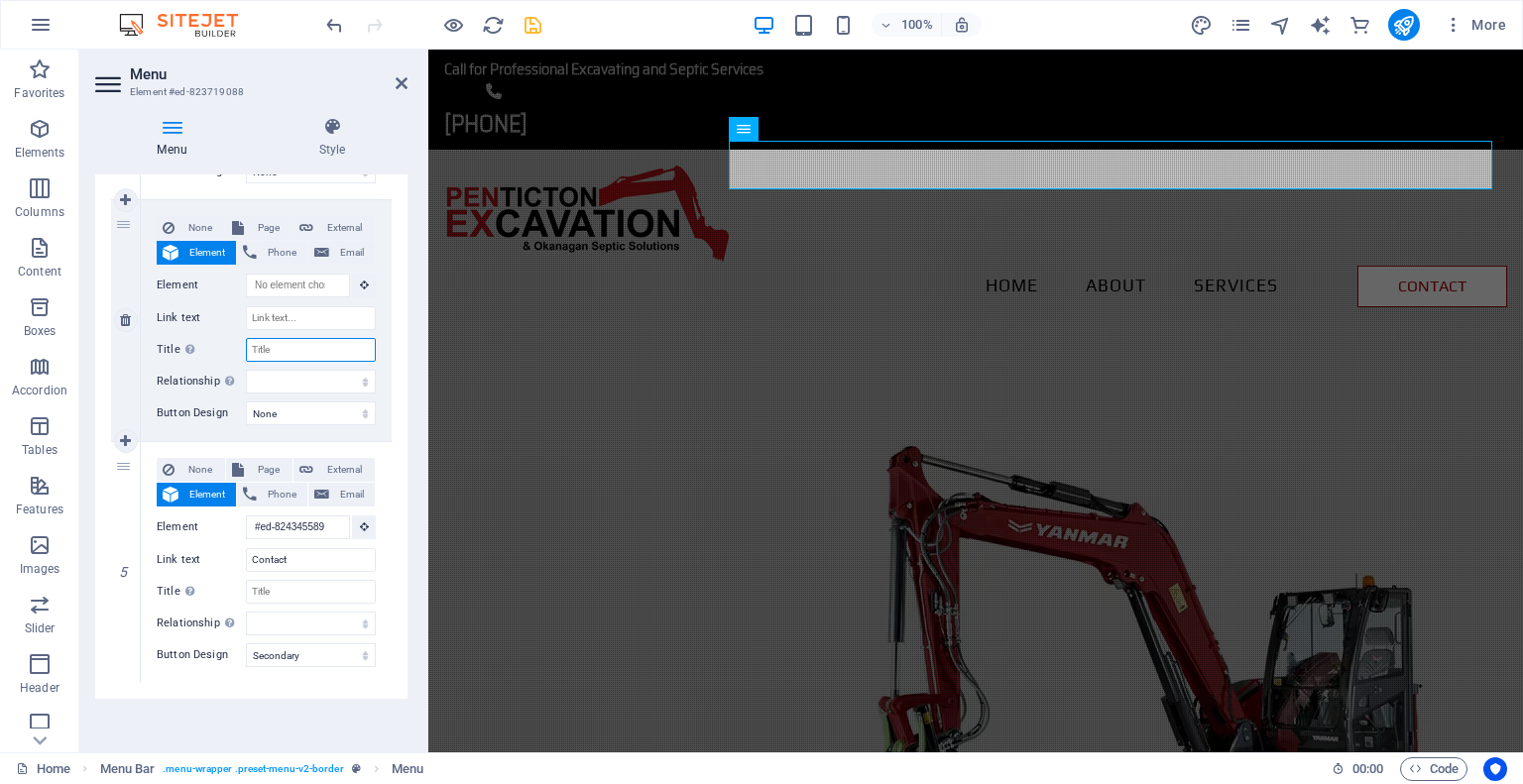 click on "Title Additional link description, should not be the same as the link text. The title is most often shown as a tooltip text when the mouse moves over the element. Leave empty if uncertain." at bounding box center [310, 350] 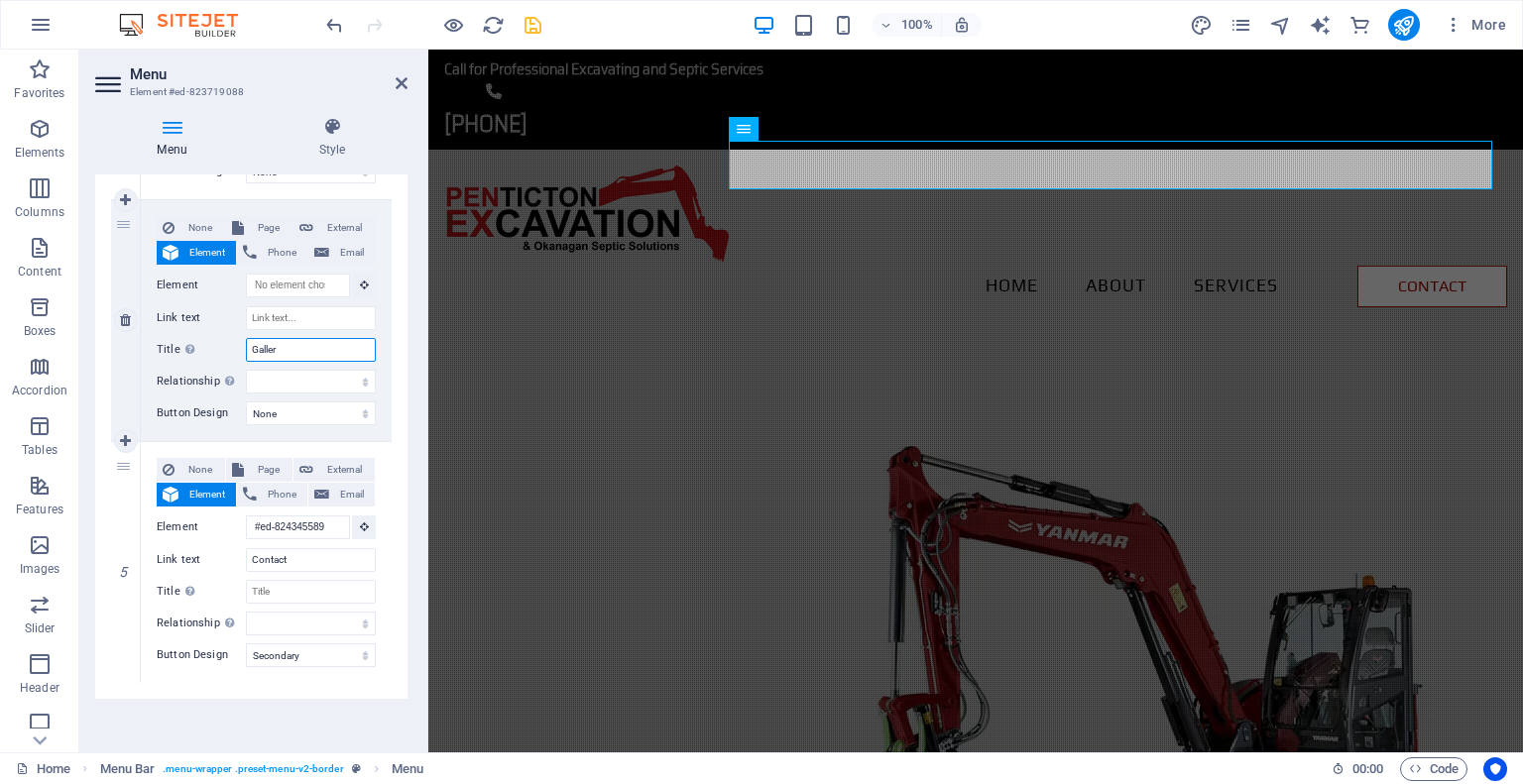 type on "Gallery" 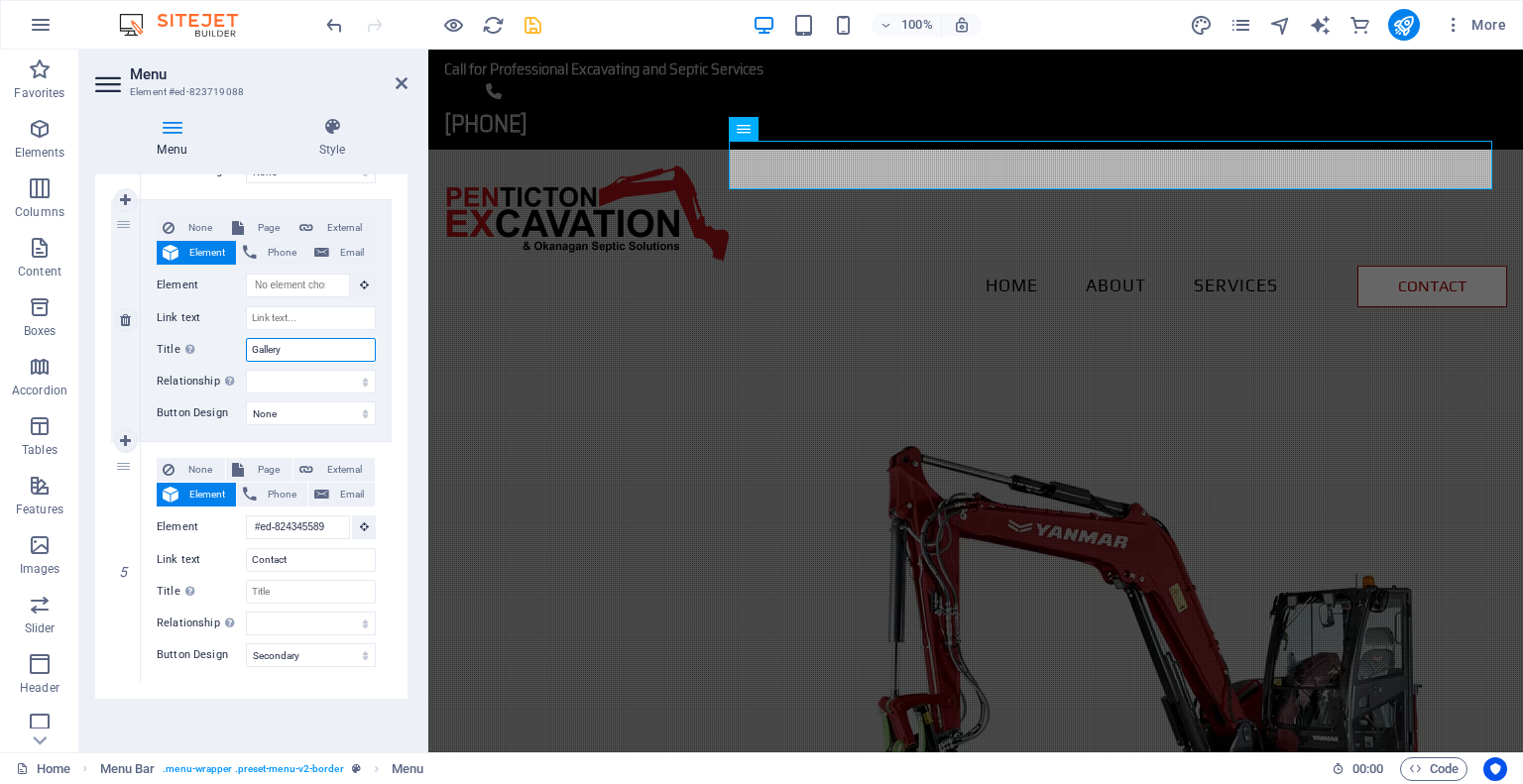 select 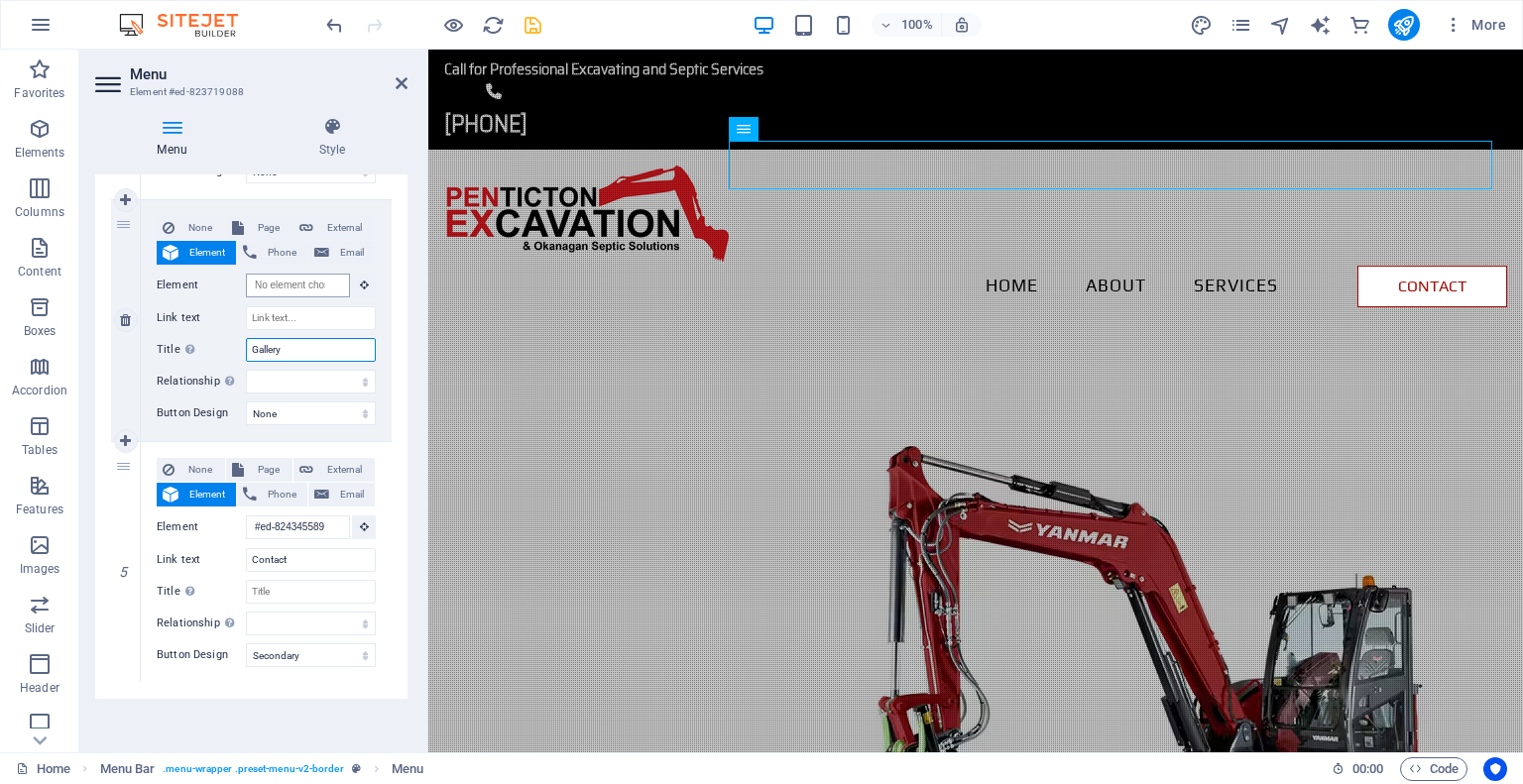 type on "Gallery" 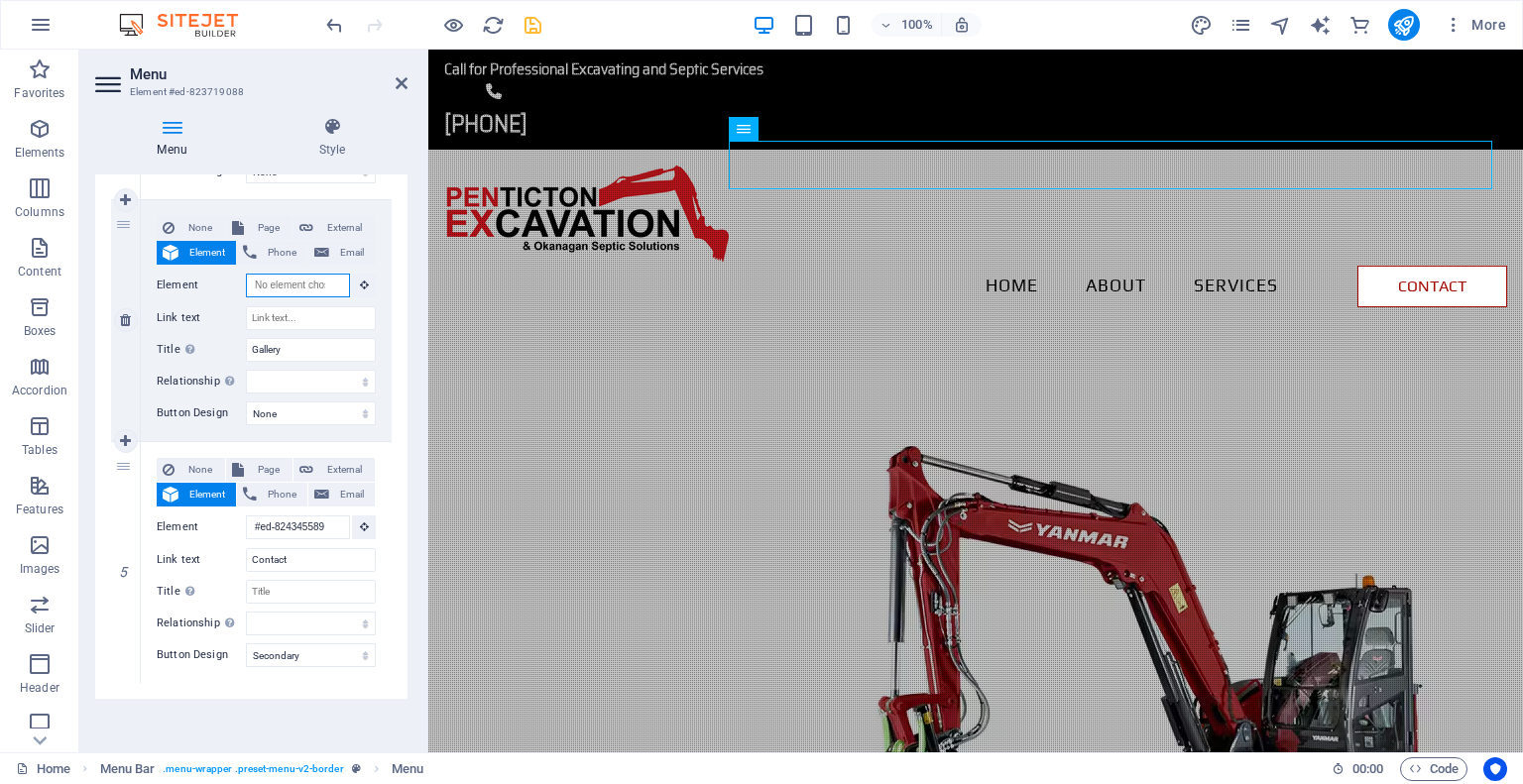 click on "Element" at bounding box center [297, 285] 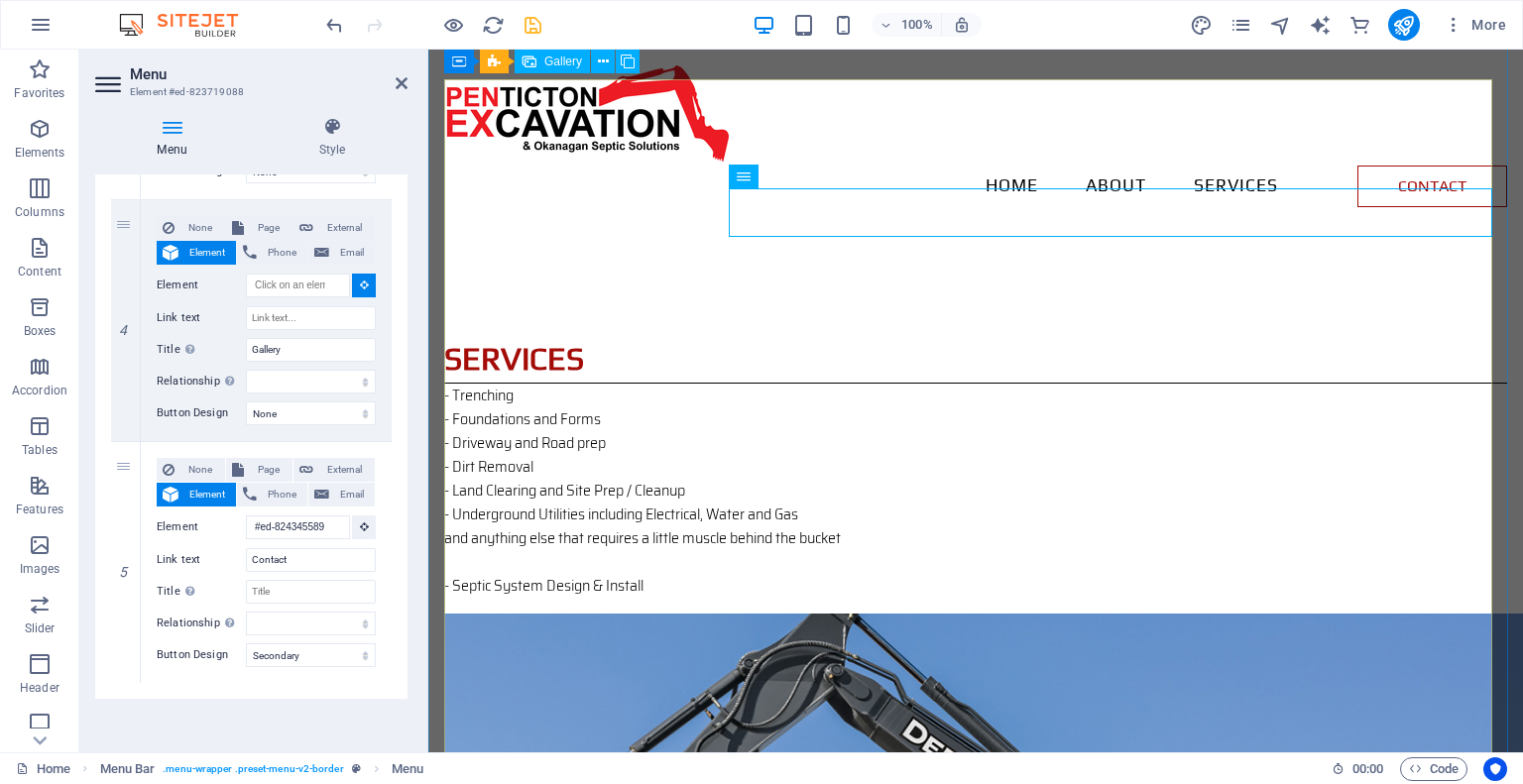 scroll, scrollTop: 2181, scrollLeft: 0, axis: vertical 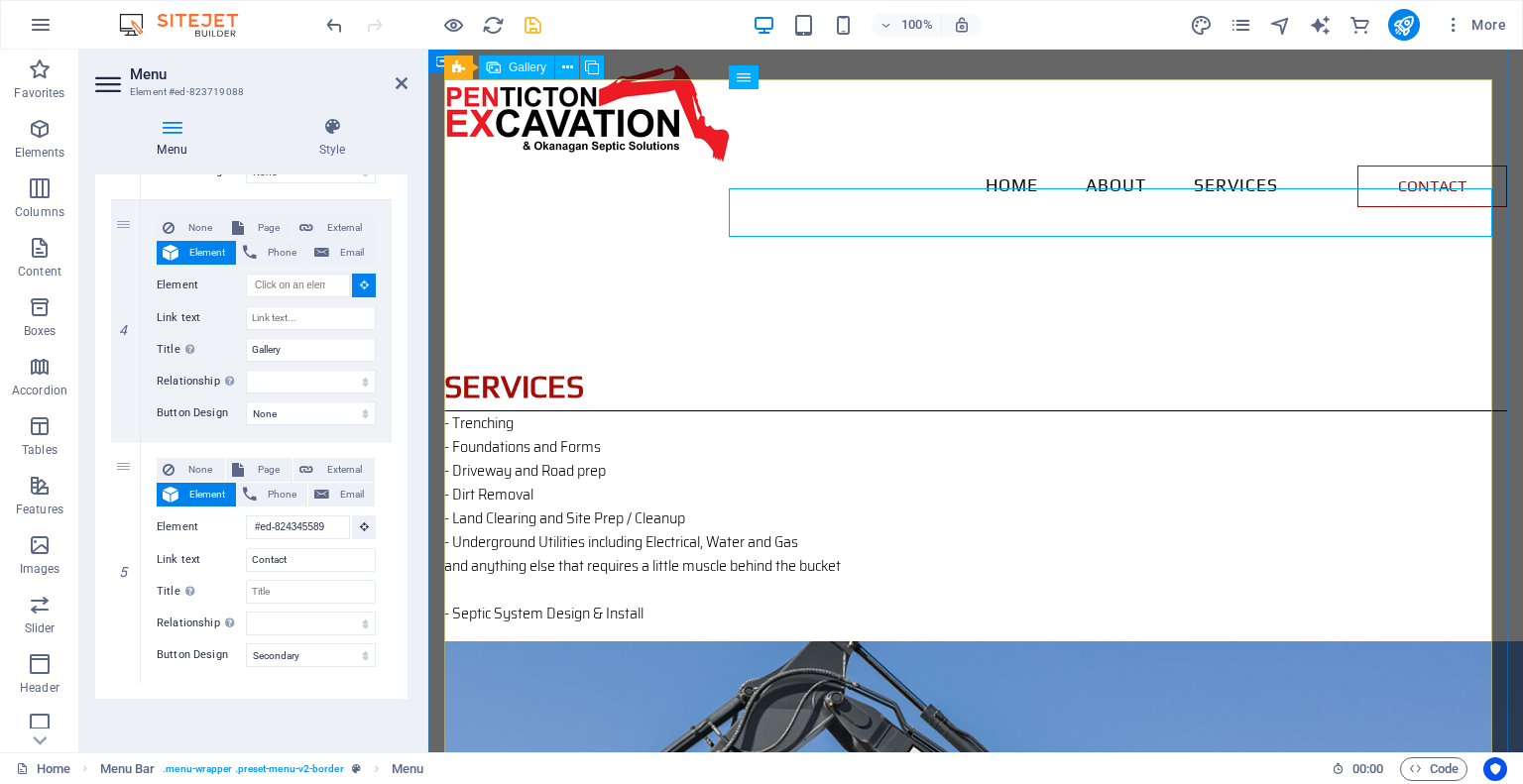 click at bounding box center (621, 2848) 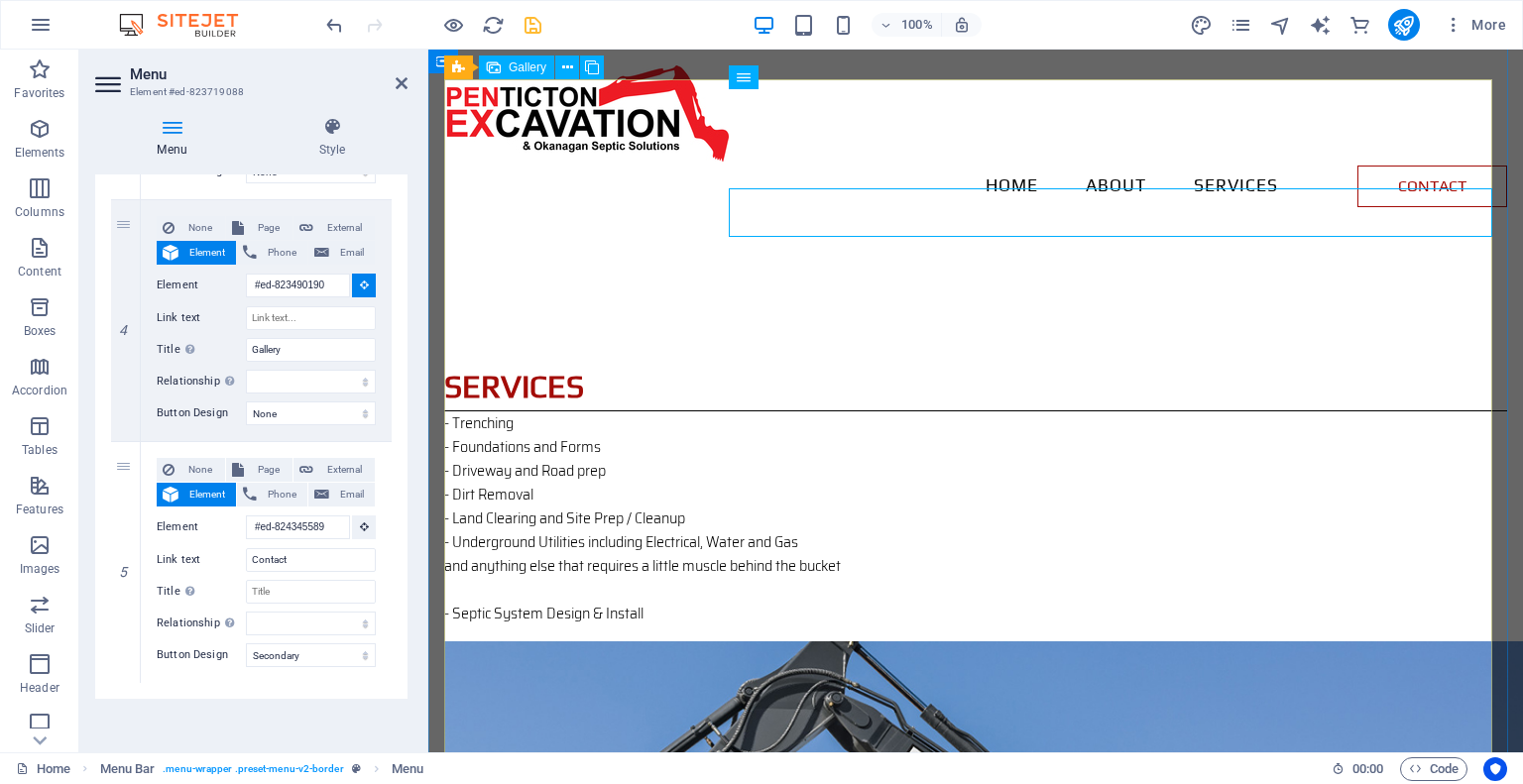 select 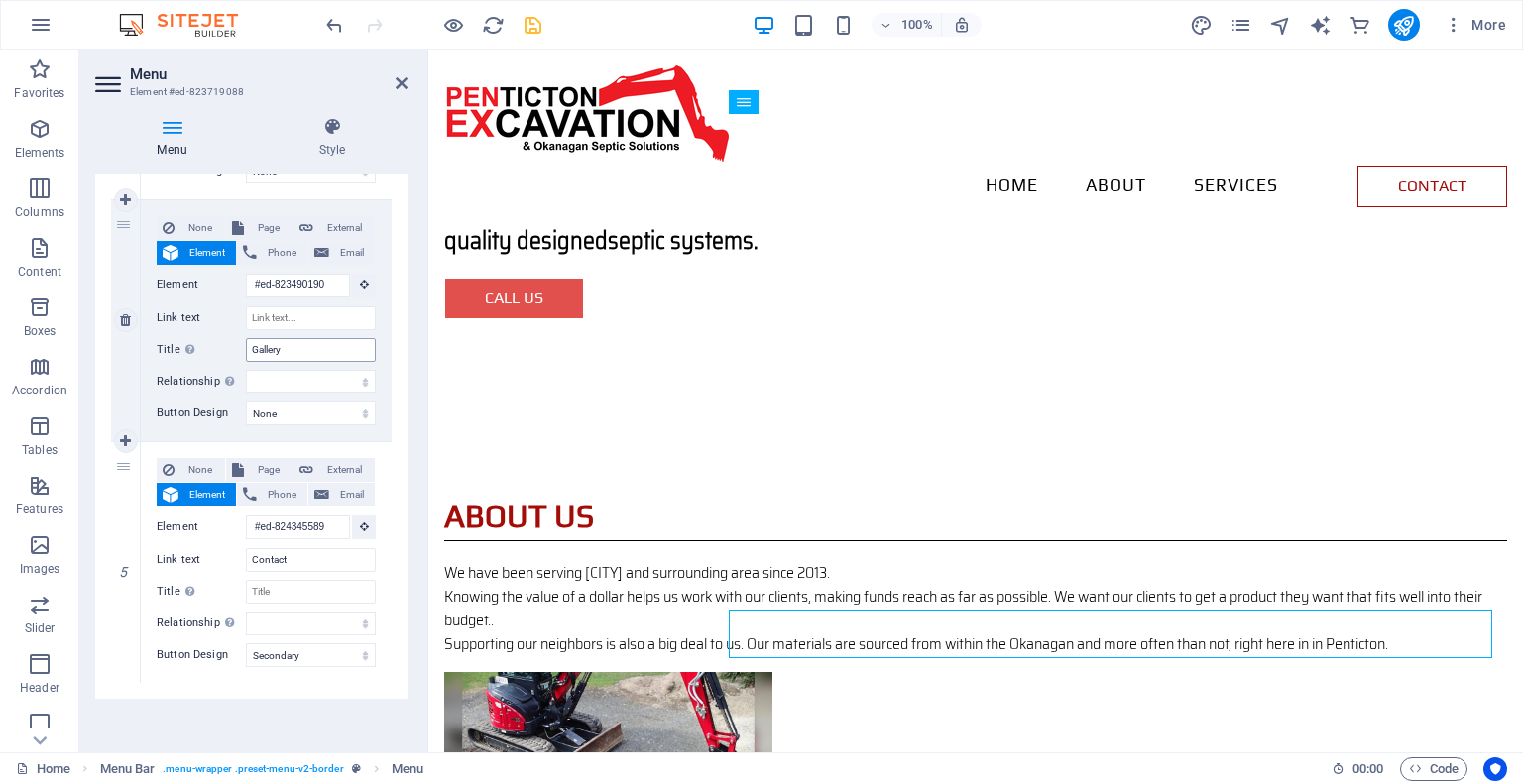 scroll, scrollTop: 1557, scrollLeft: 0, axis: vertical 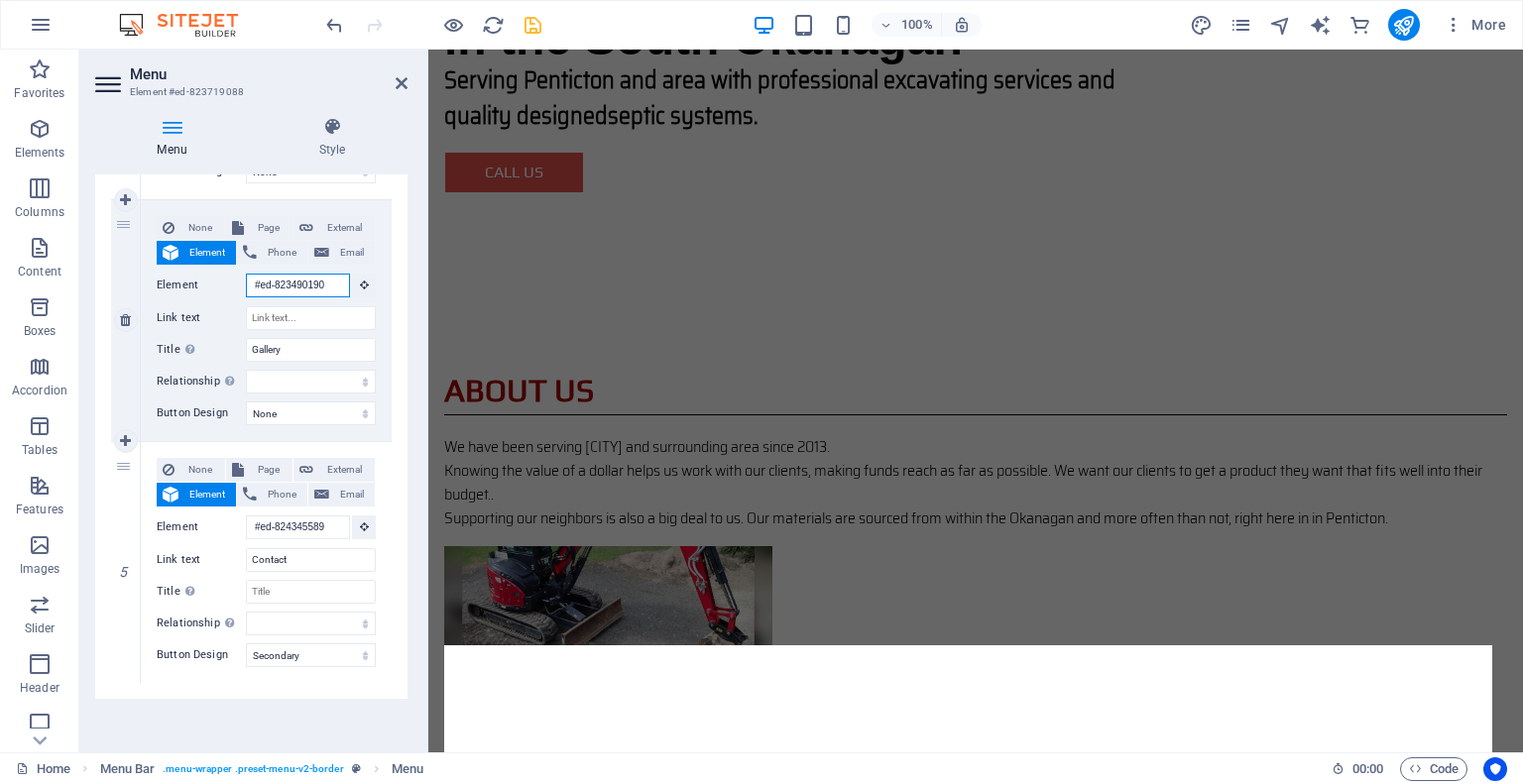 click on "#ed-823490190" at bounding box center (297, 285) 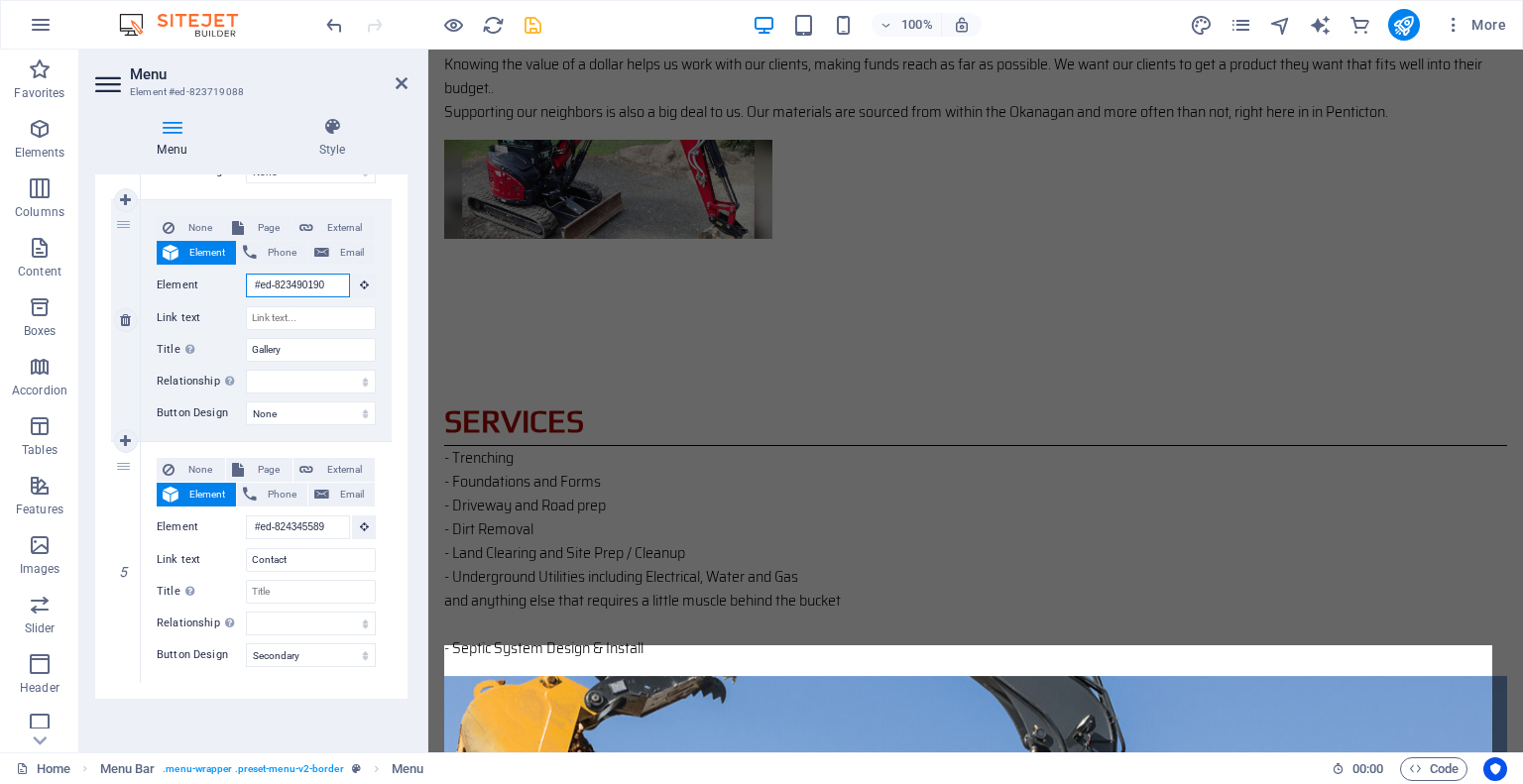 scroll, scrollTop: 2335, scrollLeft: 0, axis: vertical 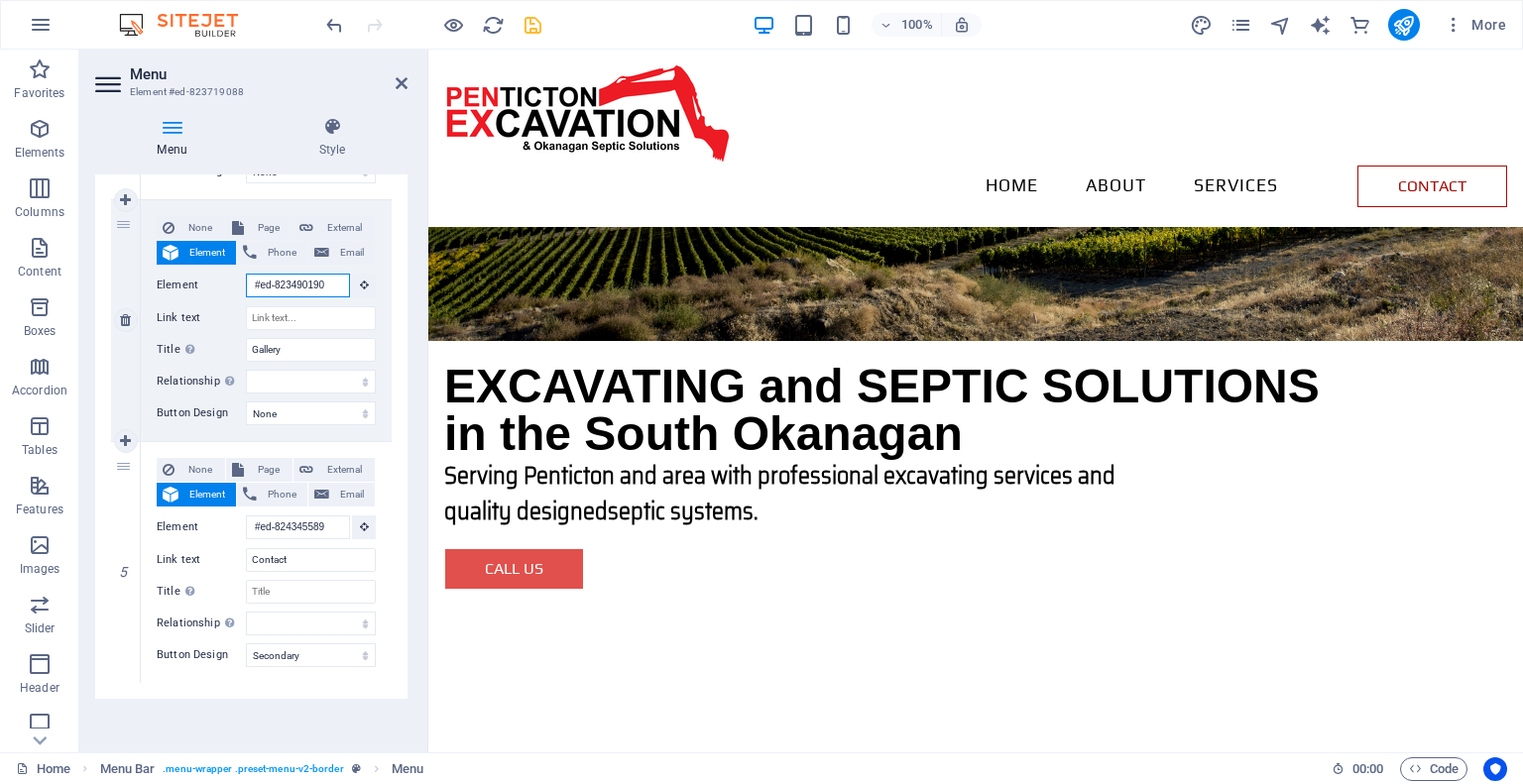 drag, startPoint x: 321, startPoint y: 280, endPoint x: 231, endPoint y: 277, distance: 90.04999 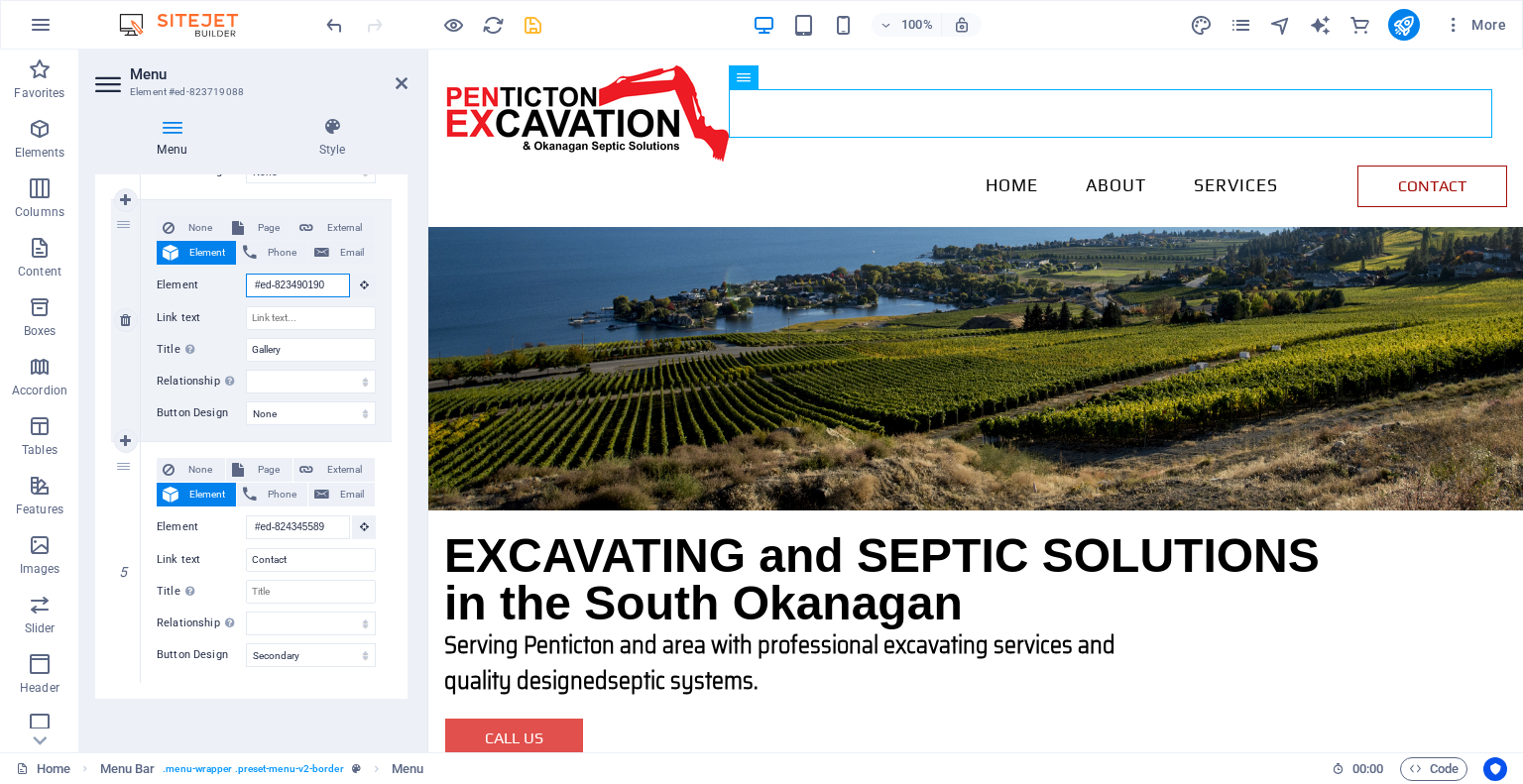 type 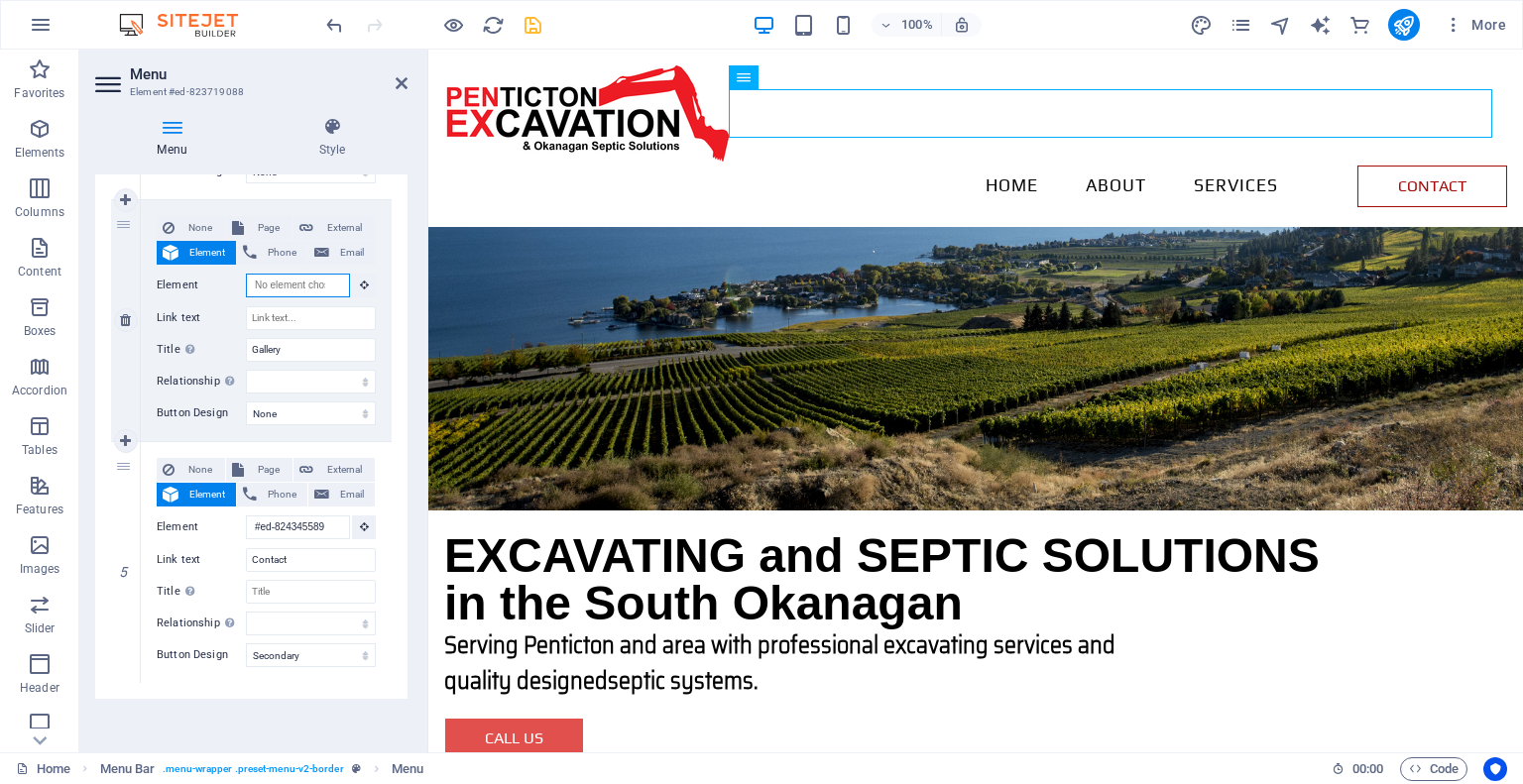 select 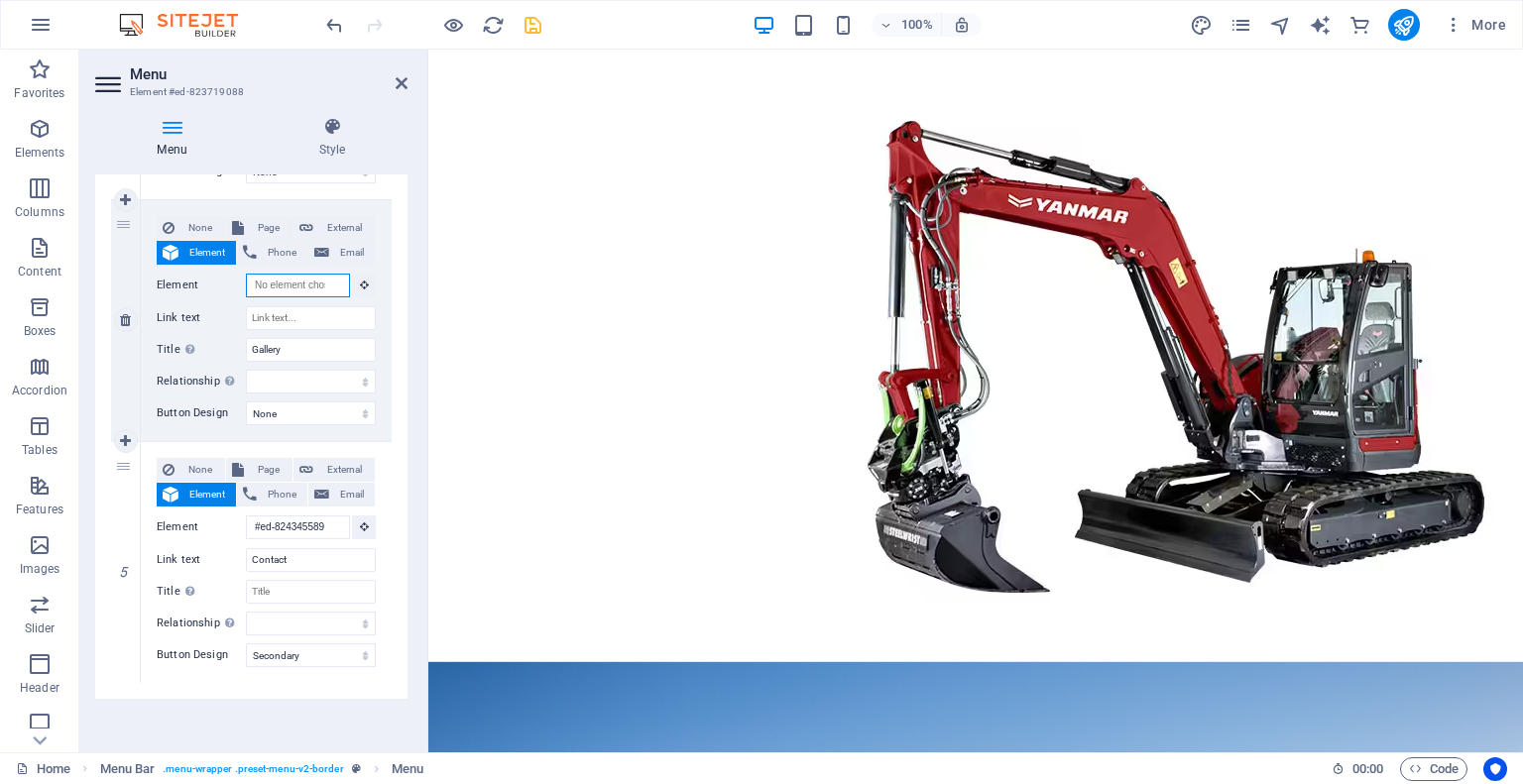 scroll, scrollTop: 0, scrollLeft: 0, axis: both 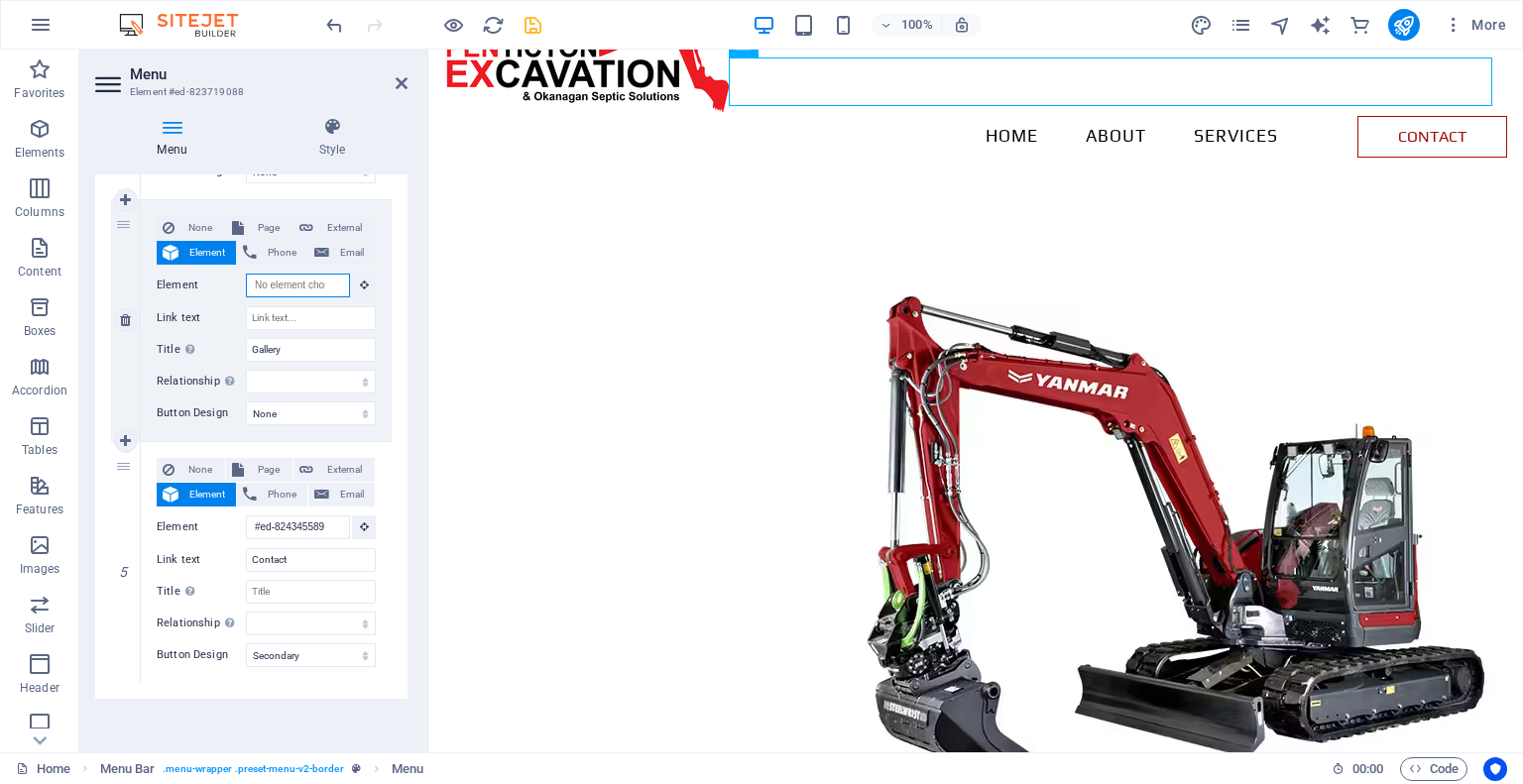 drag, startPoint x: 298, startPoint y: 280, endPoint x: 224, endPoint y: 275, distance: 74.16873 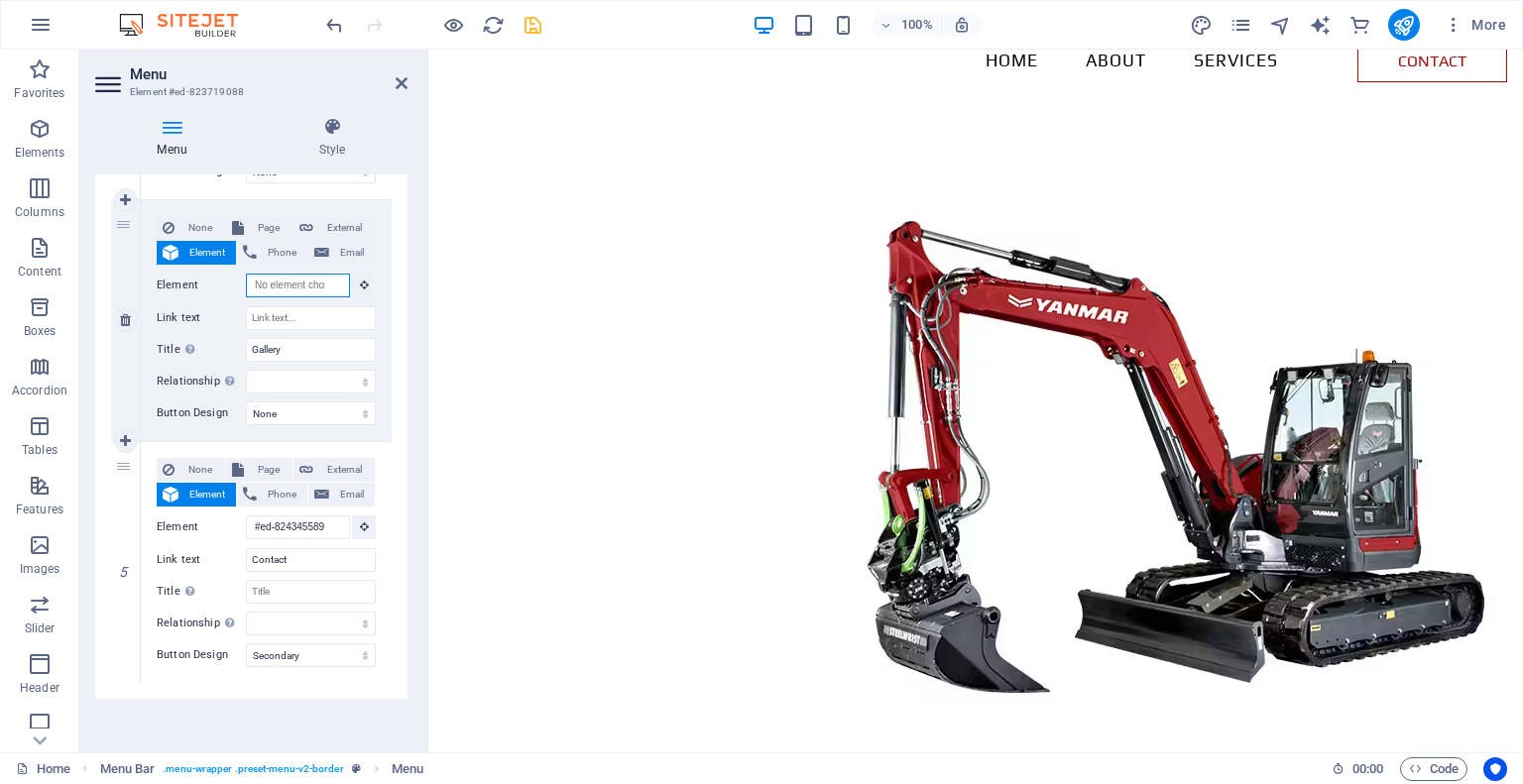 scroll, scrollTop: 0, scrollLeft: 0, axis: both 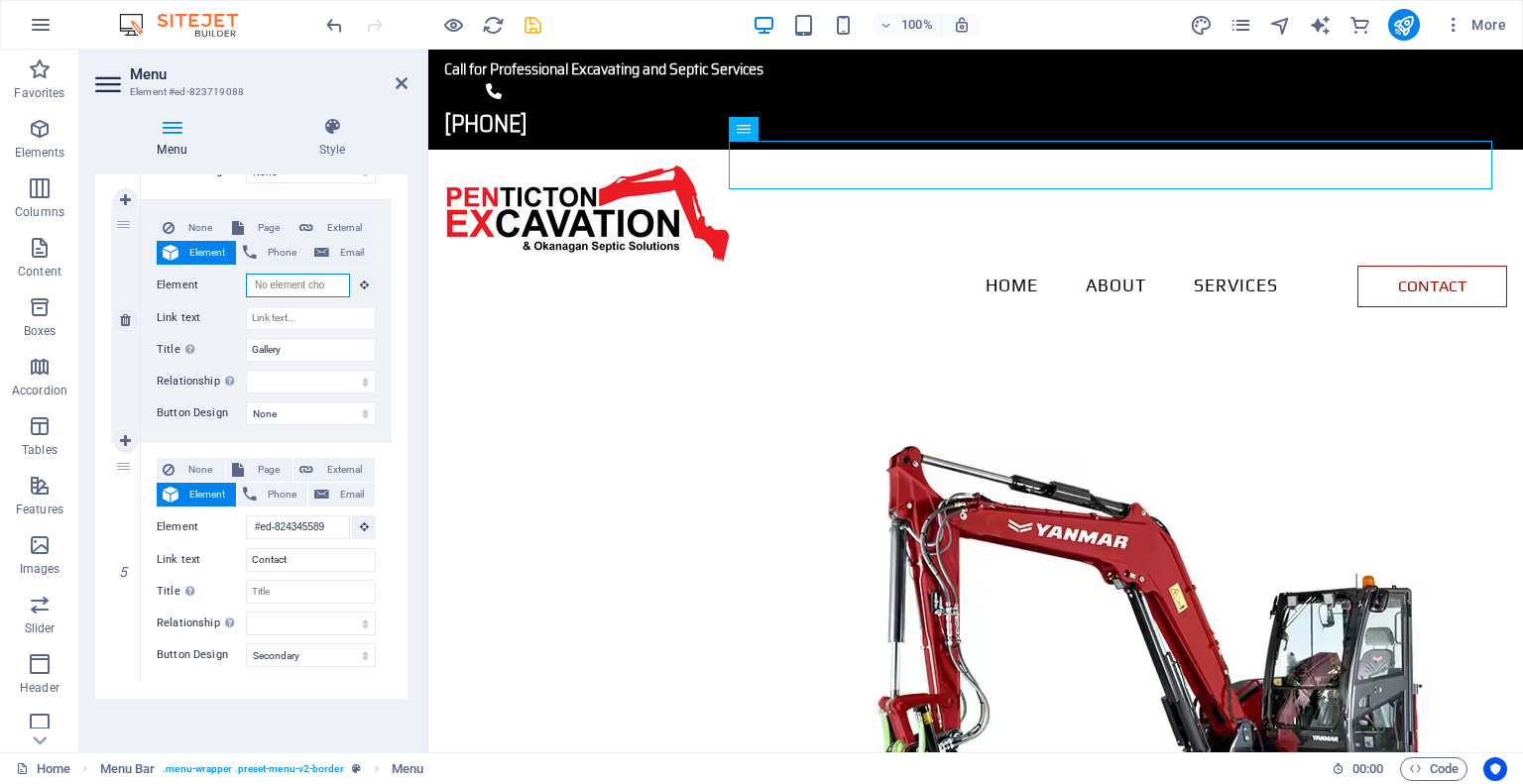 click on "Element" at bounding box center [297, 285] 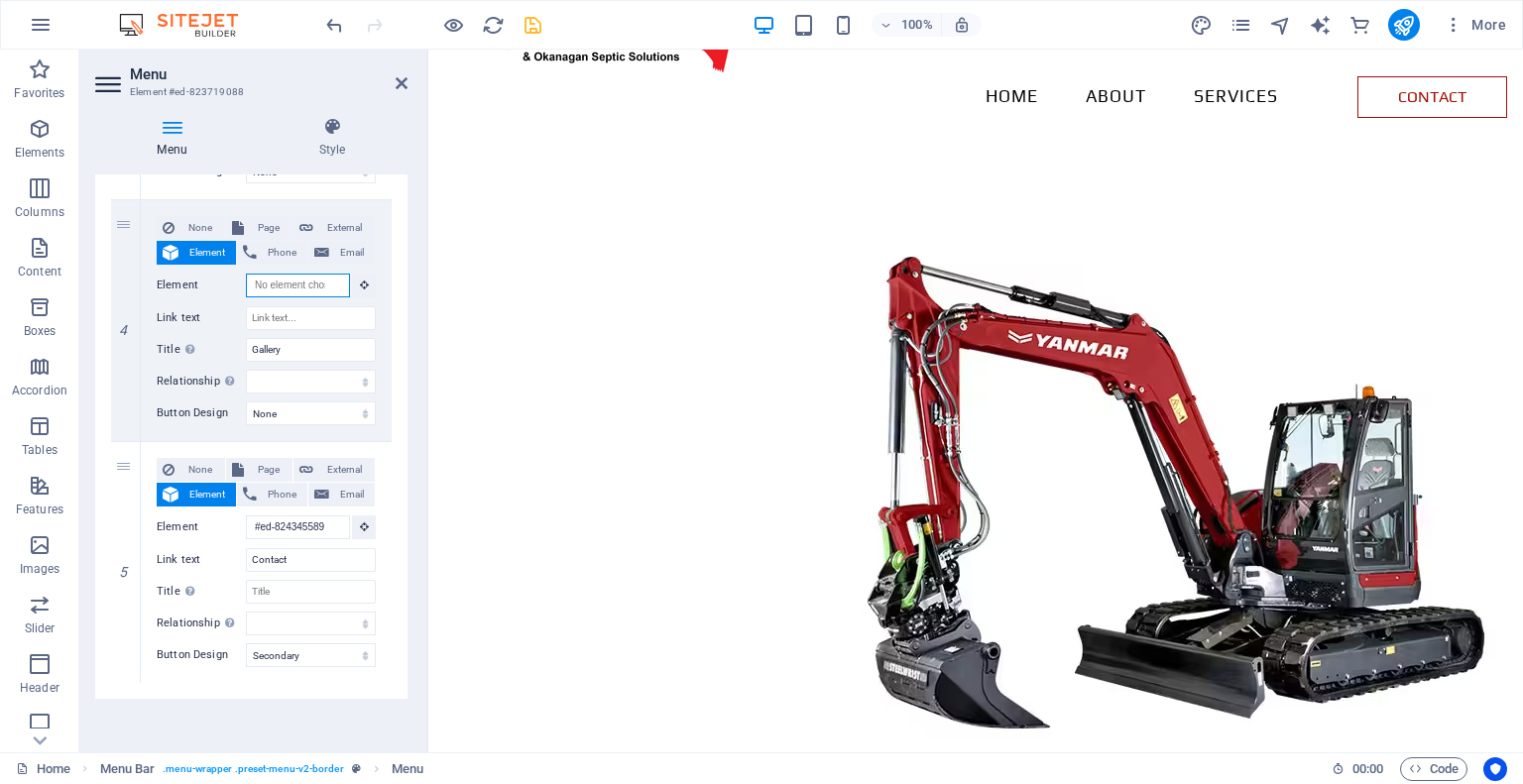scroll, scrollTop: 337, scrollLeft: 0, axis: vertical 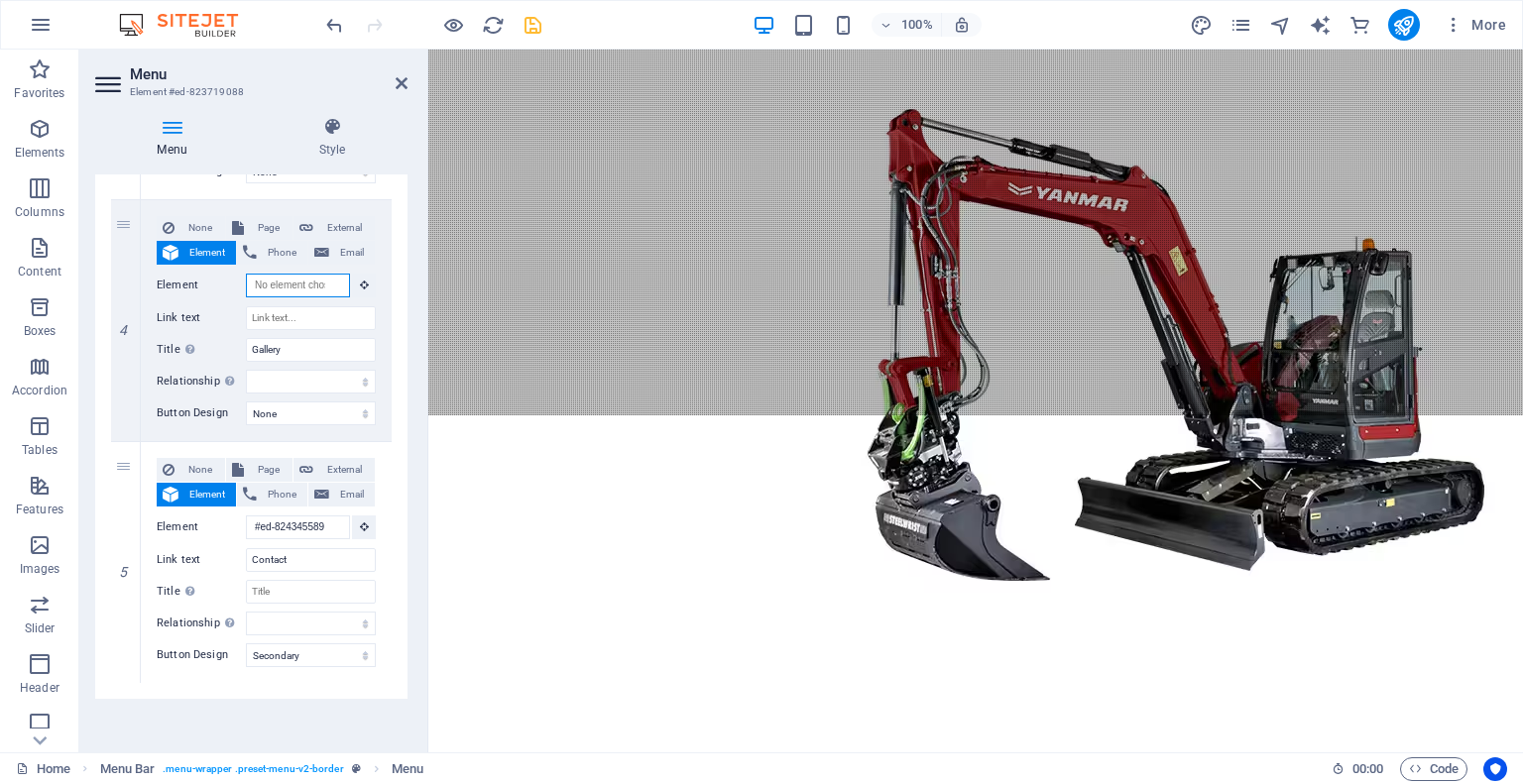 type 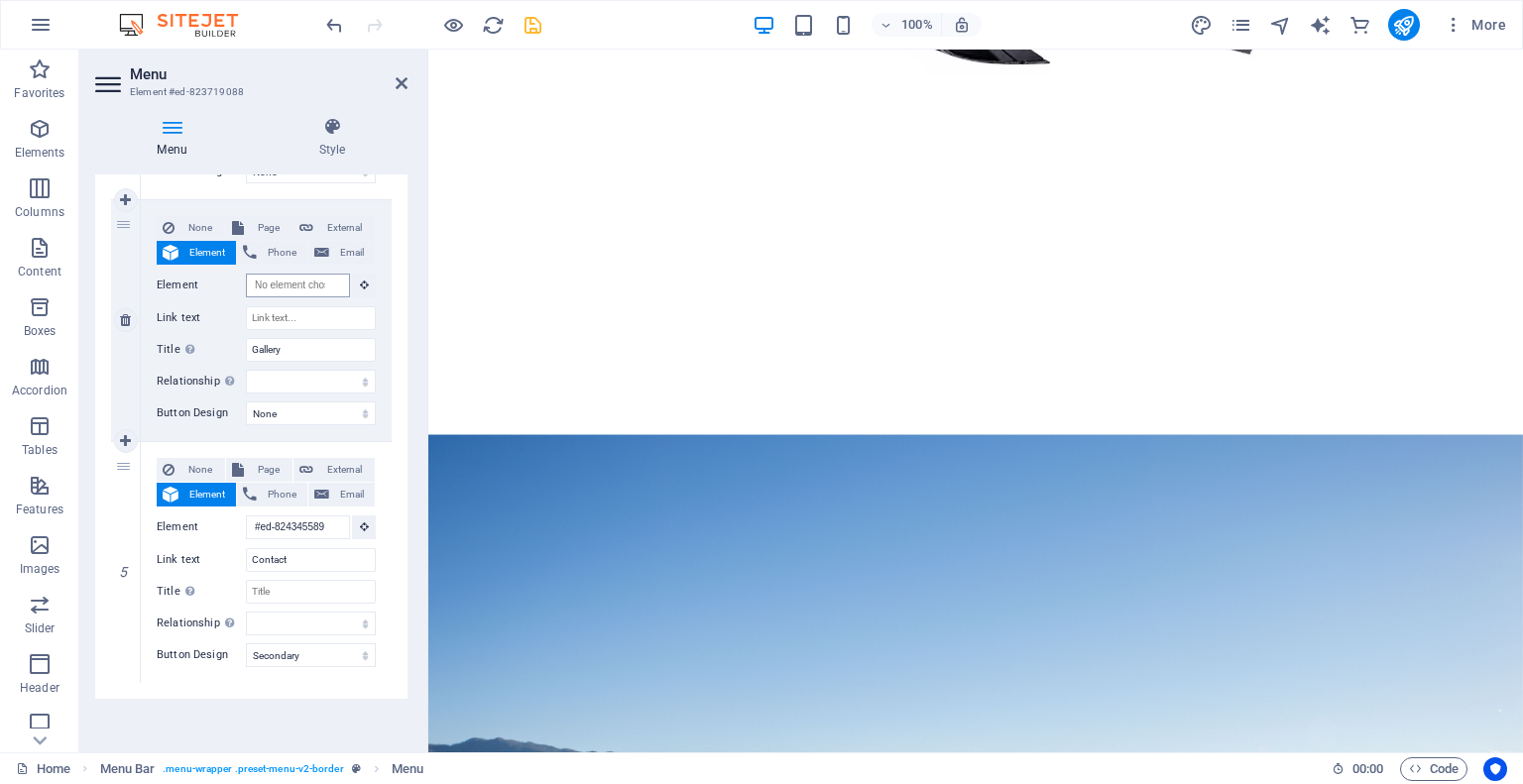 scroll, scrollTop: 297, scrollLeft: 0, axis: vertical 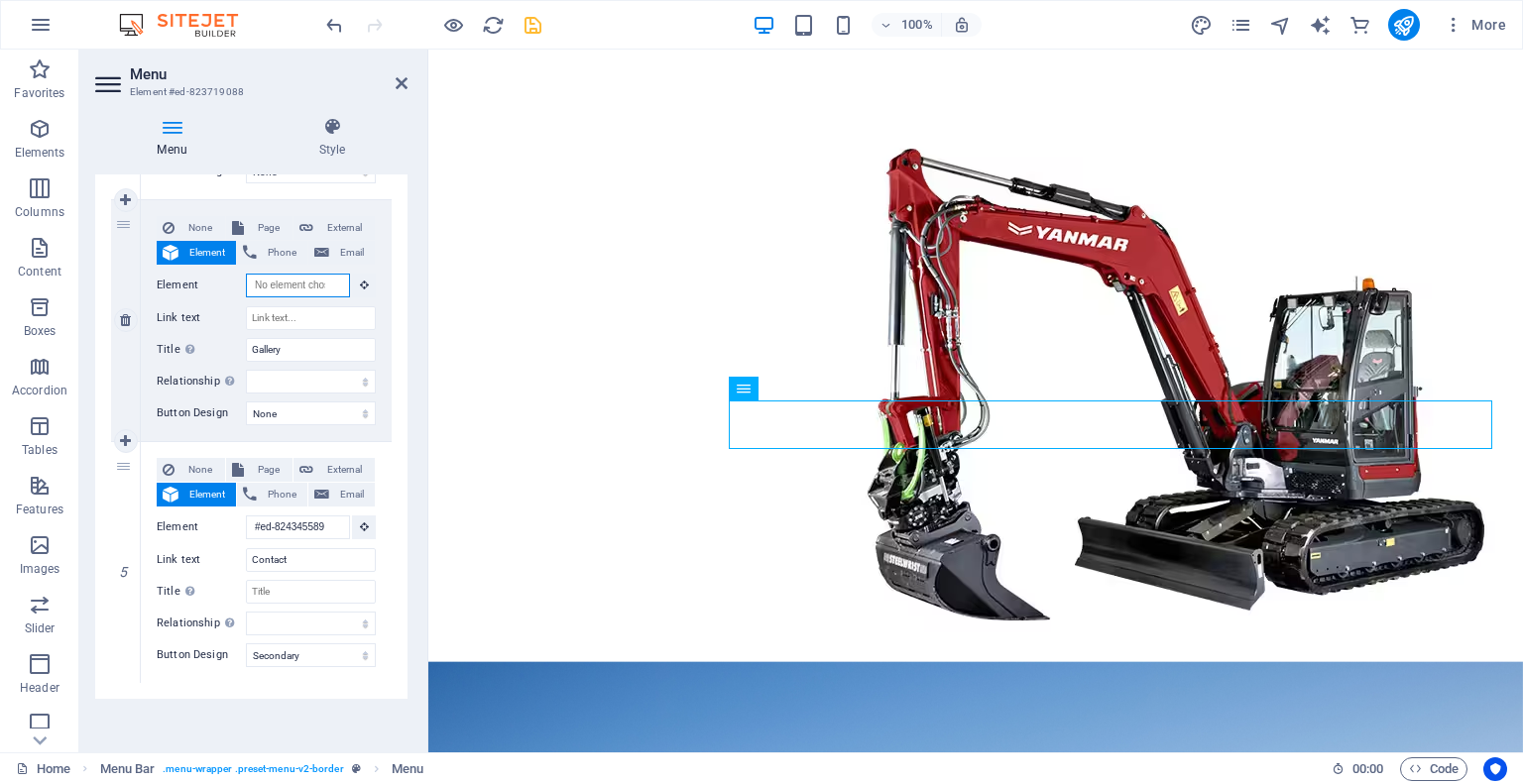 click on "Element" at bounding box center [297, 285] 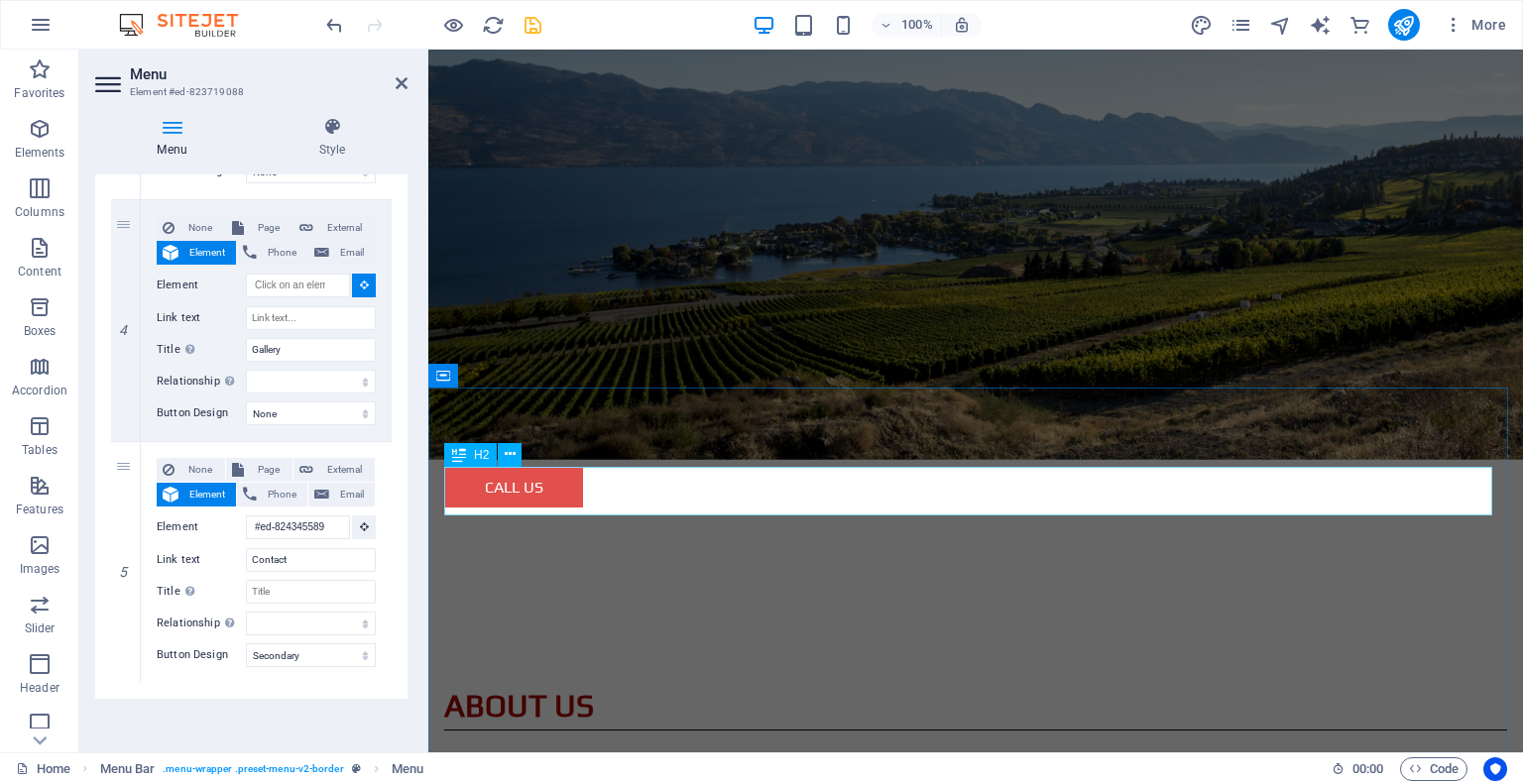 scroll, scrollTop: 2144, scrollLeft: 0, axis: vertical 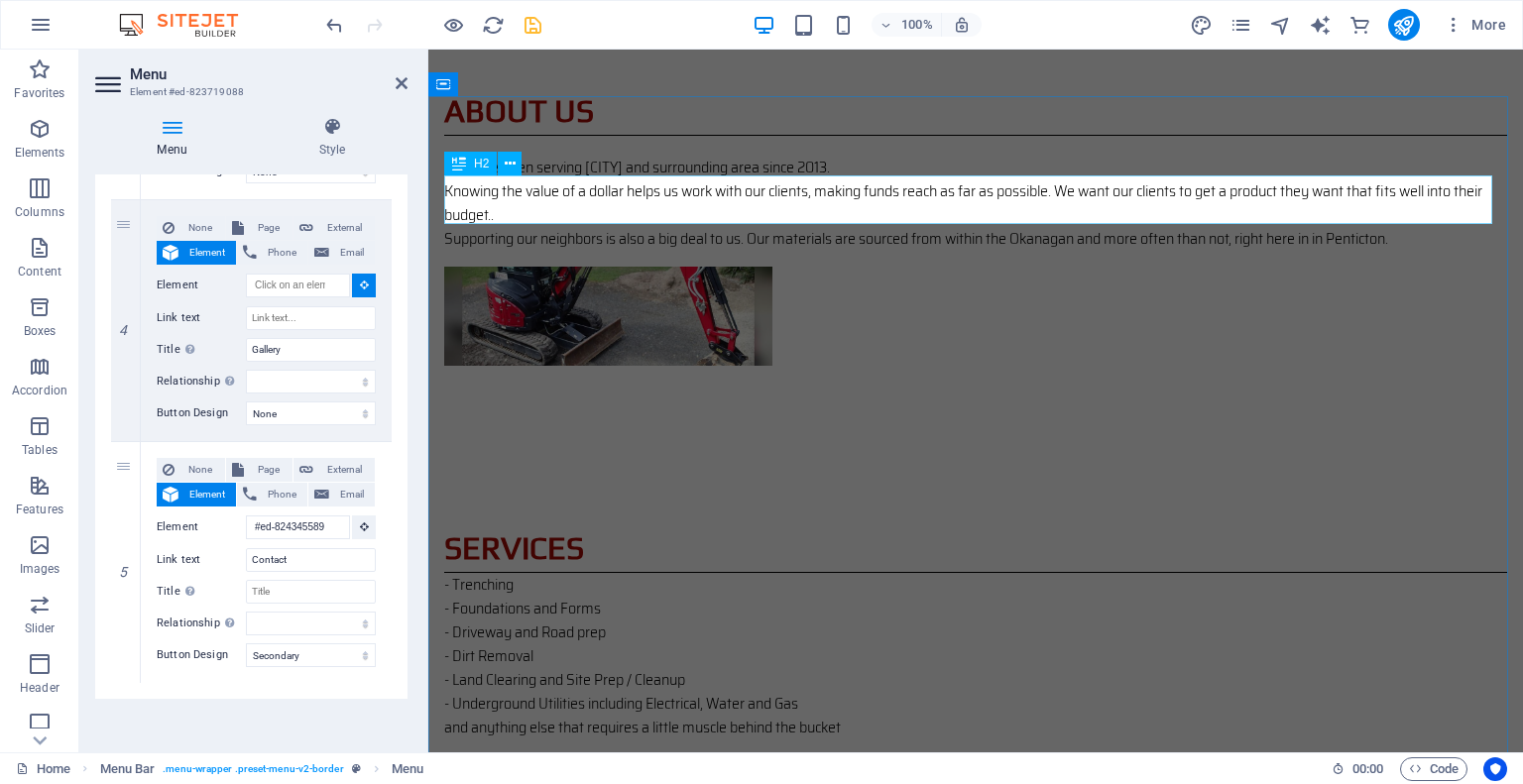 click on "Previous Work" at bounding box center [976, 2788] 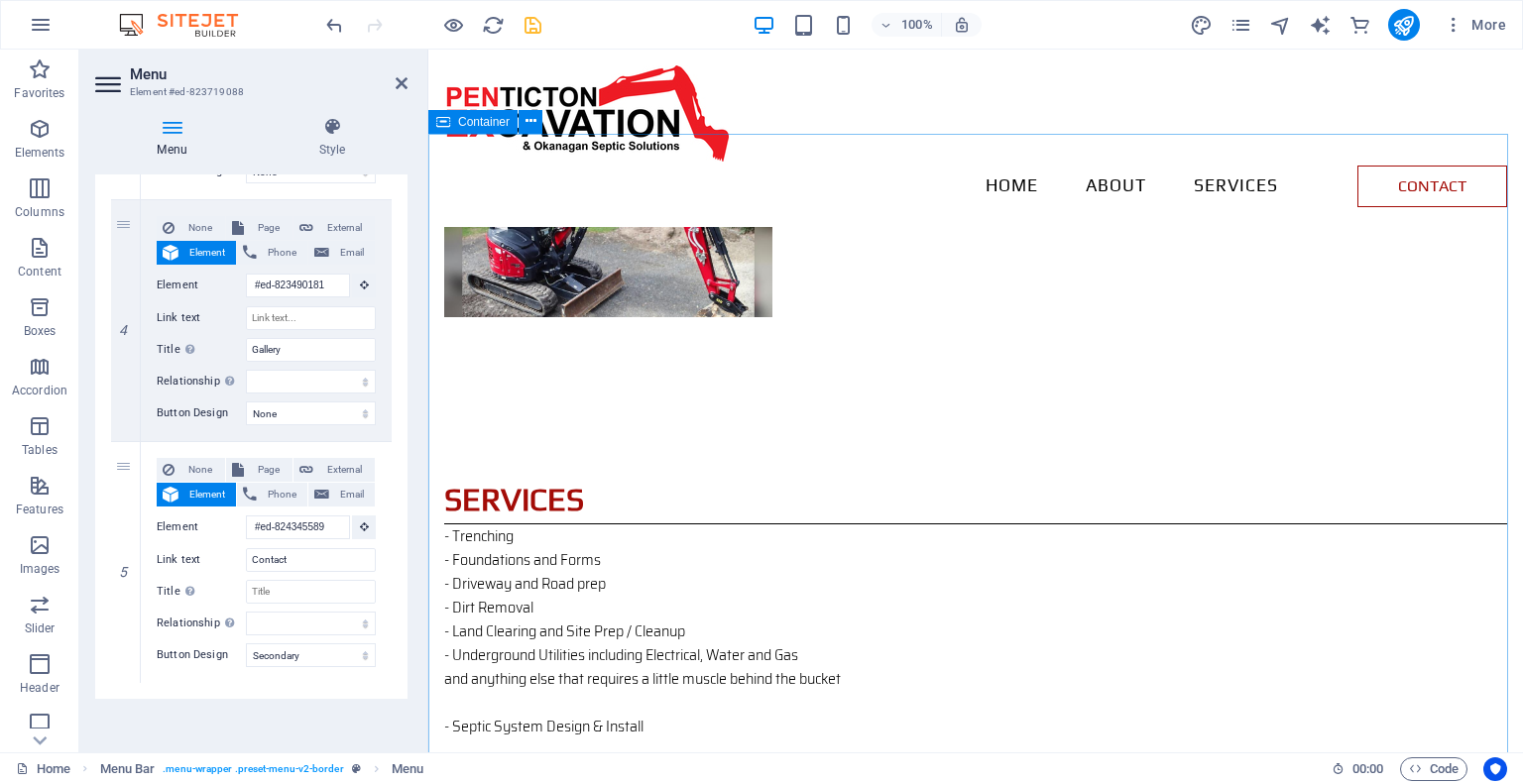 scroll, scrollTop: 0, scrollLeft: 0, axis: both 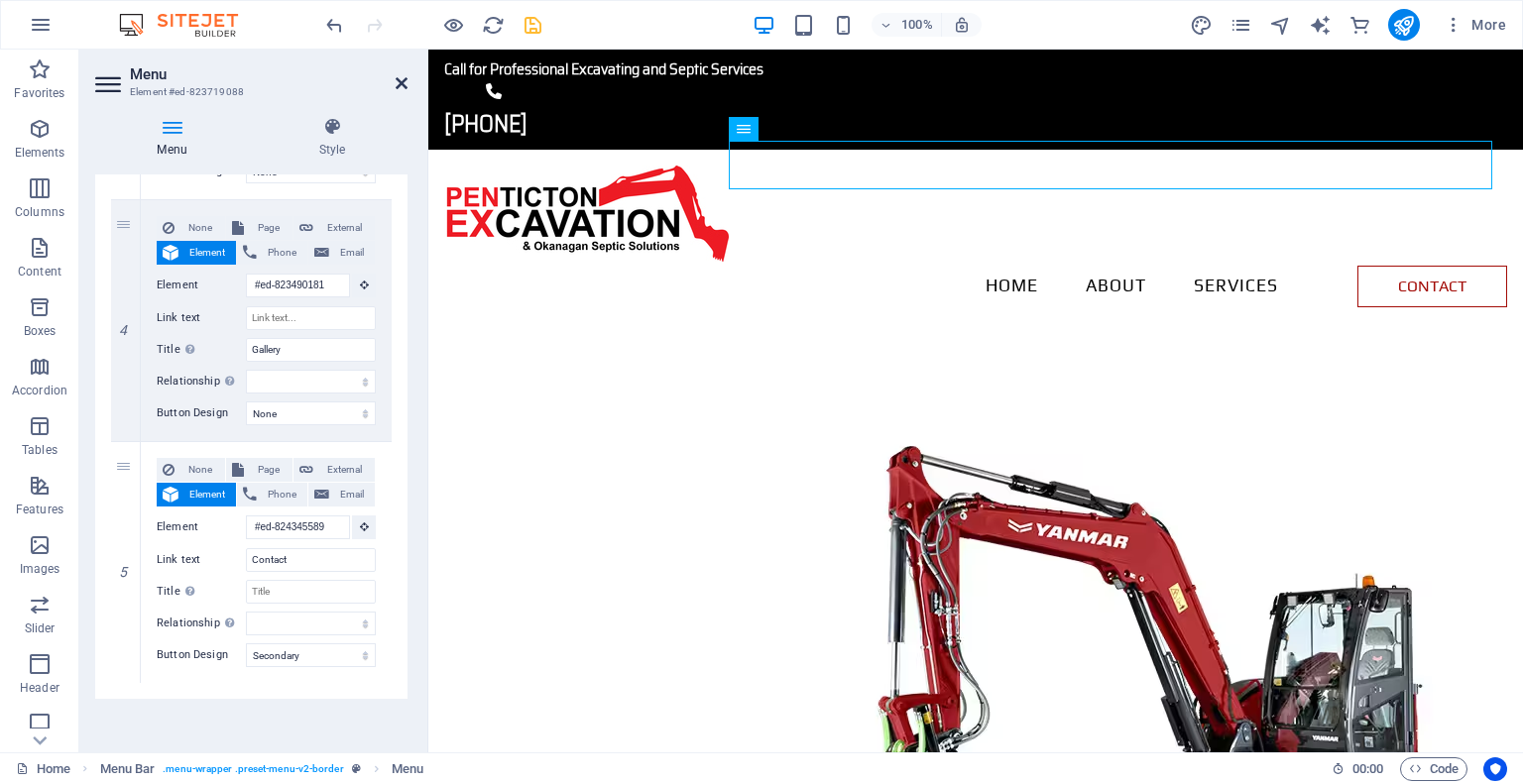 click at bounding box center [402, 83] 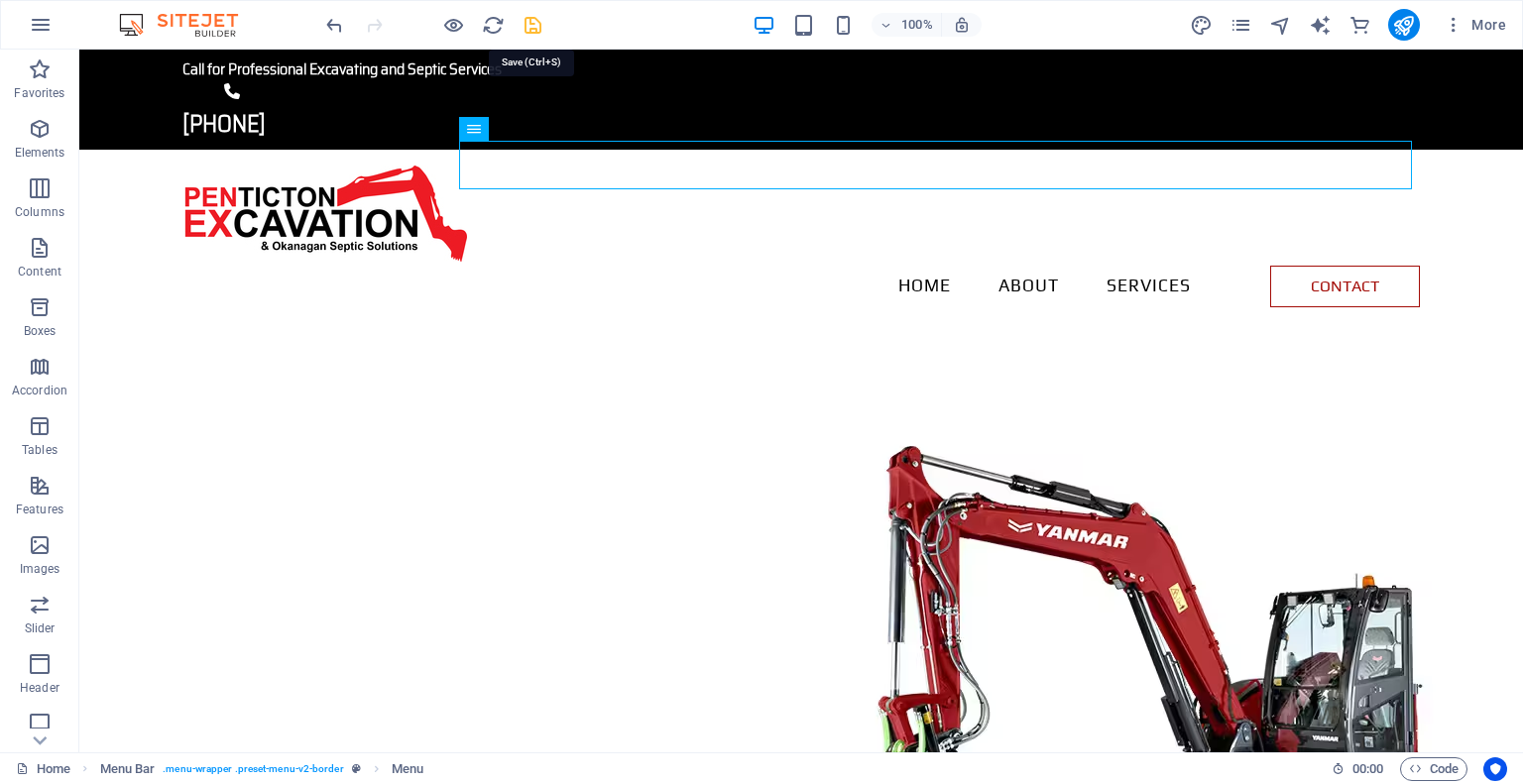 click at bounding box center [532, 25] 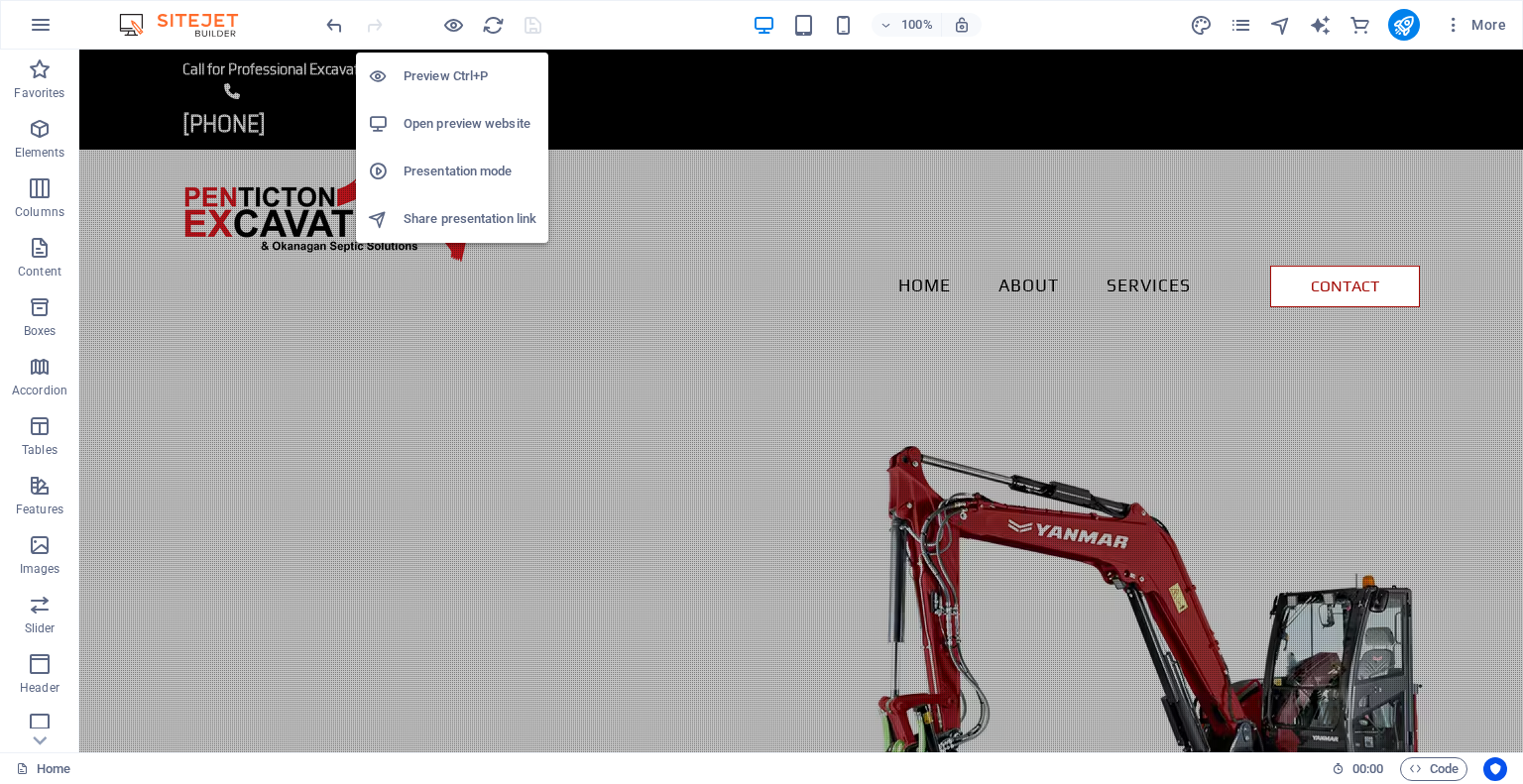 click on "Open preview website" at bounding box center [470, 124] 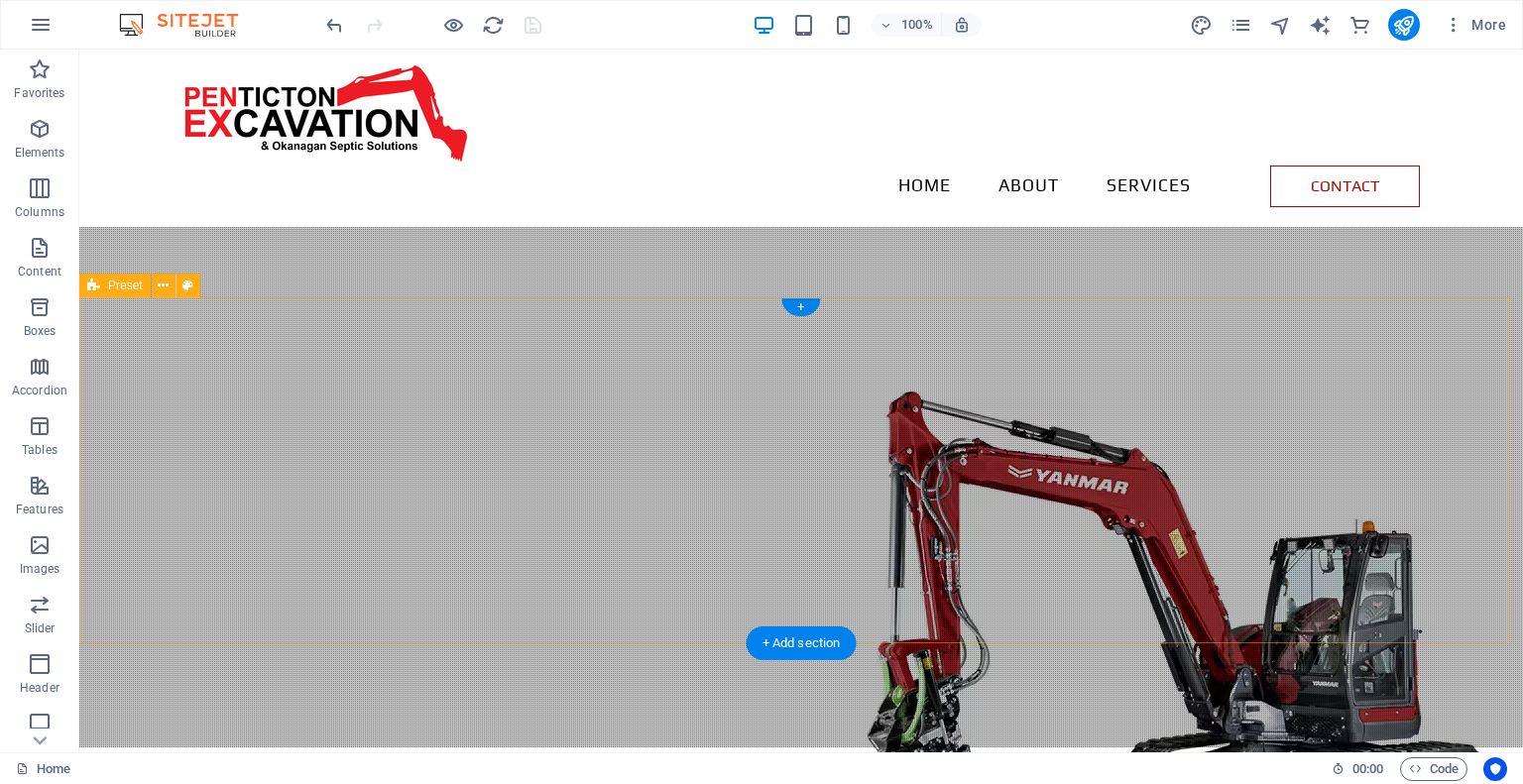 scroll, scrollTop: 0, scrollLeft: 0, axis: both 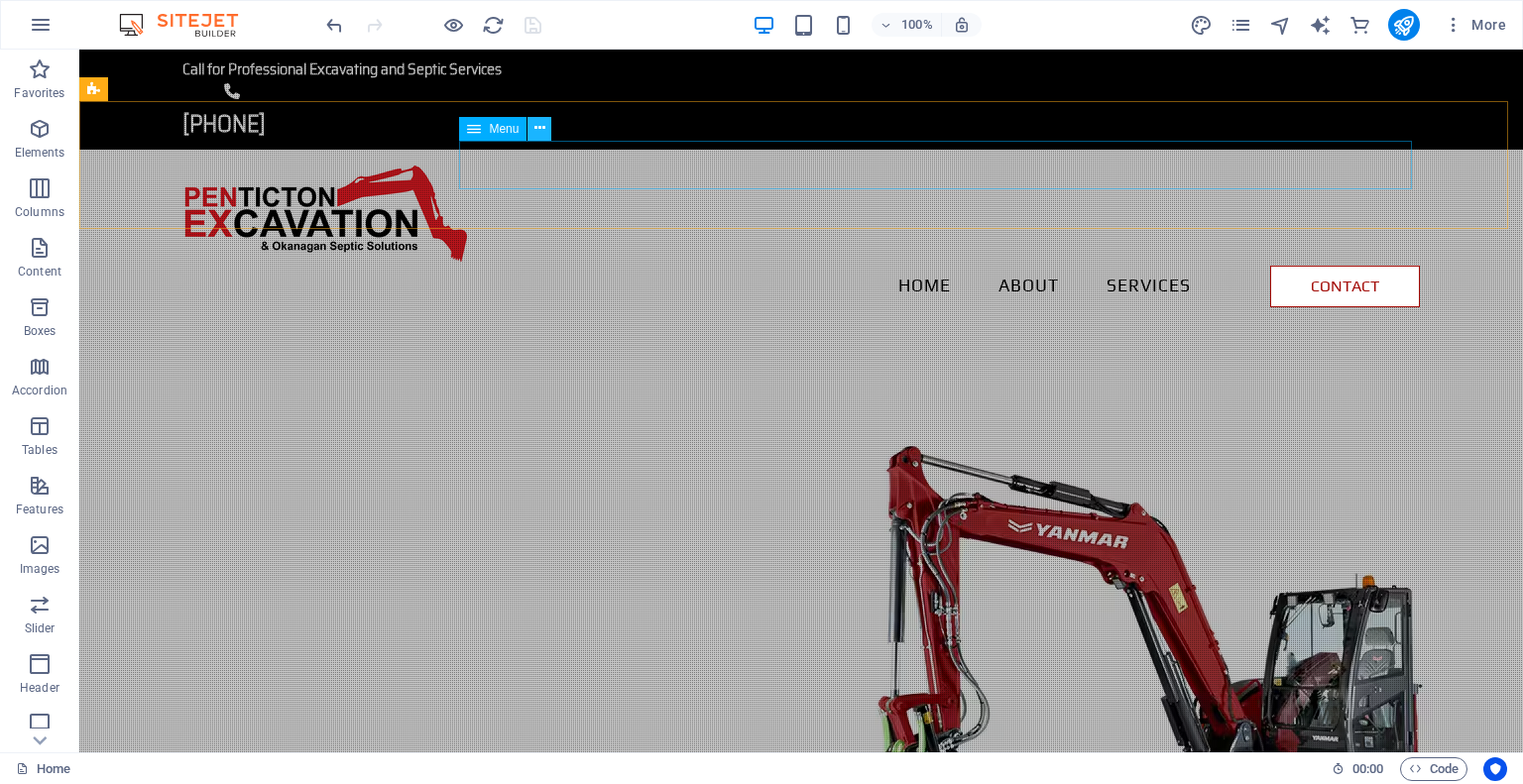 click at bounding box center (539, 128) 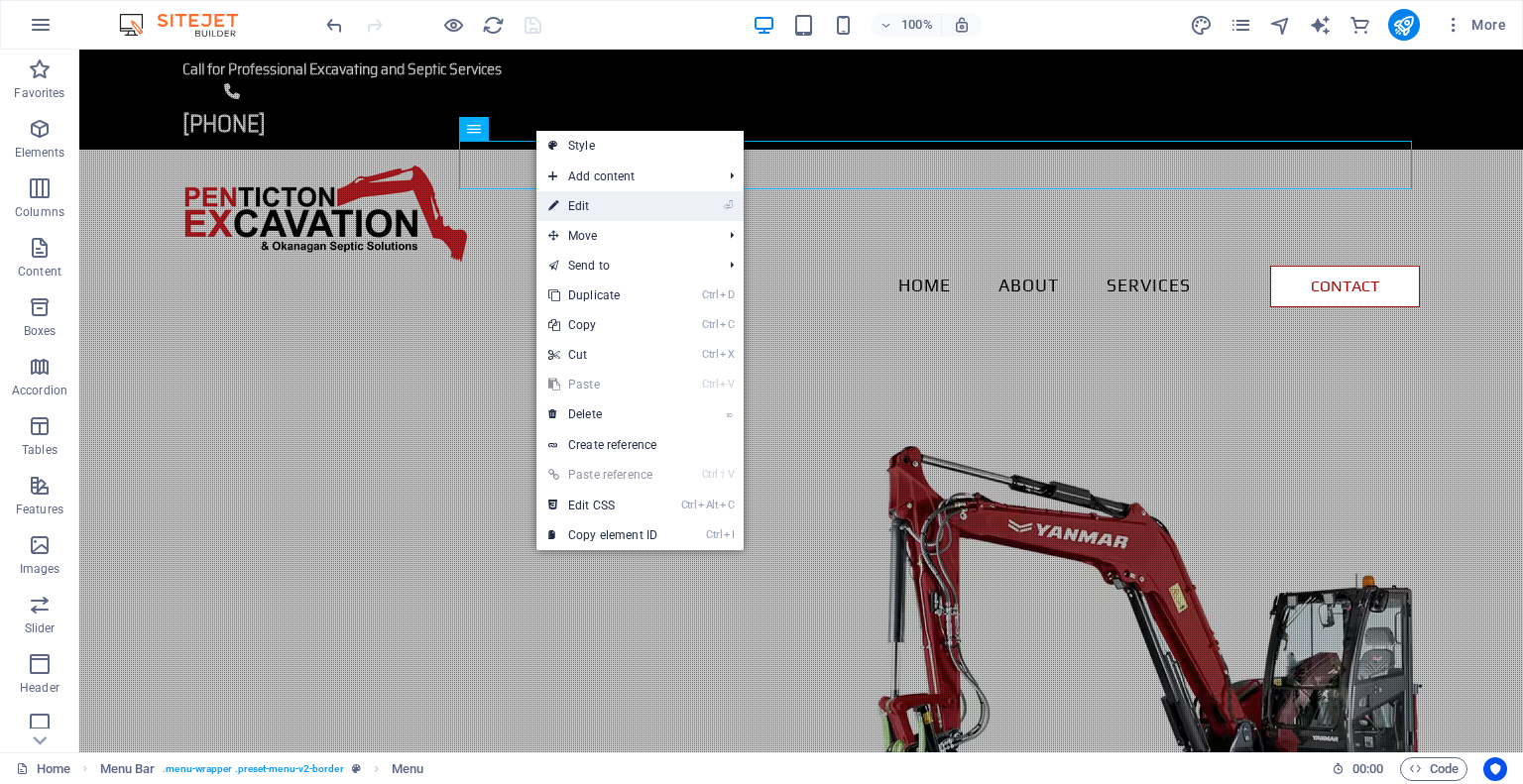 click on "⏎  Edit" at bounding box center (603, 206) 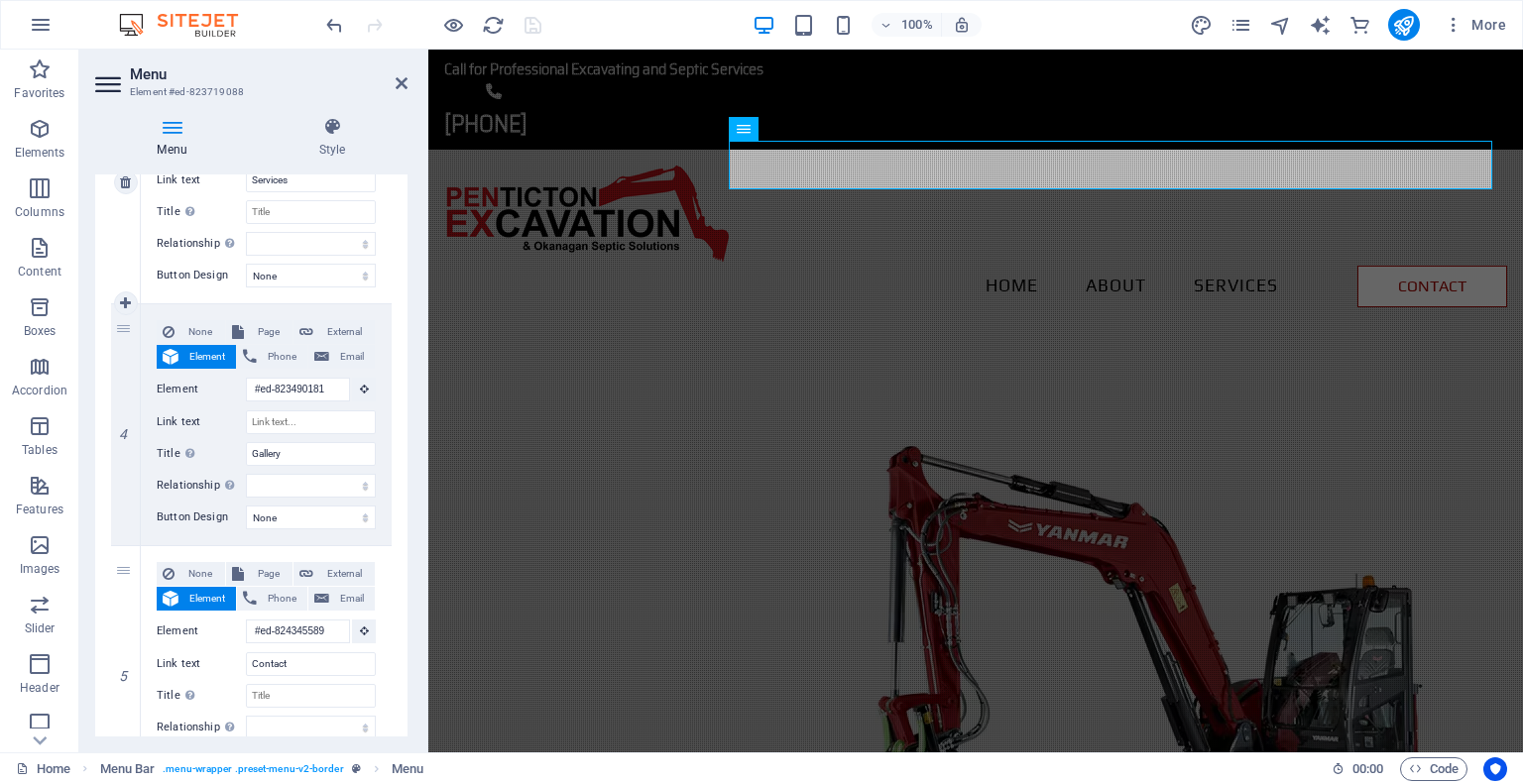 scroll, scrollTop: 803, scrollLeft: 0, axis: vertical 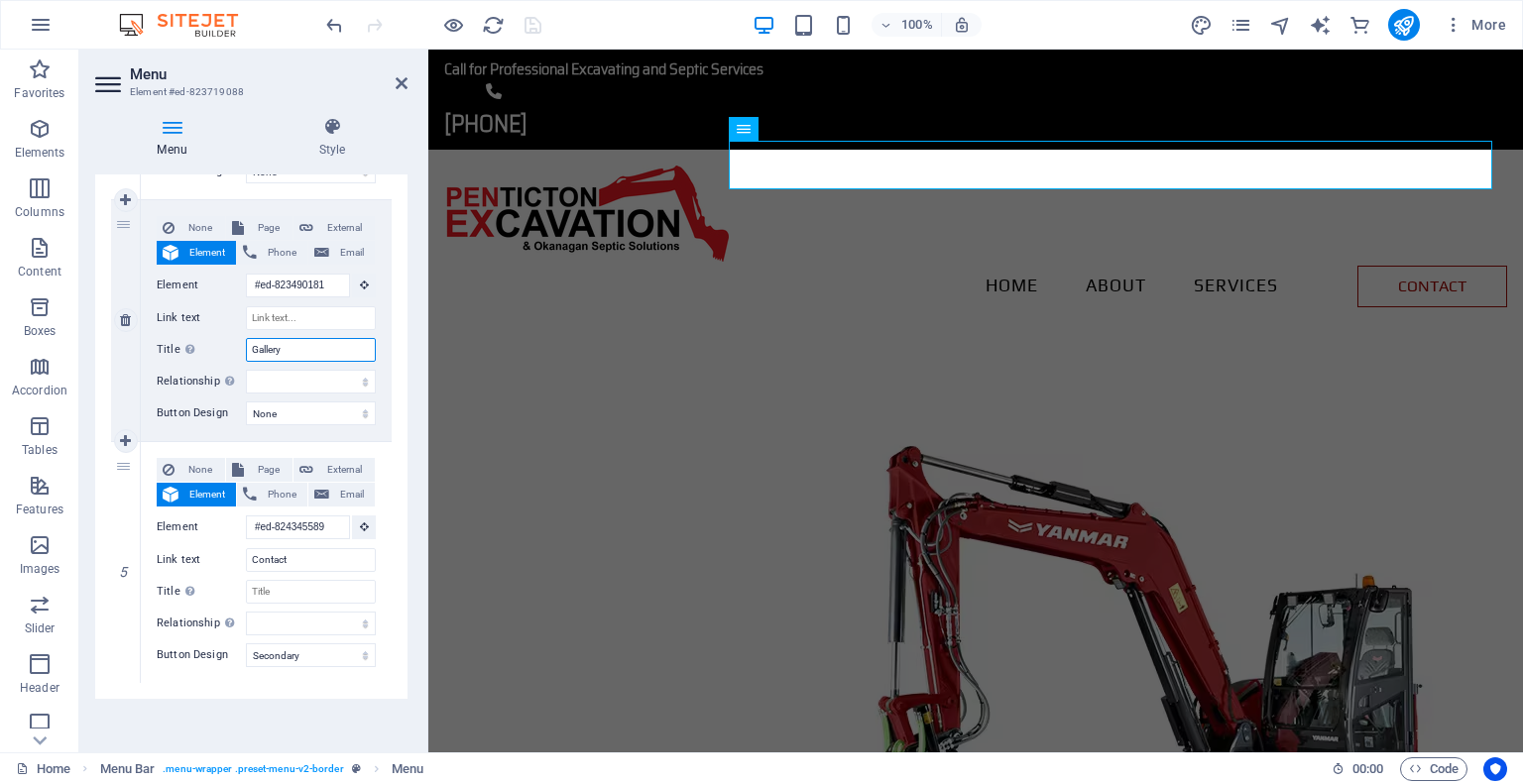drag, startPoint x: 301, startPoint y: 352, endPoint x: 235, endPoint y: 347, distance: 66.18912 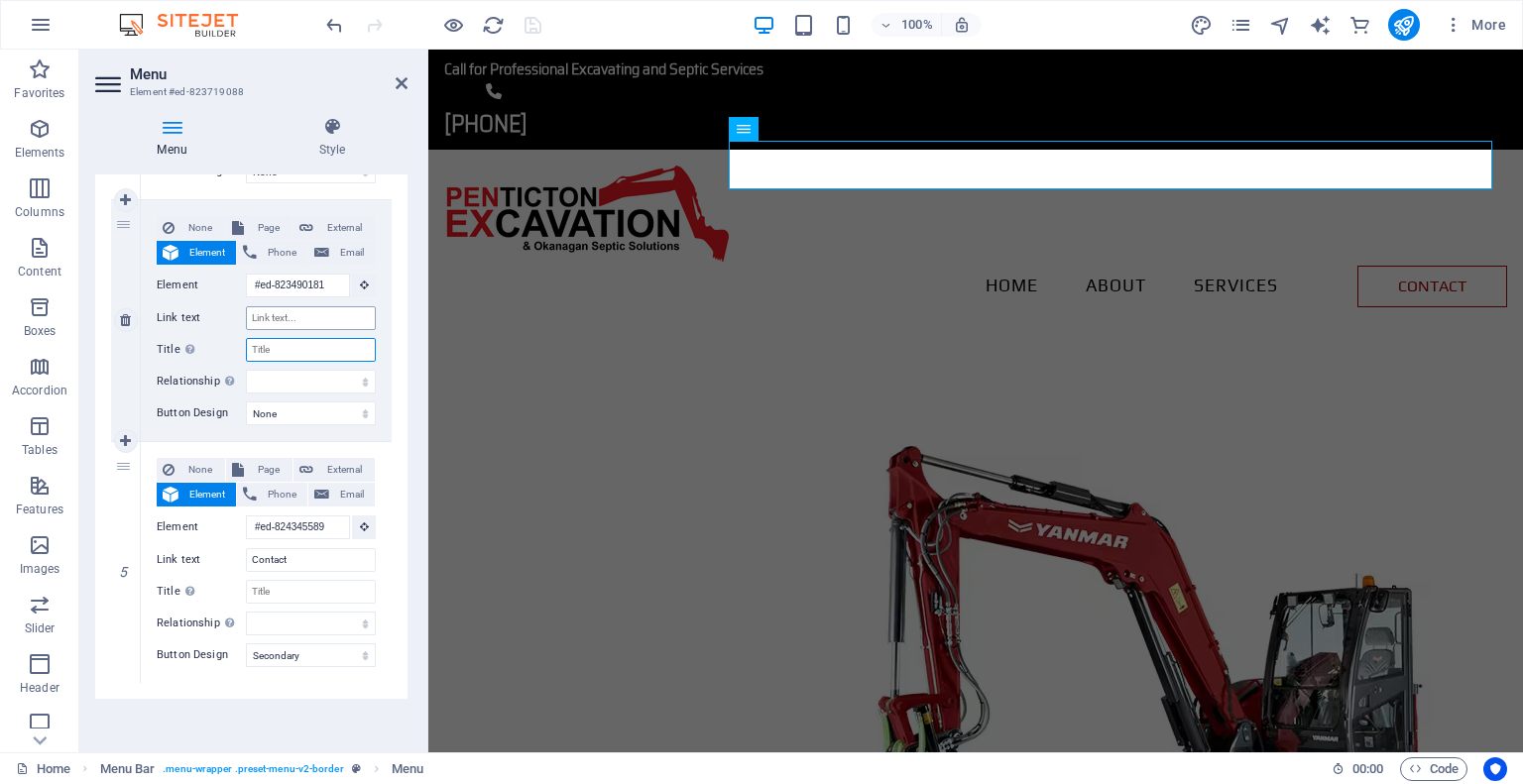 type 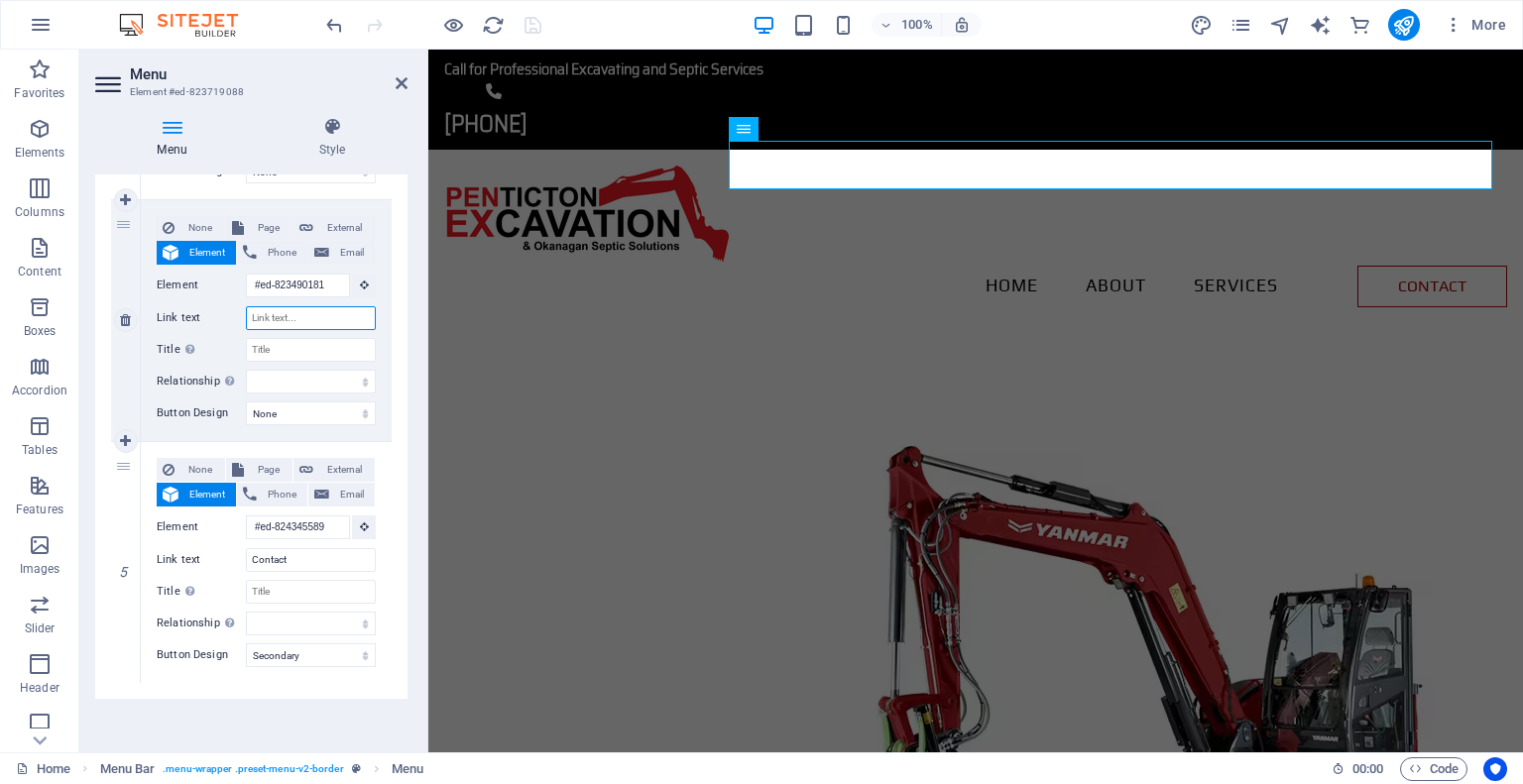 select 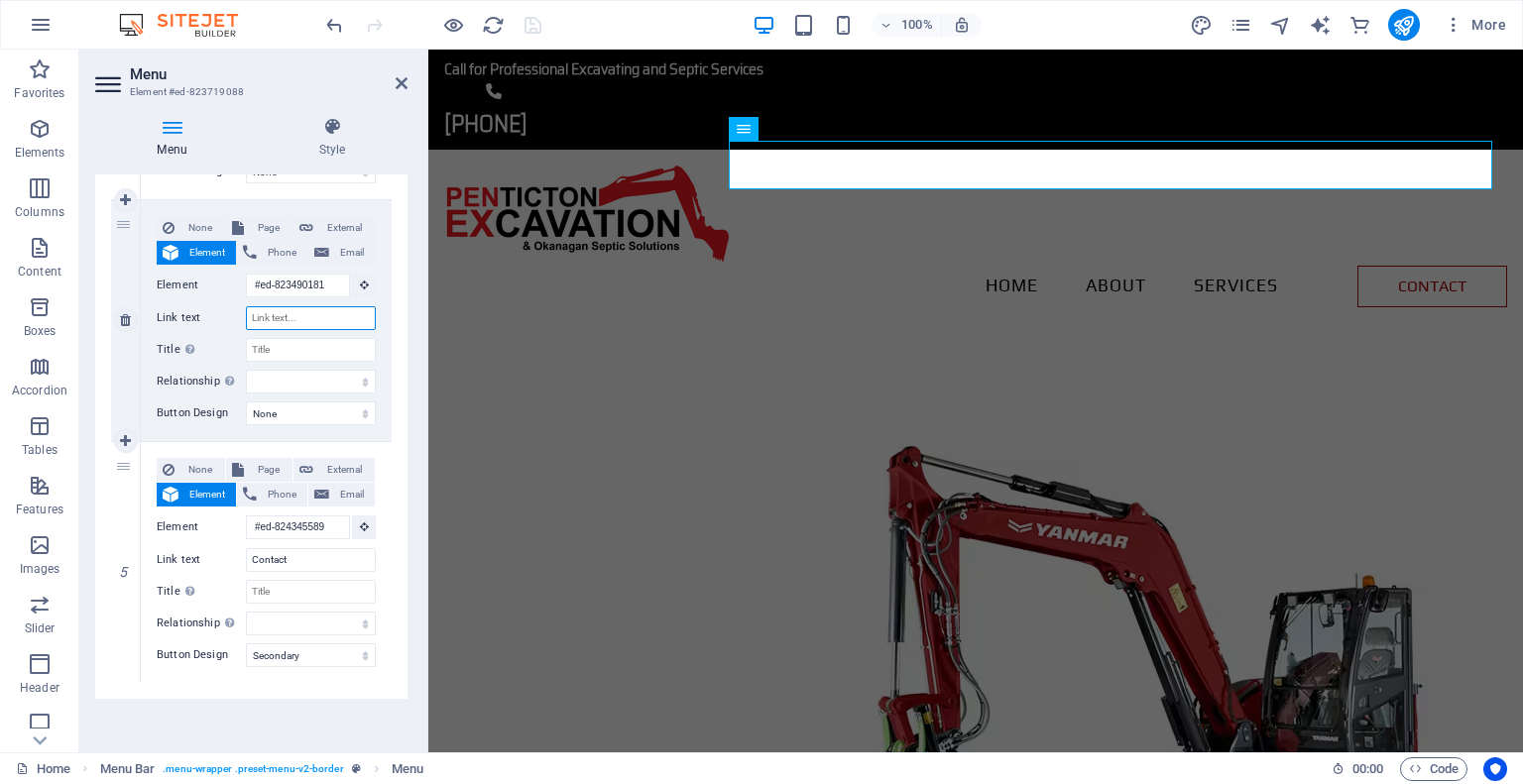 click on "Link text" at bounding box center [310, 318] 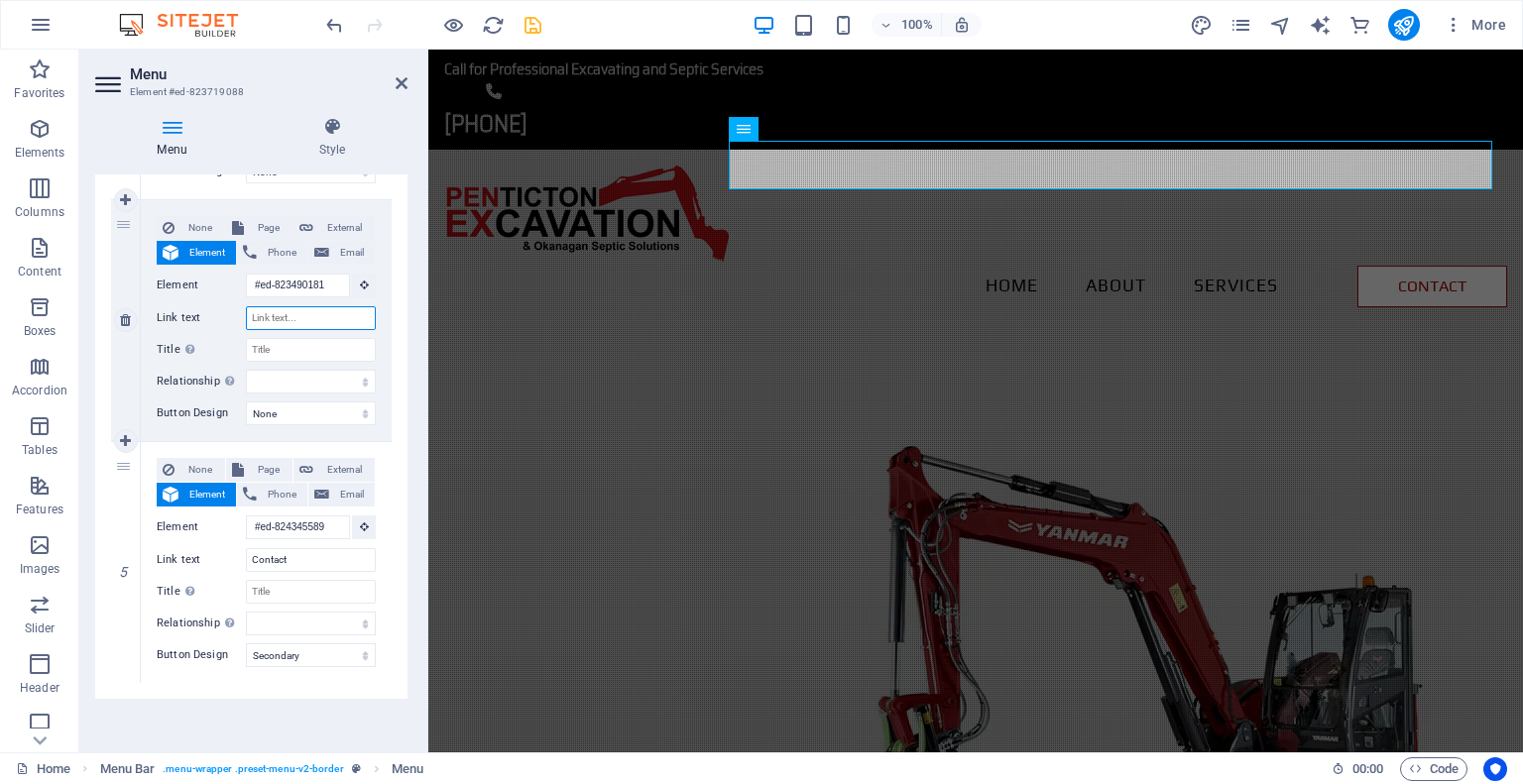 paste on "Gallery" 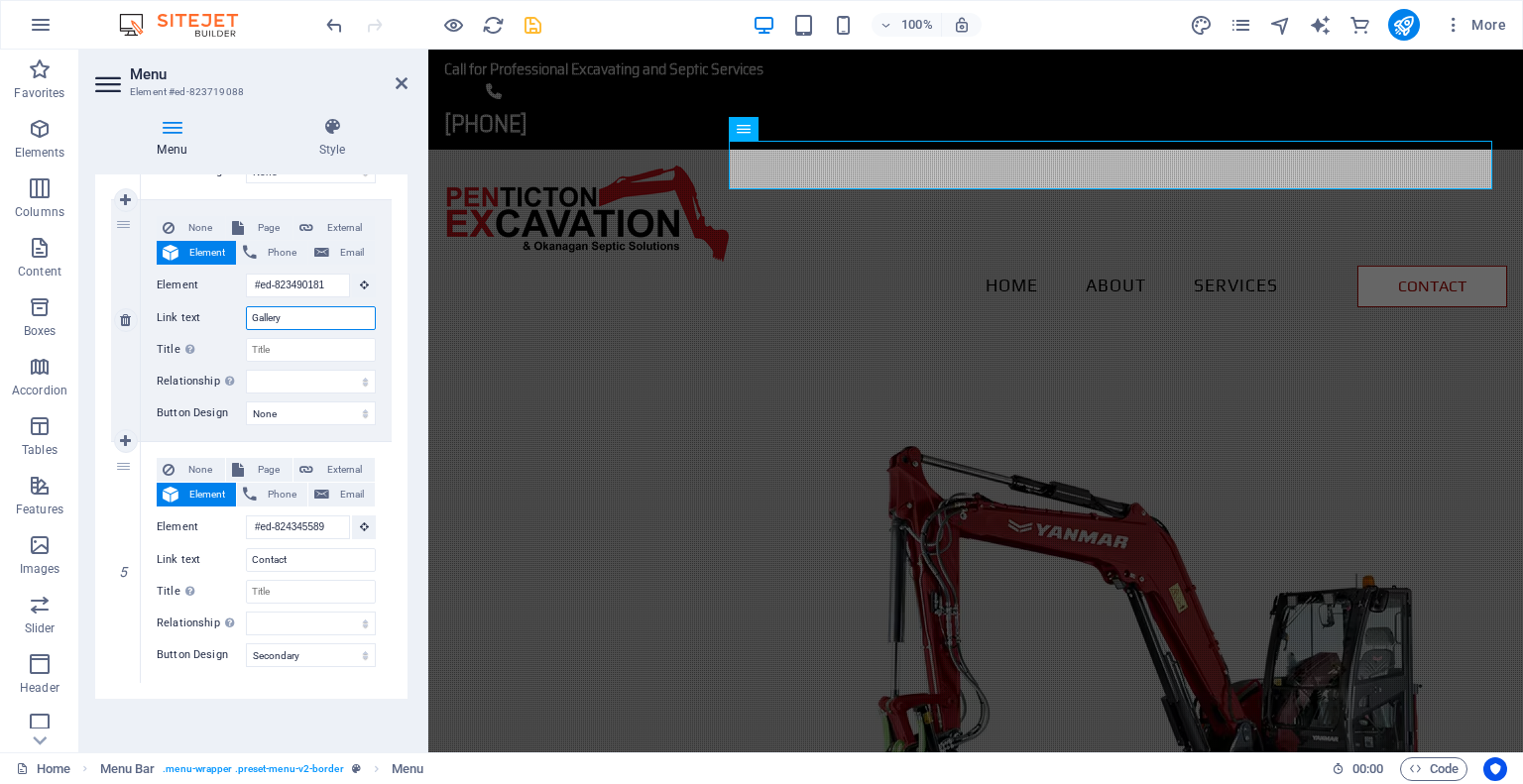 select 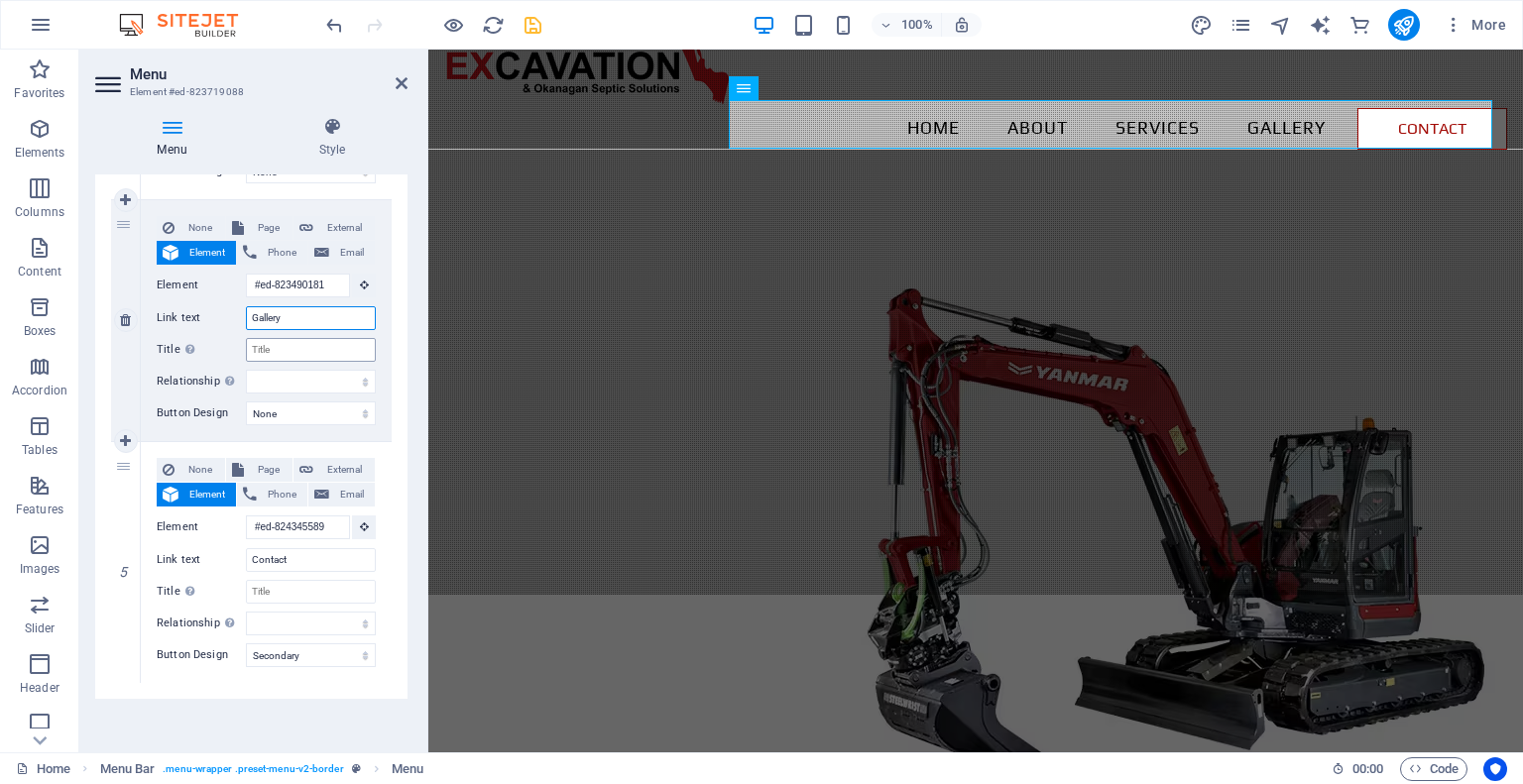 scroll, scrollTop: 0, scrollLeft: 0, axis: both 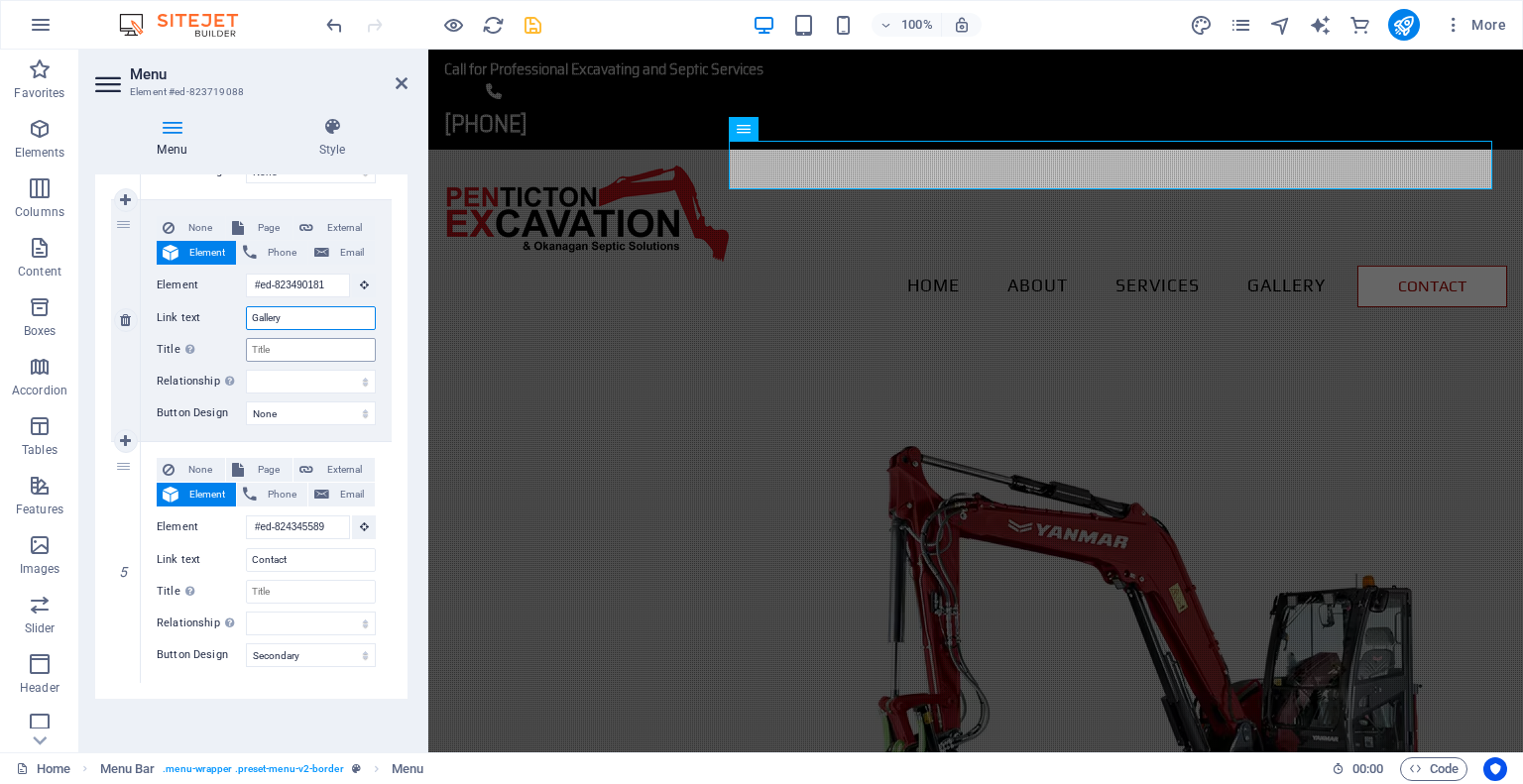 type on "Gallery" 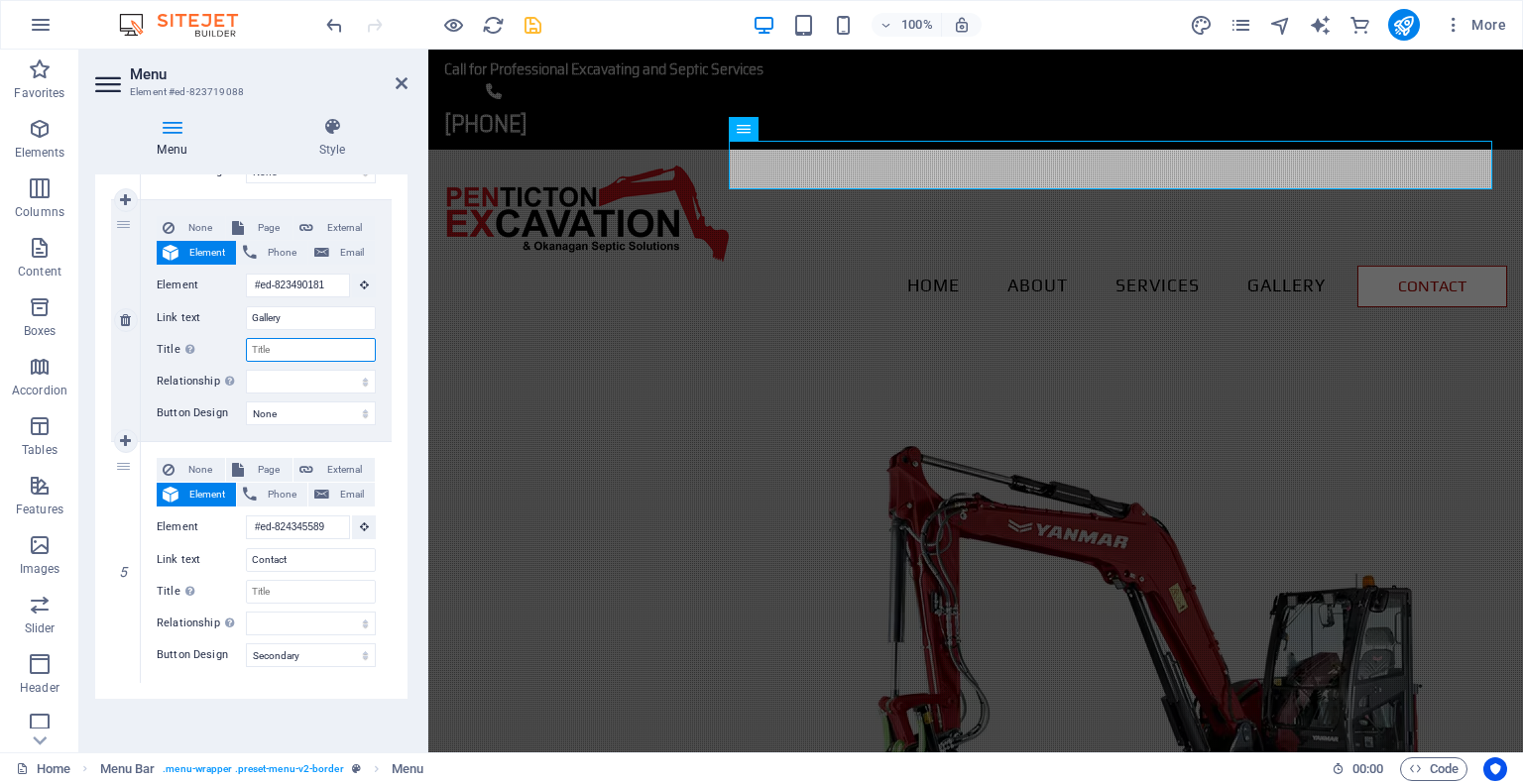 click on "Title Additional link description, should not be the same as the link text. The title is most often shown as a tooltip text when the mouse moves over the element. Leave empty if uncertain." at bounding box center [310, 350] 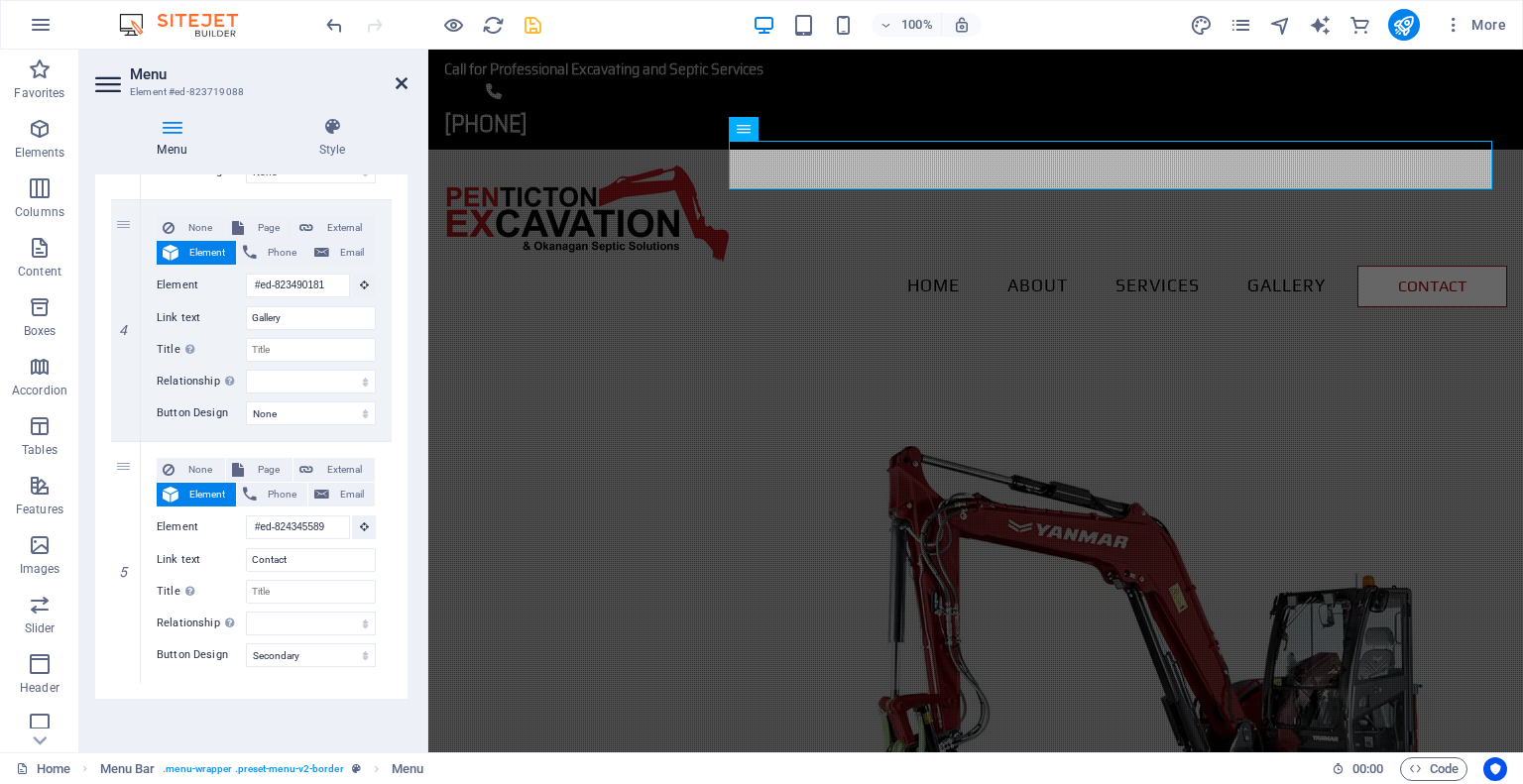 click at bounding box center [402, 83] 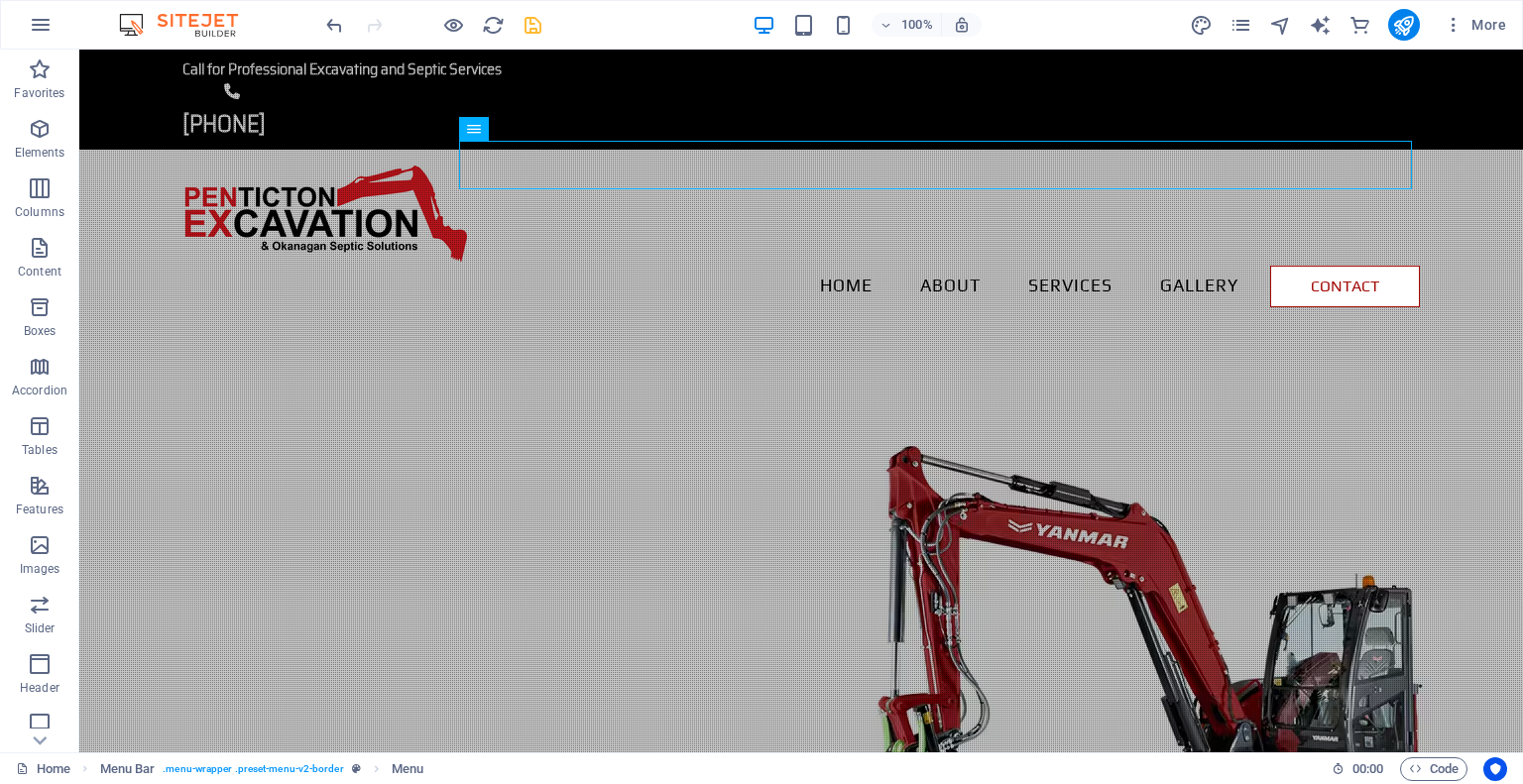 click at bounding box center [532, 25] 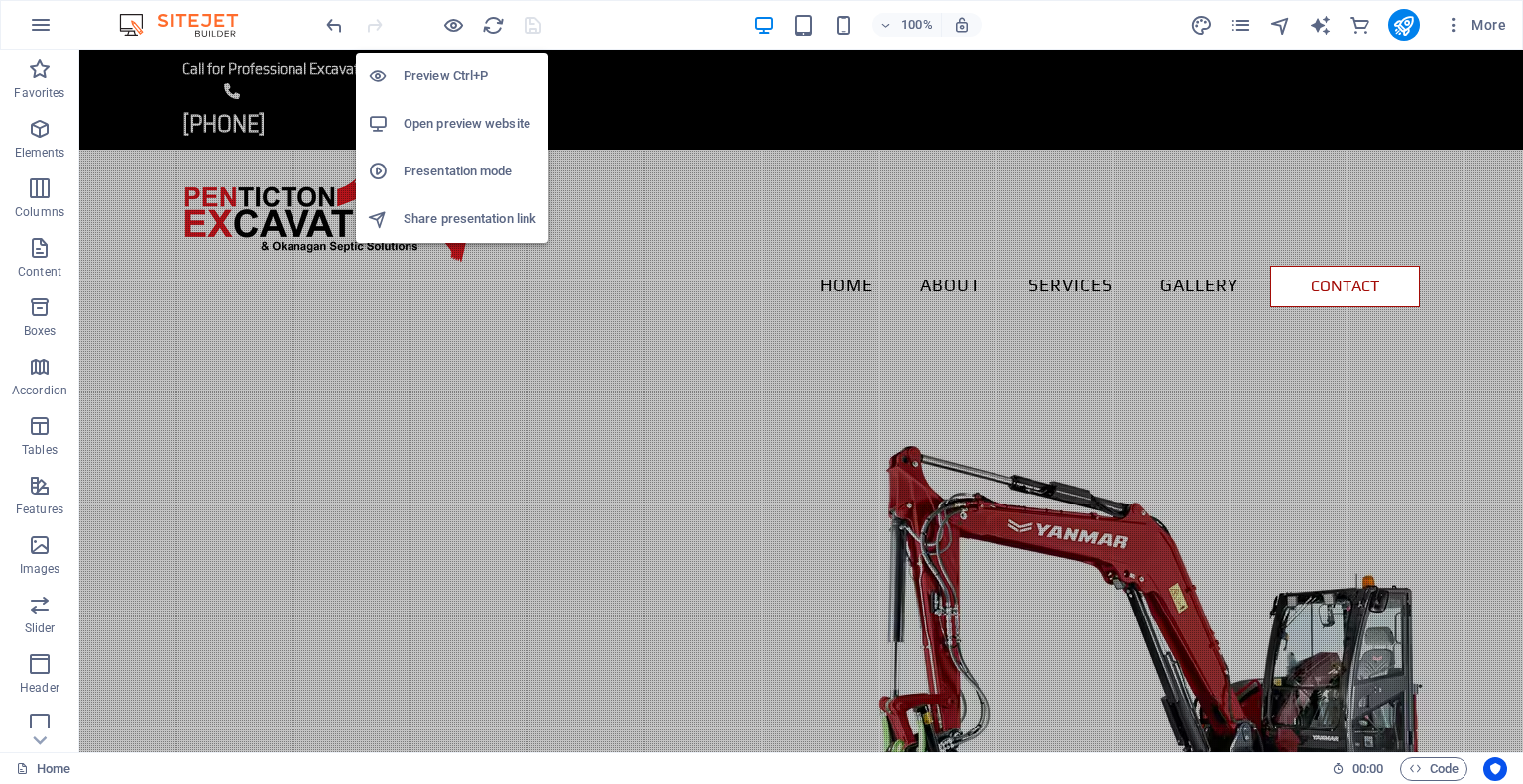 click on "Open preview website" at bounding box center (470, 124) 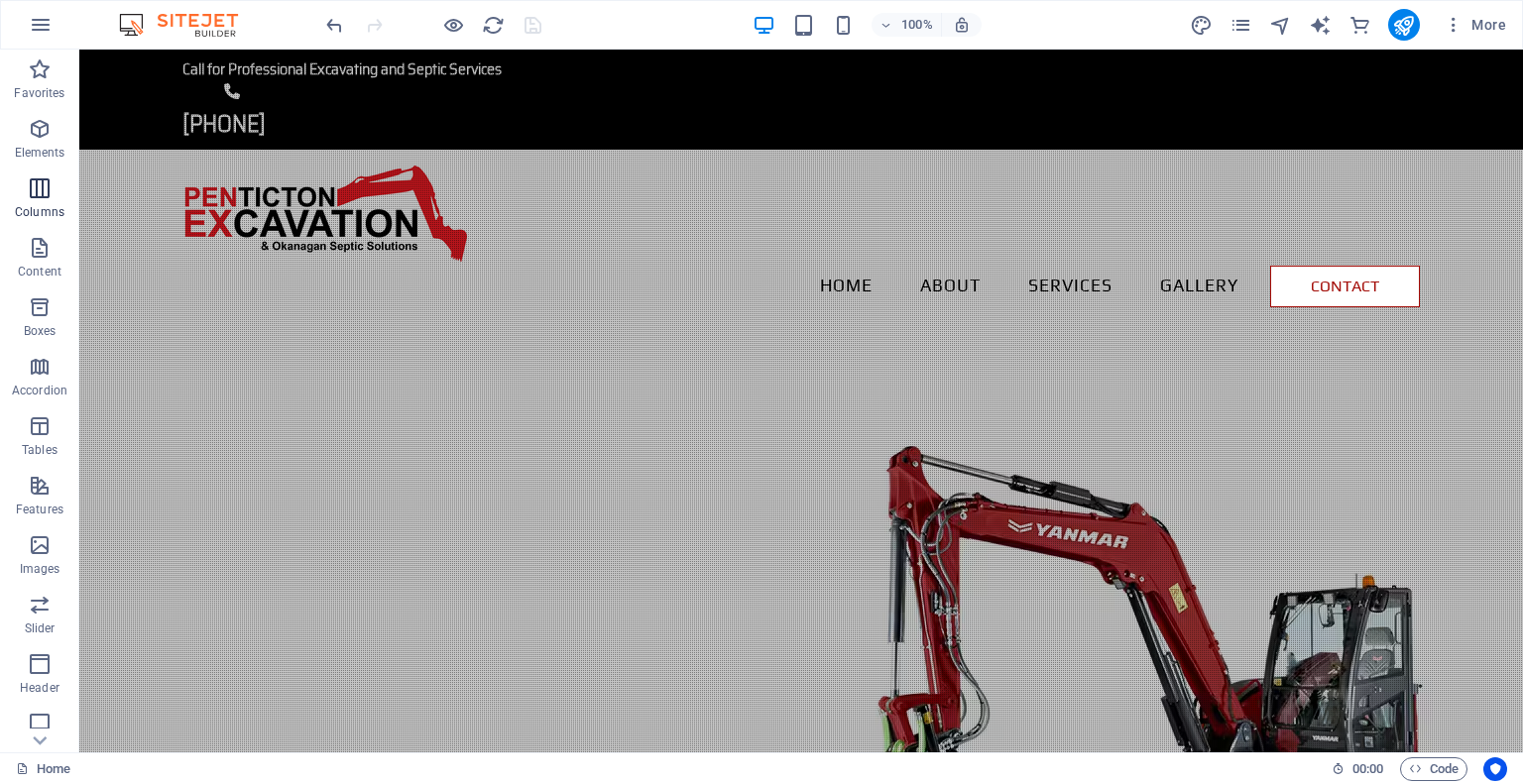 click at bounding box center [40, 188] 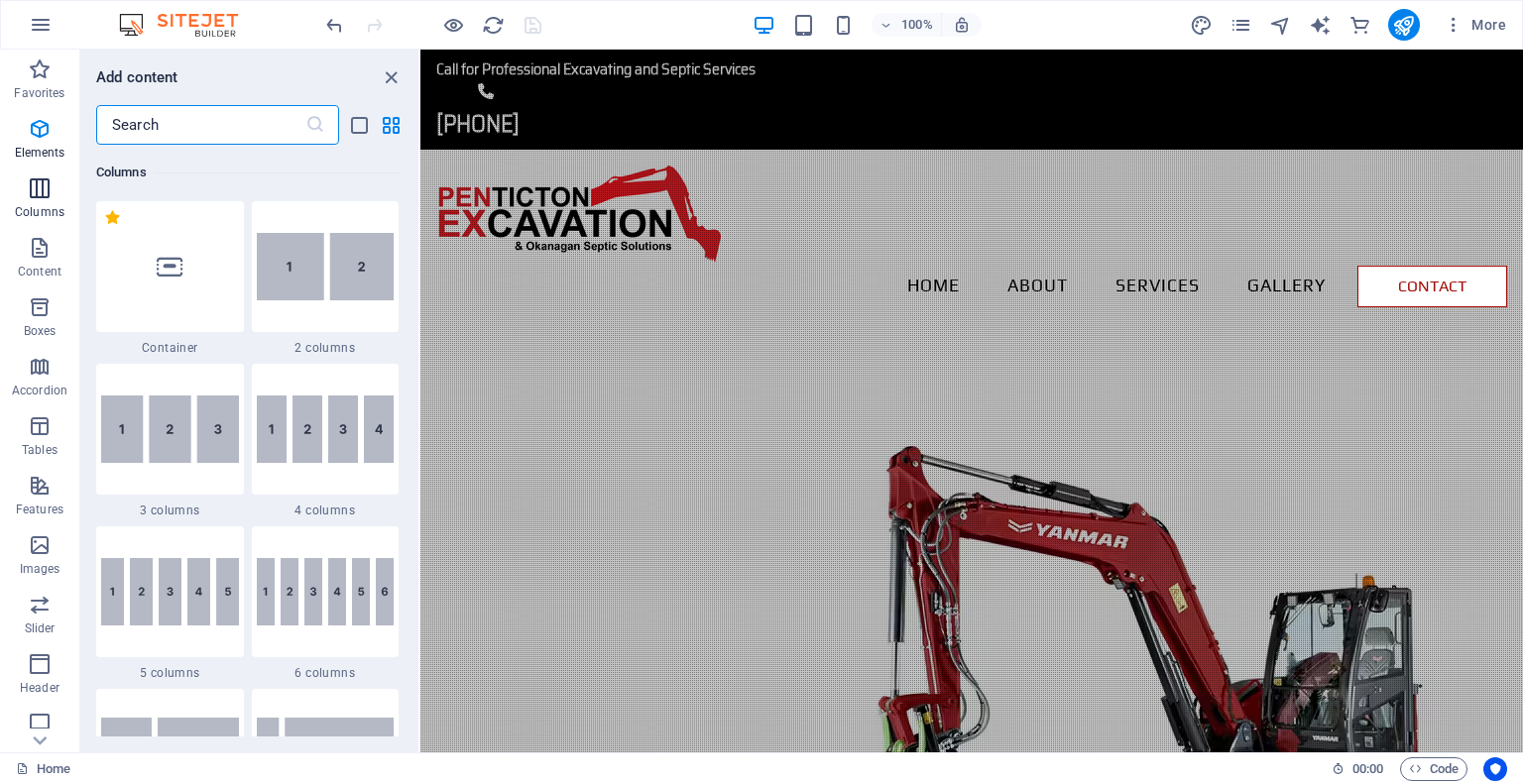 scroll, scrollTop: 981, scrollLeft: 0, axis: vertical 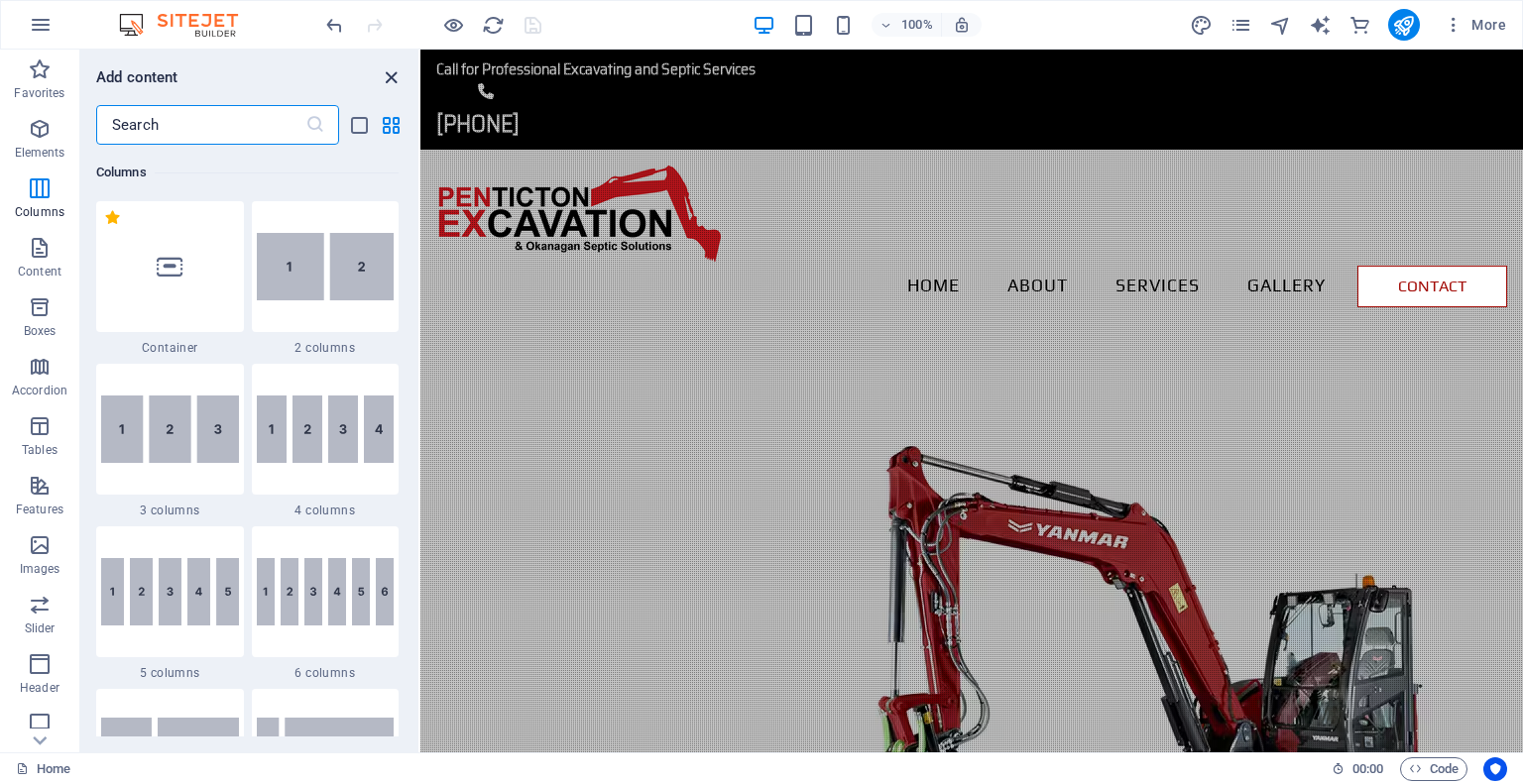 click at bounding box center (391, 77) 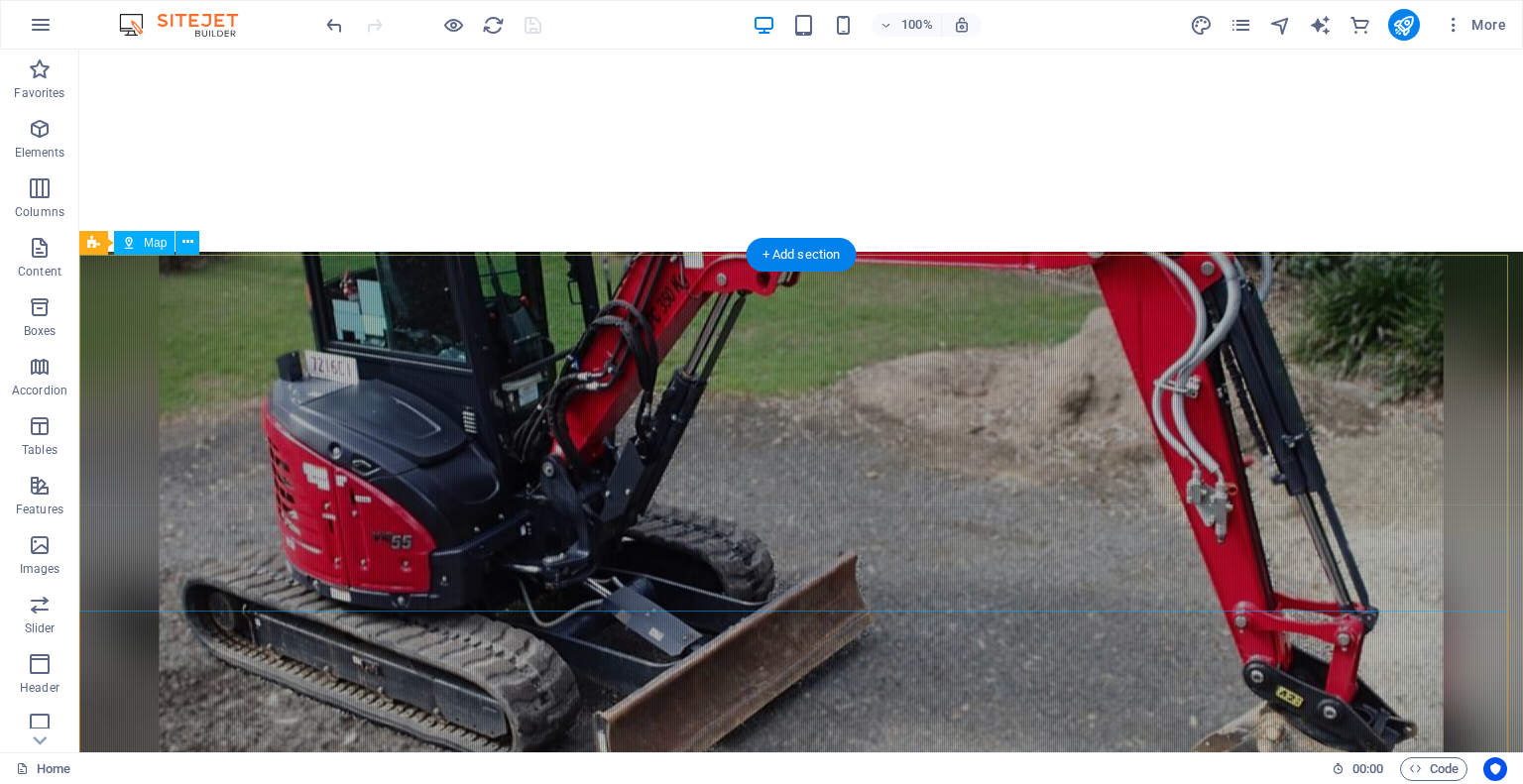 scroll, scrollTop: 3469, scrollLeft: 0, axis: vertical 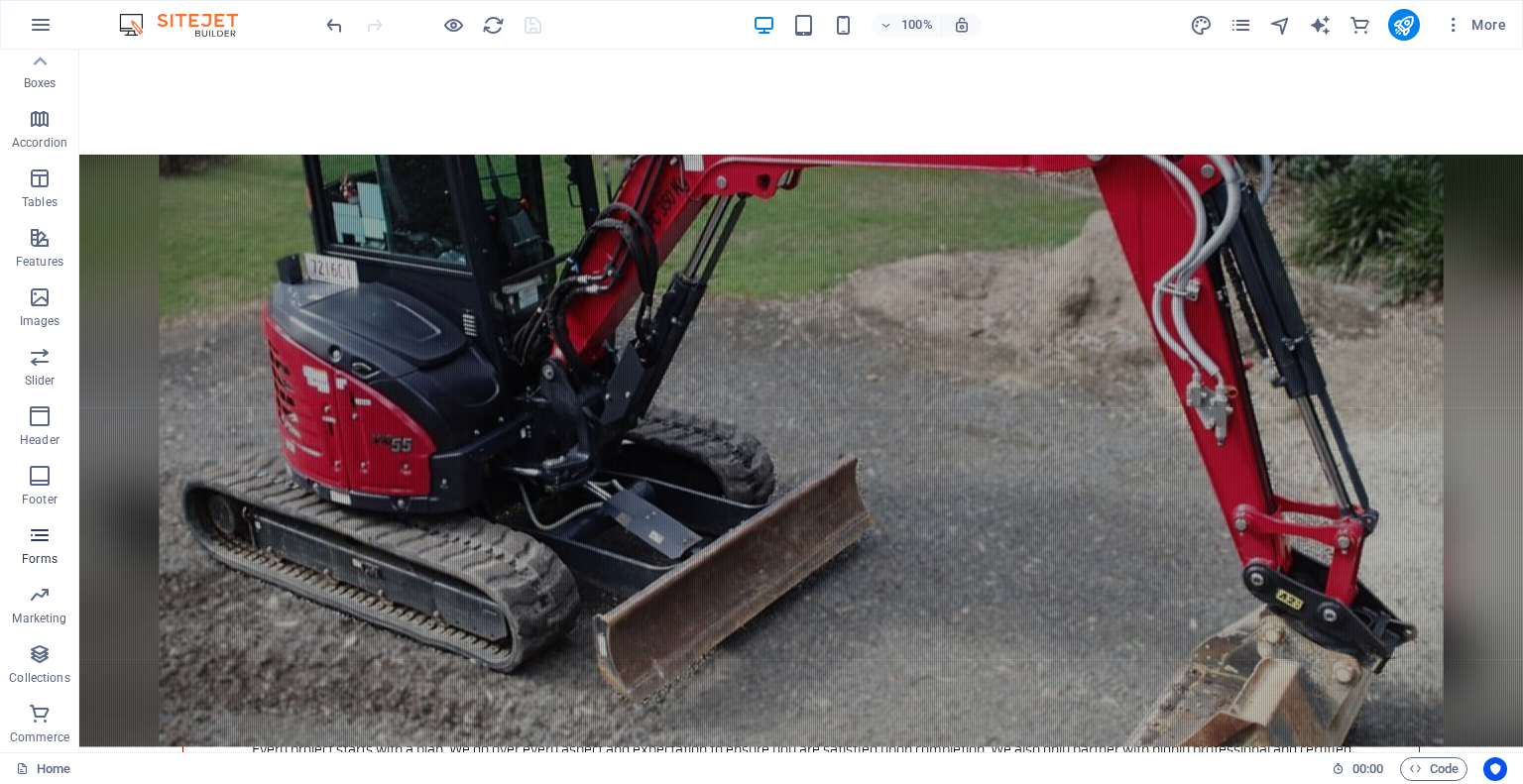click at bounding box center [40, 535] 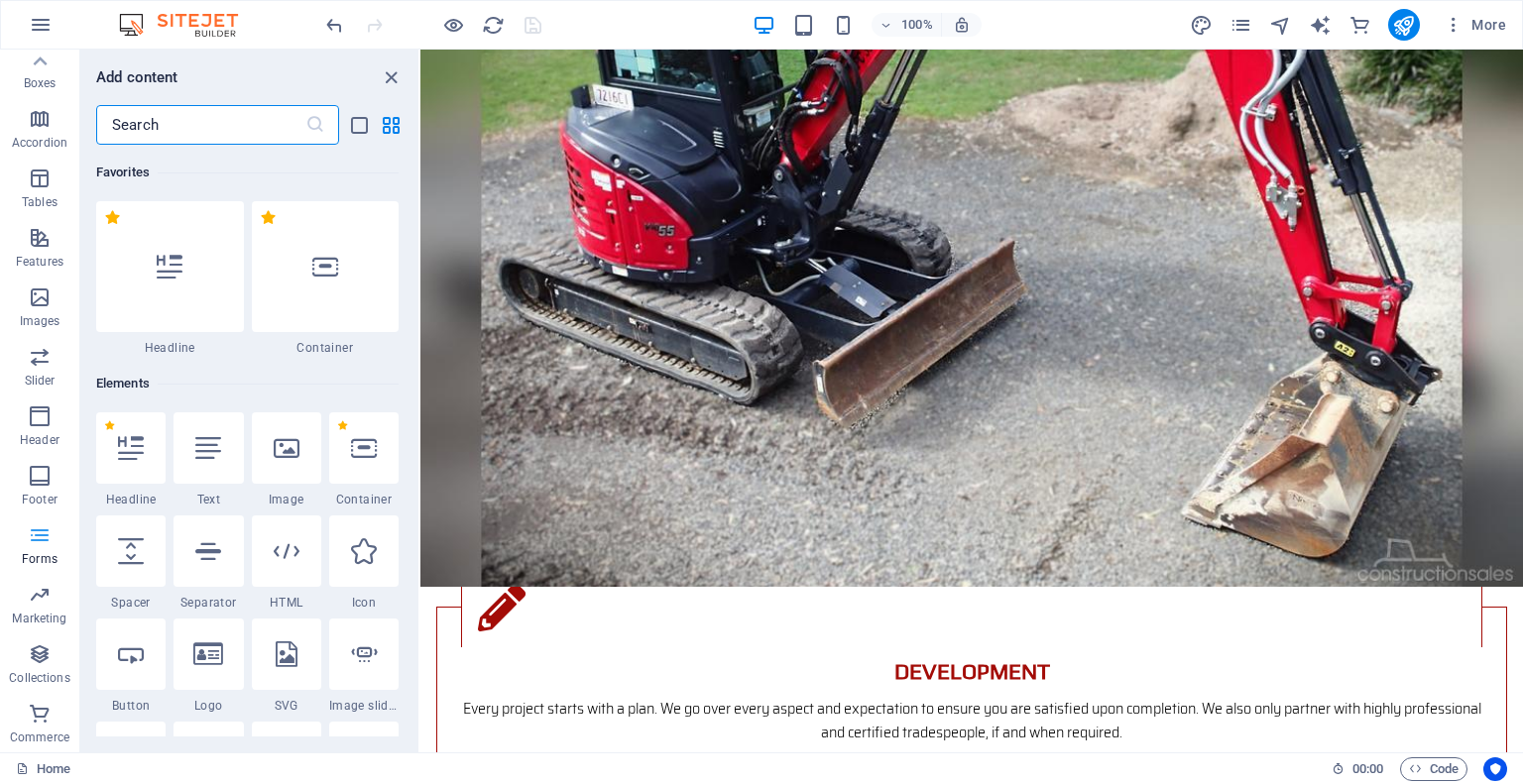 scroll, scrollTop: 3292, scrollLeft: 0, axis: vertical 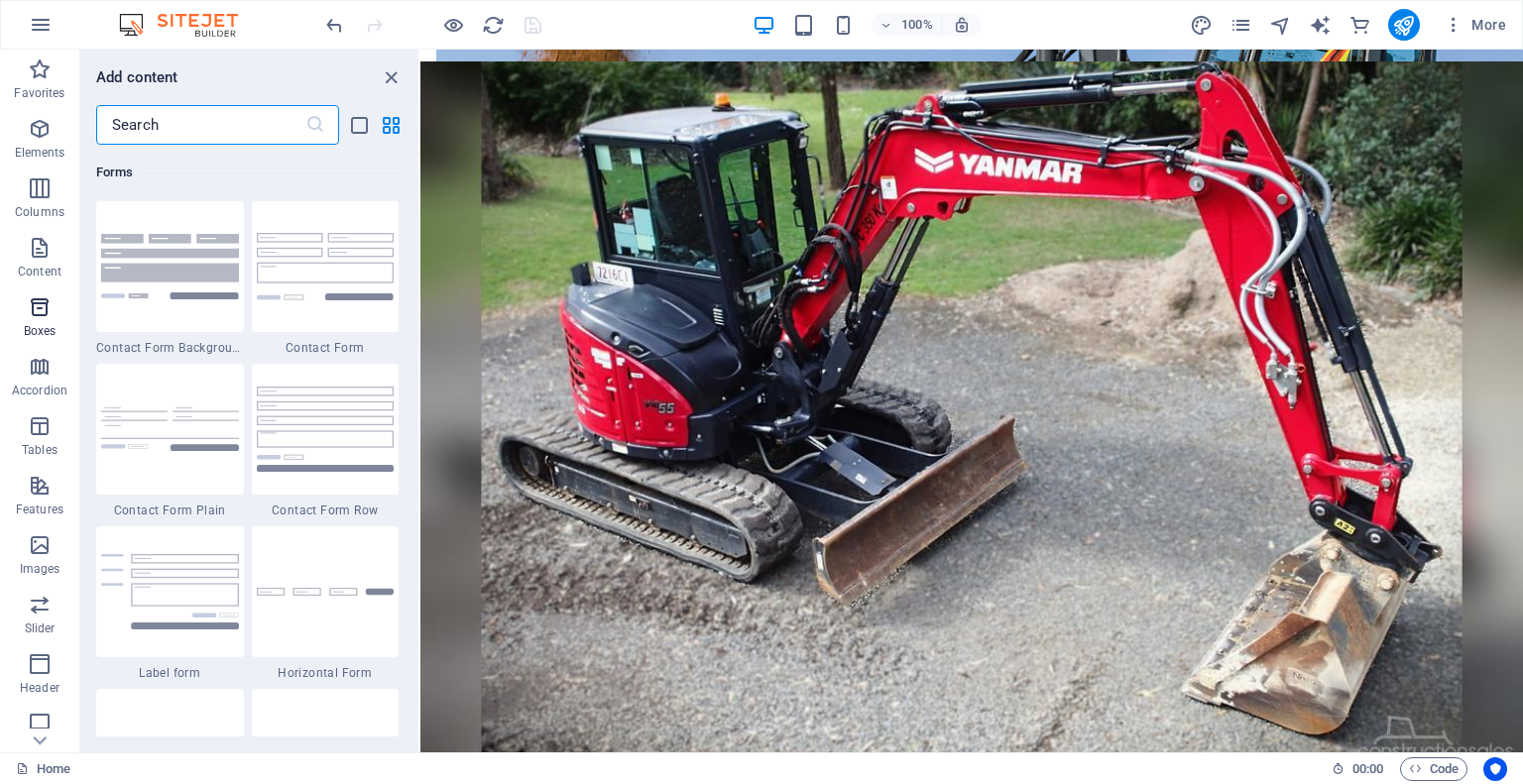 click at bounding box center (40, 307) 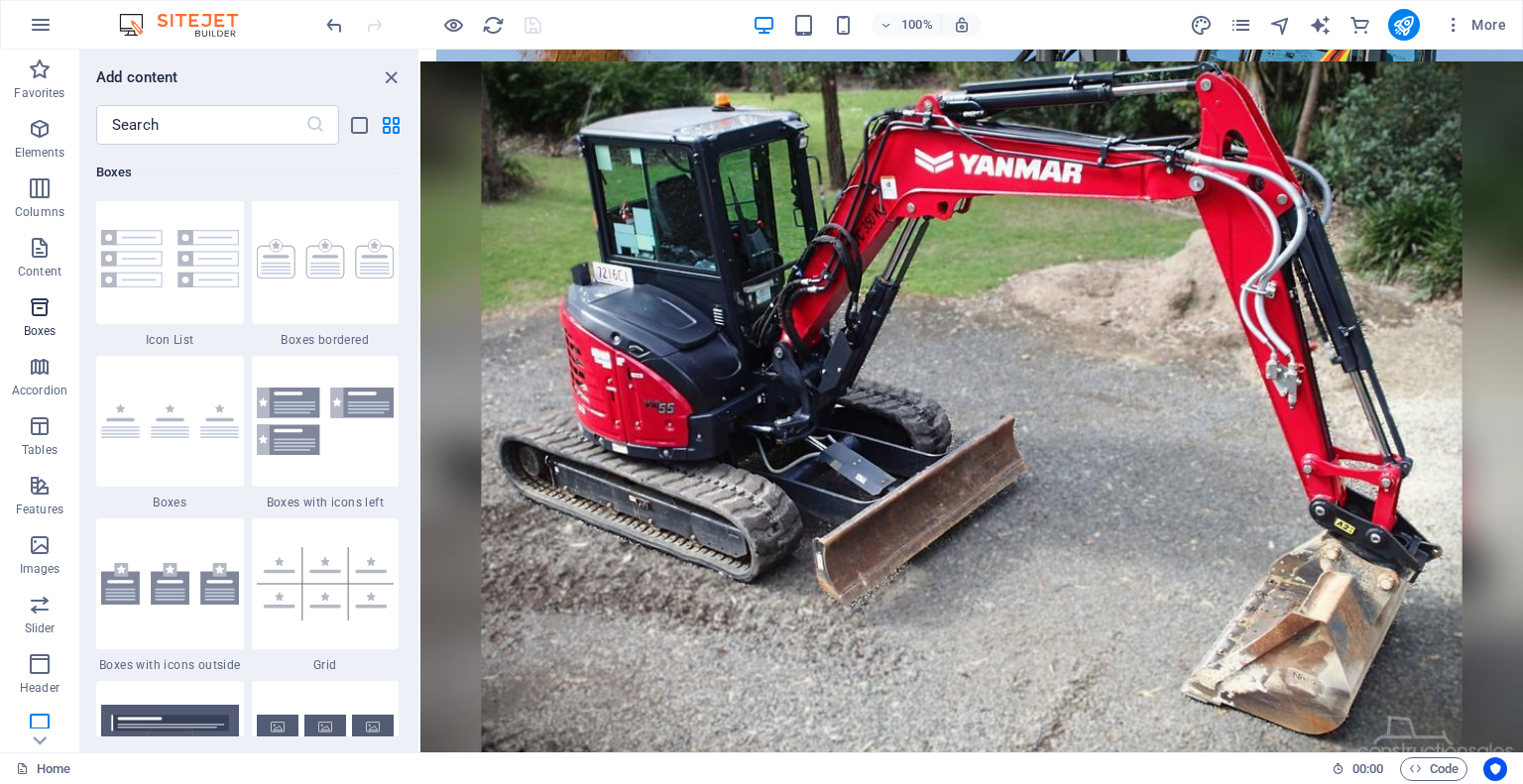 scroll, scrollTop: 5467, scrollLeft: 0, axis: vertical 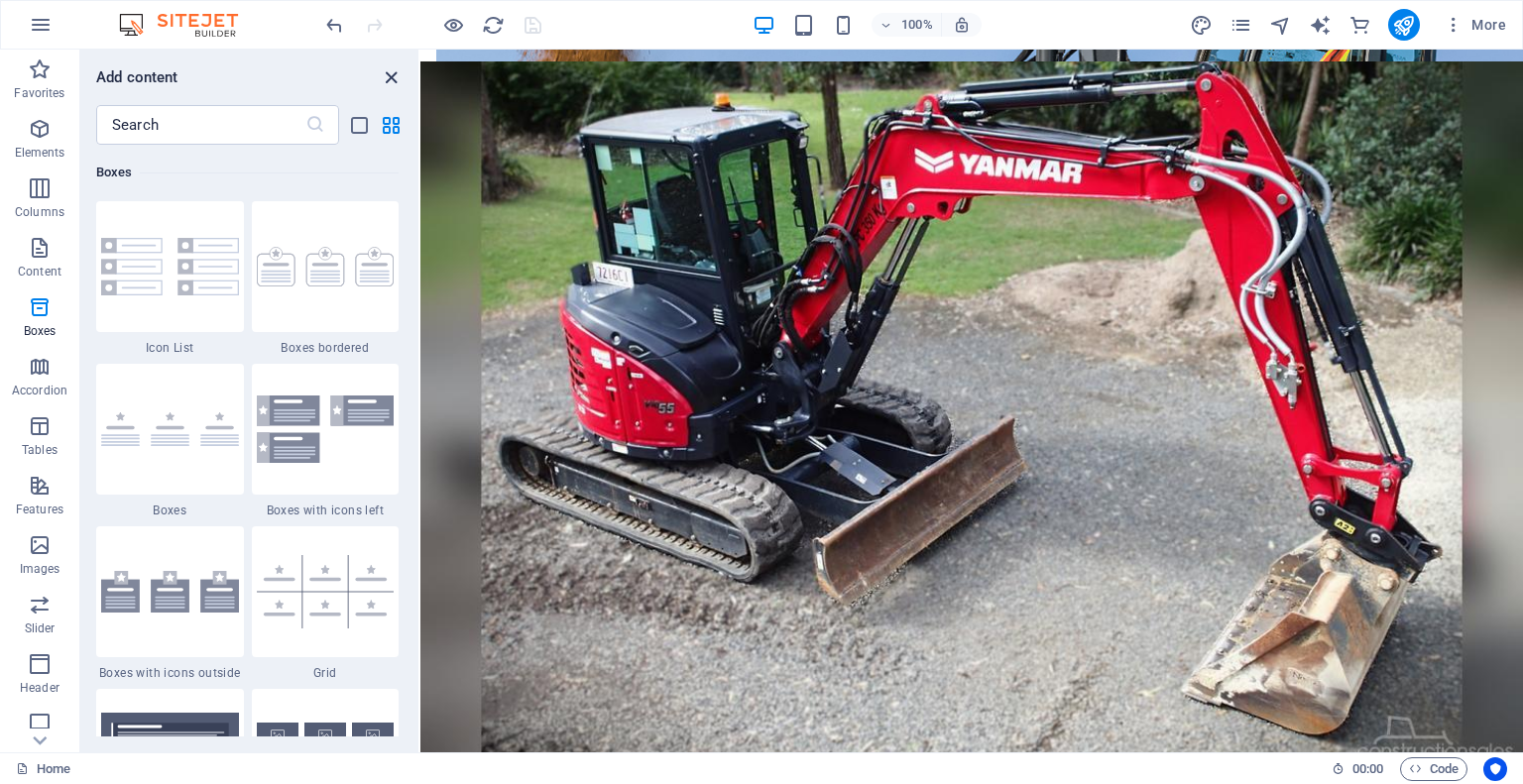 click at bounding box center [391, 77] 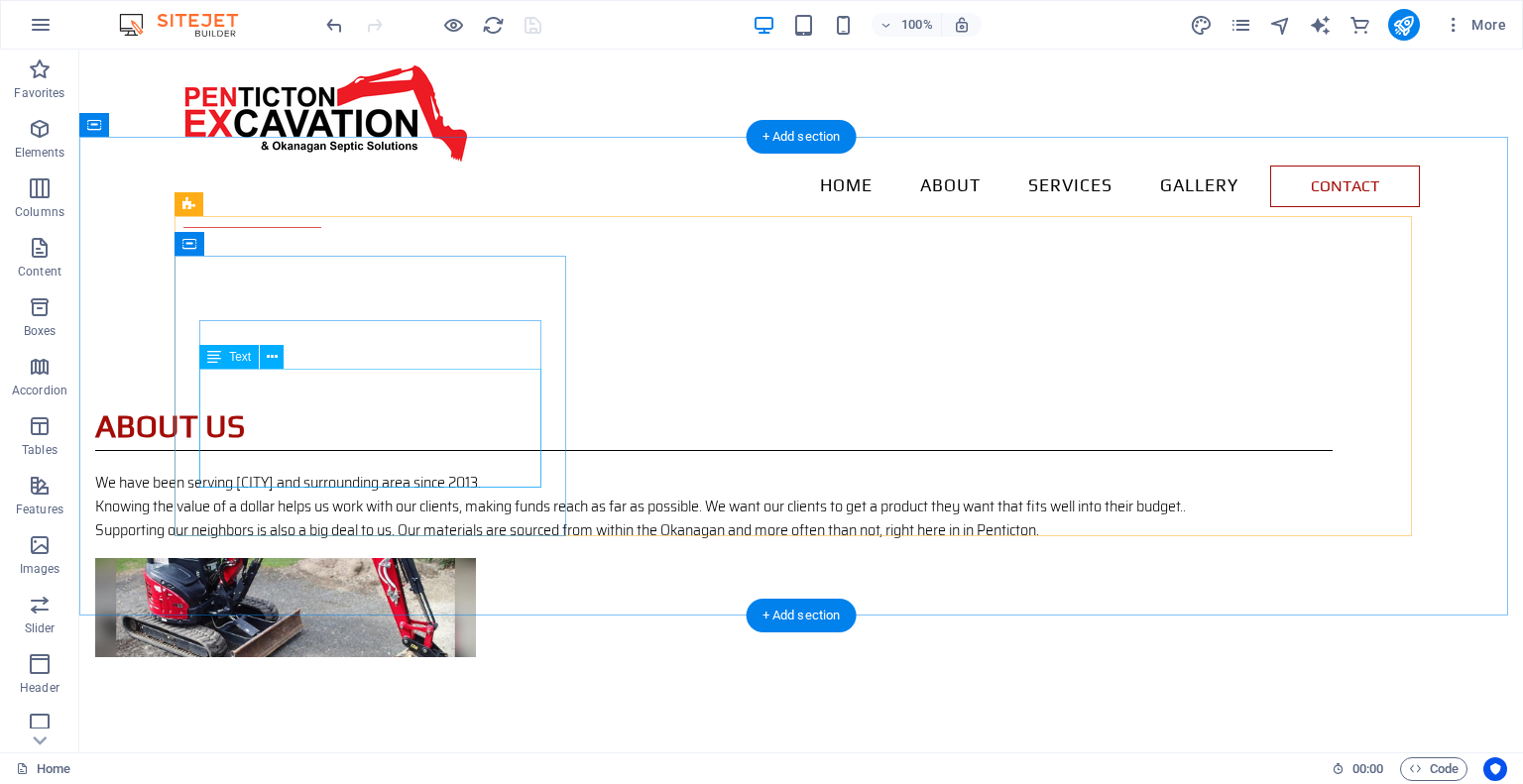 scroll, scrollTop: 987, scrollLeft: 0, axis: vertical 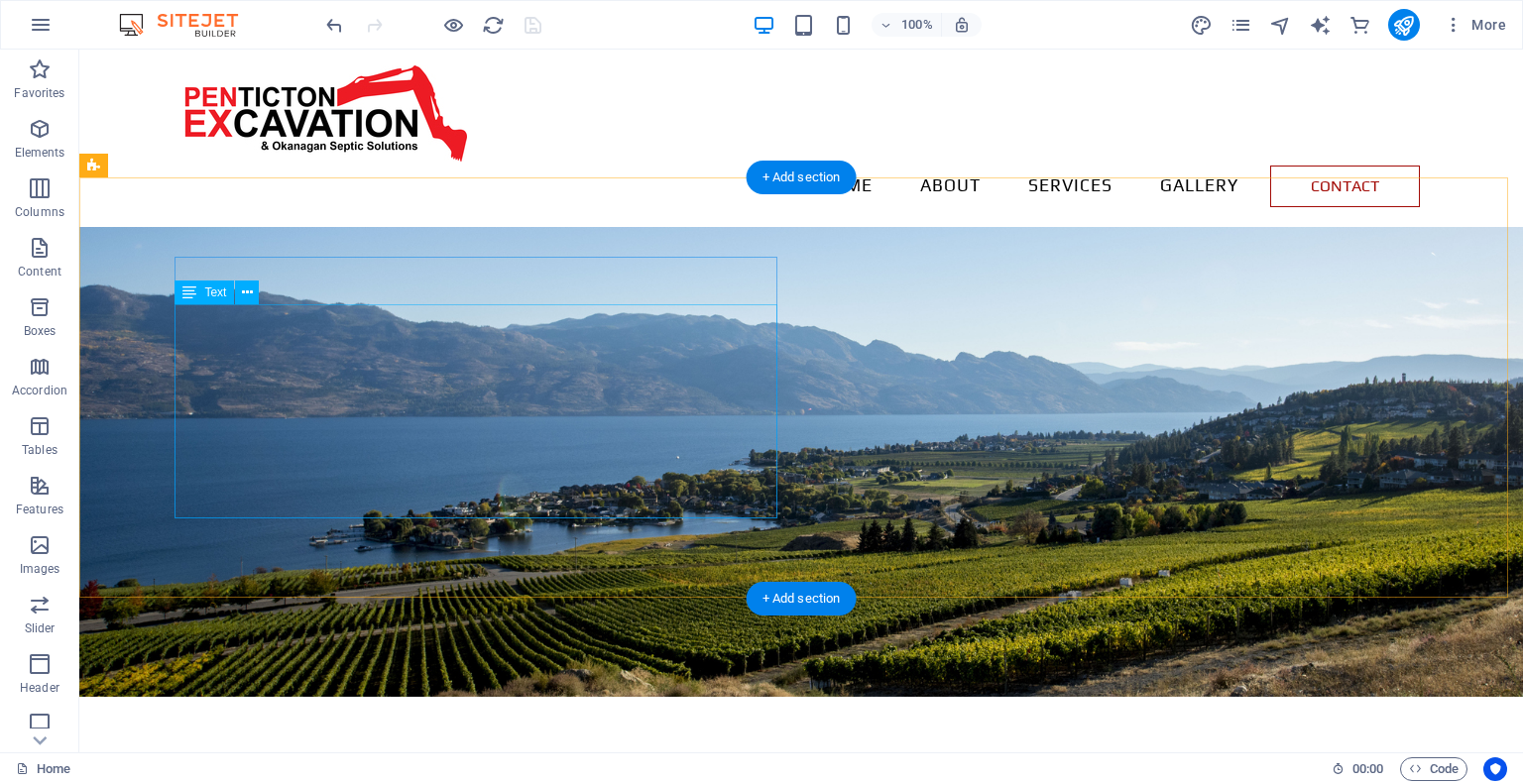 click on "- Trenching - Foundations and Forms - Driveway and Road prep - Dirt Removal - Land Clearing and Site Prep / Cleanup - Underground Utilities including Electrical, Water and Gas and anything else that requires a little muscle behind the bucket - Septic System Design & Install" at bounding box center (714, 1764) 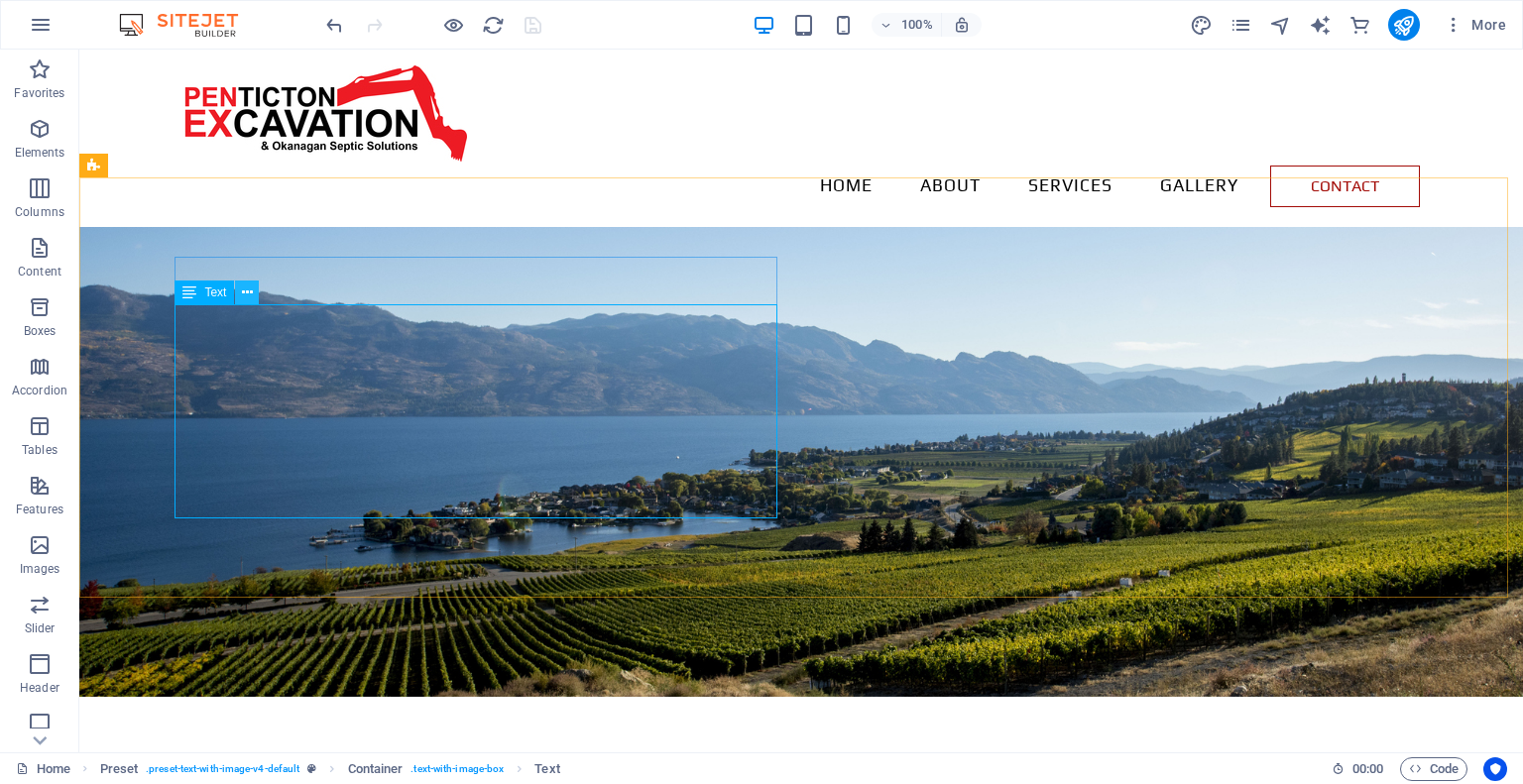 click at bounding box center [247, 292] 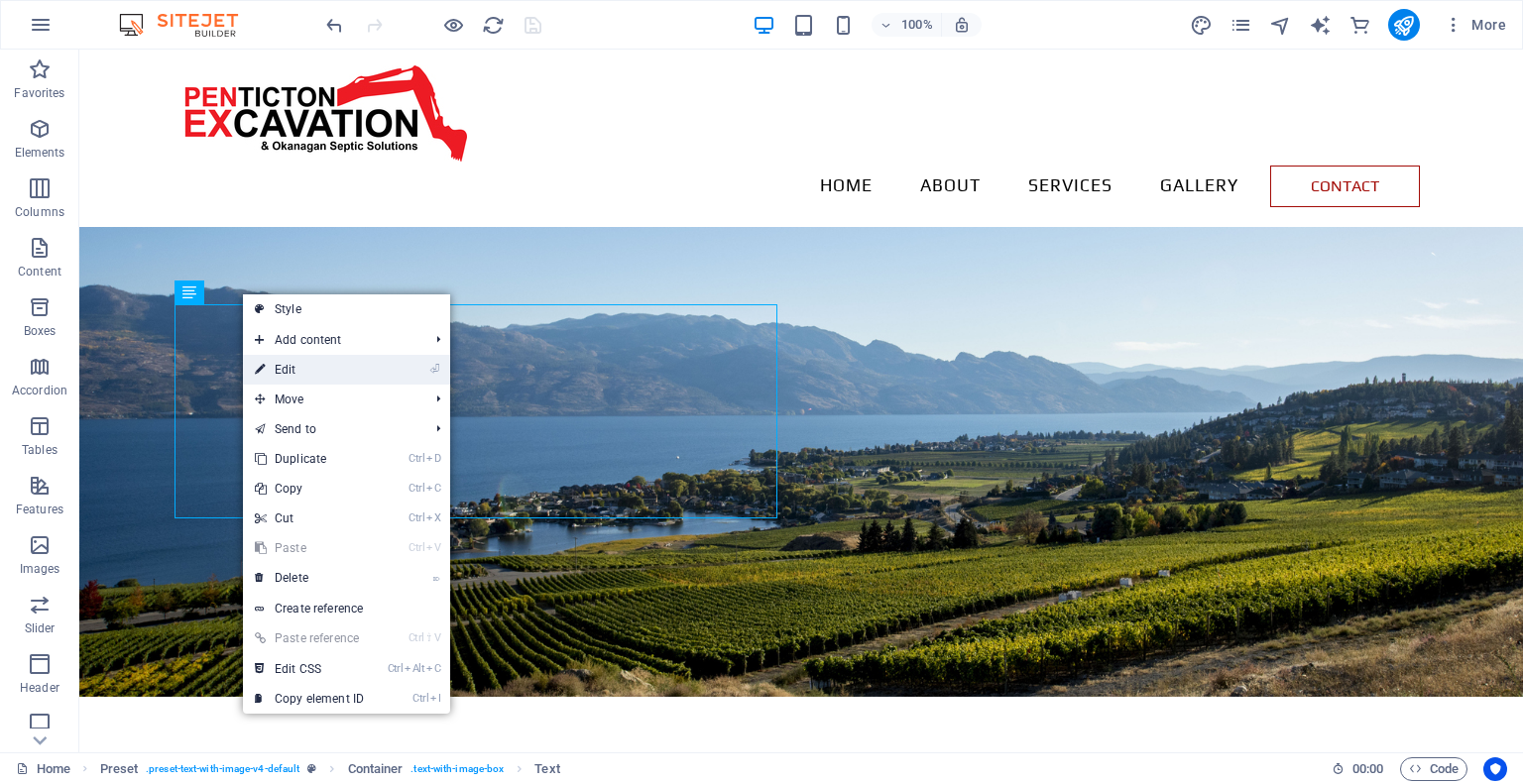 click on "⏎  Edit" at bounding box center [309, 370] 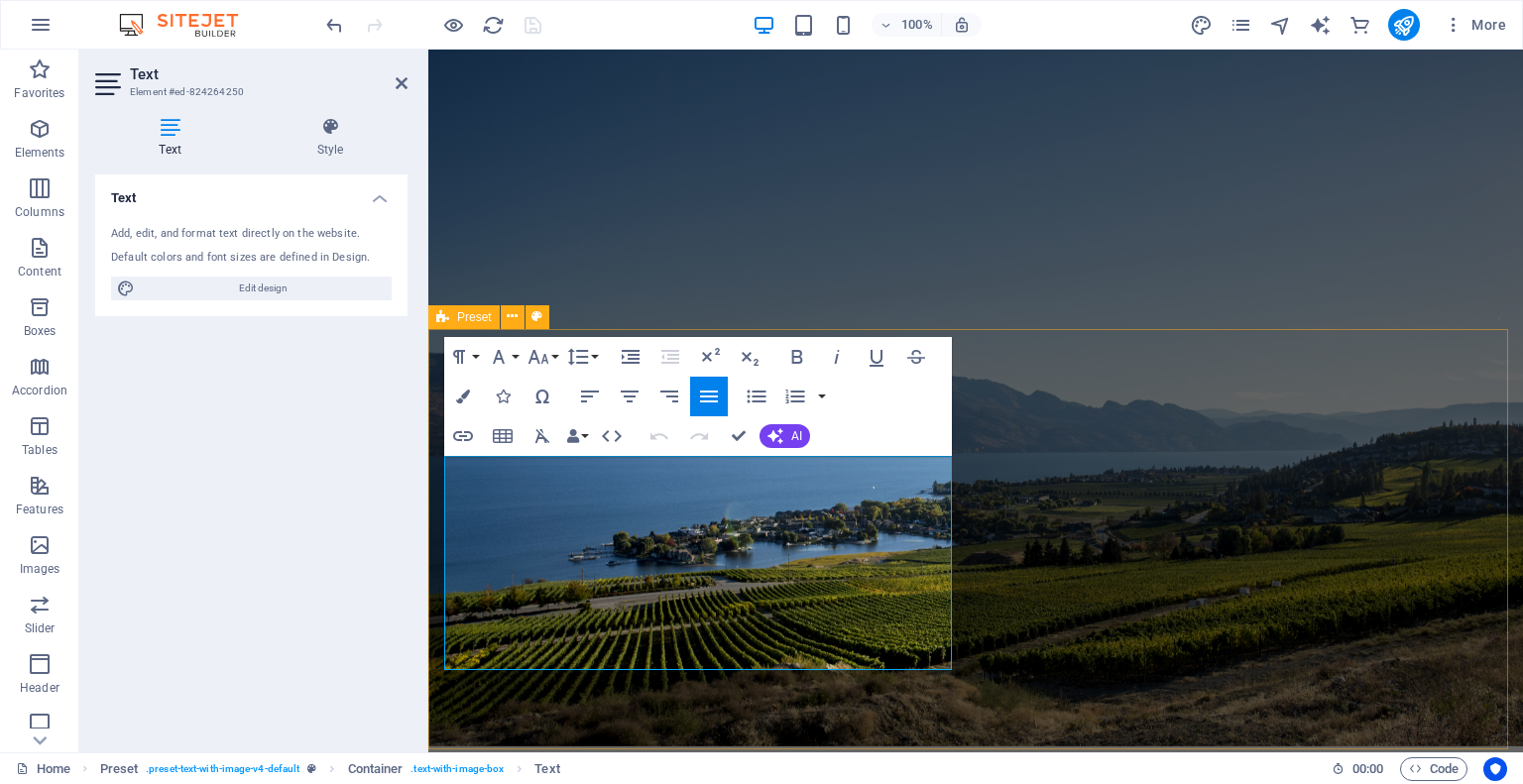 drag, startPoint x: 666, startPoint y: 660, endPoint x: 443, endPoint y: 454, distance: 303.58689 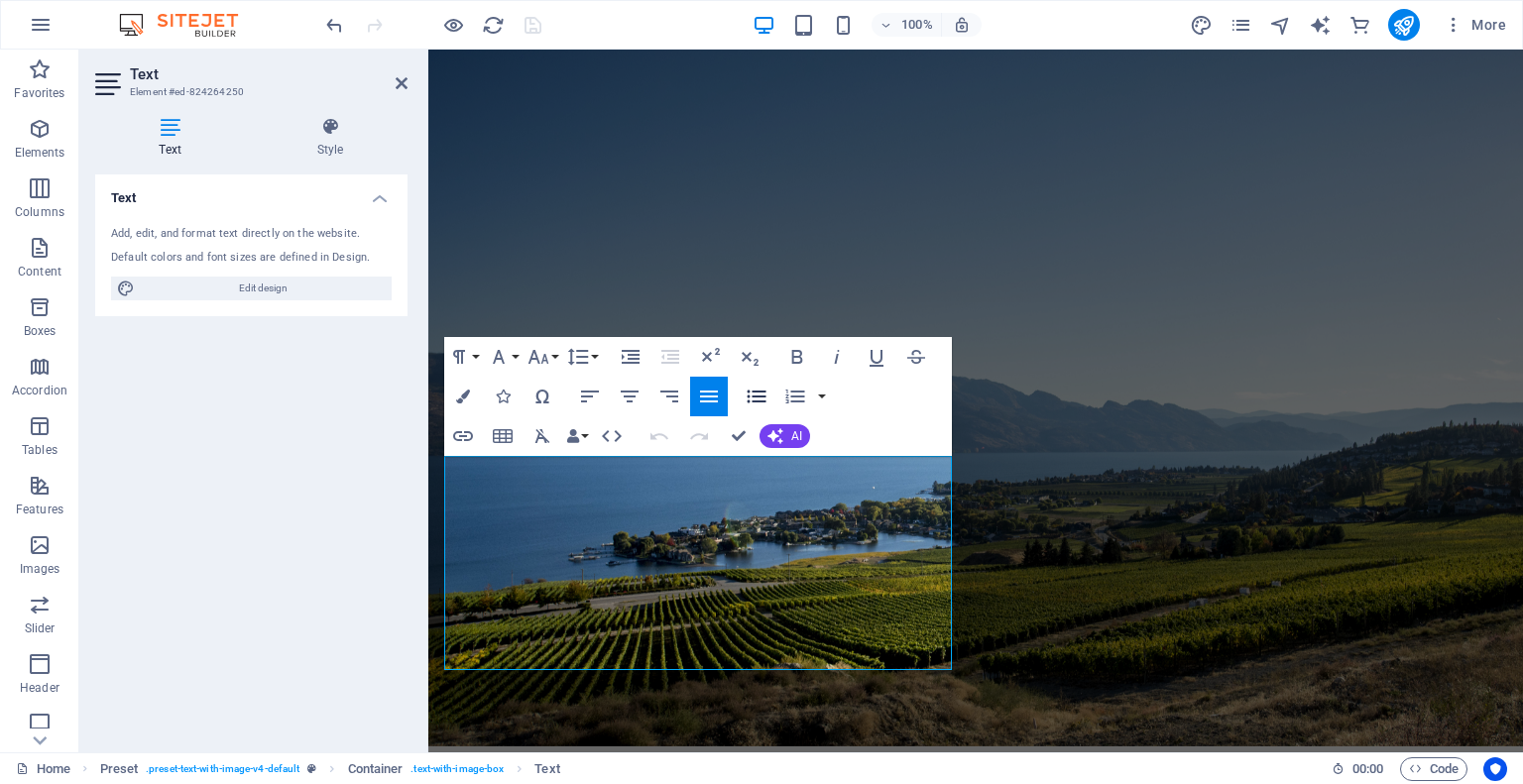 click 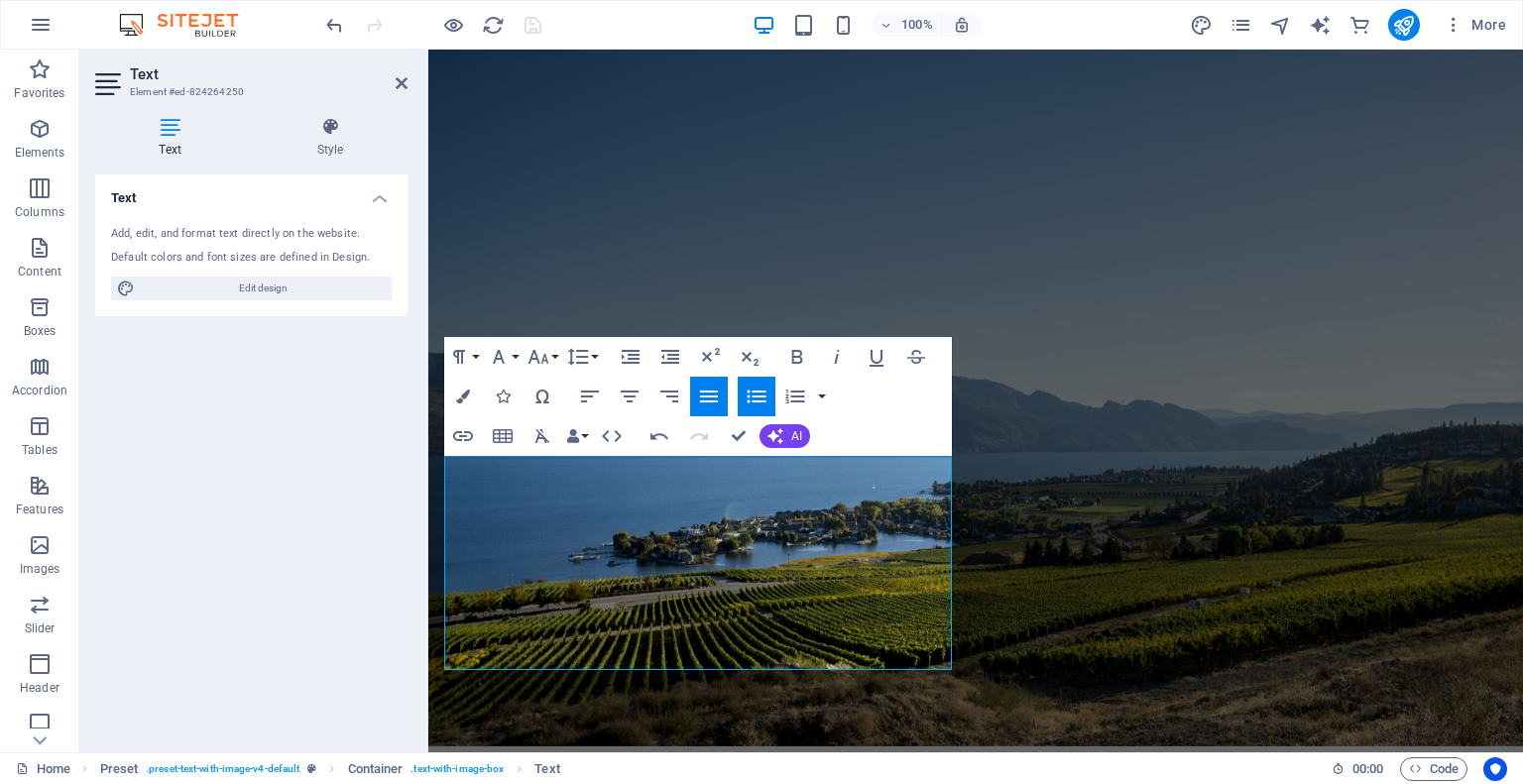 click 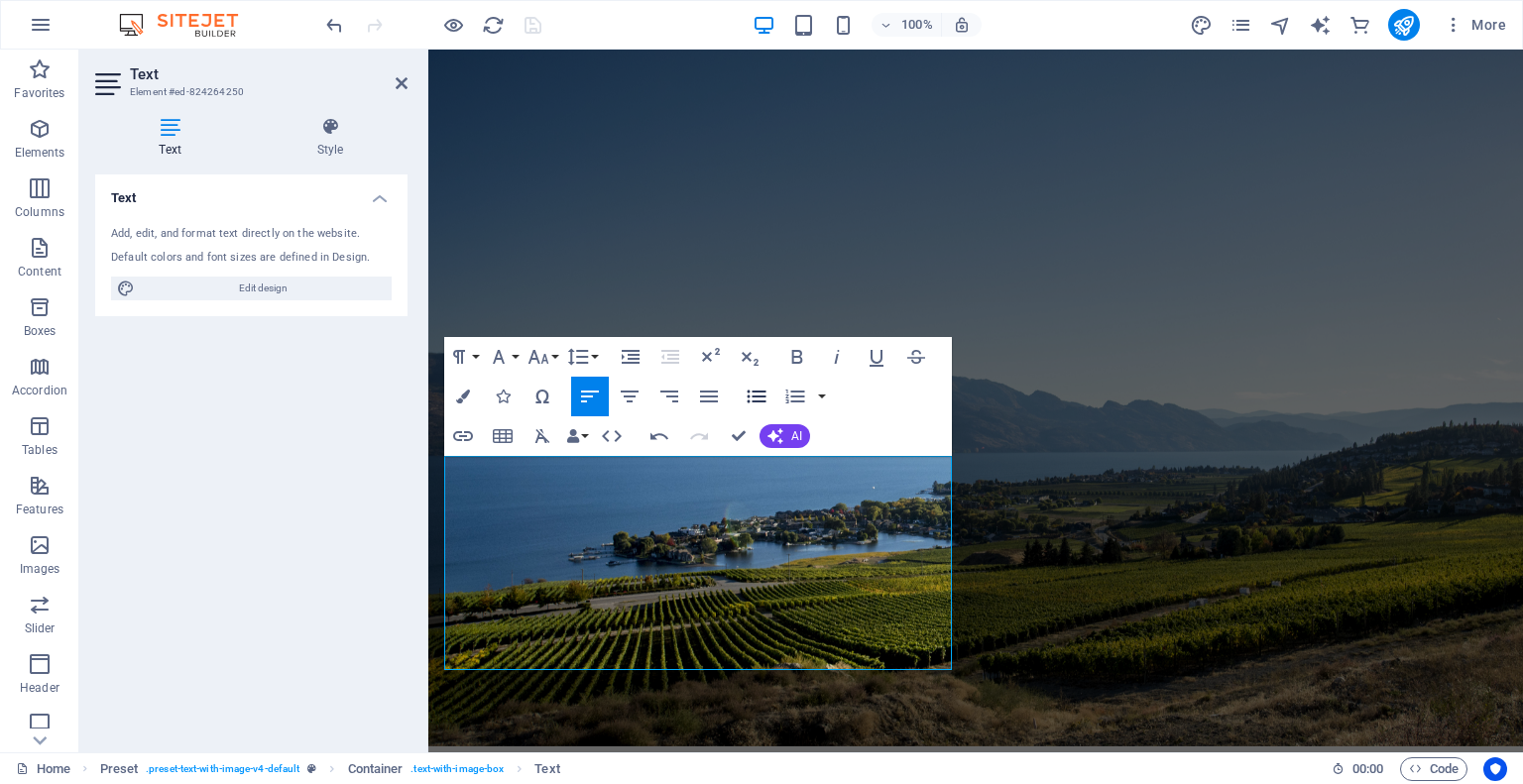 click 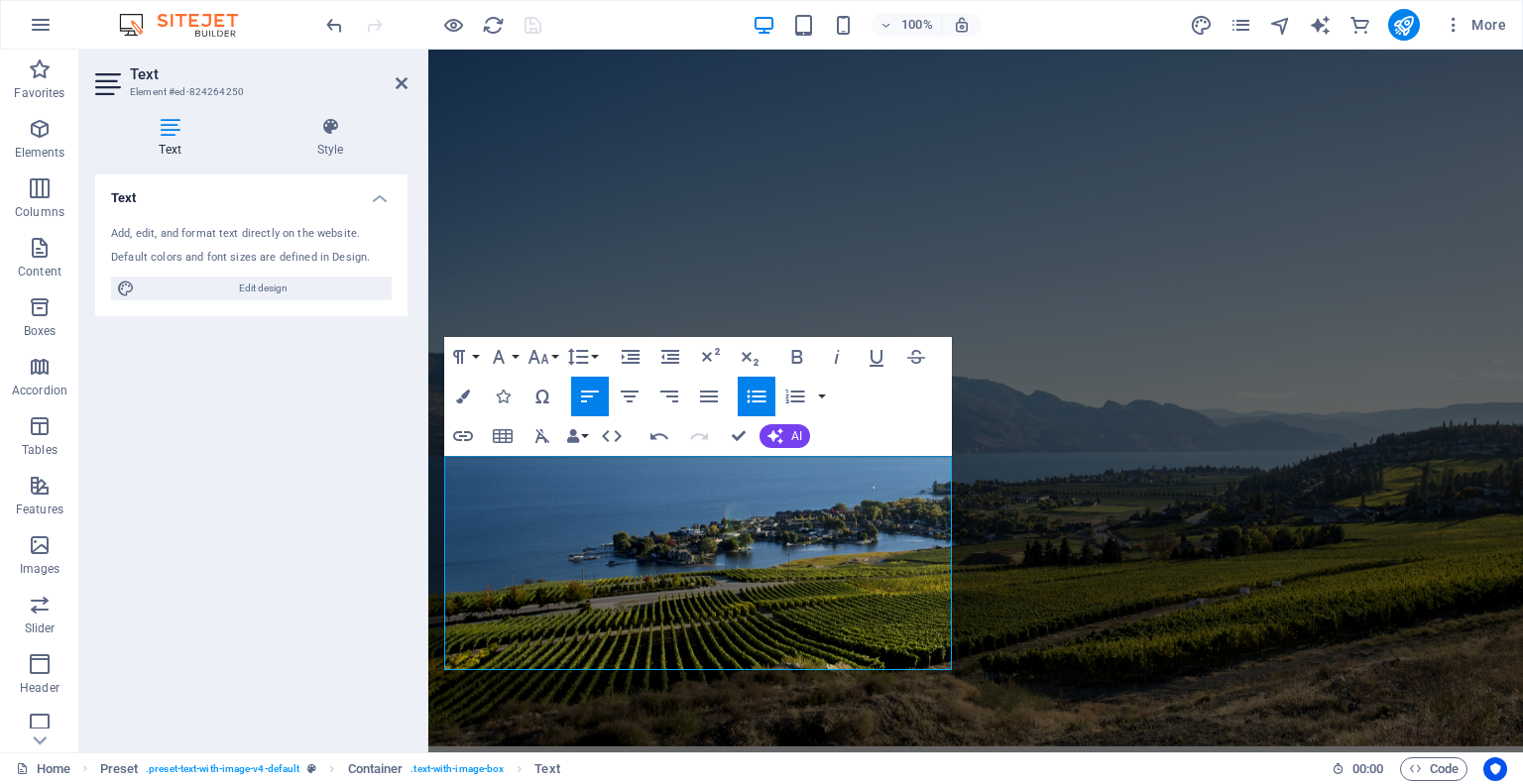 click 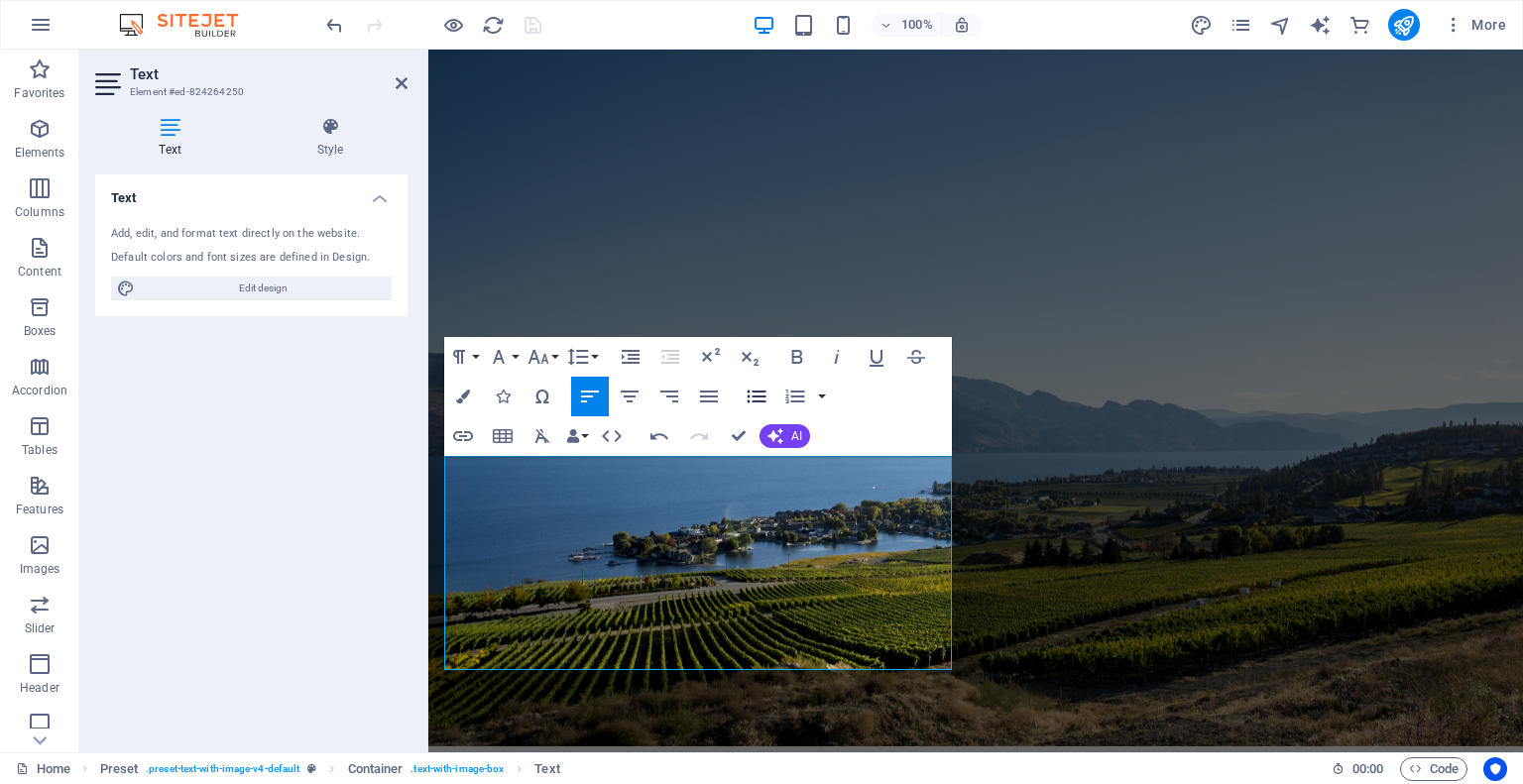 click 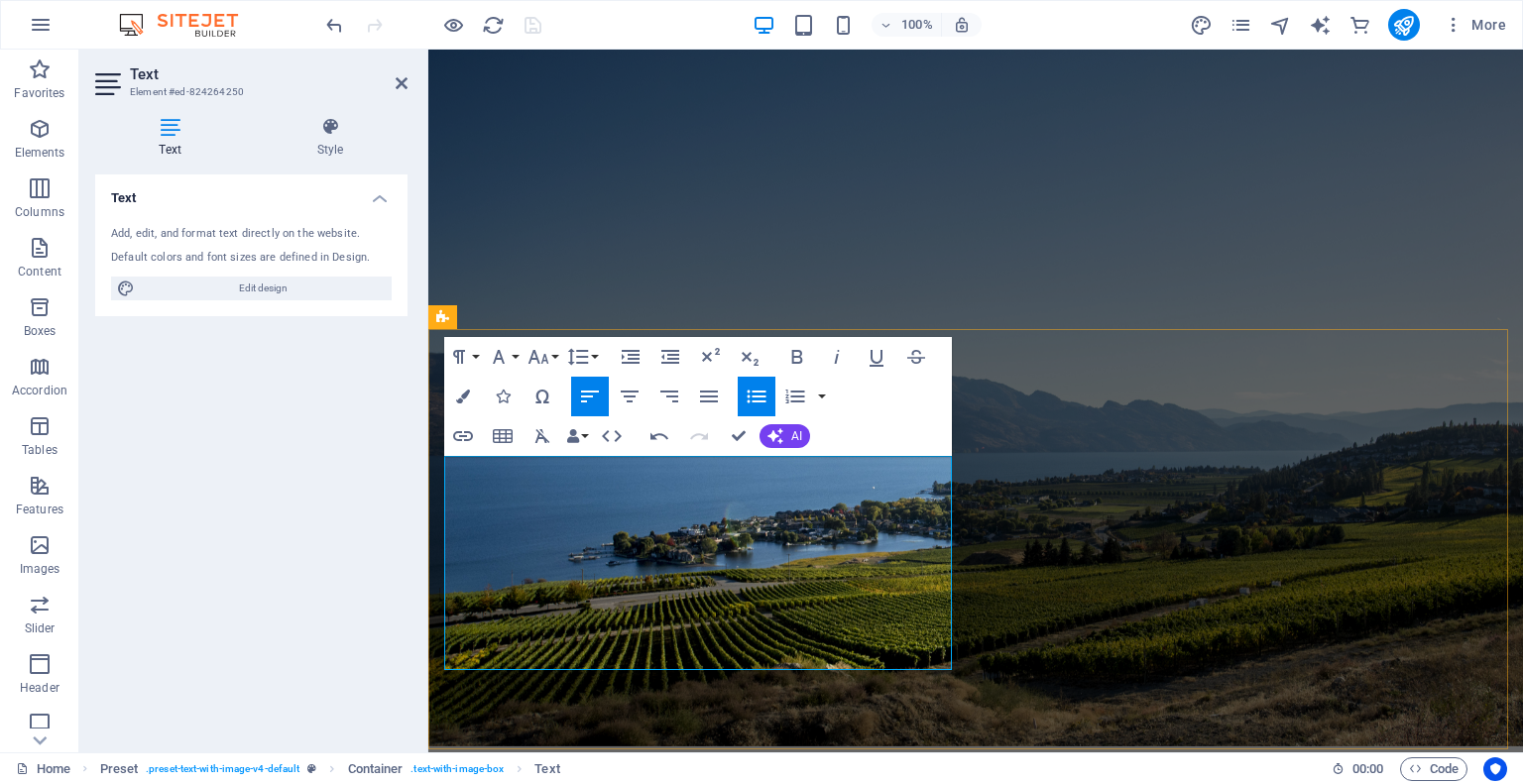 click on "- Trenching" at bounding box center [984, 1741] 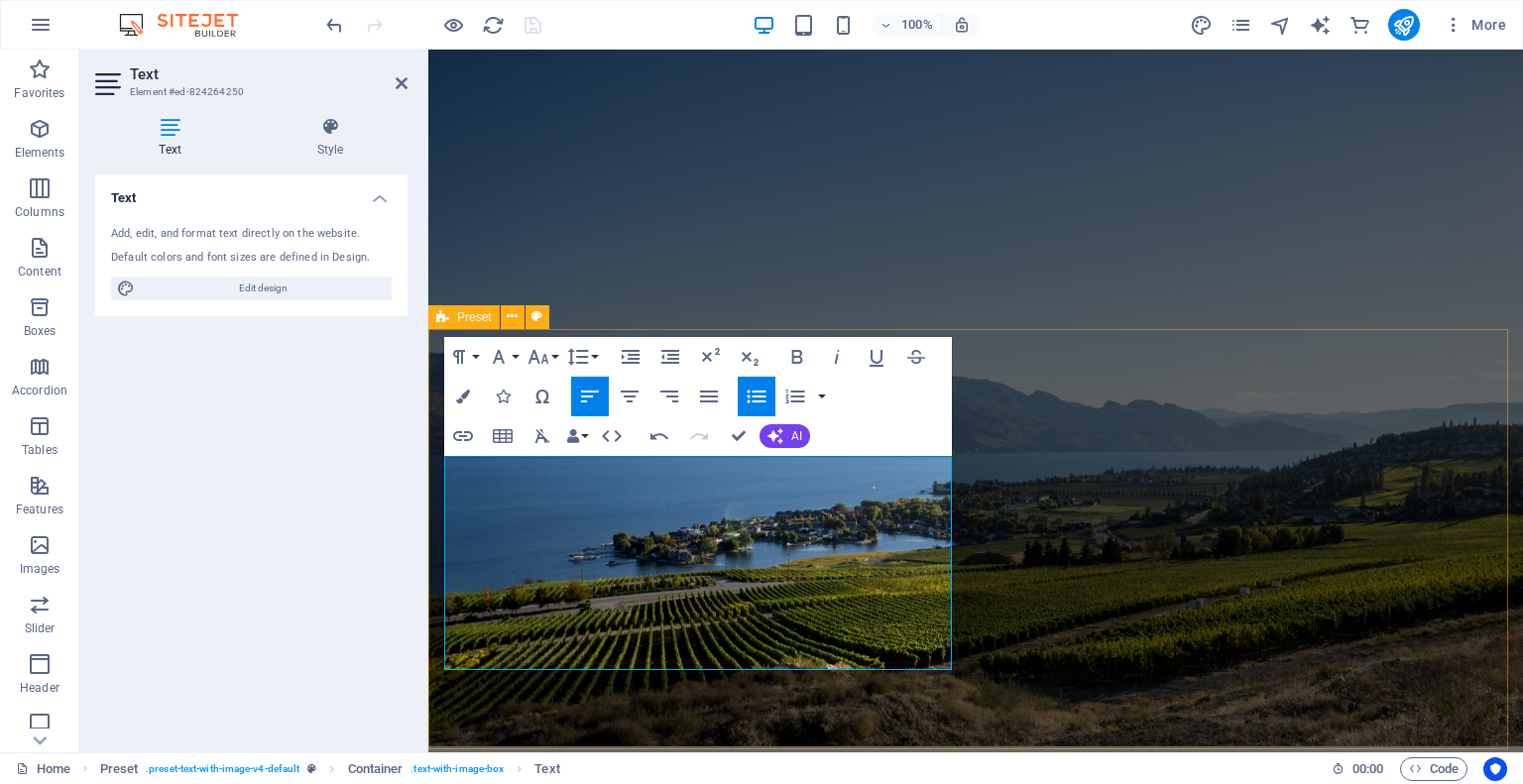 drag, startPoint x: 478, startPoint y: 628, endPoint x: 431, endPoint y: 630, distance: 47.042534 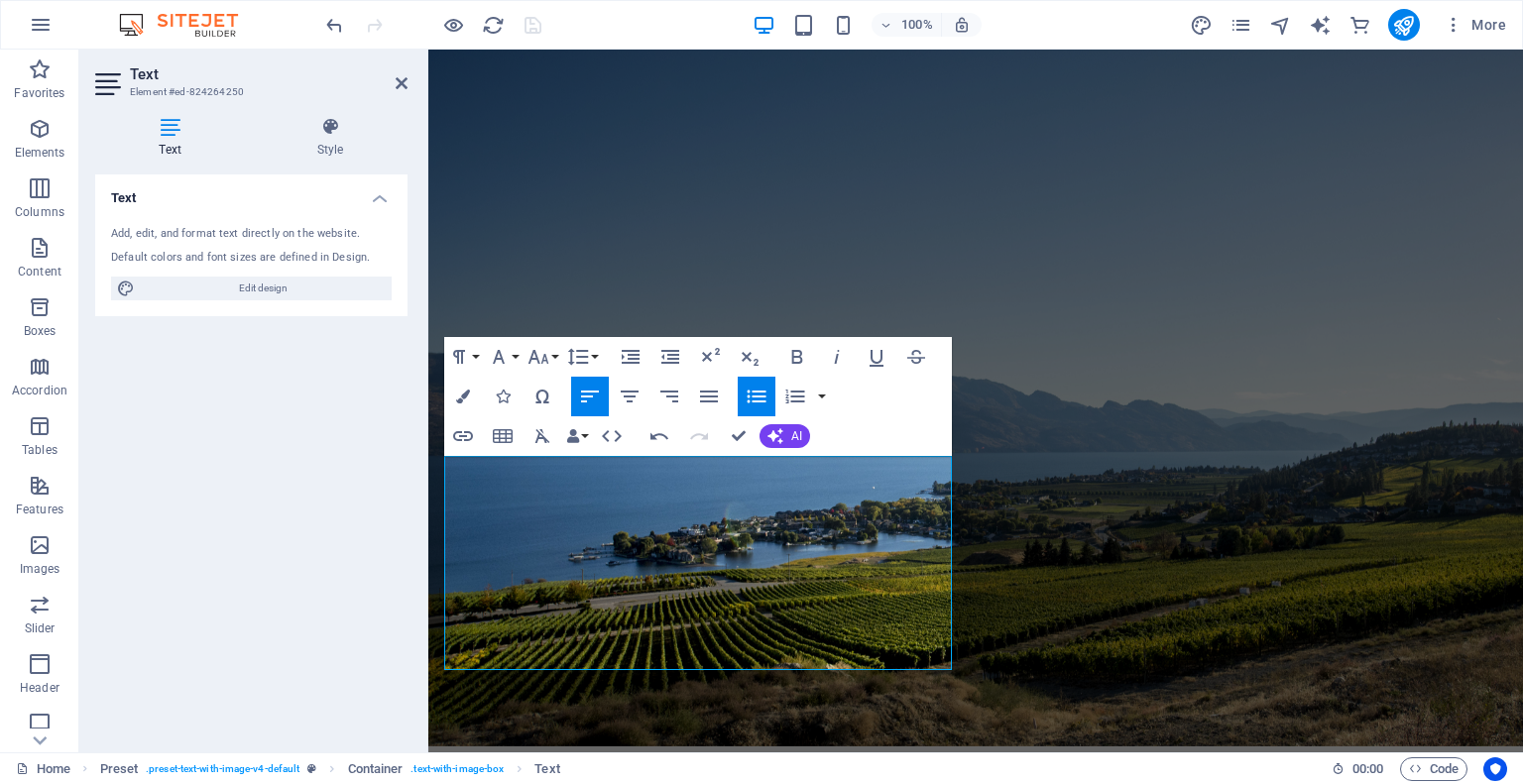 drag, startPoint x: 460, startPoint y: 637, endPoint x: 427, endPoint y: 634, distance: 33.13608 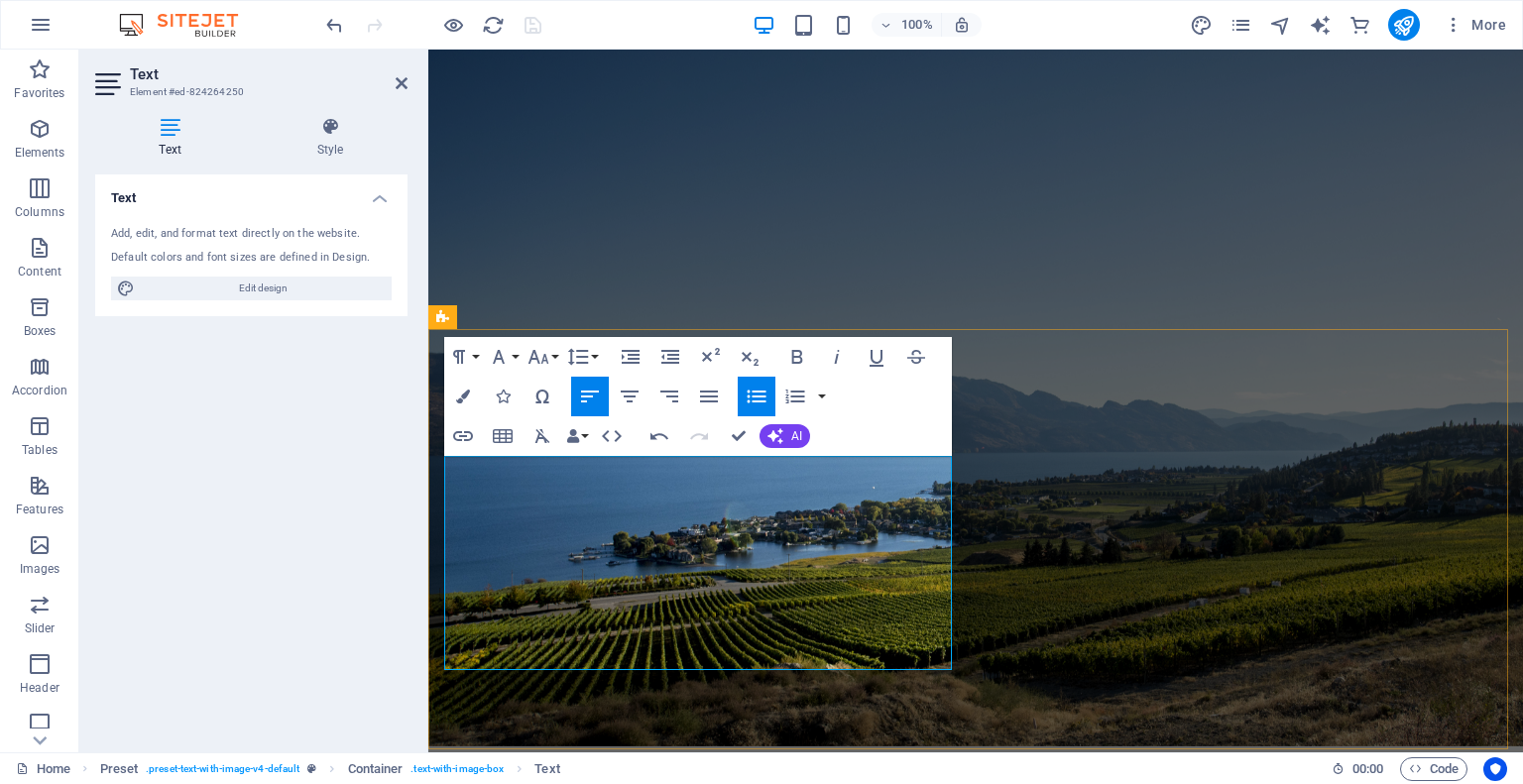 click at bounding box center (984, 1908) 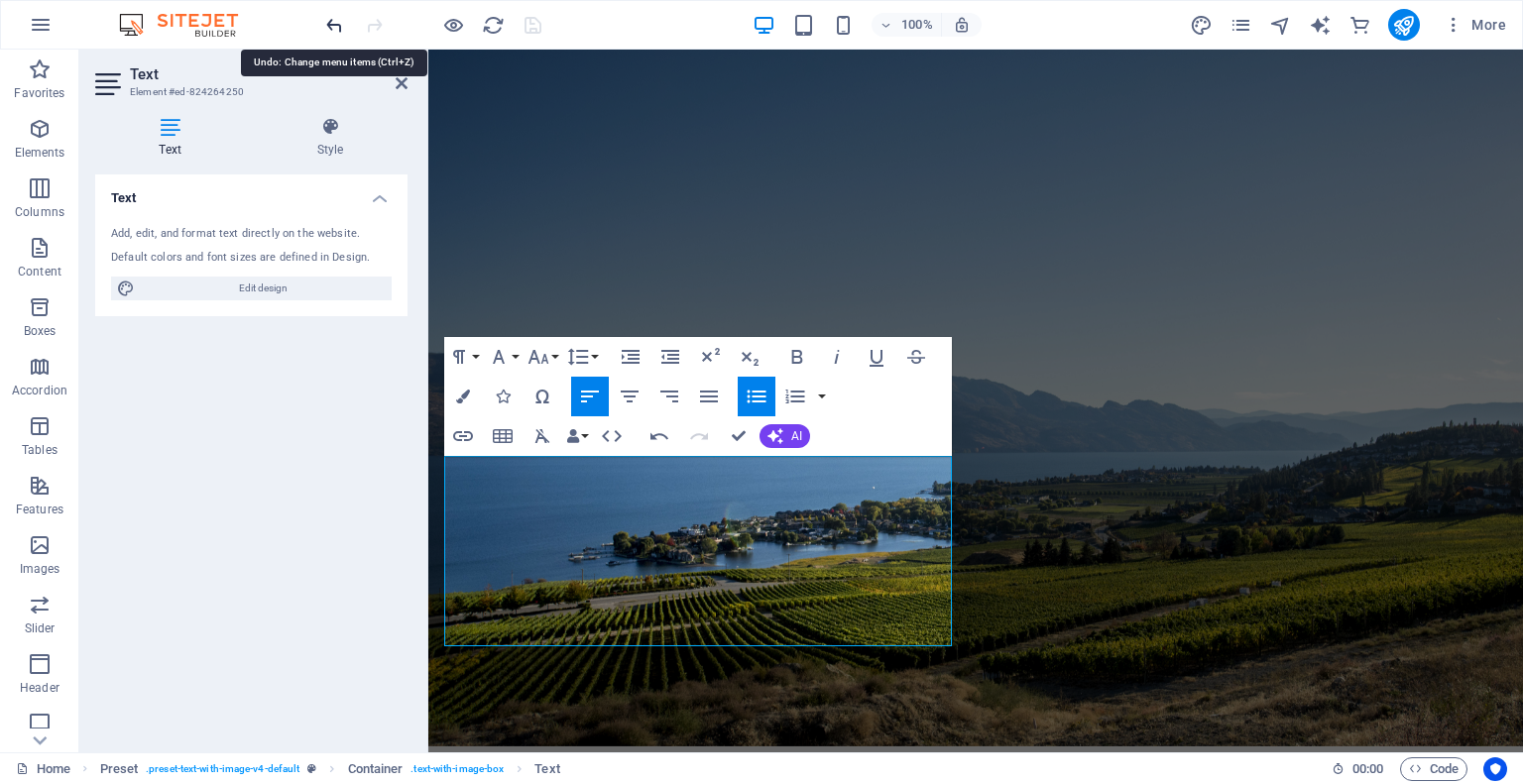 click at bounding box center (334, 25) 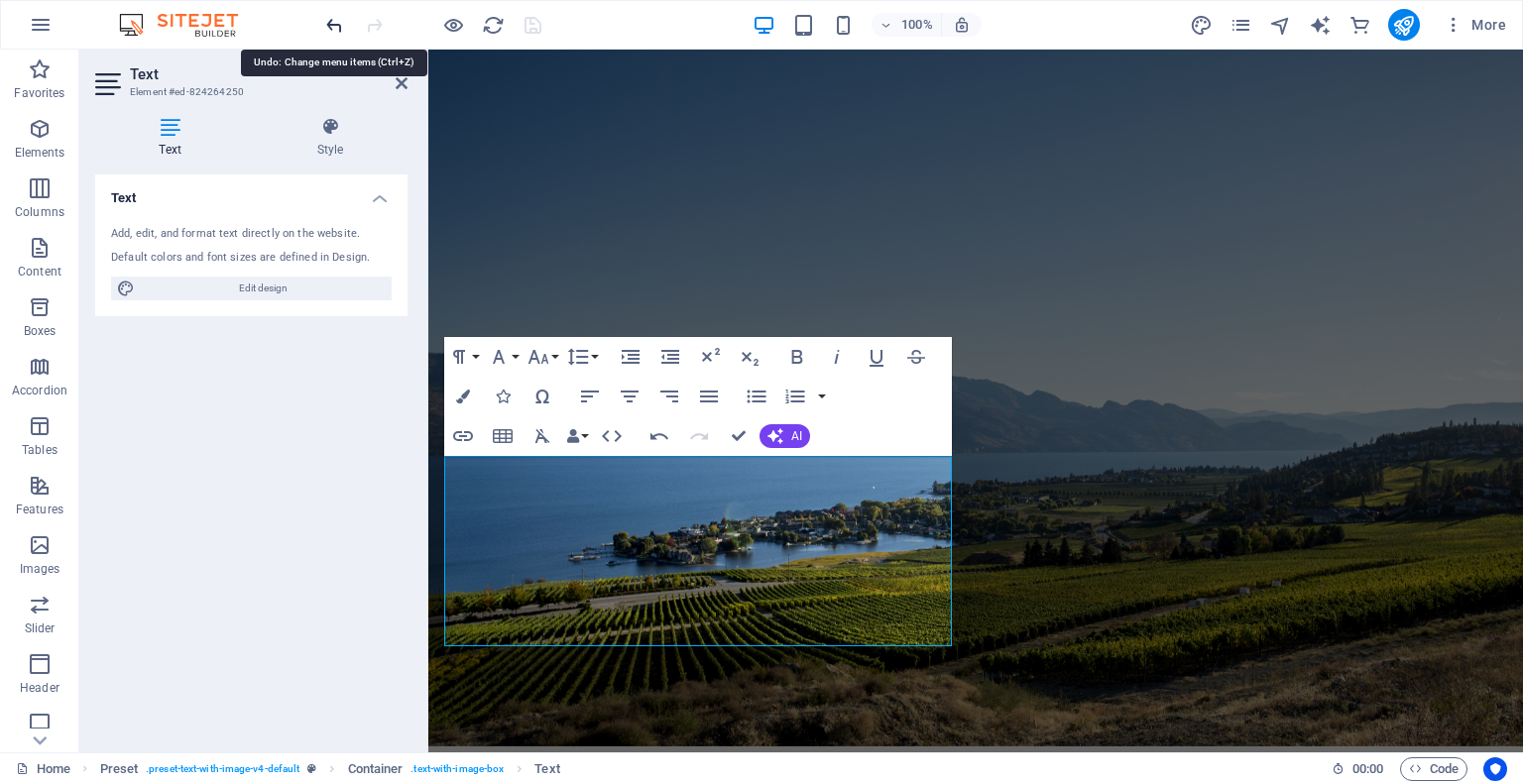 click at bounding box center [334, 25] 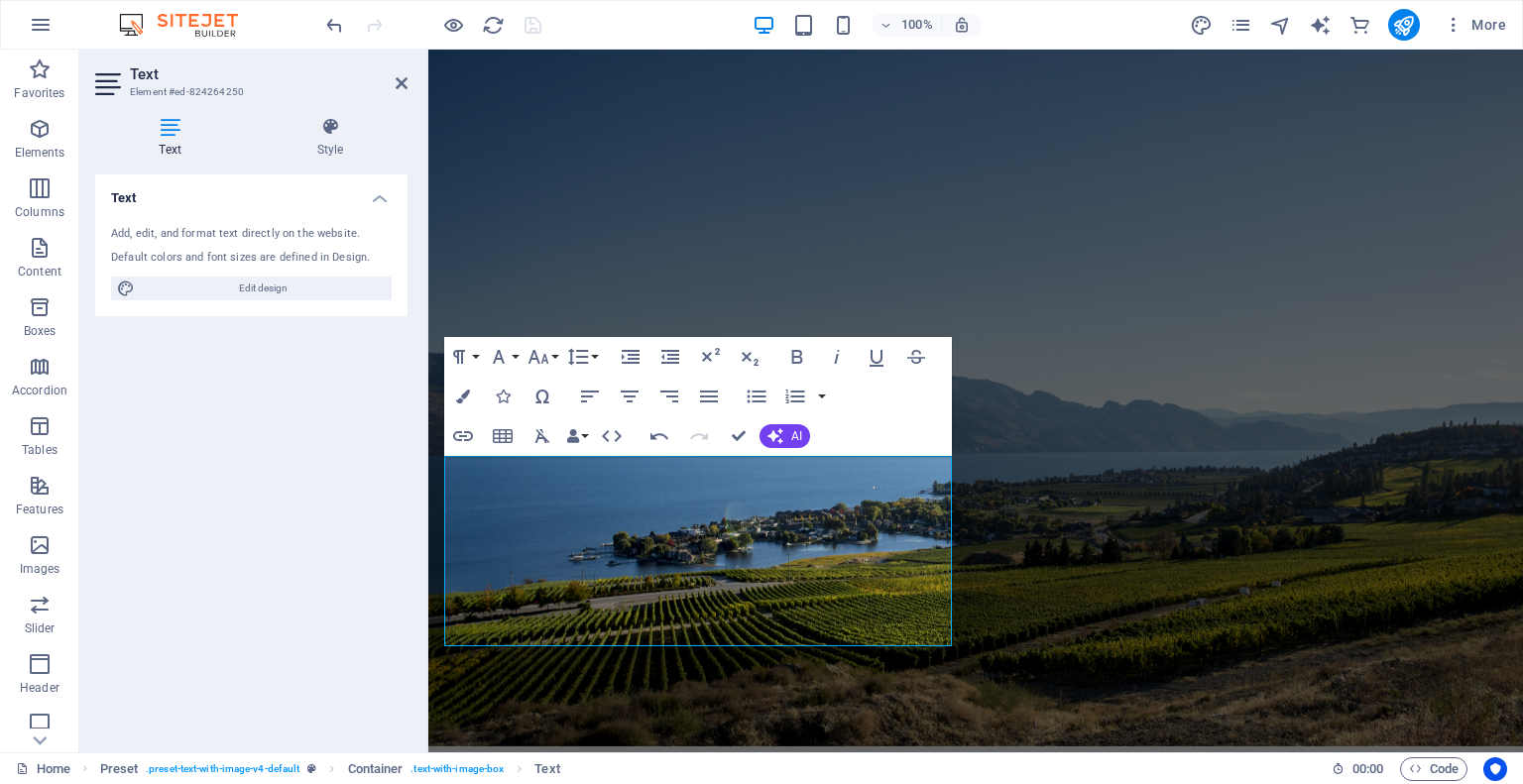 click on "Text" at bounding box center [269, 74] 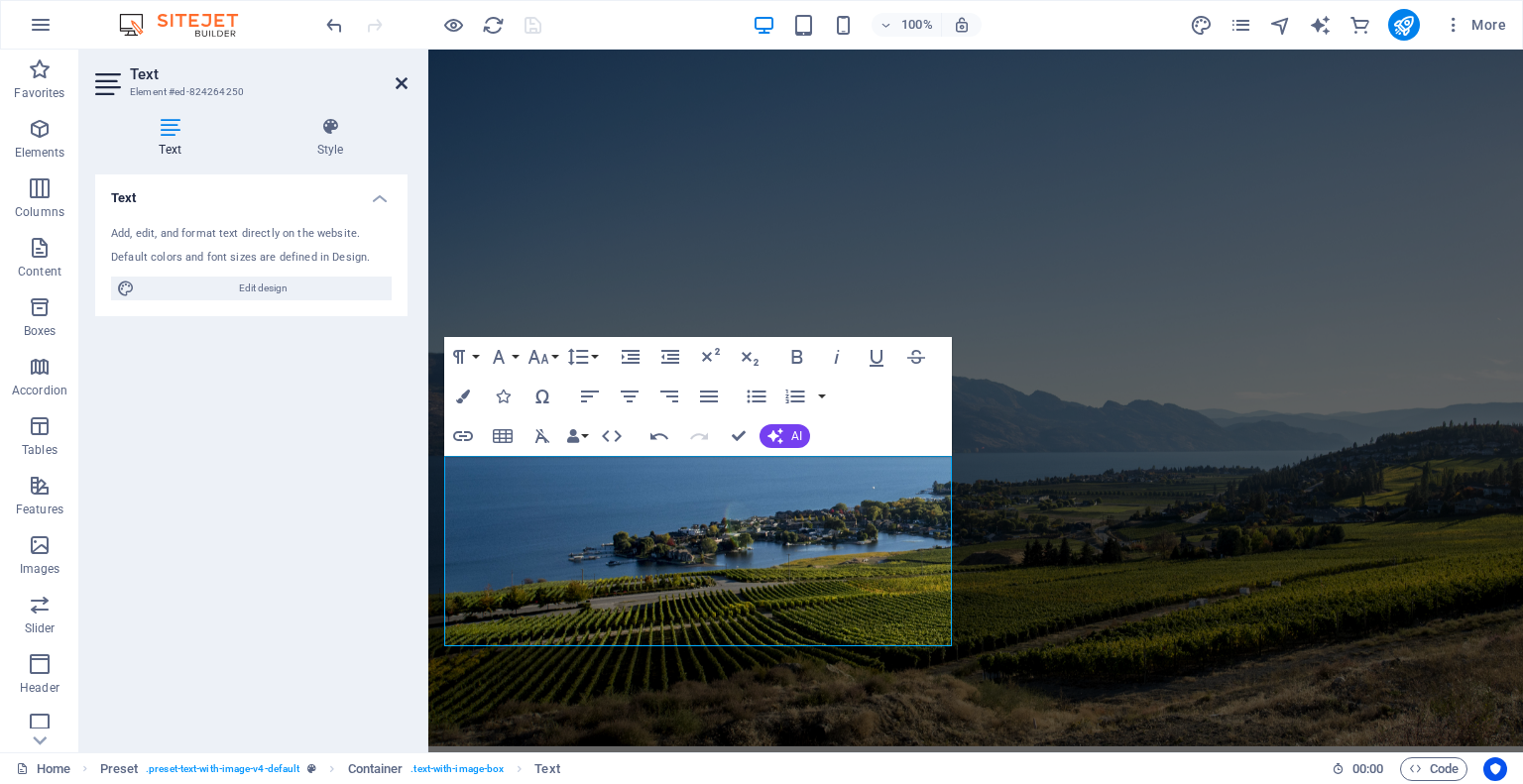 click at bounding box center [402, 83] 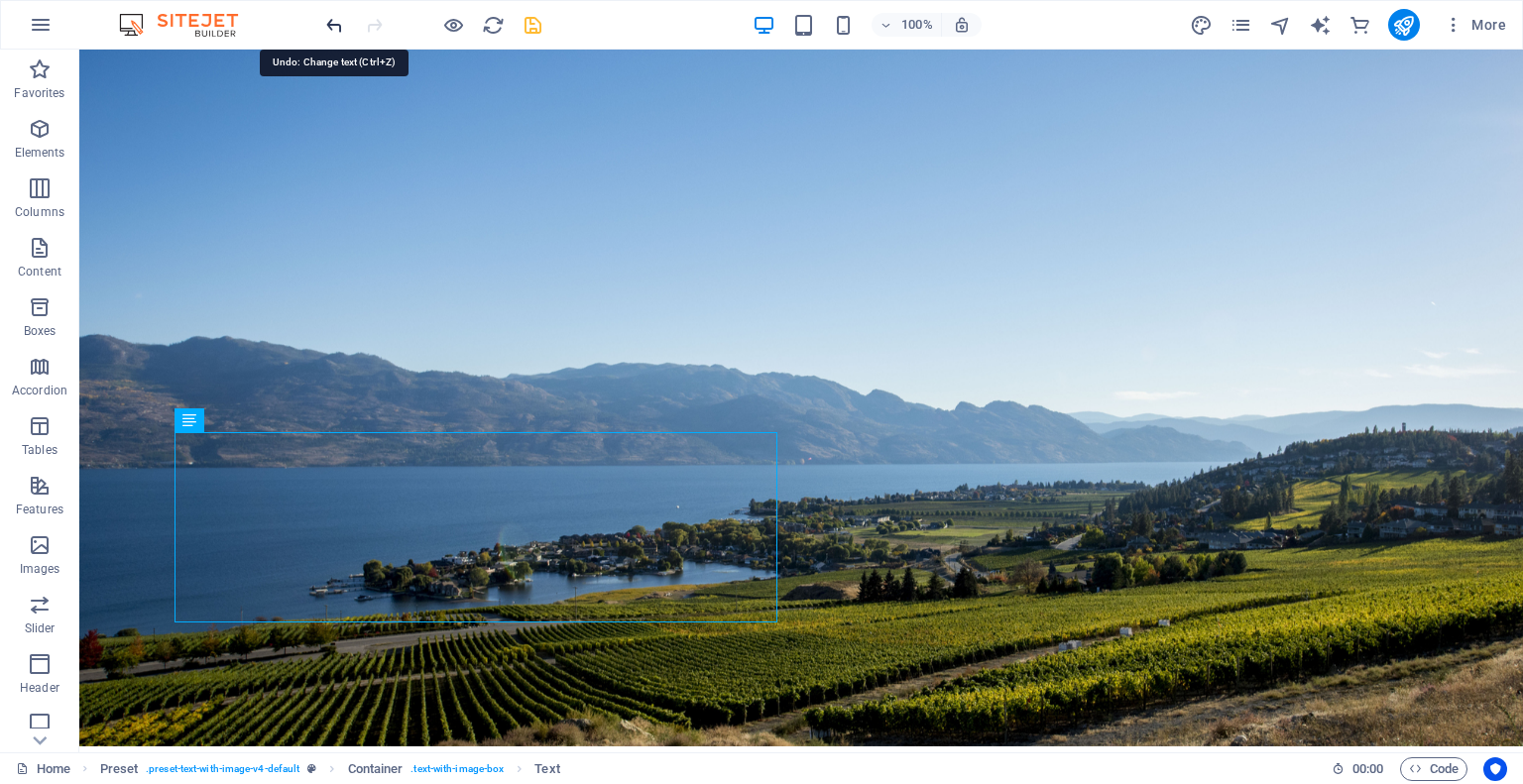 click at bounding box center (334, 25) 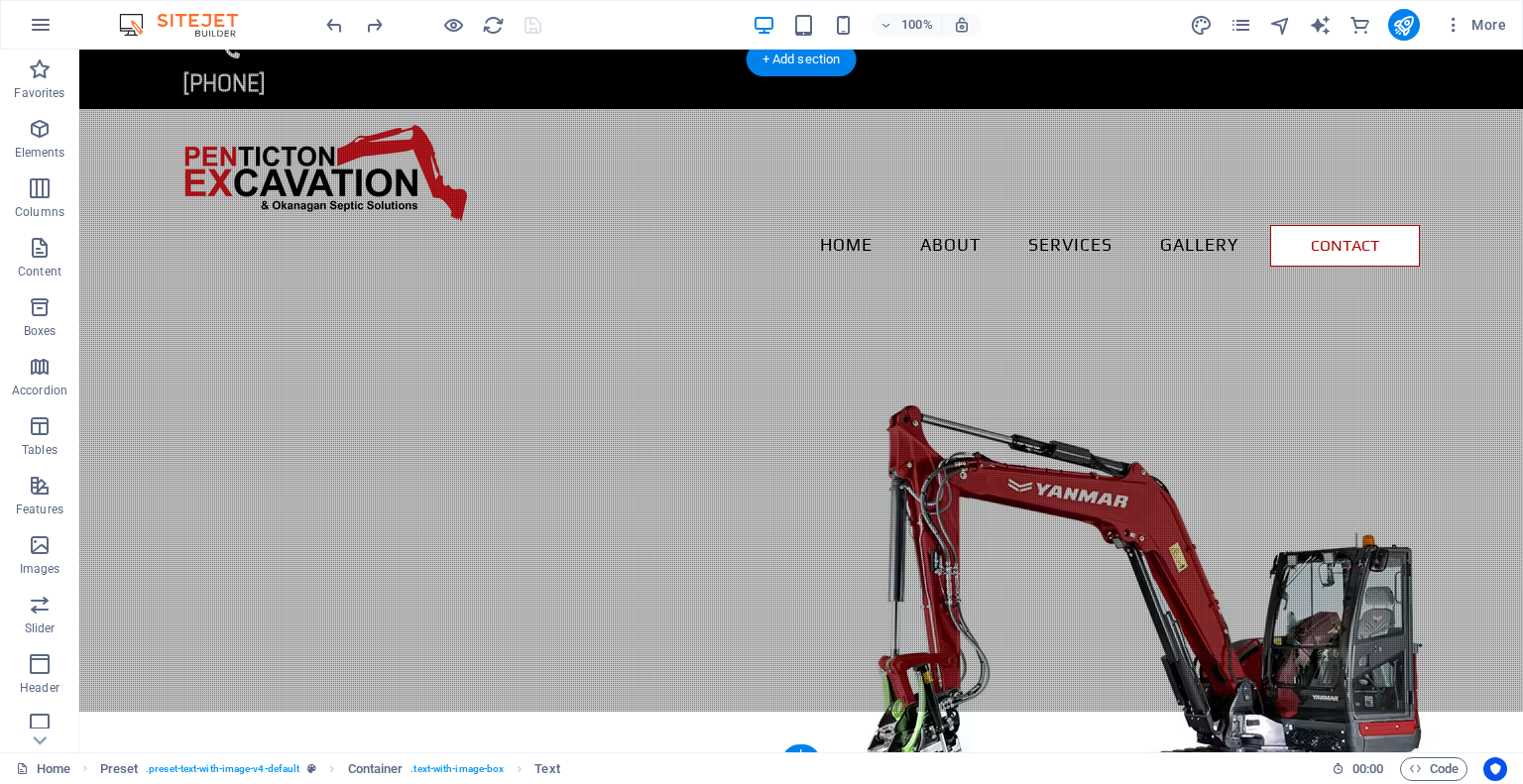 scroll, scrollTop: 0, scrollLeft: 0, axis: both 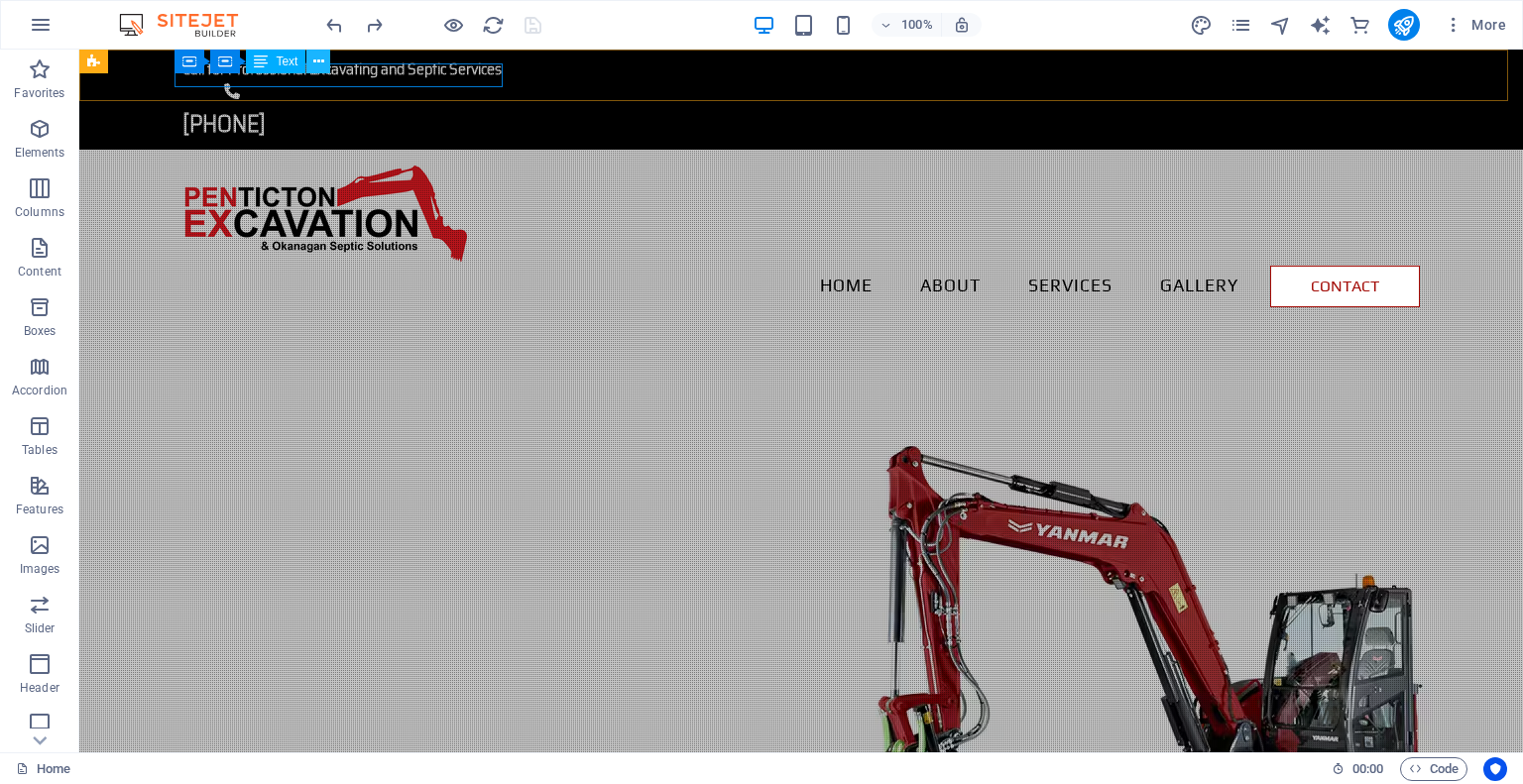 click at bounding box center [318, 61] 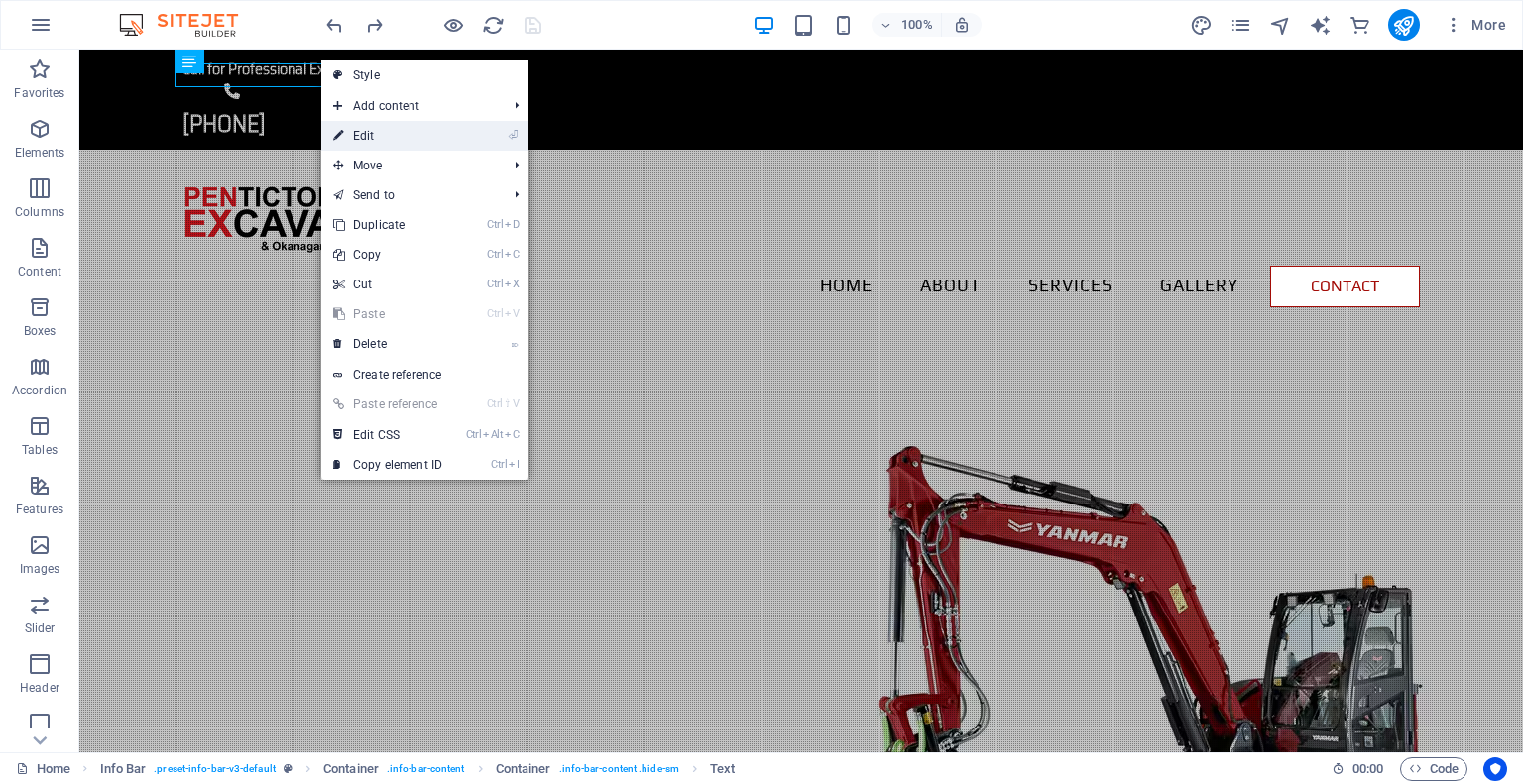 click on "⏎  Edit" at bounding box center [388, 136] 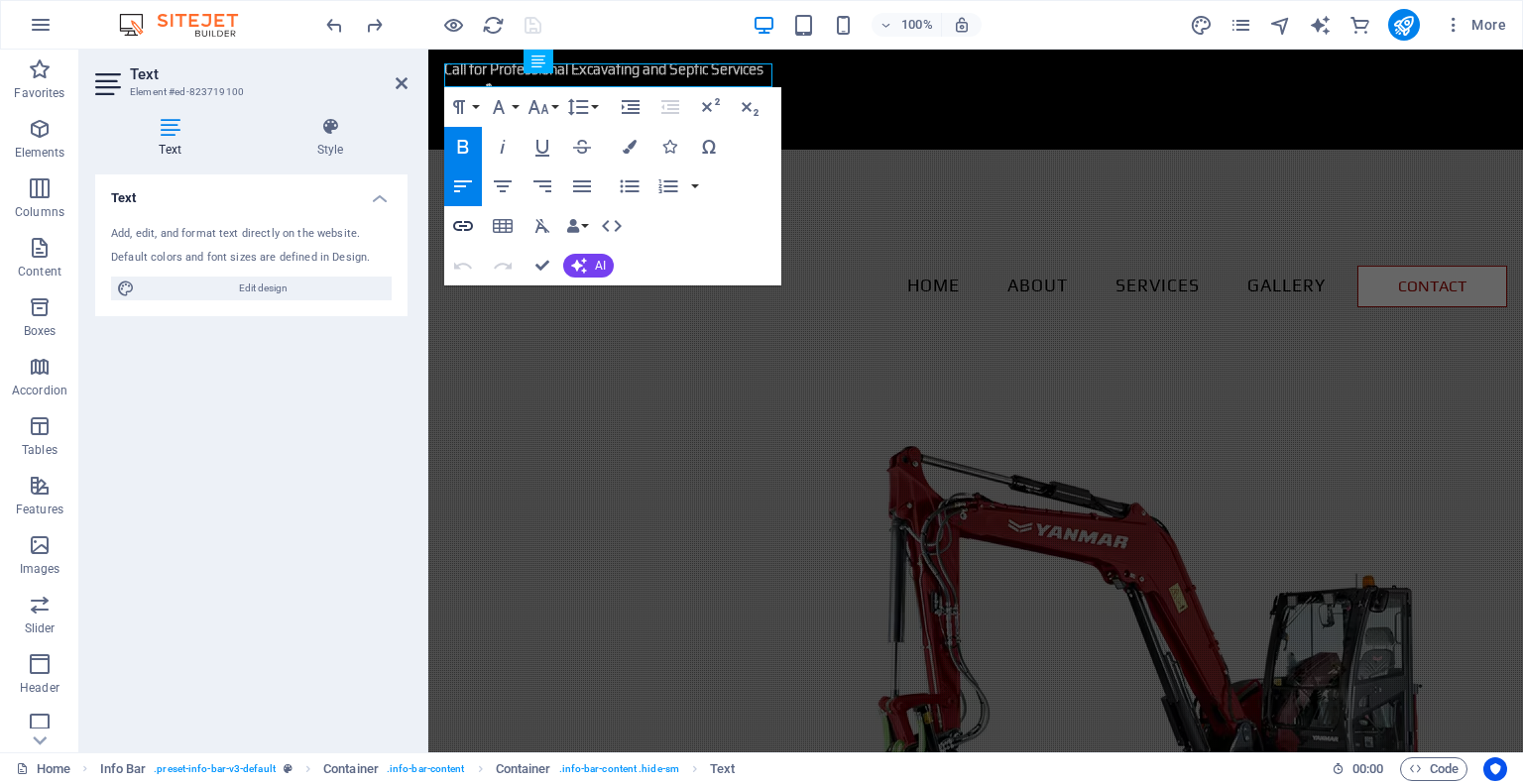 click 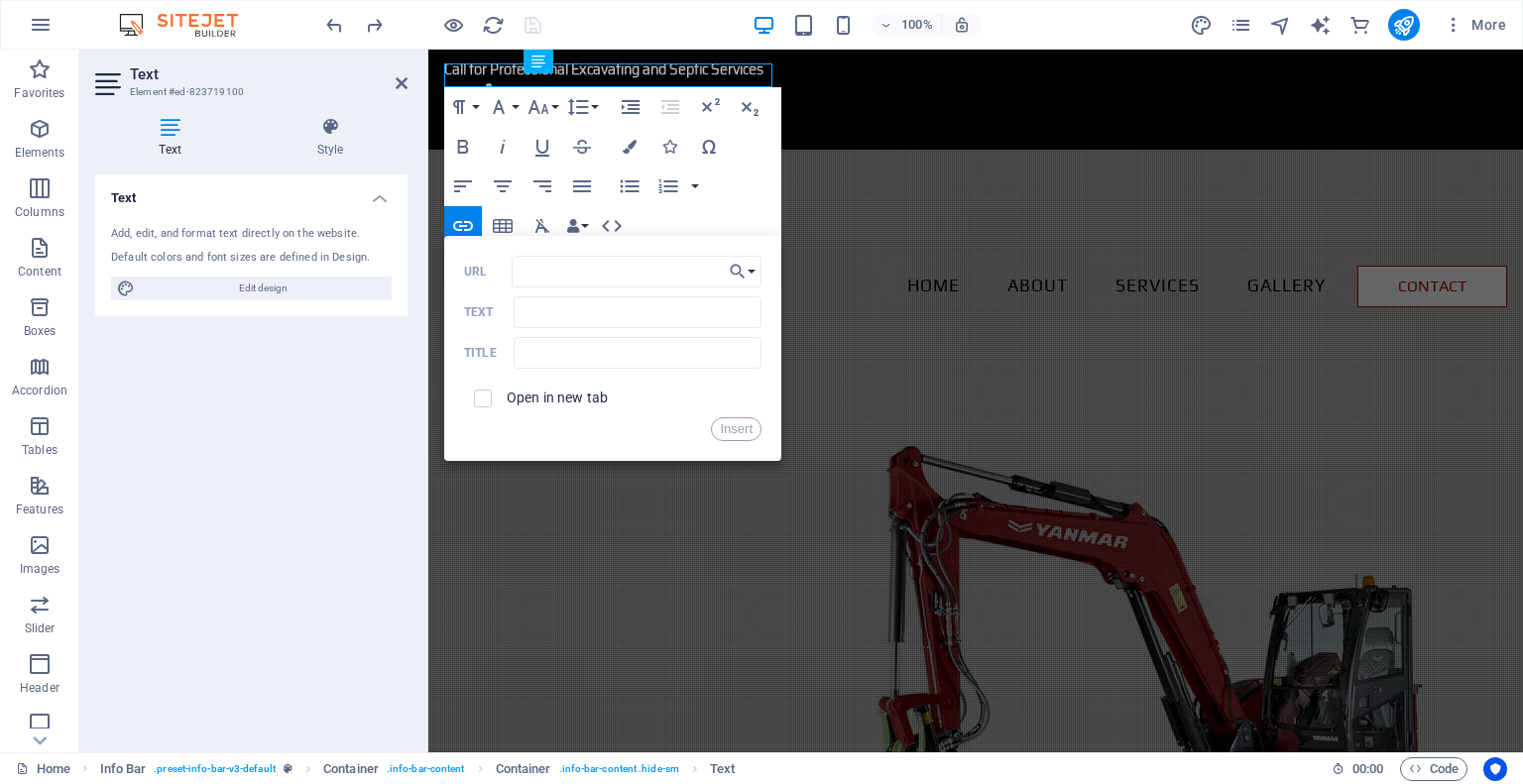 click on "Text Add, edit, and format text directly on the website. Default colors and font sizes are defined in Design. Edit design Alignment Left aligned Centered Right aligned" at bounding box center (251, 455) 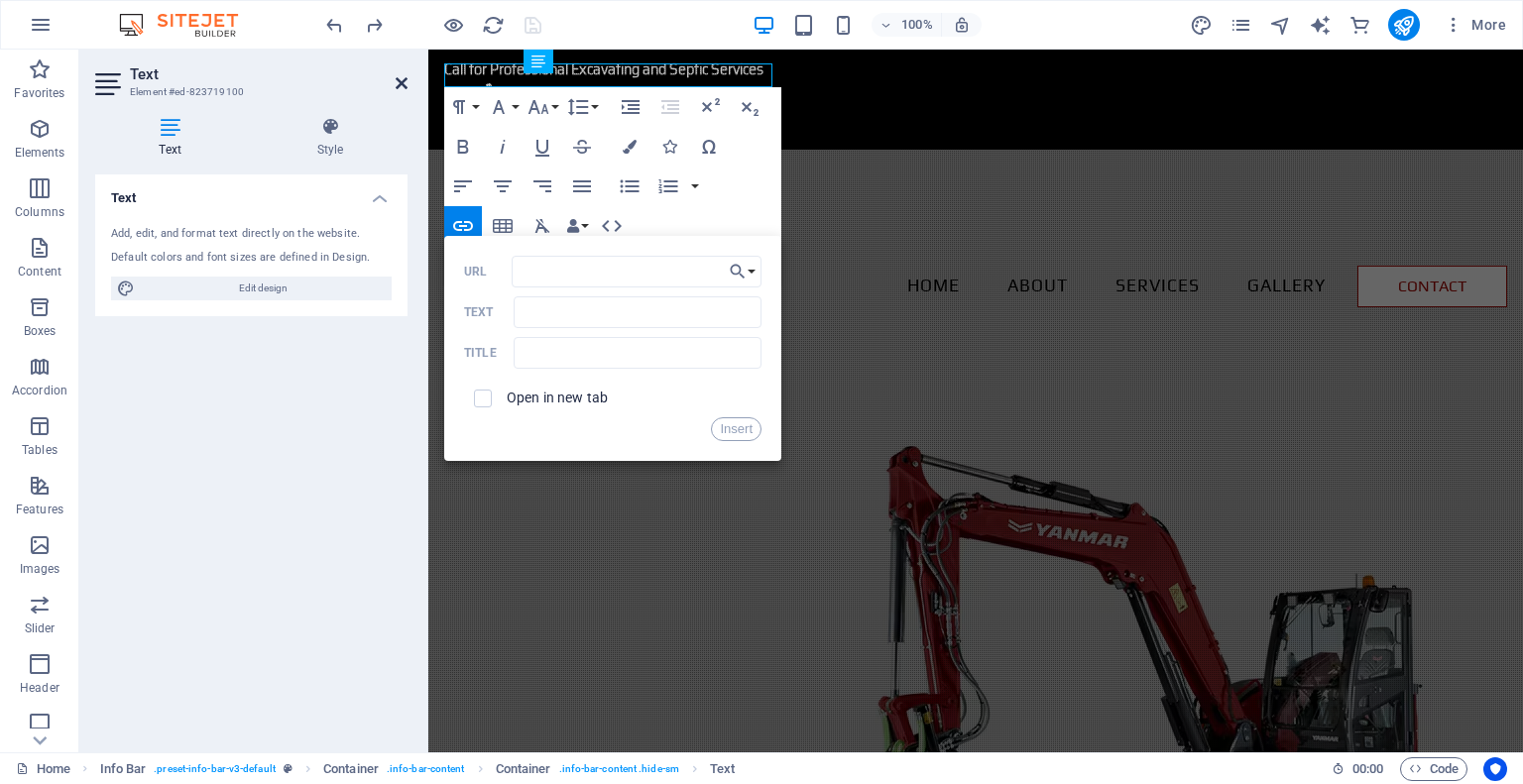click at bounding box center (402, 83) 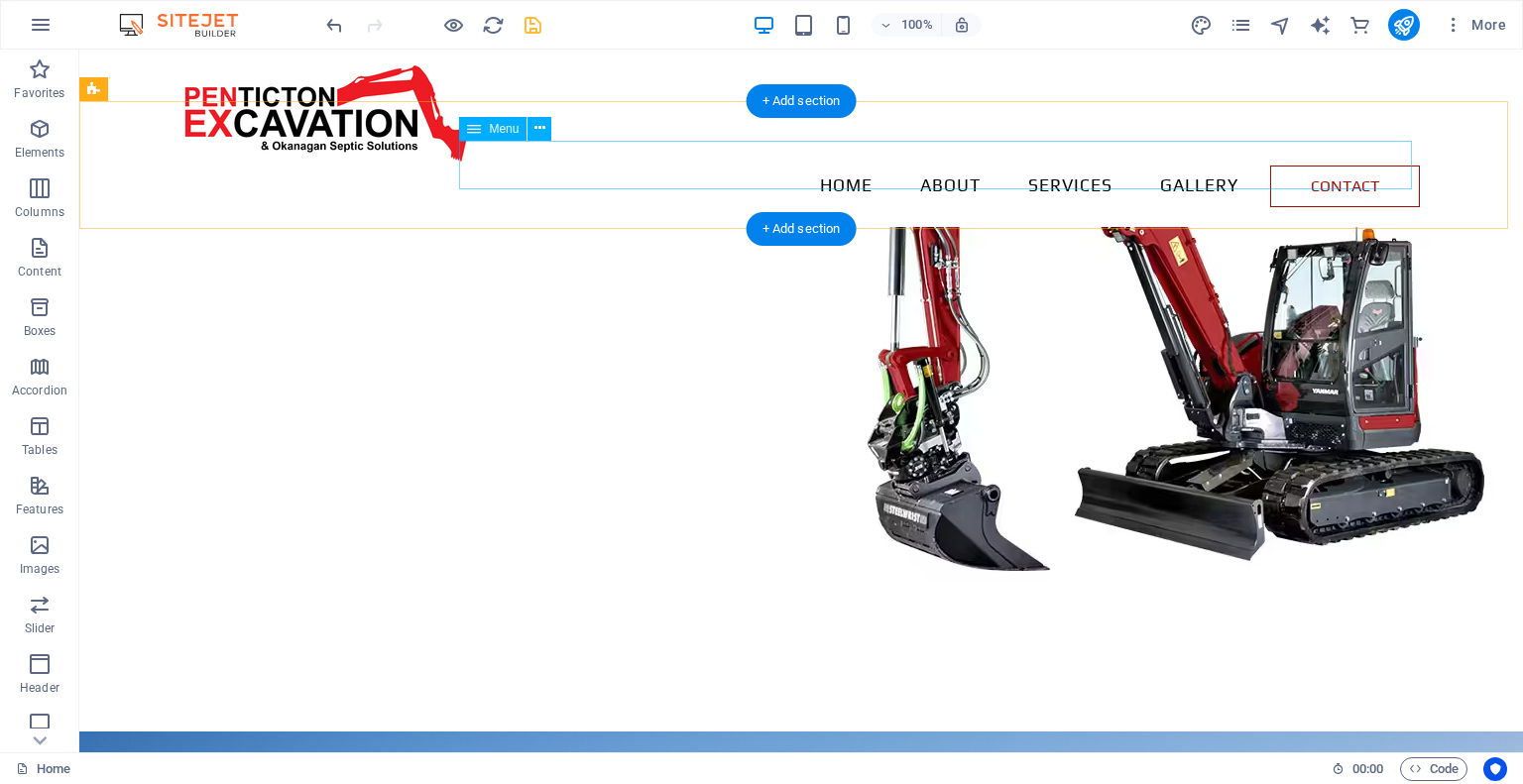 scroll, scrollTop: 0, scrollLeft: 0, axis: both 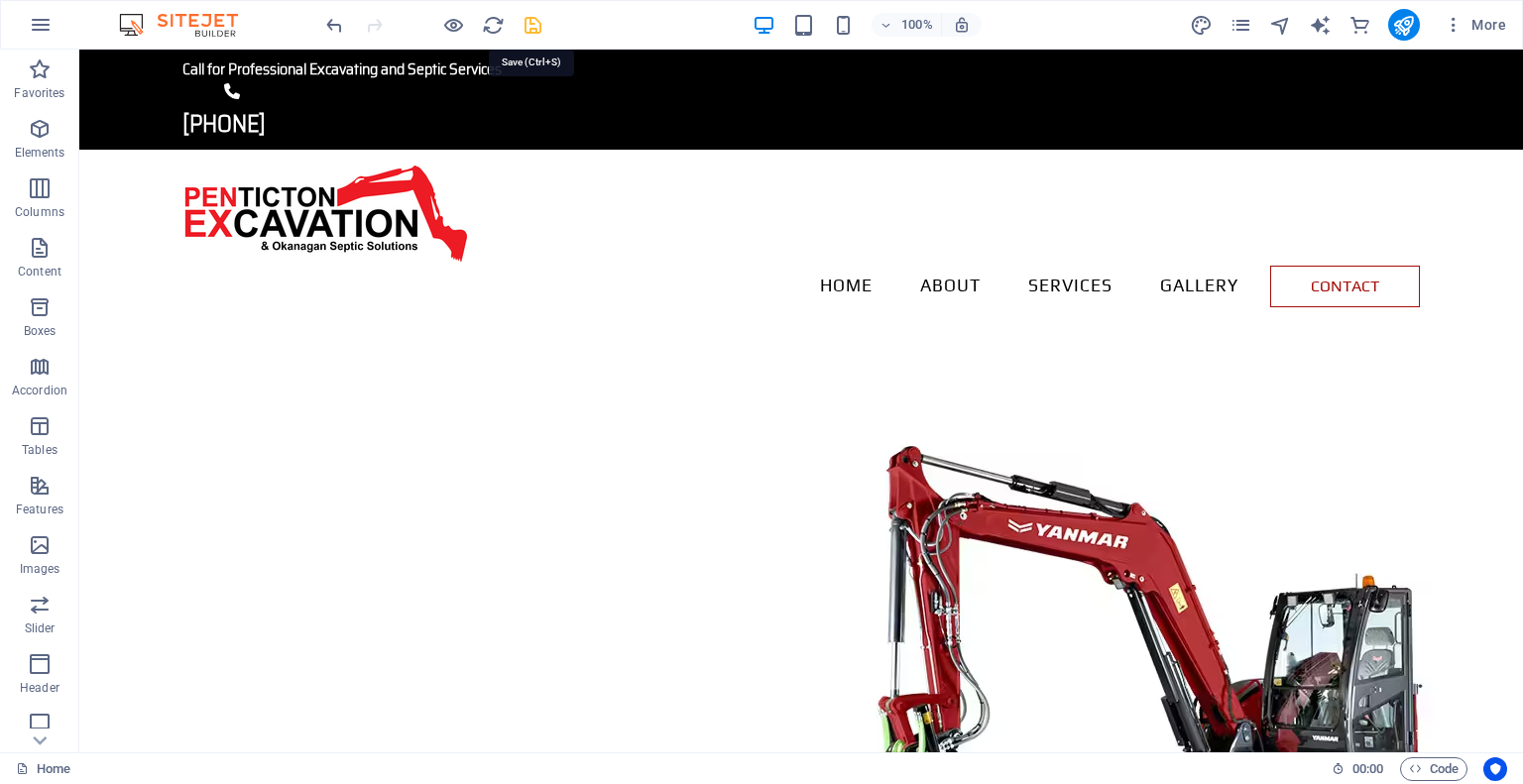 click at bounding box center (532, 25) 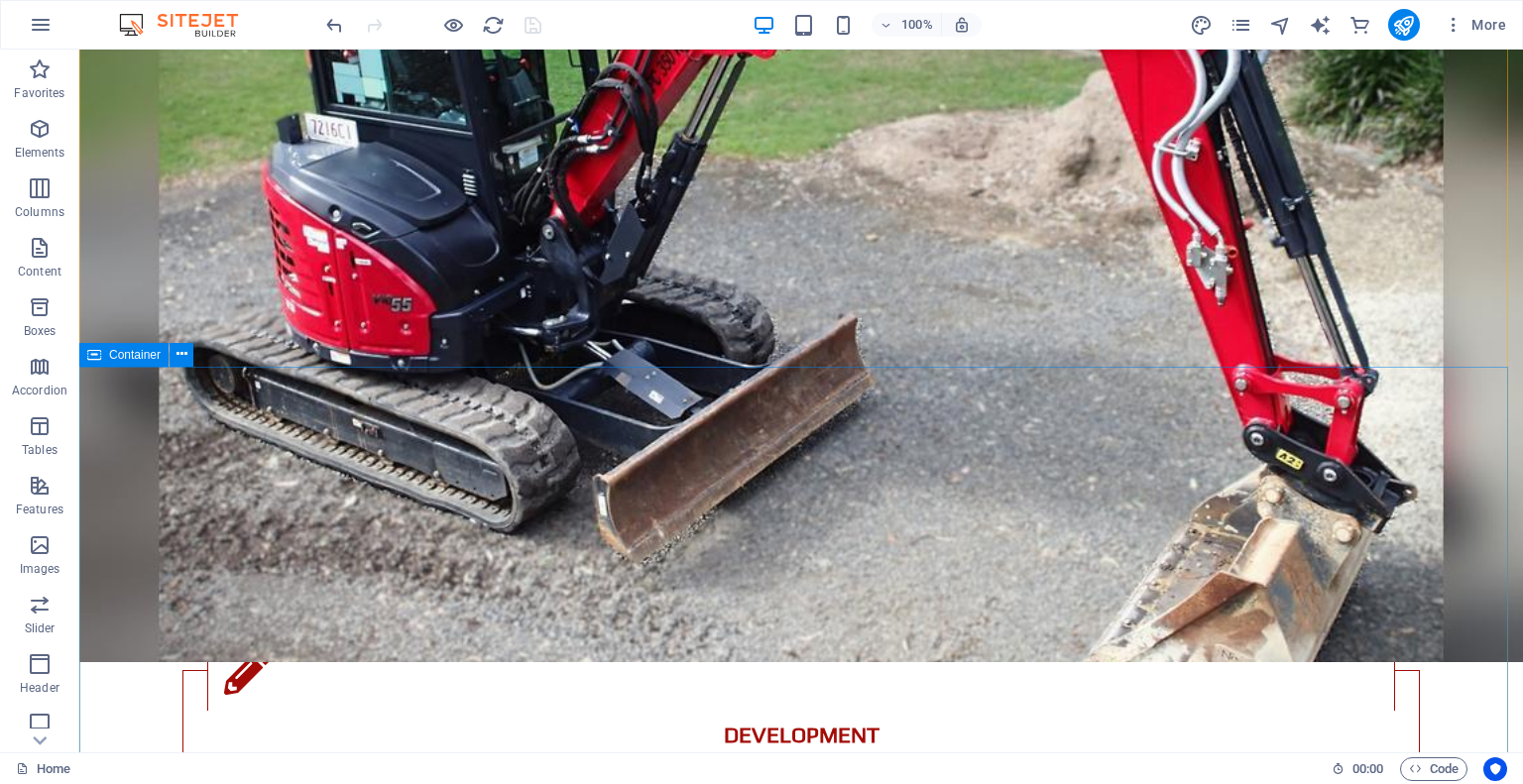 scroll, scrollTop: 3493, scrollLeft: 0, axis: vertical 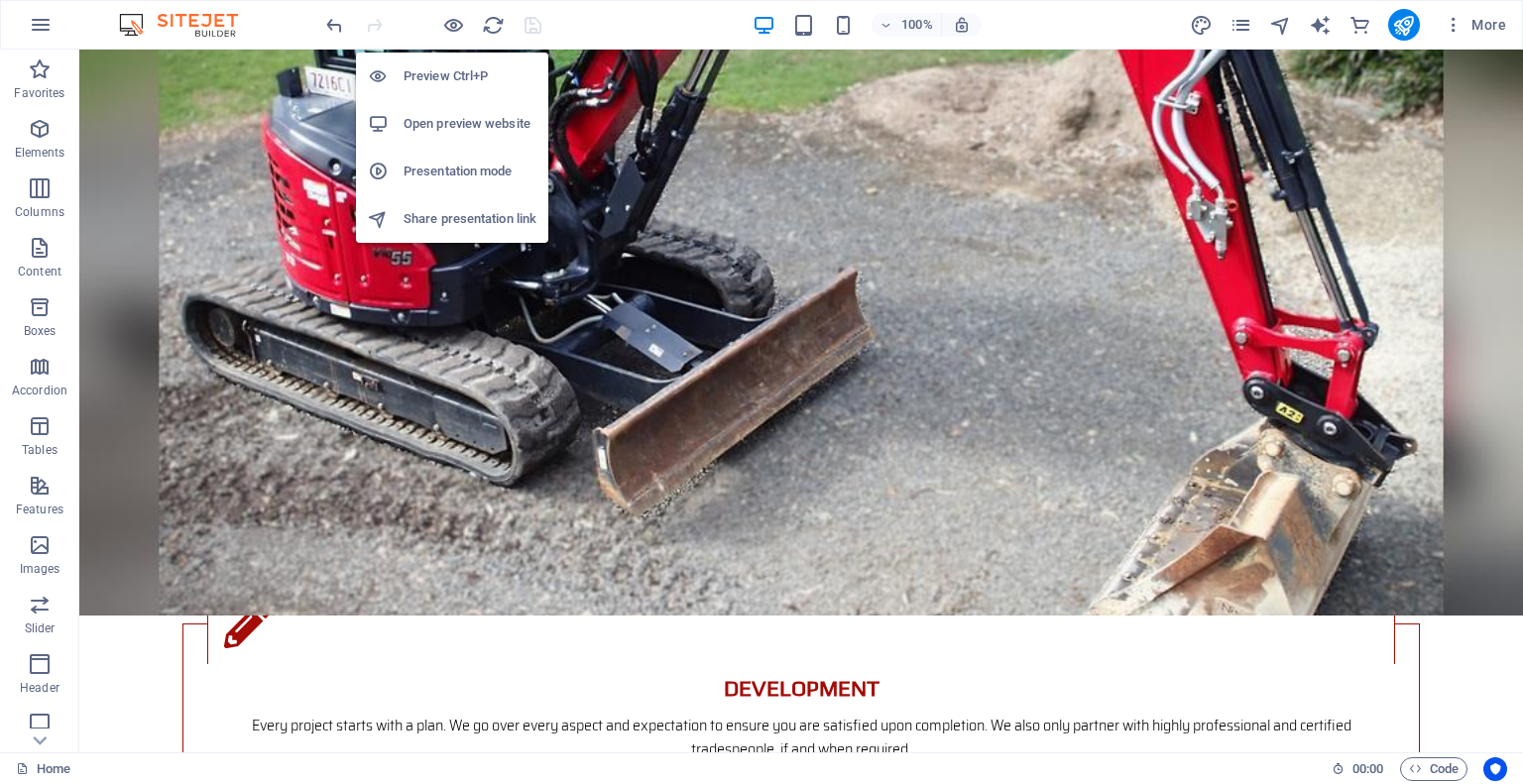 click on "Open preview website" at bounding box center (470, 124) 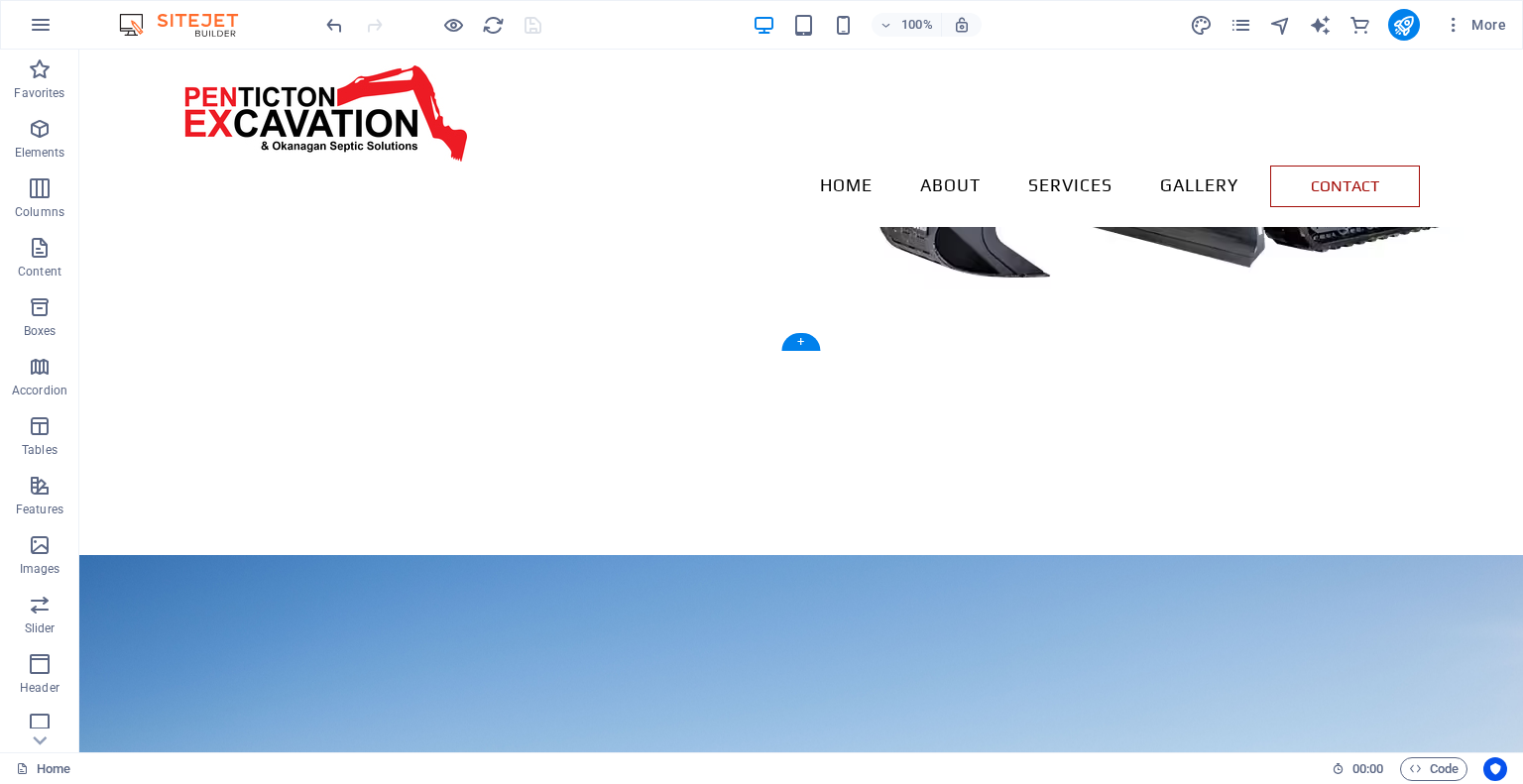 scroll, scrollTop: 0, scrollLeft: 0, axis: both 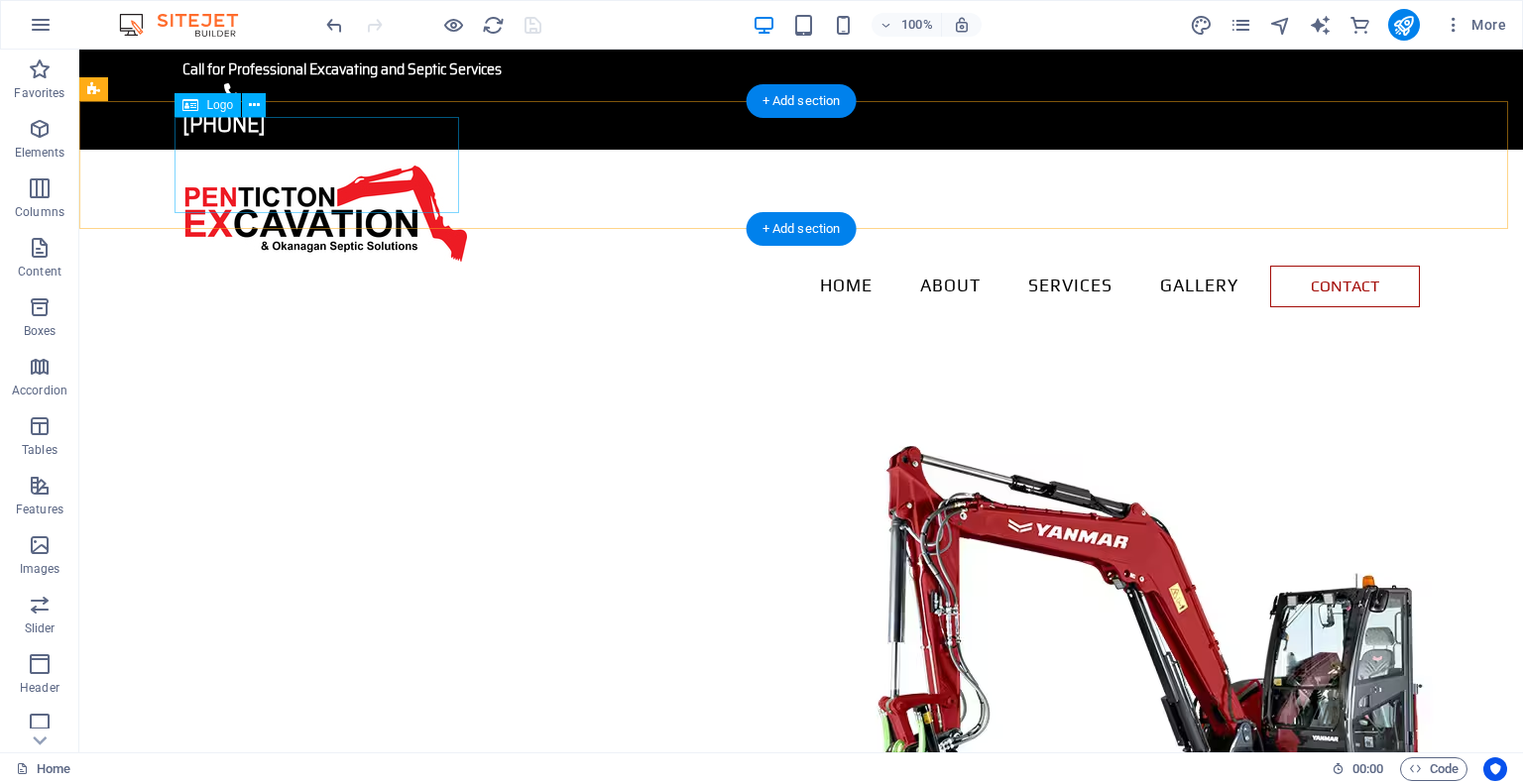 click at bounding box center (801, 213) 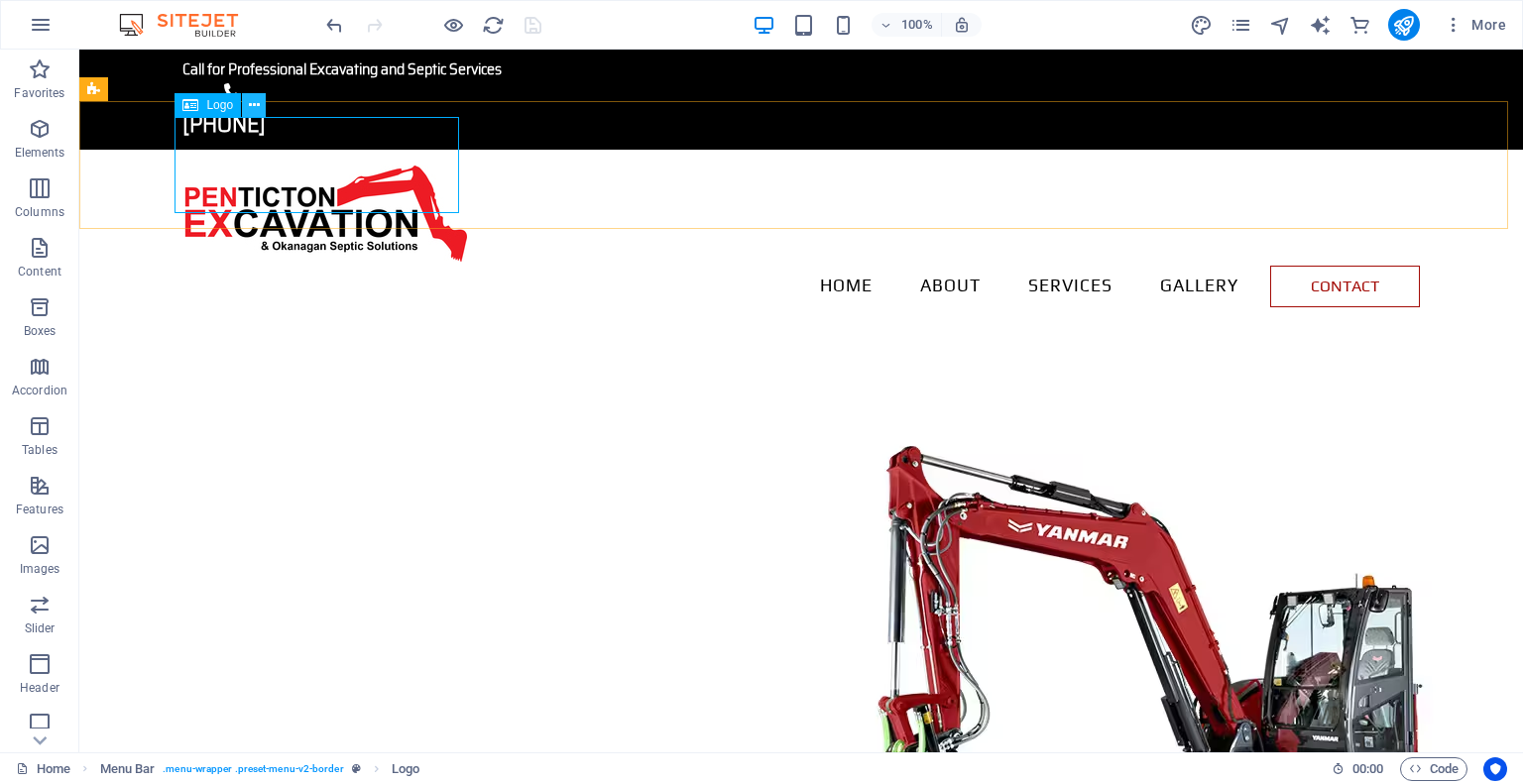 click at bounding box center [254, 105] 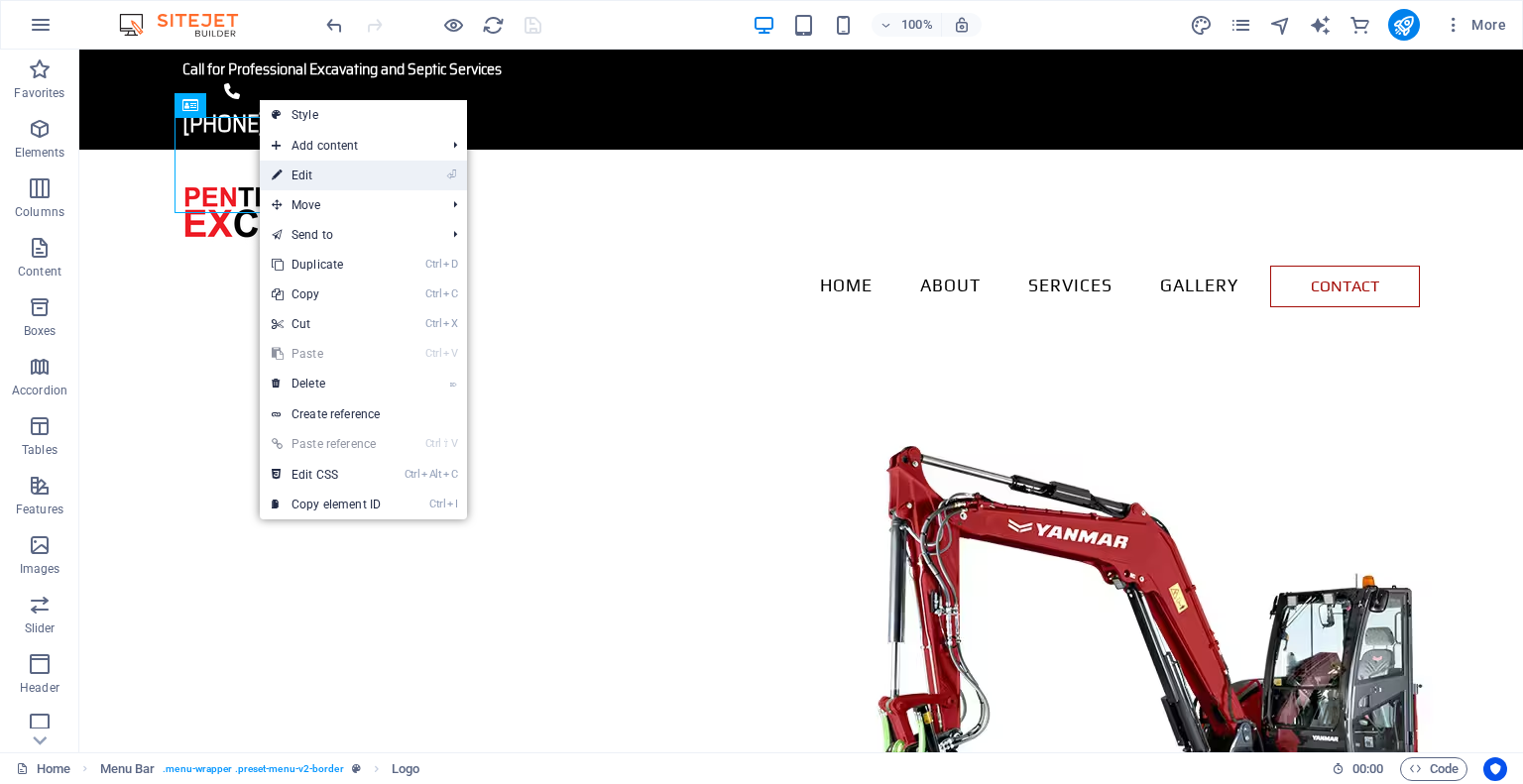 click on "⏎  Edit" at bounding box center [326, 175] 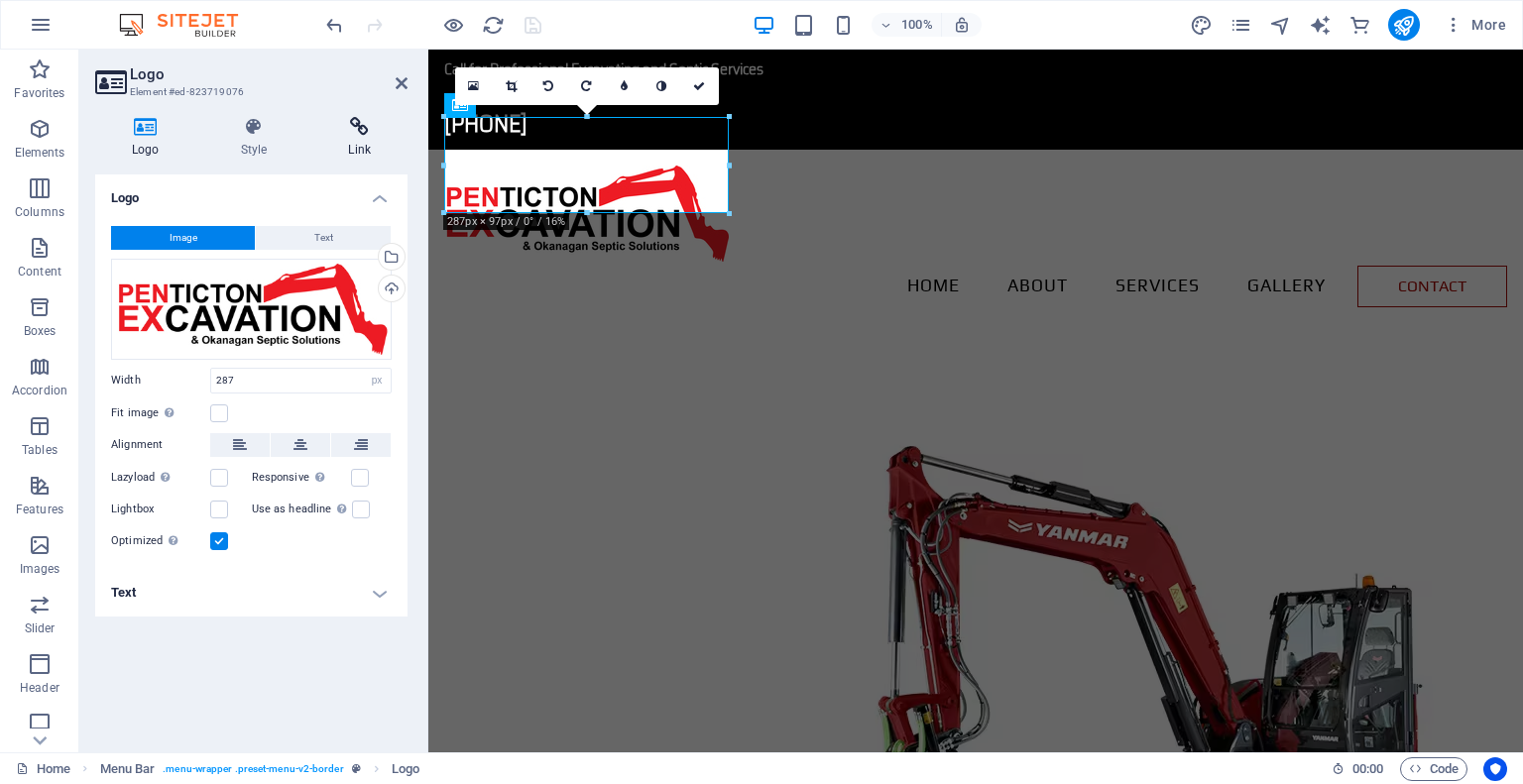 click at bounding box center (359, 127) 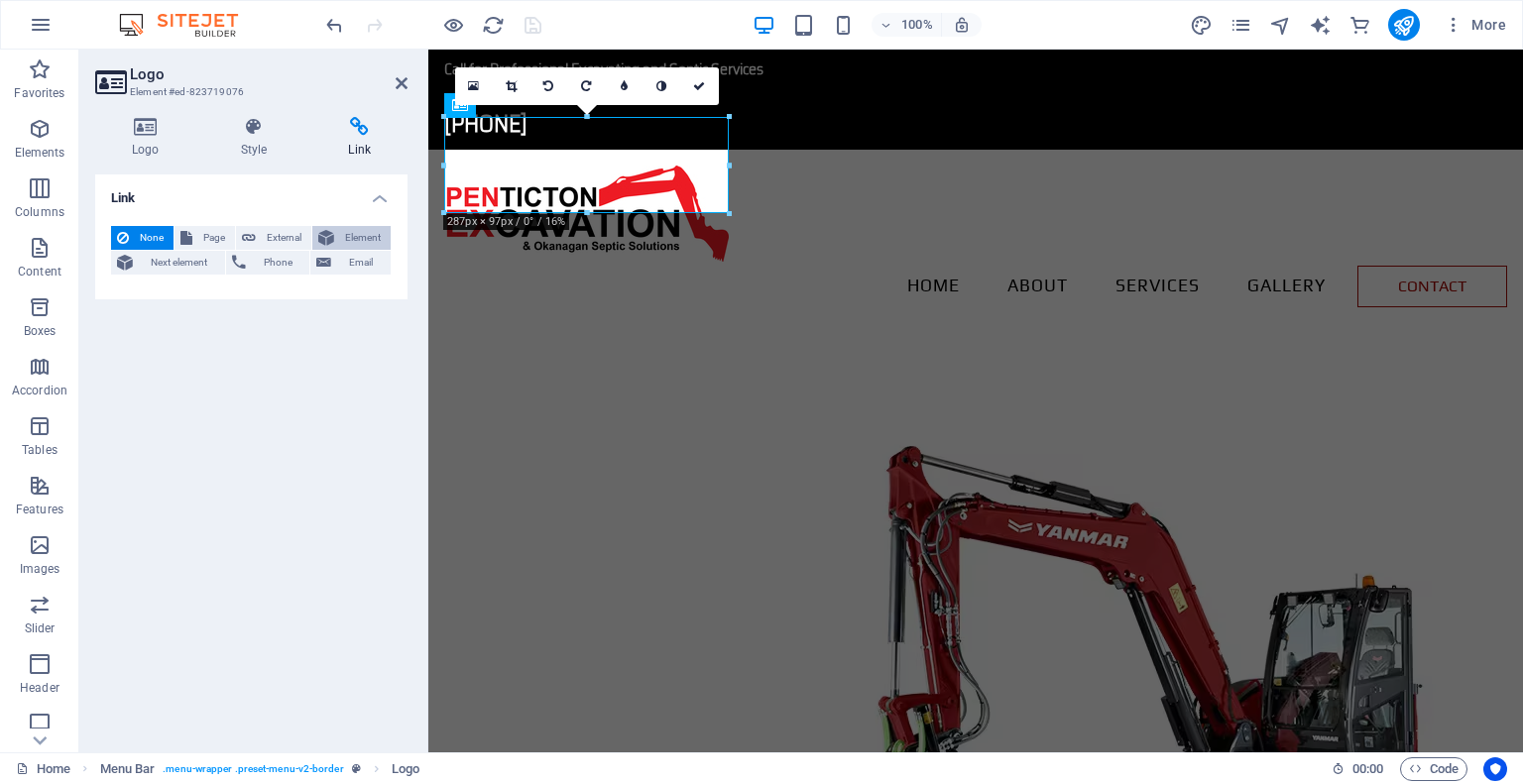 click on "Element" at bounding box center (362, 238) 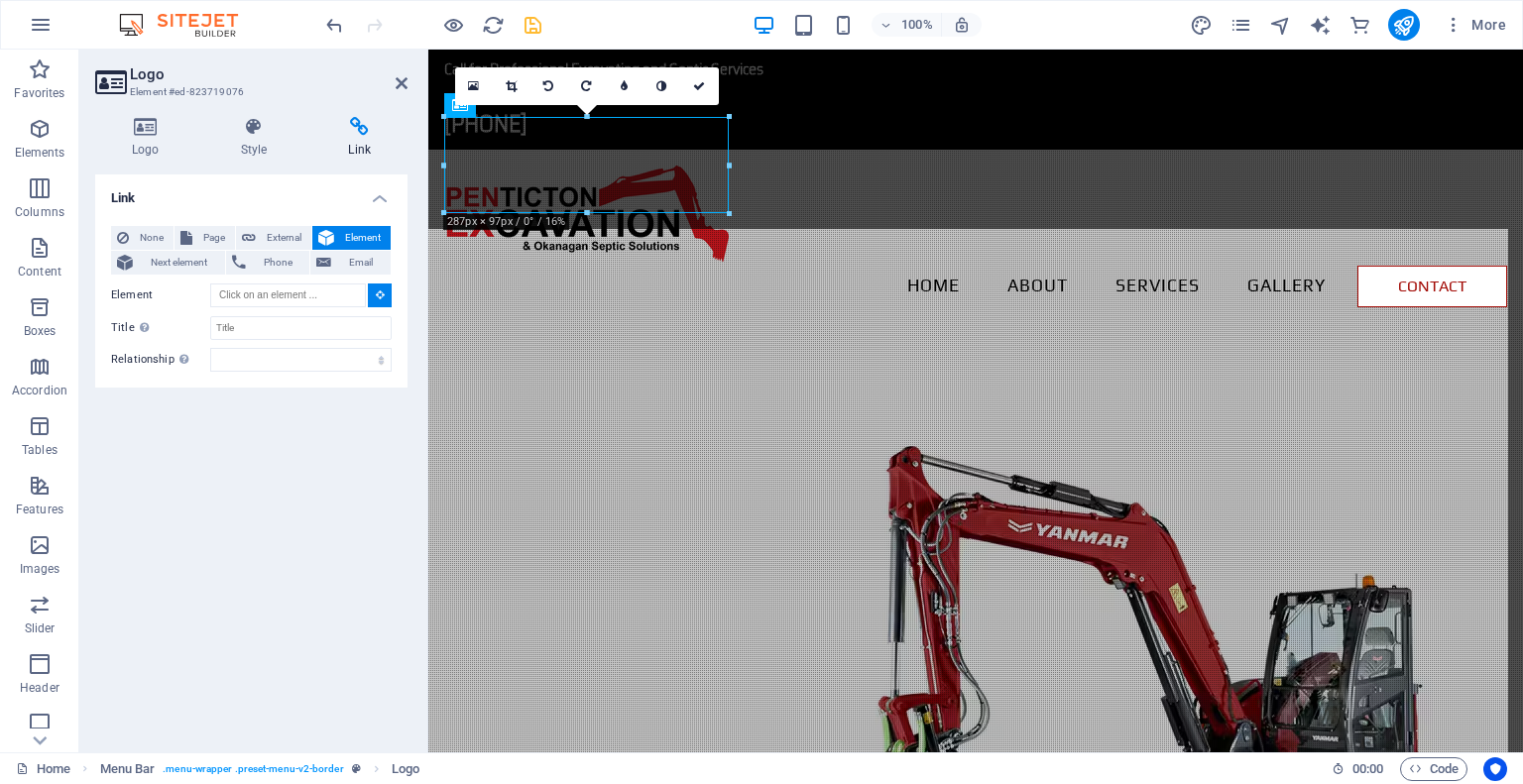 click at bounding box center [976, 1310] 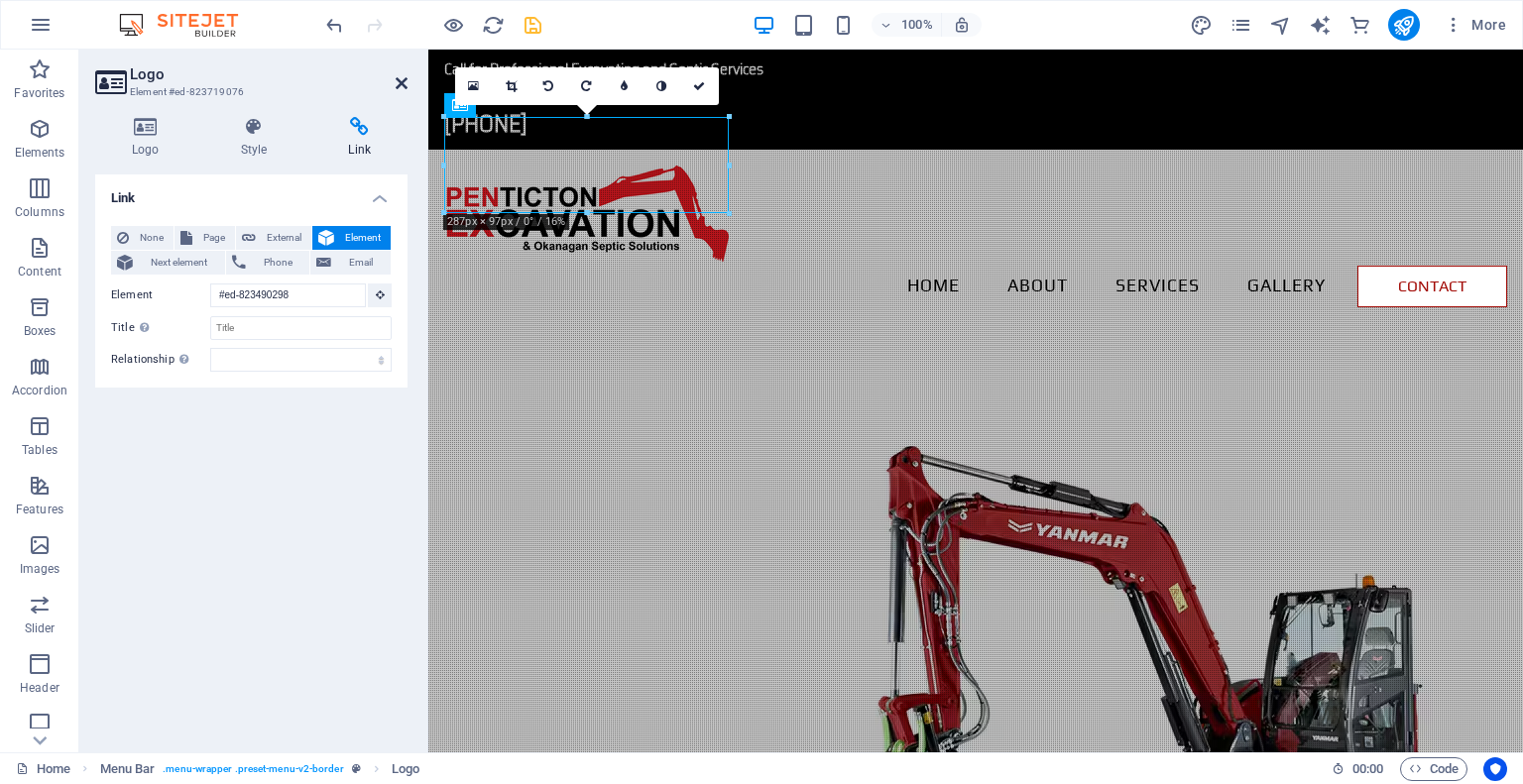 click at bounding box center [402, 83] 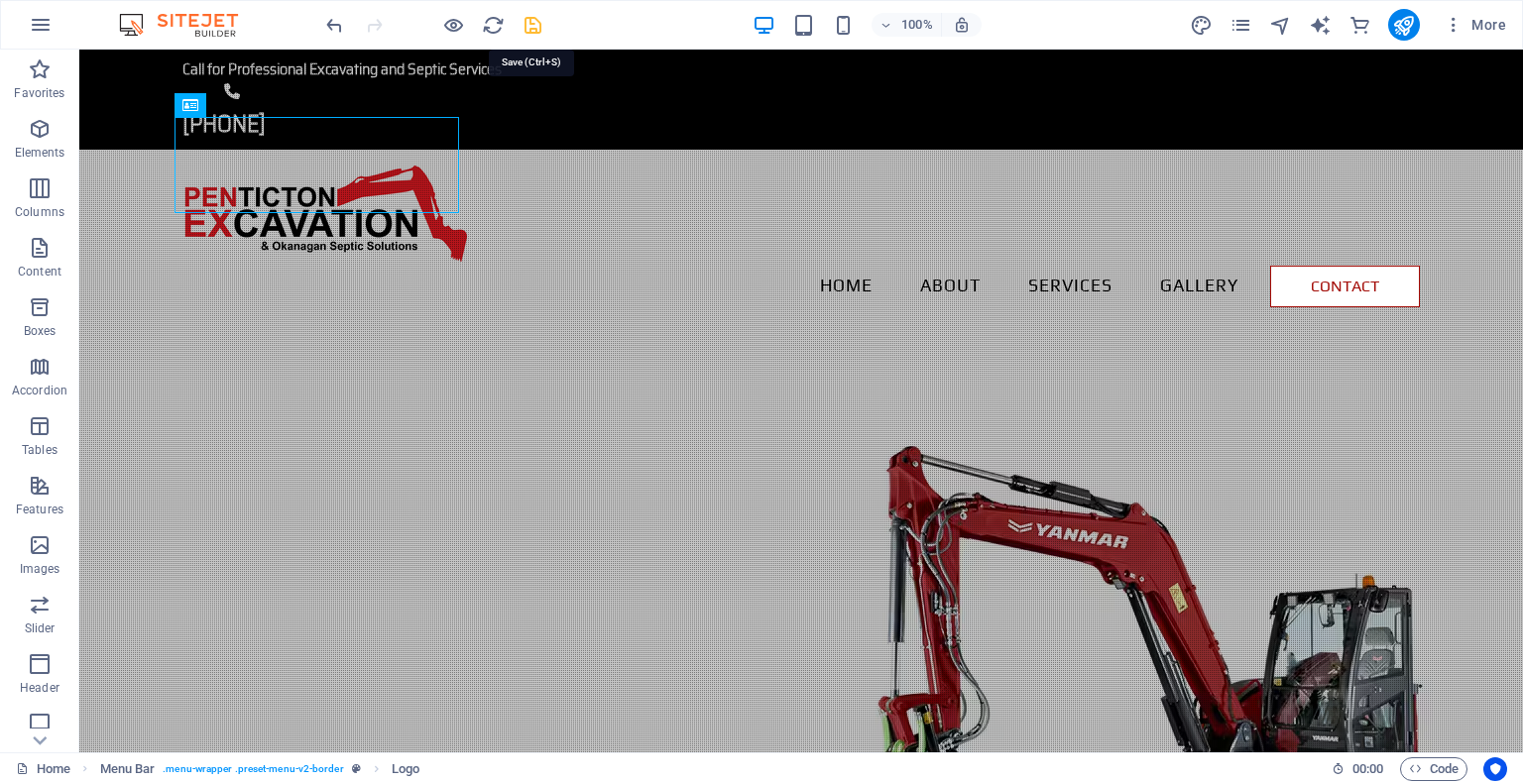 click at bounding box center (532, 25) 